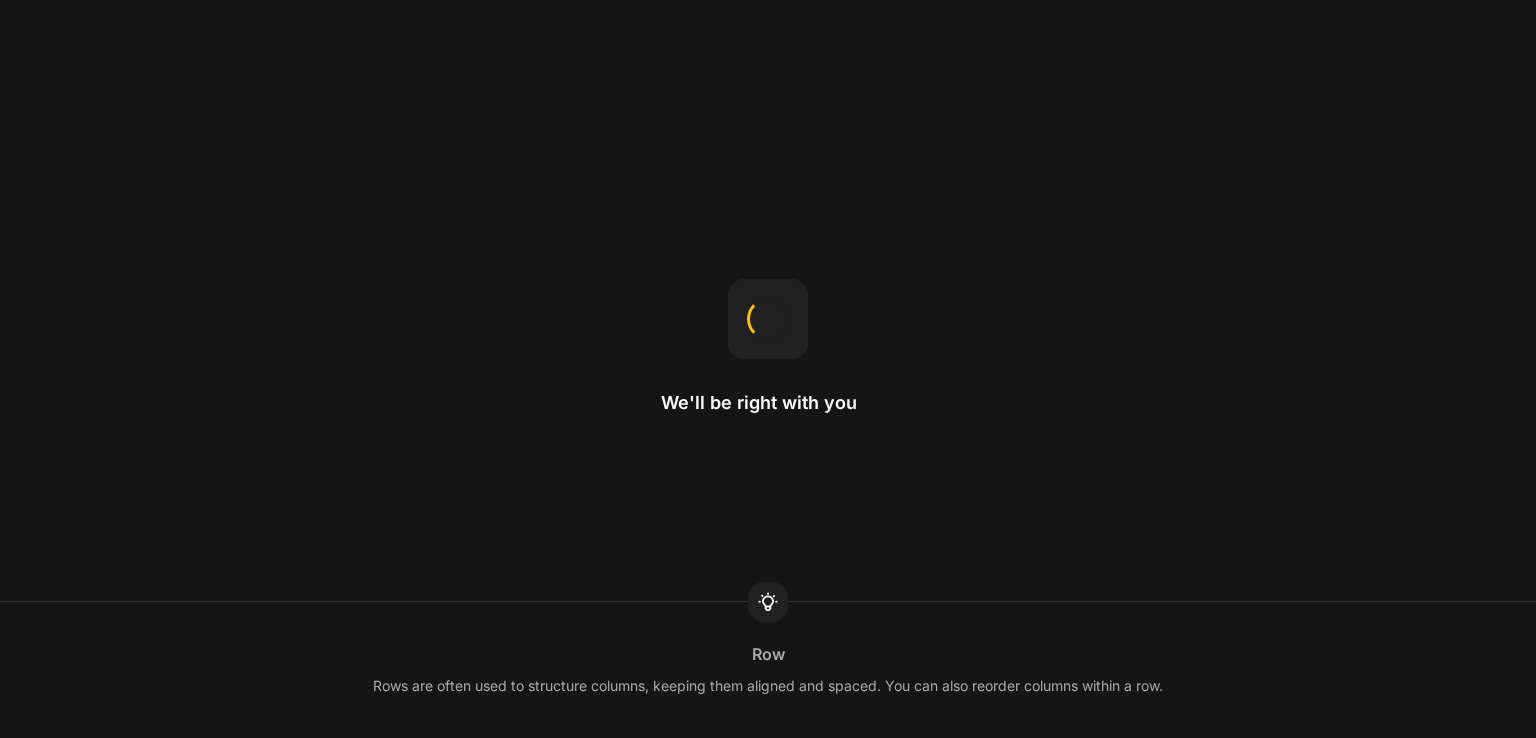 scroll, scrollTop: 0, scrollLeft: 0, axis: both 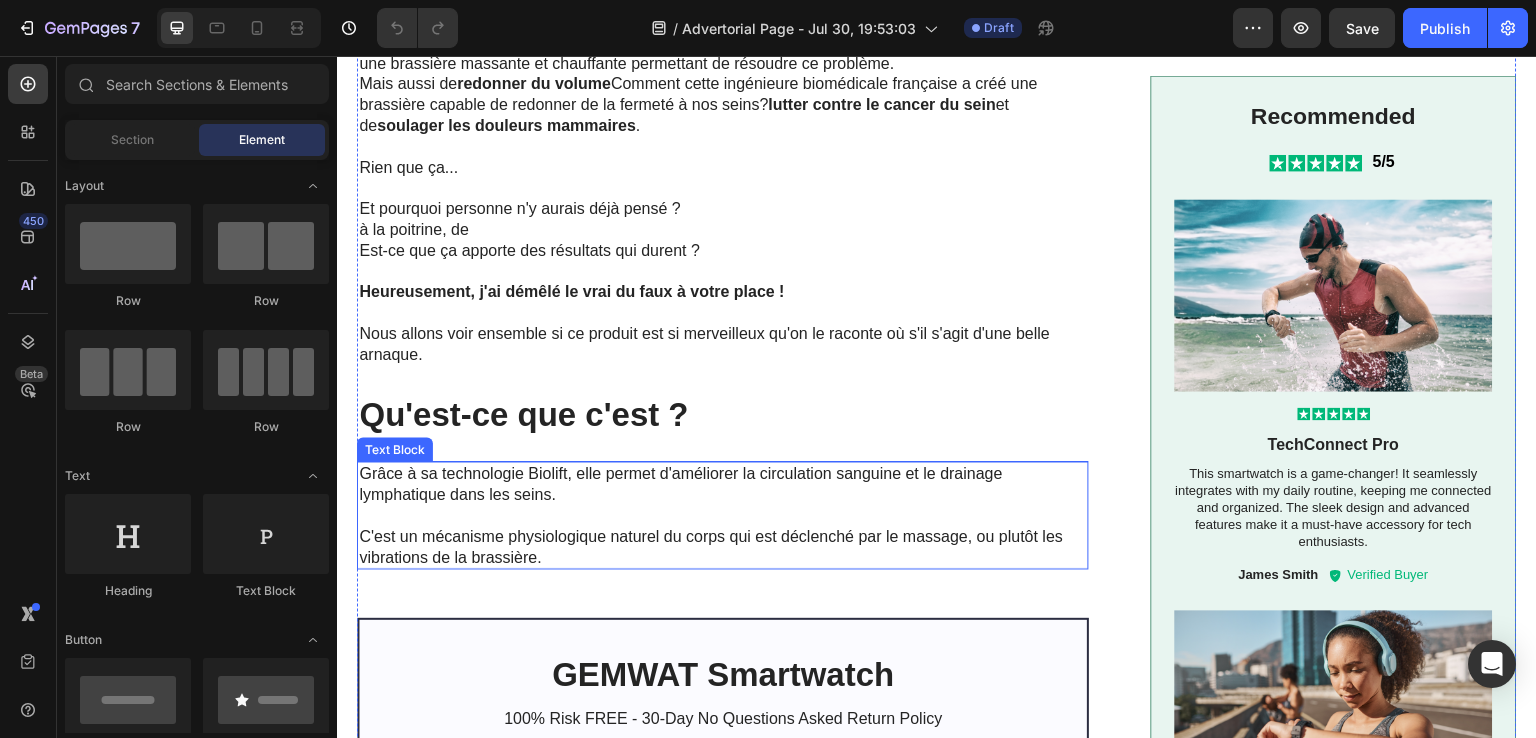 click on "C'est un mécanisme physiologique naturel du corps qui est déclenché par le massage, ou plutôt les vibrations de la brassière." at bounding box center (721, 548) 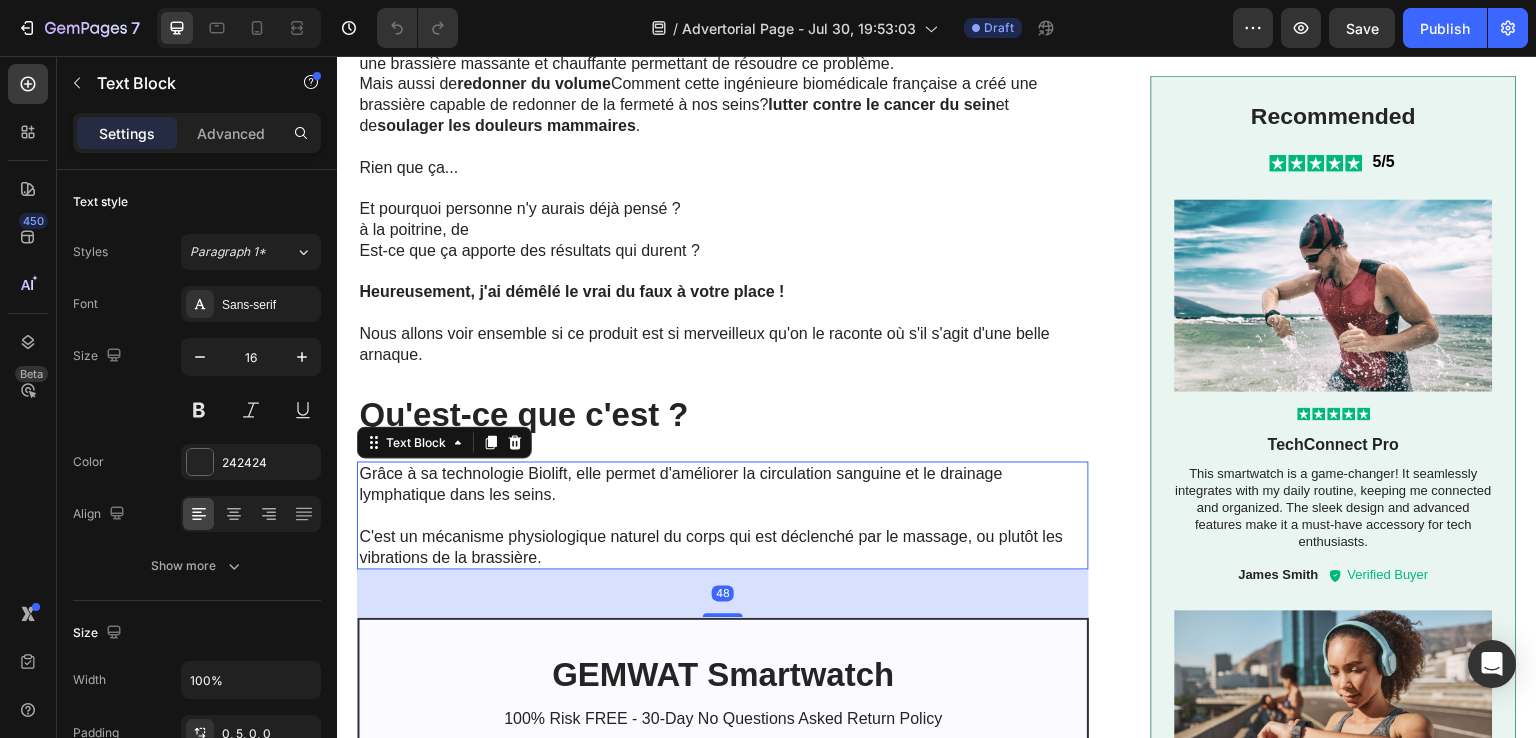 click at bounding box center (721, 516) 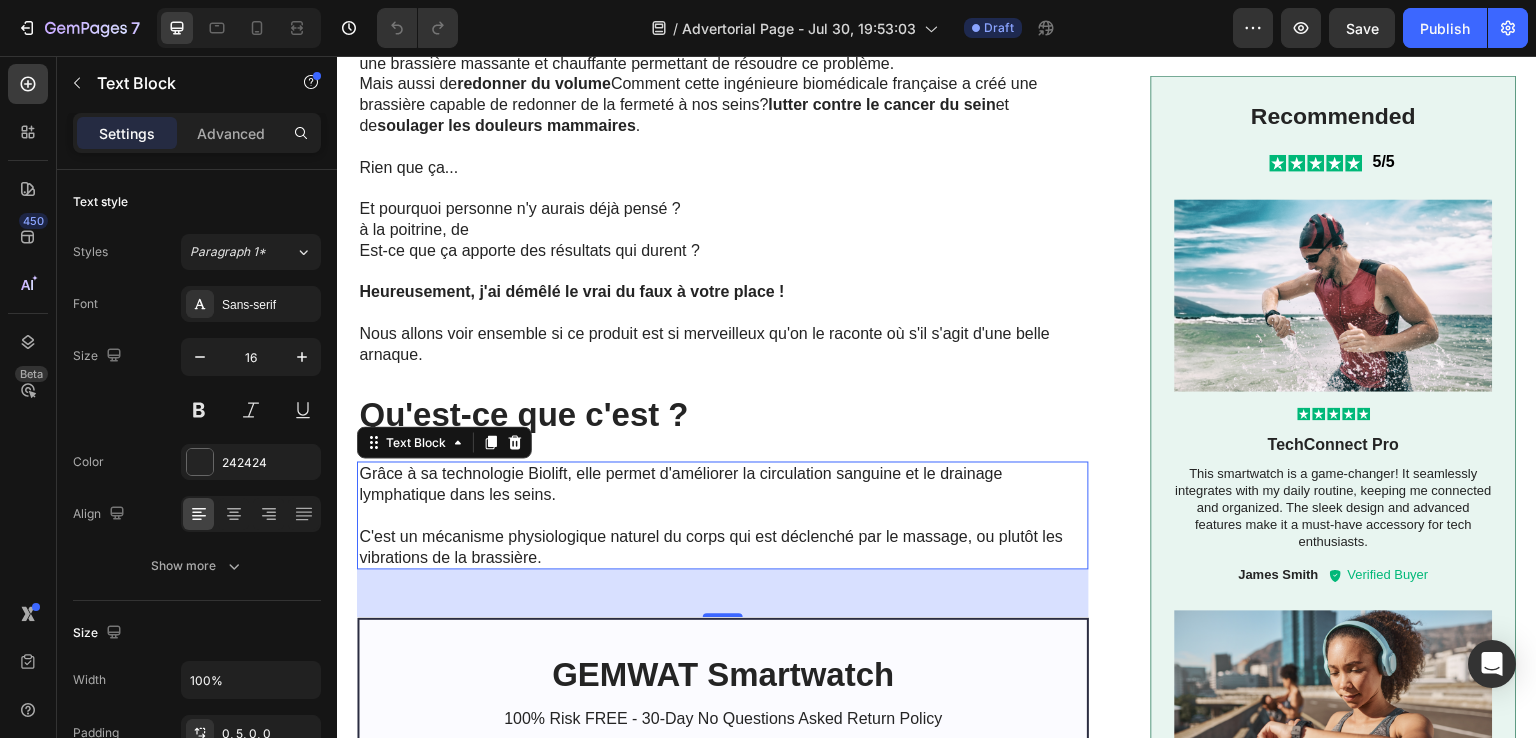 click on "C'est un mécanisme physiologique naturel du corps qui est déclenché par le massage, ou plutôt les vibrations de la brassière." at bounding box center (721, 548) 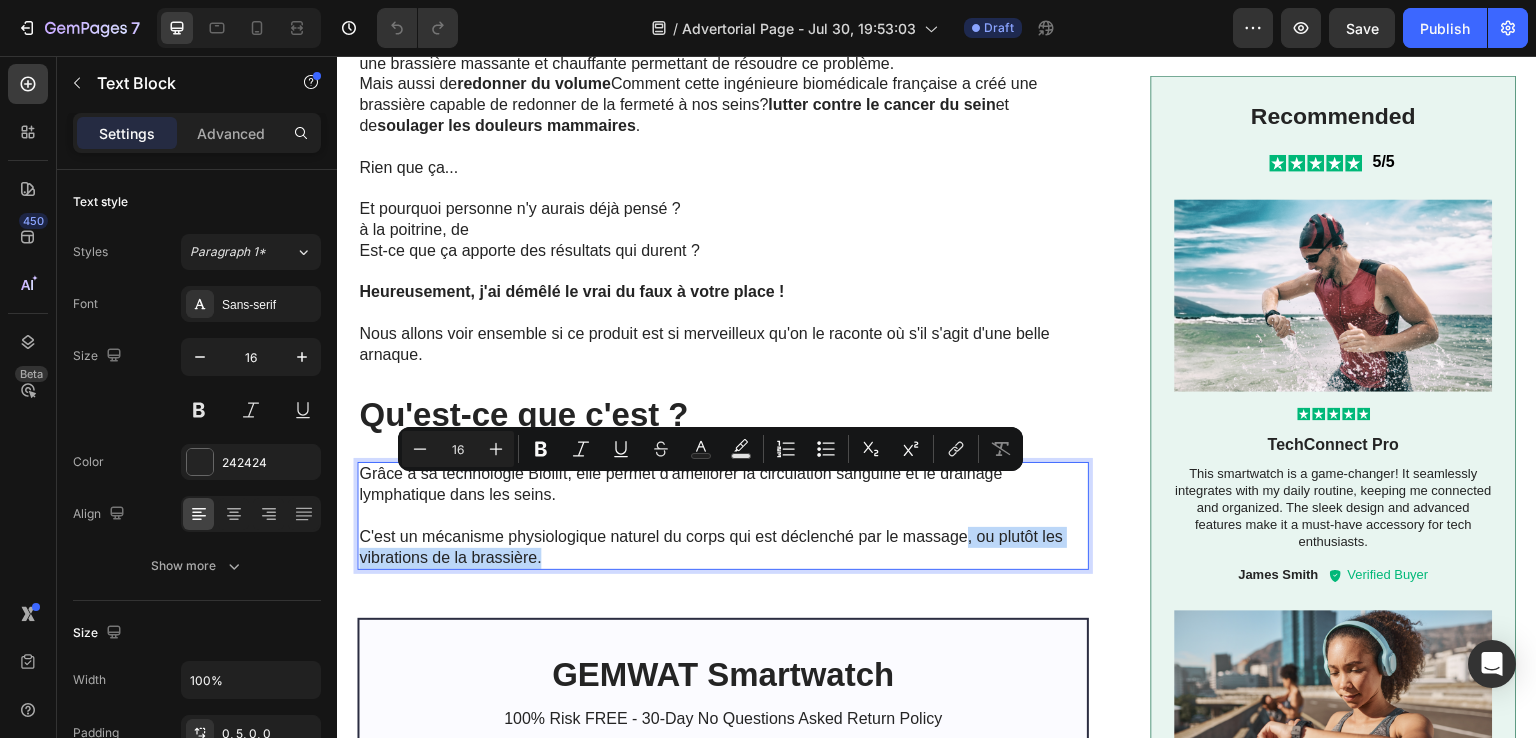 drag, startPoint x: 545, startPoint y: 515, endPoint x: 965, endPoint y: 493, distance: 420.5758 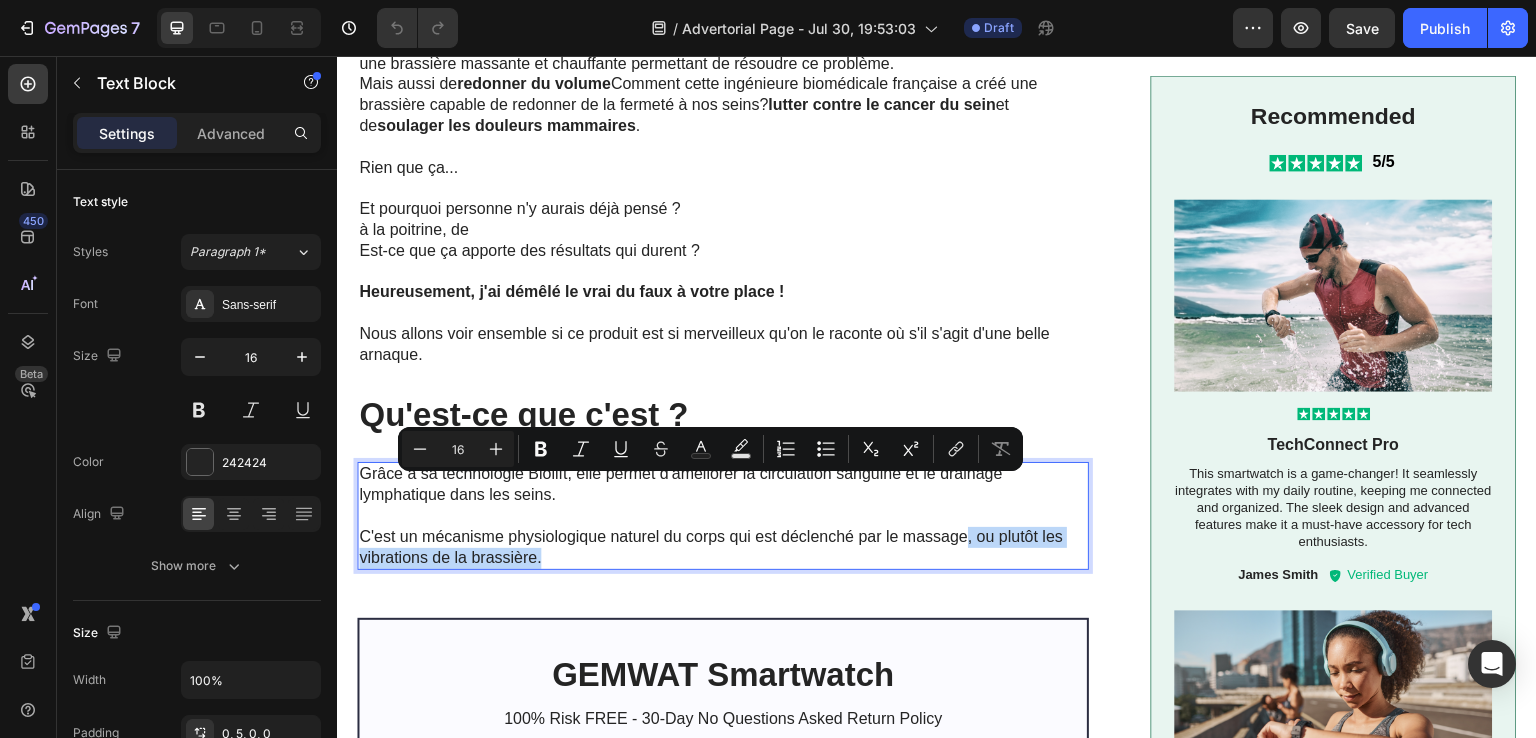 click on "C'est un mécanisme physiologique naturel du corps qui est déclenché par le massage, ou plutôt les vibrations de la brassière." at bounding box center (721, 548) 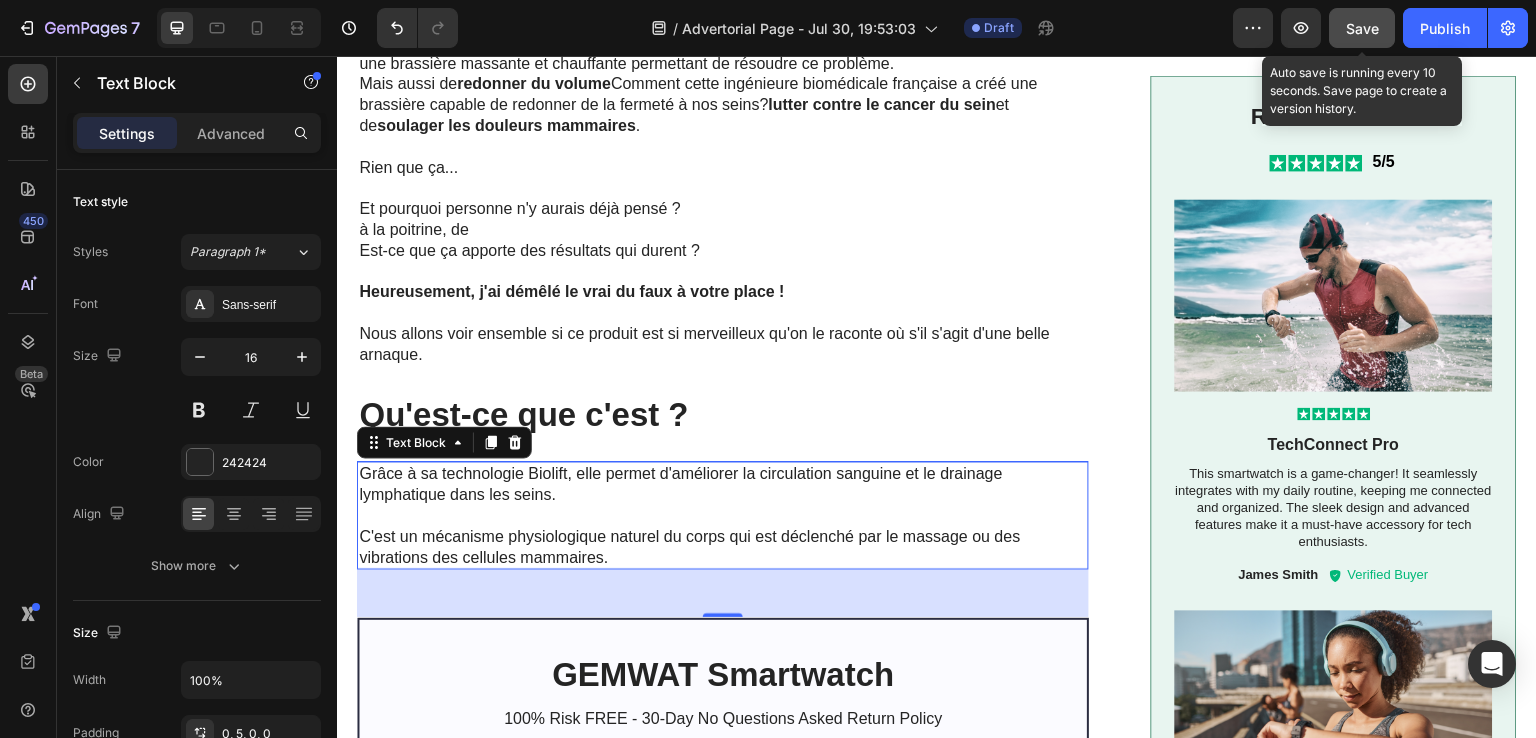 click on "Save" at bounding box center [1362, 28] 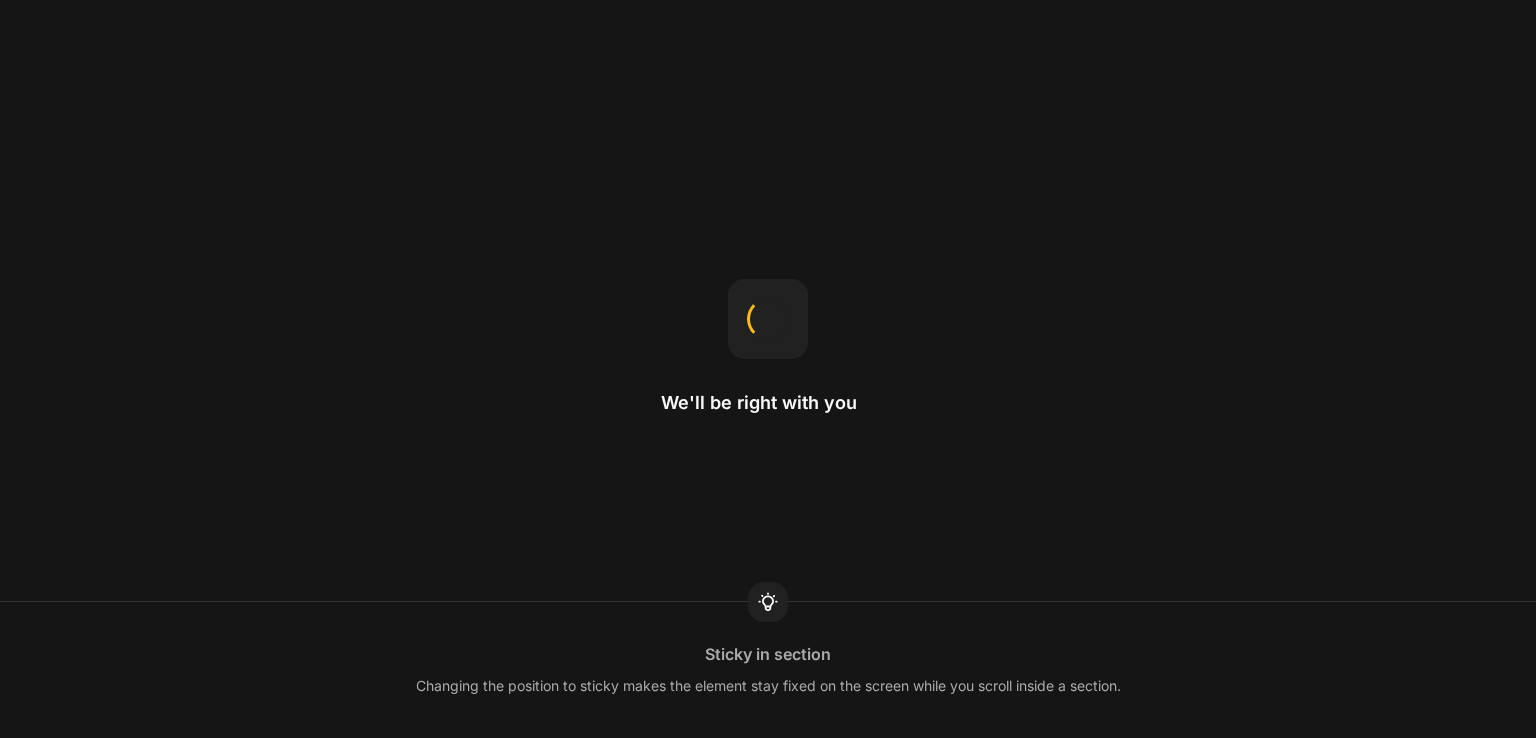 scroll, scrollTop: 0, scrollLeft: 0, axis: both 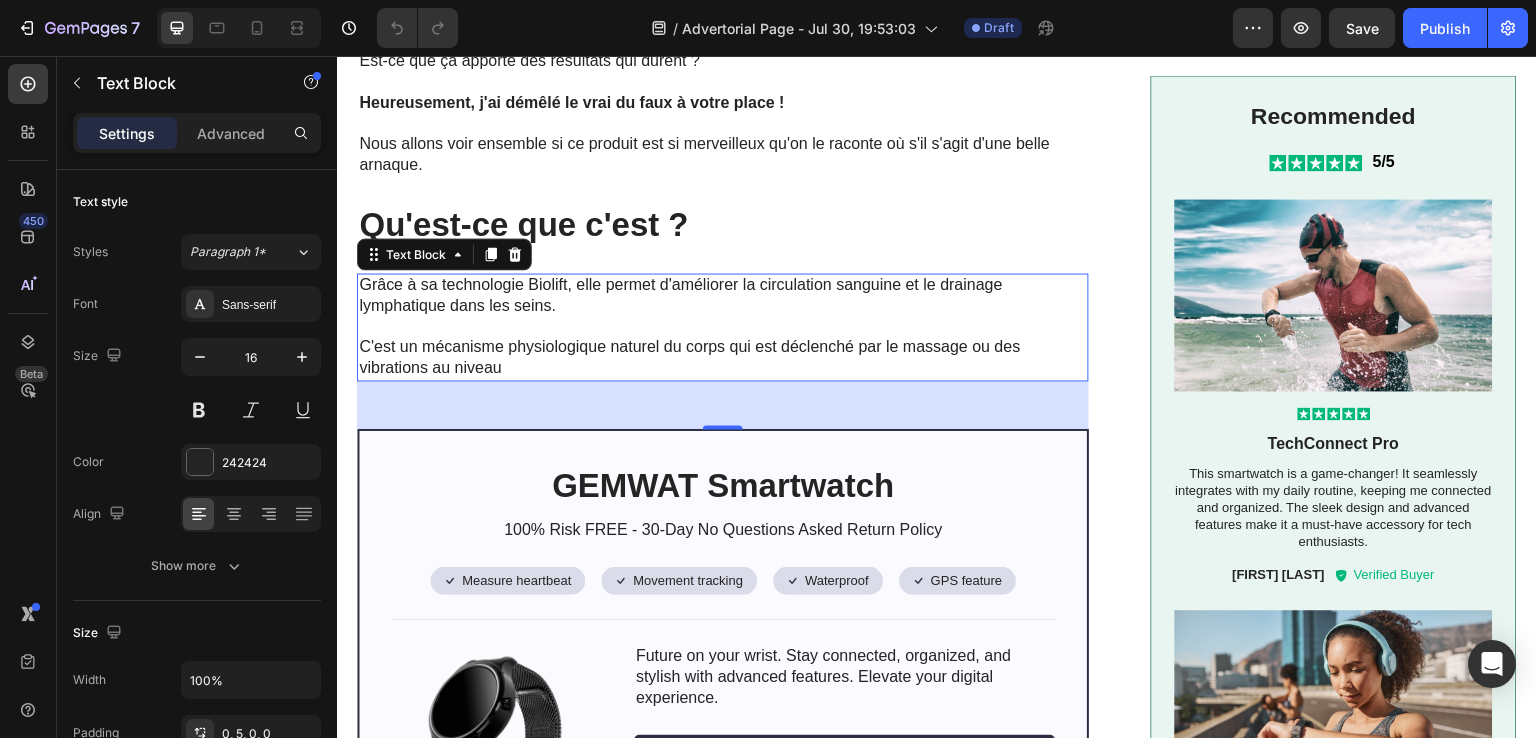 click on "C'est un mécanisme physiologique naturel du corps qui est déclenché par le massage ou des vibrations au niveau" at bounding box center (721, 358) 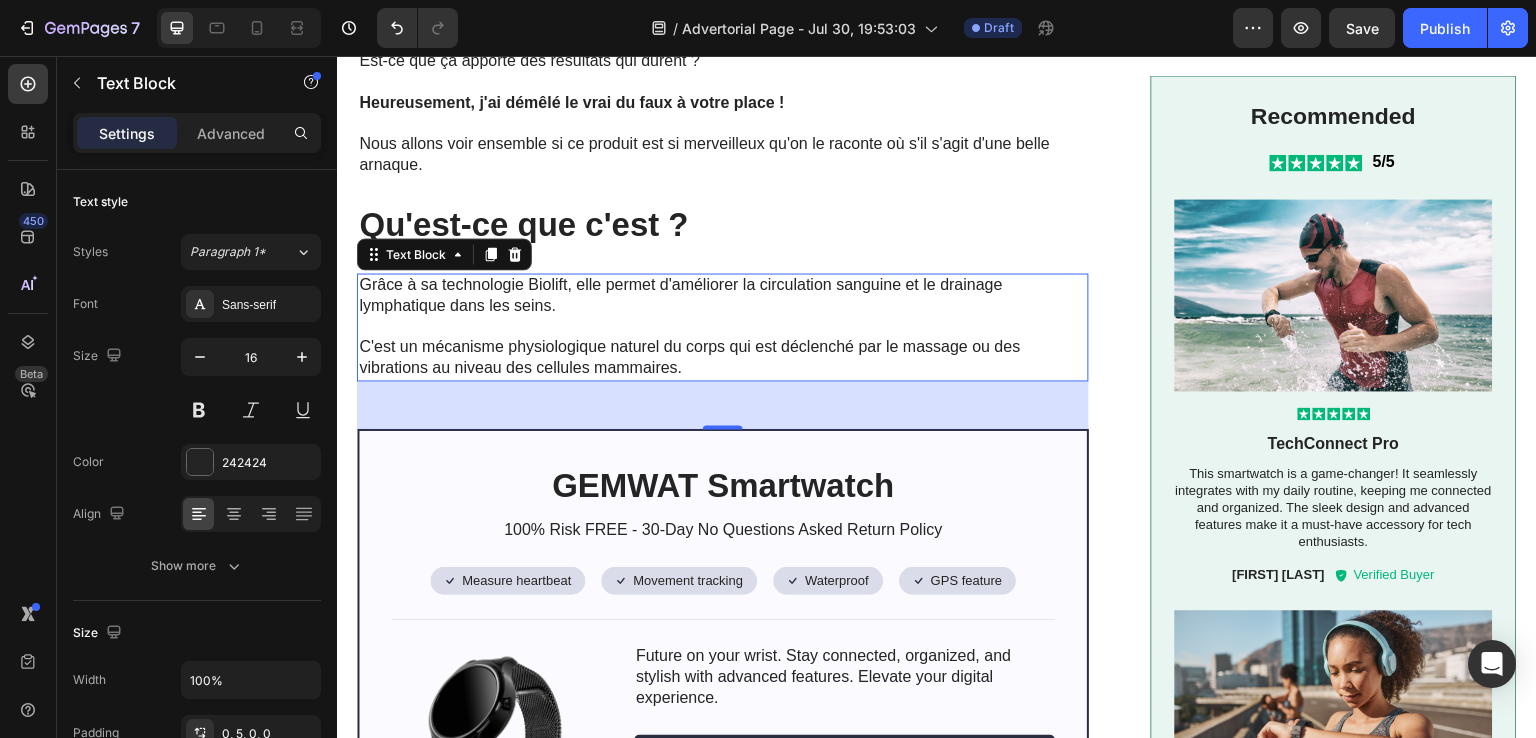 click on "Grâce à sa technologie Biolift, elle permet d'améliorer la circulation sanguine et le drainage lymphatique dans les seins." at bounding box center [721, 296] 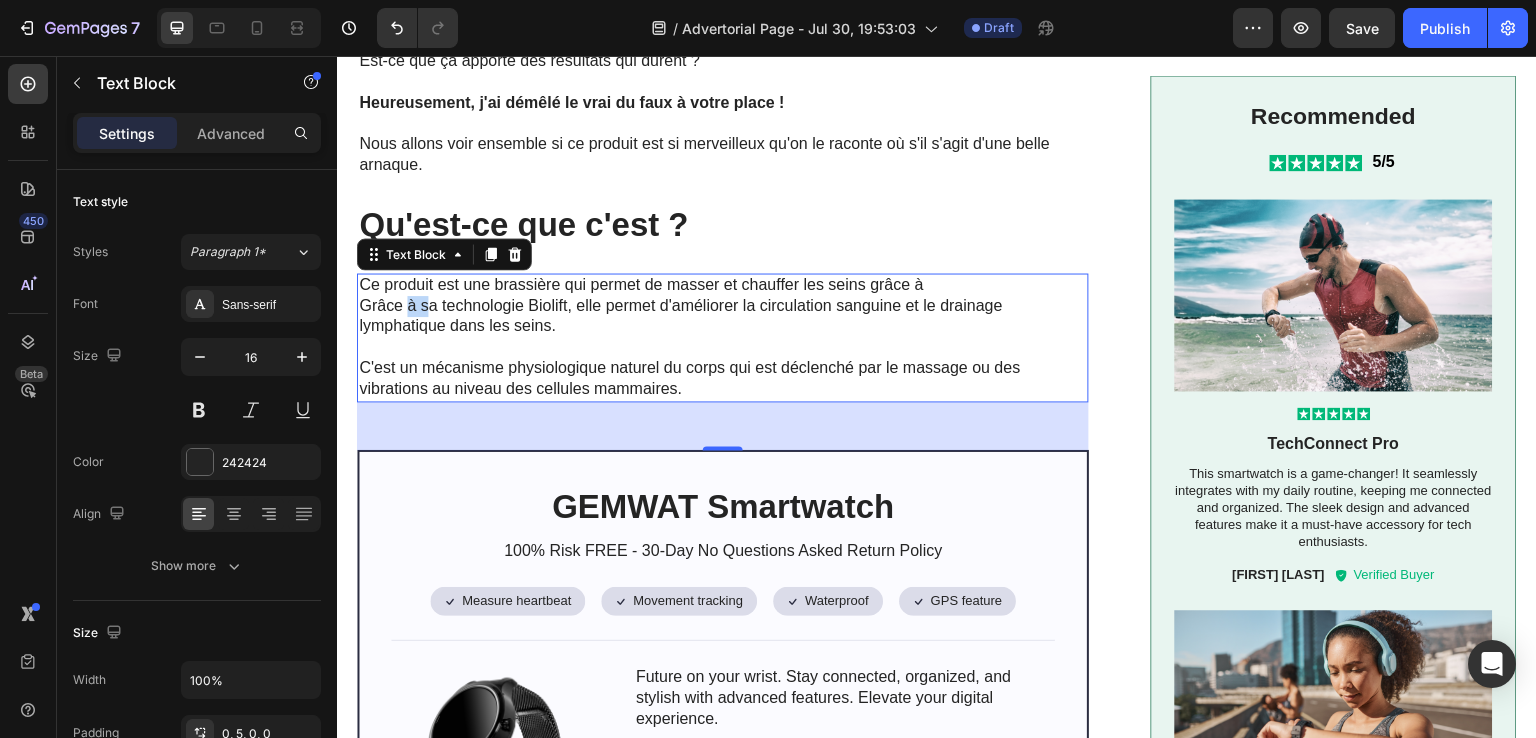 drag, startPoint x: 424, startPoint y: 299, endPoint x: 408, endPoint y: 299, distance: 16 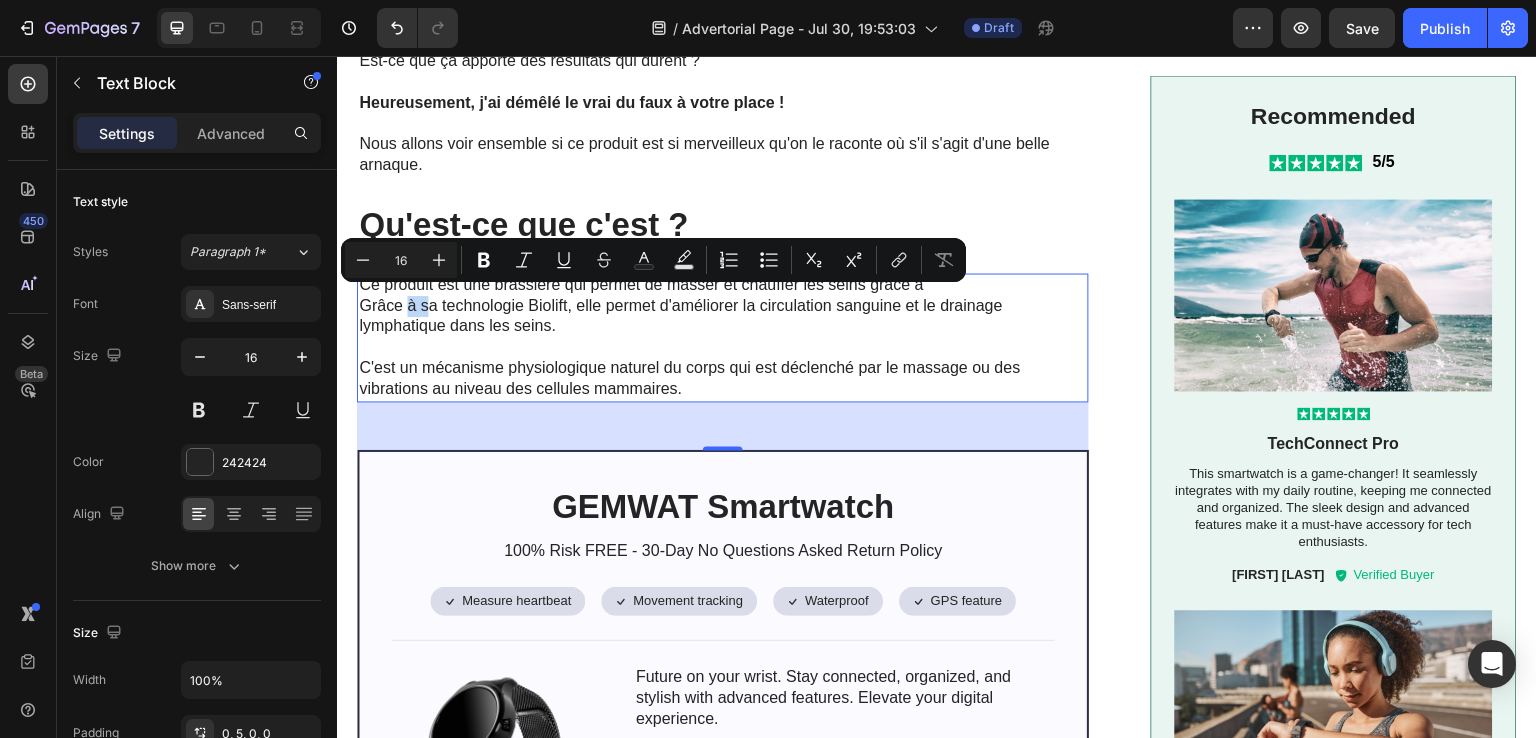 click on "Grâce à sa technologie Biolift, elle permet d'améliorer la circulation sanguine et le drainage lymphatique dans les seins." at bounding box center (721, 317) 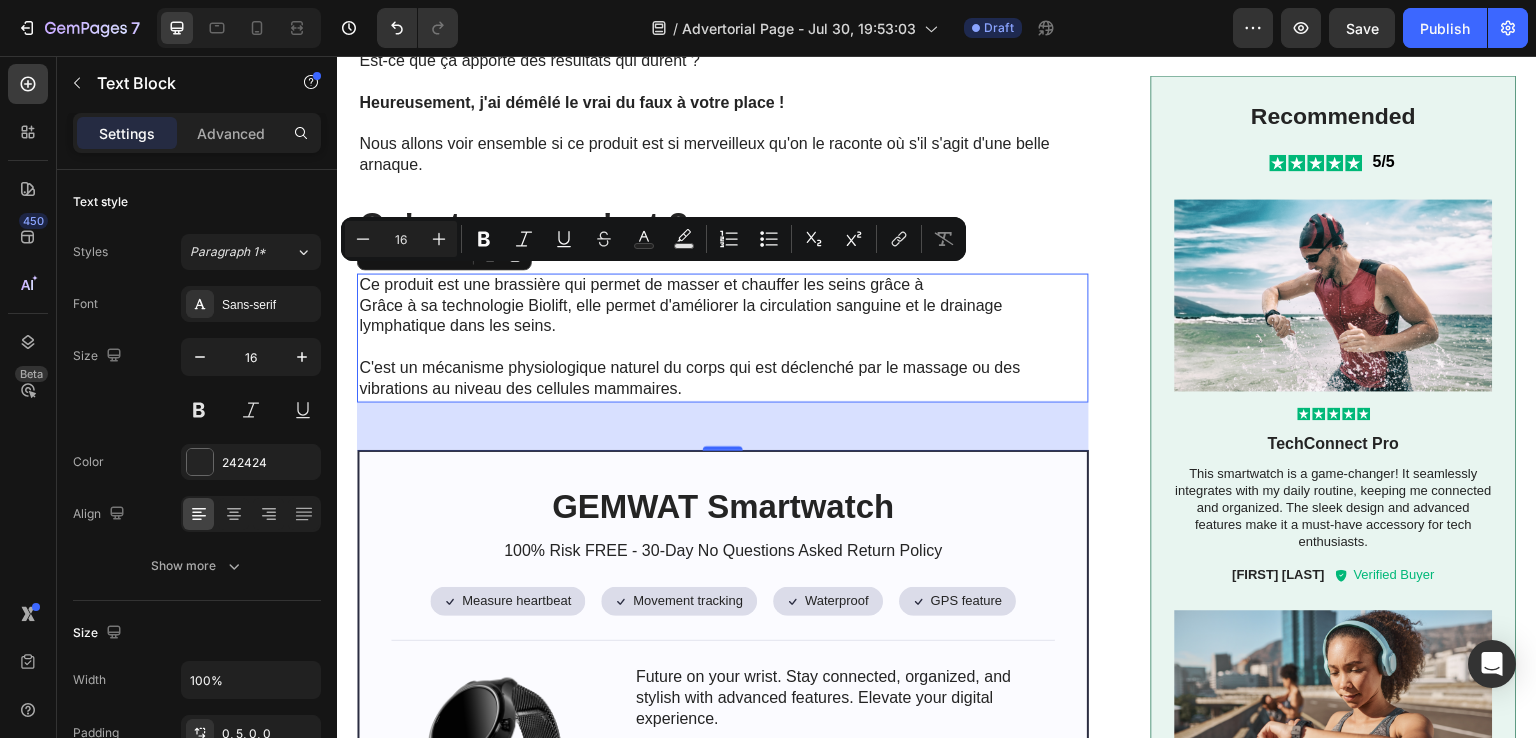 drag, startPoint x: 418, startPoint y: 301, endPoint x: 926, endPoint y: 277, distance: 508.56662 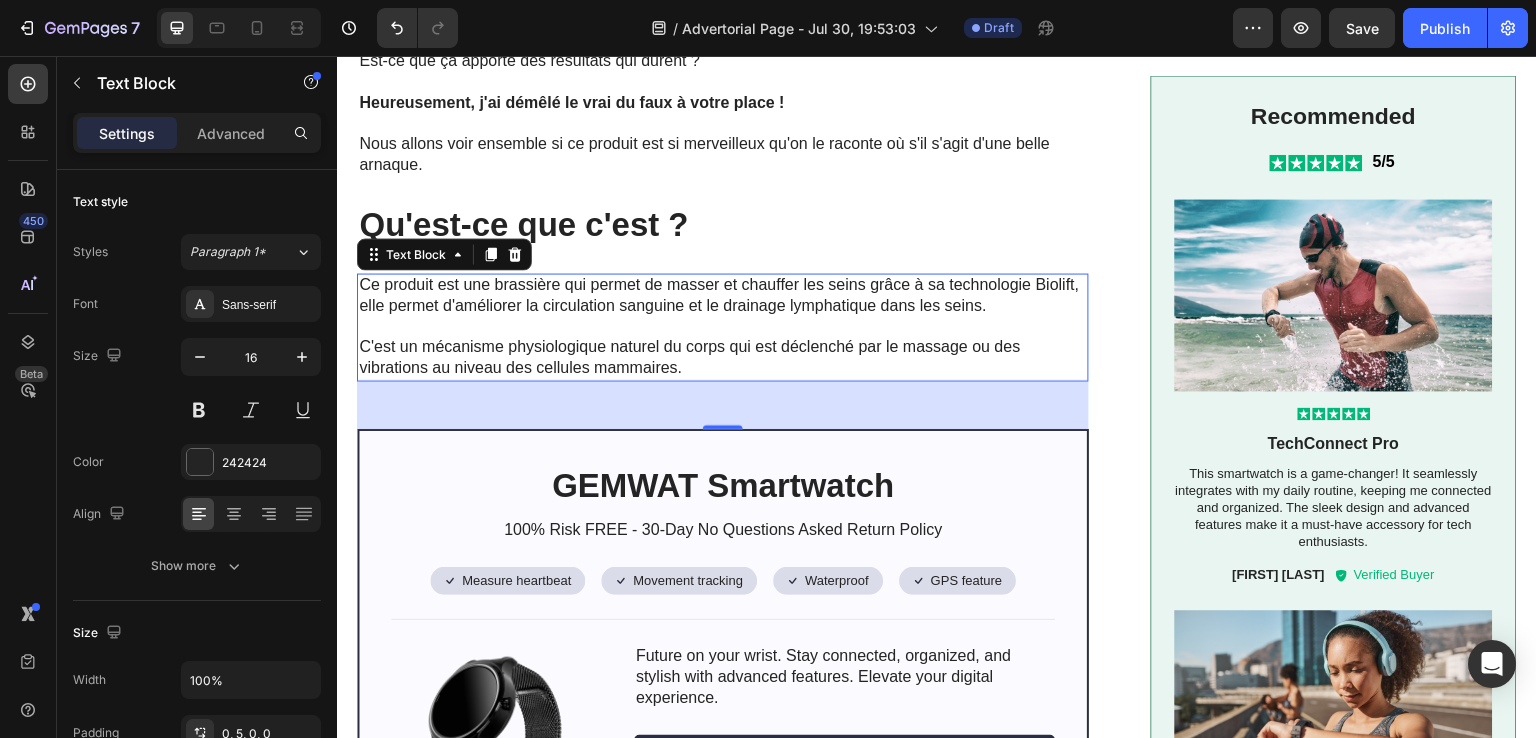 click on "Ce produit est une brassière qui permet de masser et chauffer les seins grâce à sa technologie Biolift, elle permet d'améliorer la circulation sanguine et le drainage lymphatique dans les seins." at bounding box center (721, 296) 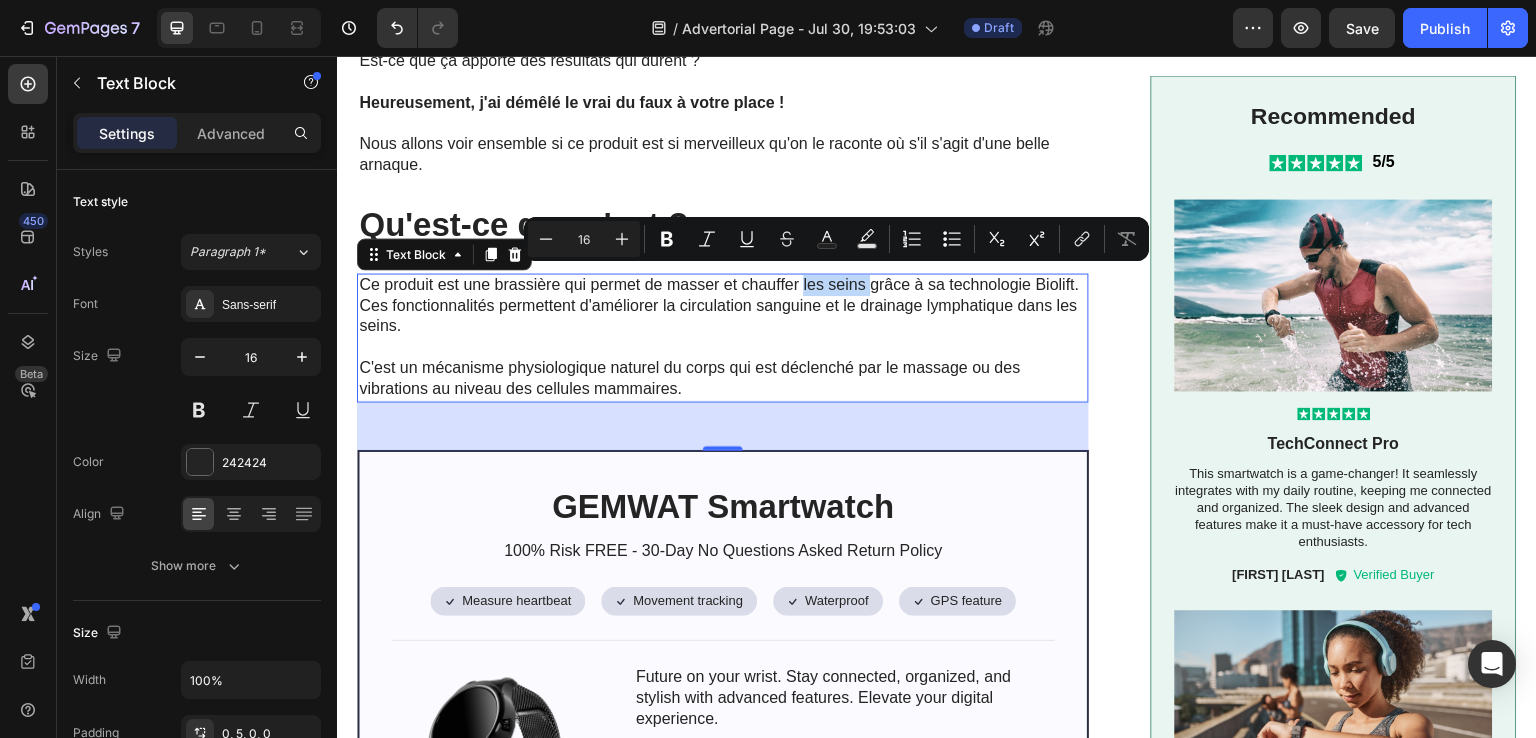 drag, startPoint x: 870, startPoint y: 279, endPoint x: 803, endPoint y: 278, distance: 67.00746 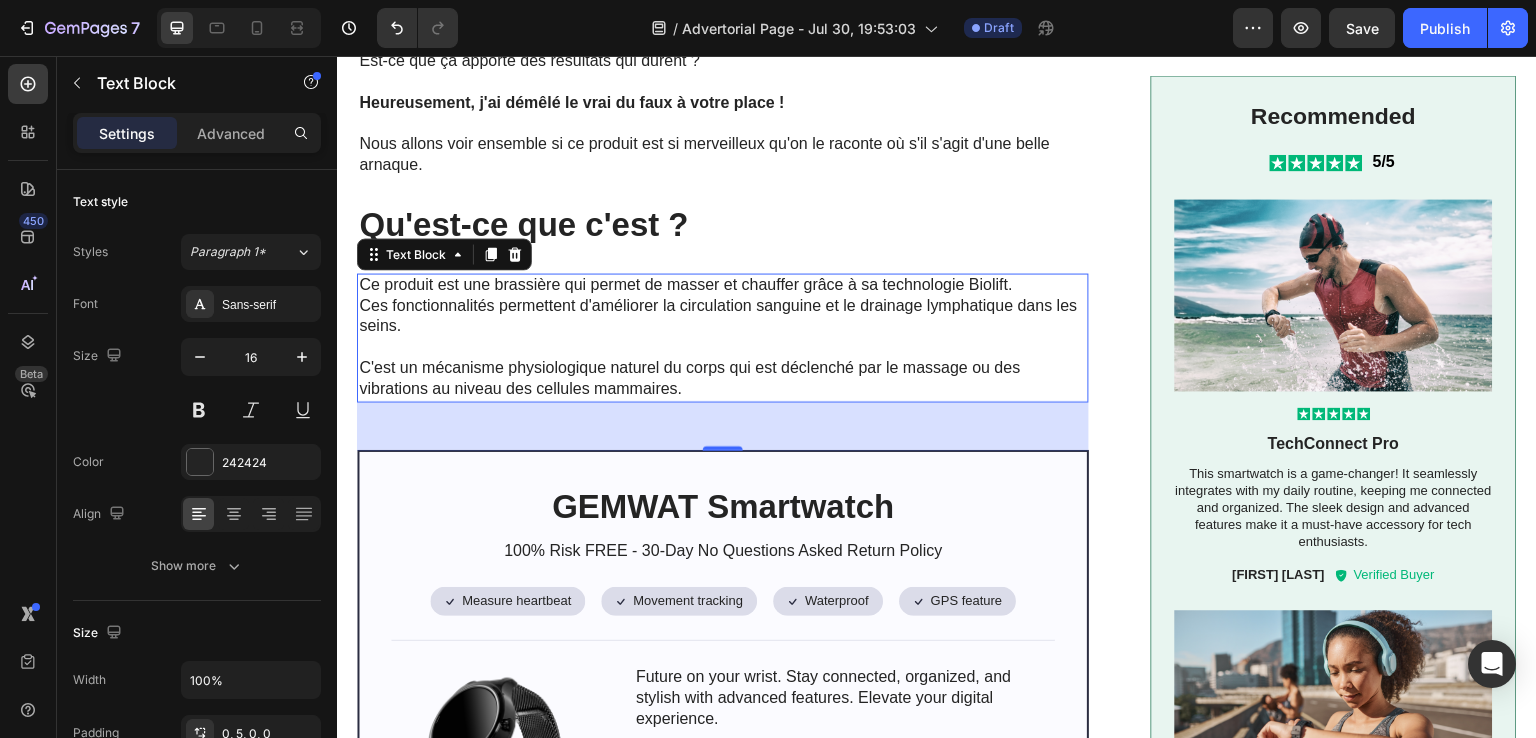 click on "Ces fonctionnalités permettent d'améliorer la circulation sanguine et le drainage lymphatique dans les seins." at bounding box center [721, 317] 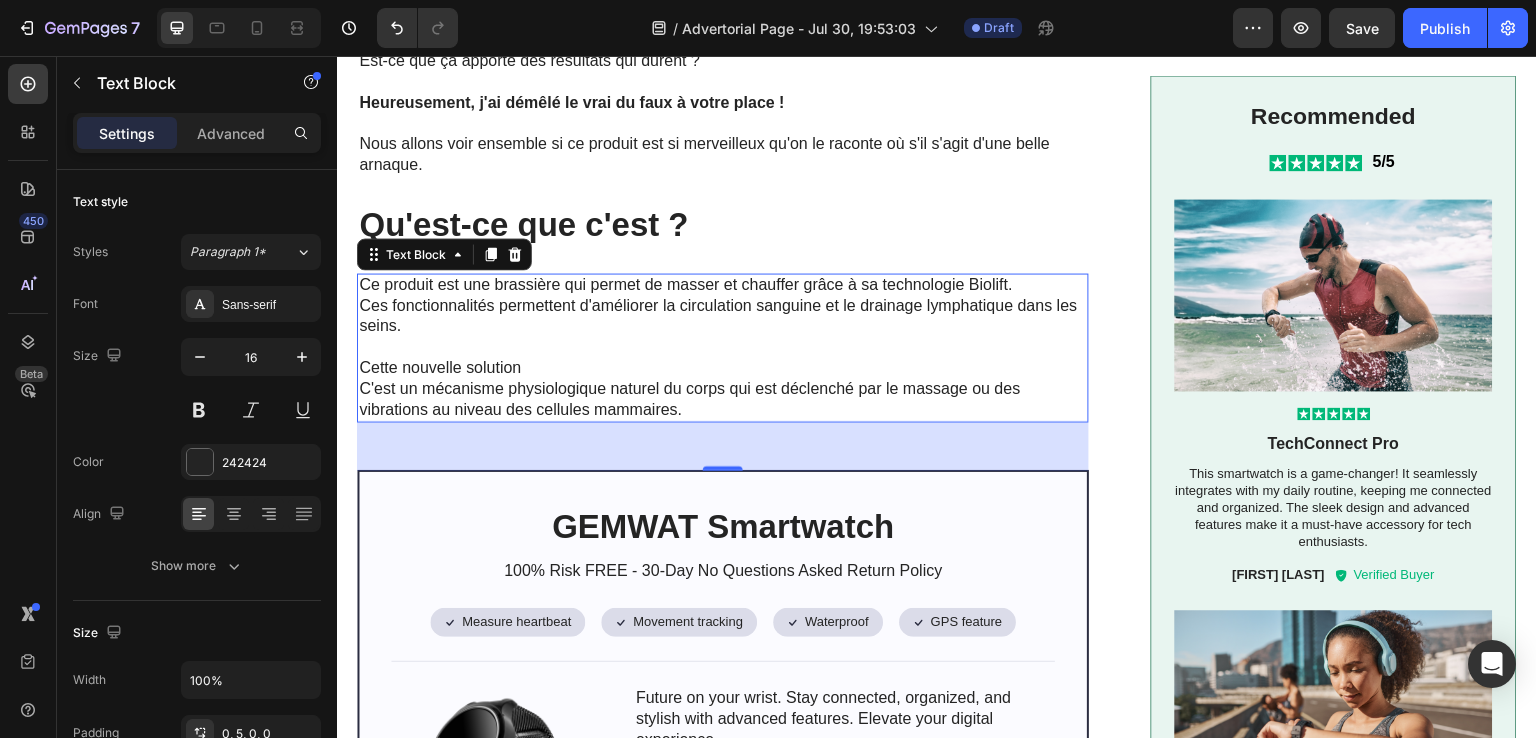 click on "Ces fonctionnalités permettent d'améliorer la circulation sanguine et le drainage lymphatique dans les seins." at bounding box center [721, 317] 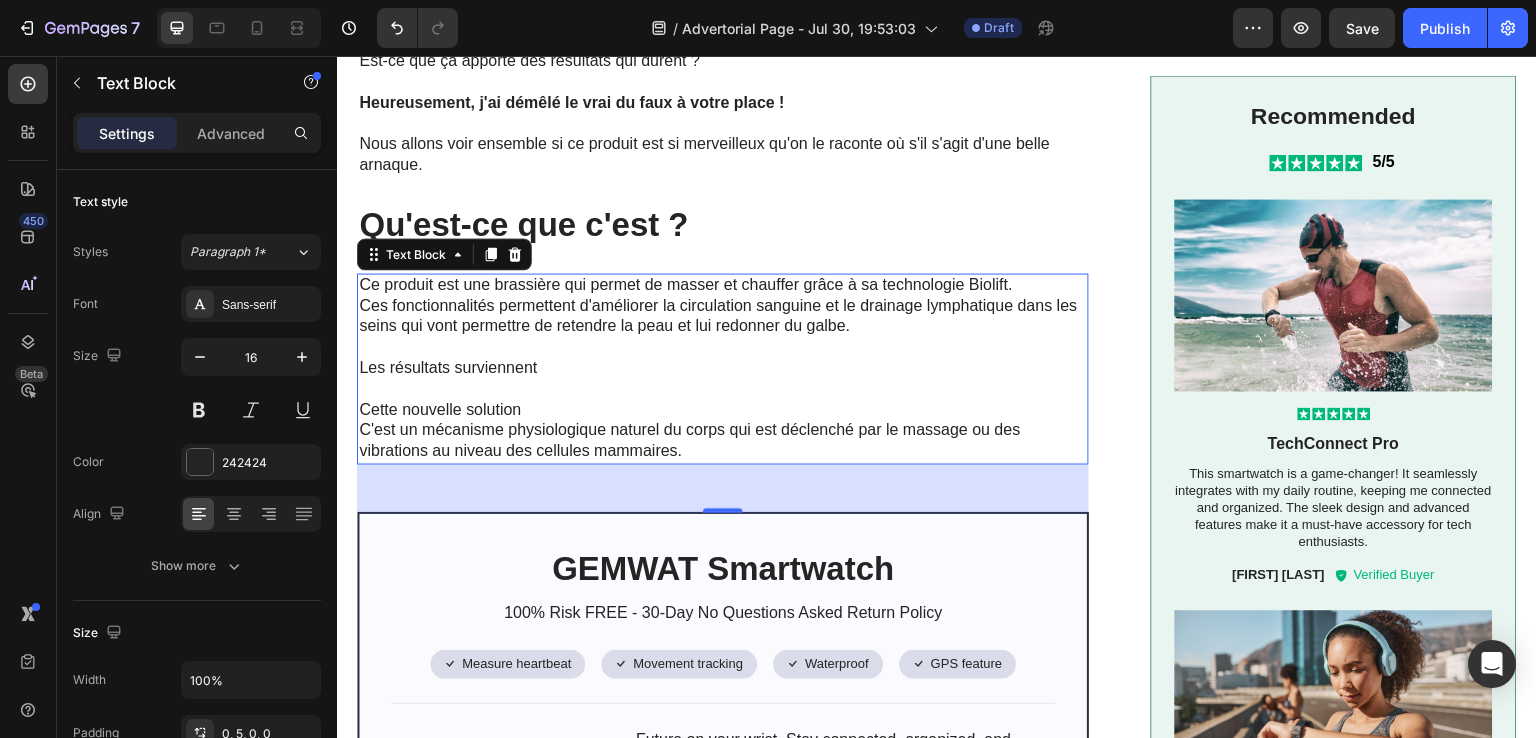 click on "Les résultats surviennent" at bounding box center (721, 368) 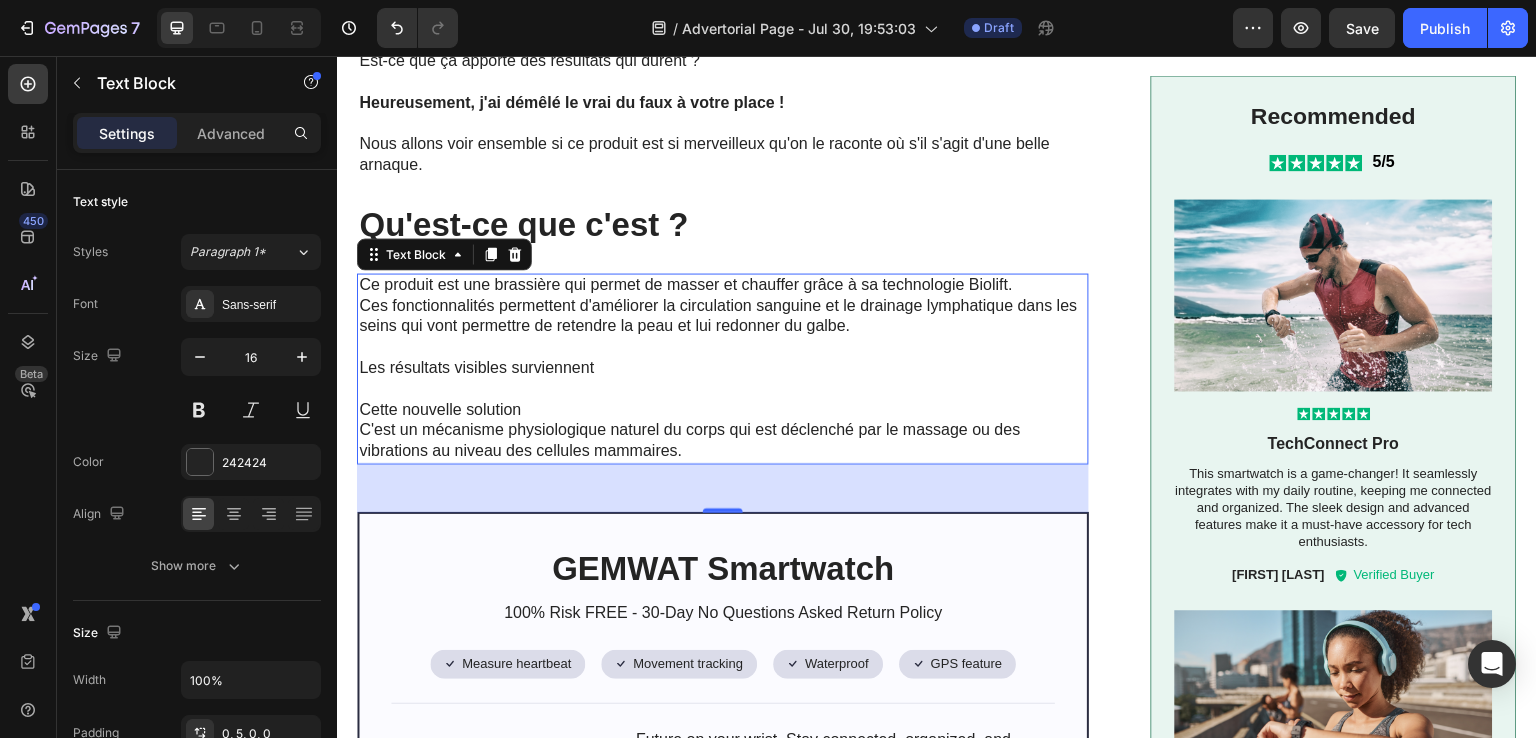 click on "Les résultats visibles surviennent" at bounding box center [721, 368] 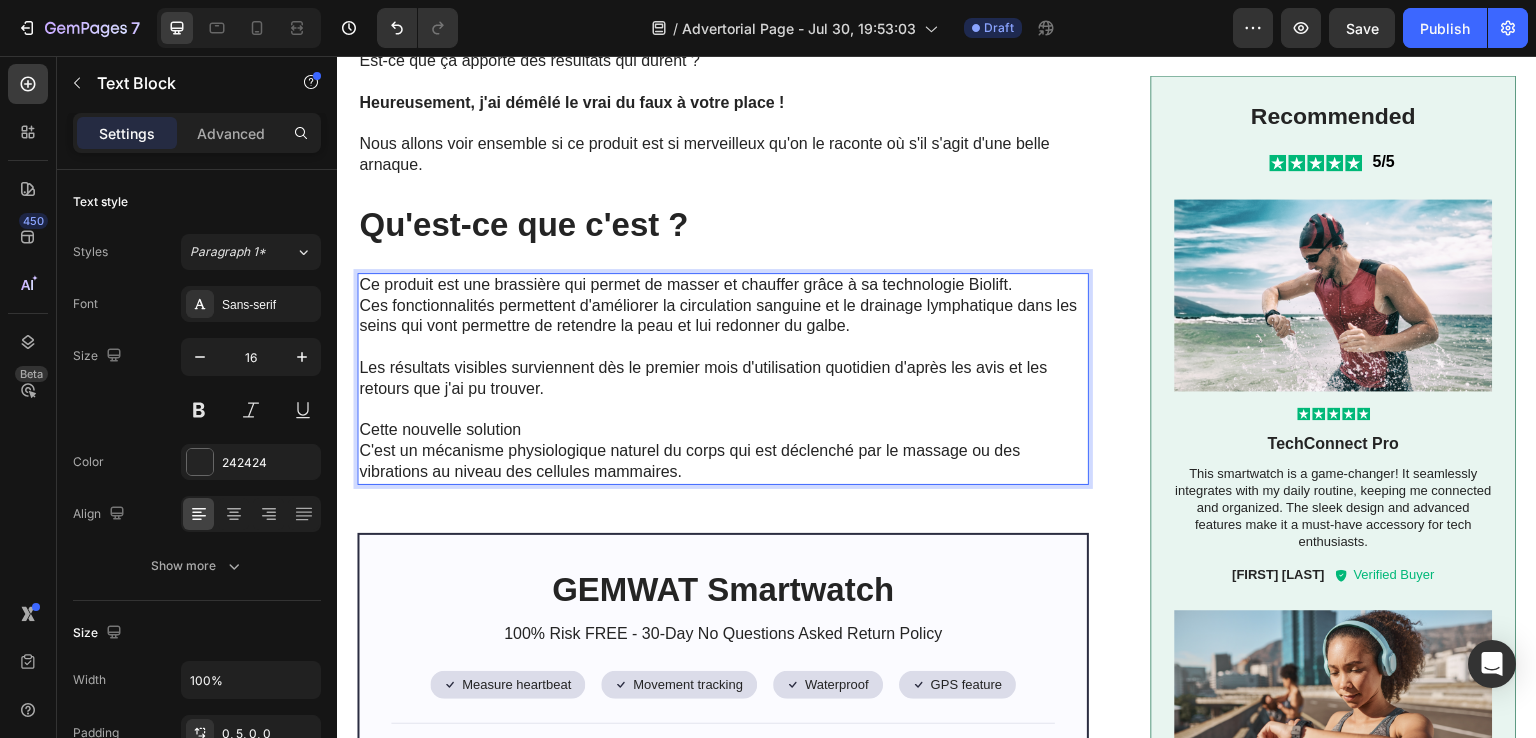 click on "C'est un mécanisme physiologique naturel du corps qui est déclenché par le massage ou des vibrations au niveau des cellules mammaires." at bounding box center [721, 462] 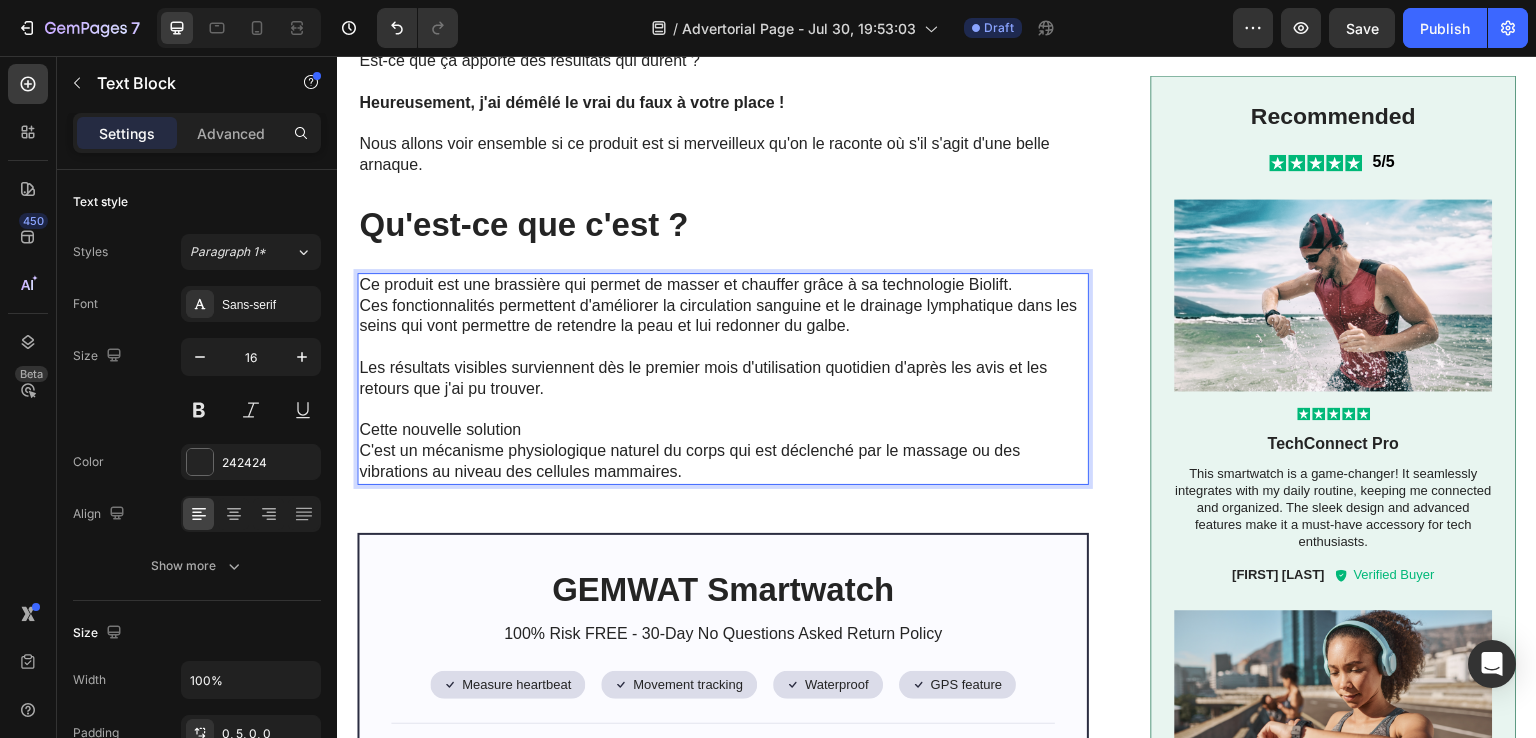 click on "Ces fonctionnalités permettent d'améliorer la circulation sanguine et le drainage lymphatique dans les seins qui vont permettre de retendre la peau et lui redonner du galbe." at bounding box center [721, 317] 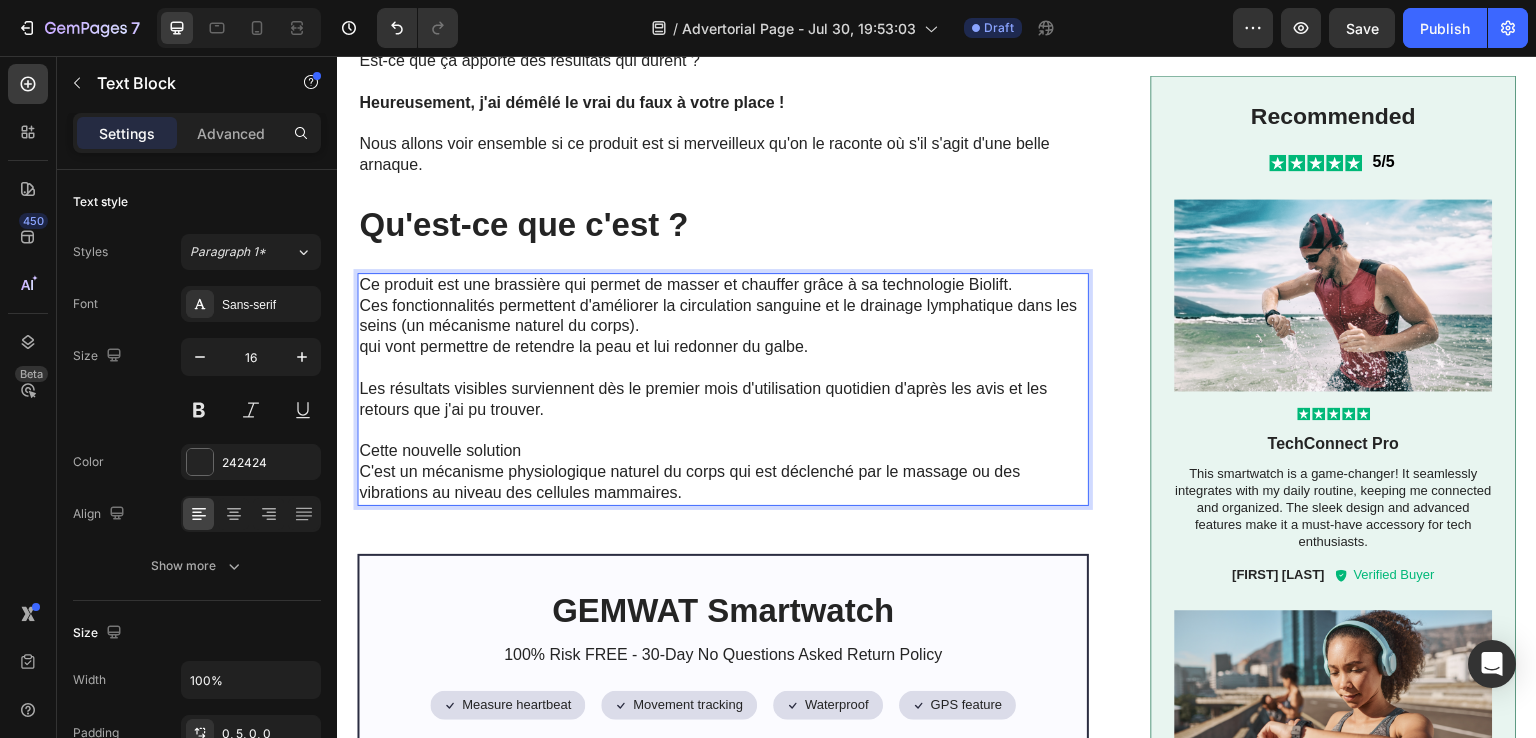 click on "Ces fonctionnalités permettent d'améliorer la circulation sanguine et le drainage lymphatique dans les seins (un mécanisme naturel du corps)." at bounding box center [721, 317] 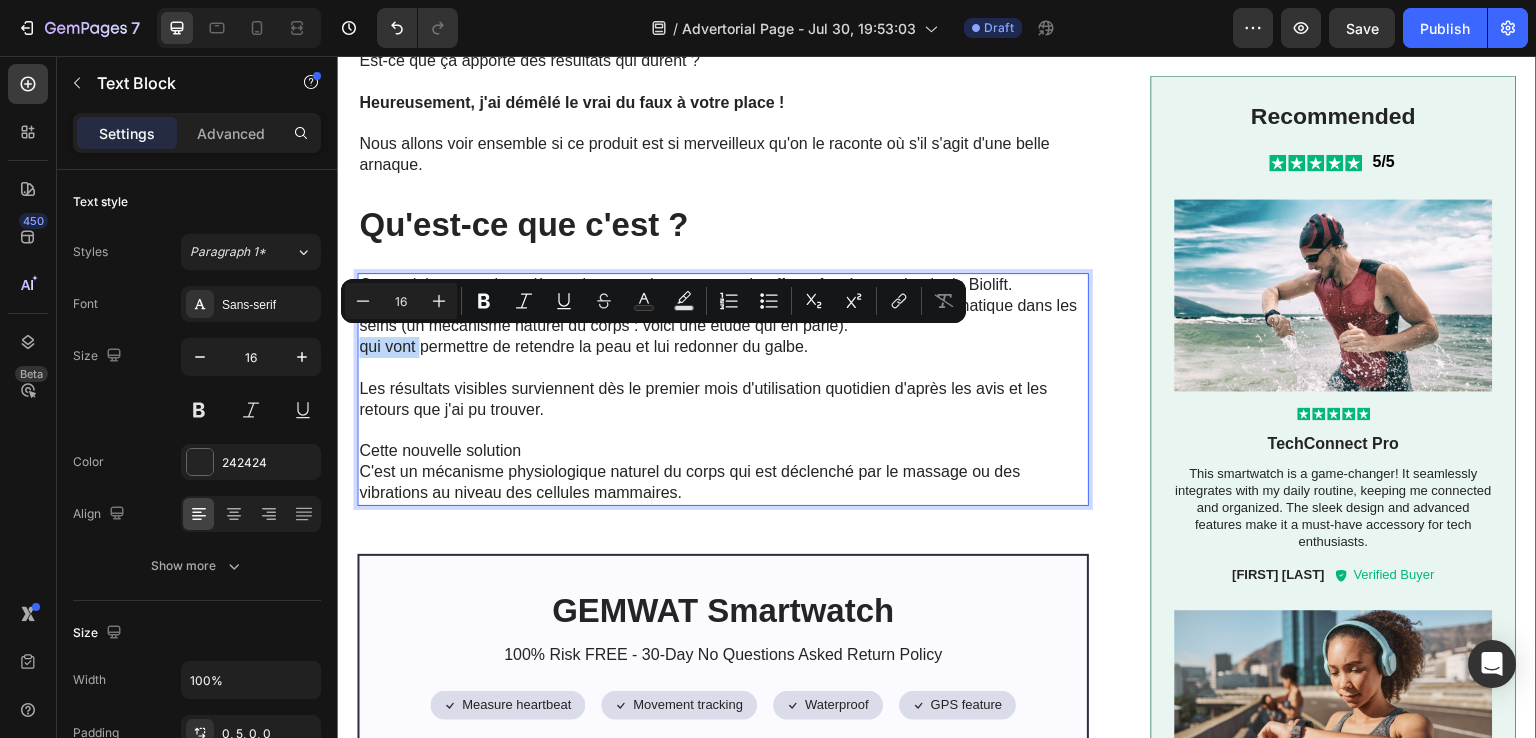 drag, startPoint x: 418, startPoint y: 337, endPoint x: 352, endPoint y: 342, distance: 66.189125 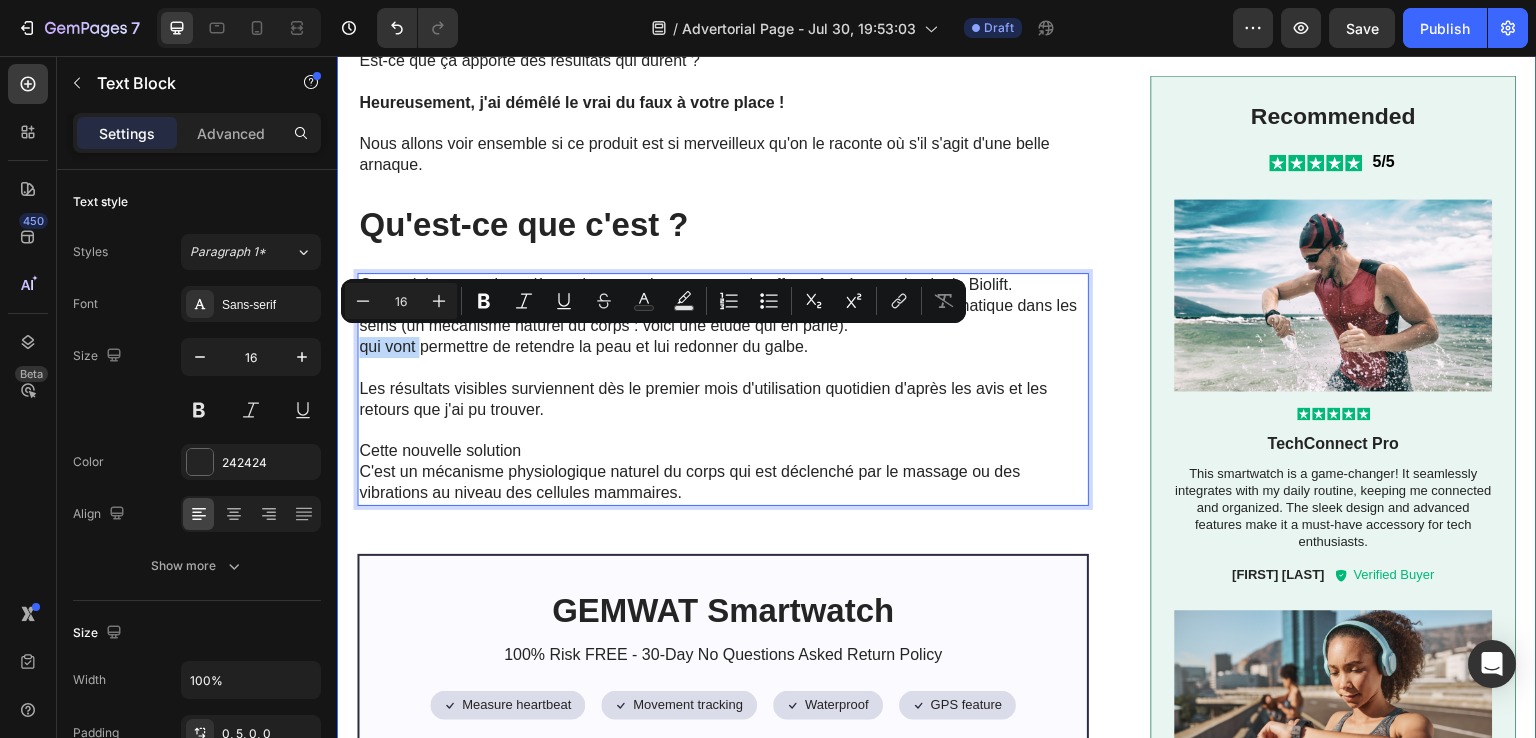 click on "Image Avec plus de 10 000 unités vendues dès son lancement, cette brassière est-elle vraiment si efficace ? Heading Nous savons toutes à quel point ressentir une perte de fermeté et voir sa poitrine changer brusquement après l'allaitement peut devenir un immense complexe.   Pour le résoudre, on parle souvent de  crèmes raffermissantes , de  renforcement musculaire  ou de  chirurgie esthétique .   Mais ces solutions sont souvent  inefficaces , voir comportent des risques et un coût très élevé.   Ce n'est donc pas surprenant que nous sommes de plus en plus de femmes à chercher d'autres  solutions simples  et surtout  efficaces  pour retrouver une poitrine qui nous plaît !   En farfouillant, je suis tombée sur Montainoir.   Une marque qui a été créée par une  ingénieure biomédicale  qui aurait mis au point avec son équipe une brassière massante et chauffante permettant de résoudre ce problème. Mais aussi de  redonner du volume  à la poitrine, de  lutter contre le cancer du sein ." at bounding box center (937, 304) 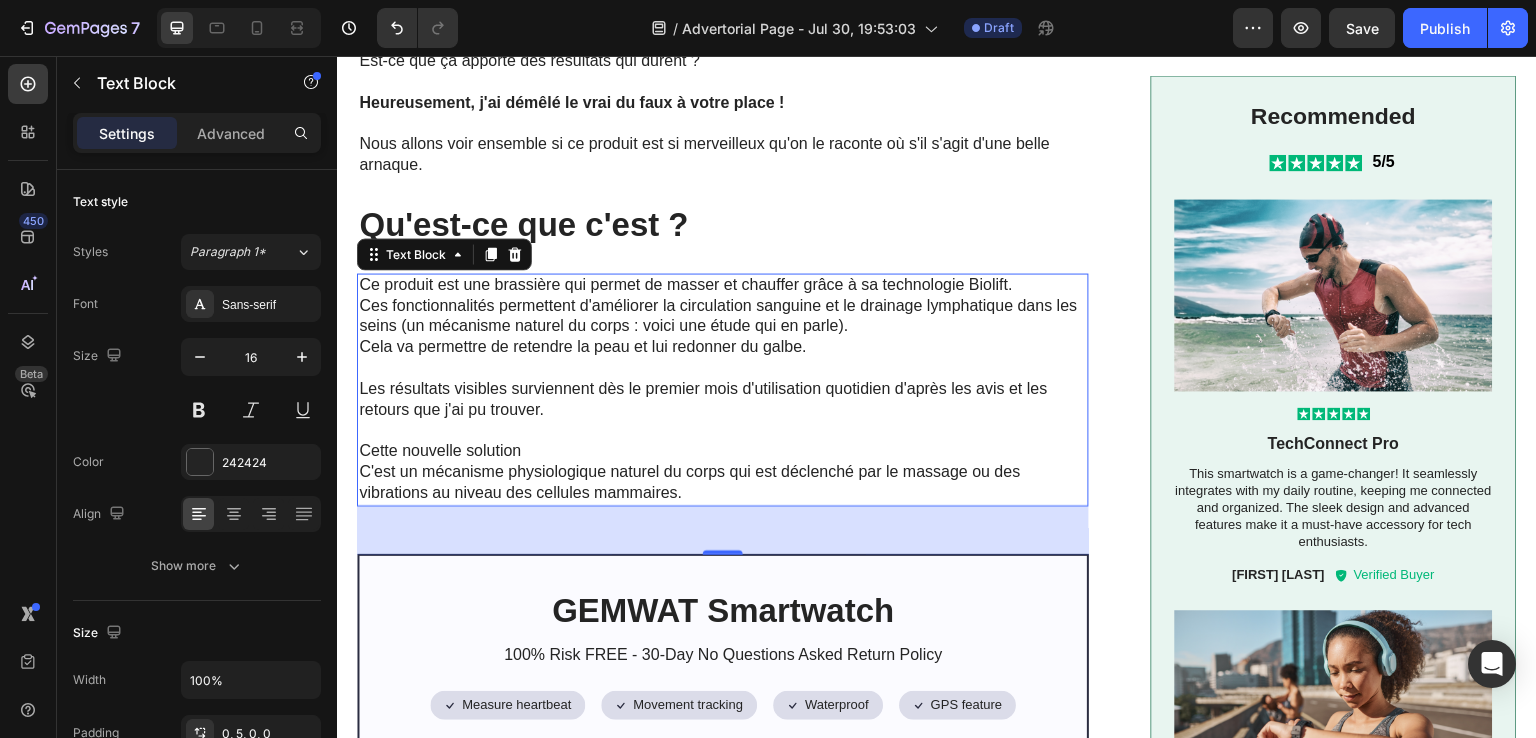 click on "Ces fonctionnalités permettent d'améliorer la circulation sanguine et le drainage lymphatique dans les seins (un mécanisme naturel du corps : voici une étude qui en parle)." at bounding box center [721, 317] 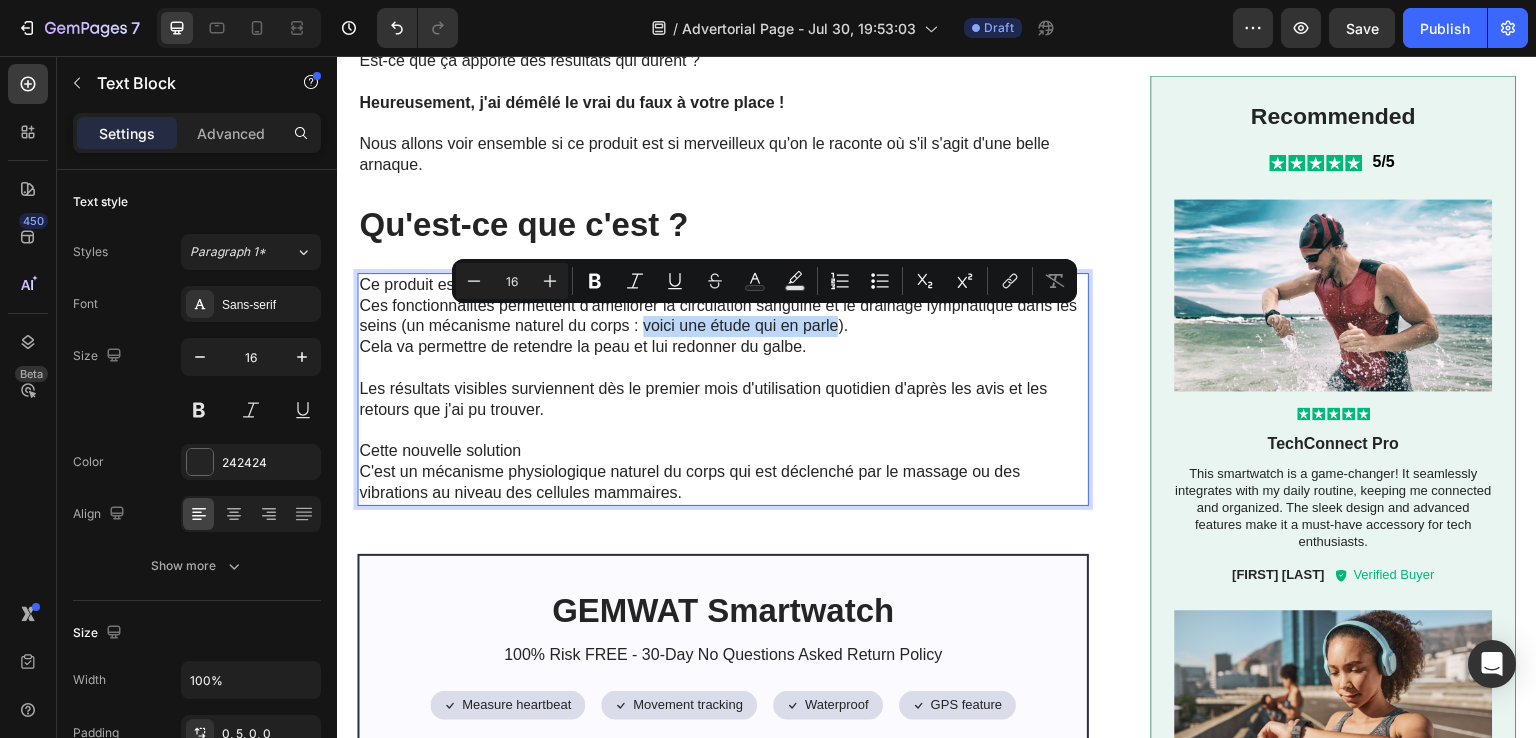 drag, startPoint x: 671, startPoint y: 320, endPoint x: 863, endPoint y: 328, distance: 192.1666 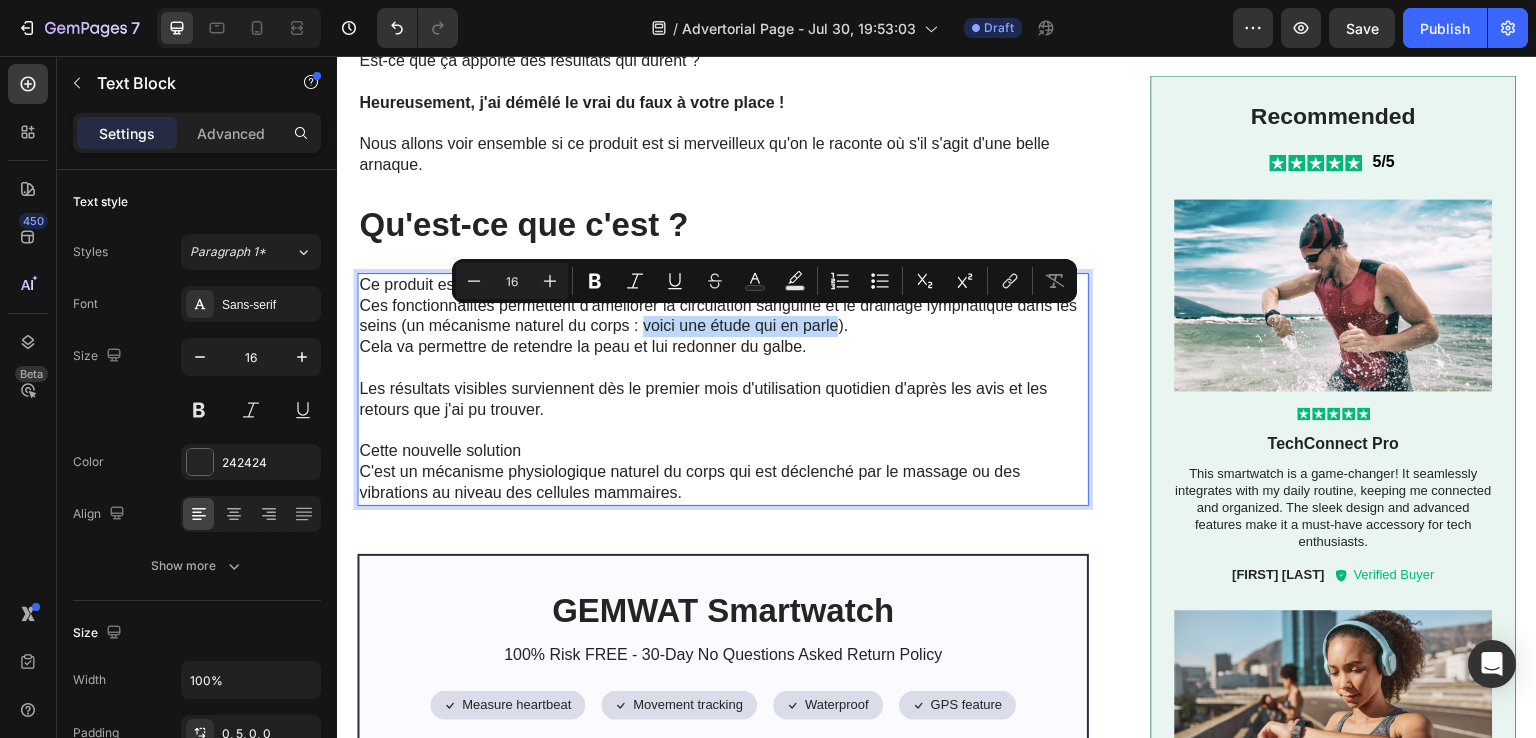click on "Ces fonctionnalités permettent d'améliorer la circulation sanguine et le drainage lymphatique dans les seins (un mécanisme naturel du corps : voici une étude qui en parle)." at bounding box center [721, 317] 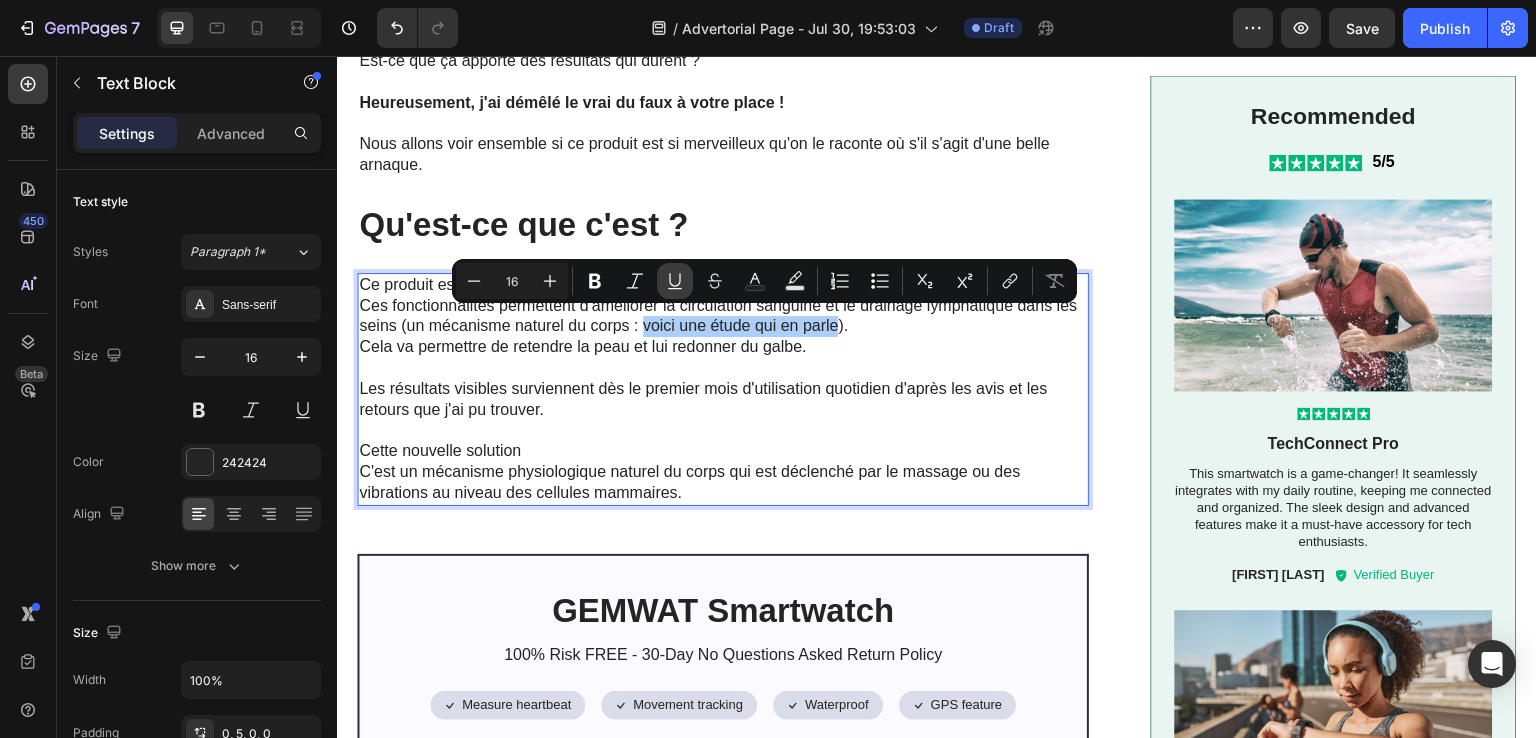 click 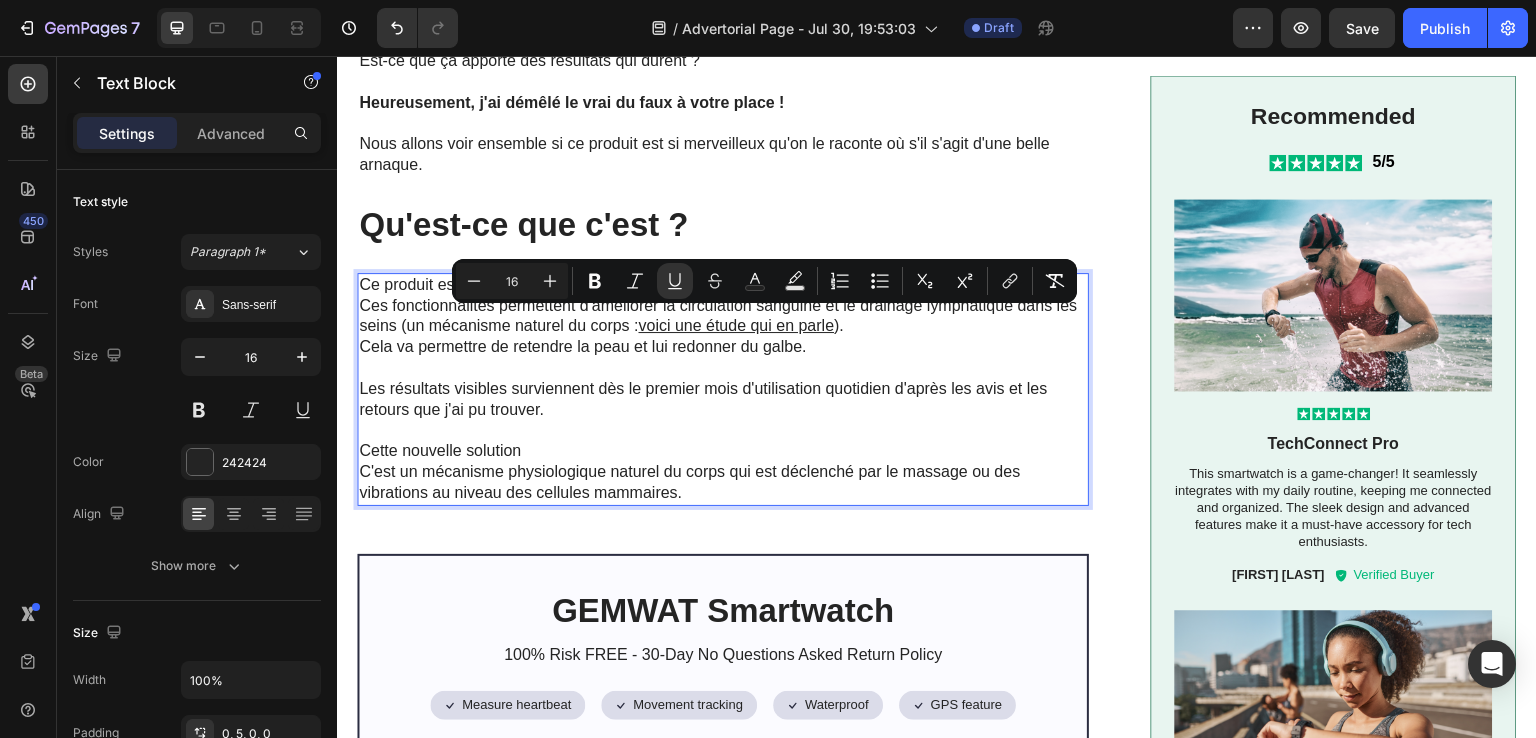 click on "Ces fonctionnalités permettent d'améliorer la circulation sanguine et le drainage lymphatique dans les seins (un mécanisme naturel du corps :  voici une étude qui en parle )." at bounding box center [721, 317] 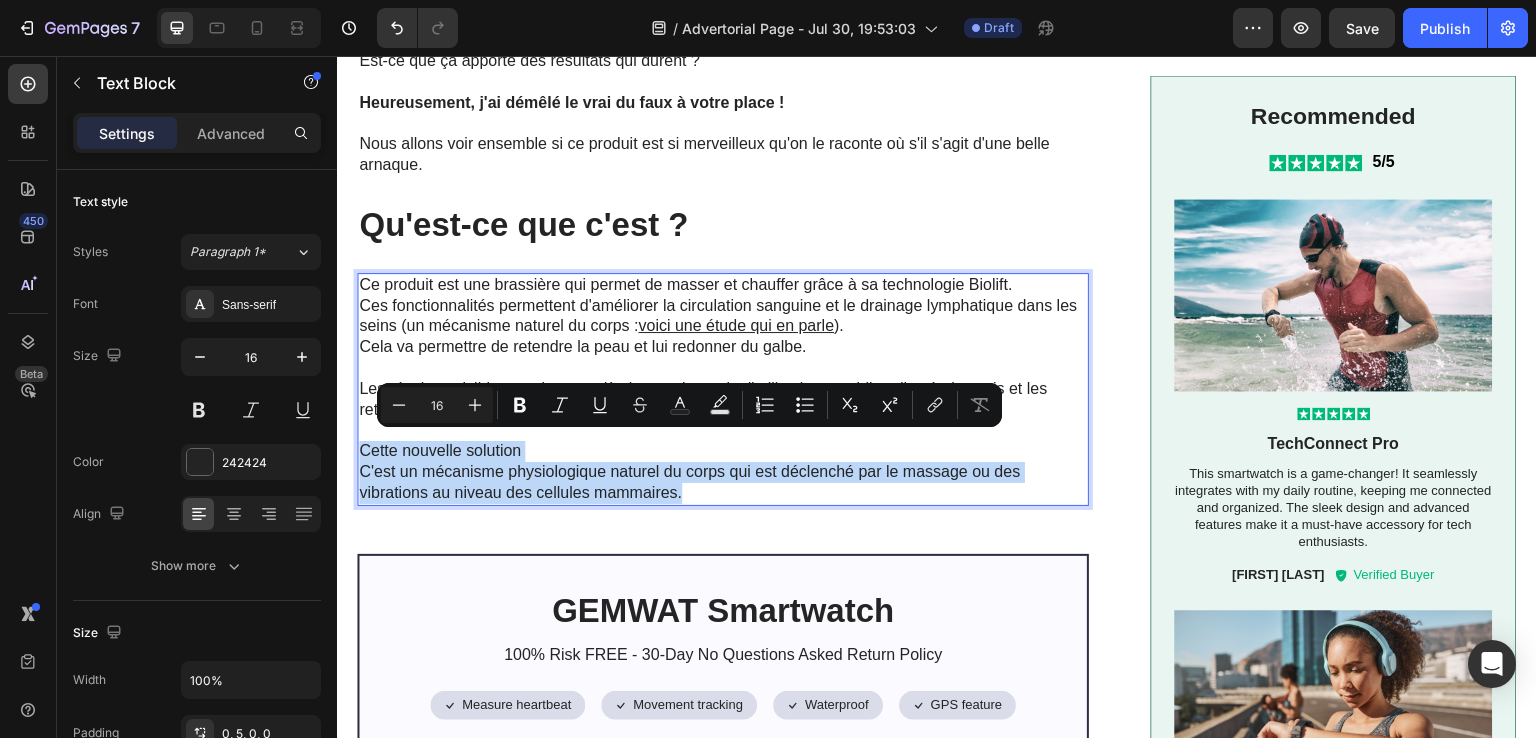 drag, startPoint x: 692, startPoint y: 489, endPoint x: 356, endPoint y: 444, distance: 339 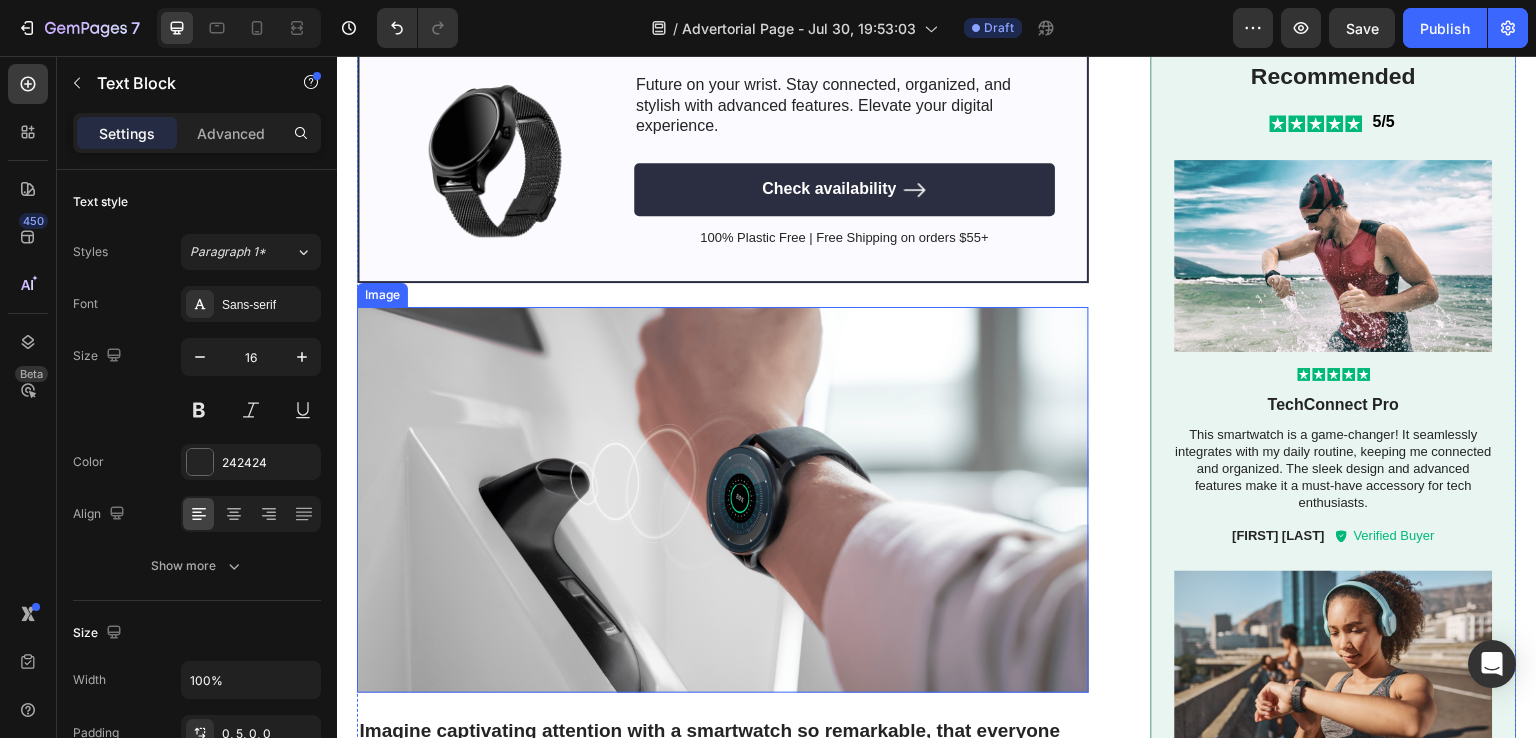 scroll, scrollTop: 2148, scrollLeft: 0, axis: vertical 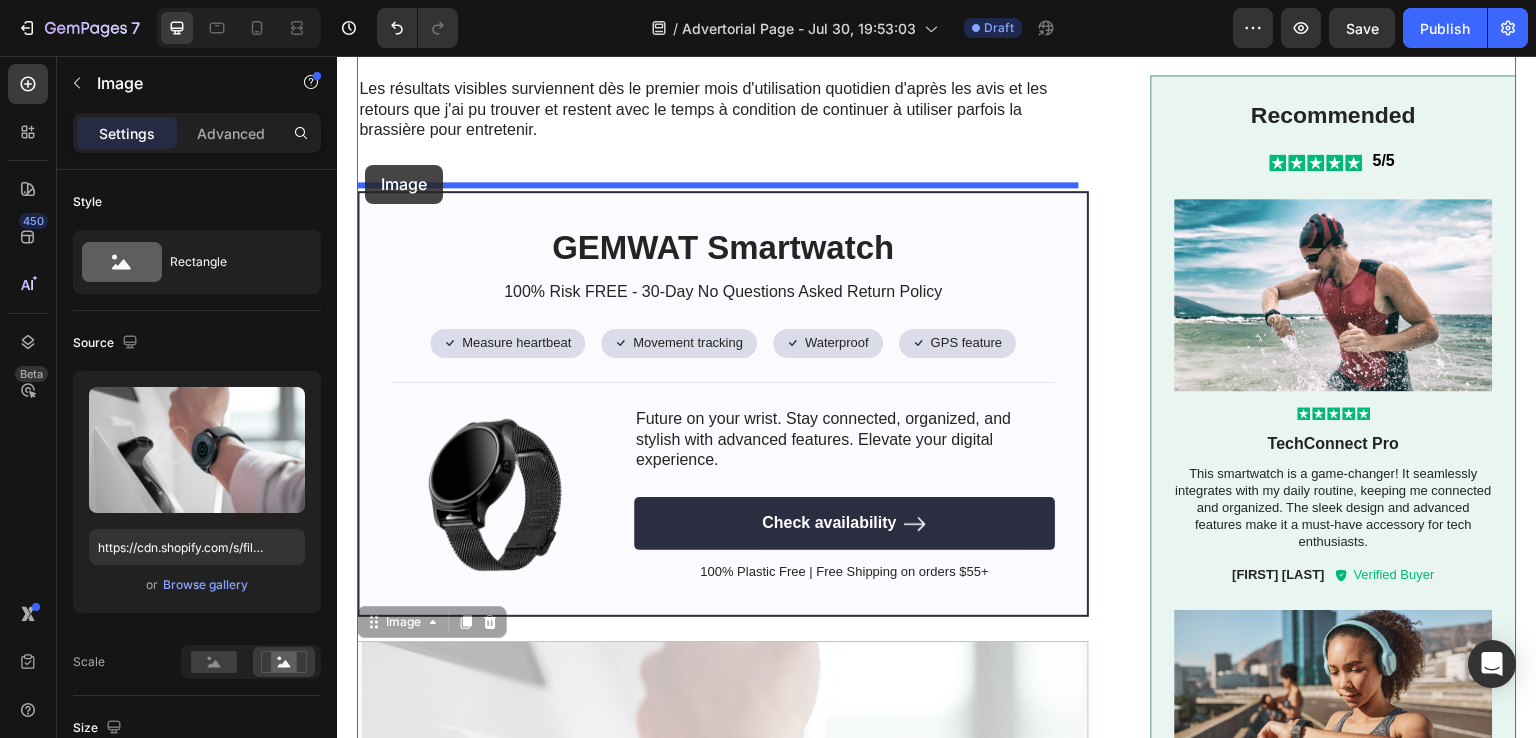drag, startPoint x: 390, startPoint y: 476, endPoint x: 365, endPoint y: 165, distance: 312.0032 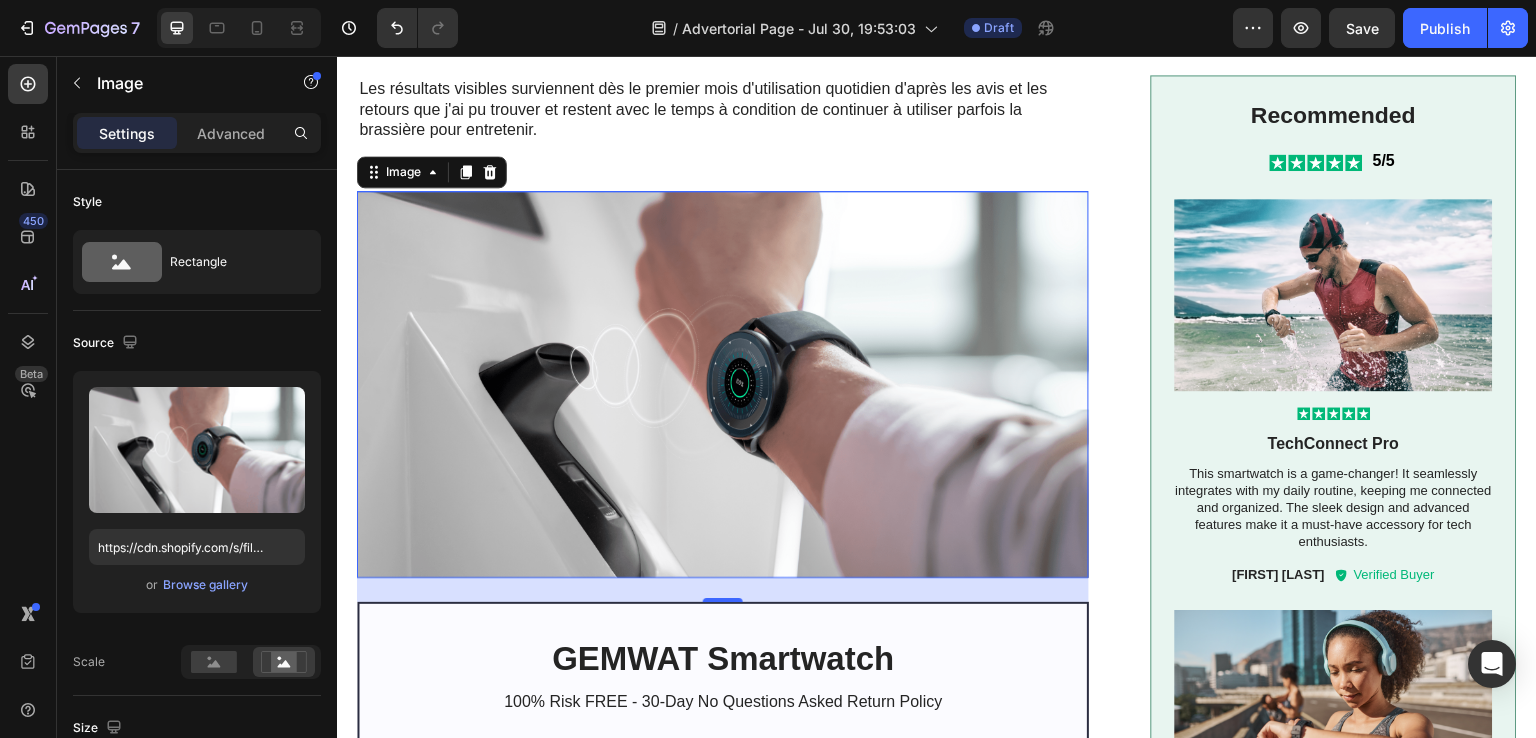 scroll, scrollTop: 1648, scrollLeft: 0, axis: vertical 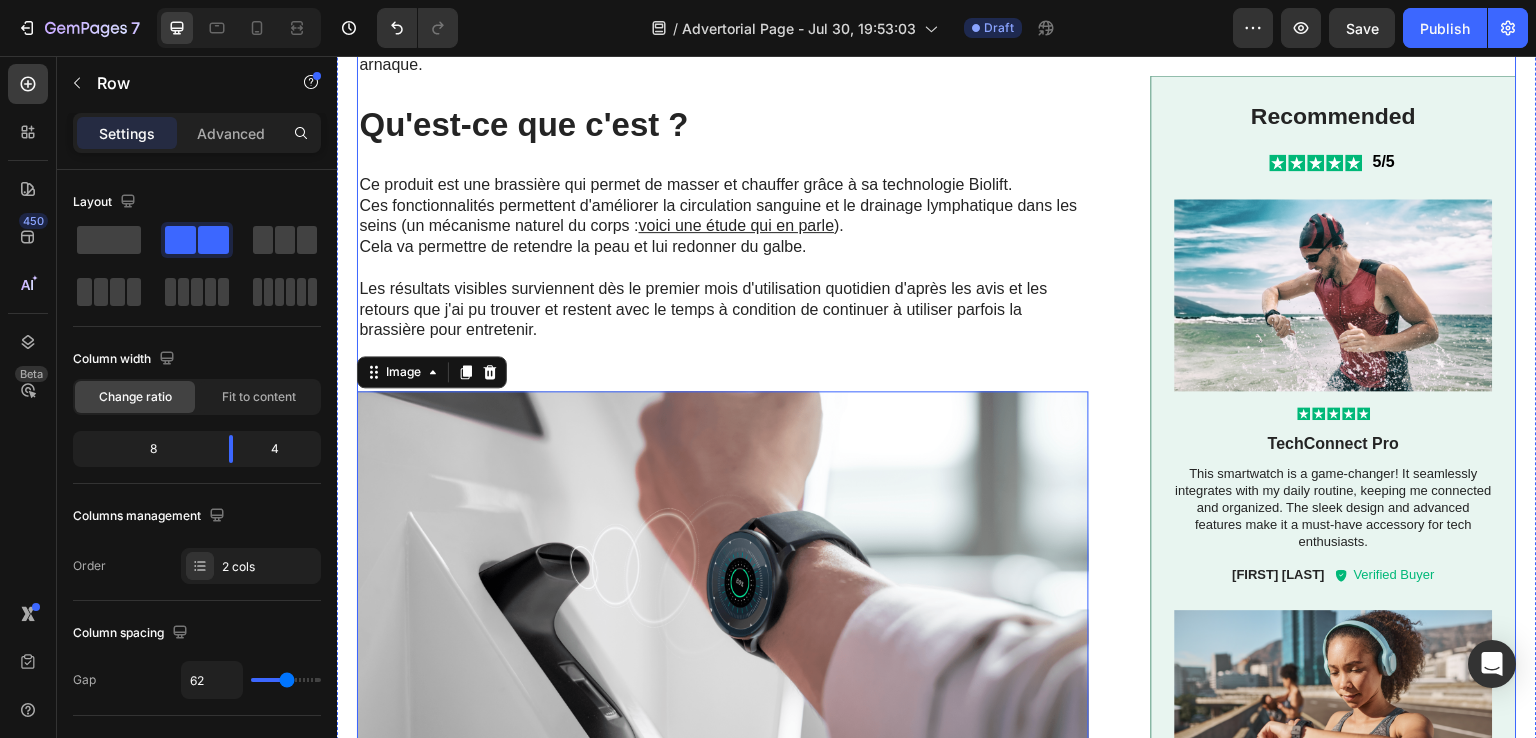 click on "Image Avec plus de 10 000 unités vendues dès son lancement, cette brassière est-elle vraiment si efficace ? Heading Nous savons toutes à quel point ressentir une perte de fermeté et voir sa poitrine changer brusquement après l'allaitement peut devenir un immense complexe.   Pour le résoudre, on parle souvent de  crèmes raffermissantes , de  renforcement musculaire  ou de  chirurgie esthétique .   Mais ces solutions sont souvent  inefficaces , voir comportent des risques et un coût très élevé.   Ce n'est donc pas surprenant que nous sommes de plus en plus de femmes à chercher d'autres  solutions simples  et surtout  efficaces  pour retrouver une poitrine qui nous plaît !   En farfouillant, je suis tombée sur Montainoir.   Une marque qui a été créée par une  ingénieure biomédicale  qui aurait mis au point avec son équipe une brassière massante et chauffante permettant de résoudre ce problème. Mais aussi de  redonner du volume  à la poitrine, de  lutter contre le cancer du sein ." at bounding box center (723, 185) 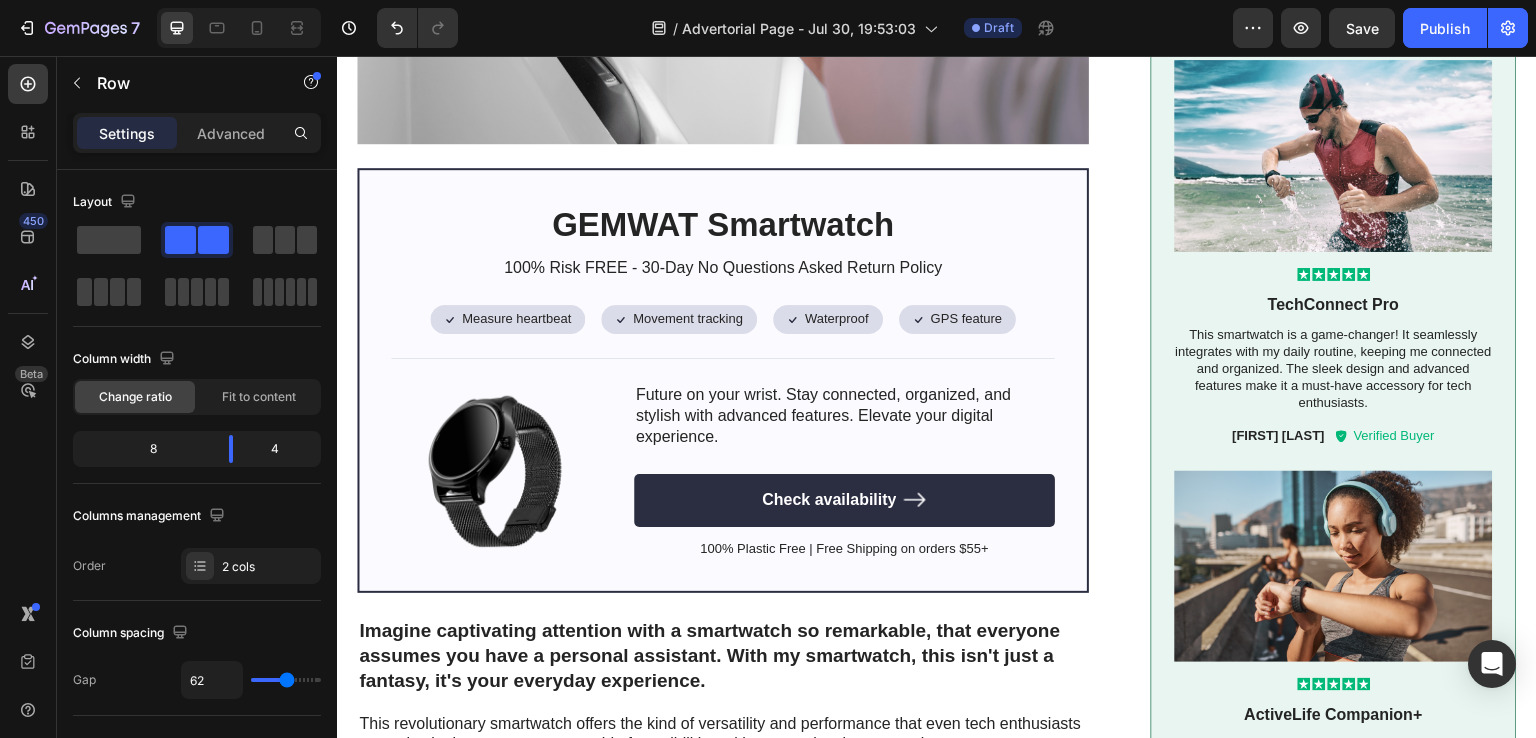 scroll, scrollTop: 2248, scrollLeft: 0, axis: vertical 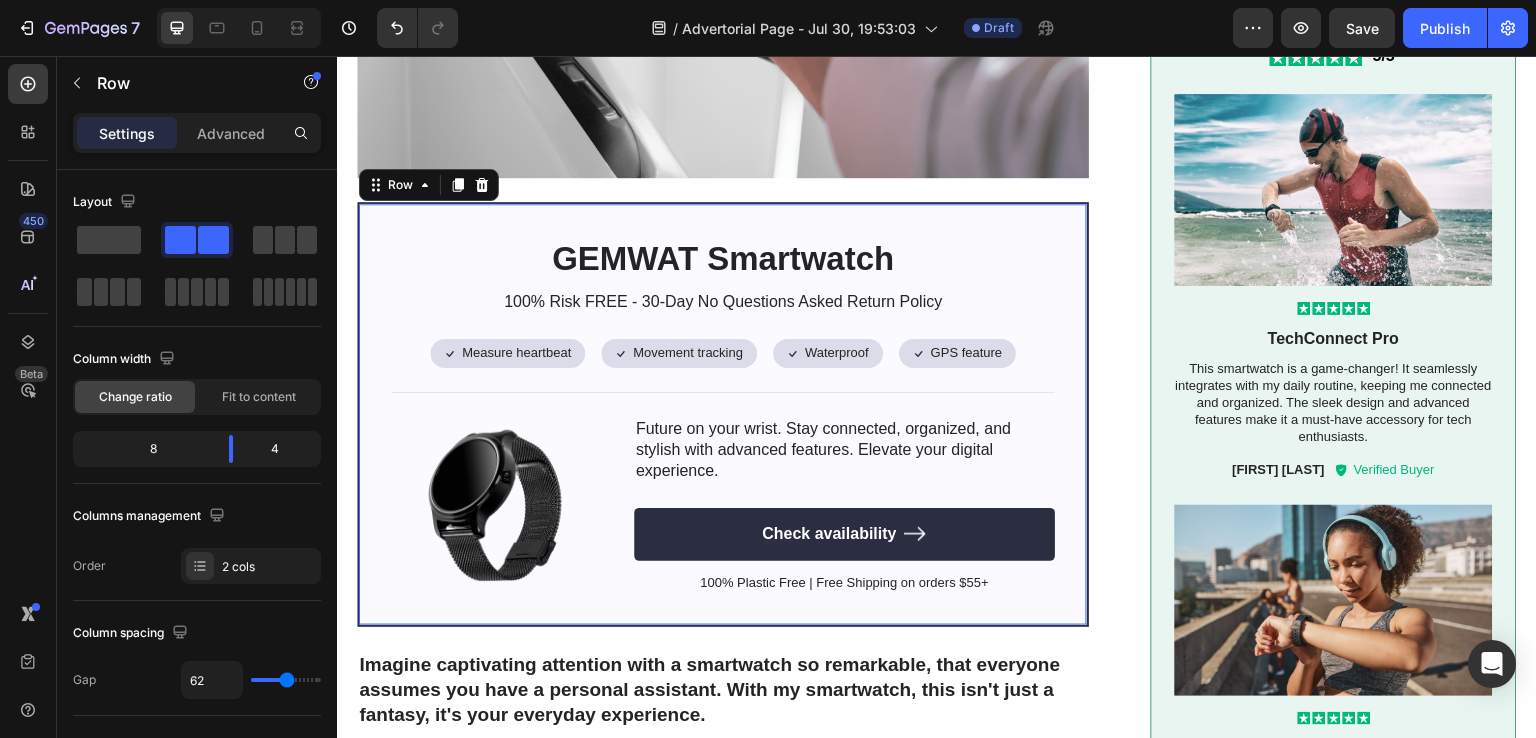 click on "GEMWAT Smartwatch Heading 100% Risk FREE - 30-Day No Questions Asked Return Policy Text Block
Icon Measure heartbeat Text Block Row
Icon Movement tracking Text Block Row Row
Icon Waterproof Text Block Row
Icon GPS feature Text Block Row Row Row Image Future on your wrist. Stay connected, organized, and stylish with advanced features. Elevate your digital experience. Text Block
Check availability Button 100% Plastic Free | Free Shipping on orders $55+ Text Block Row Row   0" at bounding box center (723, 415) 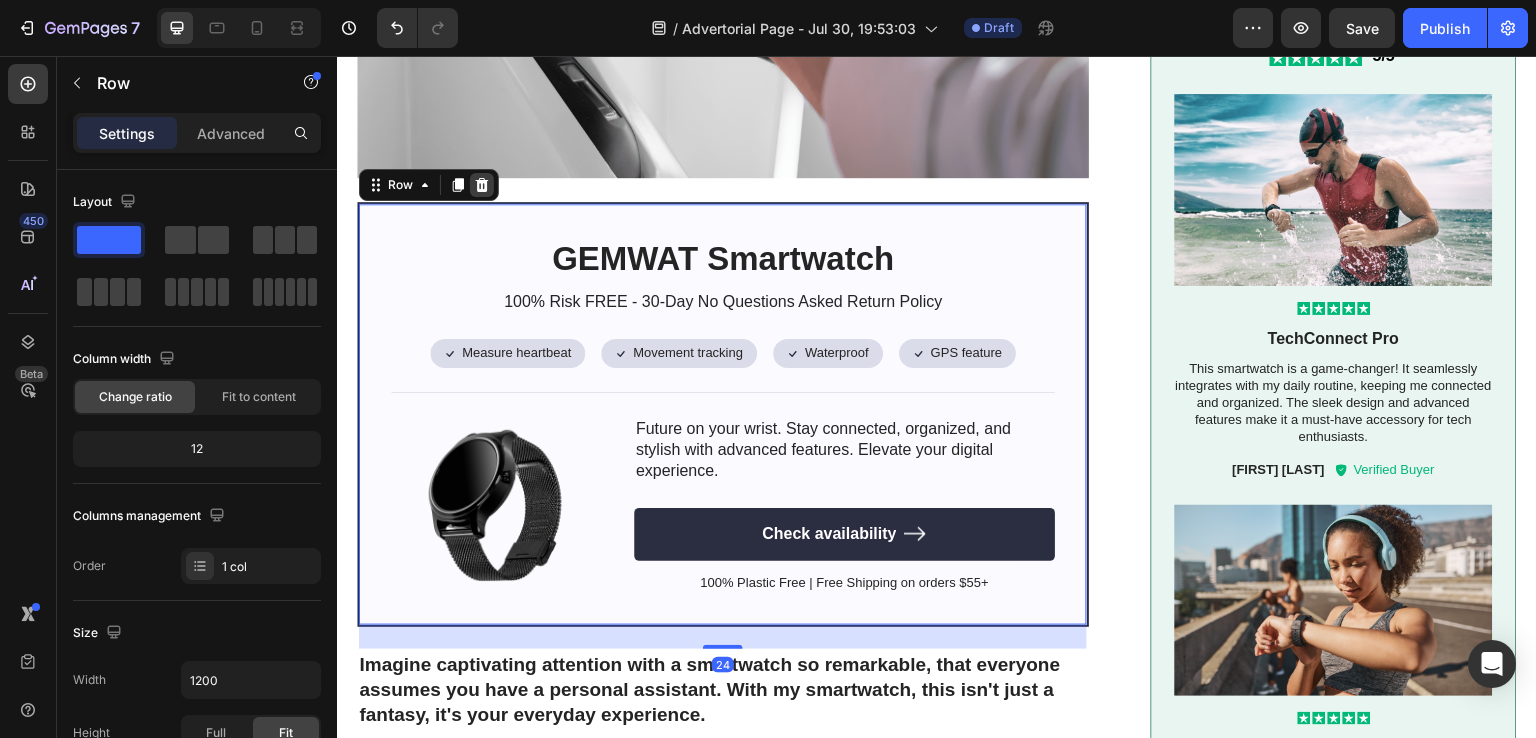 click 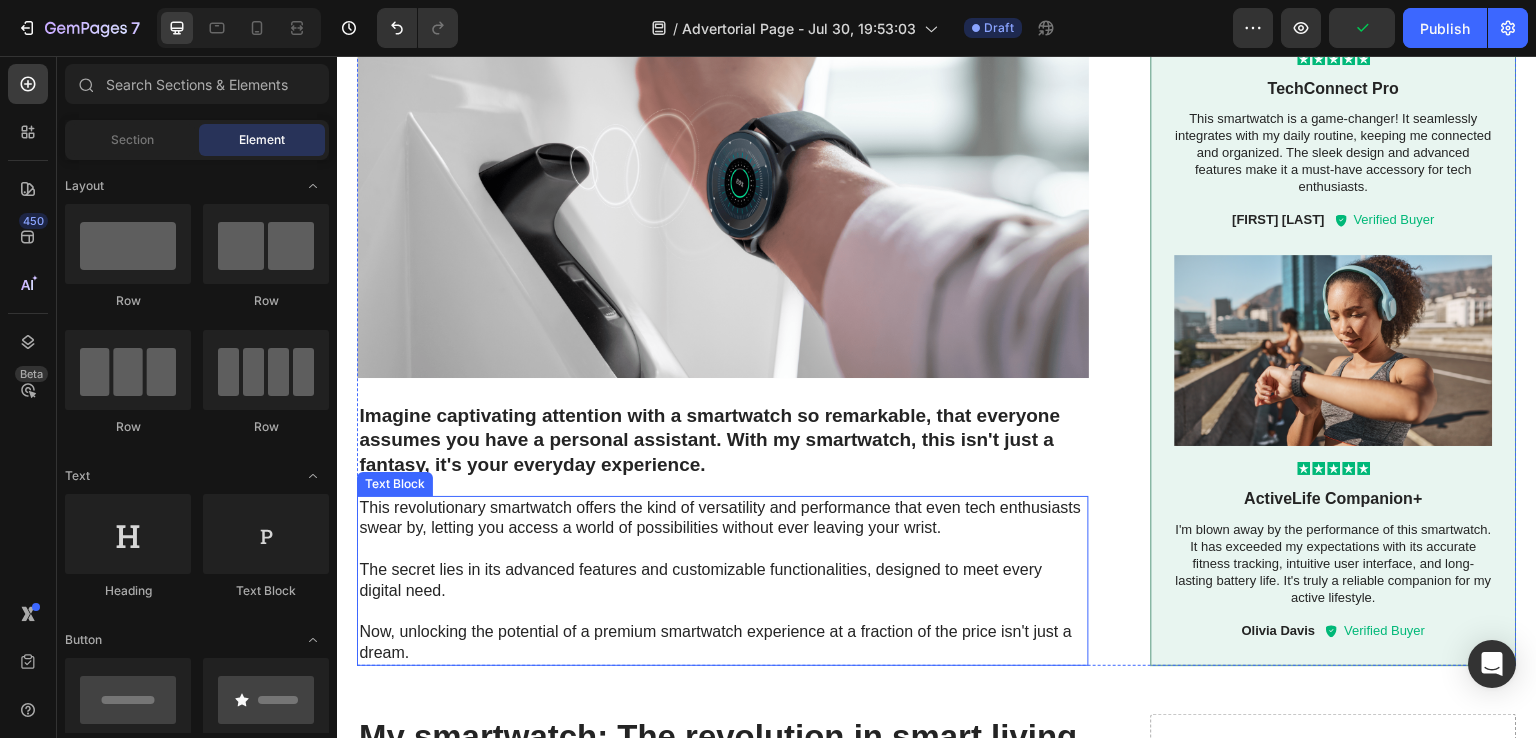 scroll, scrollTop: 2148, scrollLeft: 0, axis: vertical 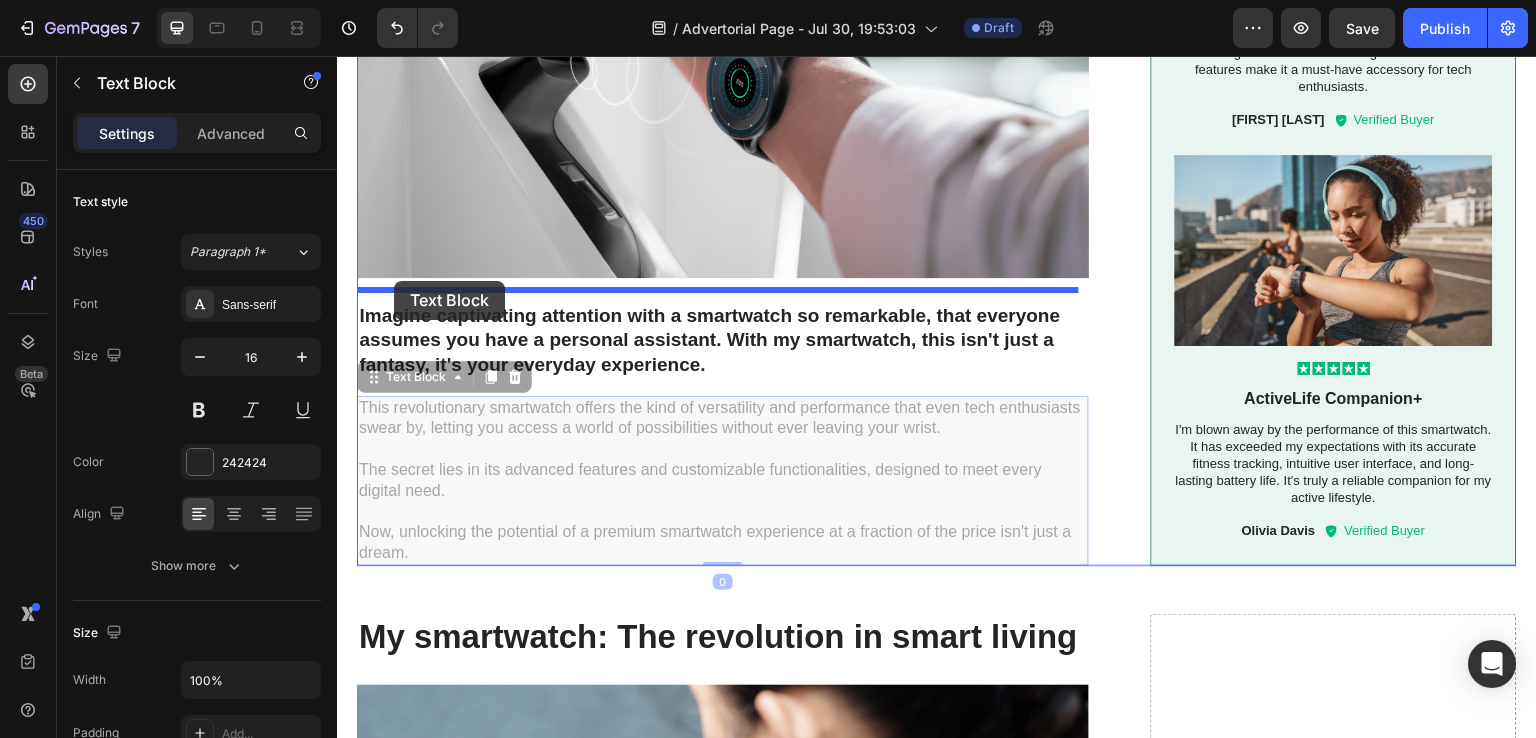 drag, startPoint x: 392, startPoint y: 434, endPoint x: 394, endPoint y: 281, distance: 153.01308 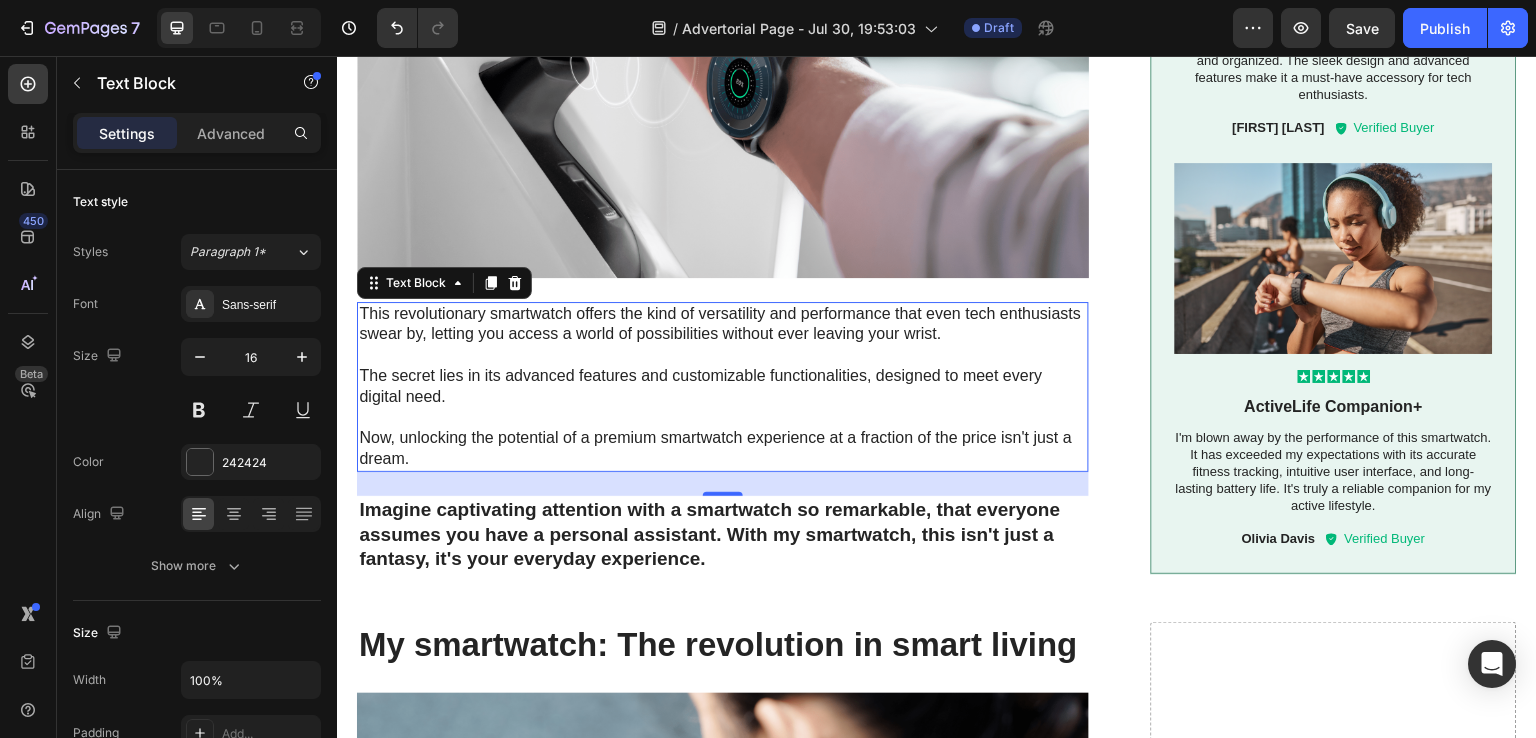 click on "The secret lies in its advanced features and customizable functionalities, designed to meet every digital need." at bounding box center [723, 387] 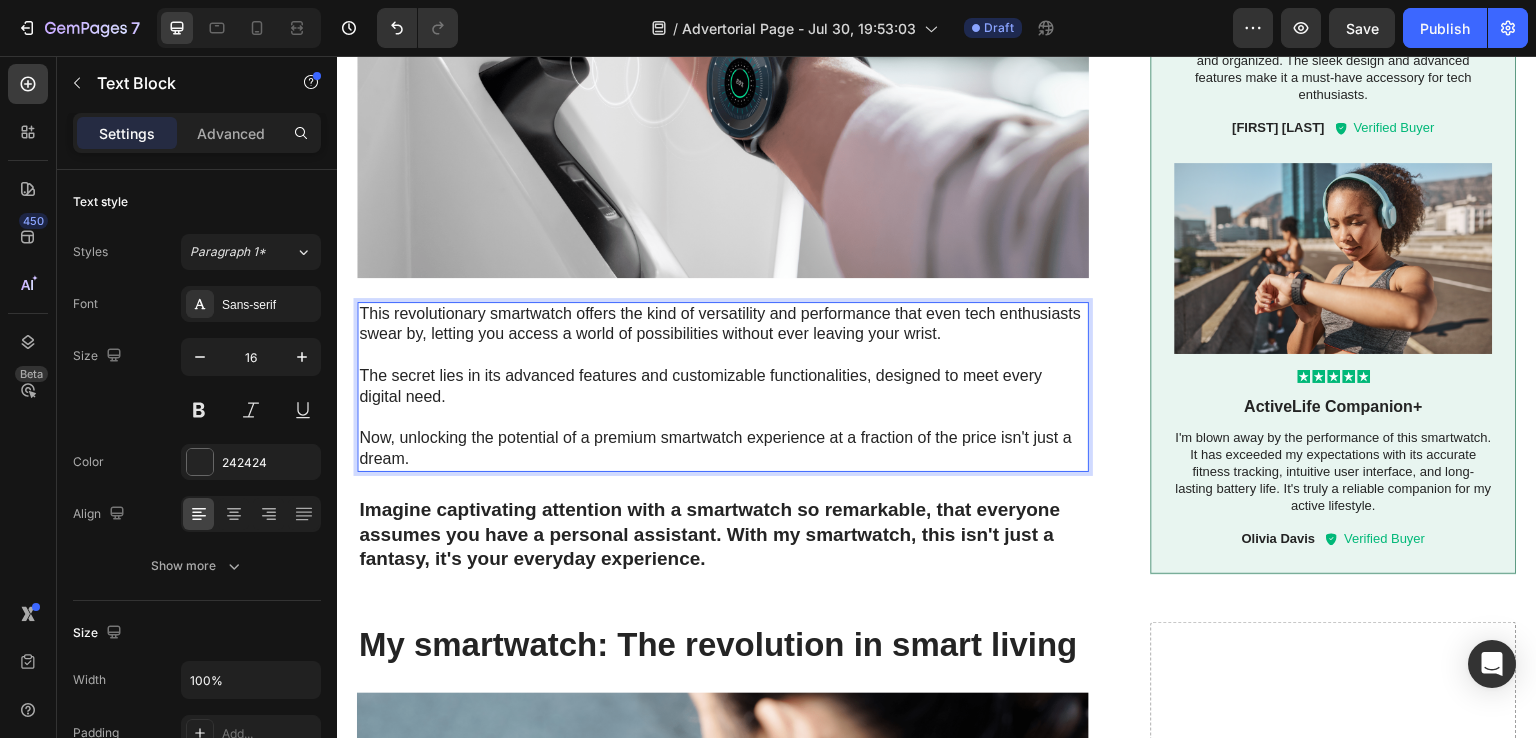 click on "Now, unlocking the potential of a premium smartwatch experience at a fraction of the price isn't just a dream." at bounding box center (723, 449) 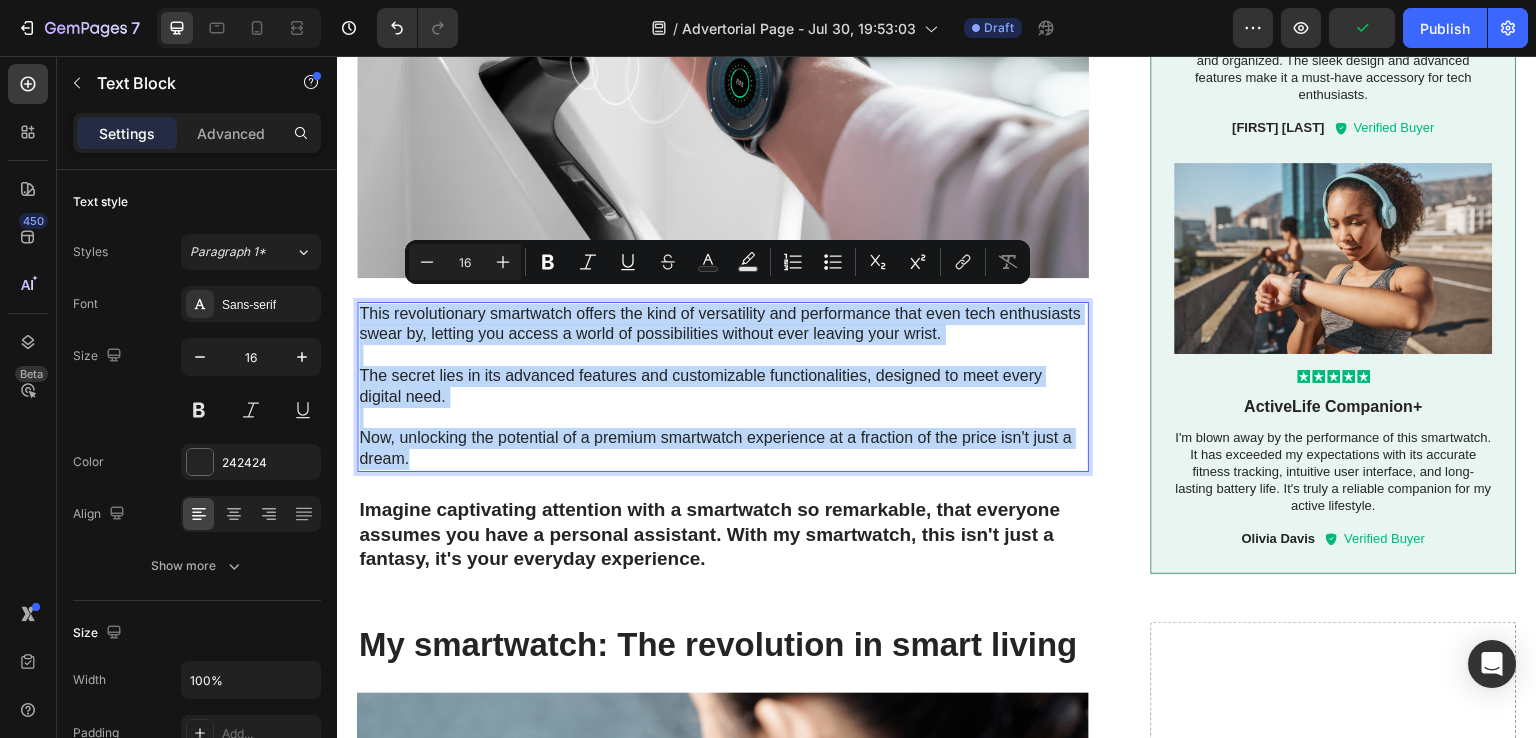 drag, startPoint x: 428, startPoint y: 445, endPoint x: 354, endPoint y: 291, distance: 170.85666 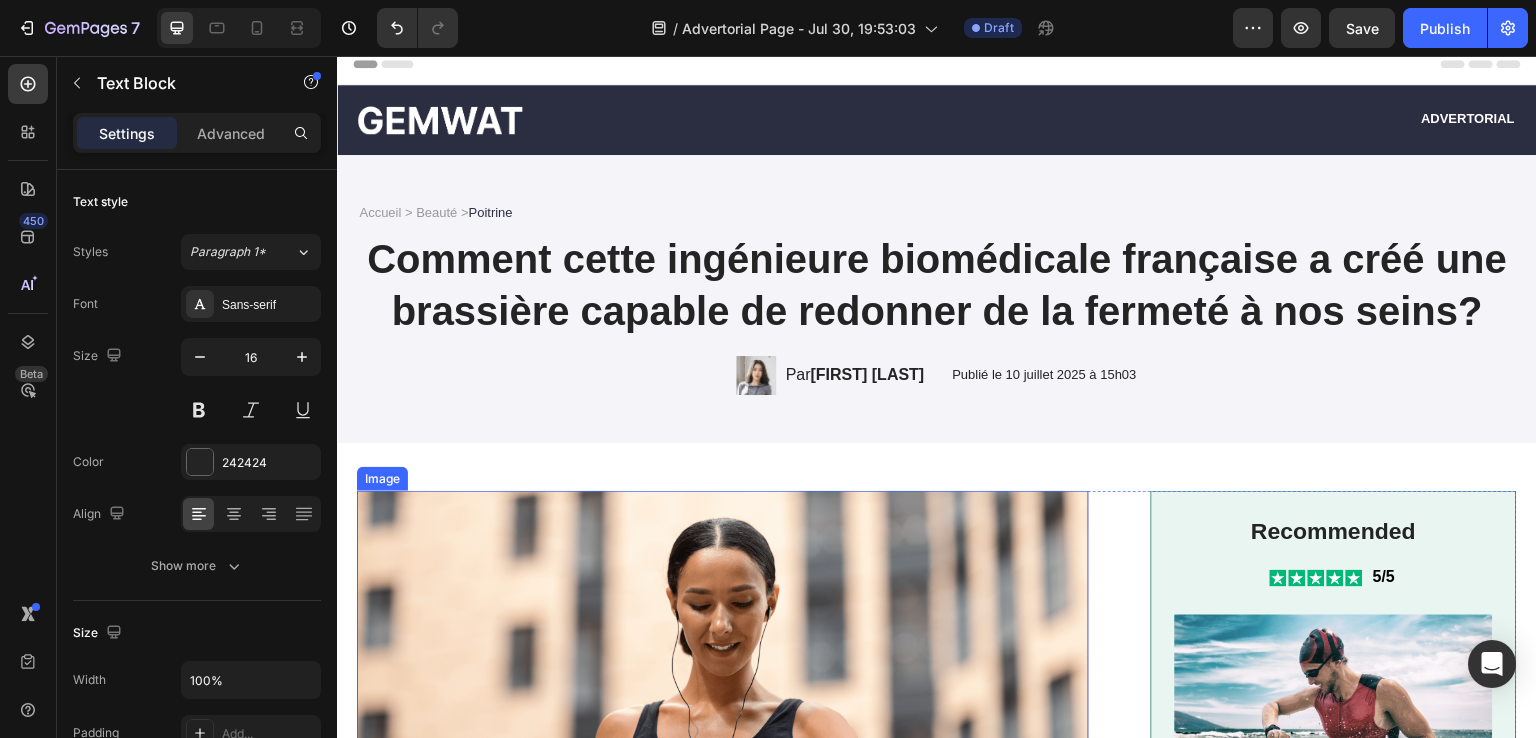 scroll, scrollTop: 0, scrollLeft: 0, axis: both 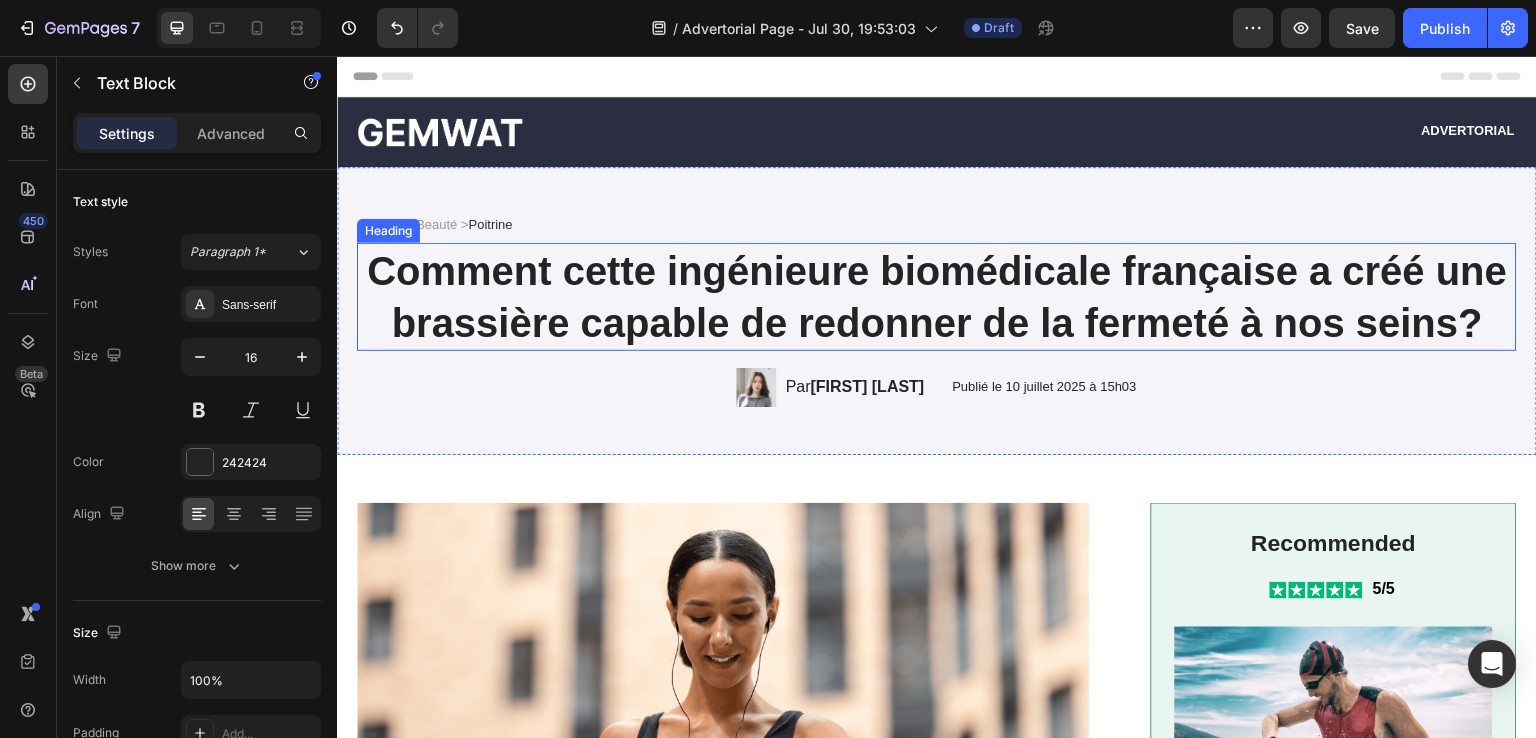 click on "Comment cette ingénieure biomédicale française a créé une brassière capable de redonner de la fermeté à nos seins?" at bounding box center [937, 297] 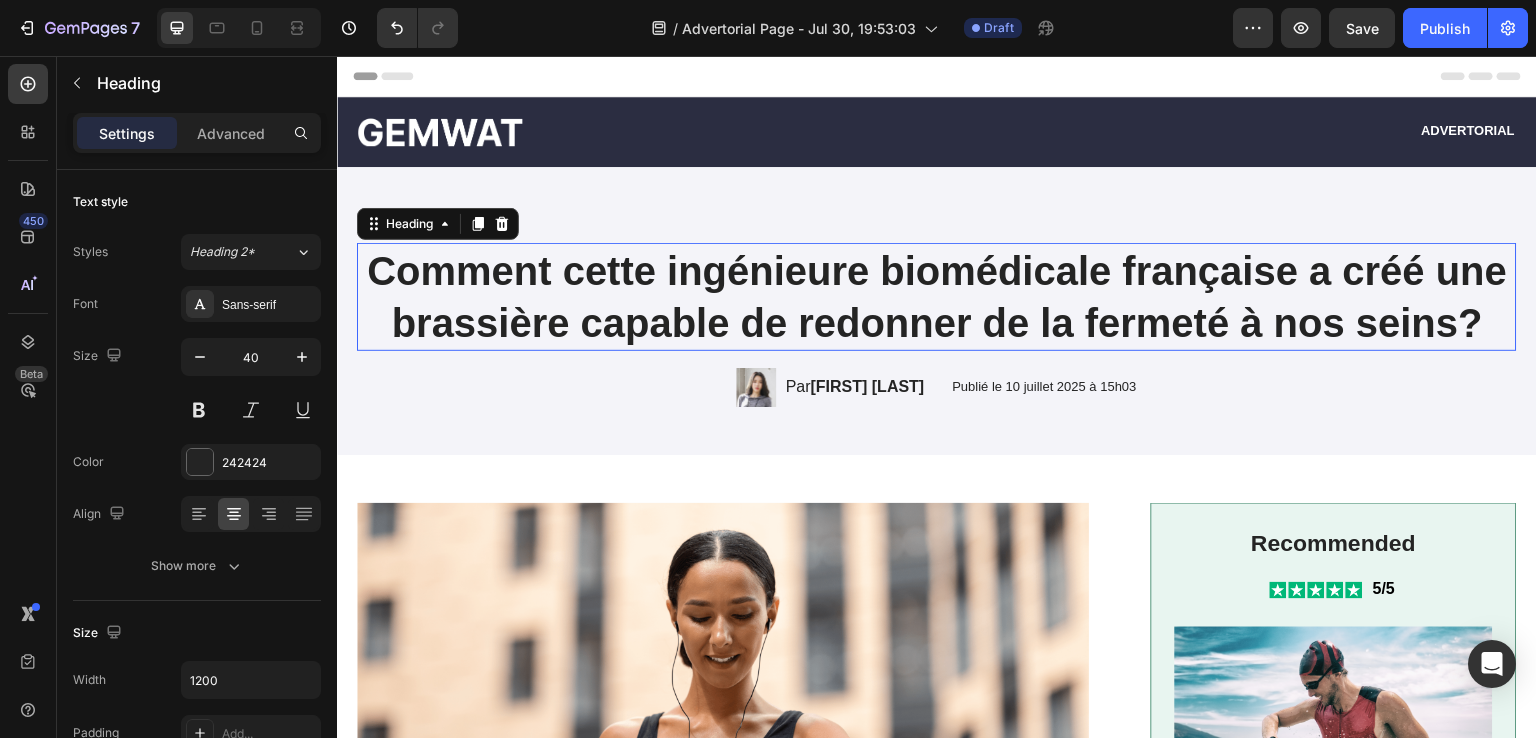click on "Comment cette ingénieure biomédicale française a créé une brassière capable de redonner de la fermeté à nos seins?" at bounding box center [937, 297] 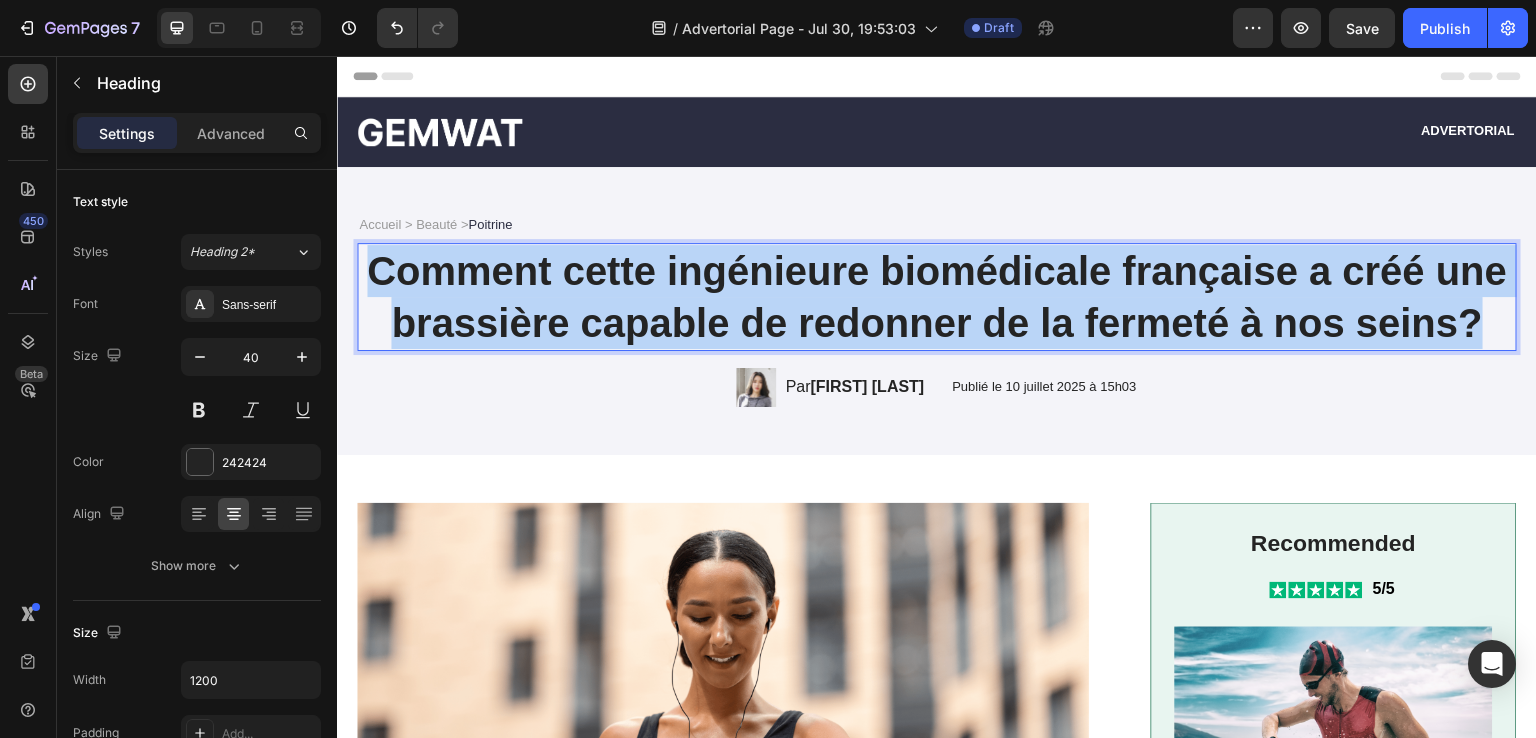 click on "Comment cette ingénieure biomédicale française a créé une brassière capable de redonner de la fermeté à nos seins?" at bounding box center [937, 297] 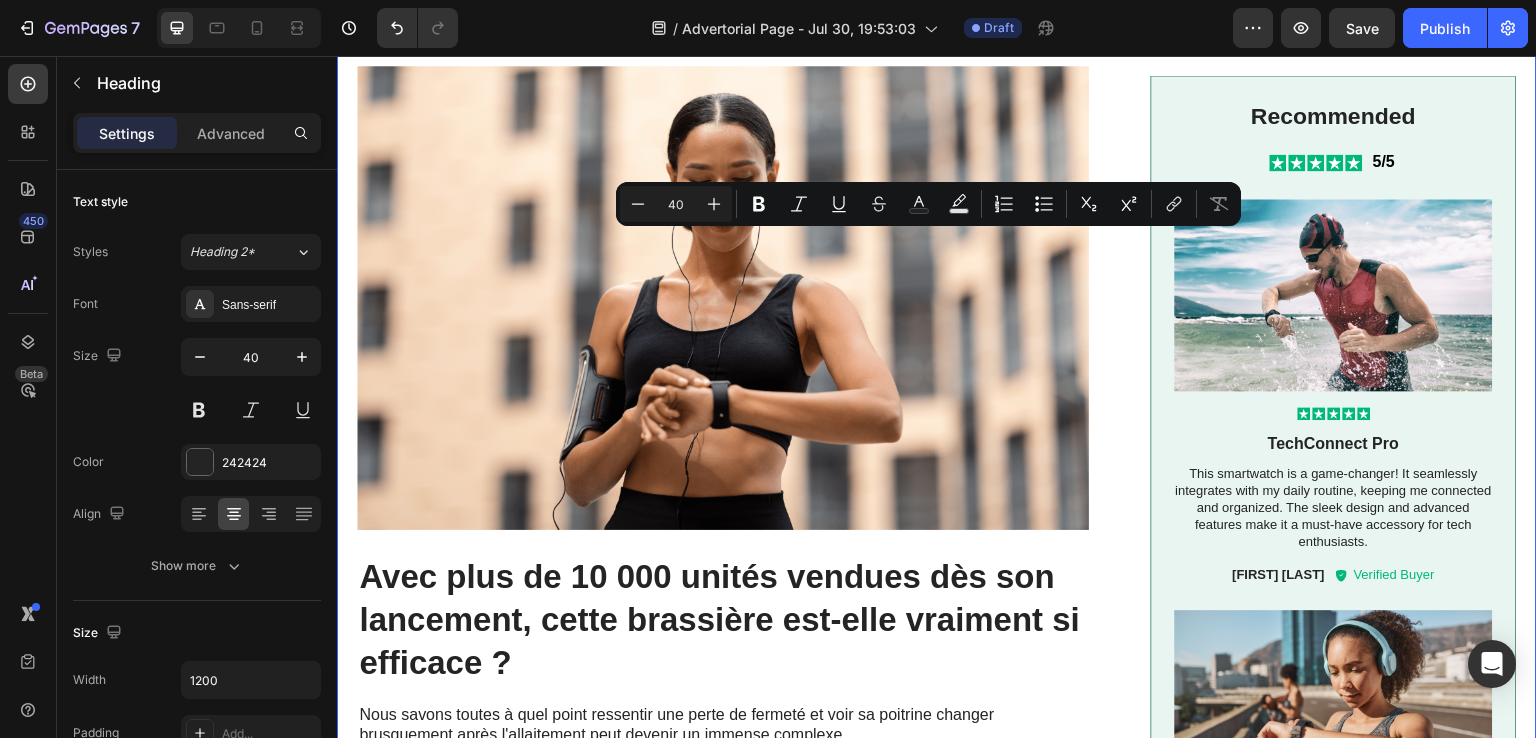 type on "16" 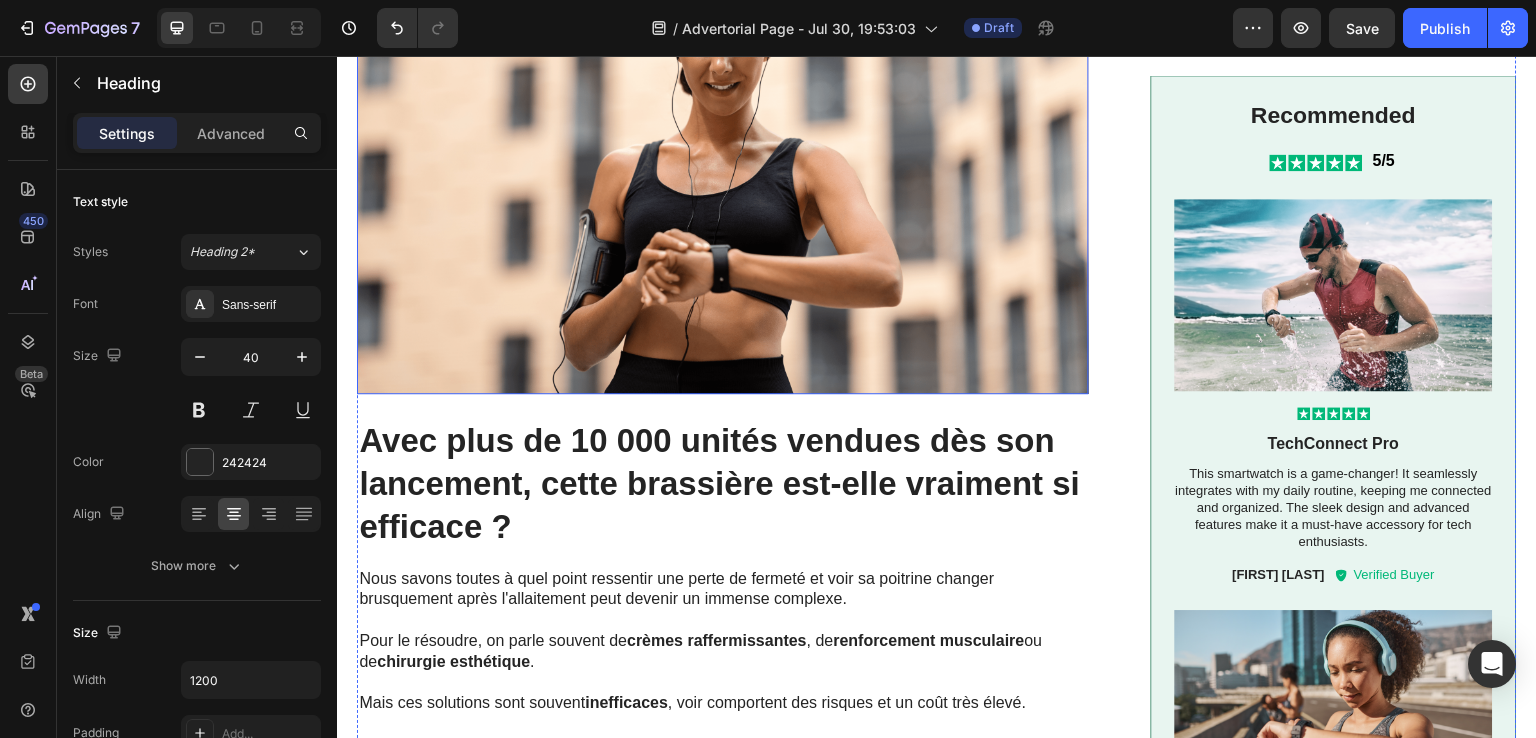 scroll, scrollTop: 700, scrollLeft: 0, axis: vertical 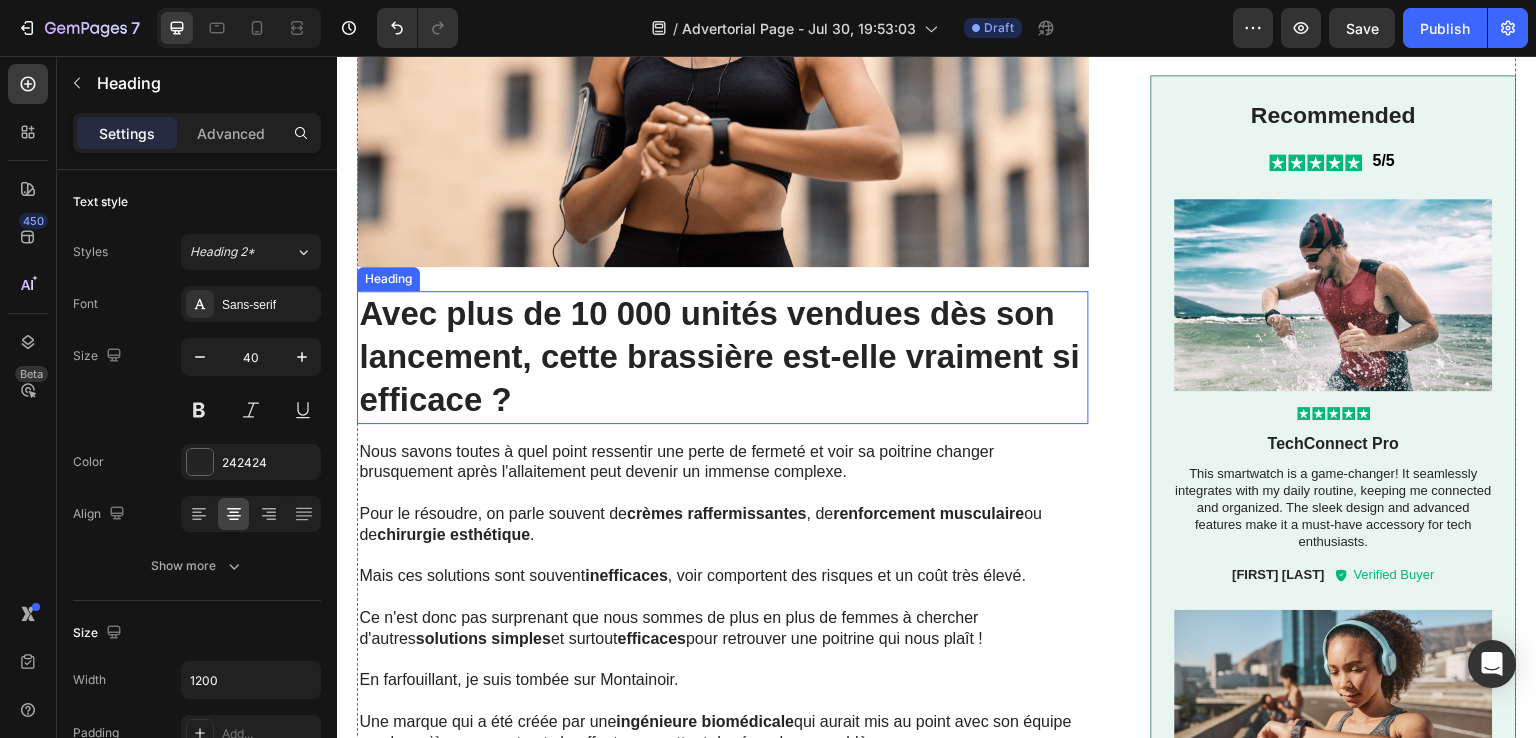 click on "Avec plus de 10 000 unités vendues dès son lancement, cette brassière est-elle vraiment si efficace ?" at bounding box center [723, 357] 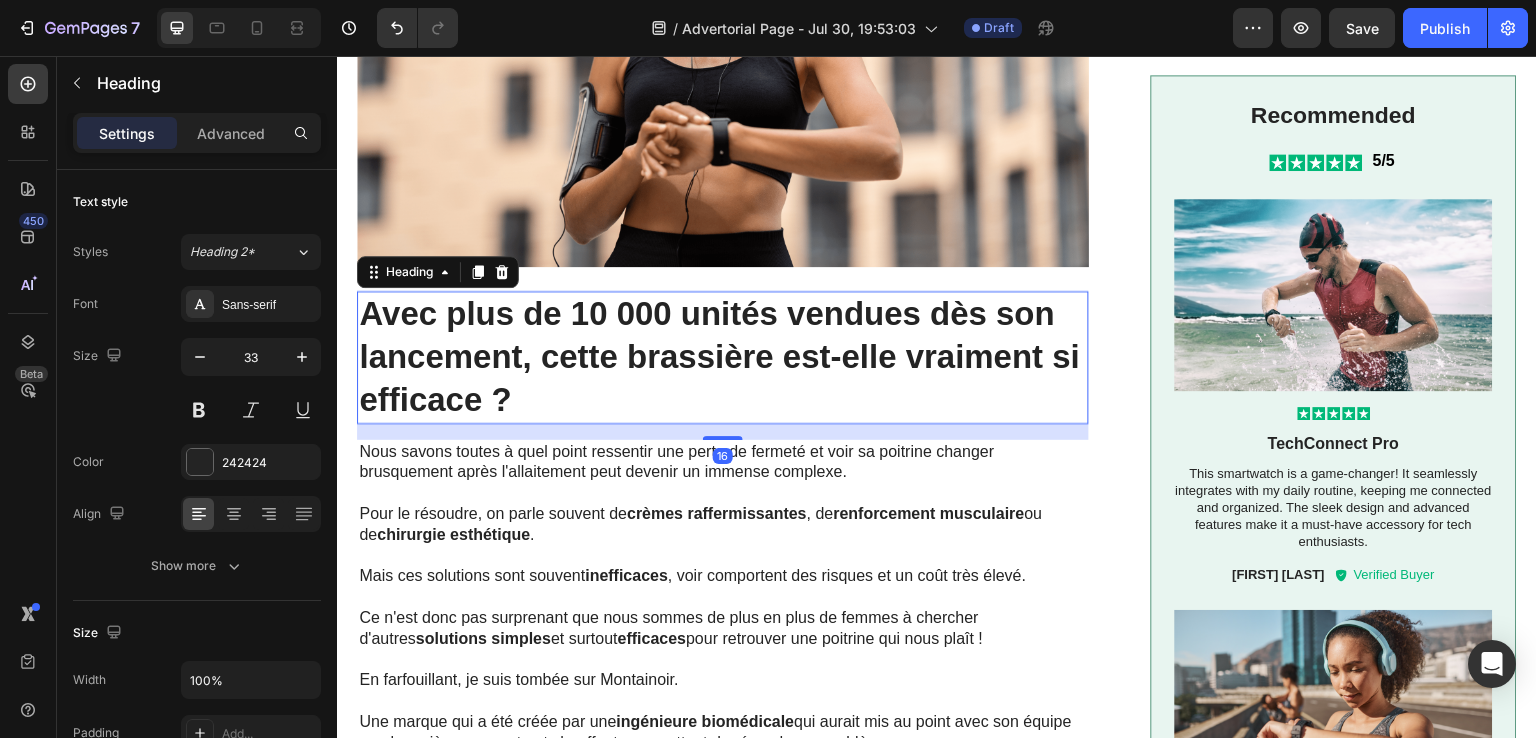 click on "Avec plus de 10 000 unités vendues dès son lancement, cette brassière est-elle vraiment si efficace ?" at bounding box center [723, 357] 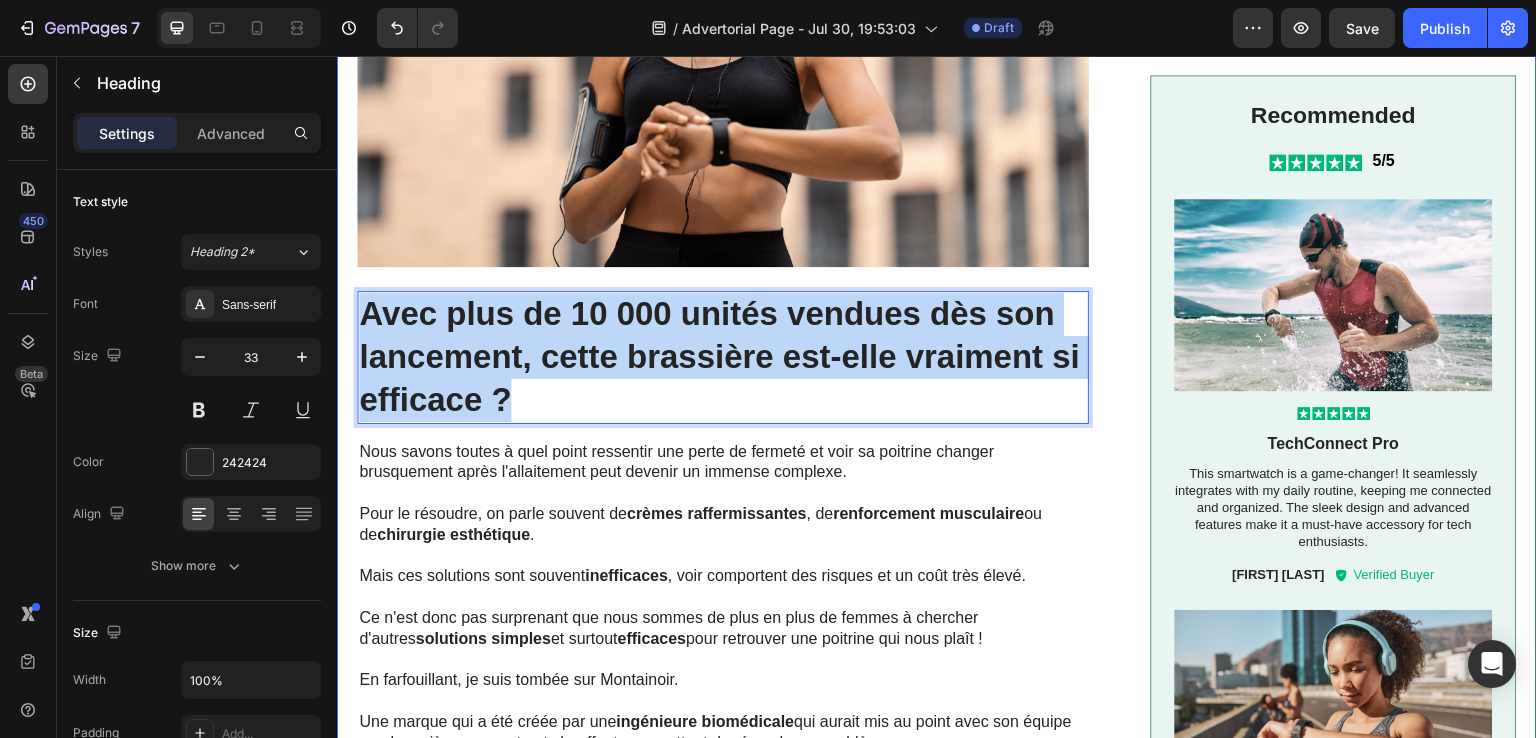drag, startPoint x: 559, startPoint y: 392, endPoint x: 356, endPoint y: 303, distance: 221.65288 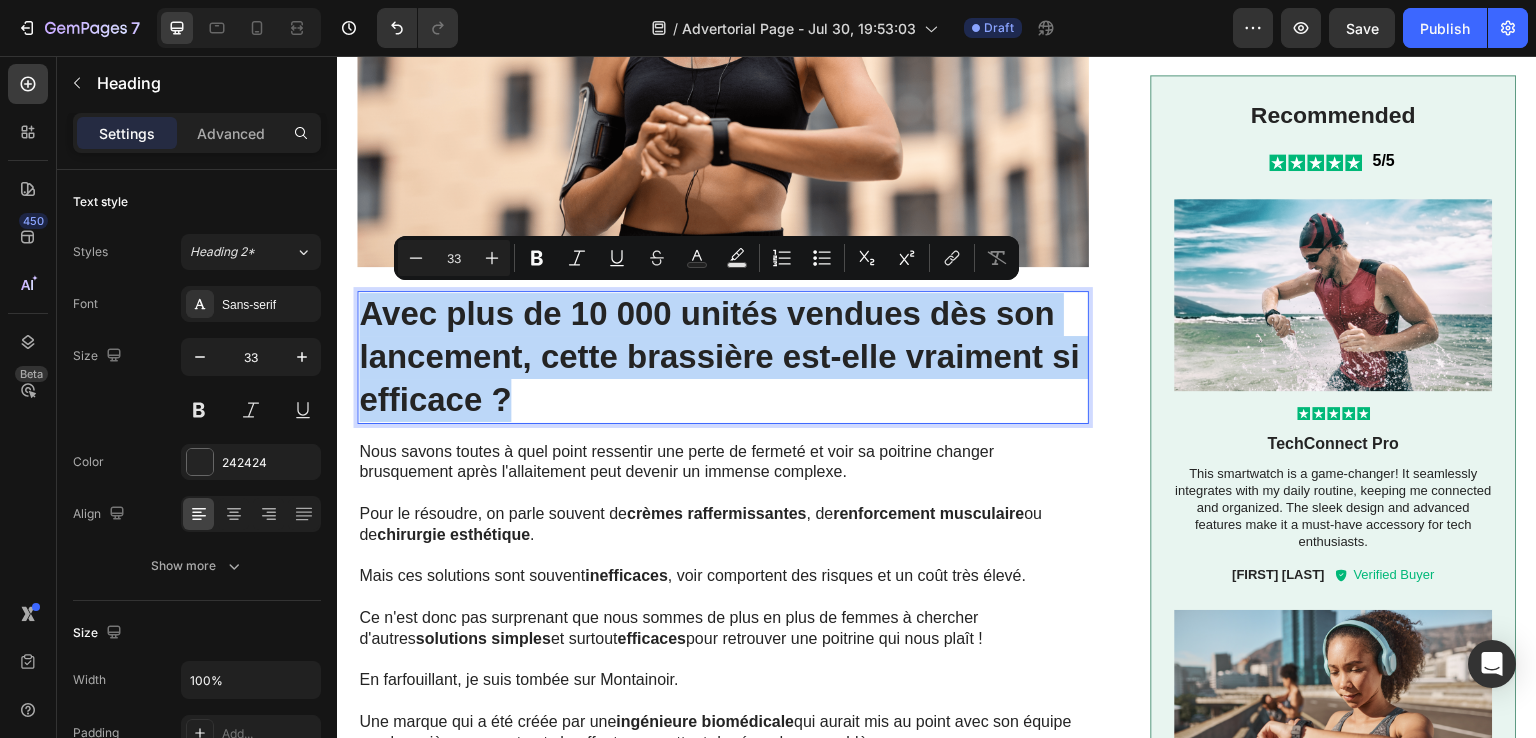 copy on "Avec plus de 10 000 unités vendues dès son lancement, cette brassière est-elle vraiment si efficace ?" 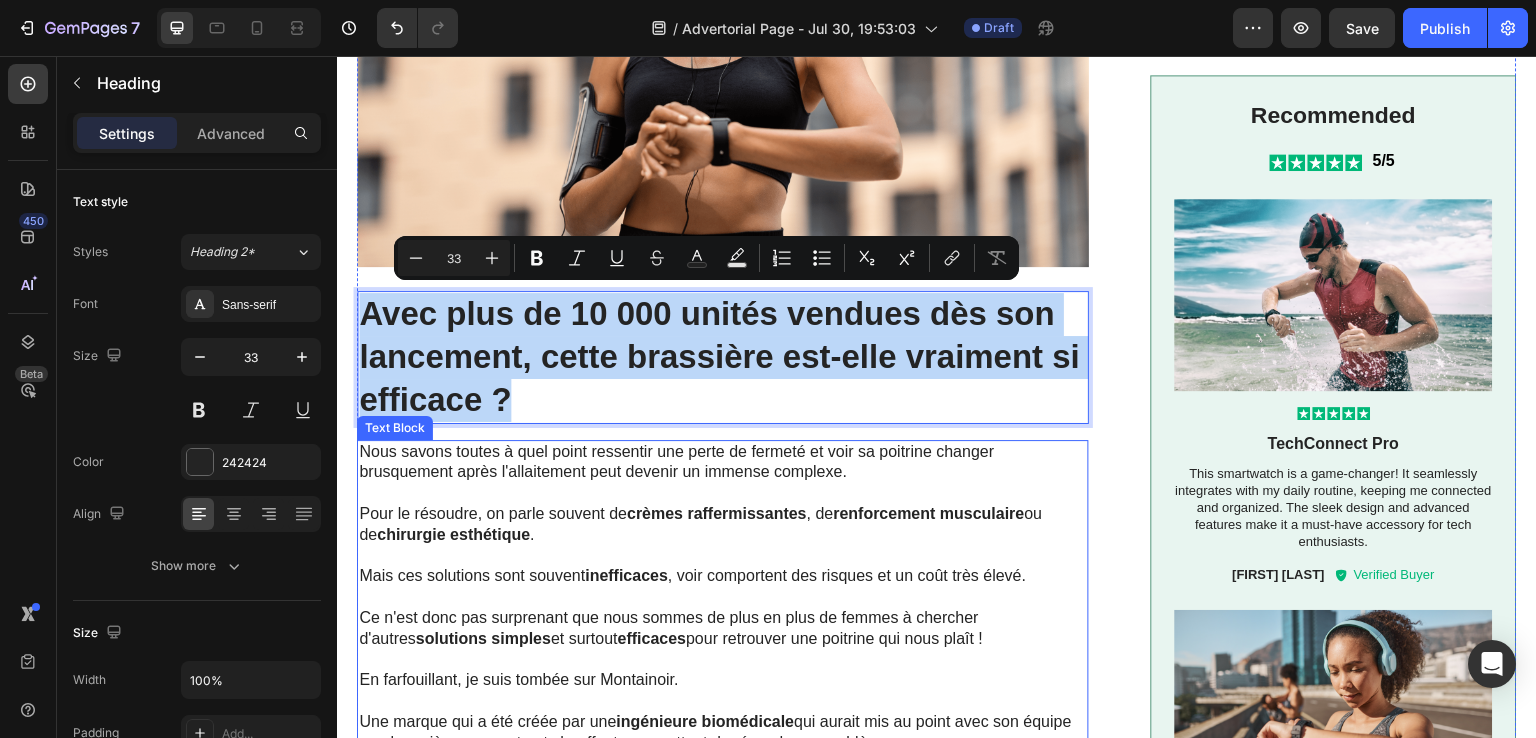 click on "Nous savons toutes à quel point ressentir une perte de fermeté et voir sa poitrine changer brusquement après l'allaitement peut devenir un immense complexe." at bounding box center [723, 463] 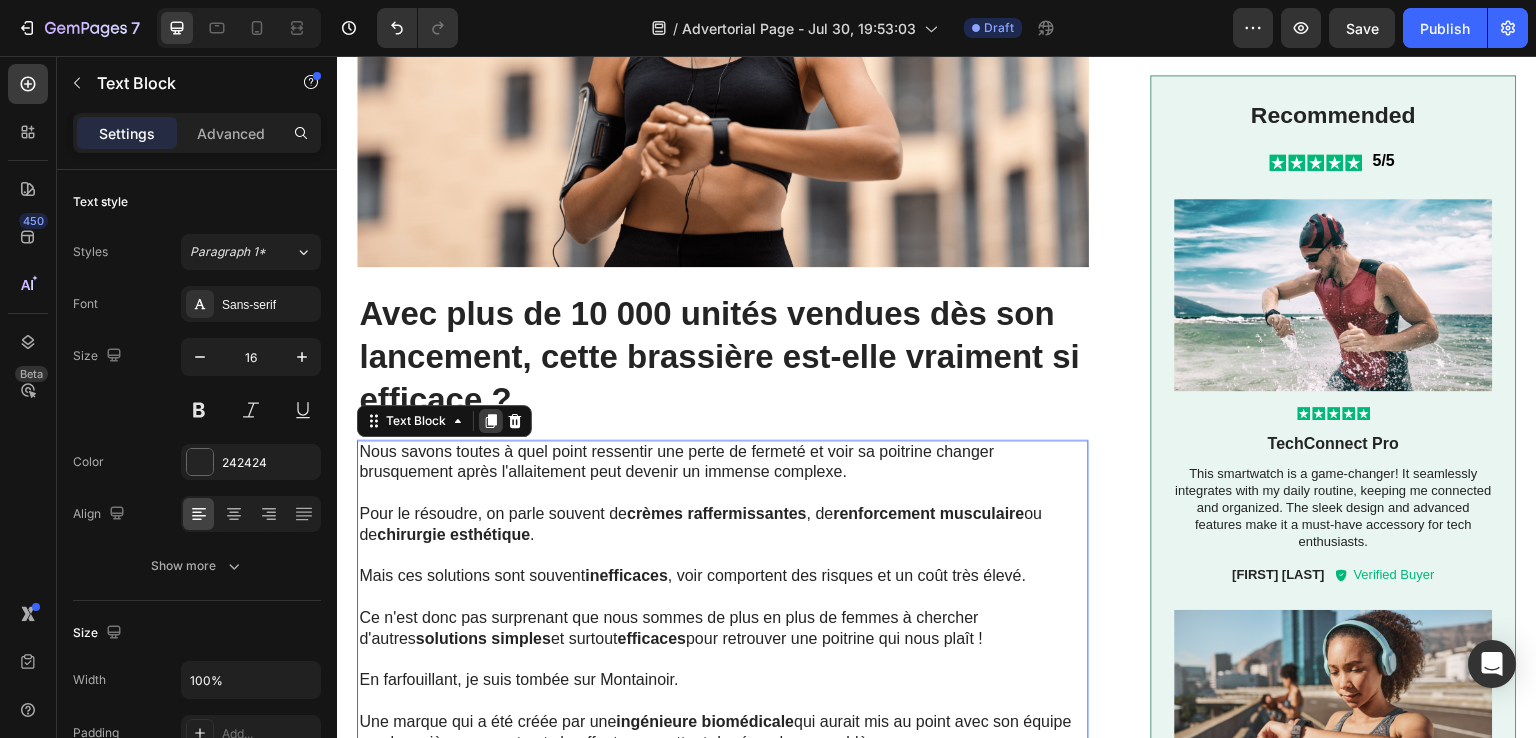 click at bounding box center (491, 421) 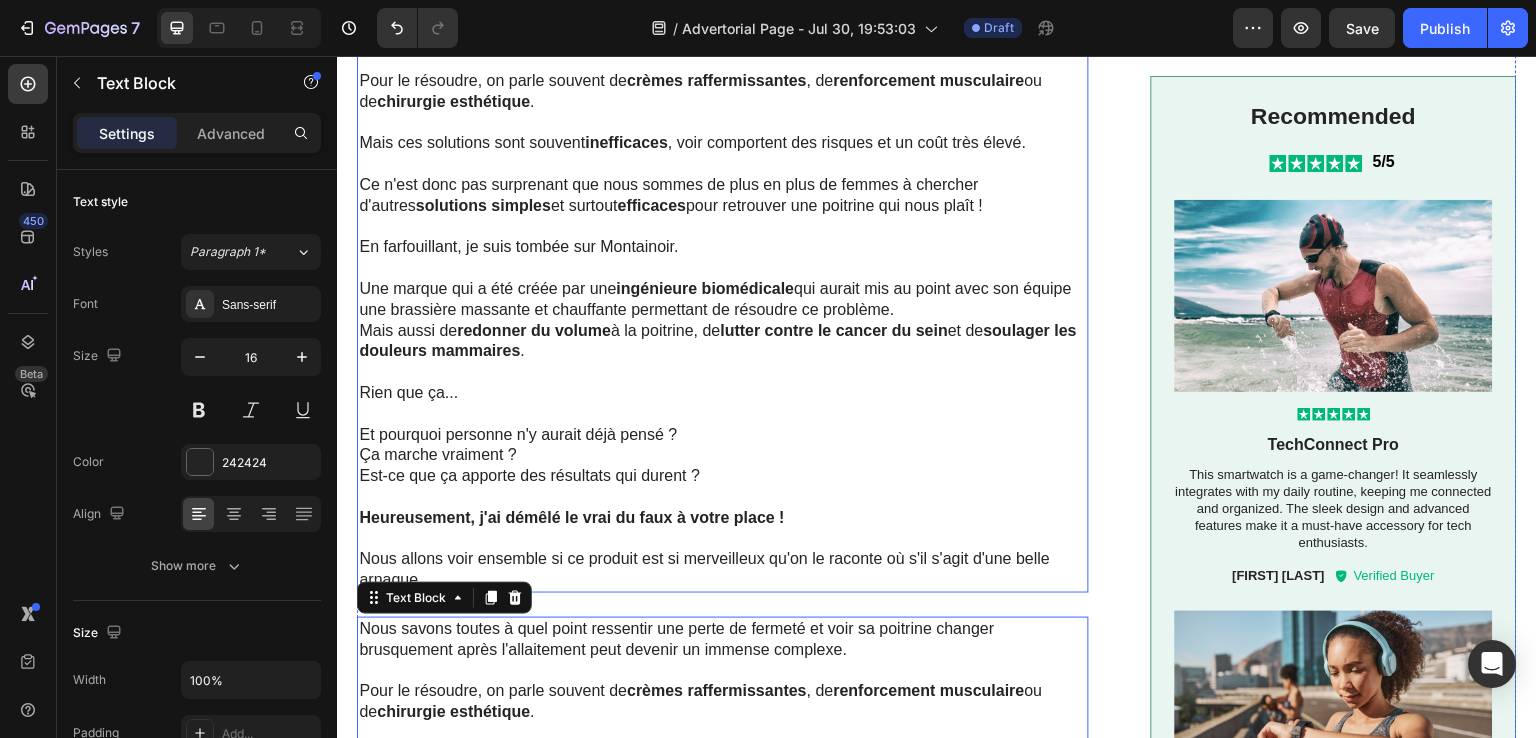 scroll, scrollTop: 1117, scrollLeft: 0, axis: vertical 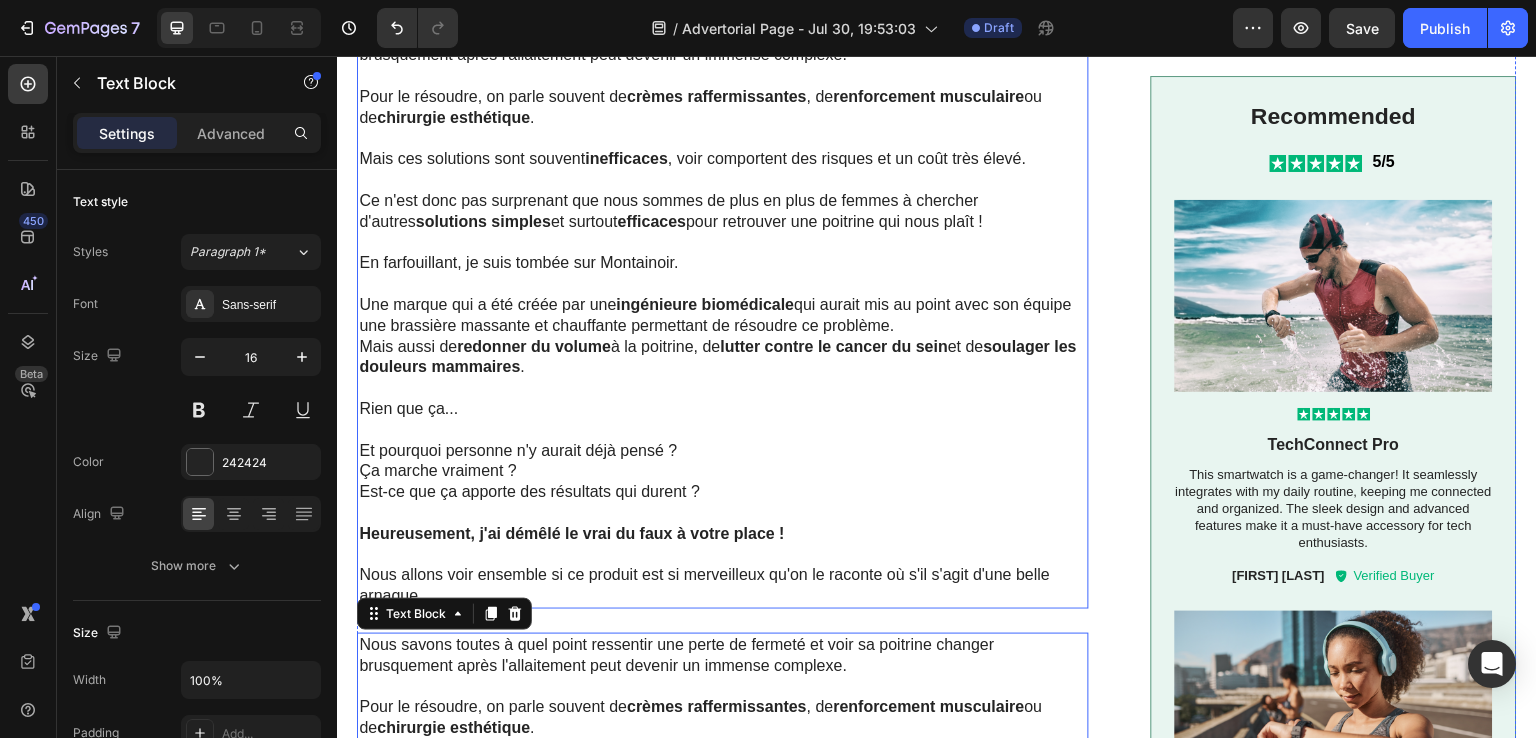 click on "Nous allons voir ensemble si ce produit est si merveilleux qu'on le raconte où s'il s'agit d'une belle arnaque." at bounding box center (723, 586) 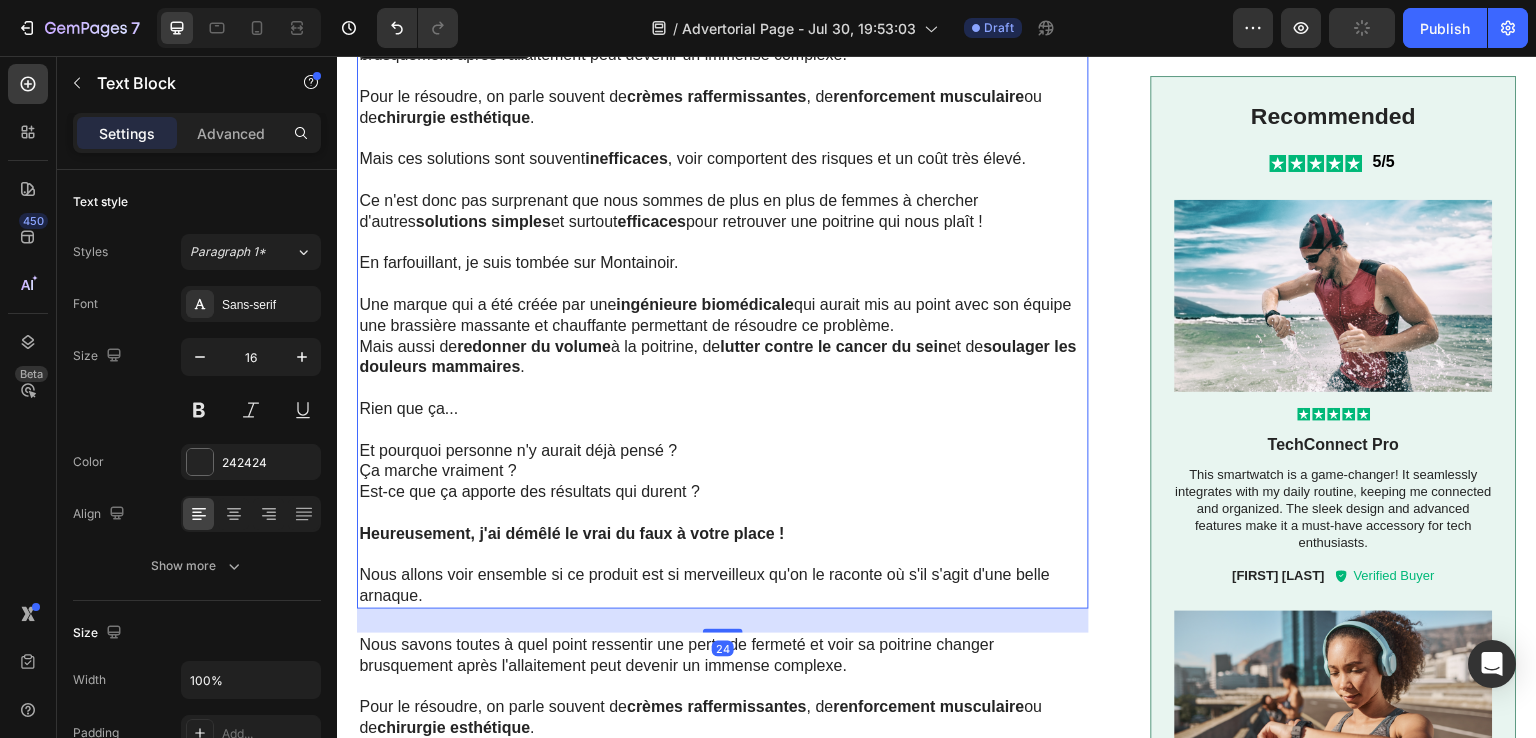 click on "Nous allons voir ensemble si ce produit est si merveilleux qu'on le raconte où s'il s'agit d'une belle arnaque." at bounding box center (723, 586) 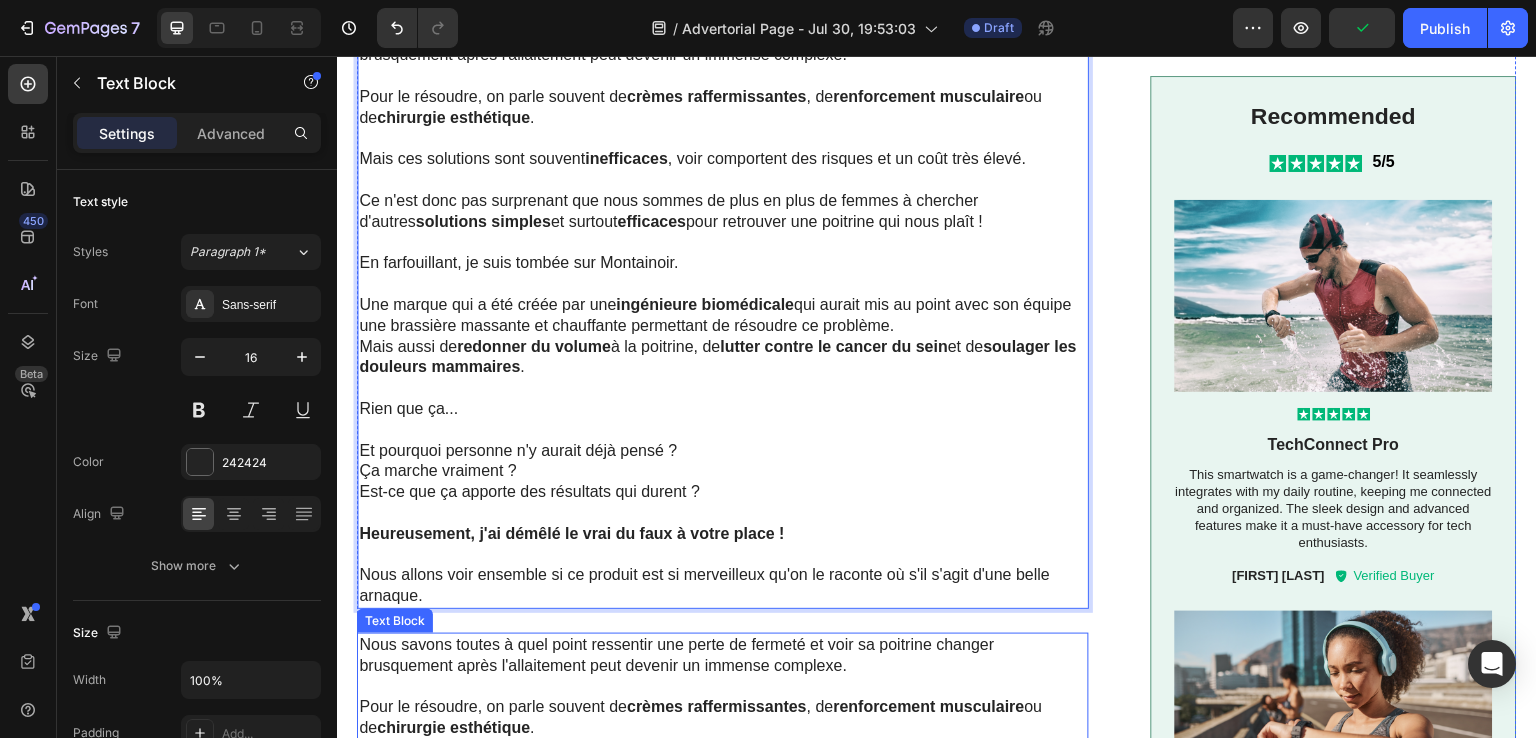 click on "Nous savons toutes à quel point ressentir une perte de fermeté et voir sa poitrine changer brusquement après l'allaitement peut devenir un immense complexe." at bounding box center [723, 656] 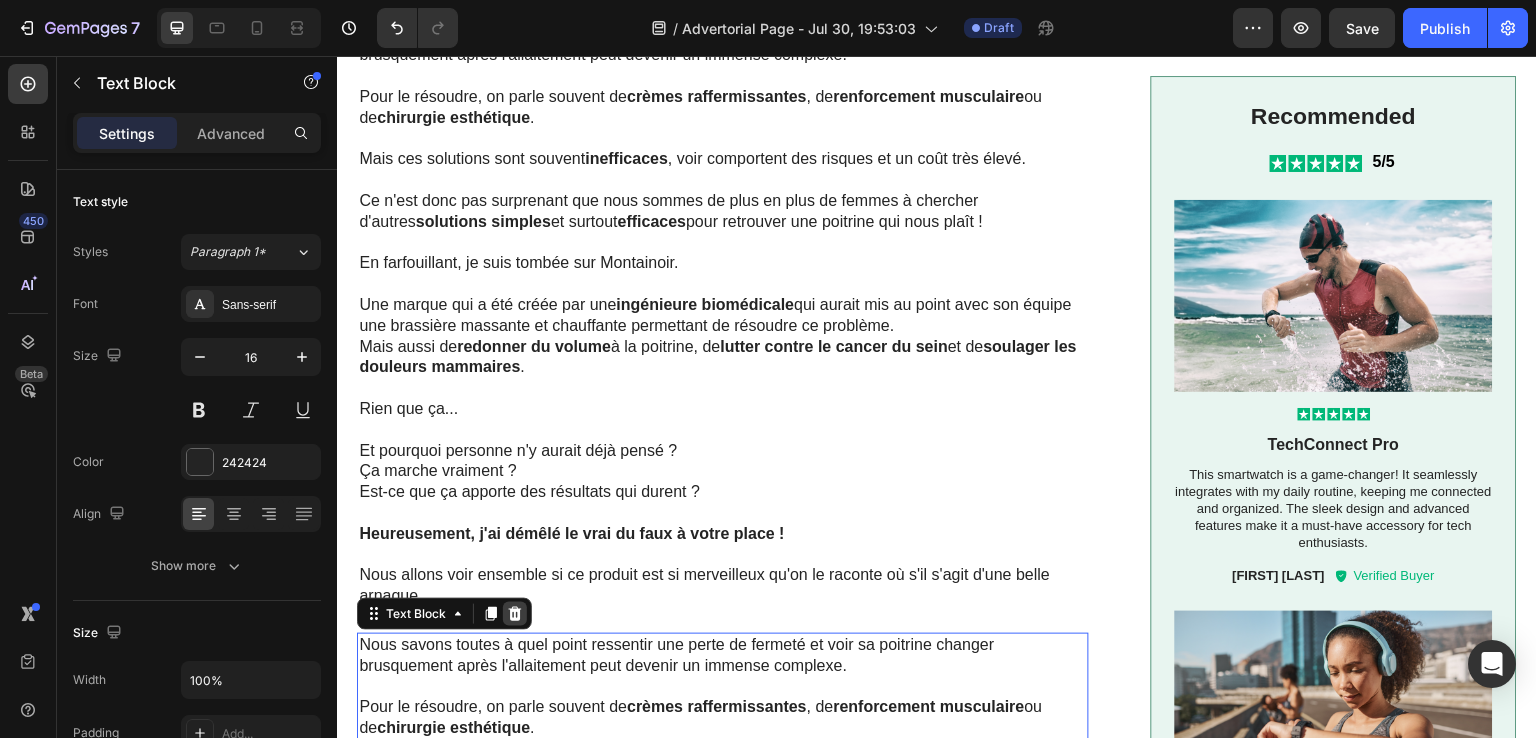 click 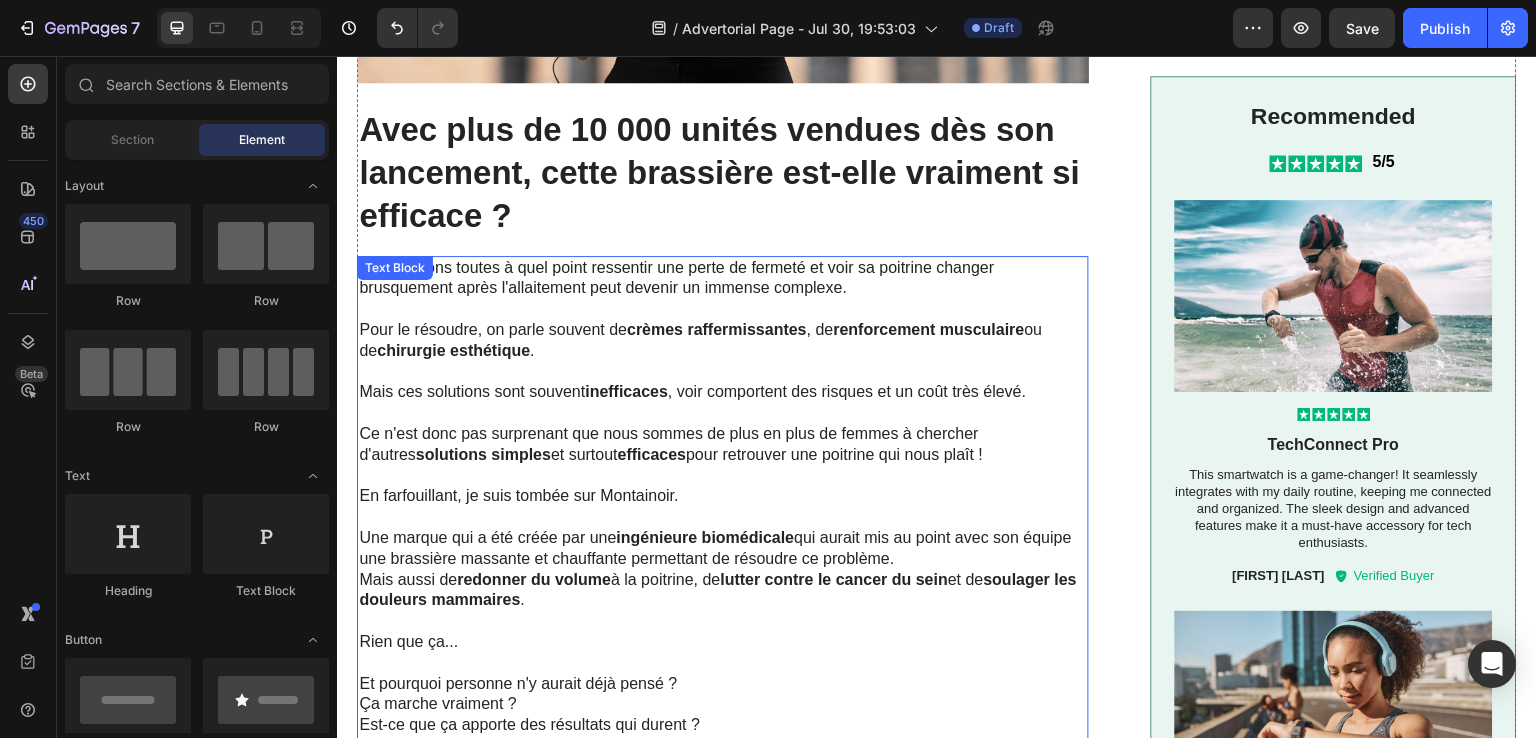 scroll, scrollTop: 917, scrollLeft: 0, axis: vertical 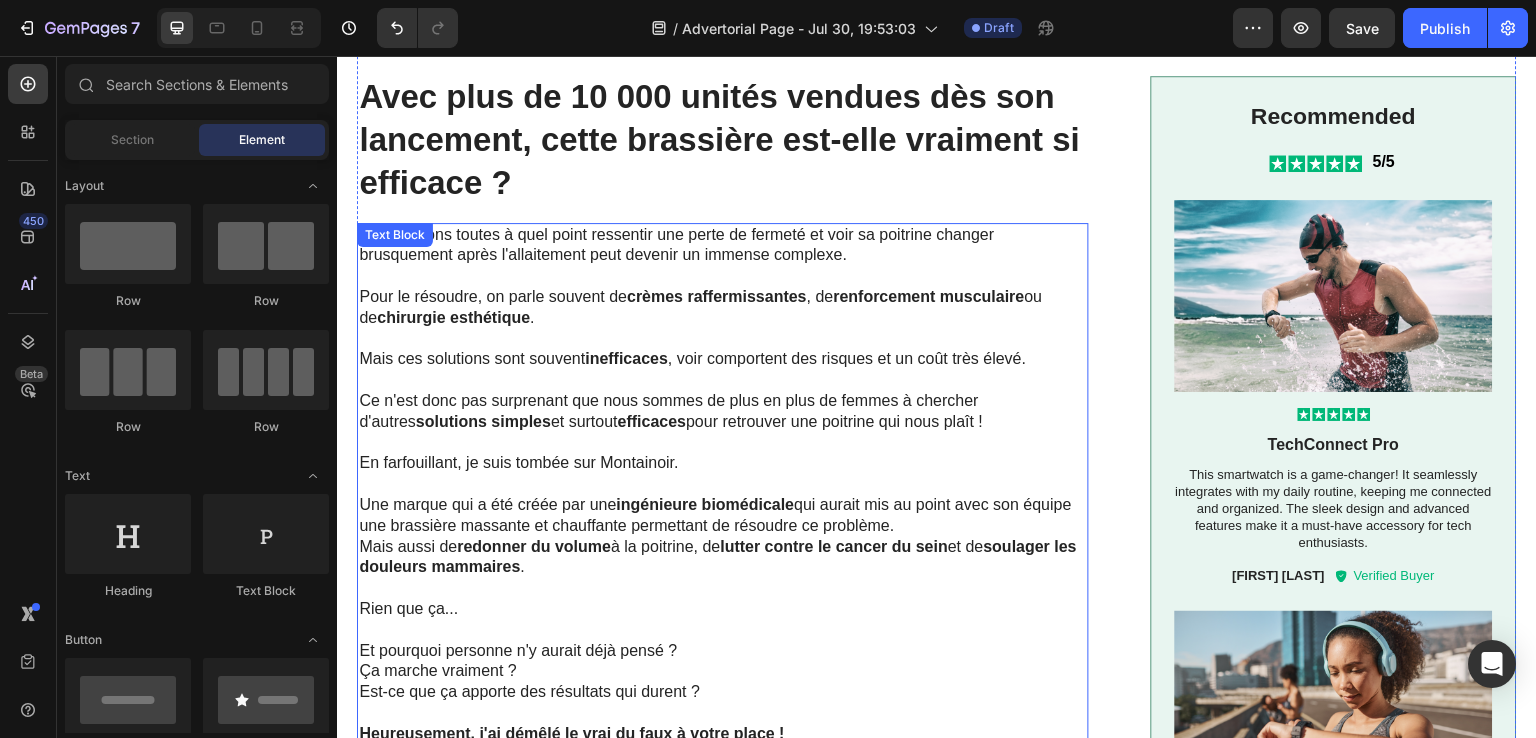click on "Pour le résoudre, on parle souvent de  crèmes raffermissantes , de  renforcement musculaire  ou de  chirurgie esthétique ." at bounding box center [723, 308] 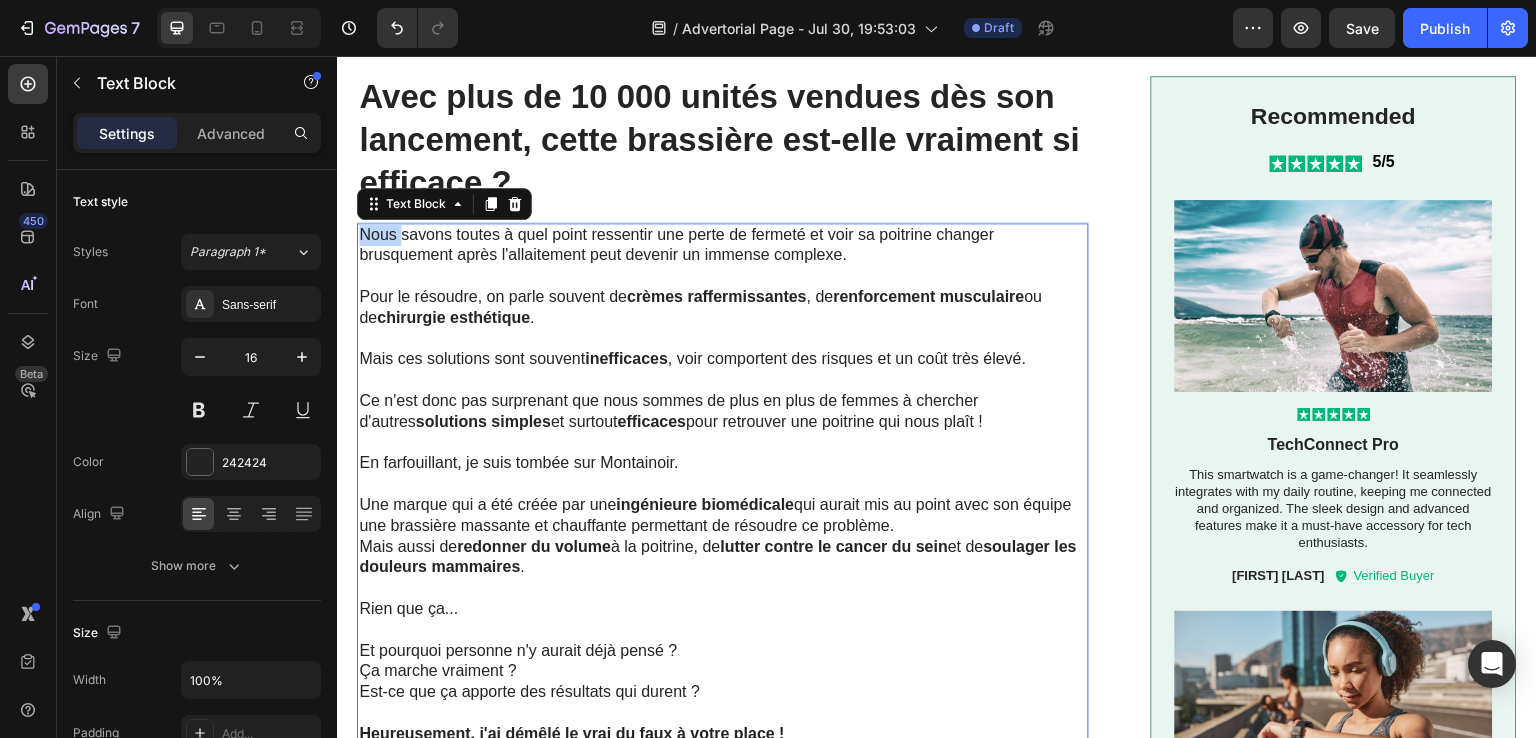 click on "Nous savons toutes à quel point ressentir une perte de fermeté et voir sa poitrine changer brusquement après l'allaitement peut devenir un immense complexe." at bounding box center [723, 246] 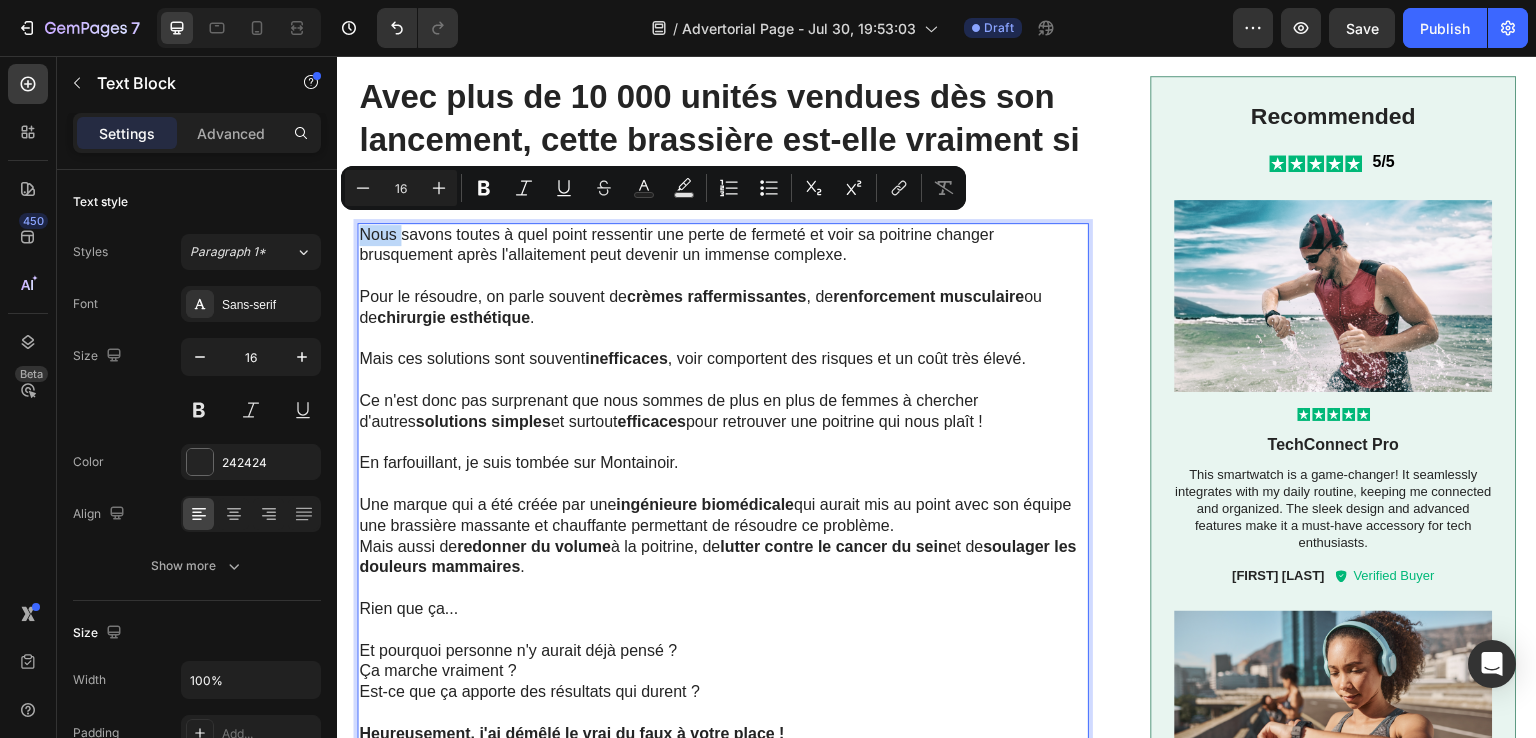 click on "Nous savons toutes à quel point ressentir une perte de fermeté et voir sa poitrine changer brusquement après l'allaitement peut devenir un immense complexe." at bounding box center [723, 246] 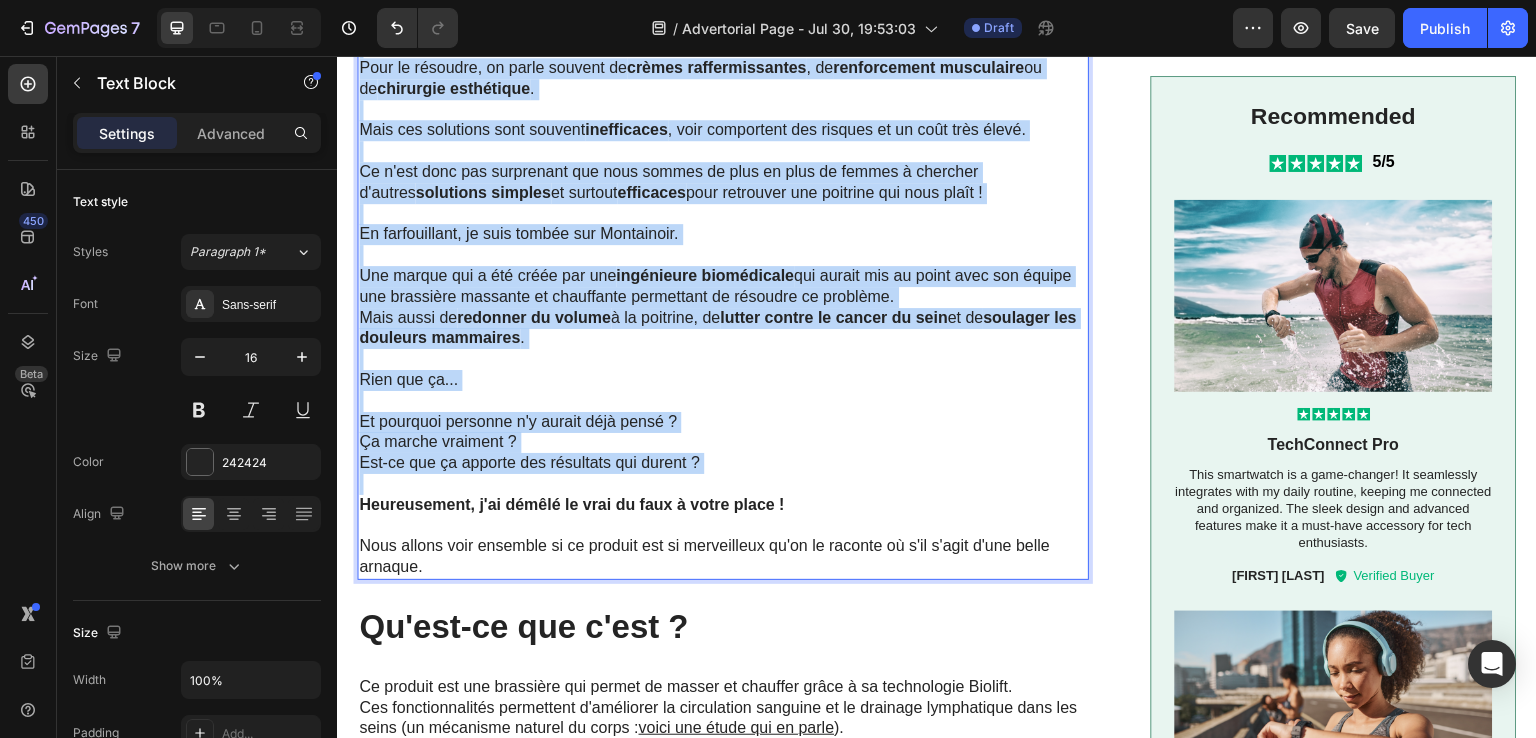 scroll, scrollTop: 1217, scrollLeft: 0, axis: vertical 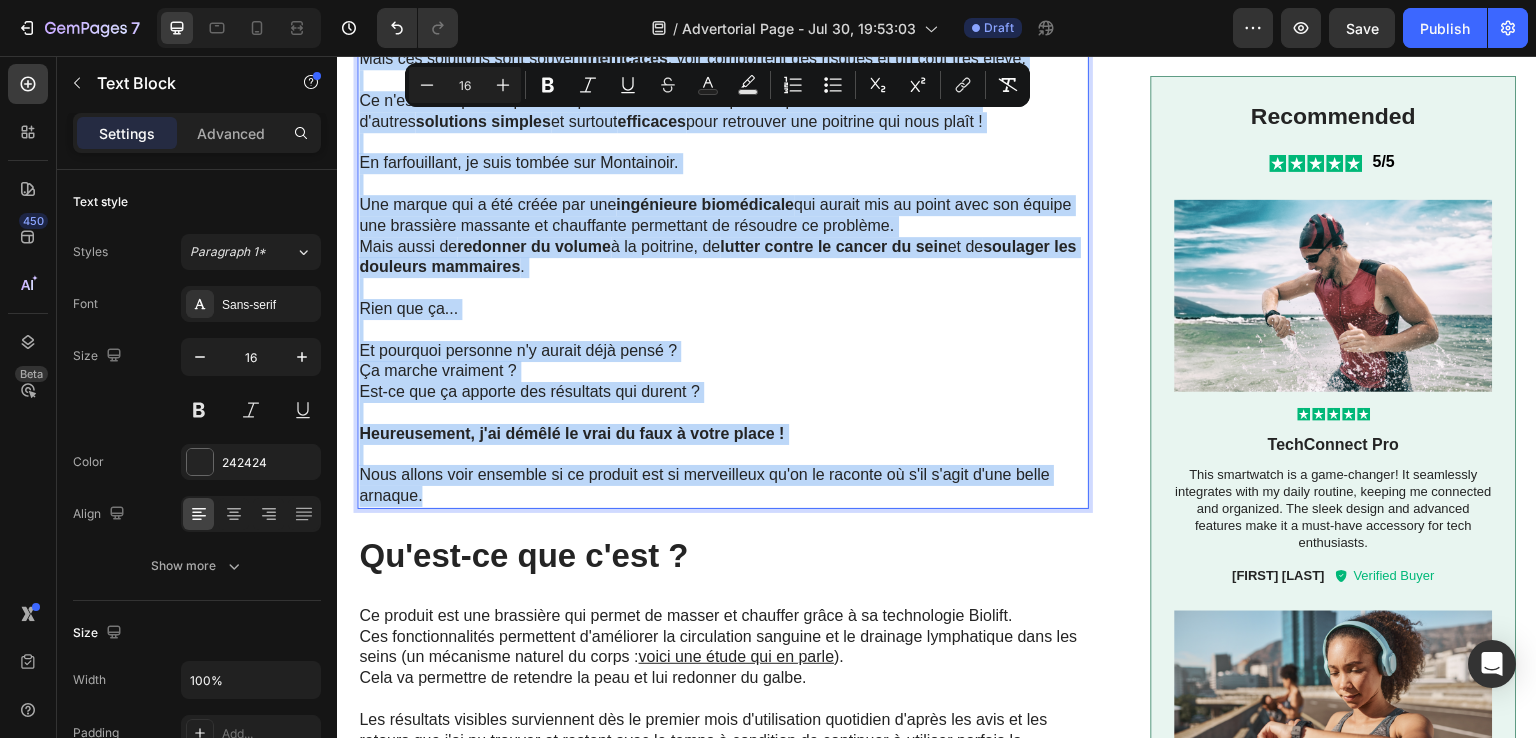 drag, startPoint x: 360, startPoint y: 226, endPoint x: 526, endPoint y: 480, distance: 303.4337 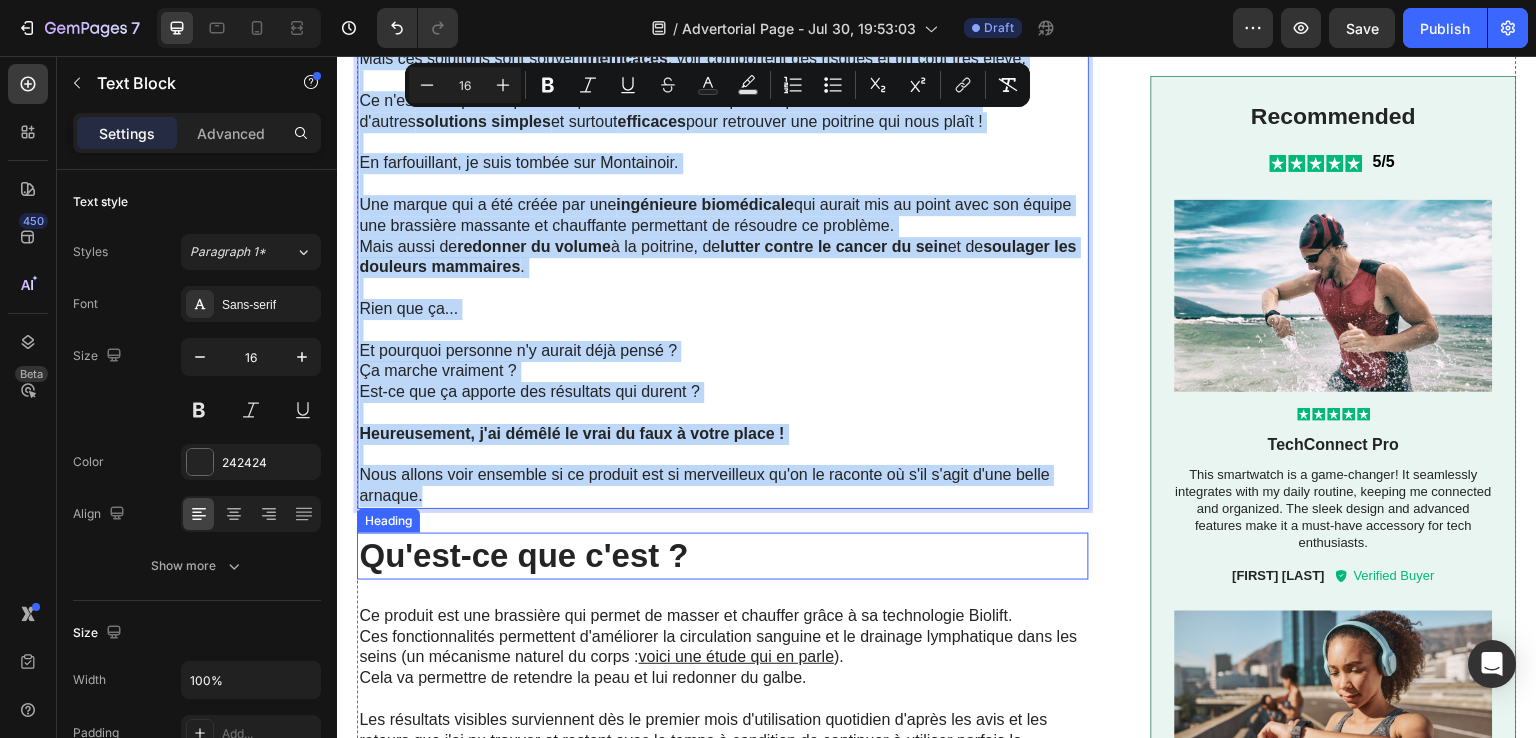 click on "Qu'est-ce que c'est ?" at bounding box center (723, 556) 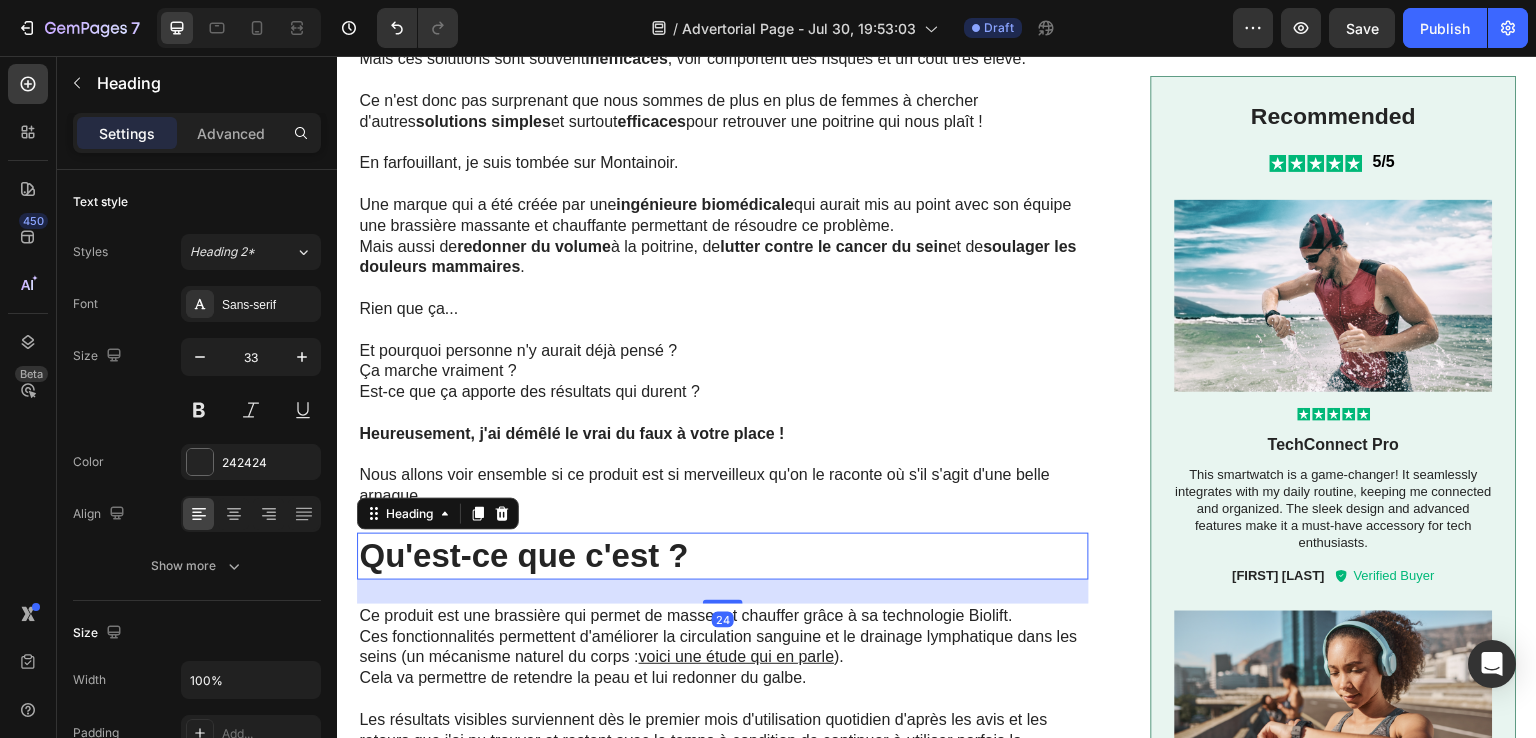 click on "Qu'est-ce que c'est ?" at bounding box center (723, 556) 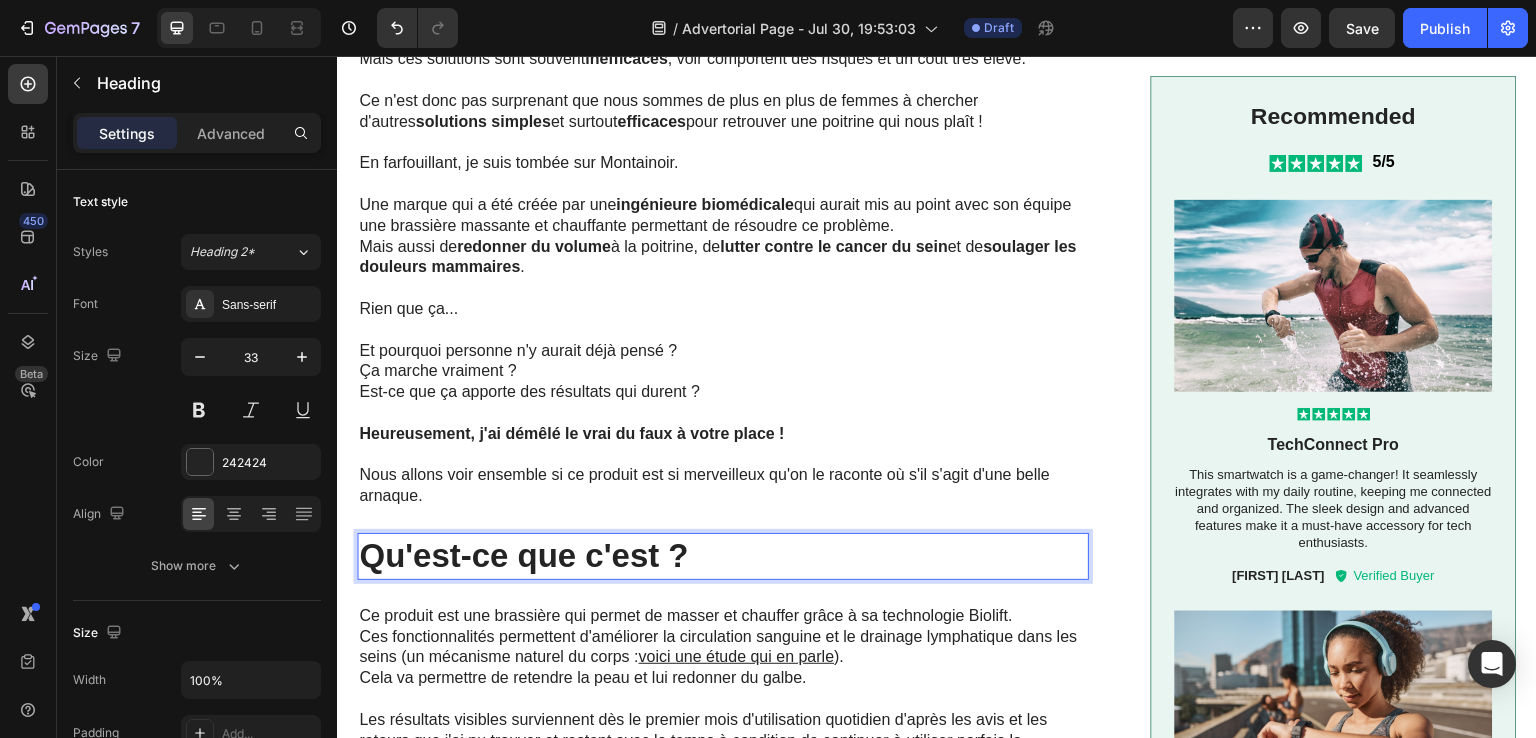 click on "Qu'est-ce que c'est ?" at bounding box center (723, 556) 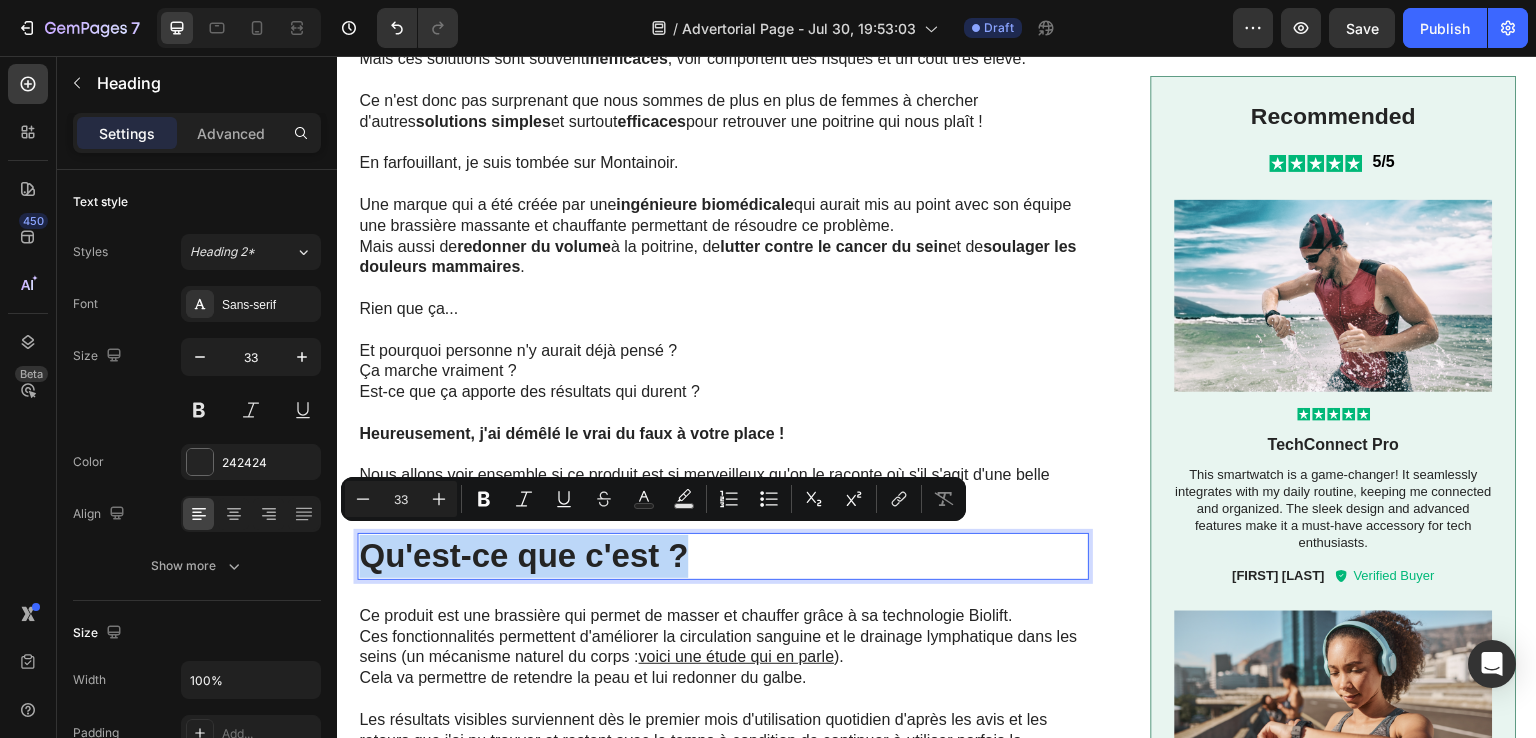 drag, startPoint x: 699, startPoint y: 549, endPoint x: 362, endPoint y: 555, distance: 337.0534 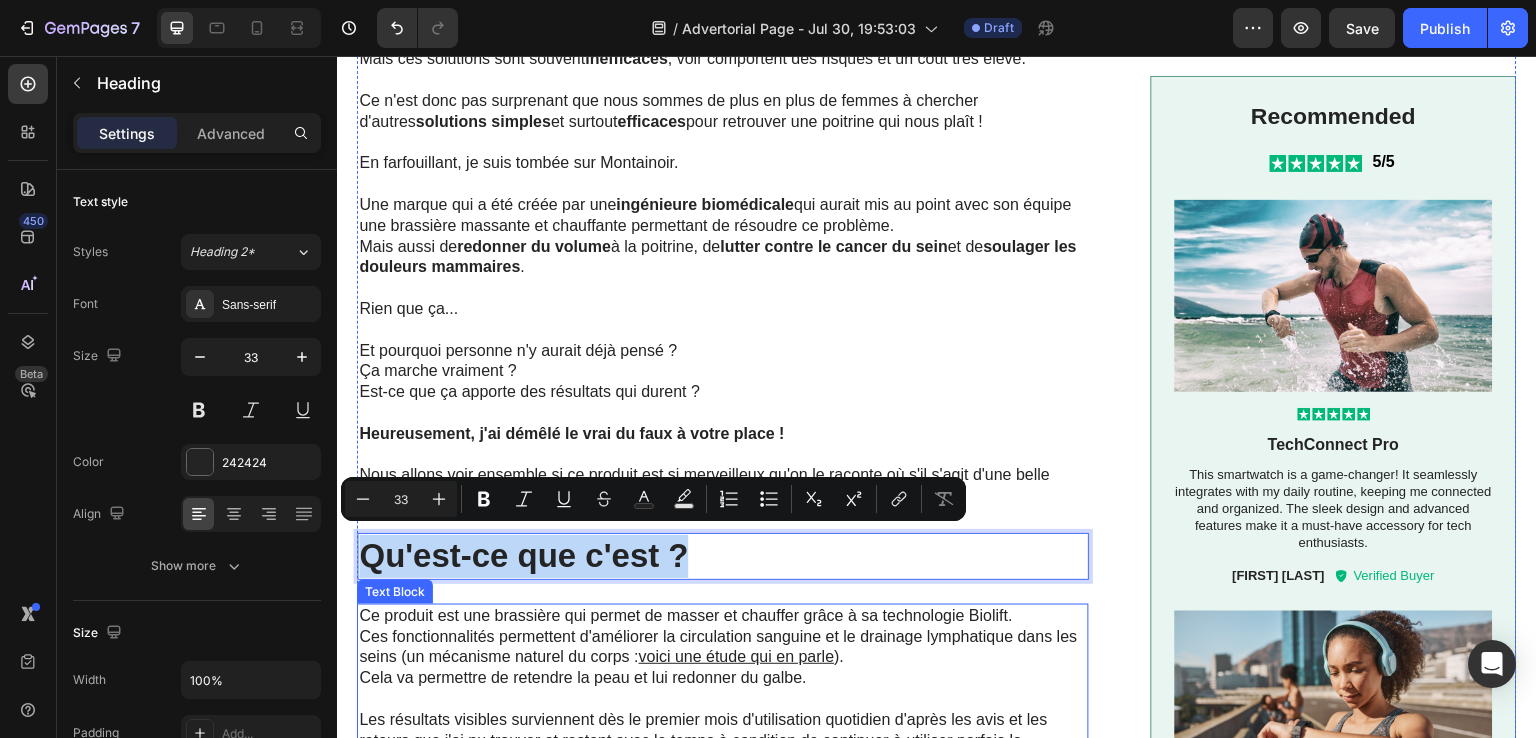 scroll, scrollTop: 1417, scrollLeft: 0, axis: vertical 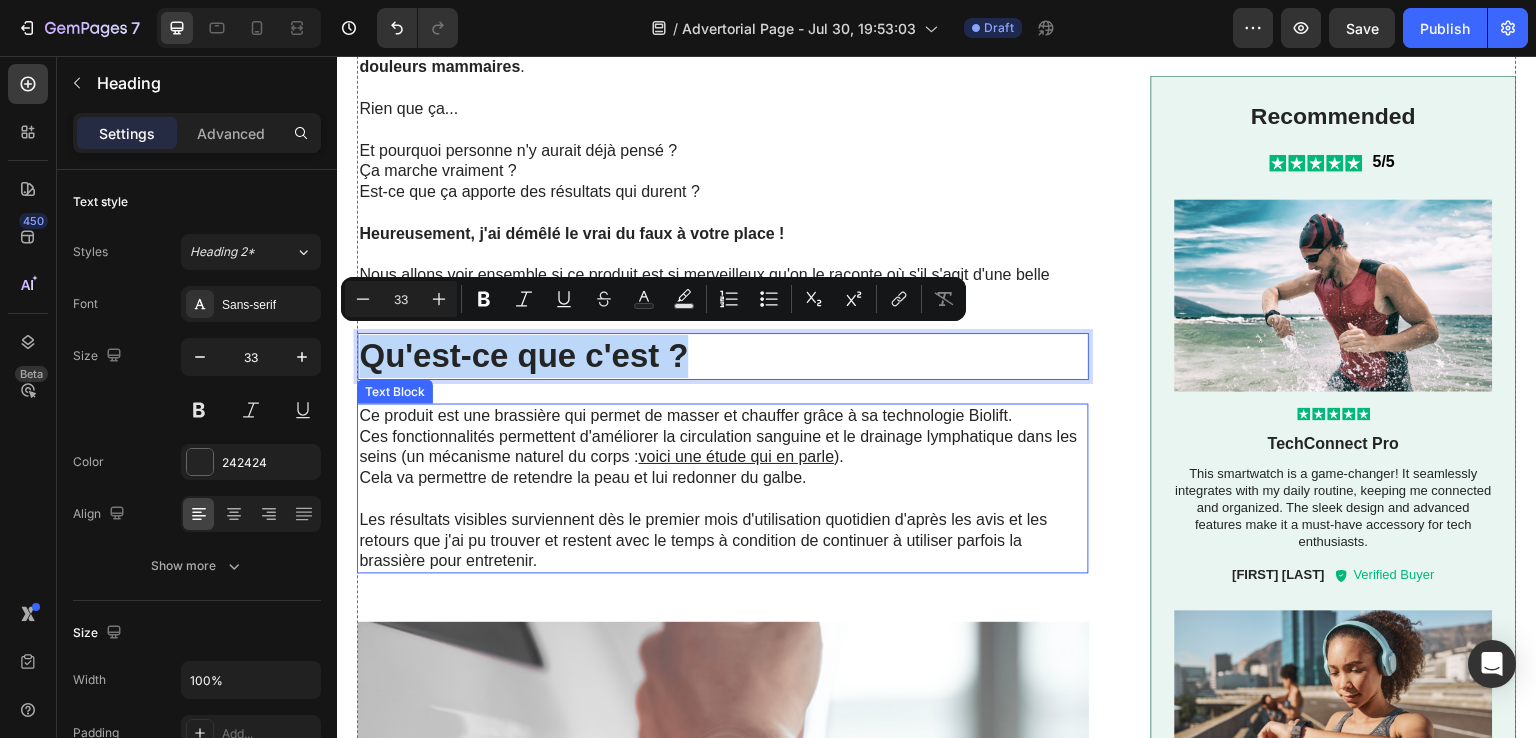 click on "Cela va permettre de retendre la peau et lui redonner du galbe." at bounding box center [721, 478] 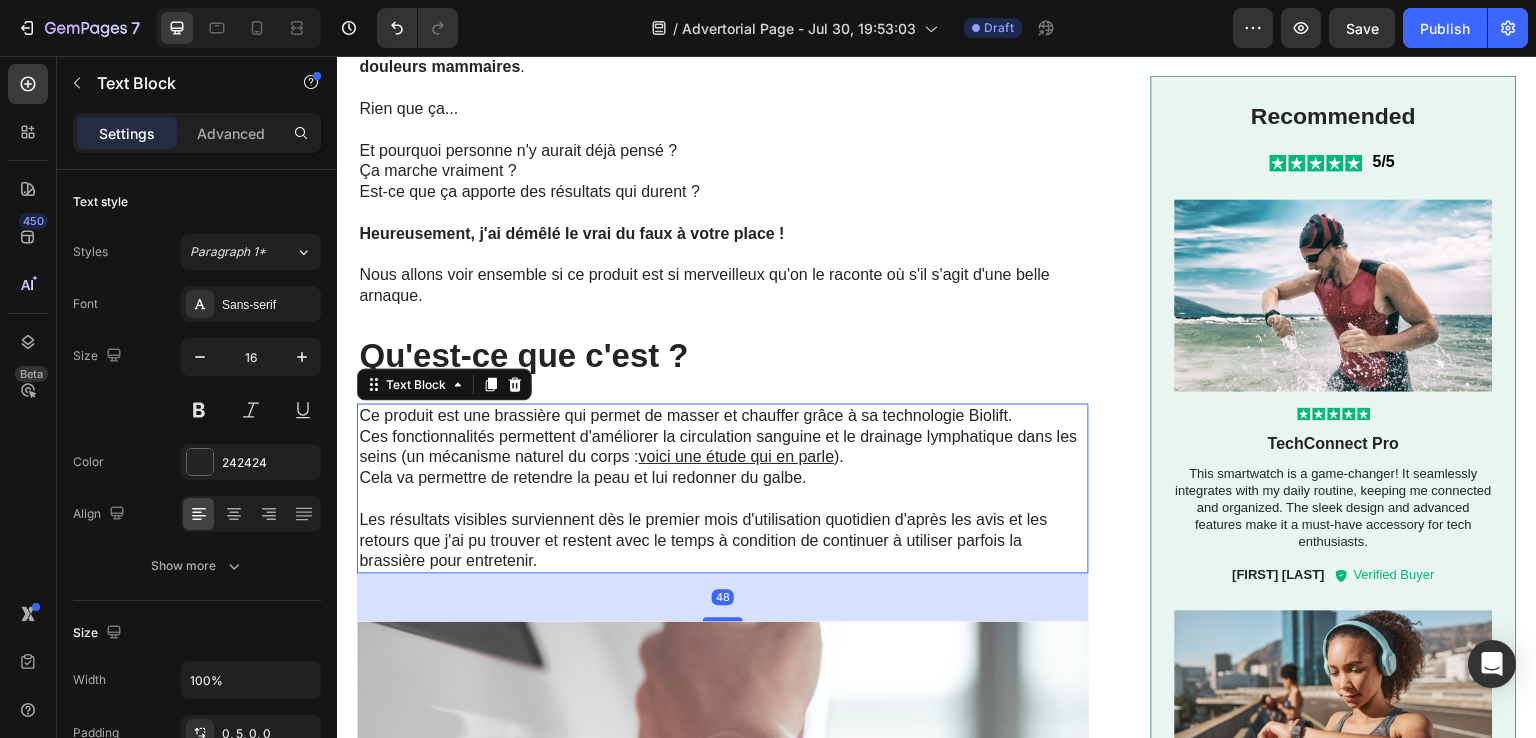 click on "Les résultats visibles surviennent dès le premier mois d'utilisation quotidien d'après les avis et les retours que j'ai pu trouver et restent avec le temps à condition de continuer à utiliser parfois la brassière pour entretenir." at bounding box center (721, 541) 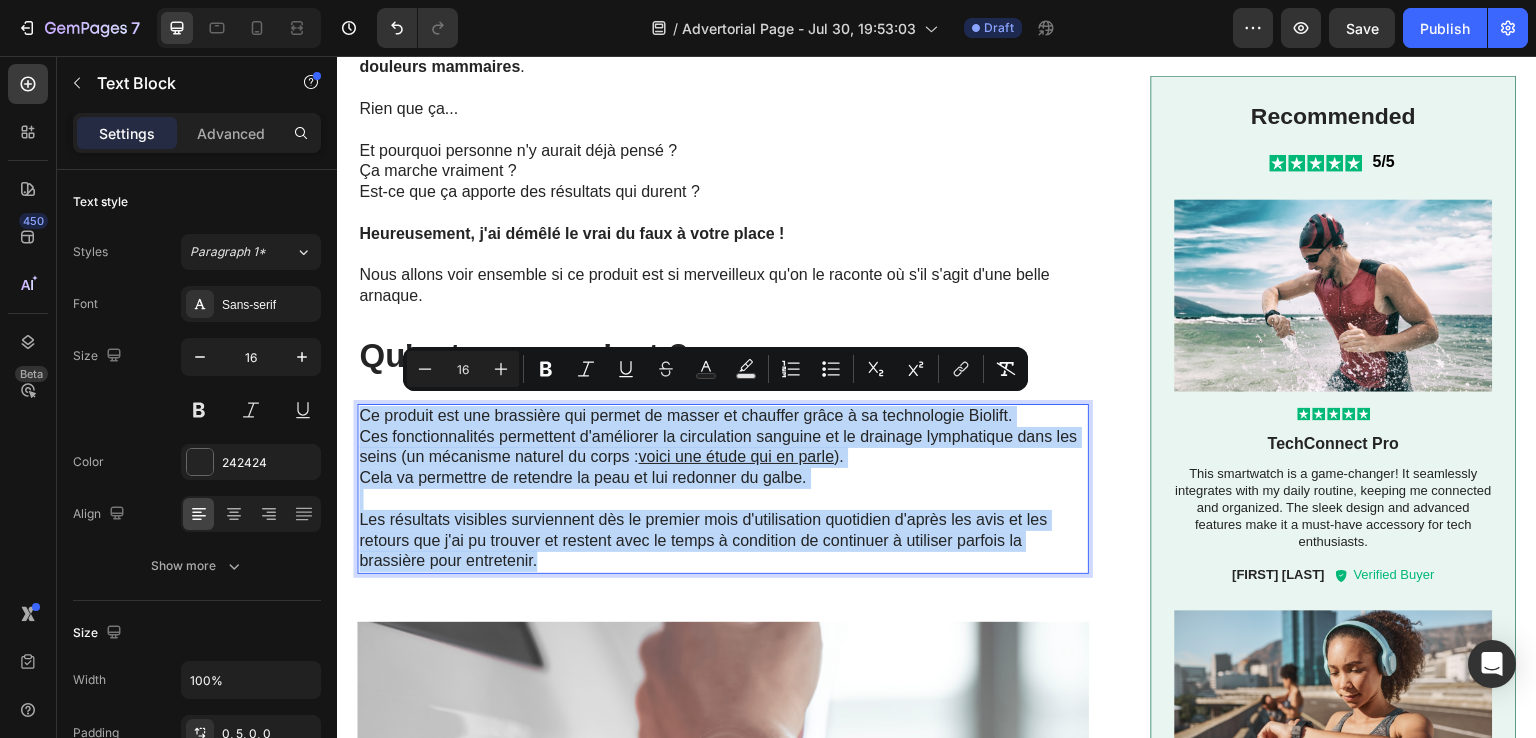 drag, startPoint x: 546, startPoint y: 551, endPoint x: 356, endPoint y: 400, distance: 242.69528 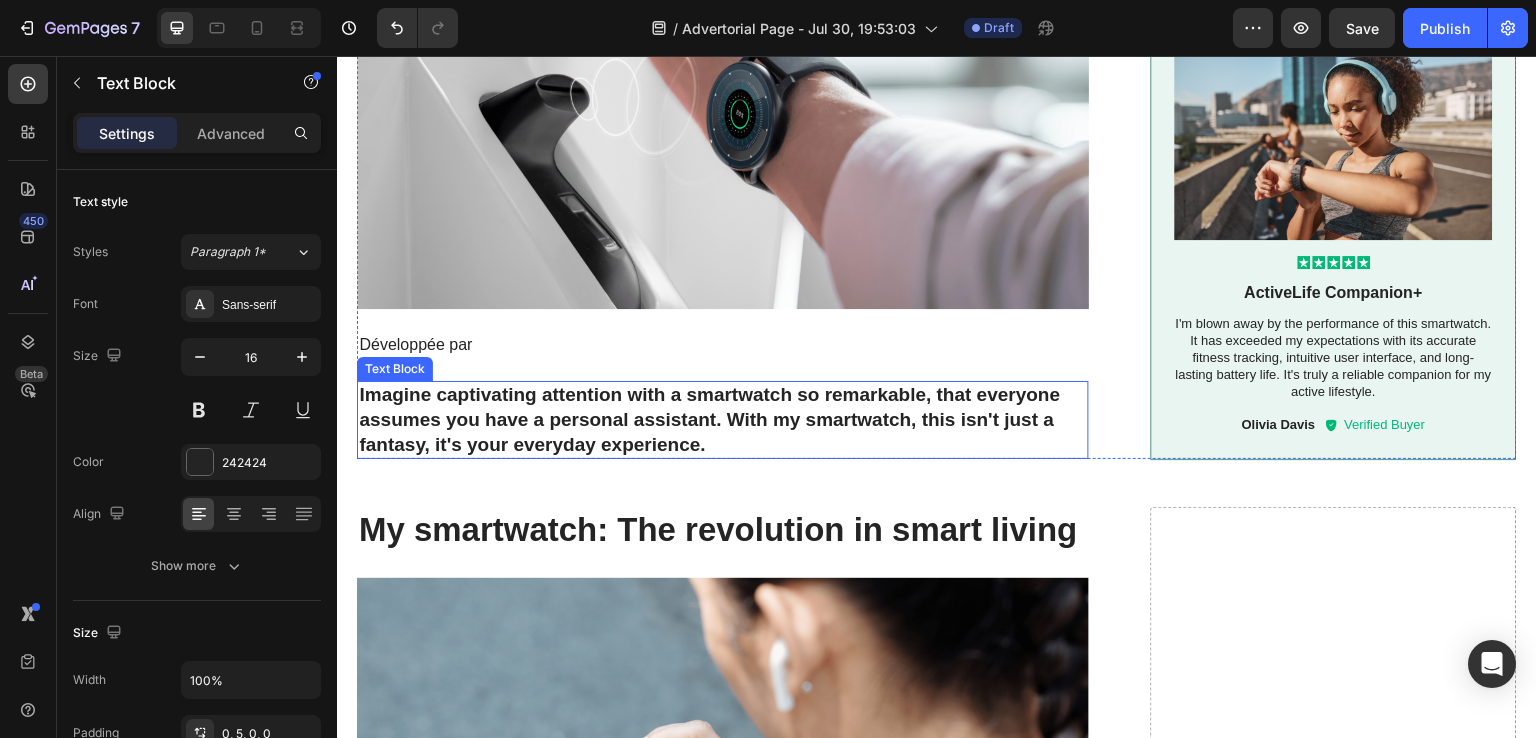 scroll, scrollTop: 2017, scrollLeft: 0, axis: vertical 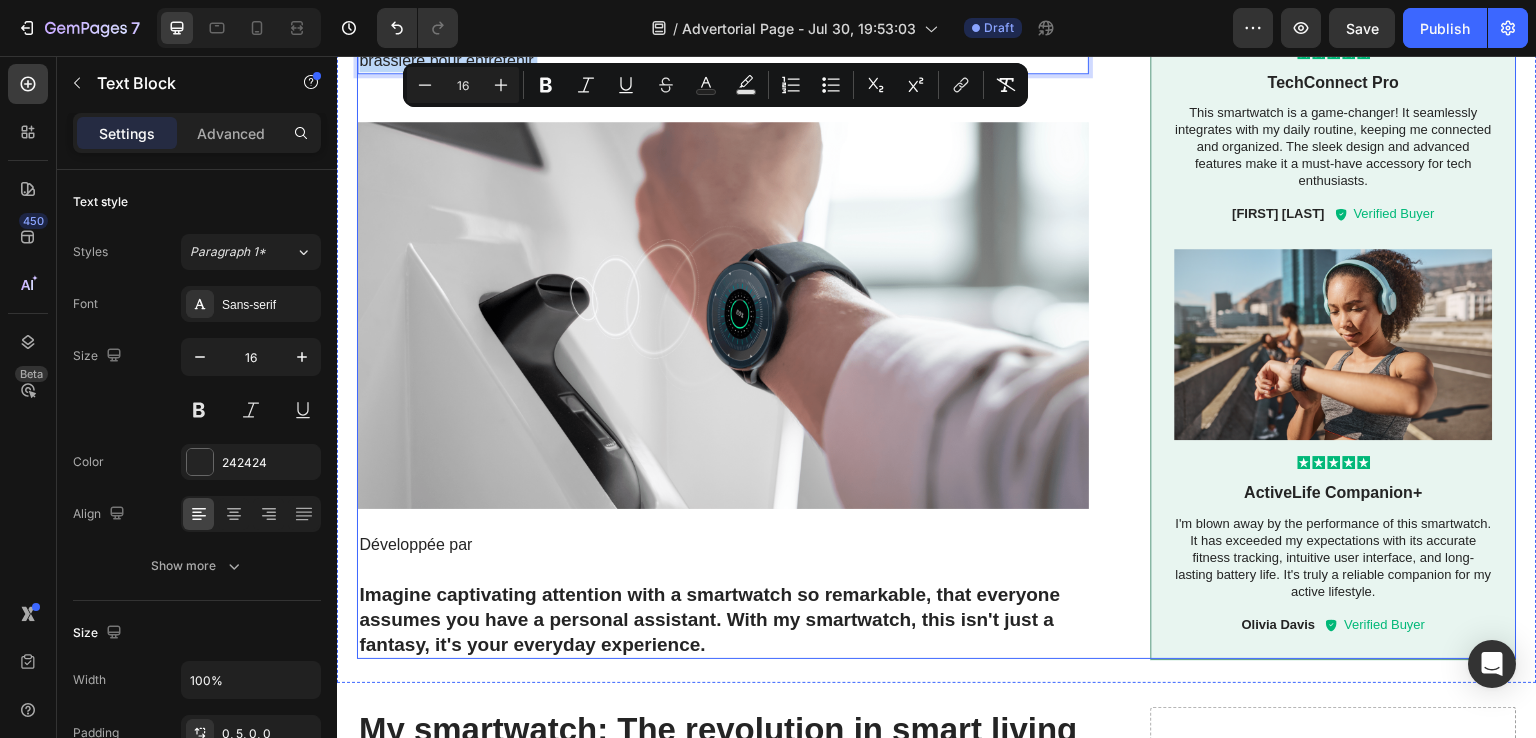 click on "Imagine captivating attention with a smartwatch so remarkable, that everyone assumes you have a personal assistant. With my smartwatch, this isn't just a fantasy, it's your everyday experience." at bounding box center [723, 620] 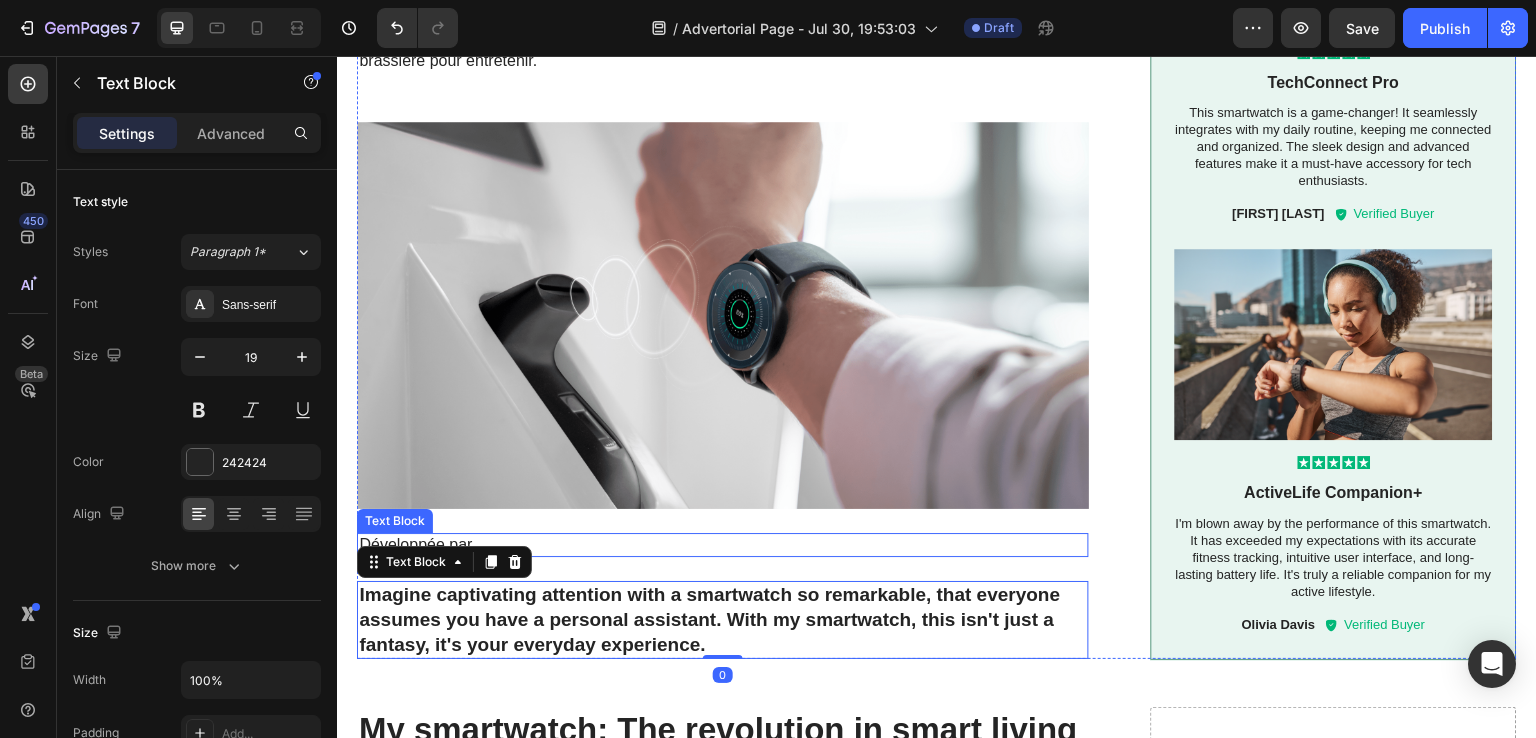 click on "Développée par" at bounding box center [723, 545] 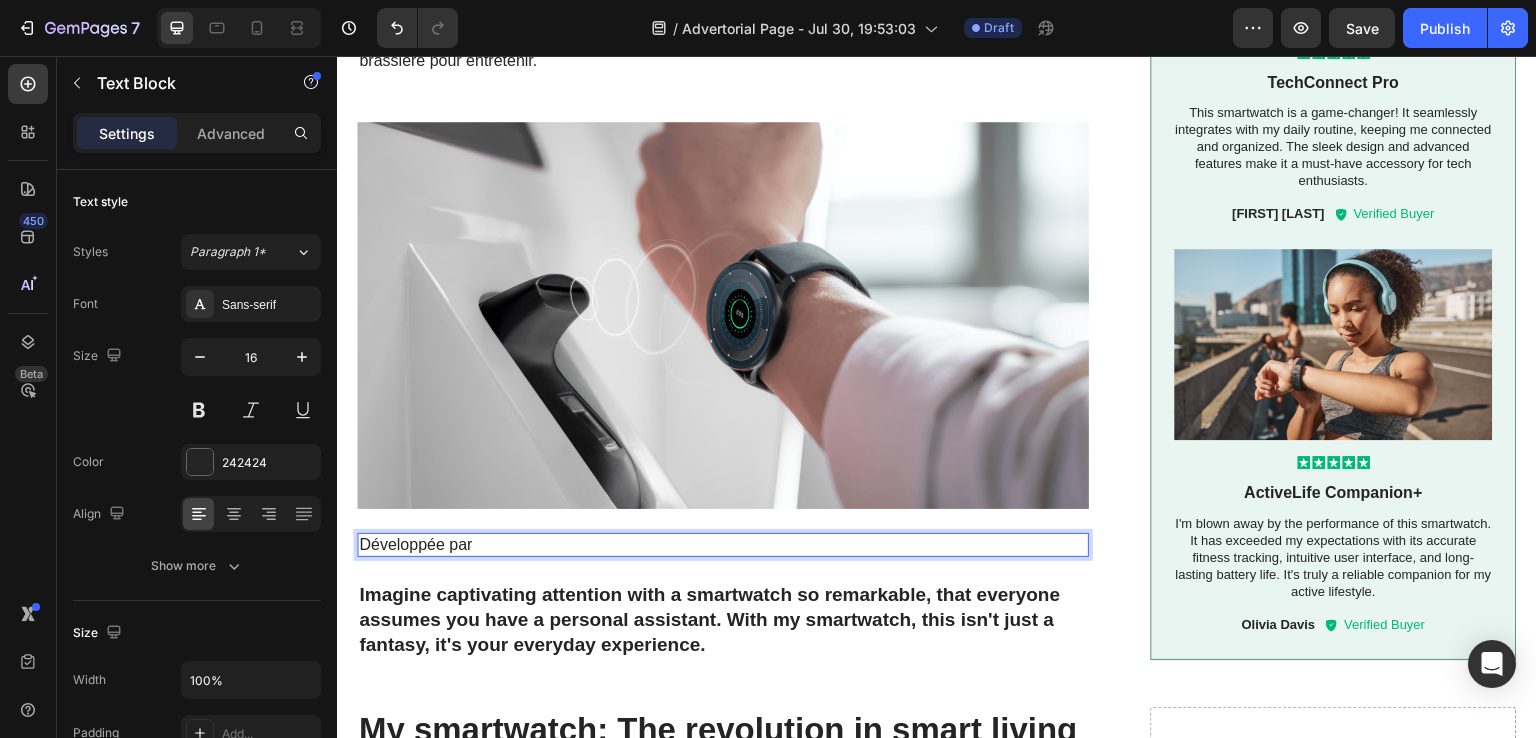 click on "Développée par" at bounding box center [723, 545] 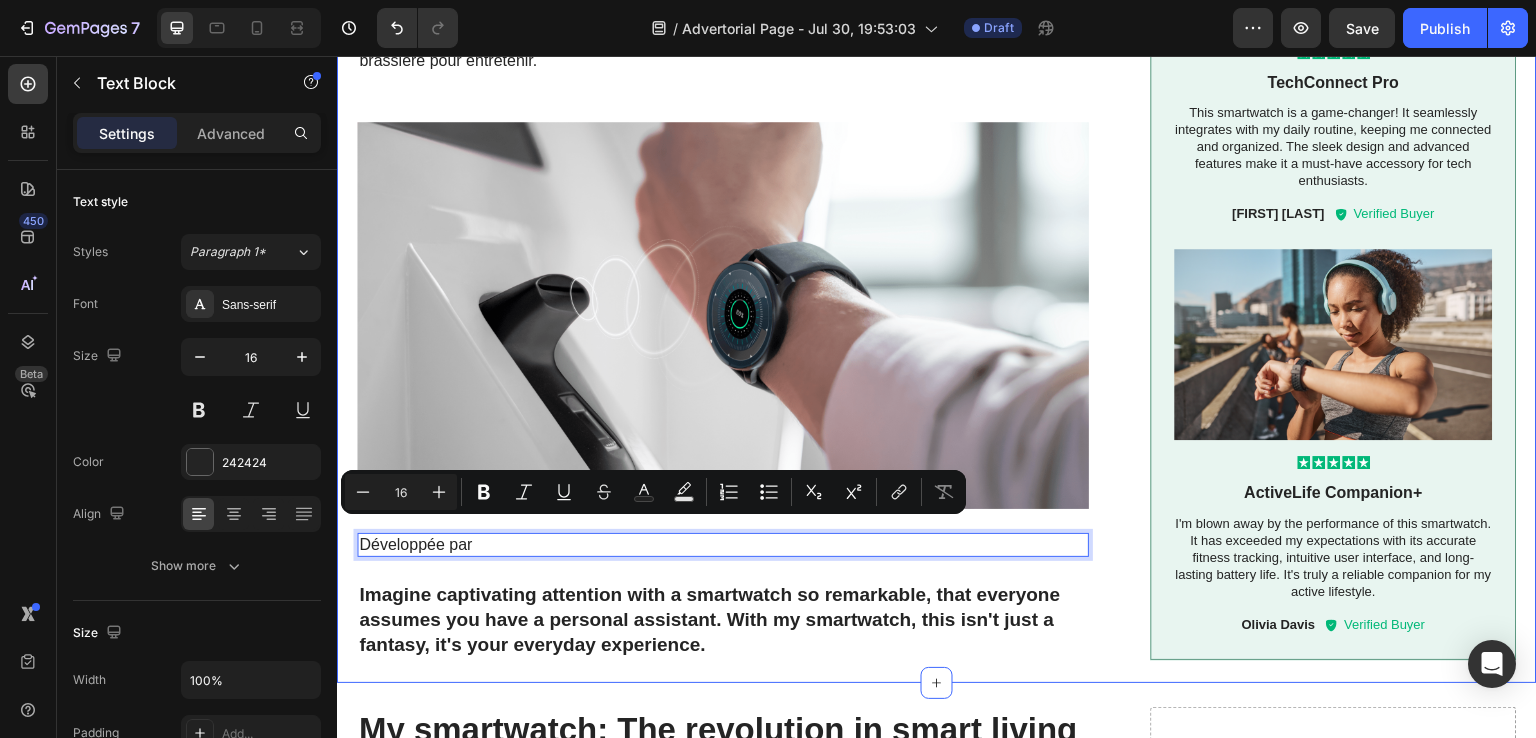 drag, startPoint x: 496, startPoint y: 534, endPoint x: 349, endPoint y: 534, distance: 147 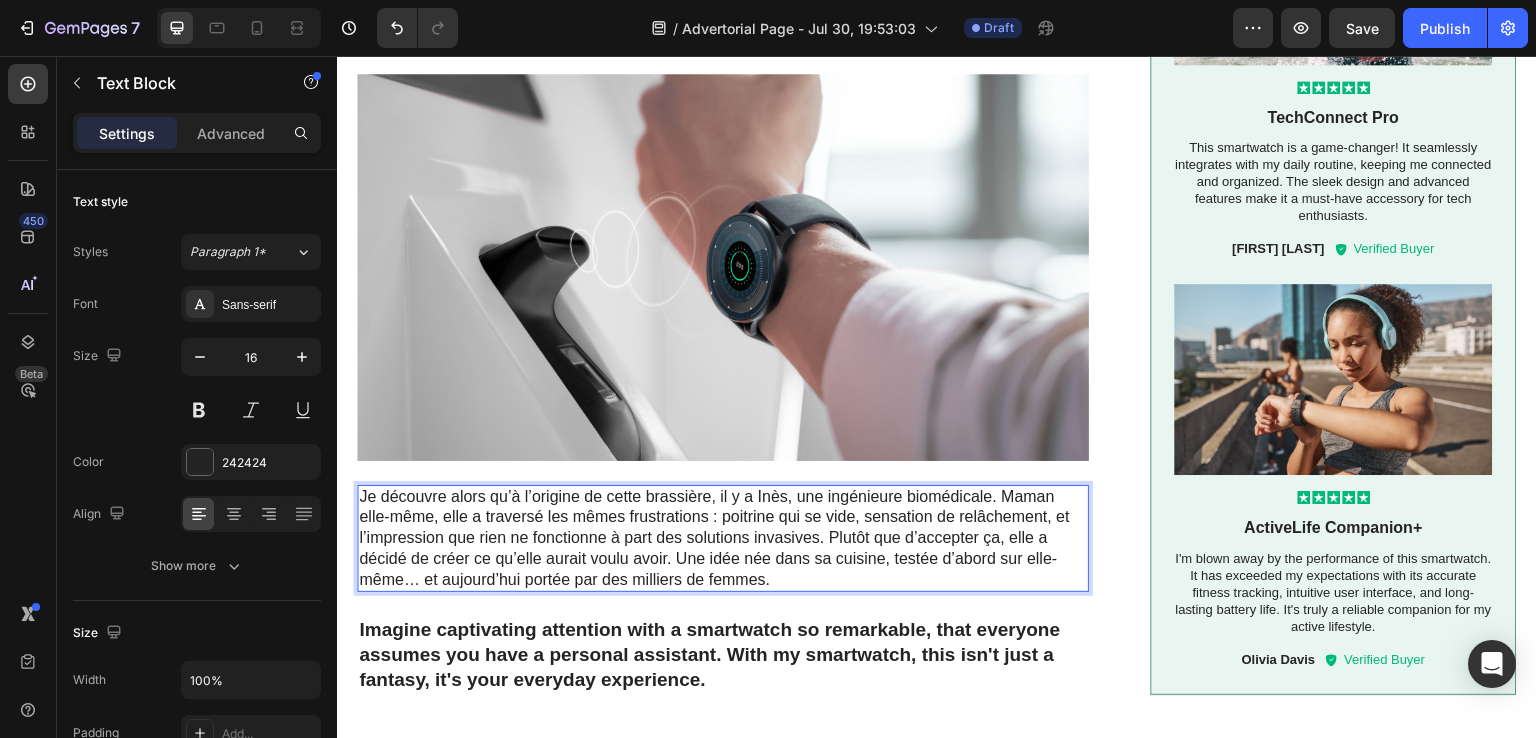 scroll, scrollTop: 2017, scrollLeft: 0, axis: vertical 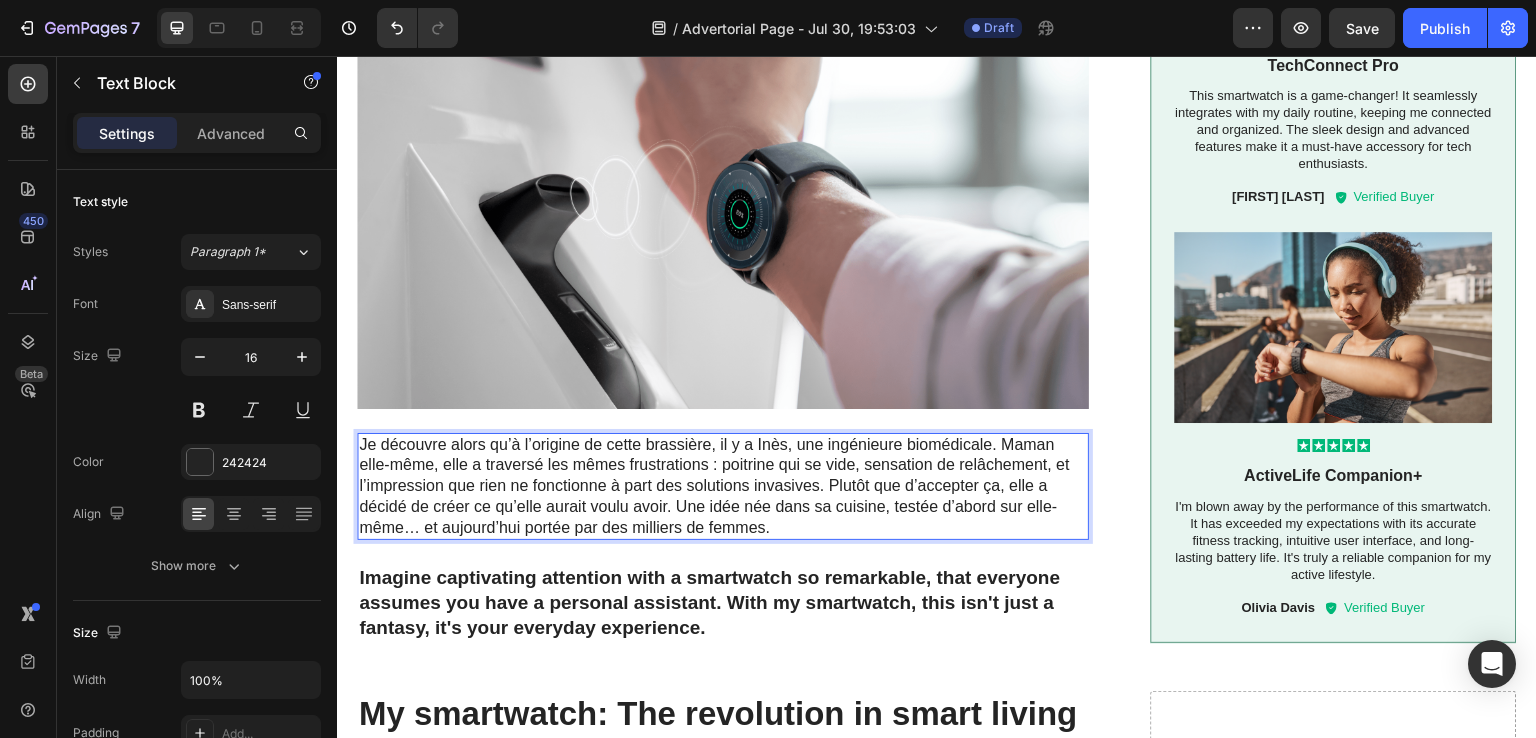 click on "Je découvre alors qu’à l’origine de cette brassière, il y a Inès, une ingénieure biomédicale. Maman elle-même, elle a traversé les mêmes frustrations : poitrine qui se vide, sensation de relâchement, et l’impression que rien ne fonctionne à part des solutions invasives. Plutôt que d’accepter ça, elle a décidé de créer ce qu’elle aurait voulu avoir. Une idée née dans sa cuisine, testée d’abord sur elle-même… et aujourd’hui portée par des milliers de femmes." at bounding box center [723, 487] 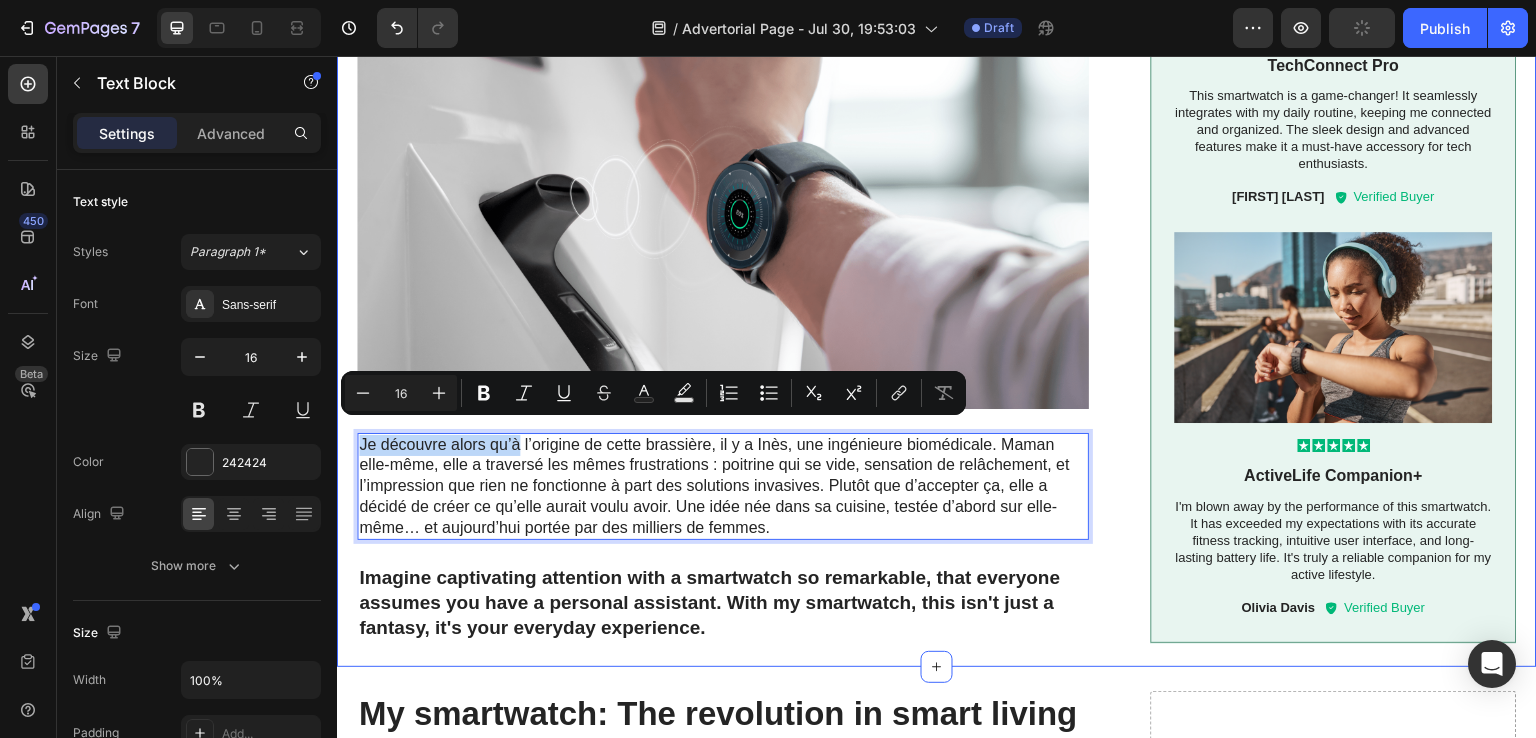 drag, startPoint x: 521, startPoint y: 431, endPoint x: 356, endPoint y: 433, distance: 165.01212 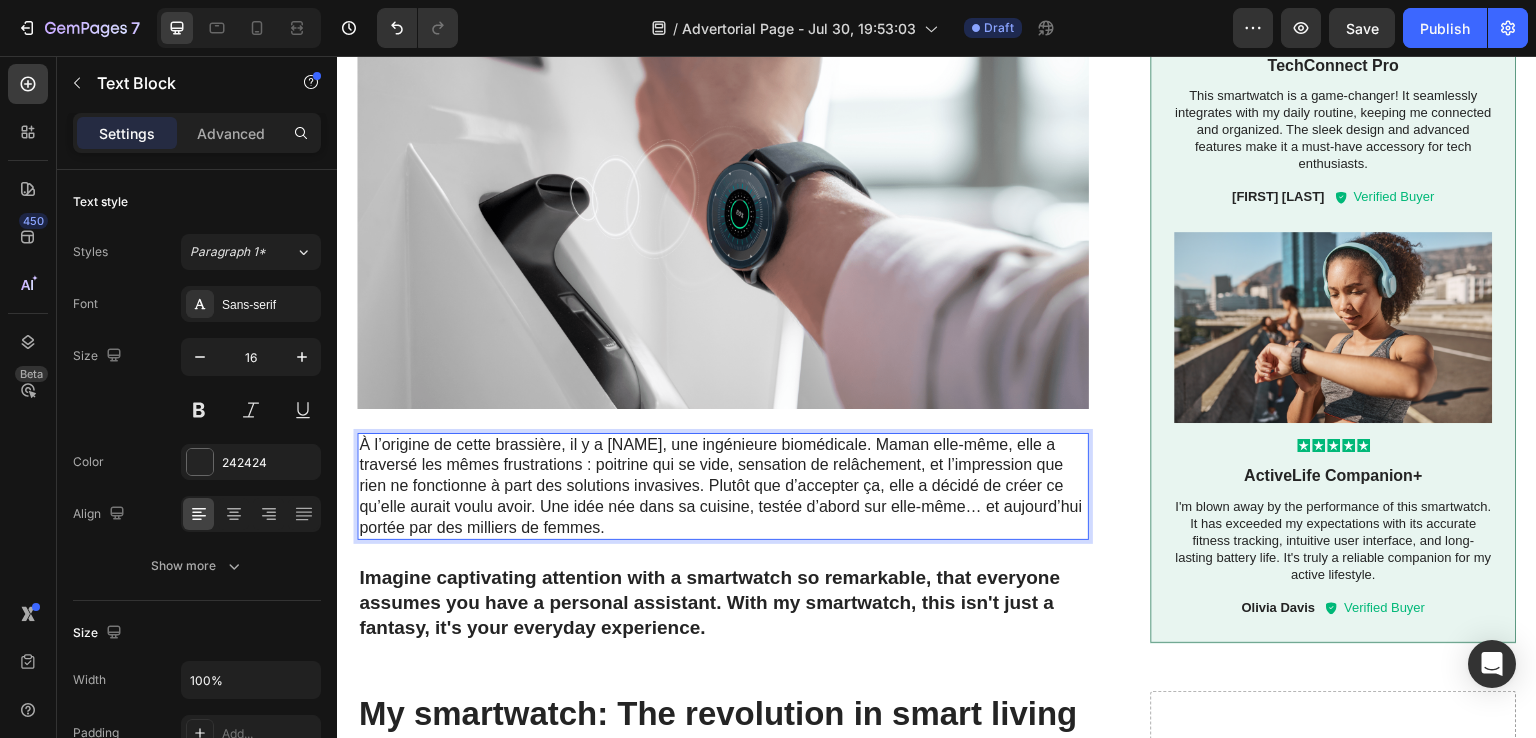 click on "À l’origine de cette brassière, il y a [NAME], une ingénieure biomédicale. Maman elle-même, elle a traversé les mêmes frustrations : poitrine qui se vide, sensation de relâchement, et l’impression que rien ne fonctionne à part des solutions invasives. Plutôt que d’accepter ça, elle a décidé de créer ce qu’elle aurait voulu avoir. Une idée née dans sa cuisine, testée d’abord sur elle-même… et aujourd’hui portée par des milliers de femmes." at bounding box center (723, 487) 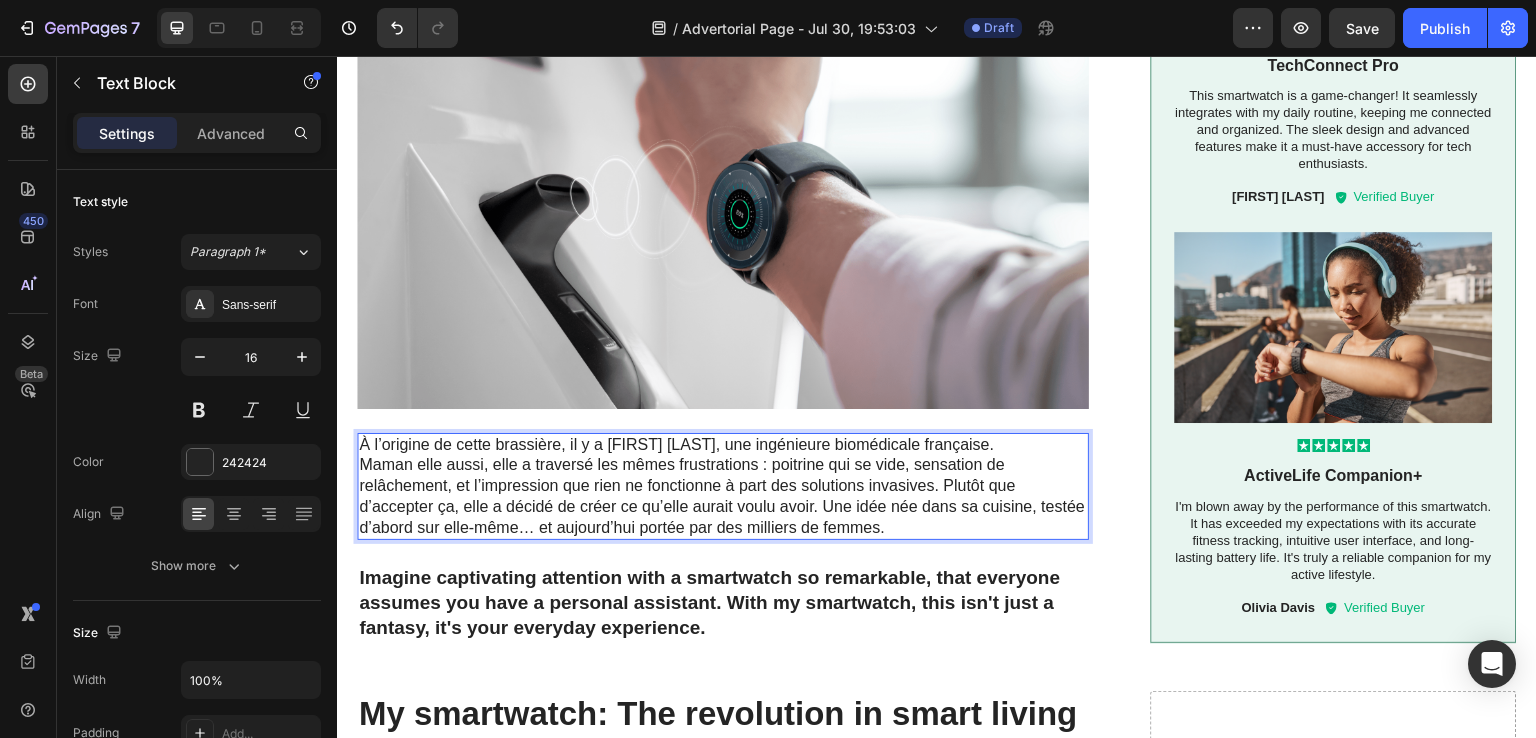 click on "Maman elle aussi, elle a traversé les mêmes frustrations : poitrine qui se vide, sensation de relâchement, et l’impression que rien ne fonctionne à part des solutions invasives. Plutôt que d’accepter ça, elle a décidé de créer ce qu’elle aurait voulu avoir. Une idée née dans sa cuisine, testée d’abord sur elle-même… et aujourd’hui portée par des milliers de femmes." at bounding box center (723, 496) 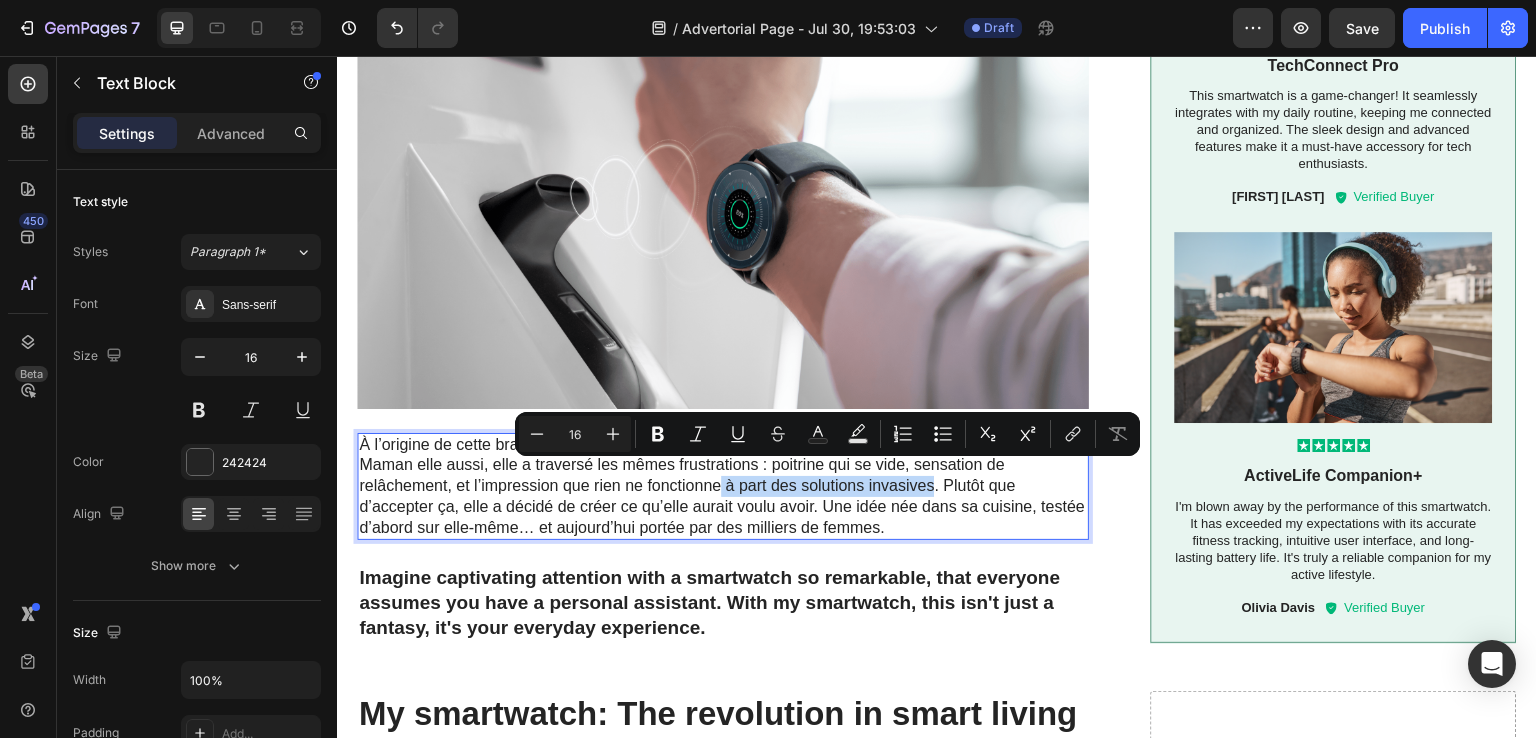 drag, startPoint x: 935, startPoint y: 474, endPoint x: 722, endPoint y: 477, distance: 213.02112 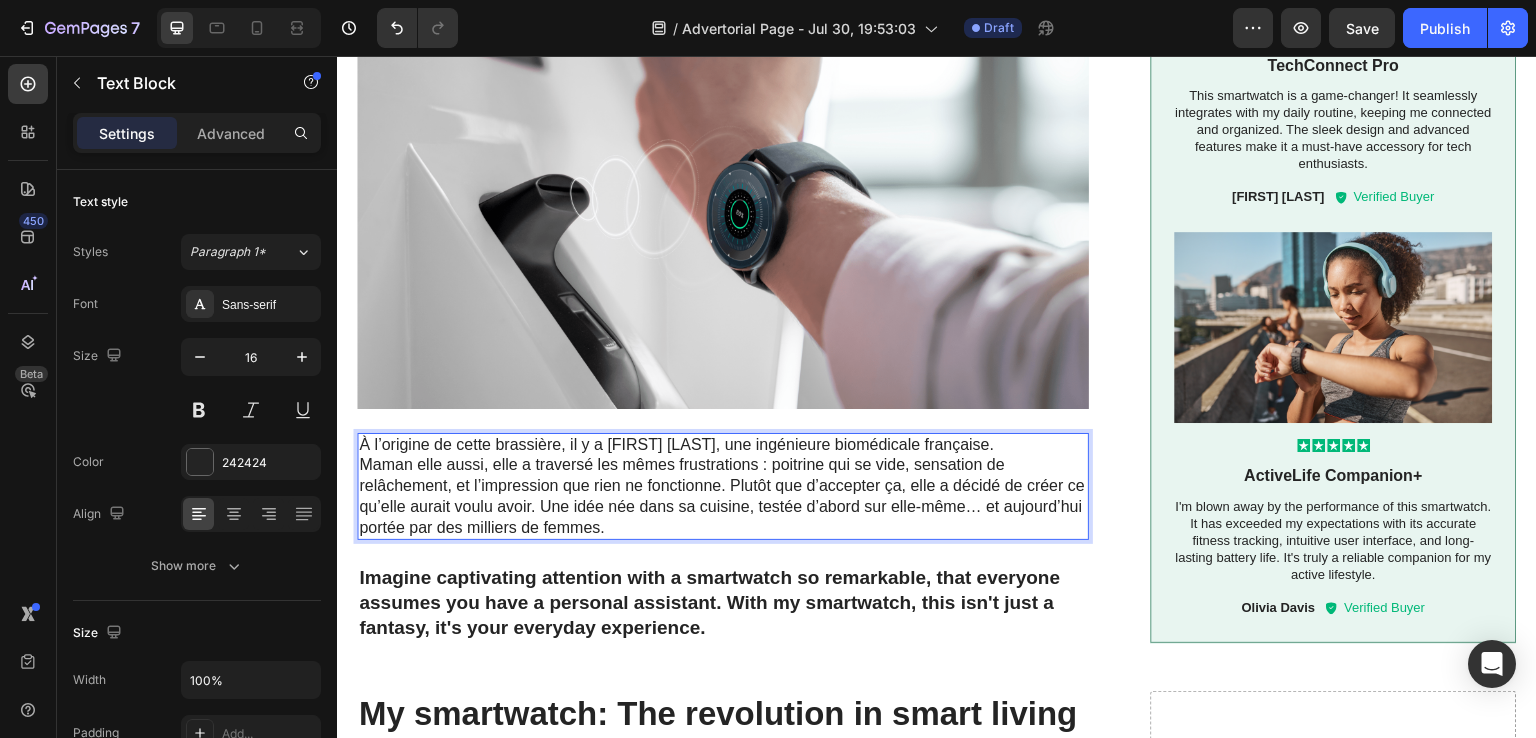 click on "Maman elle aussi, elle a traversé les mêmes frustrations : poitrine qui se vide, sensation de relâchement, et l’impression que rien ne fonctionne. Plutôt que d’accepter ça, elle a décidé de créer ce qu’elle aurait voulu avoir. Une idée née dans sa cuisine, testée d’abord sur elle-même… et aujourd’hui portée par des milliers de femmes." at bounding box center [723, 496] 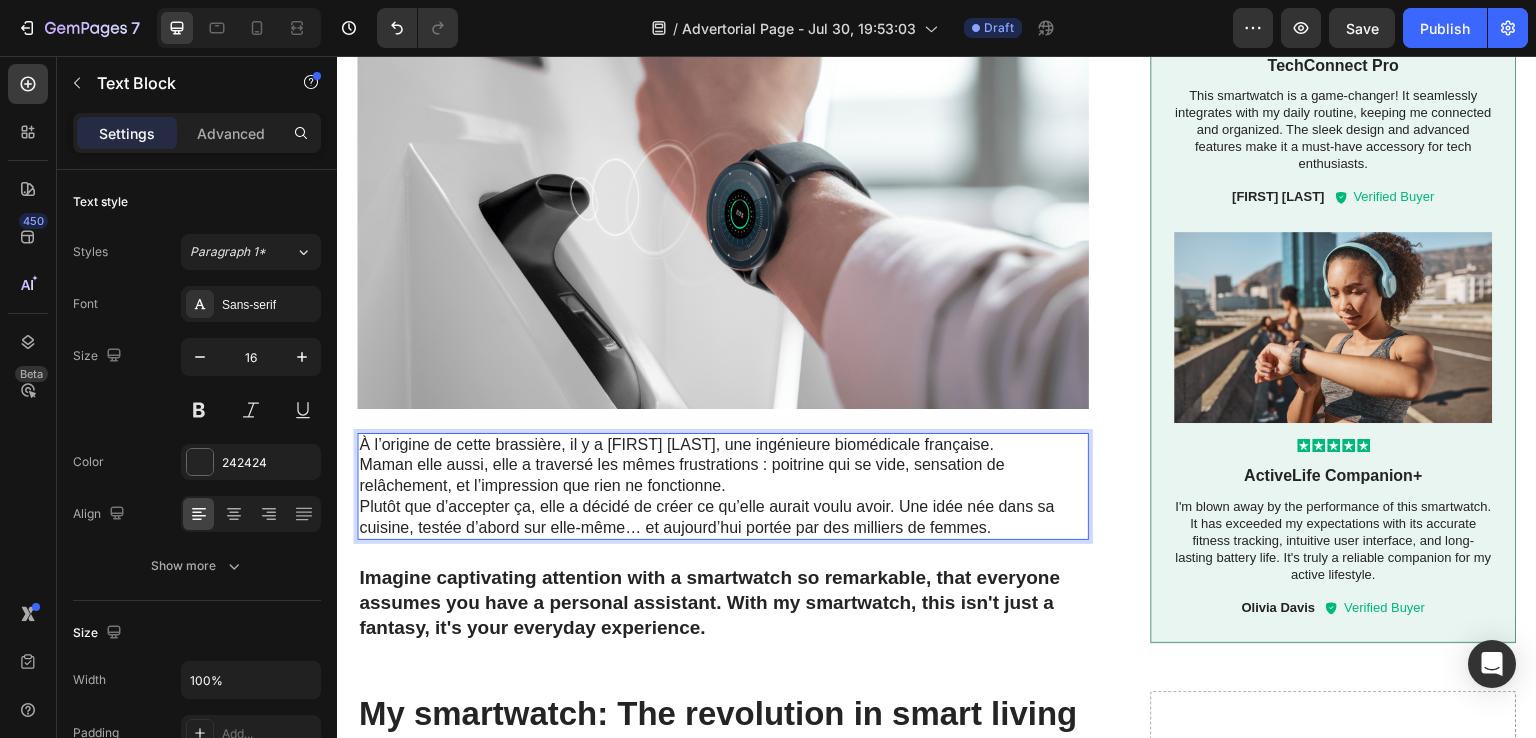 click on "Plutôt que d’accepter ça, elle a décidé de créer ce qu’elle aurait voulu avoir. Une idée née dans sa cuisine, testée d’abord sur elle-même… et aujourd’hui portée par des milliers de femmes." at bounding box center (723, 518) 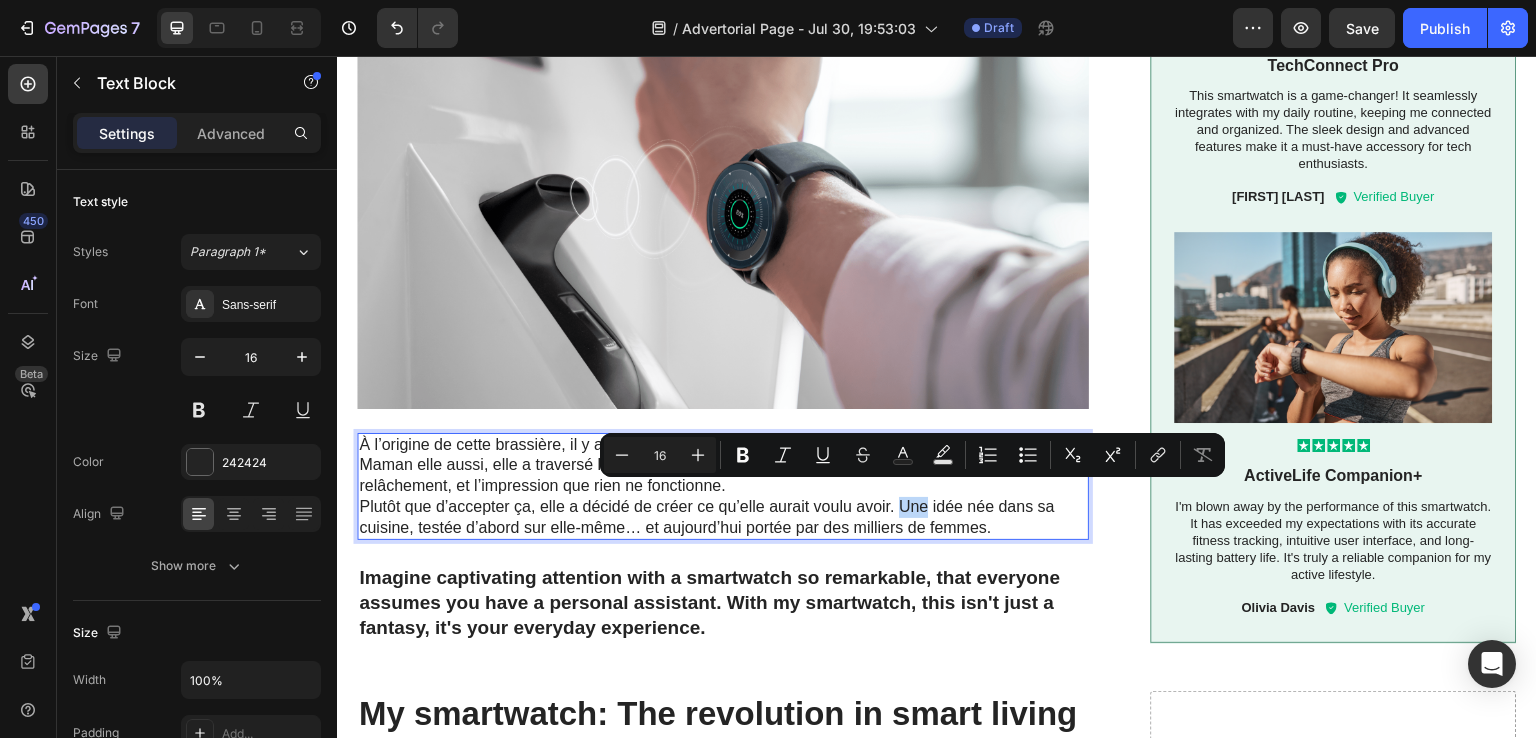 drag, startPoint x: 926, startPoint y: 497, endPoint x: 898, endPoint y: 500, distance: 28.160255 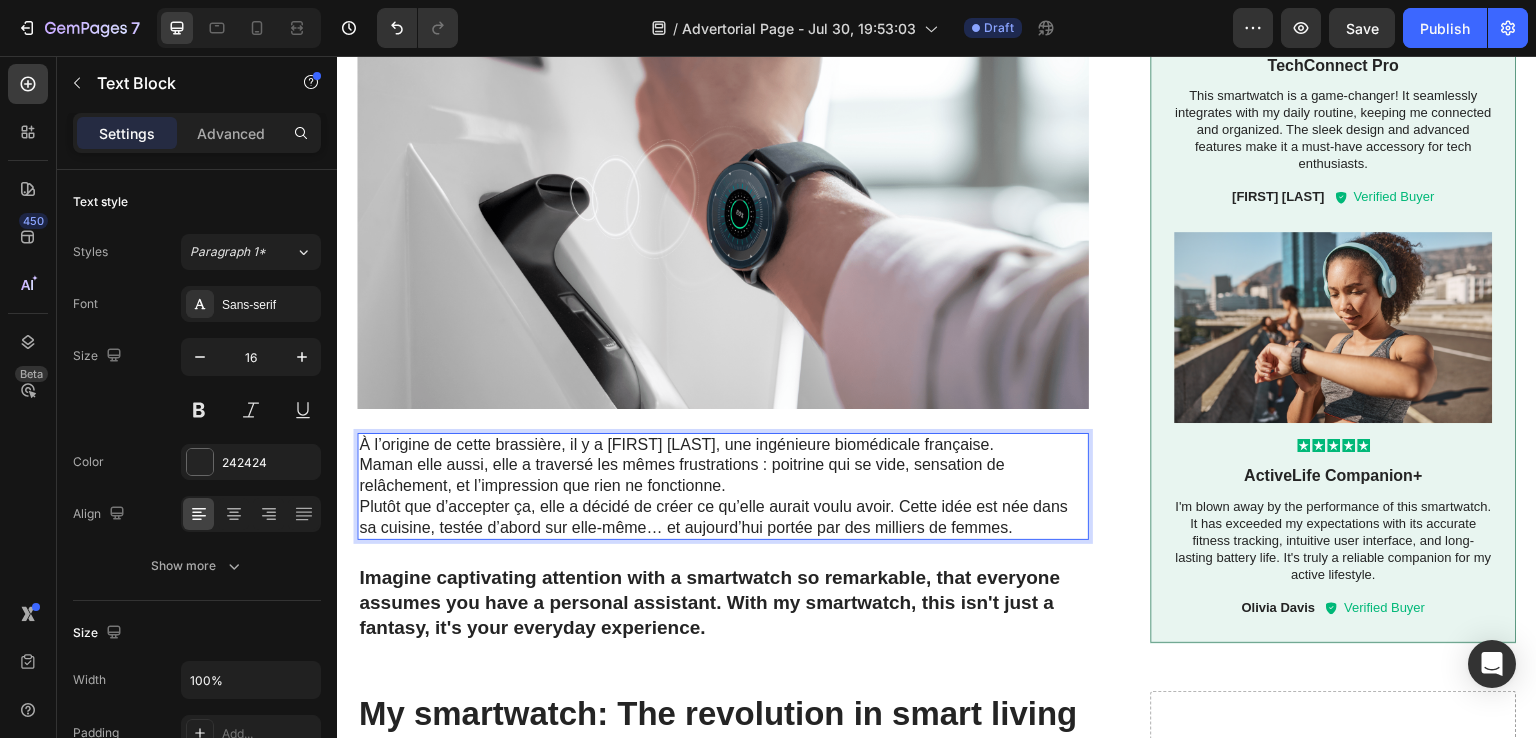 click on "Plutôt que d’accepter ça, elle a décidé de créer ce qu’elle aurait voulu avoir. Cette idée est née dans sa cuisine, testée d’abord sur elle-même… et aujourd’hui portée par des milliers de femmes." at bounding box center [723, 518] 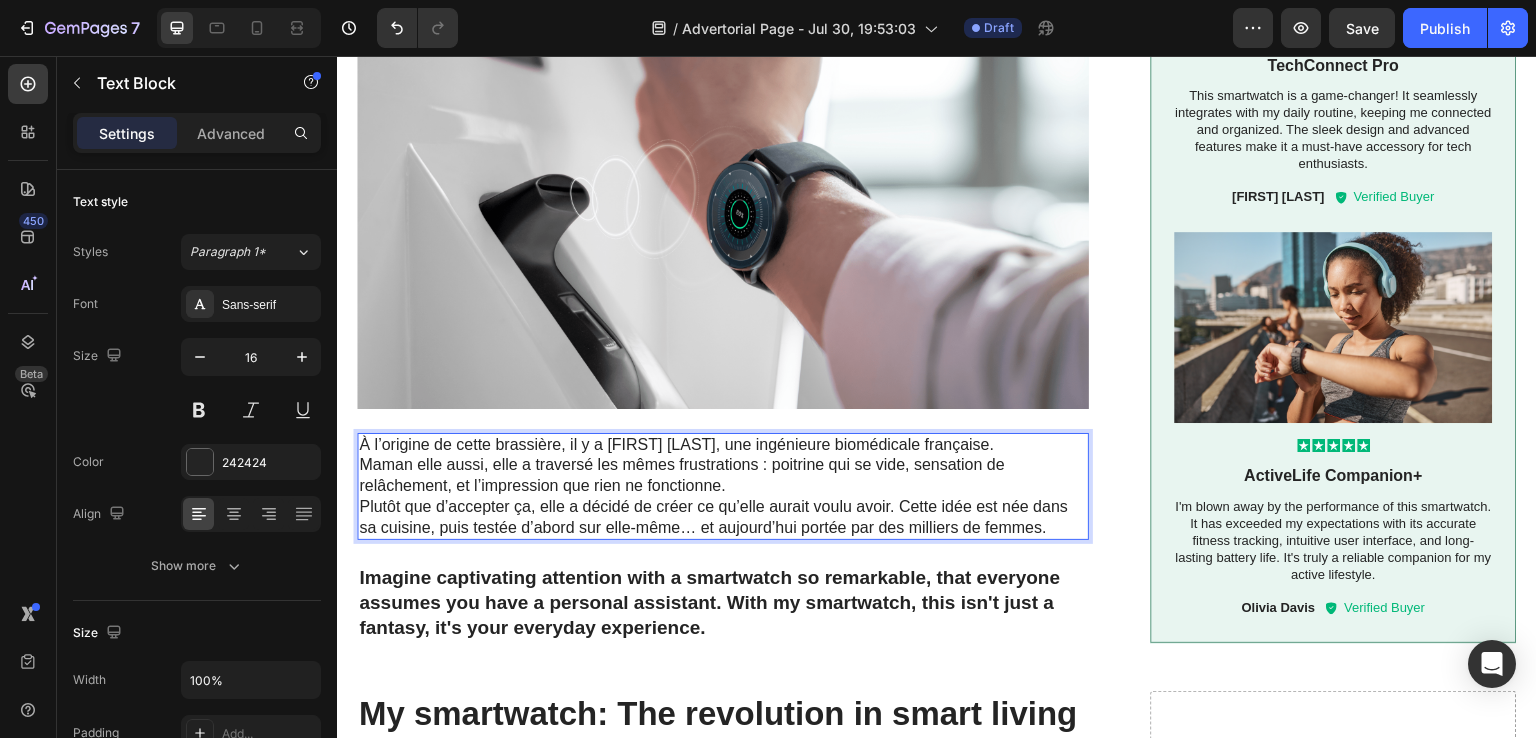 click on "À l’origine de cette brassière, il y a [FIRST] [LAST], une ingénieure biomédicale française." at bounding box center [723, 445] 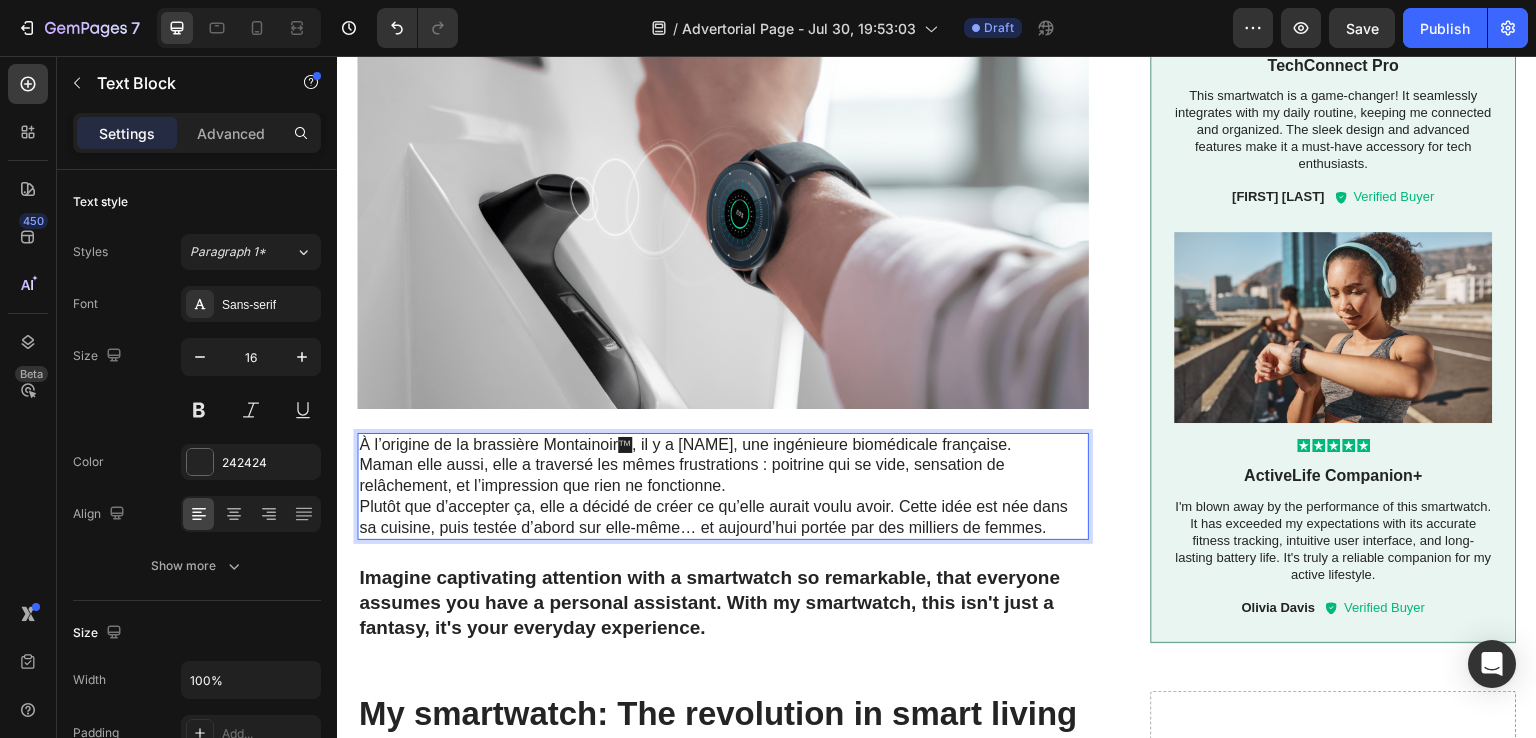 click on "À l’origine de la brassière Montainoir ™ , il y a Inès, une ingénieure biomédicale [NATIONALITY]." at bounding box center [723, 445] 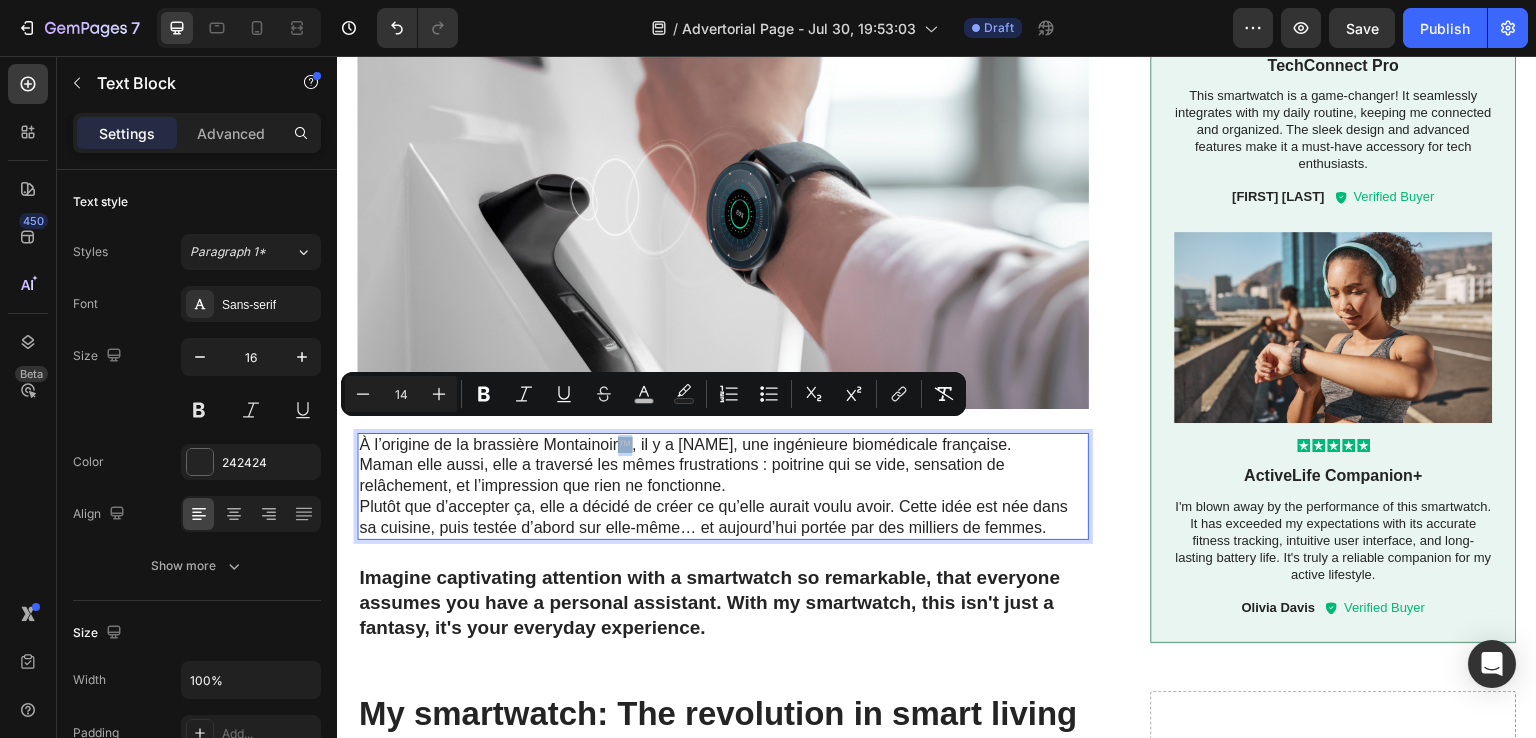 click on "™" at bounding box center (625, 445) 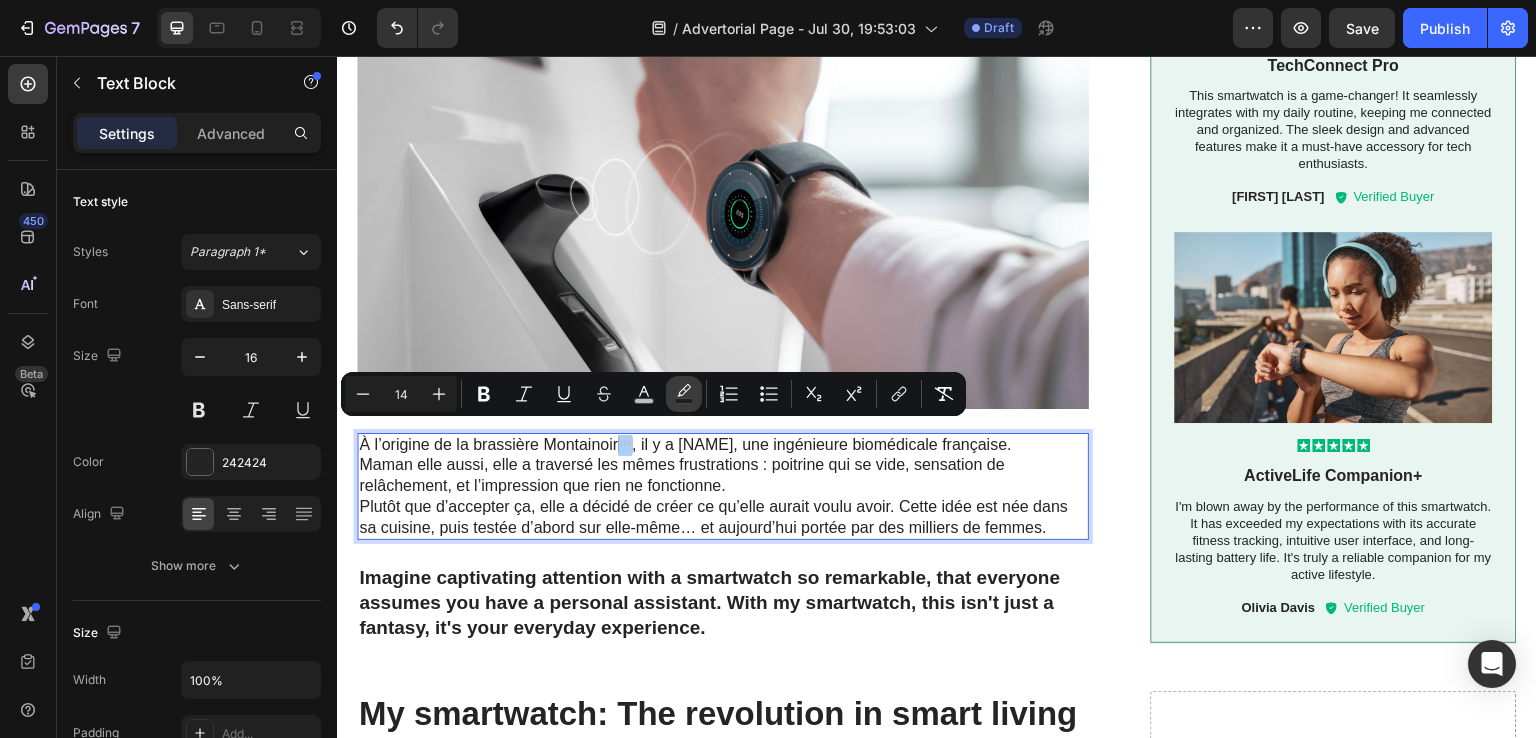 click 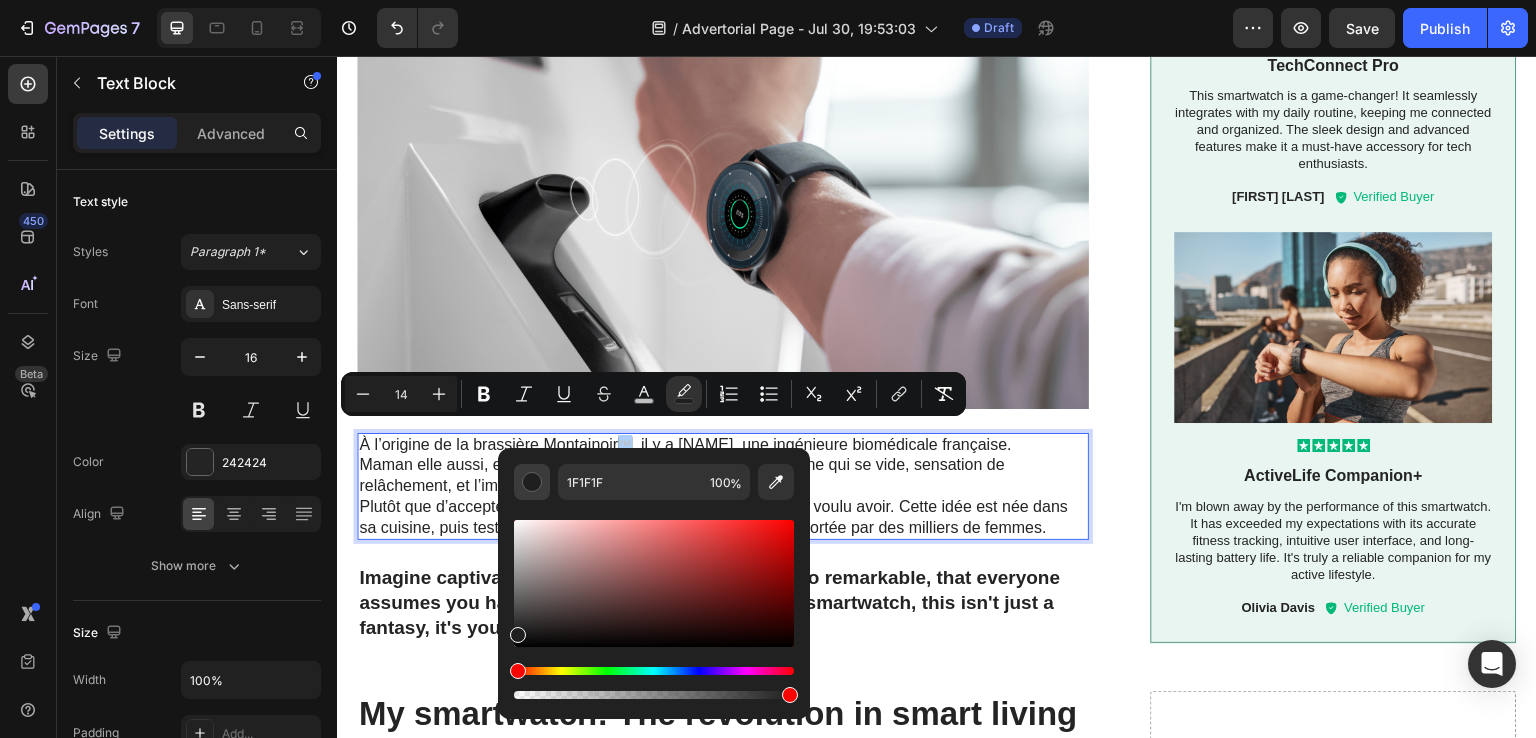 click at bounding box center [532, 482] 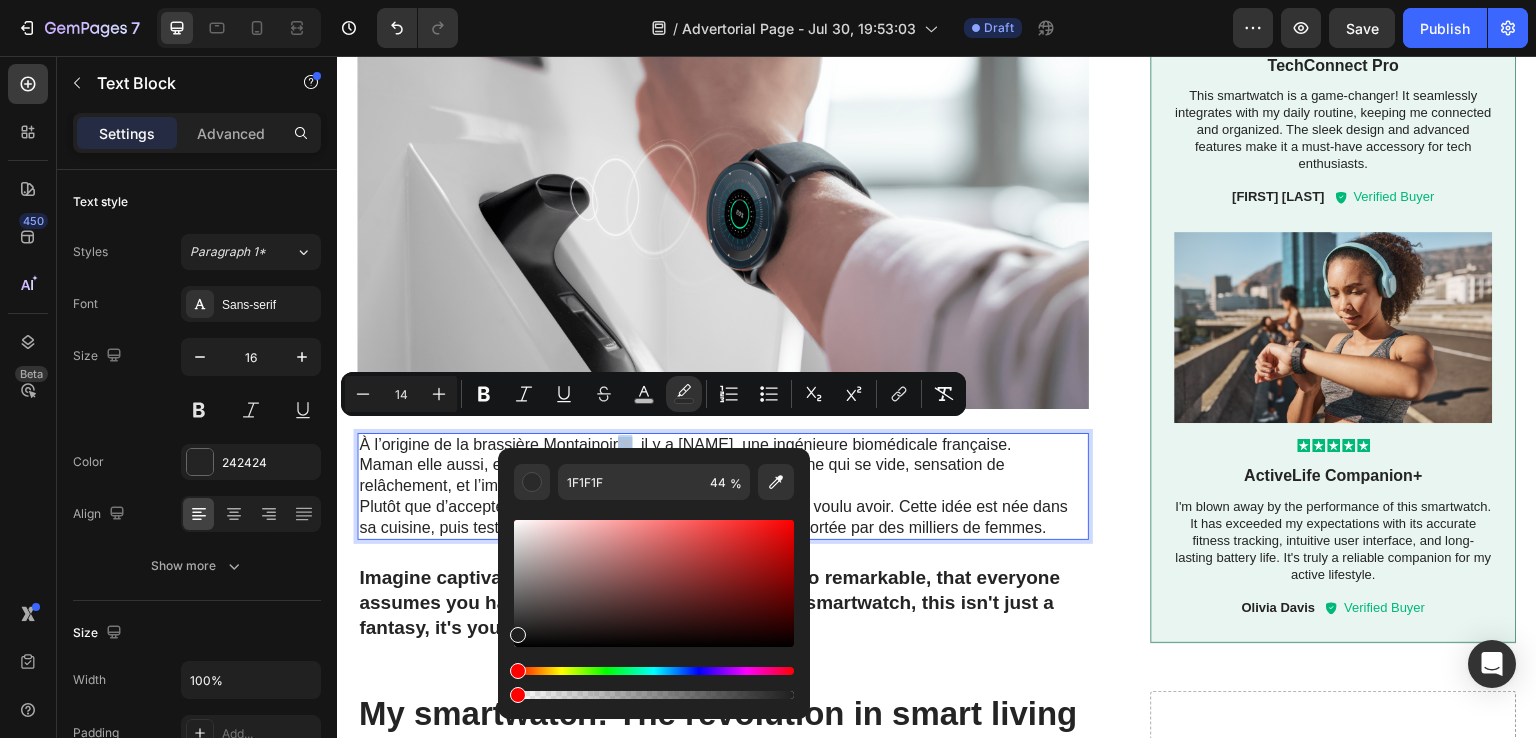 drag, startPoint x: 777, startPoint y: 698, endPoint x: 501, endPoint y: 684, distance: 276.35486 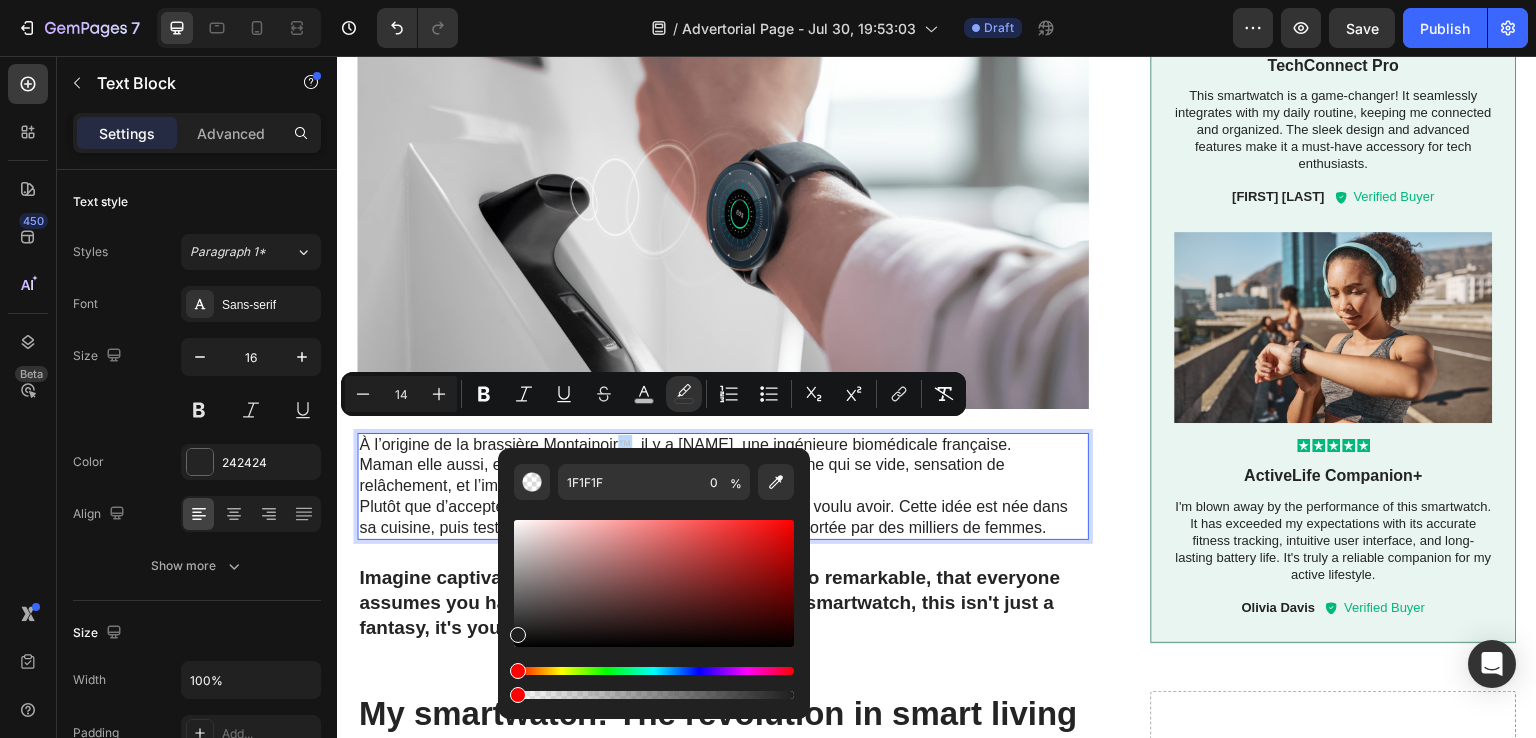 type on "16" 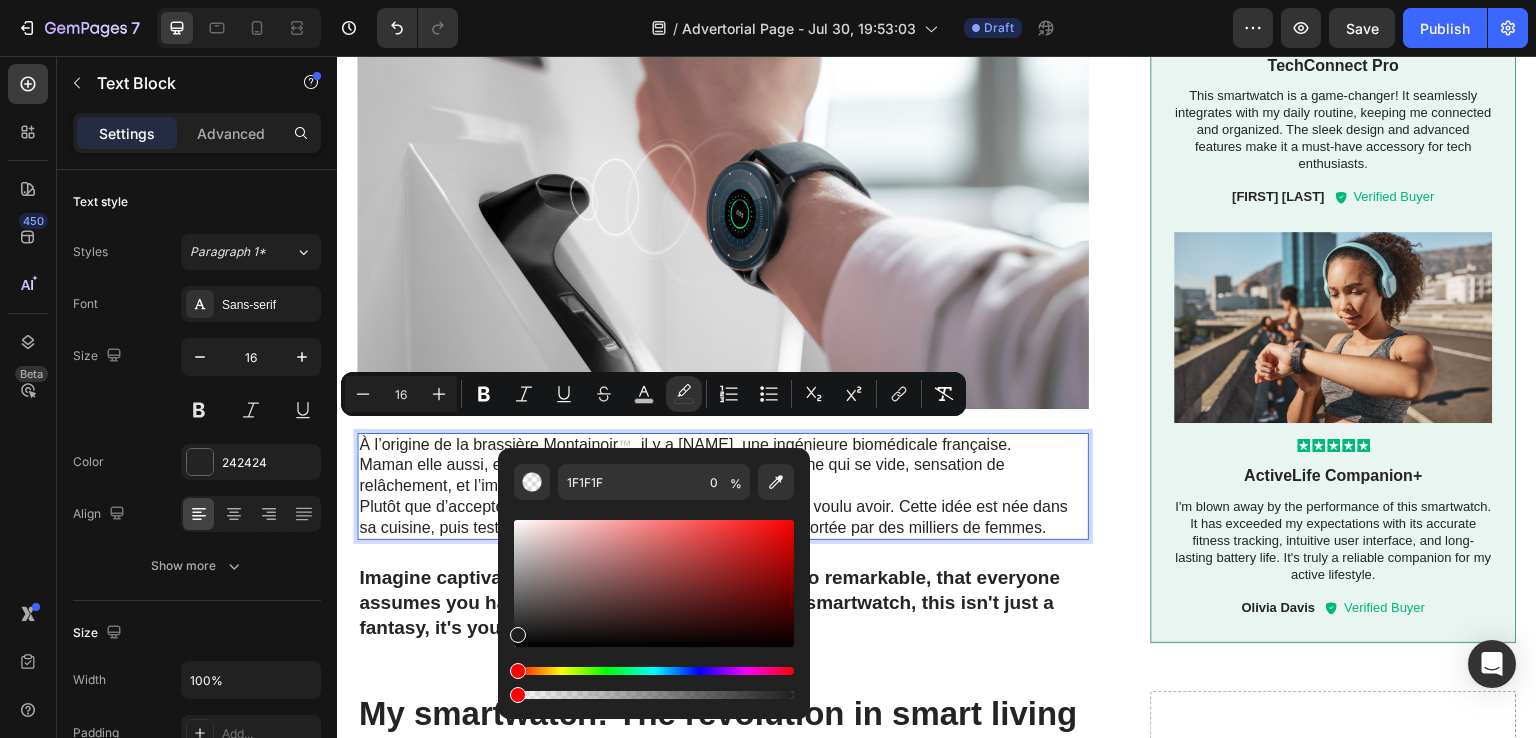 click on "À l’origine de la brassière Montainoir ™ , il y a Inès, une ingénieure biomédicale [NATIONALITY]." at bounding box center (723, 445) 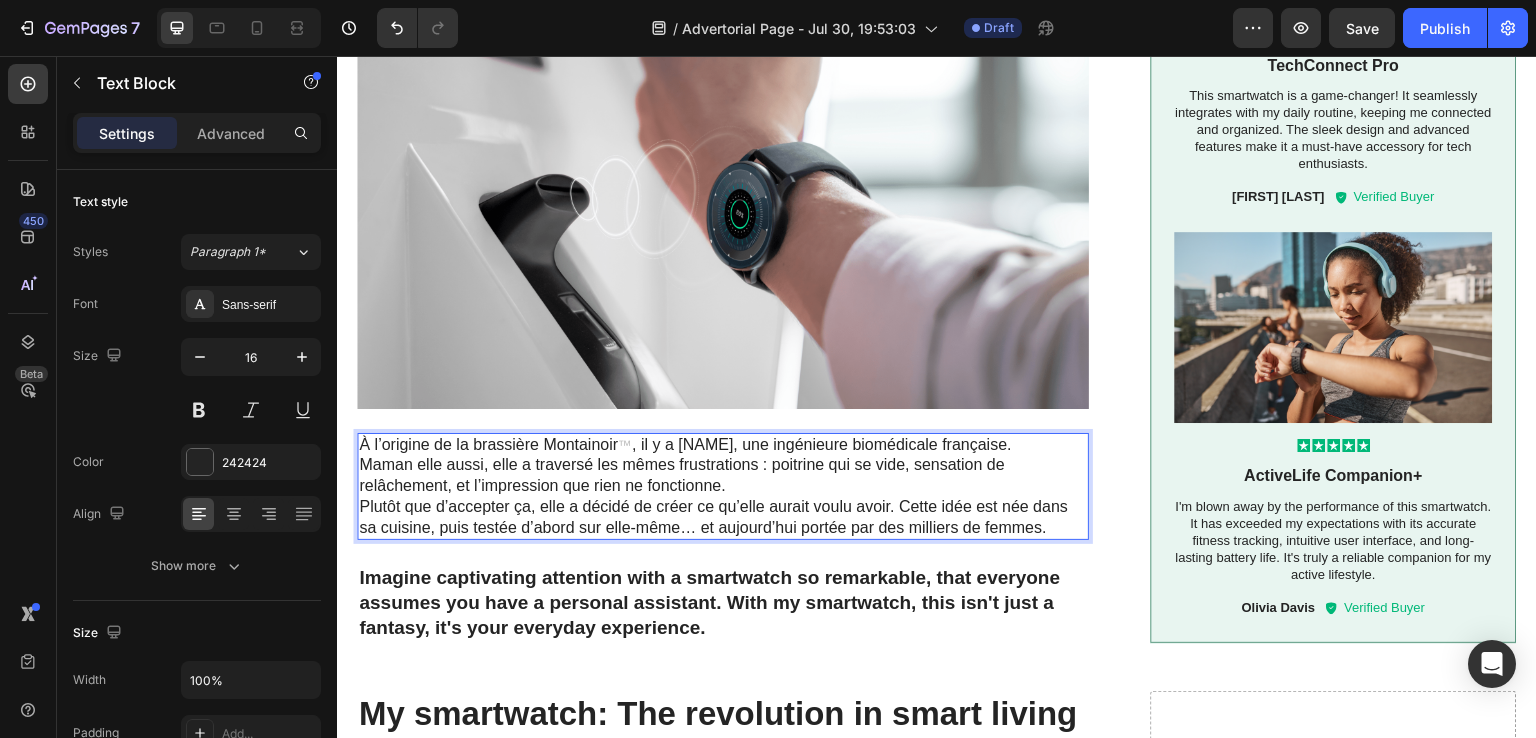 click on "™" at bounding box center [625, 445] 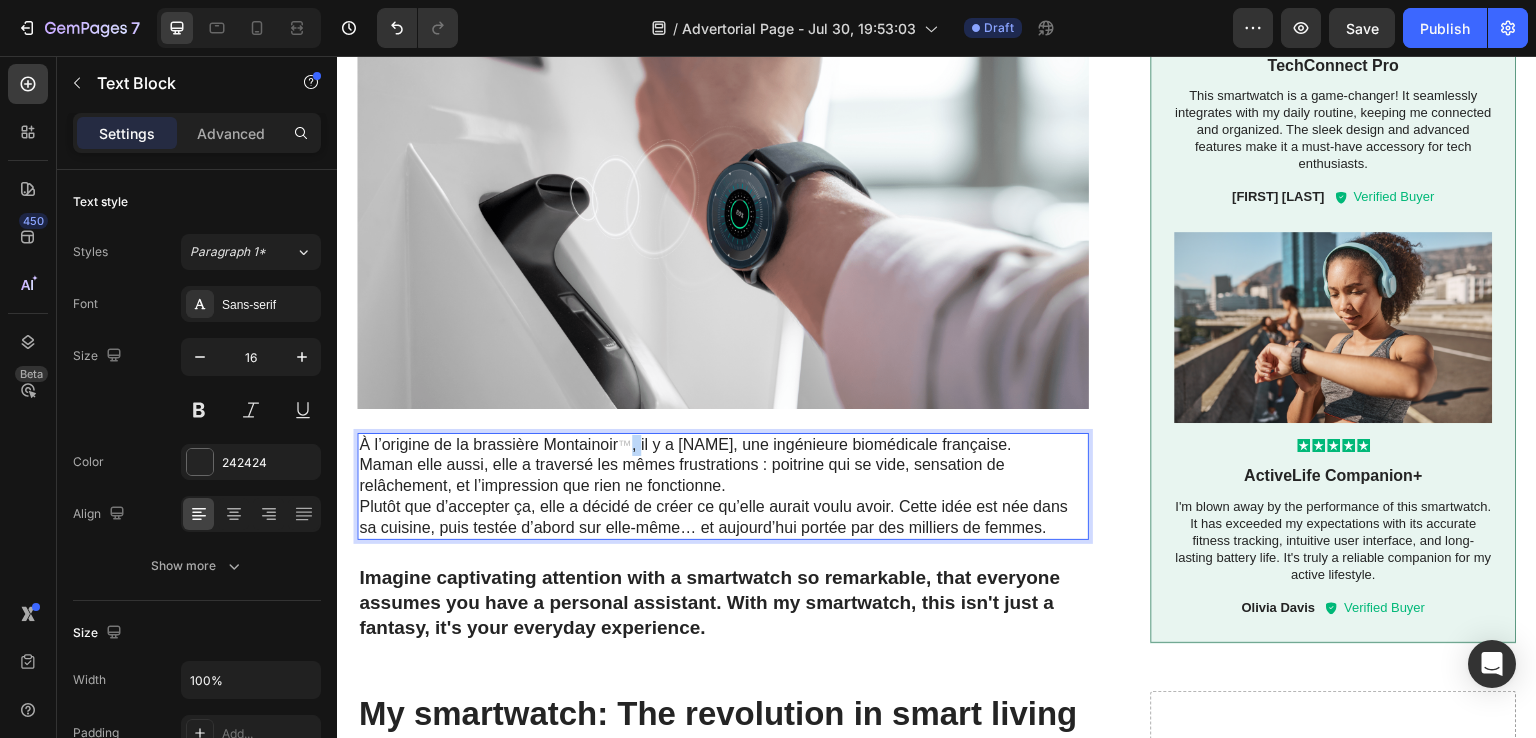 click on "™" at bounding box center [625, 445] 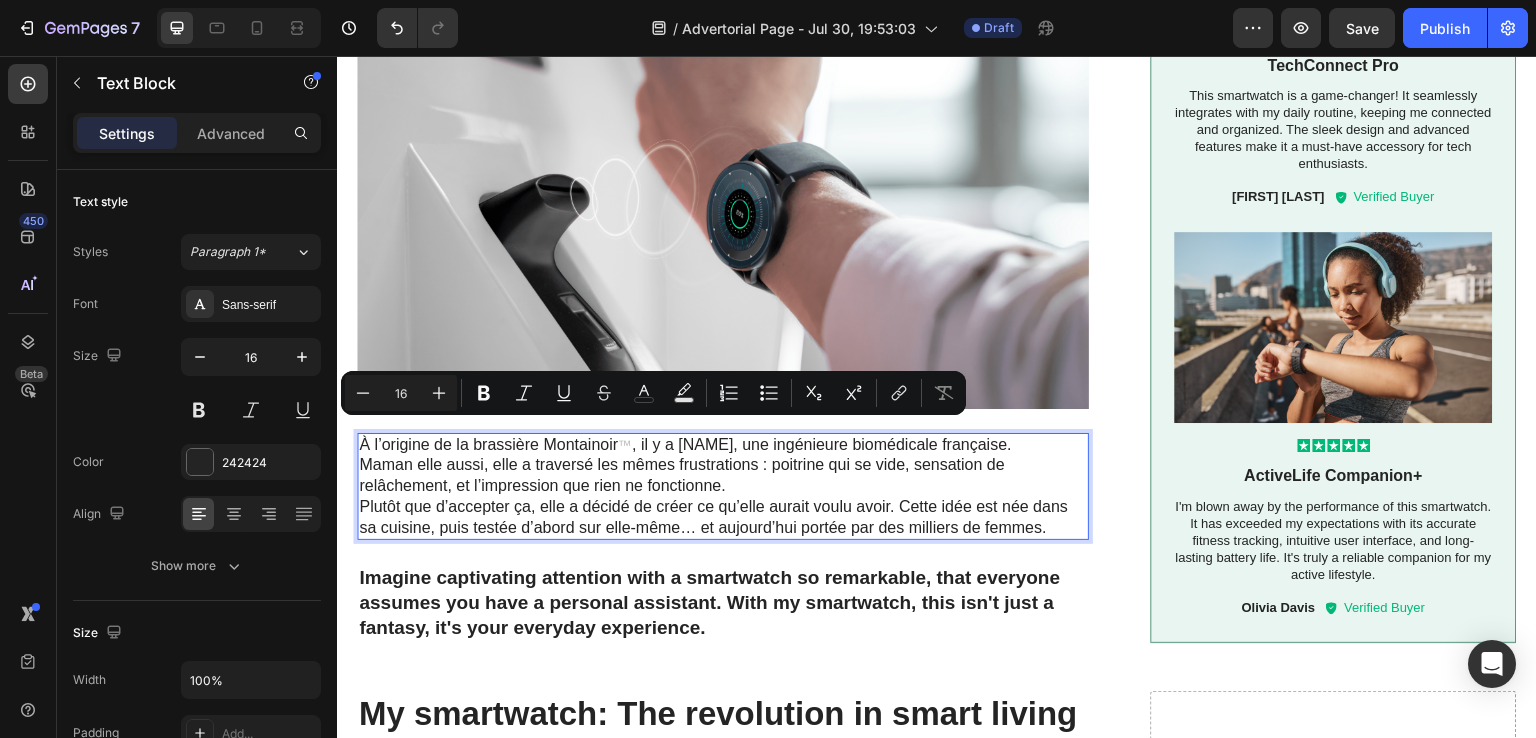click on "™" at bounding box center [625, 445] 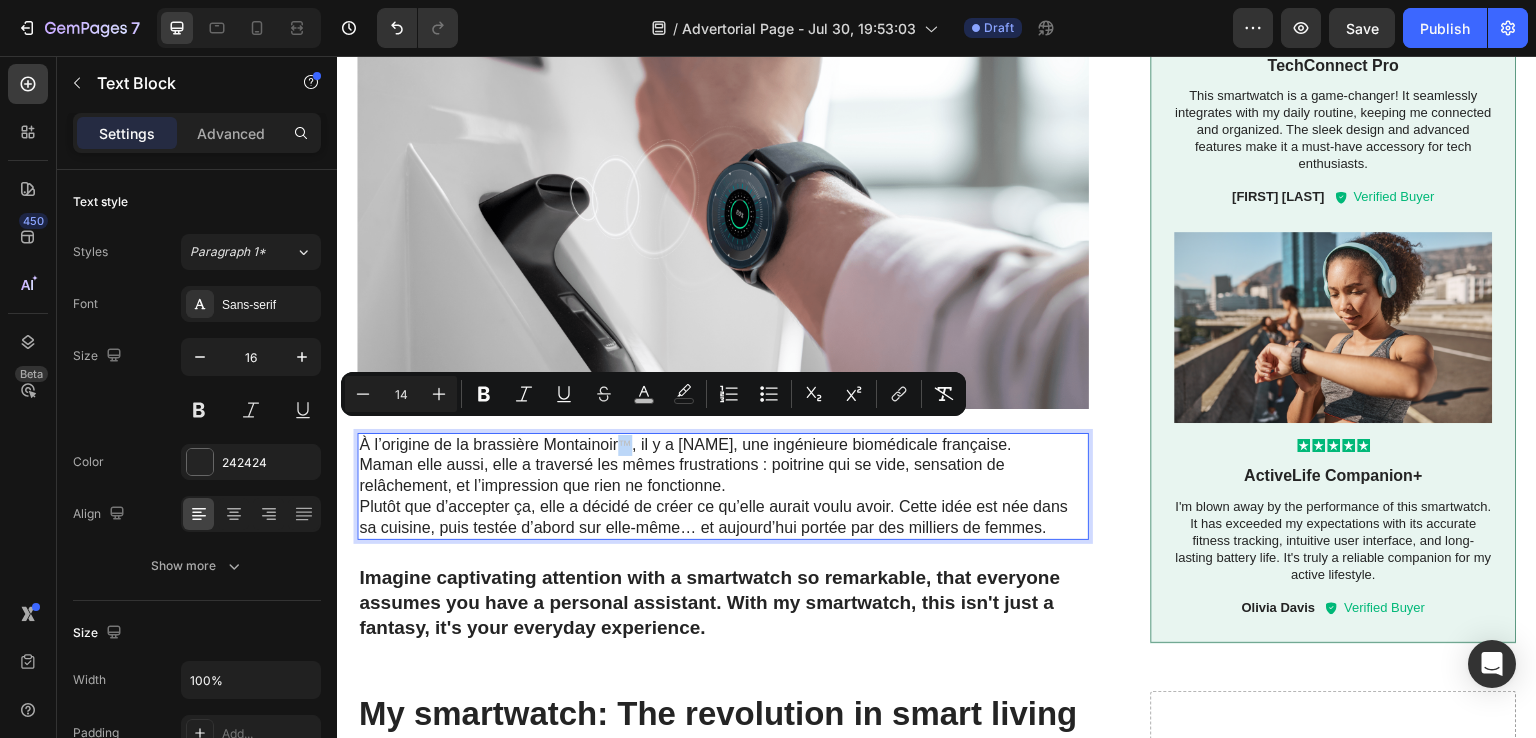click on "™" at bounding box center [625, 445] 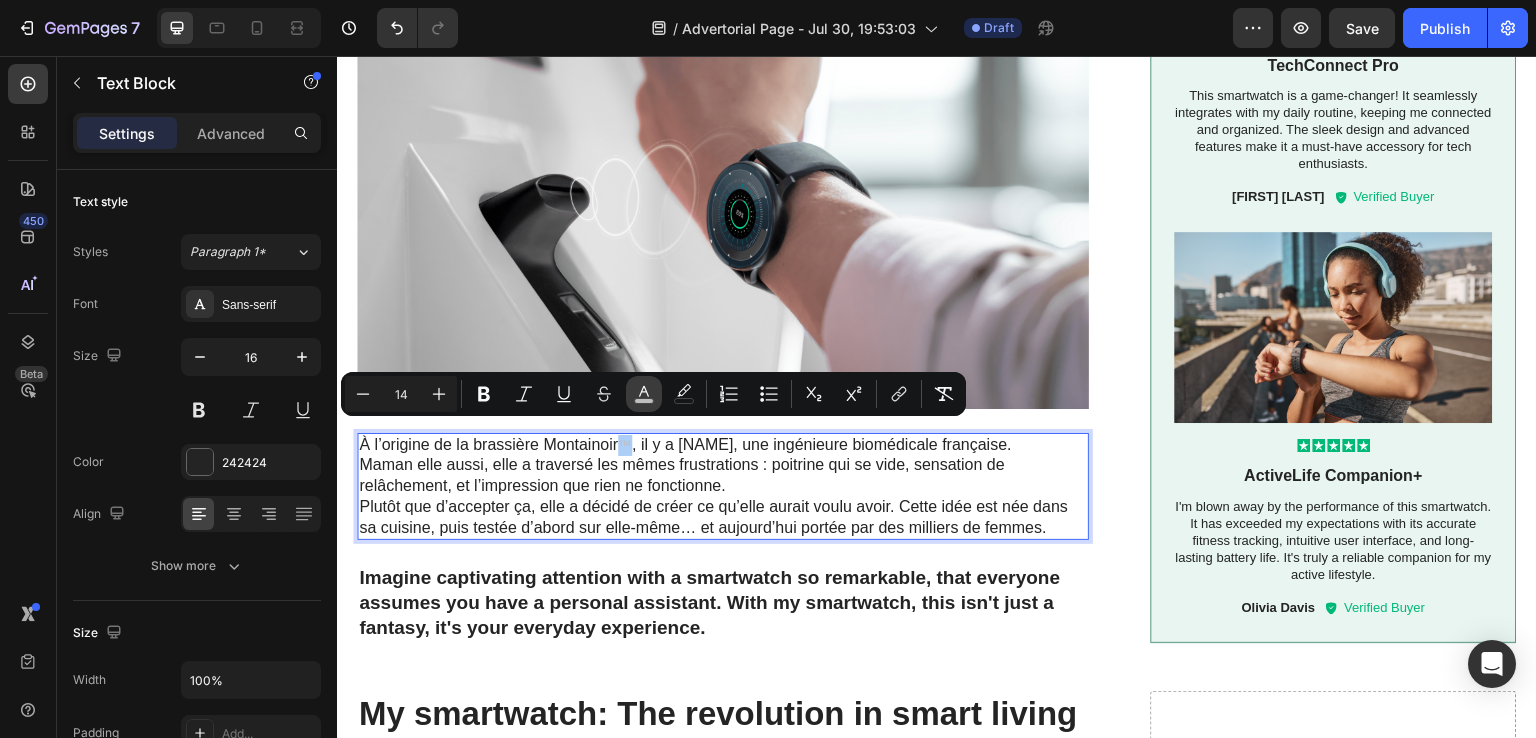 click on "color" at bounding box center (644, 394) 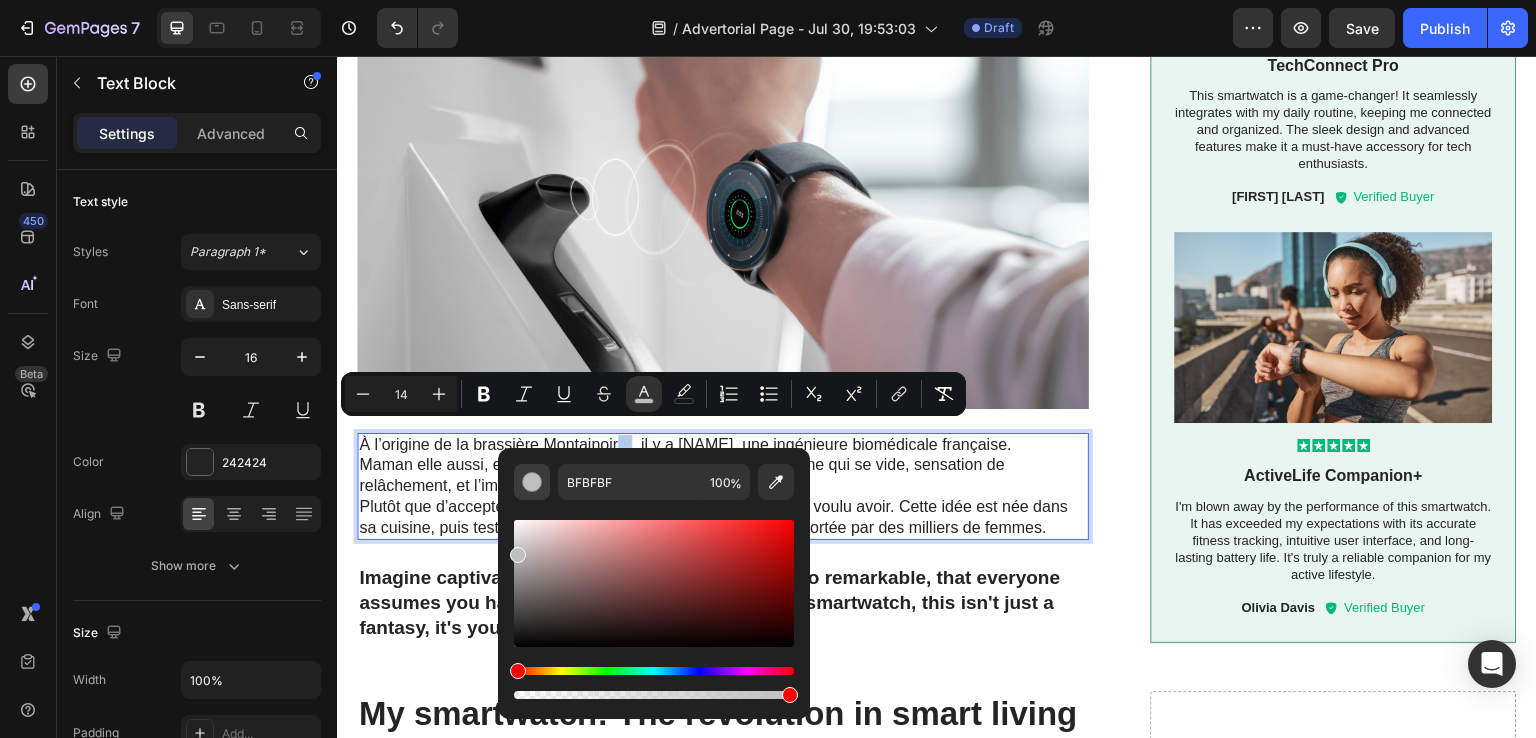 click at bounding box center (532, 482) 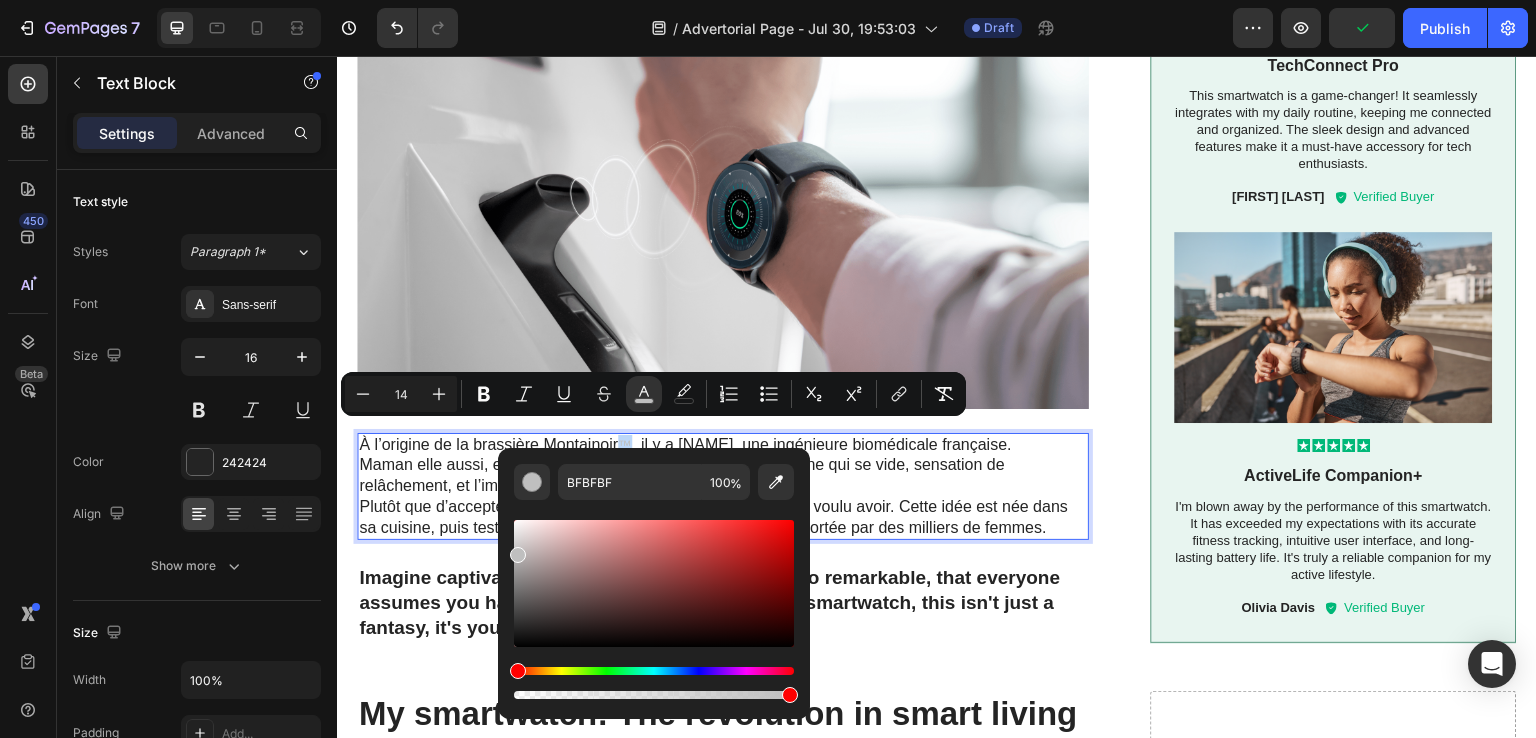 type on "16" 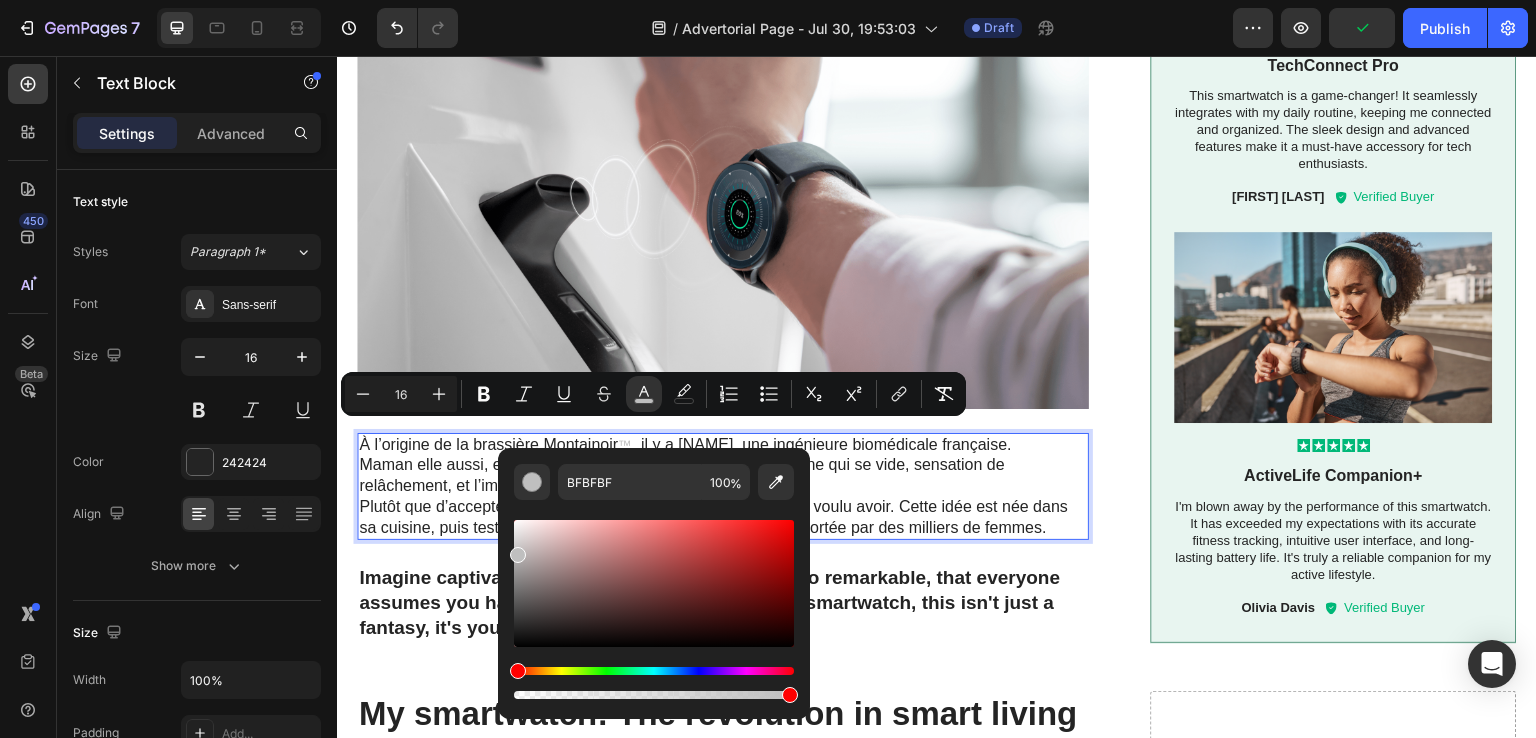 click on "À l’origine de la brassière Montainoir ™ , il y a Inès, une ingénieure biomédicale [NATIONALITY]." at bounding box center (723, 445) 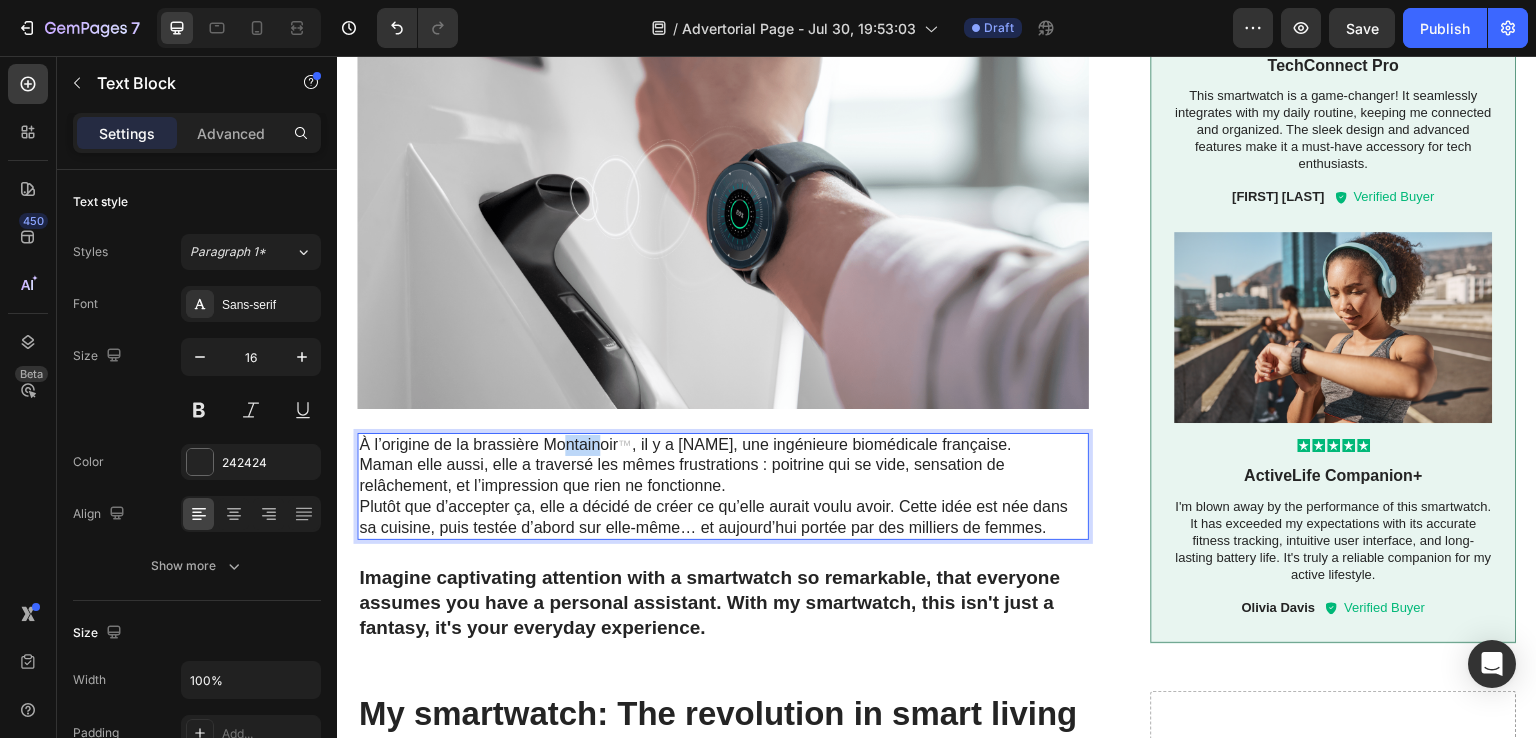 drag, startPoint x: 563, startPoint y: 427, endPoint x: 596, endPoint y: 432, distance: 33.37664 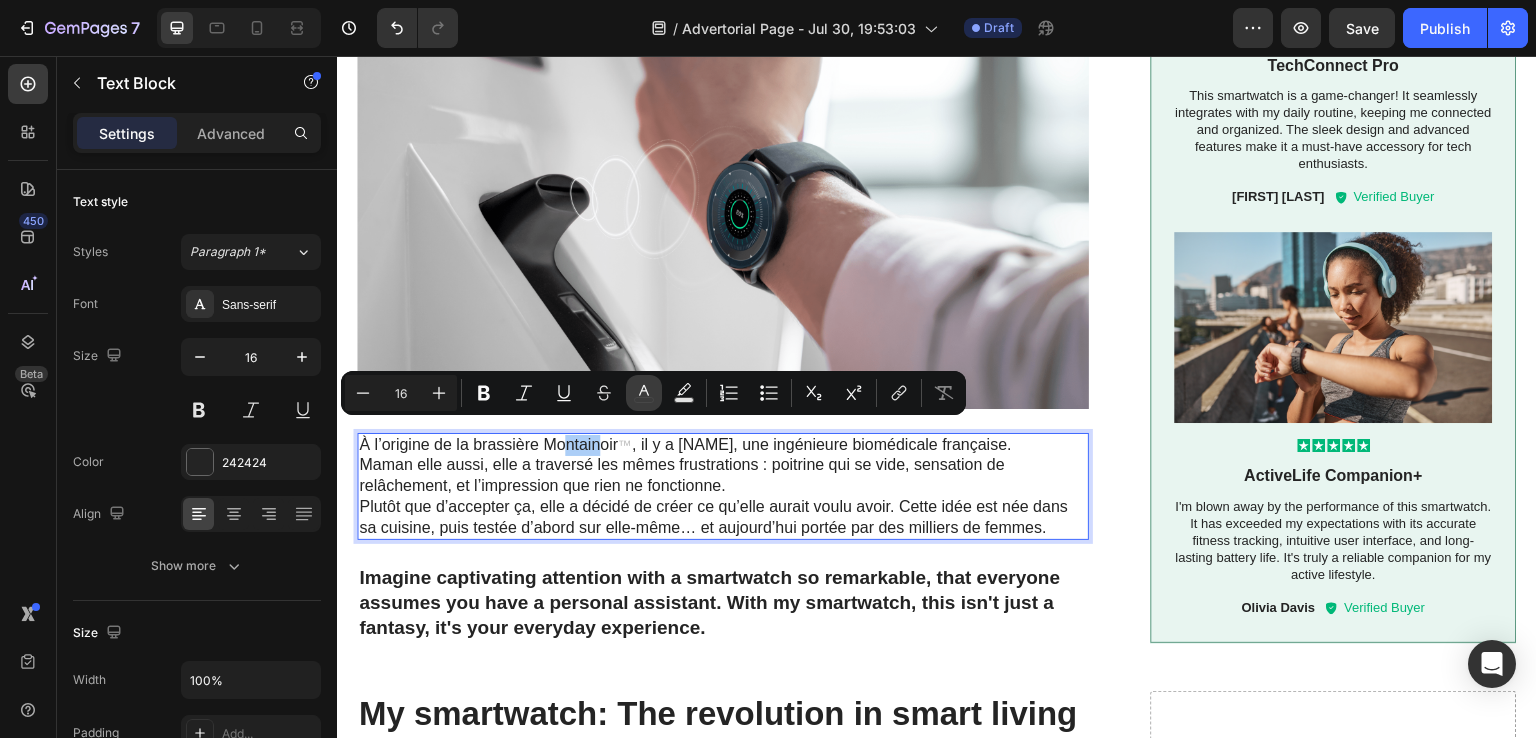 click 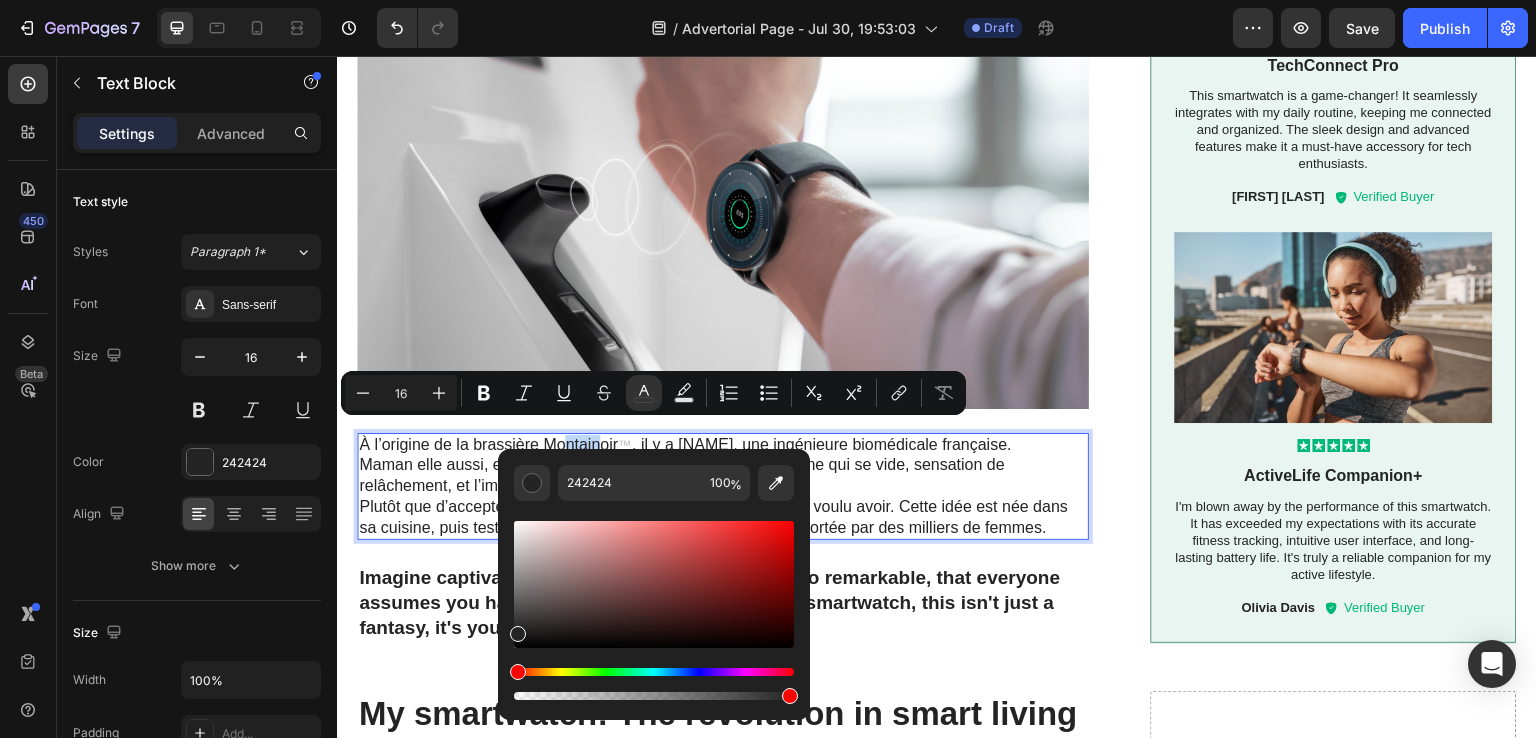 type on "14" 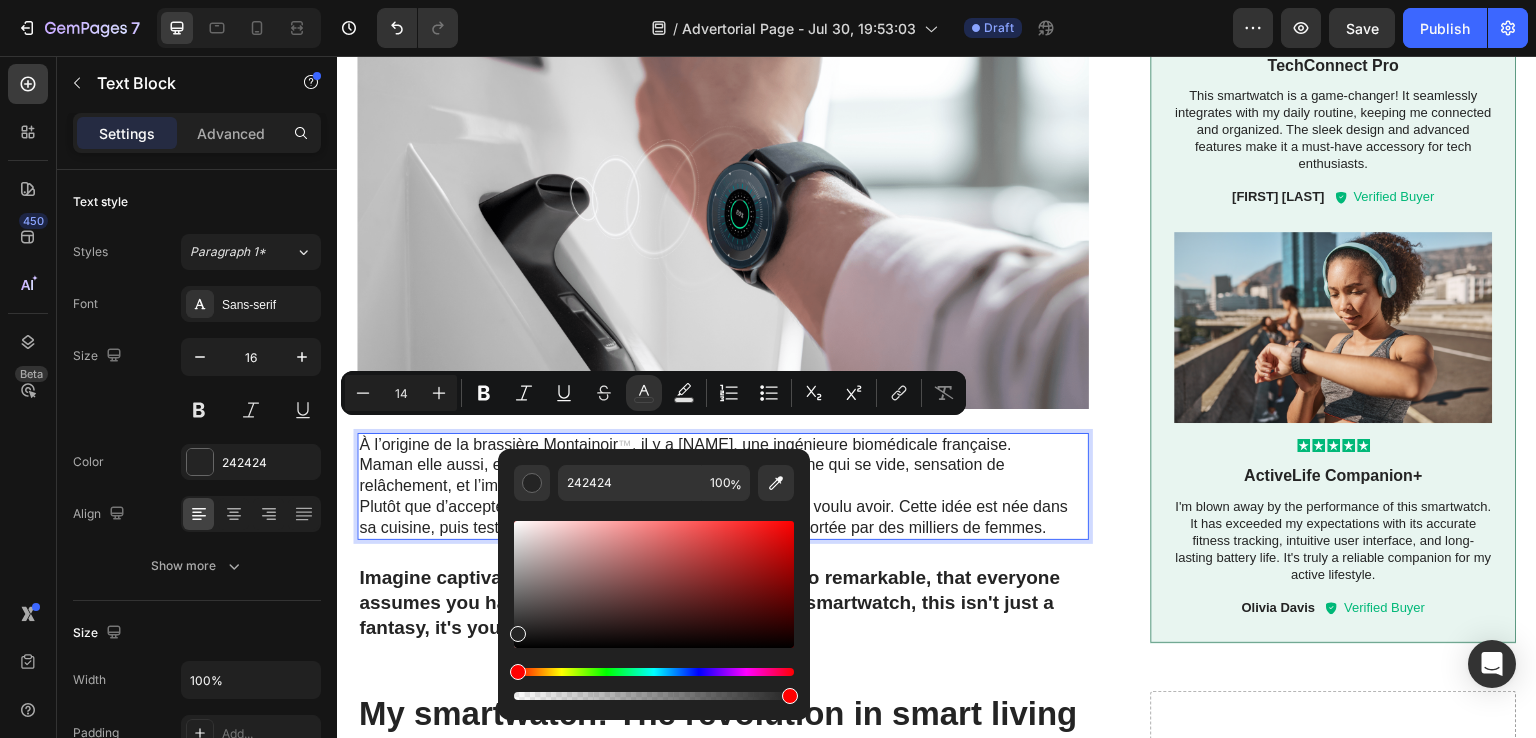 click on "À l’origine de la brassière Montainoir ™ , il y a Inès, une ingénieure biomédicale [NATIONALITY]." at bounding box center (723, 445) 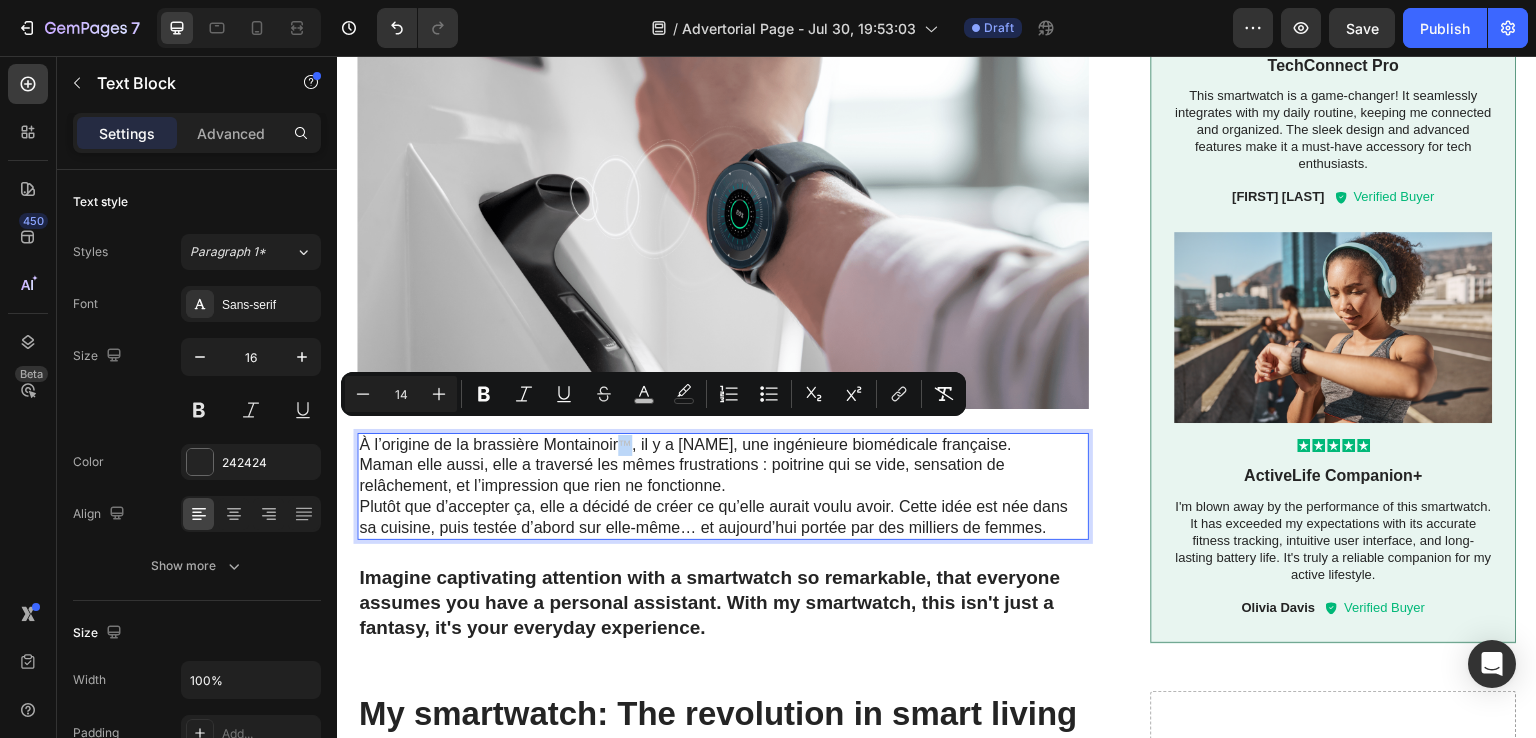 click on "™" at bounding box center (625, 445) 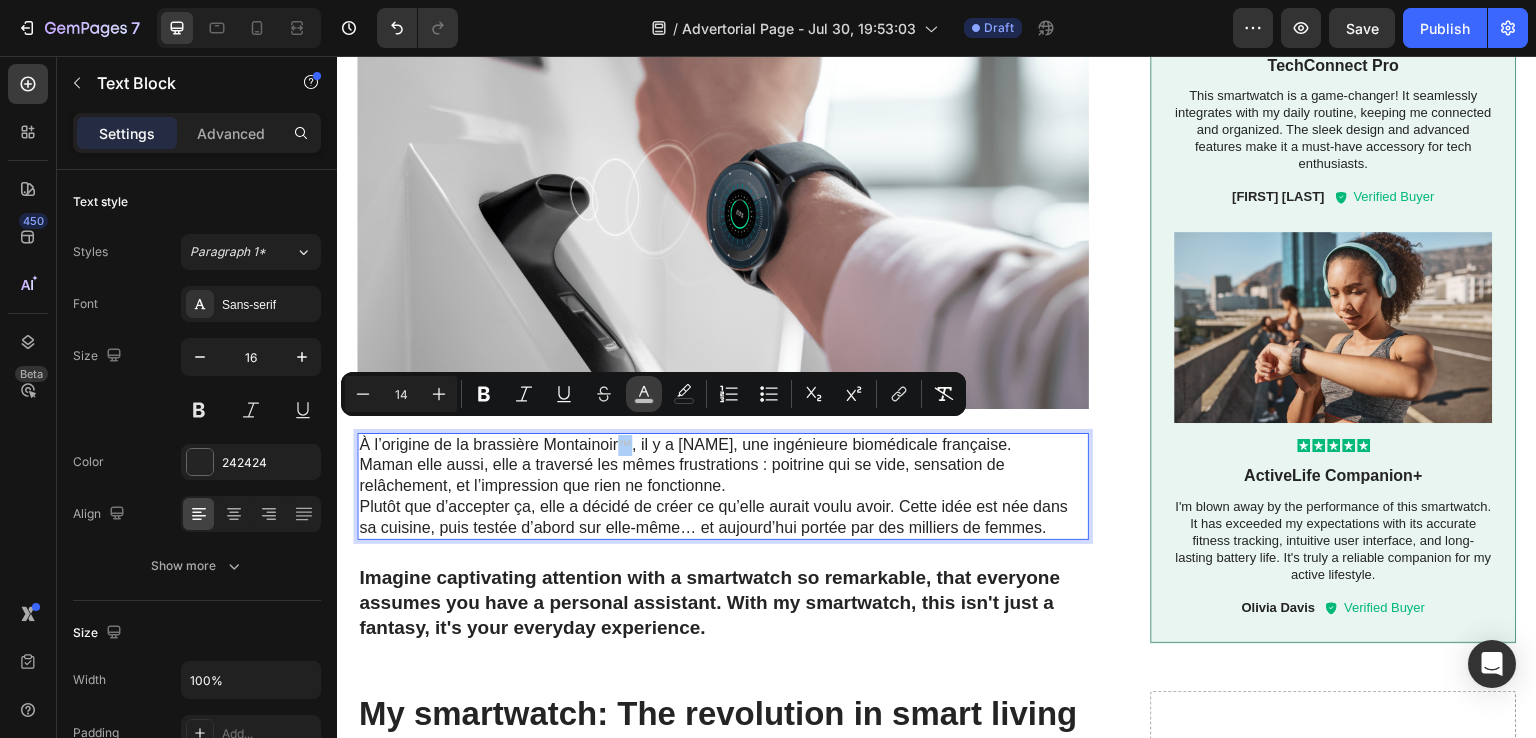 click on "color" at bounding box center (644, 394) 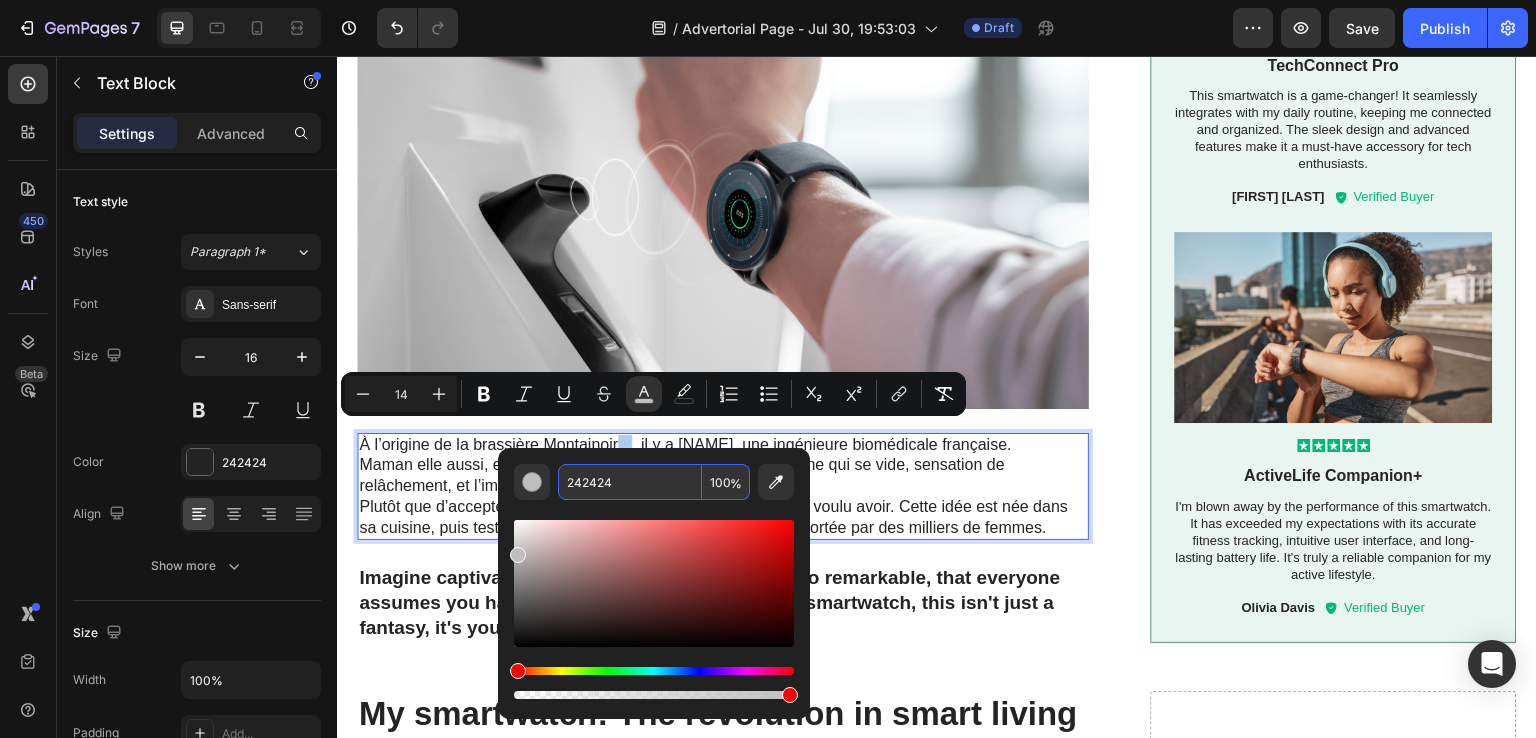 type on "242424" 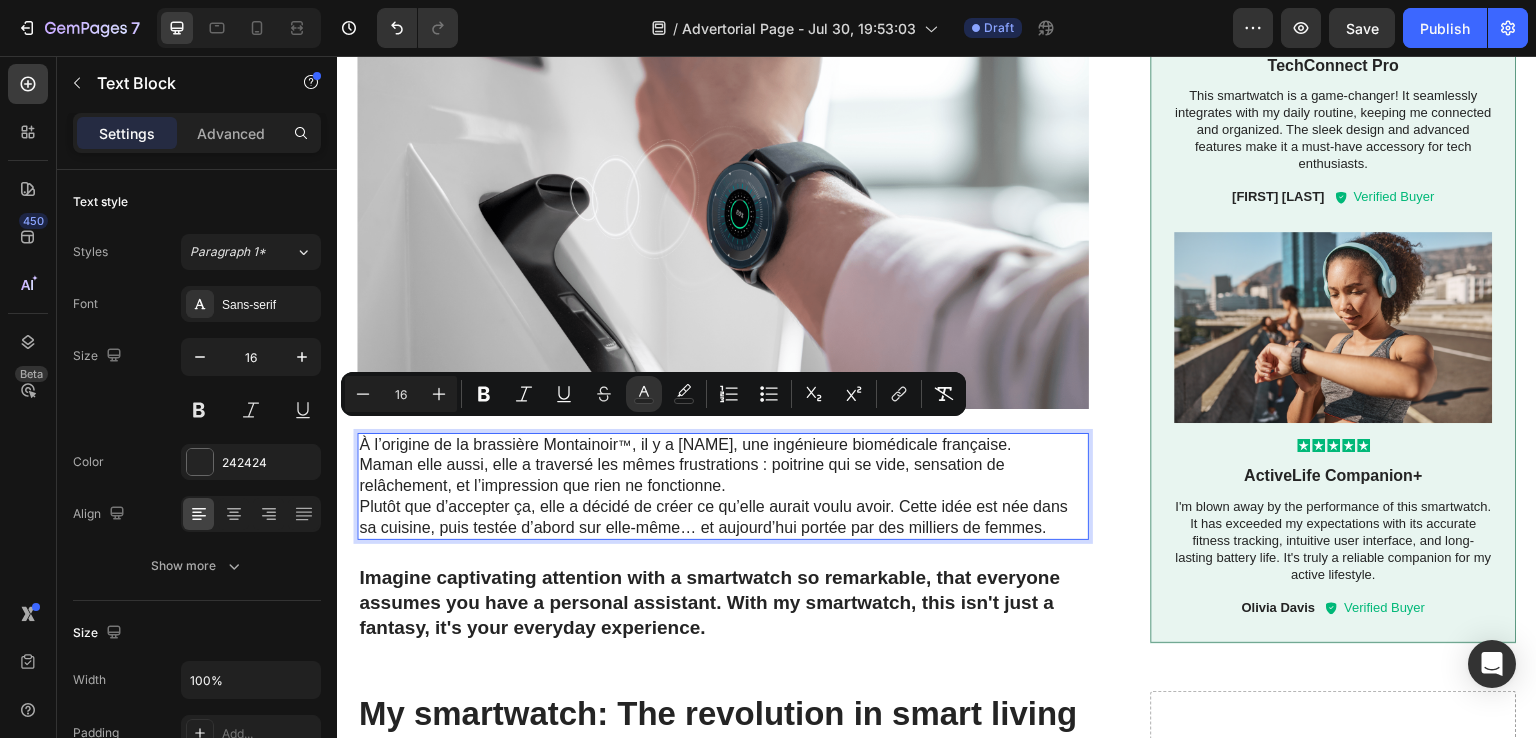 click on "À l’origine de la brassière Montainoir ™ , il y a Inès, une ingénieure biomédicale [NATIONALITY]." at bounding box center (723, 445) 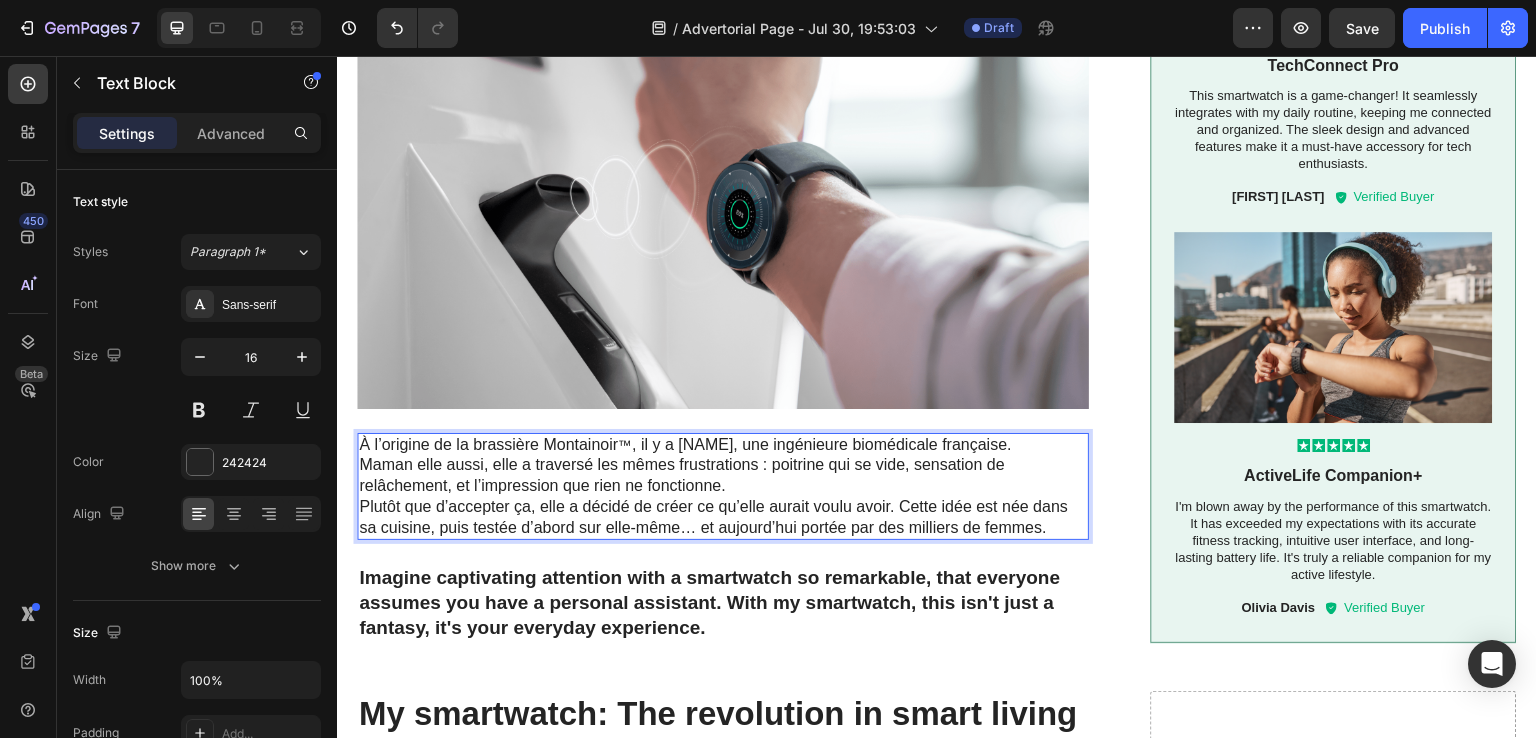 click on "™" at bounding box center [625, 445] 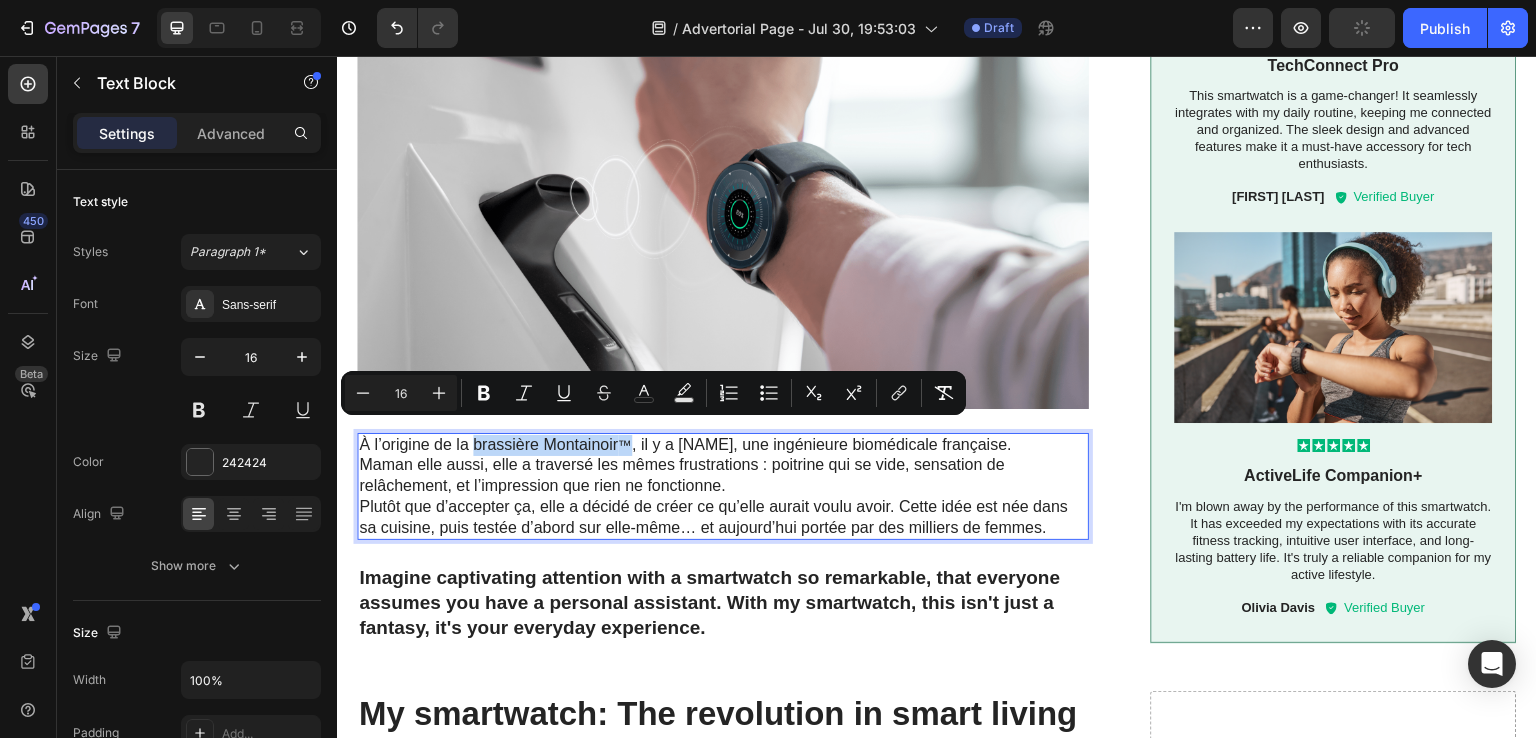 drag, startPoint x: 471, startPoint y: 426, endPoint x: 629, endPoint y: 435, distance: 158.25612 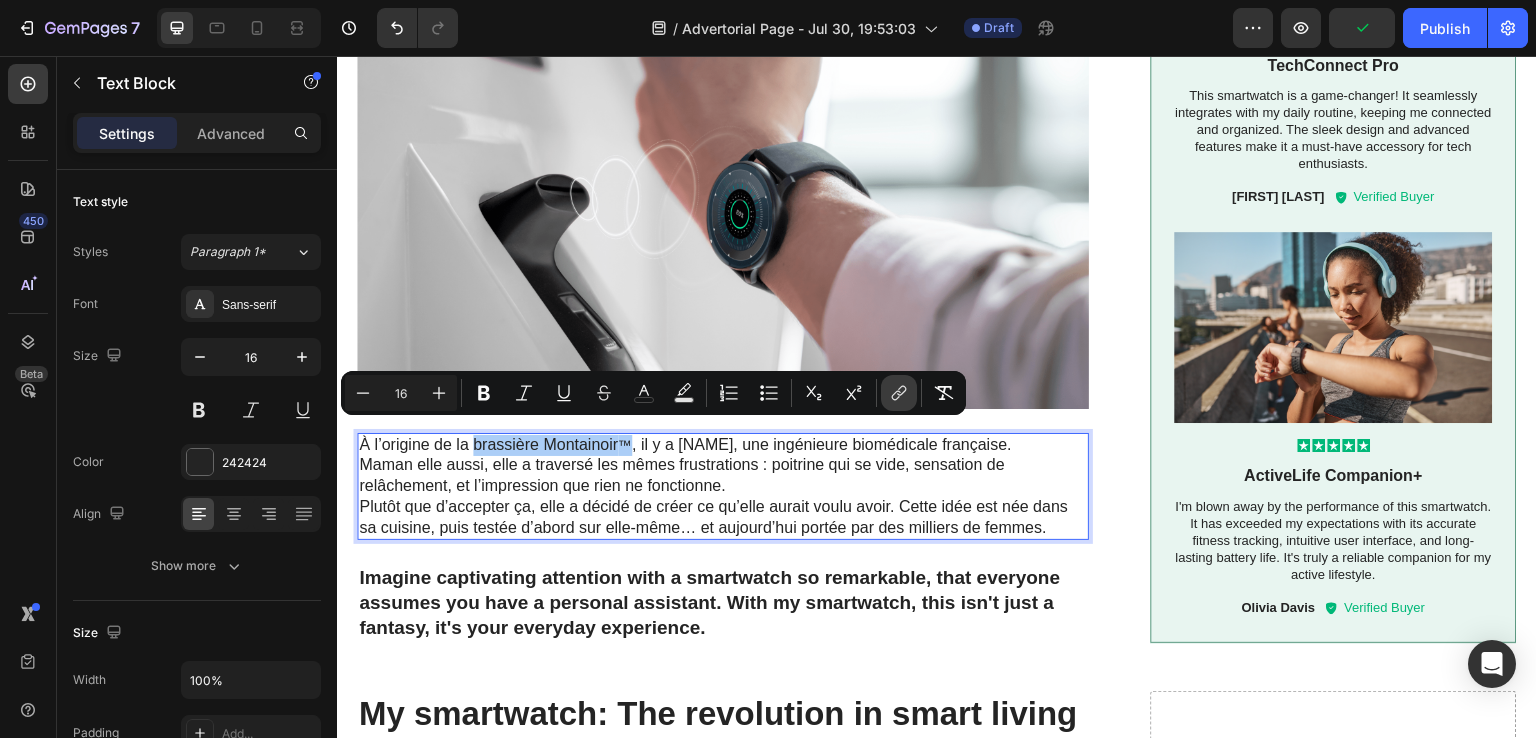 click 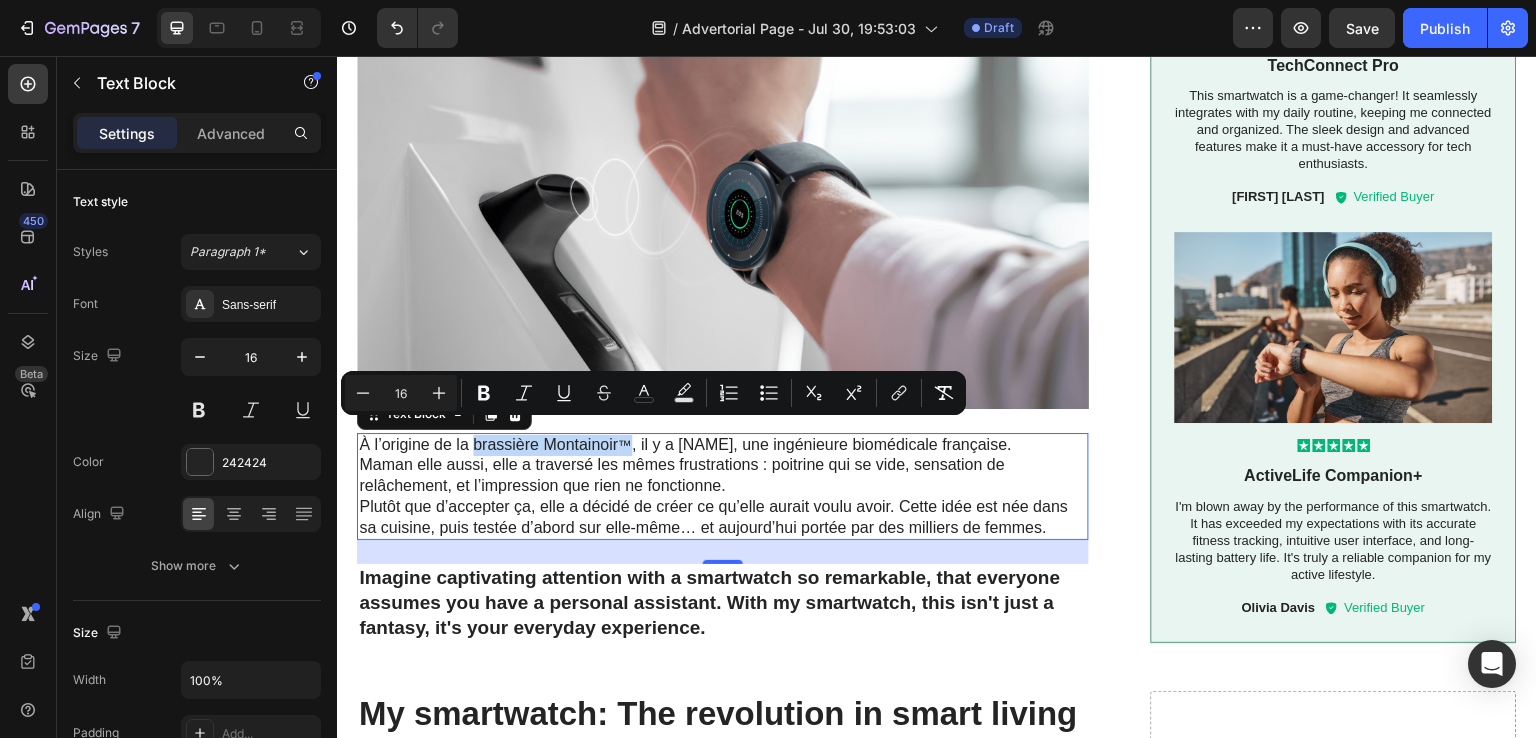 click on "À l’origine de la brassière Montainoir ™ , il y a Inès, une ingénieure biomédicale [NATIONALITY]." at bounding box center (723, 445) 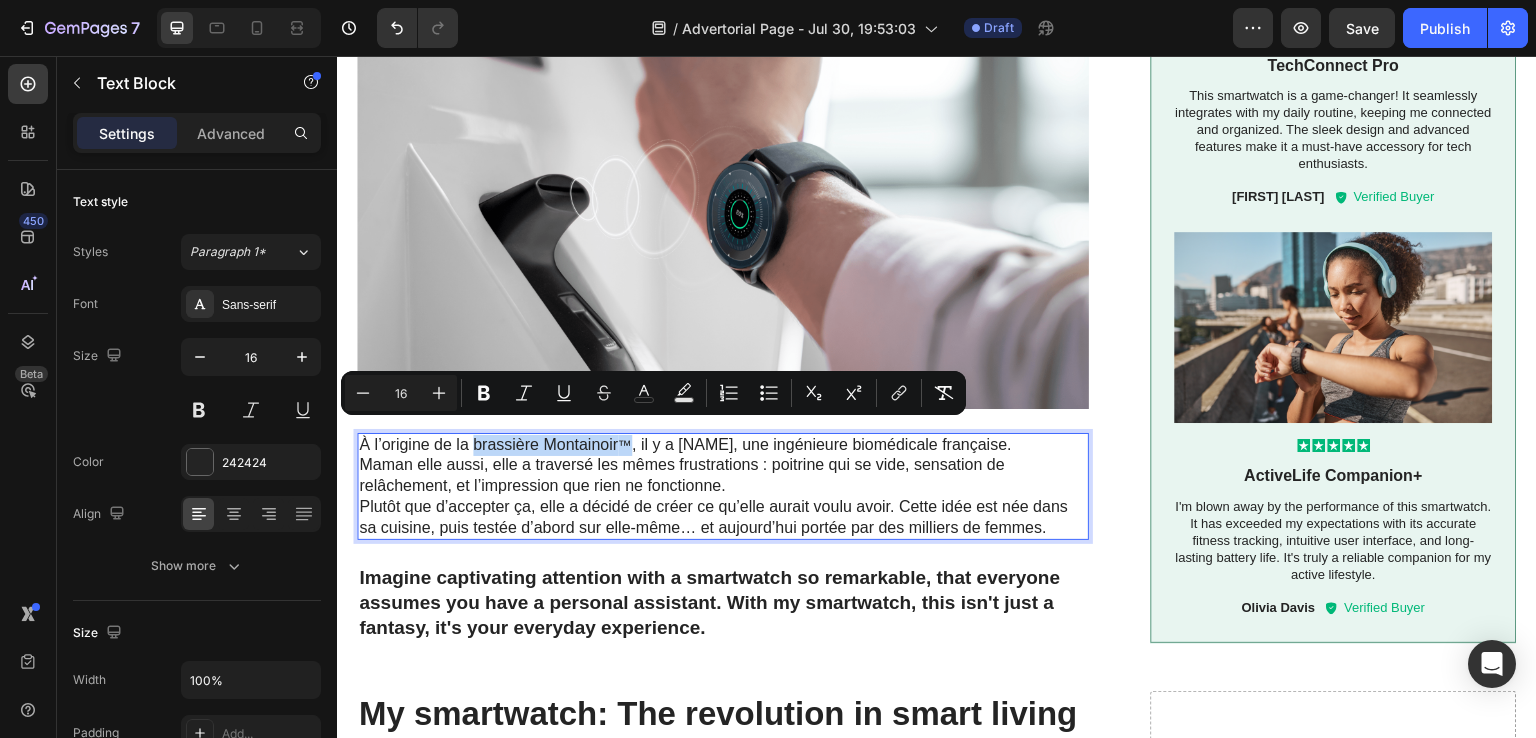 drag, startPoint x: 475, startPoint y: 430, endPoint x: 630, endPoint y: 438, distance: 155.20631 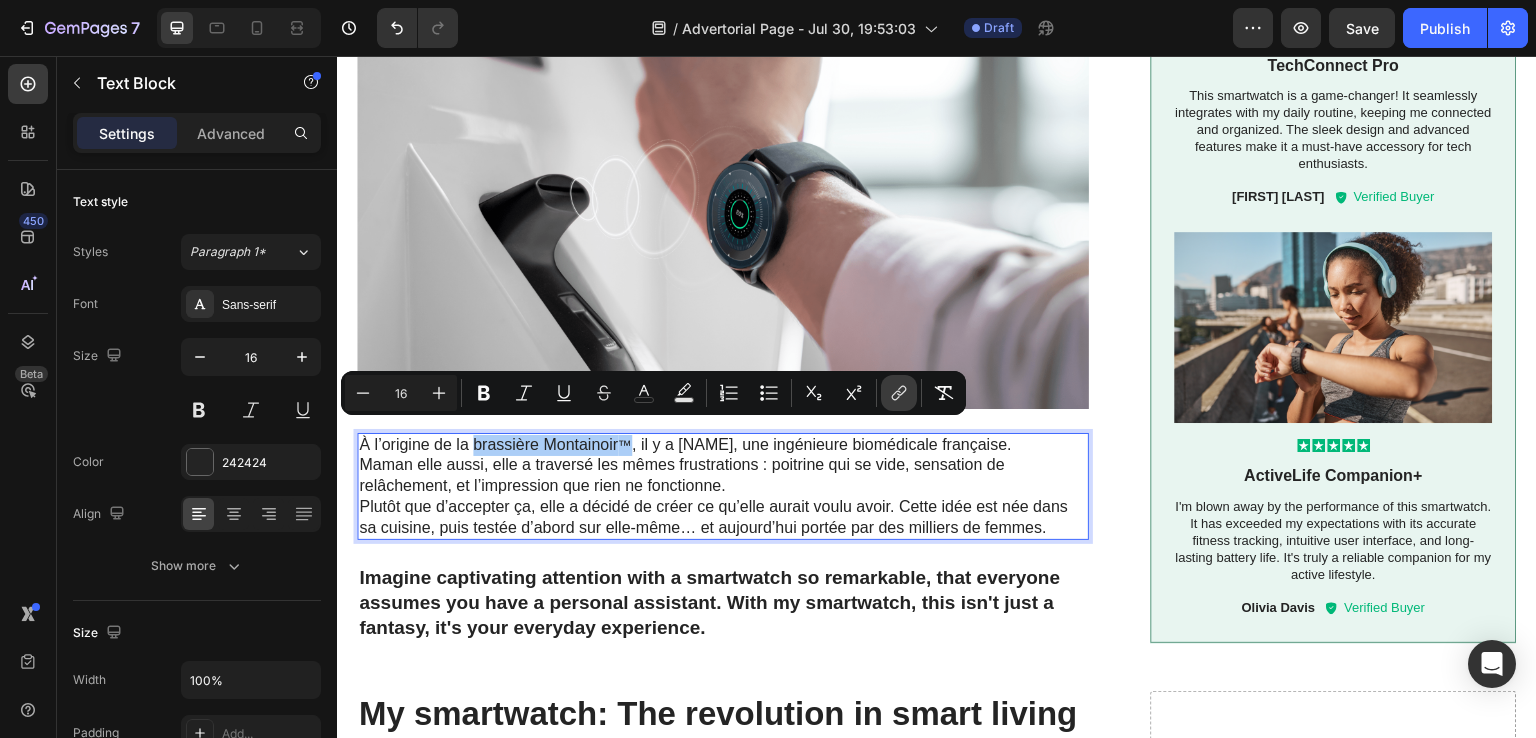 click 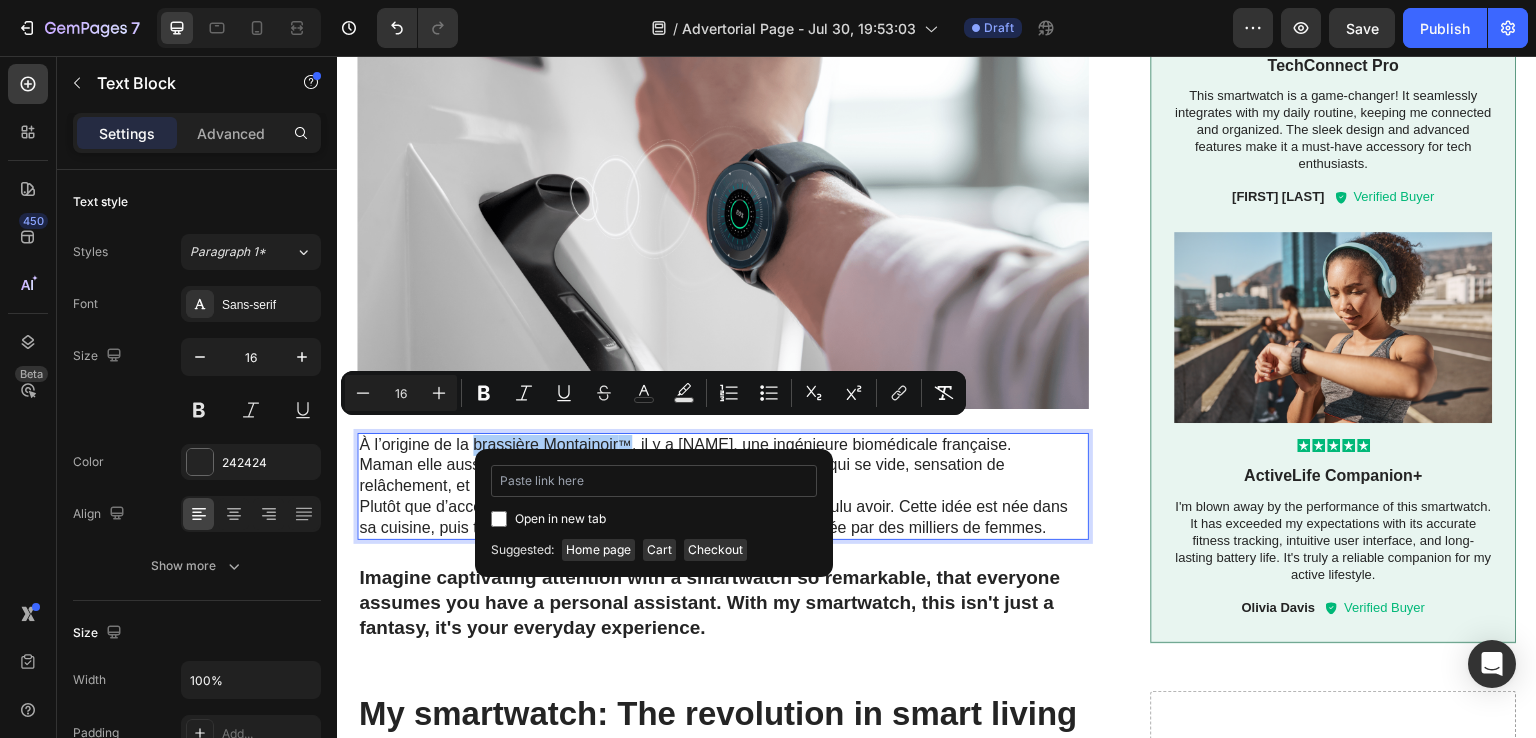 click at bounding box center [654, 481] 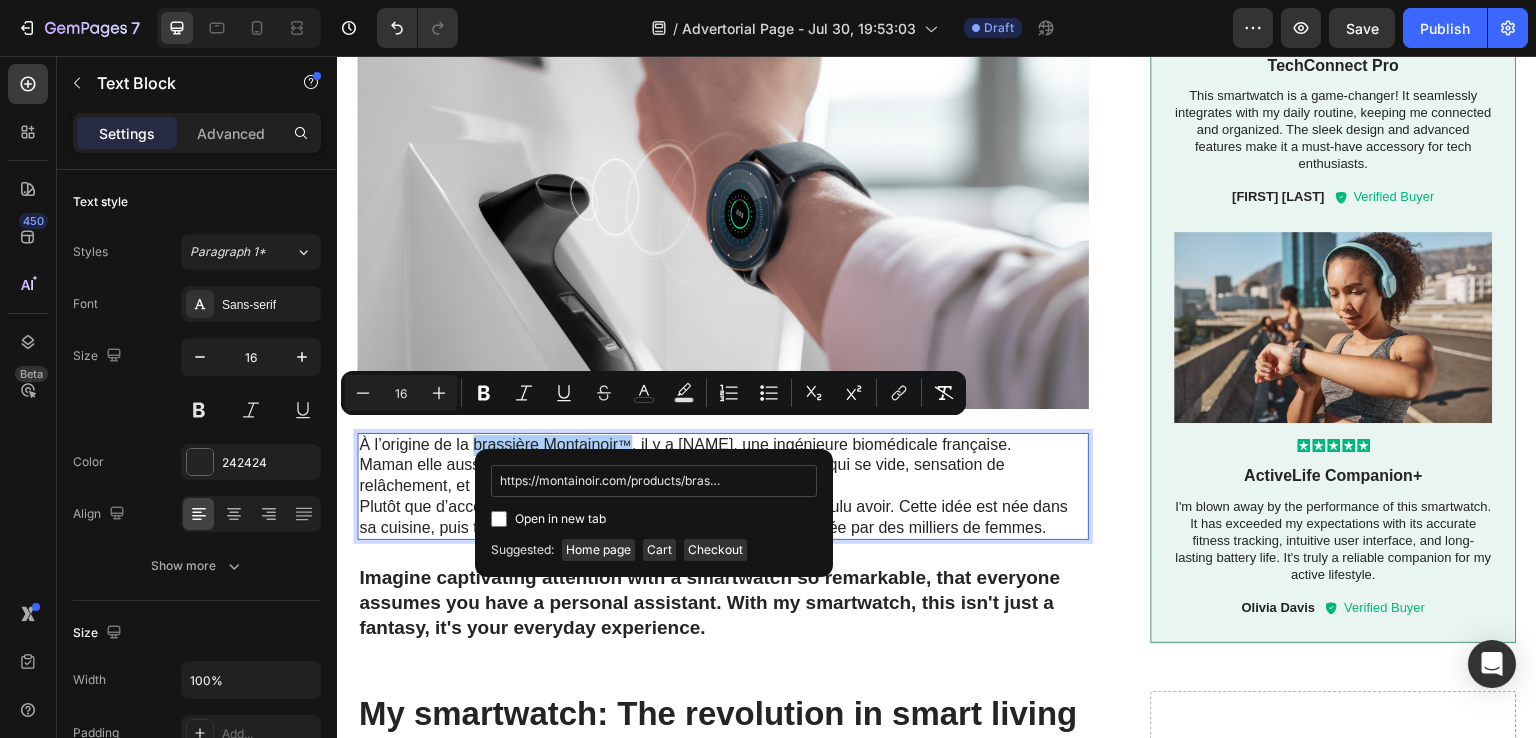 scroll, scrollTop: 0, scrollLeft: 75, axis: horizontal 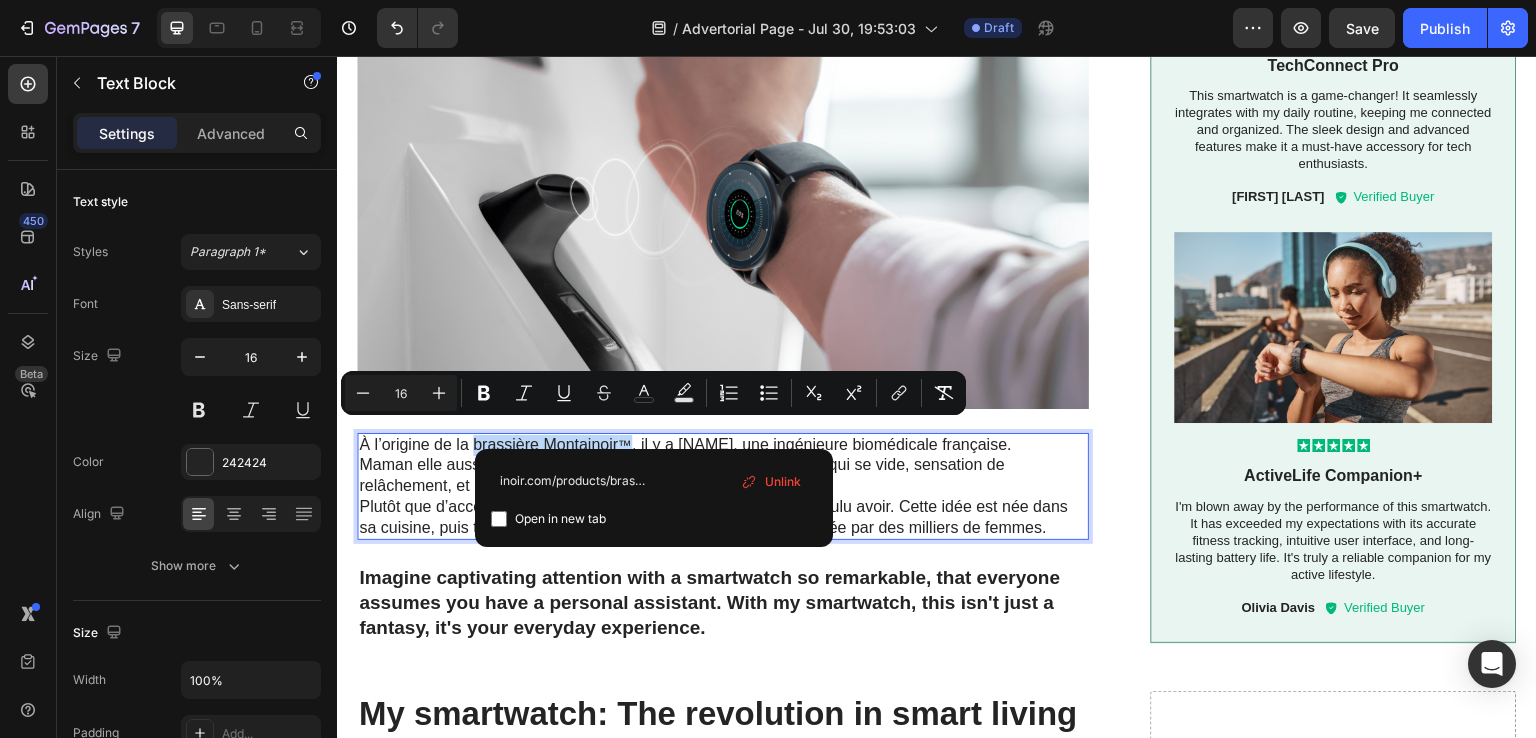 click on "Maman elle aussi, elle a traversé les mêmes frustrations : poitrine qui se vide, sensation de relâchement, et l’impression que rien ne fonctionne." at bounding box center [723, 476] 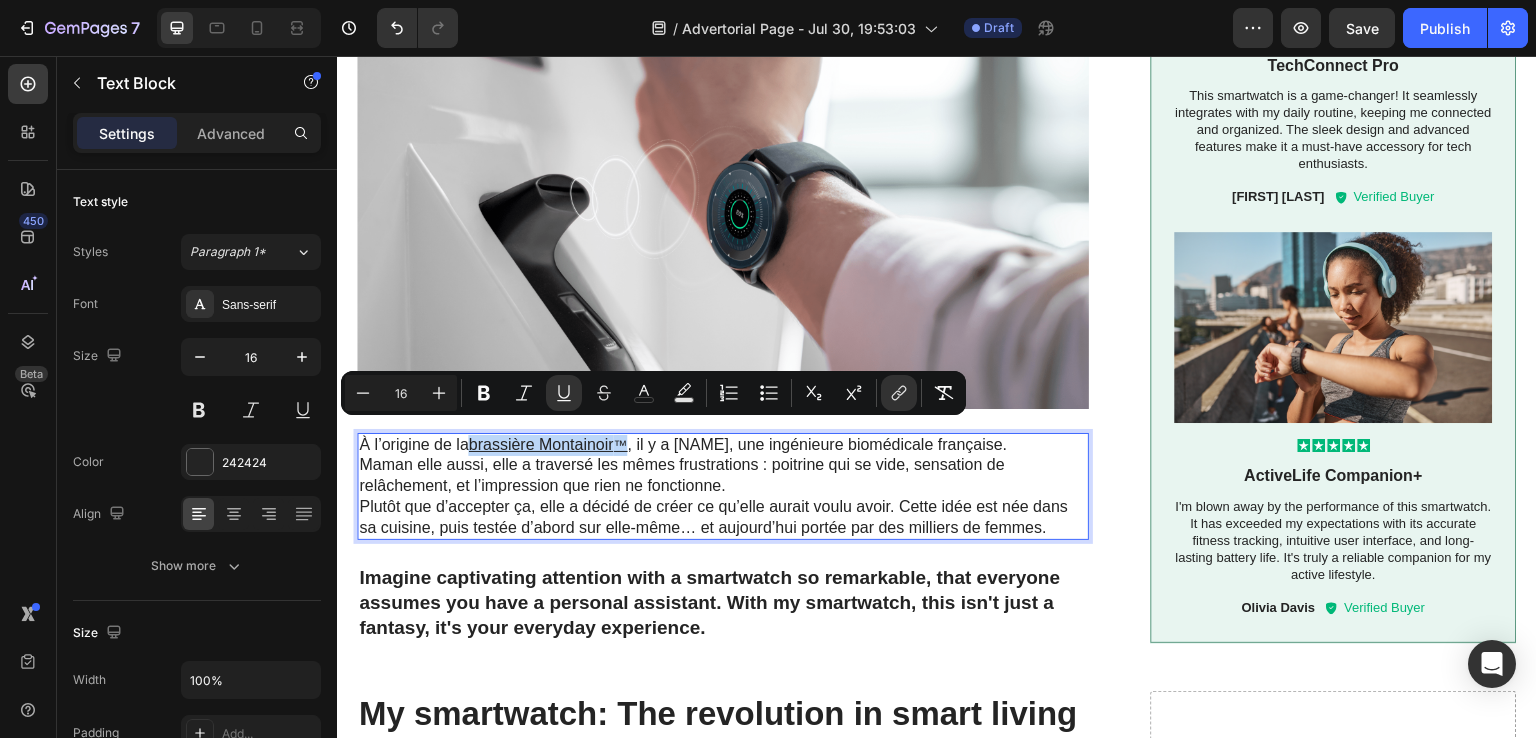 drag, startPoint x: 473, startPoint y: 433, endPoint x: 625, endPoint y: 434, distance: 152.0033 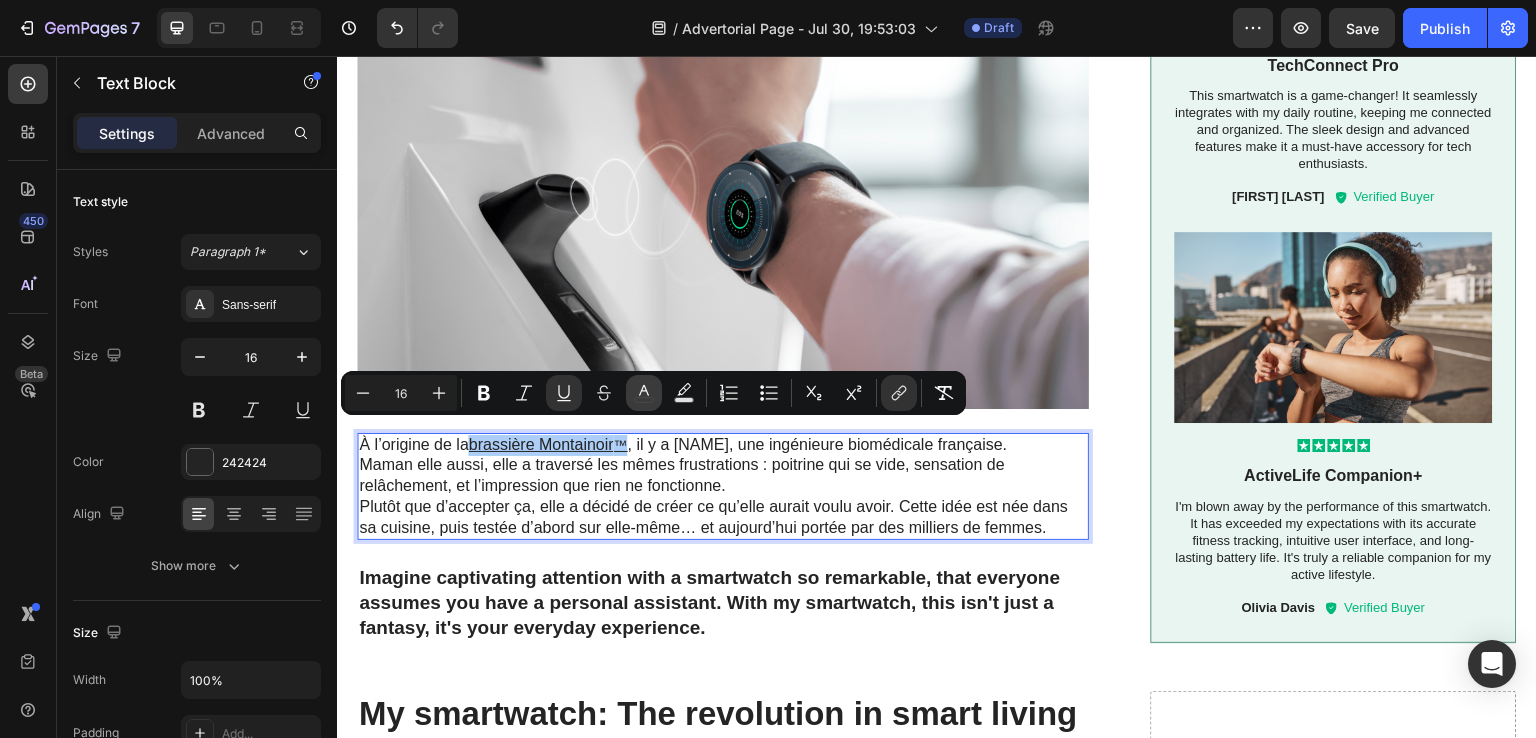 click 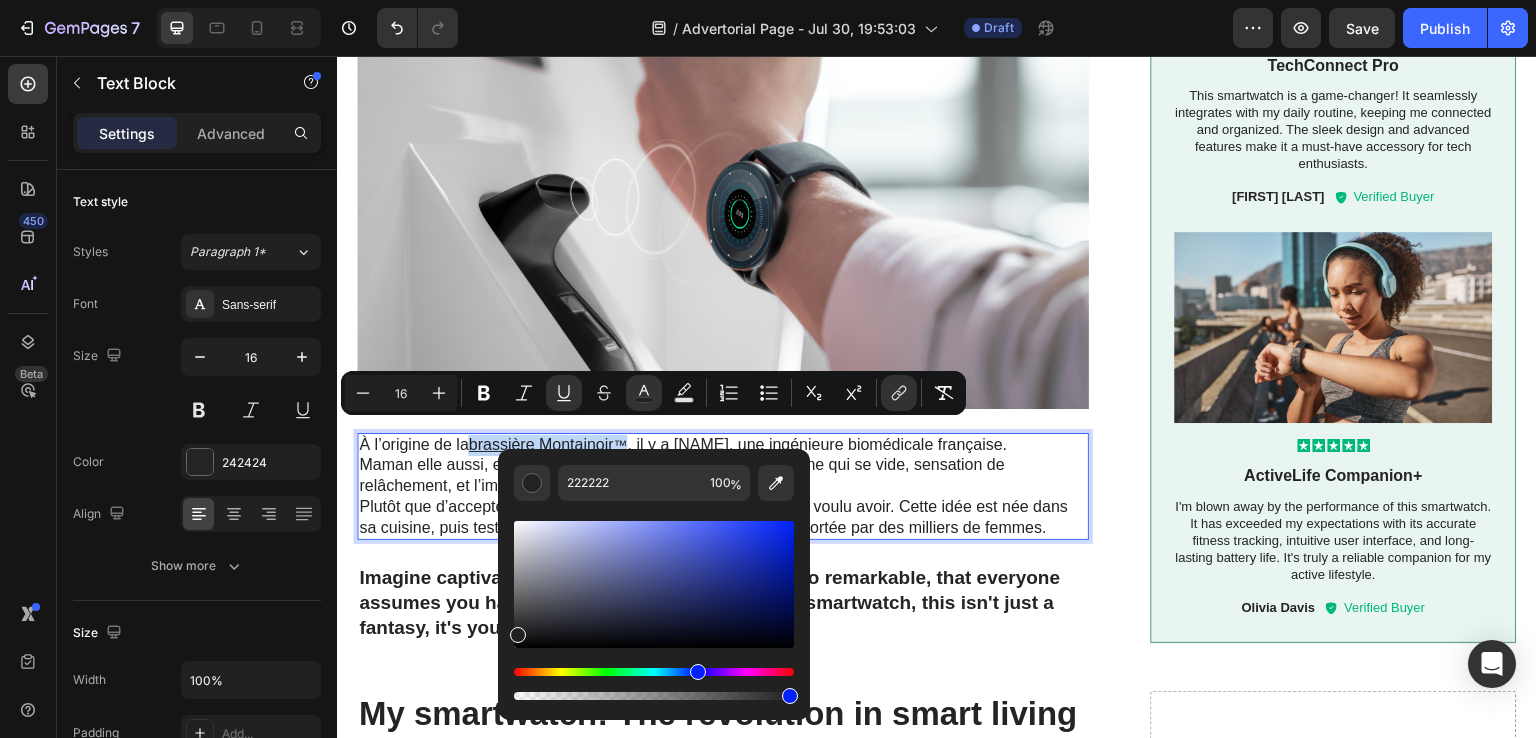 drag, startPoint x: 691, startPoint y: 675, endPoint x: 685, endPoint y: 545, distance: 130.13838 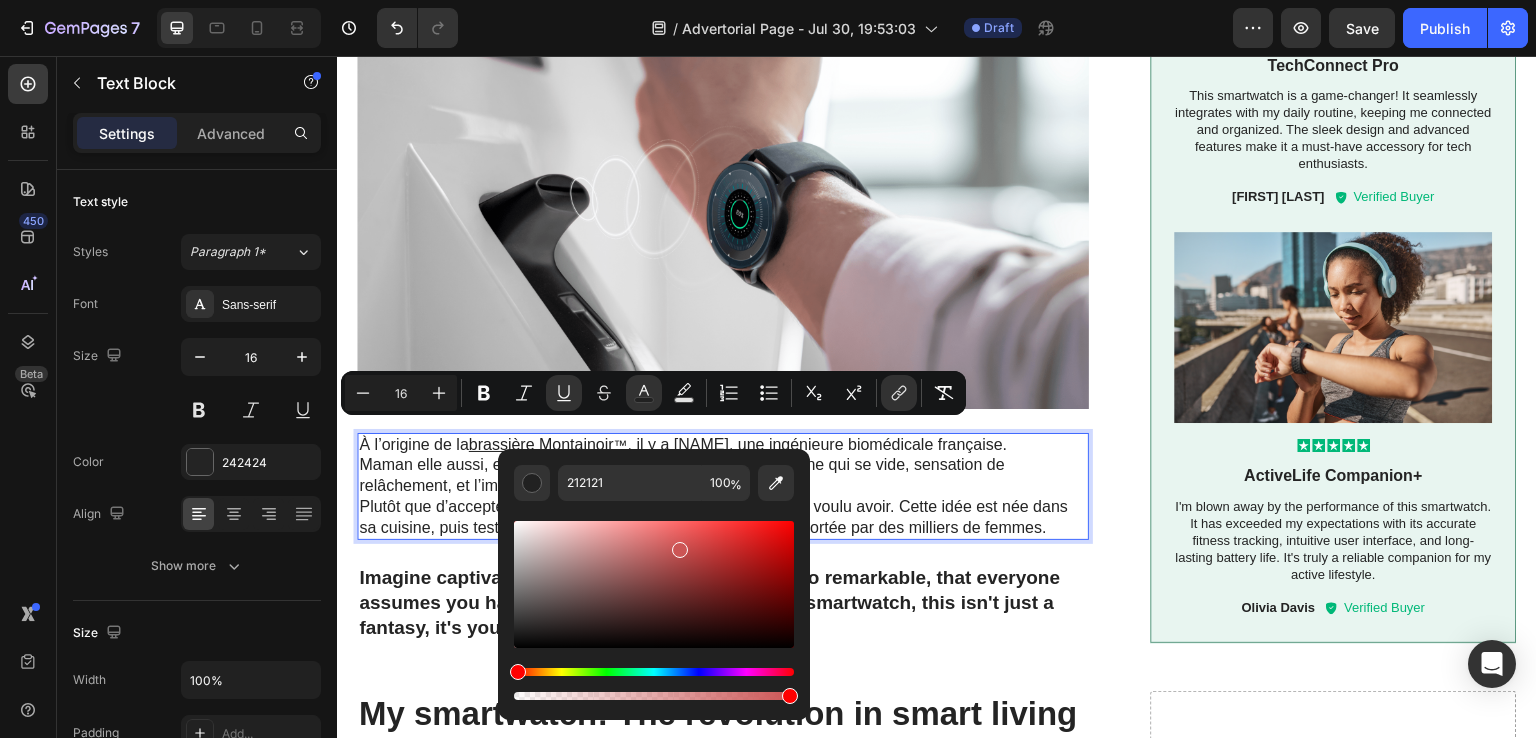 drag, startPoint x: 685, startPoint y: 545, endPoint x: 677, endPoint y: 556, distance: 13.601471 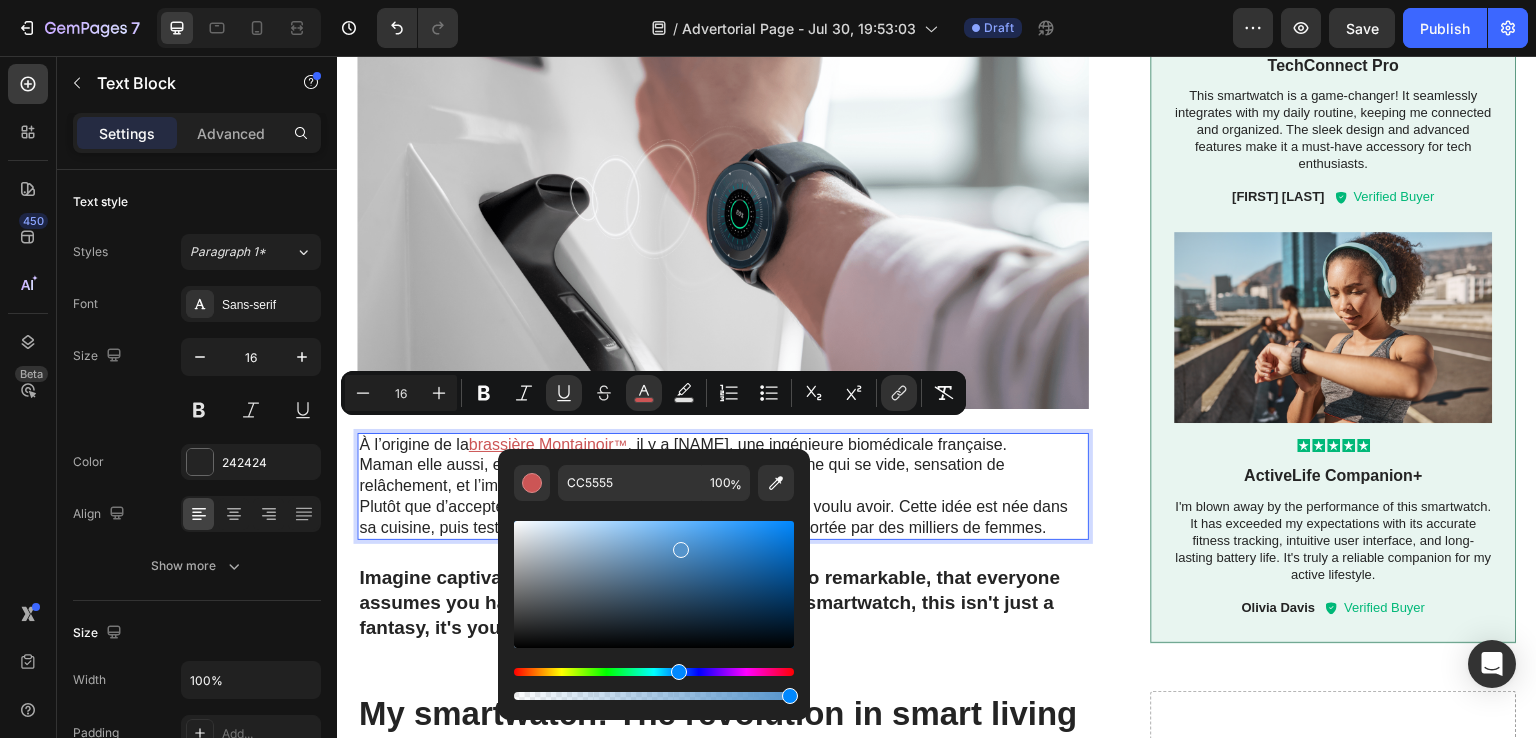 drag, startPoint x: 657, startPoint y: 668, endPoint x: 673, endPoint y: 661, distance: 17.464249 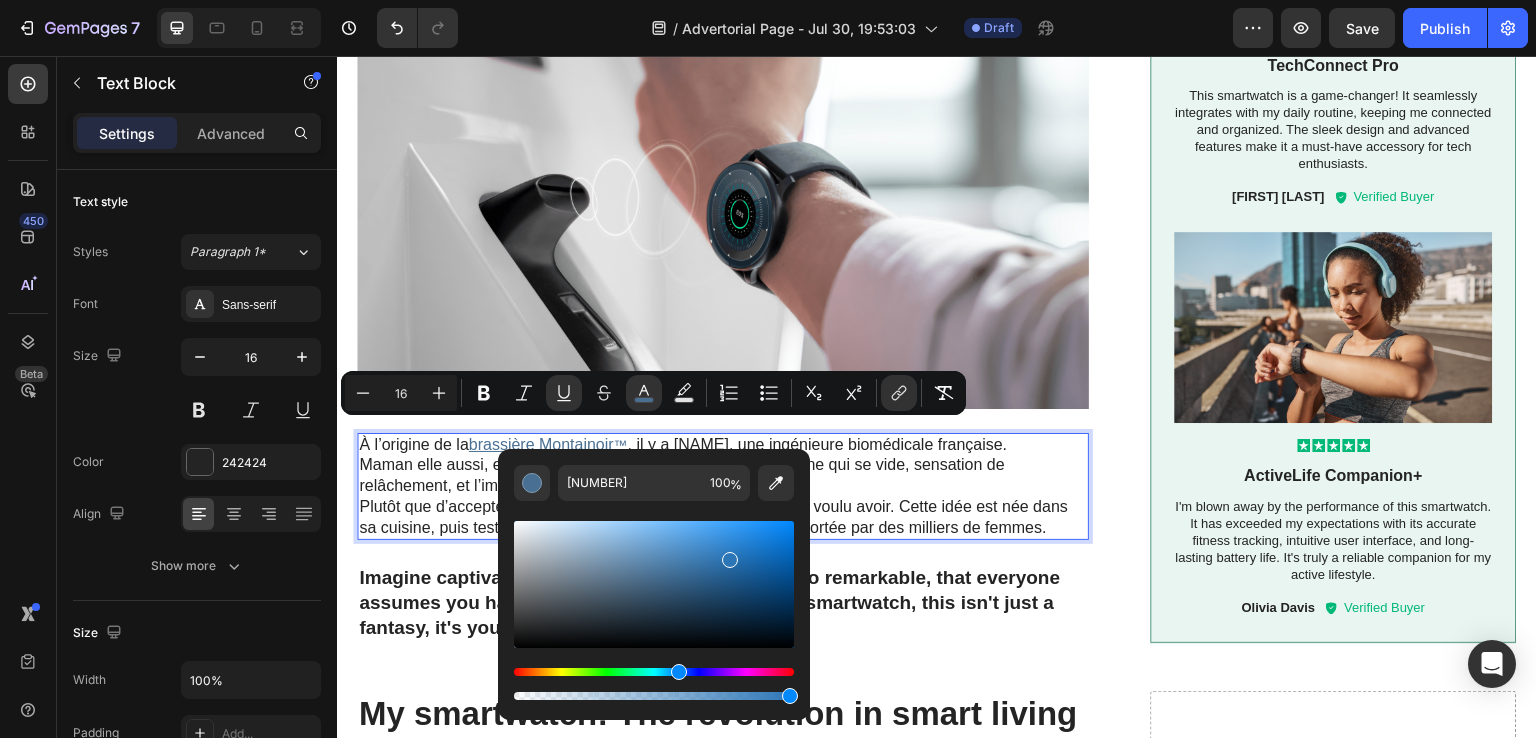 drag, startPoint x: 688, startPoint y: 551, endPoint x: 728, endPoint y: 556, distance: 40.311287 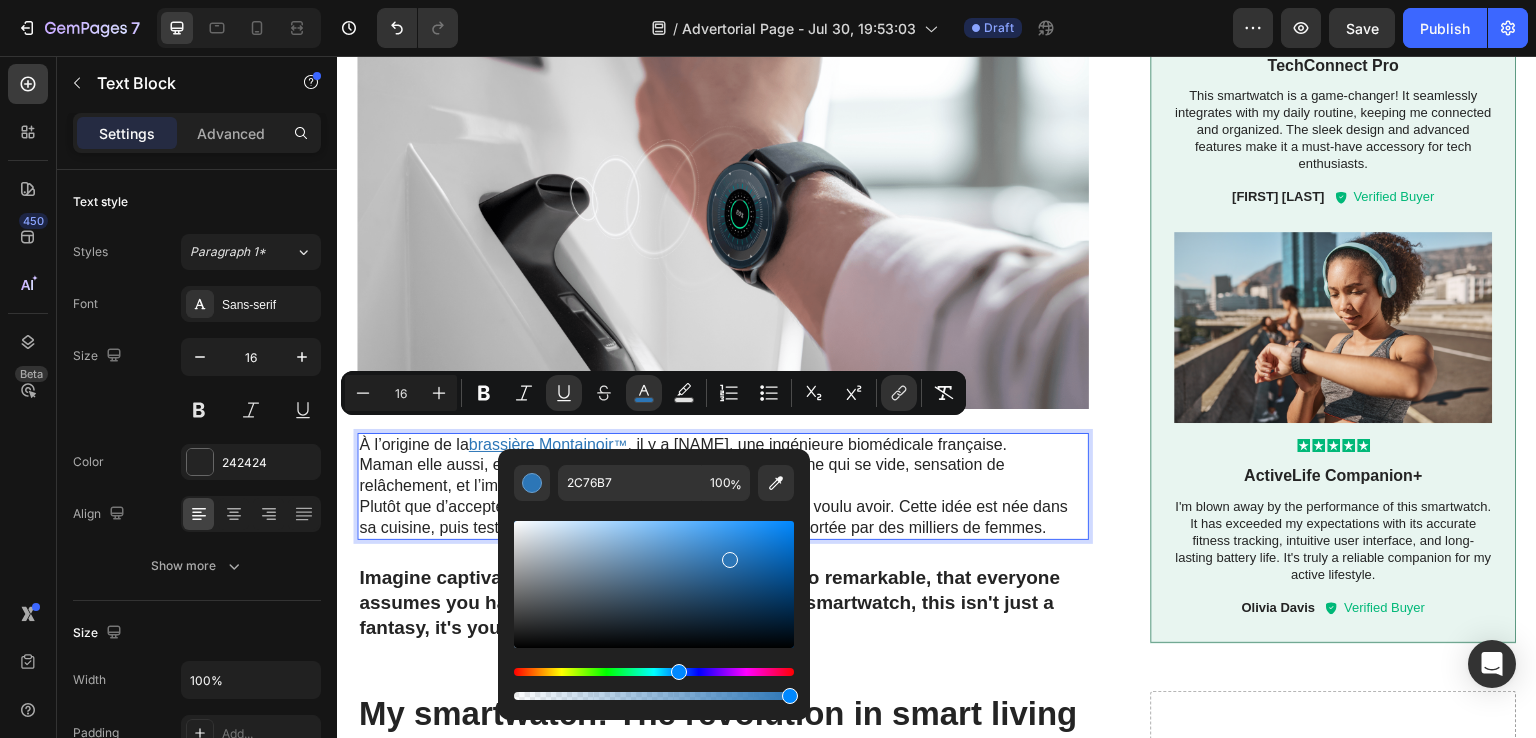 click on "Maman elle aussi, elle a traversé les mêmes frustrations : poitrine qui se vide, sensation de relâchement, et l’impression que rien ne fonctionne." at bounding box center (723, 476) 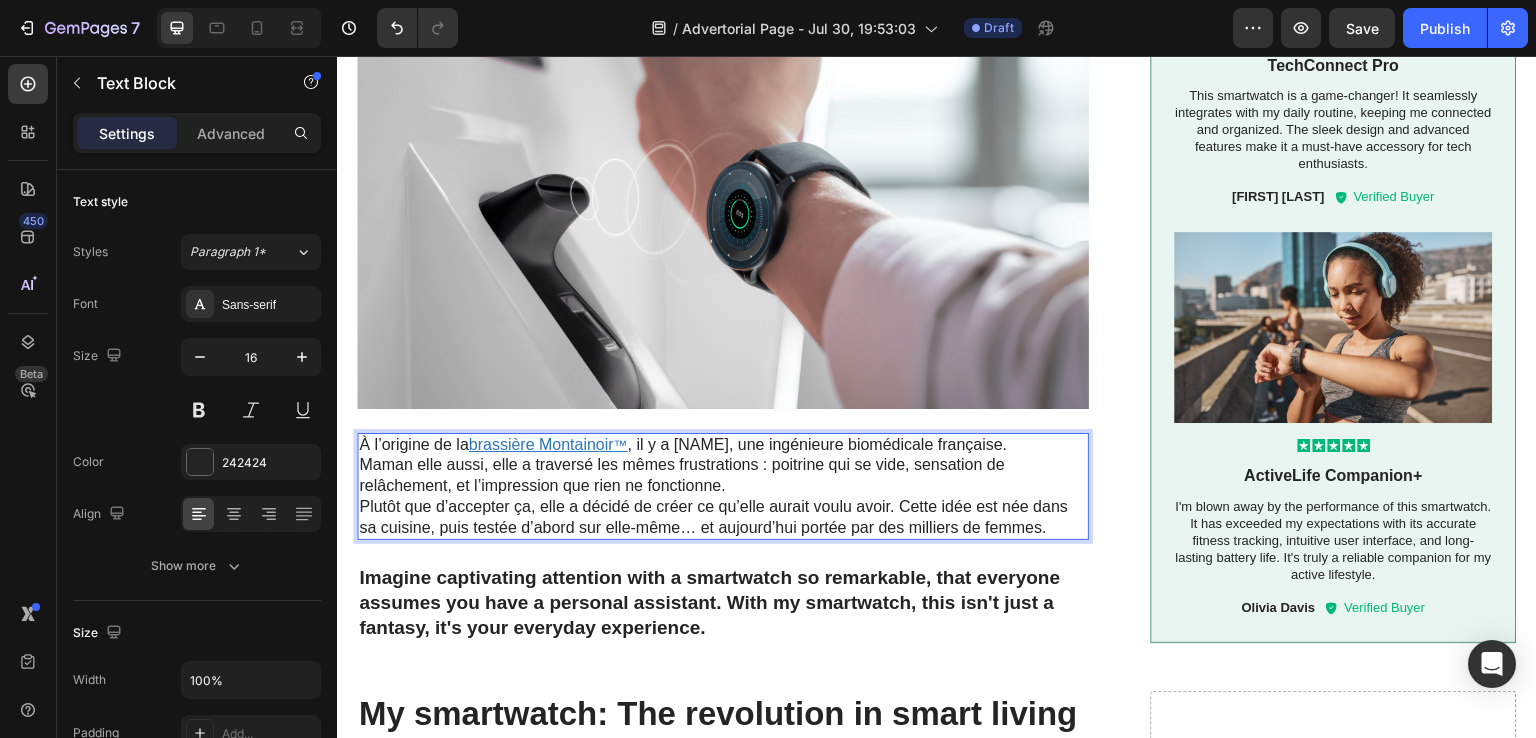 click on "Maman elle aussi, elle a traversé les mêmes frustrations : poitrine qui se vide, sensation de relâchement, et l’impression que rien ne fonctionne." at bounding box center [723, 476] 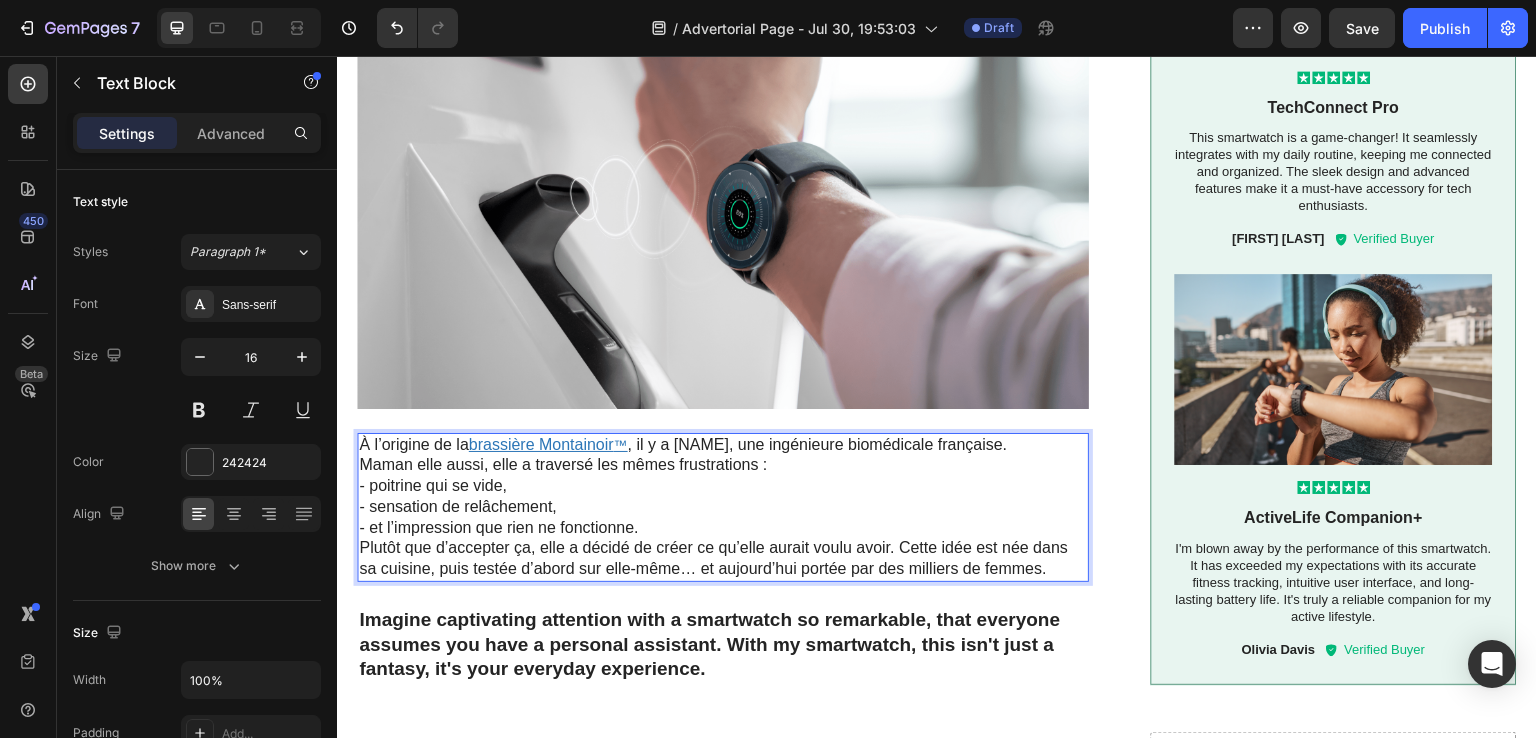 click on "- et l’impression que rien ne fonctionne." at bounding box center (723, 528) 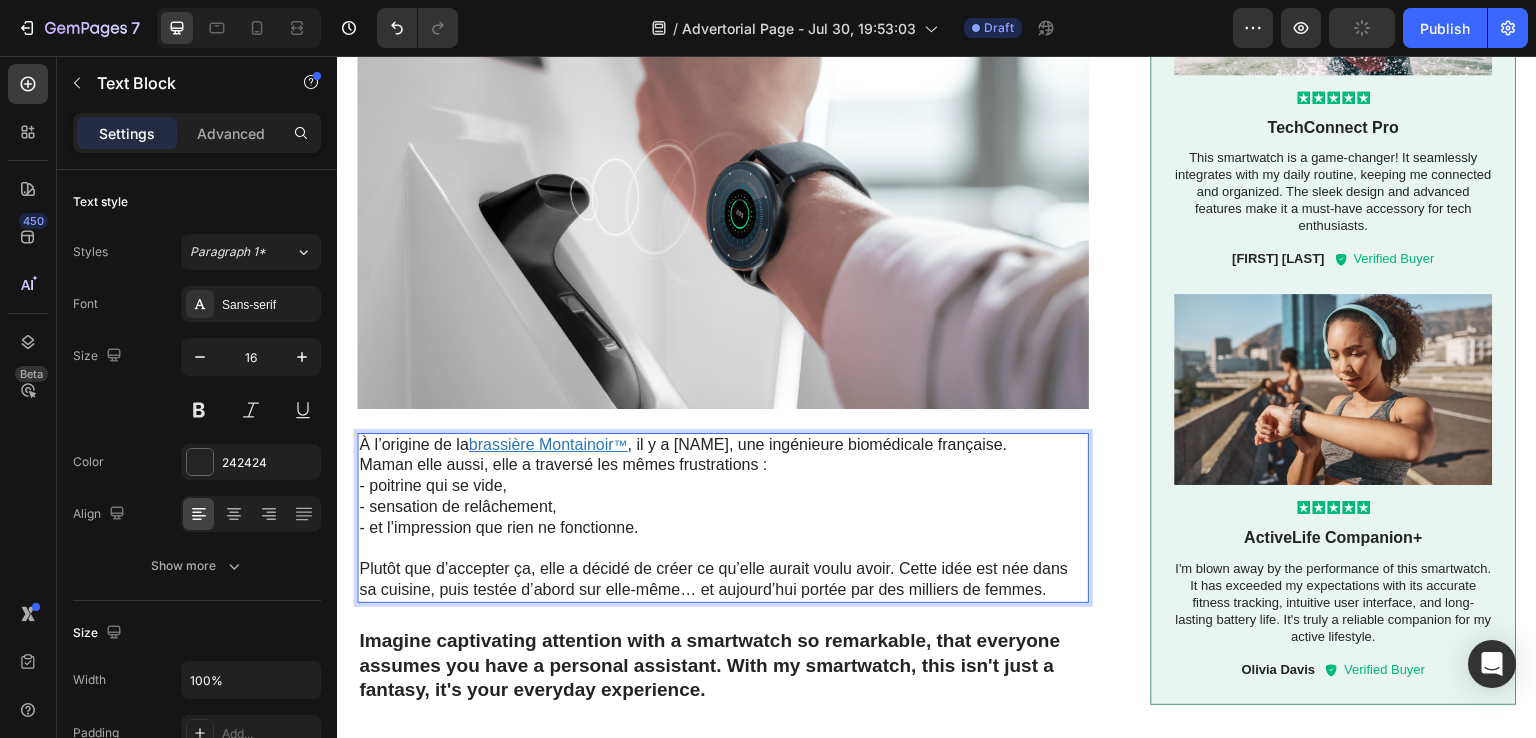 click on "- sensation de relâchement," at bounding box center [723, 507] 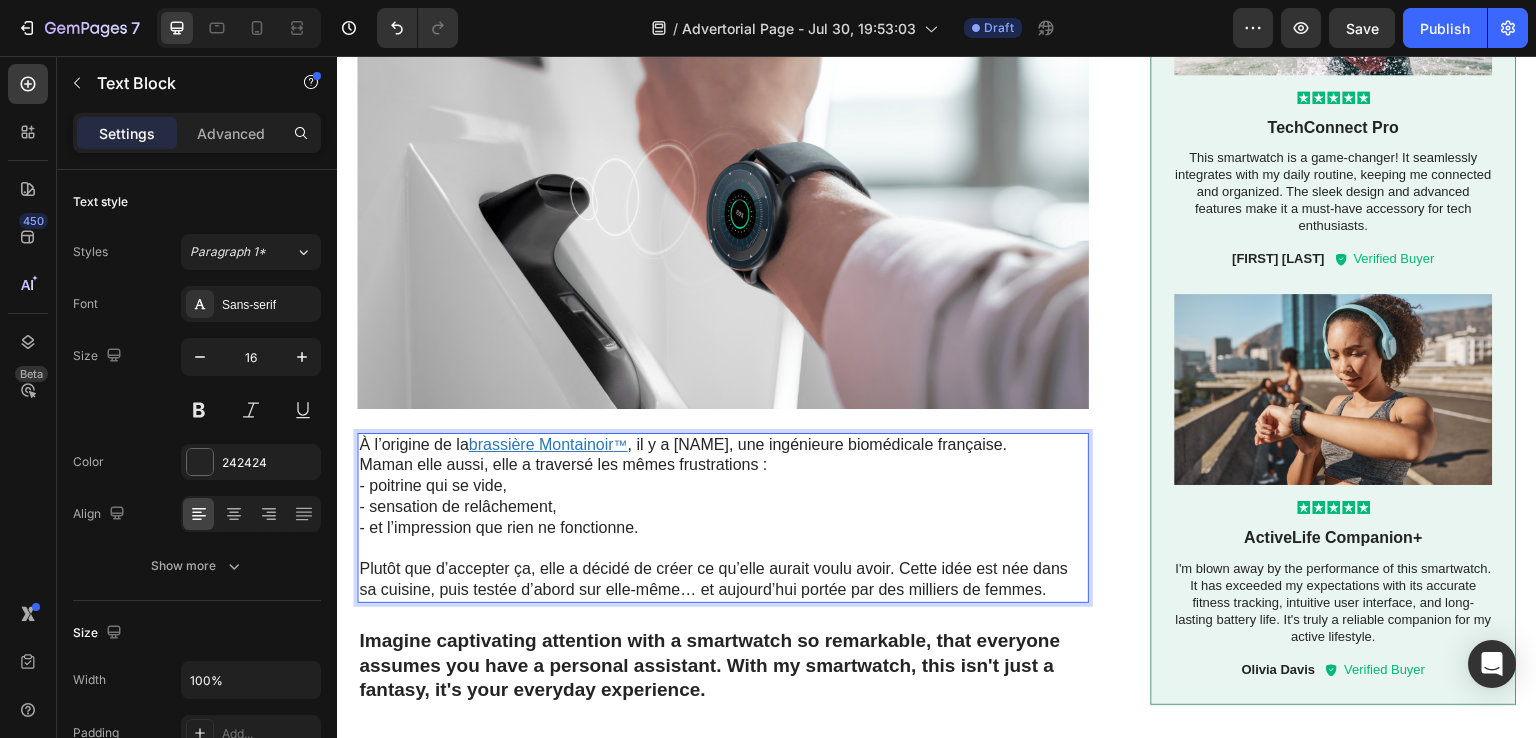 click on "Plutôt que d’accepter ça, elle a décidé de créer ce qu’elle aurait voulu avoir. Cette idée est née dans sa cuisine, puis testée d’abord sur elle-même… et aujourd’hui portée par des milliers de femmes." at bounding box center [723, 580] 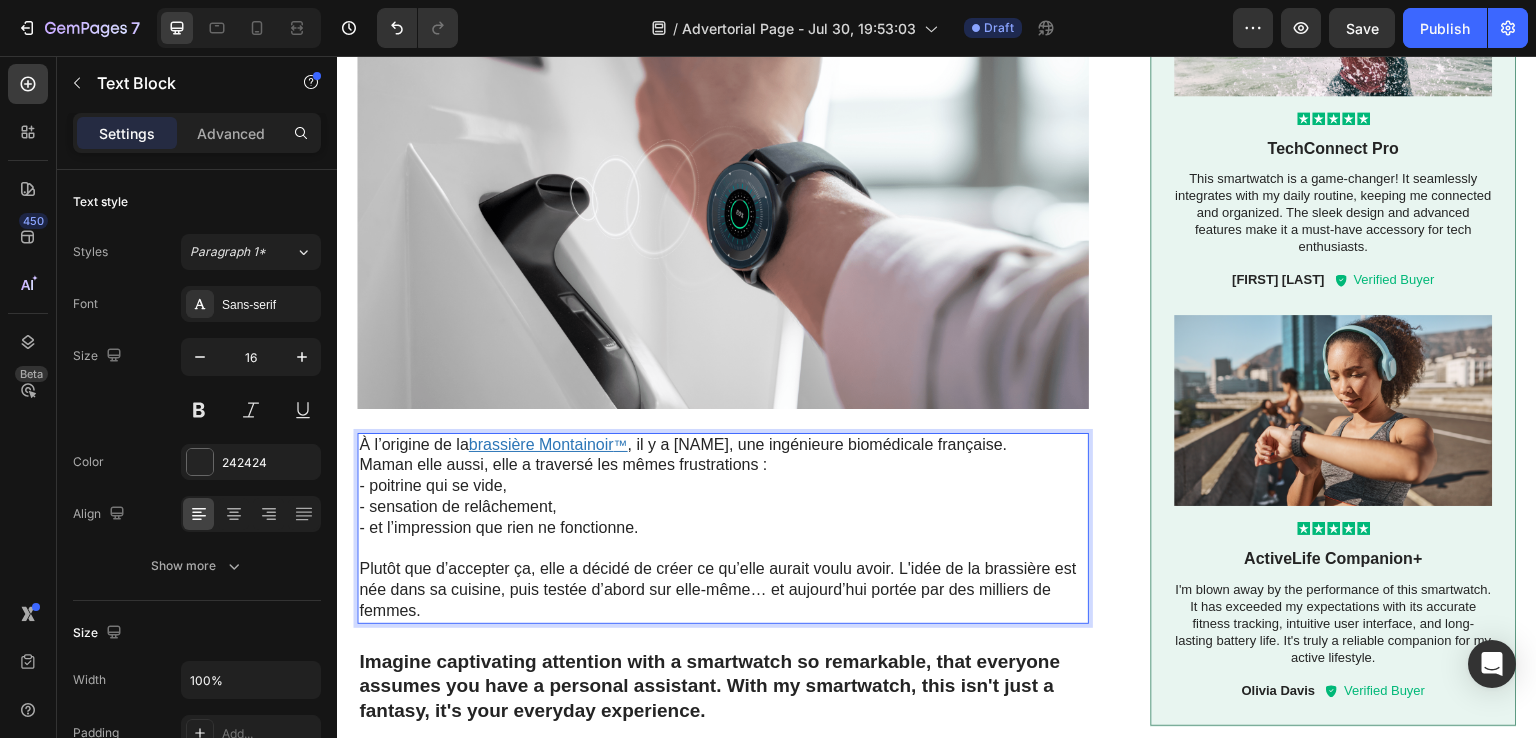 click on "Plutôt que d’accepter ça, elle a décidé de créer ce qu’elle aurait voulu avoir. L'idée de la brassière est née dans sa cuisine, puis testée d’abord sur elle-même… et aujourd’hui portée par des milliers de femmes." at bounding box center [723, 590] 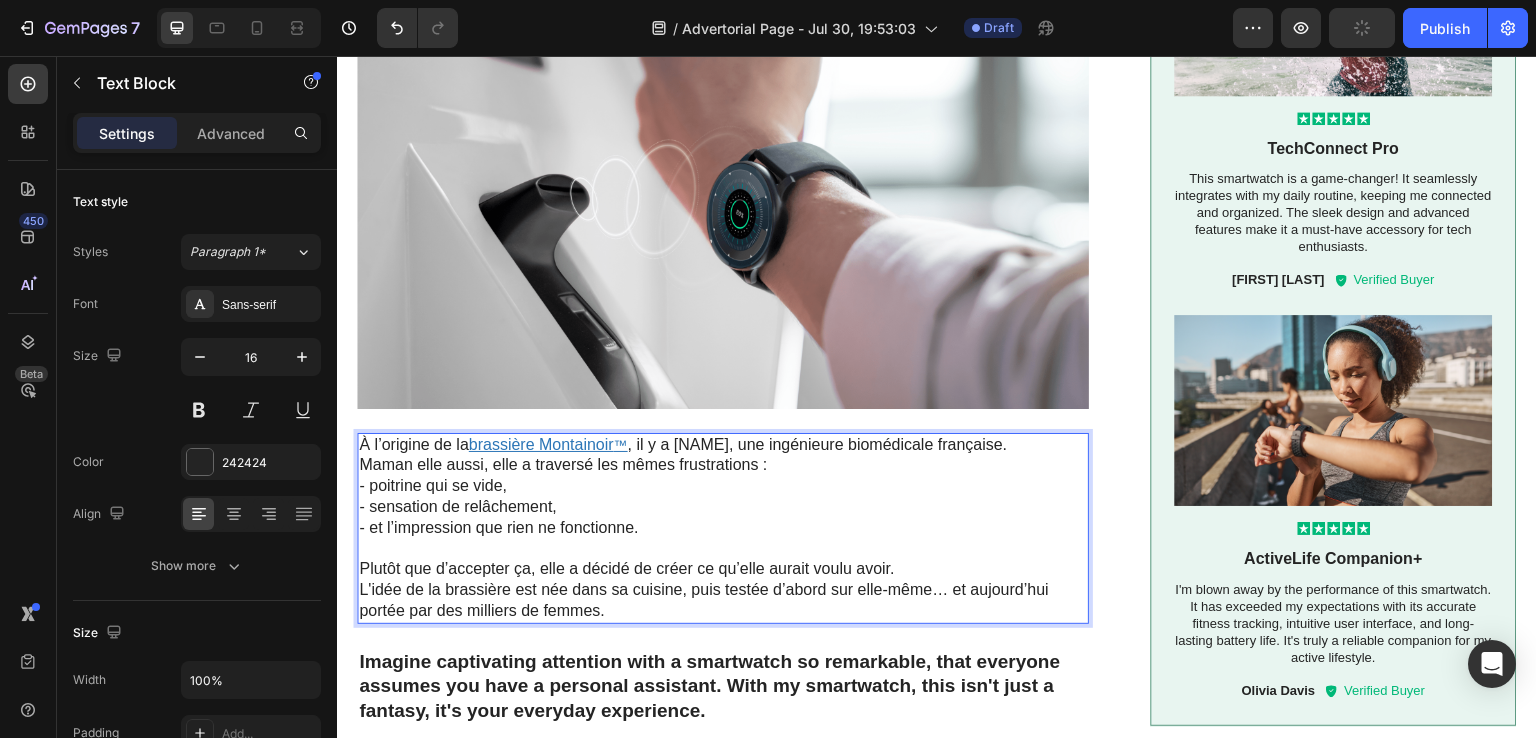 click on "L'idée de la brassière est née dans sa cuisine, puis testée d’abord sur elle-même… et aujourd’hui portée par des milliers de femmes." at bounding box center [723, 601] 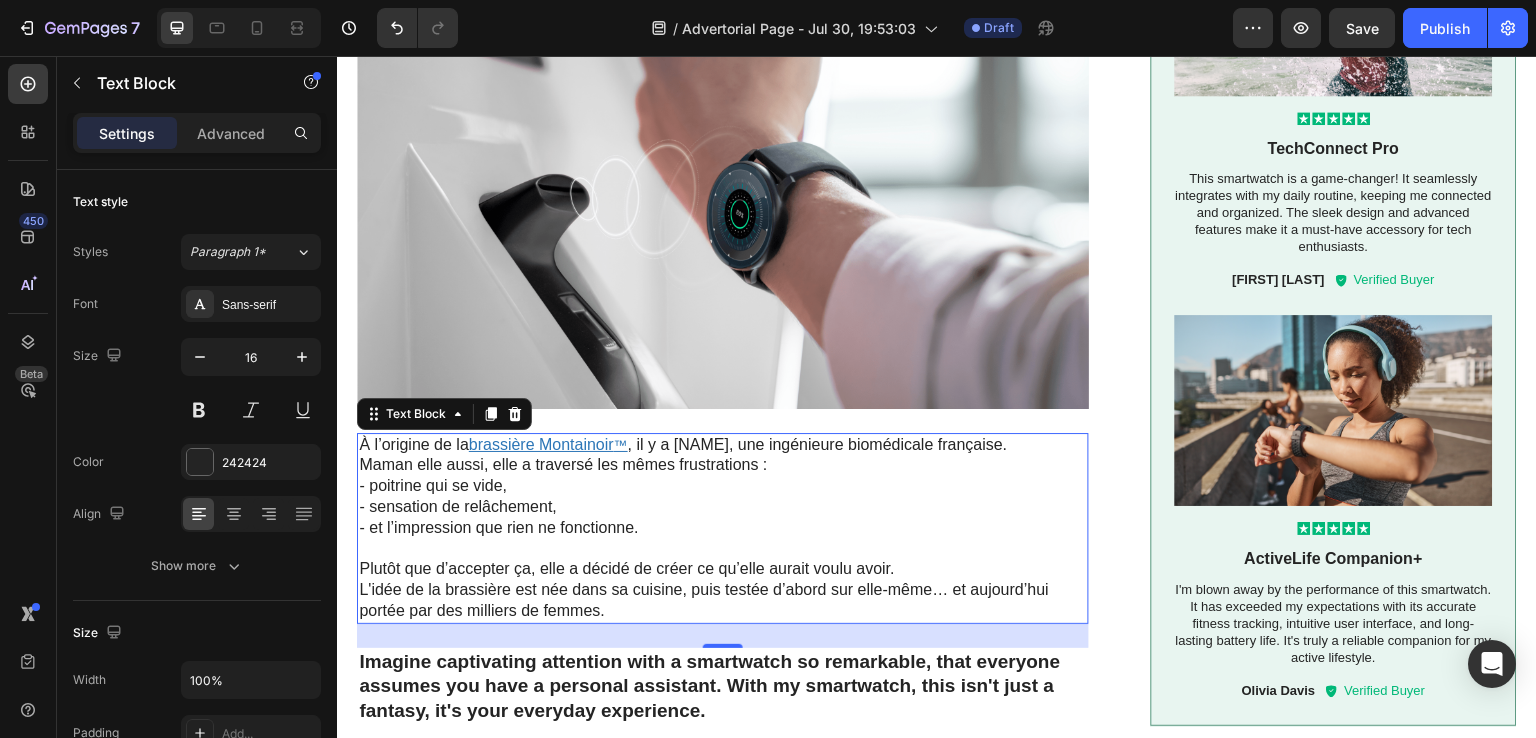 click on "Maman elle aussi, elle a traversé les mêmes frustrations :" at bounding box center (723, 465) 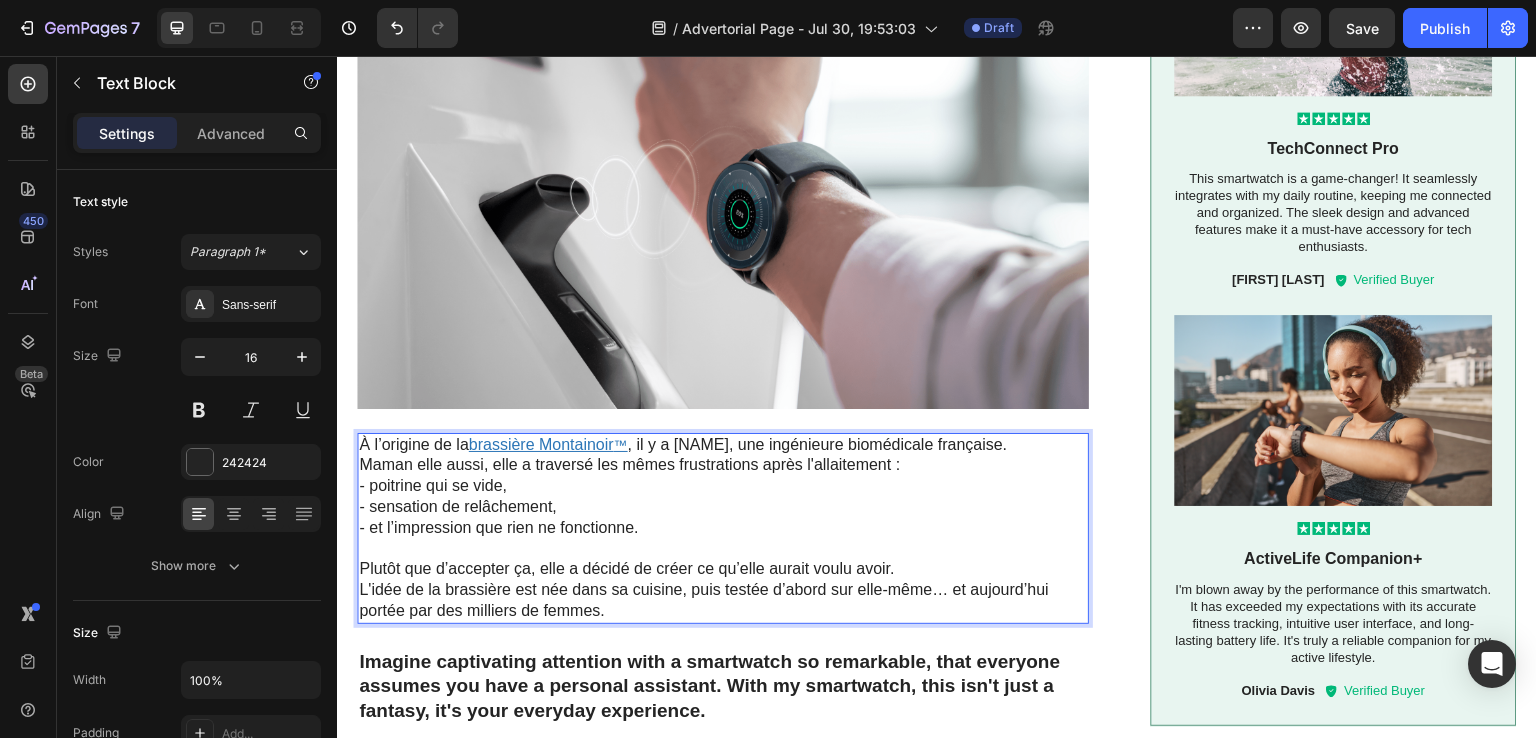 click on "L'idée de la brassière est née dans sa cuisine, puis testée d’abord sur elle-même… et aujourd’hui portée par des milliers de femmes." at bounding box center (723, 601) 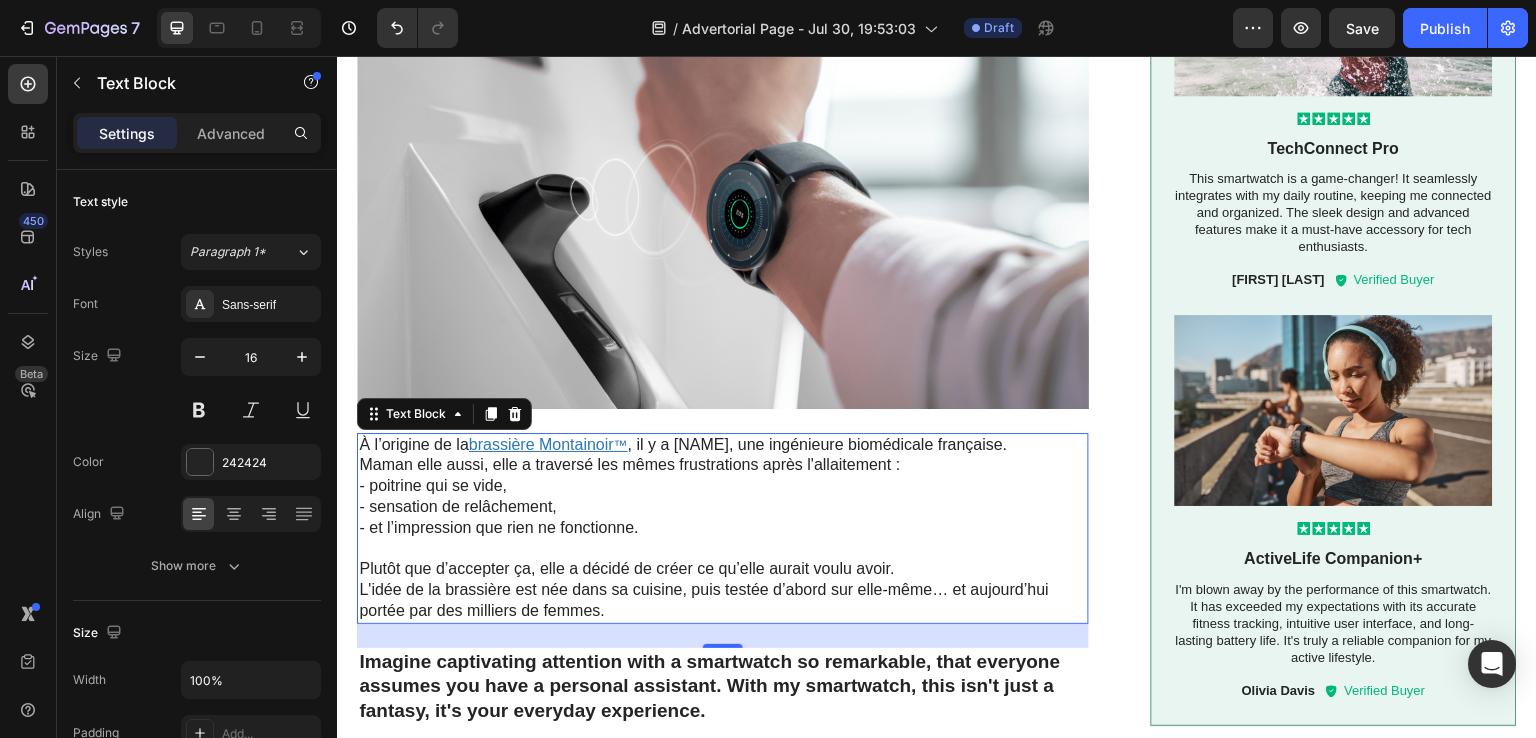 click on "- et l’impression que rien ne fonctionne." at bounding box center (723, 528) 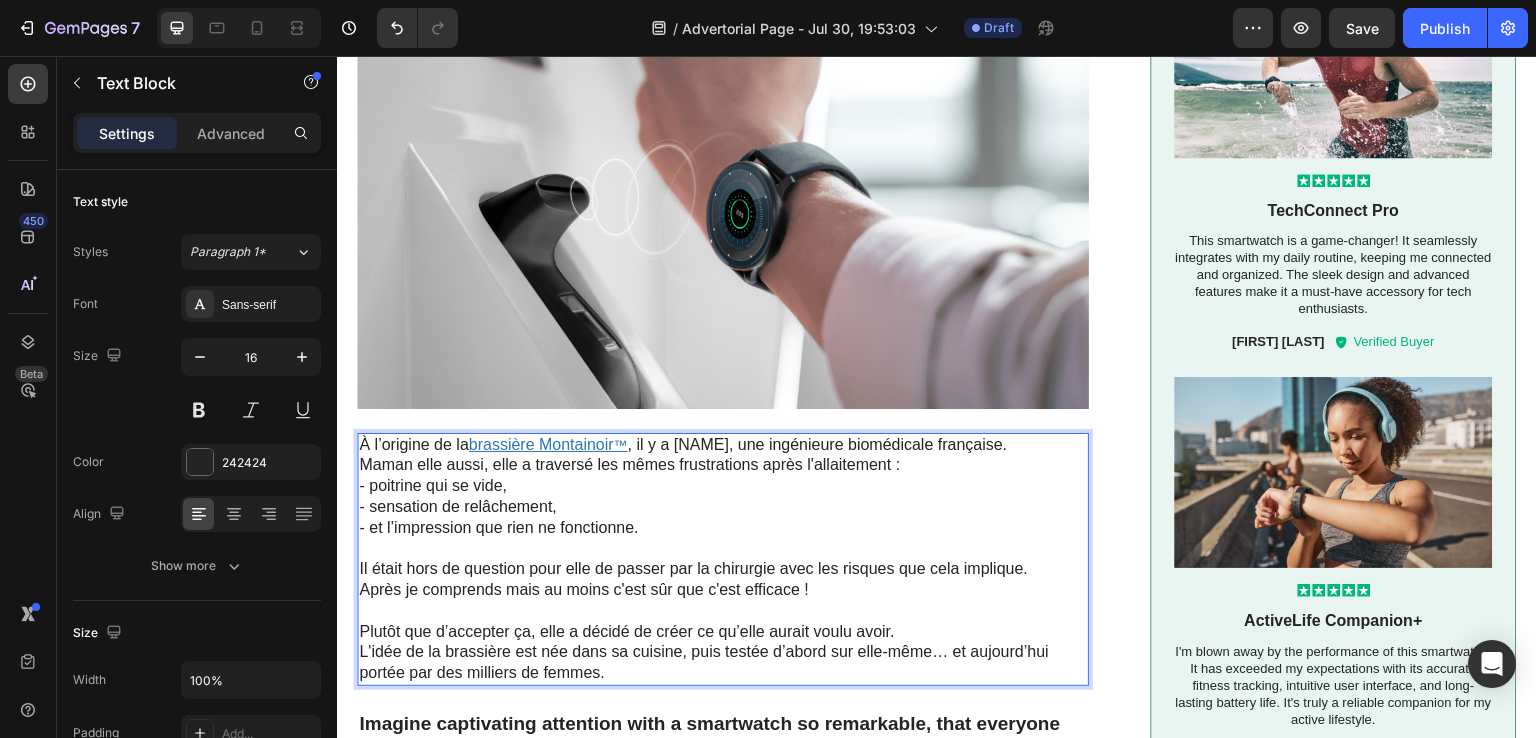 click on "Plutôt que d’accepter ça, elle a décidé de créer ce qu’elle aurait voulu avoir." at bounding box center (723, 632) 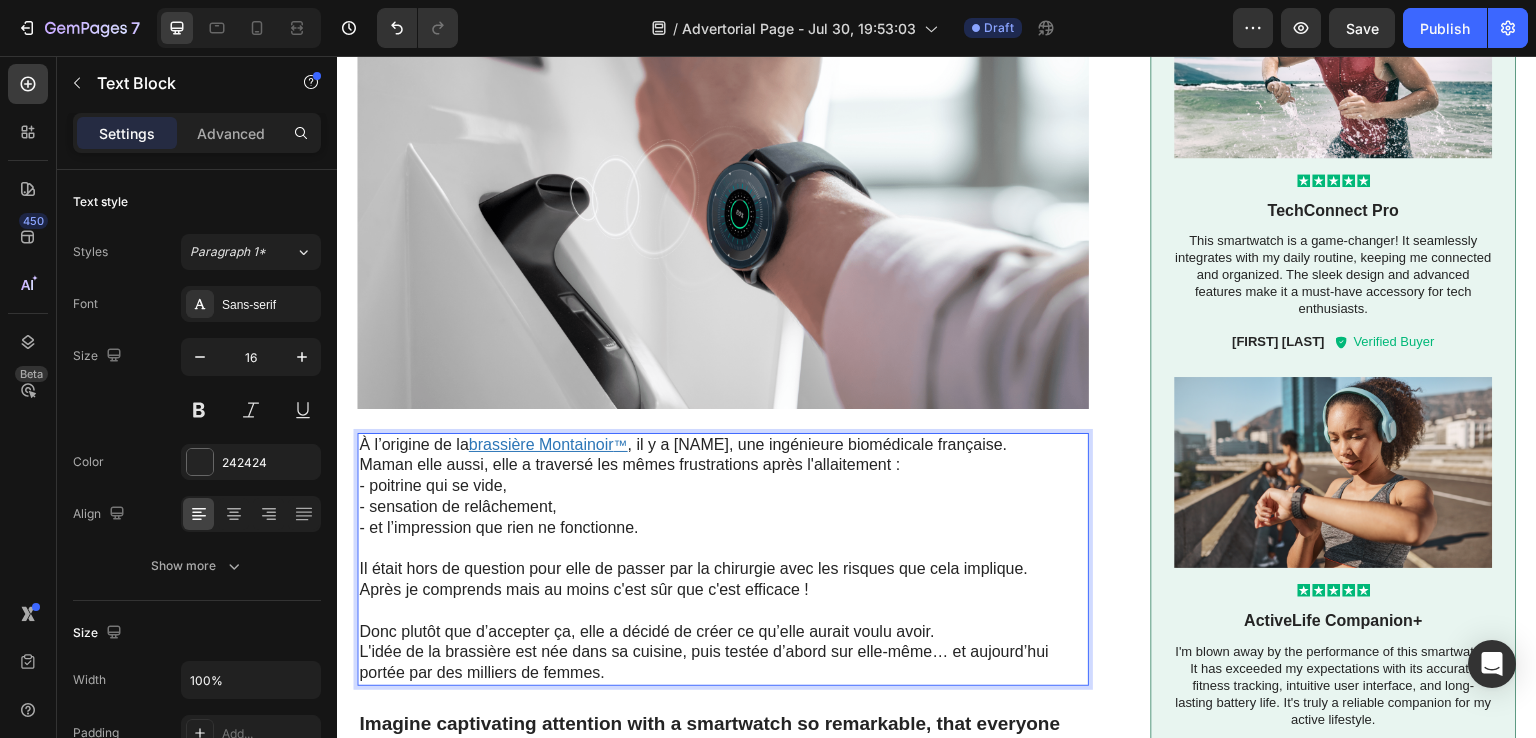 click on "Donc plutôt que d’accepter ça, elle a décidé de créer ce qu’elle aurait voulu avoir." at bounding box center (723, 632) 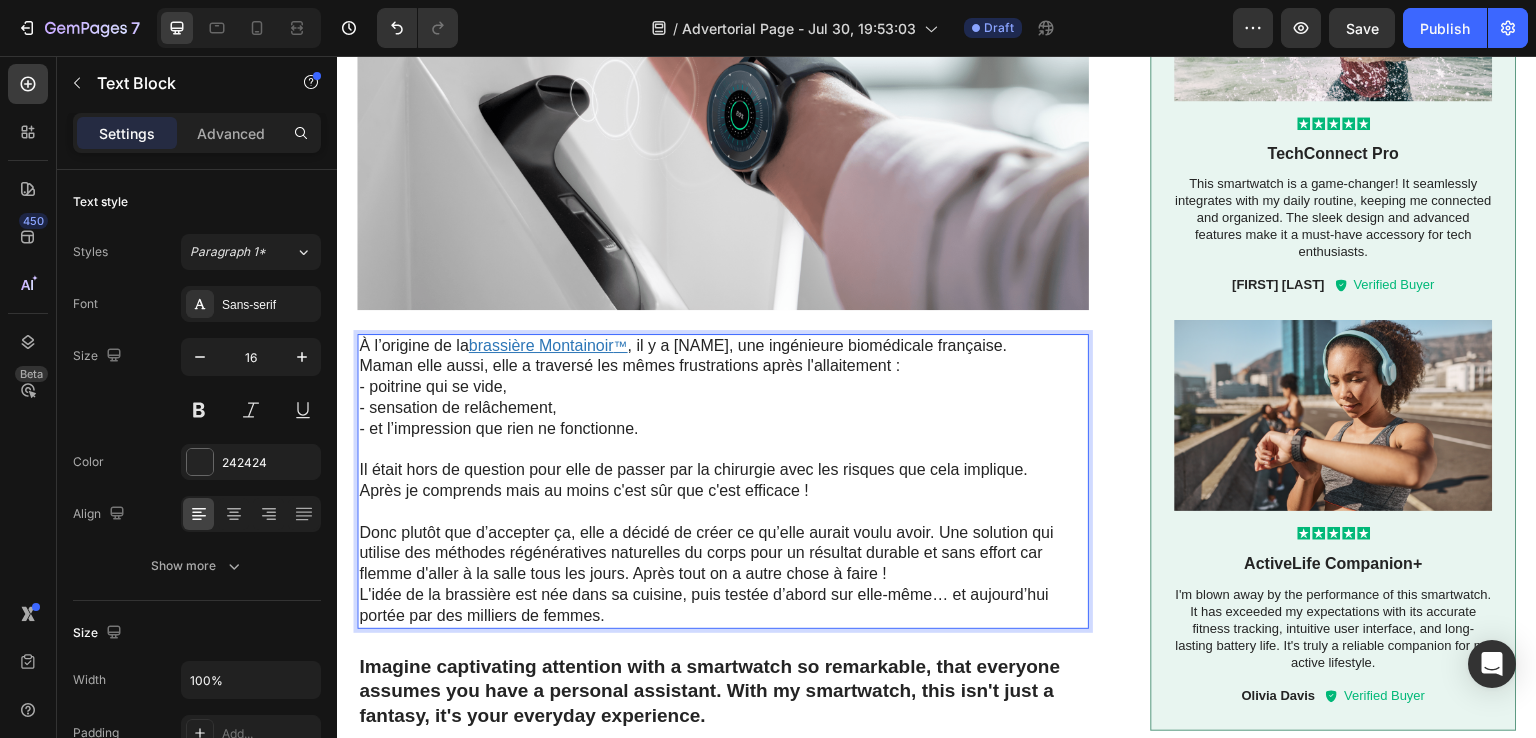 scroll, scrollTop: 2130, scrollLeft: 0, axis: vertical 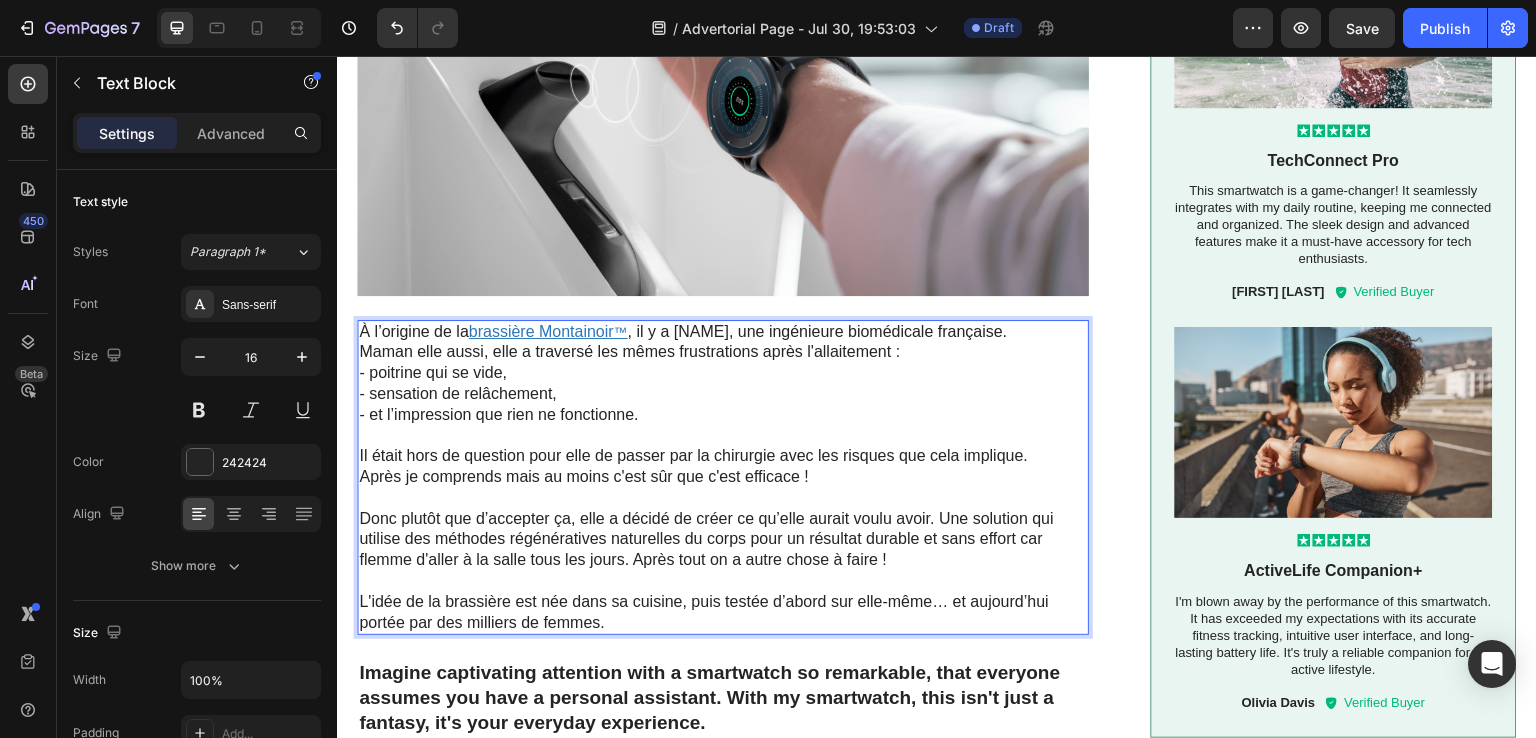 click at bounding box center [723, 498] 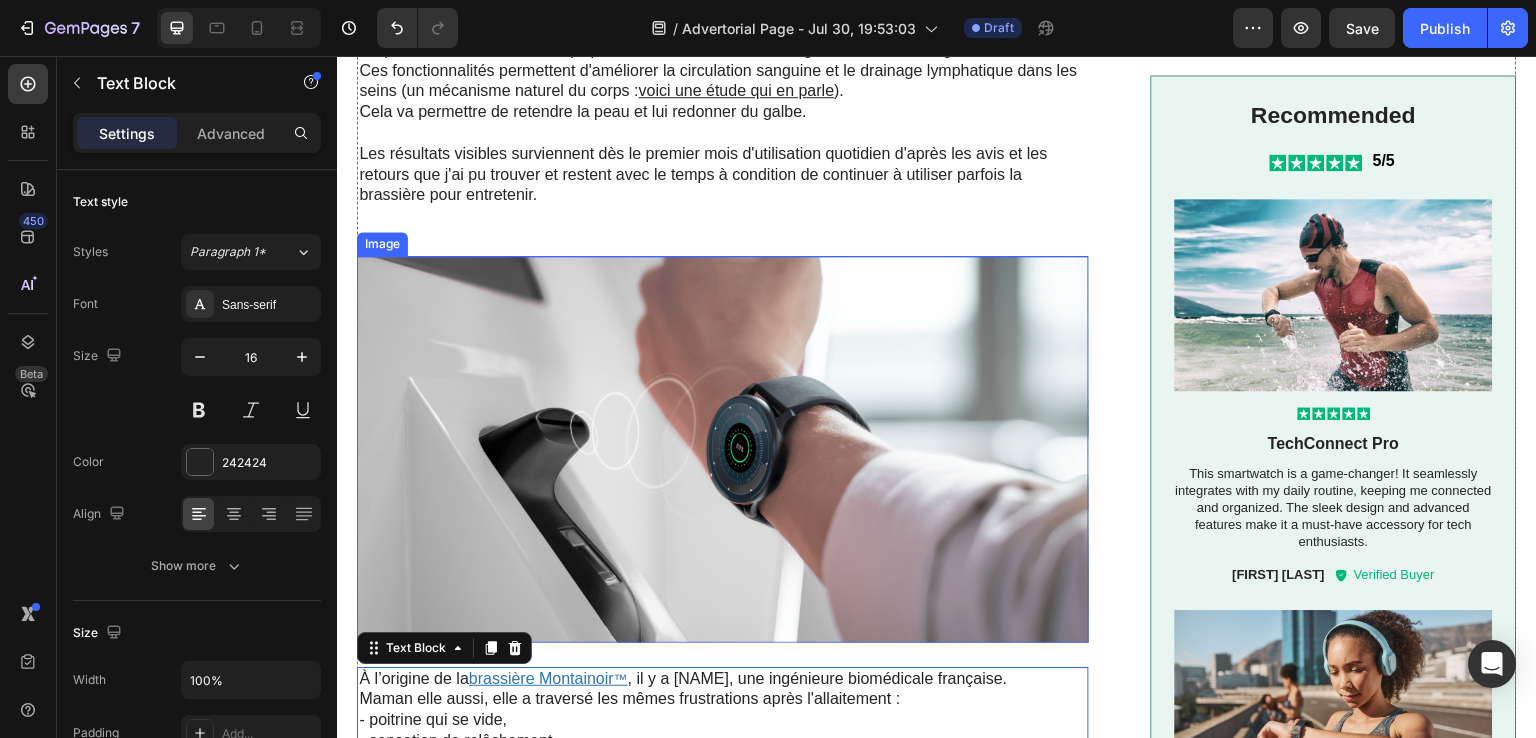 scroll, scrollTop: 2077, scrollLeft: 0, axis: vertical 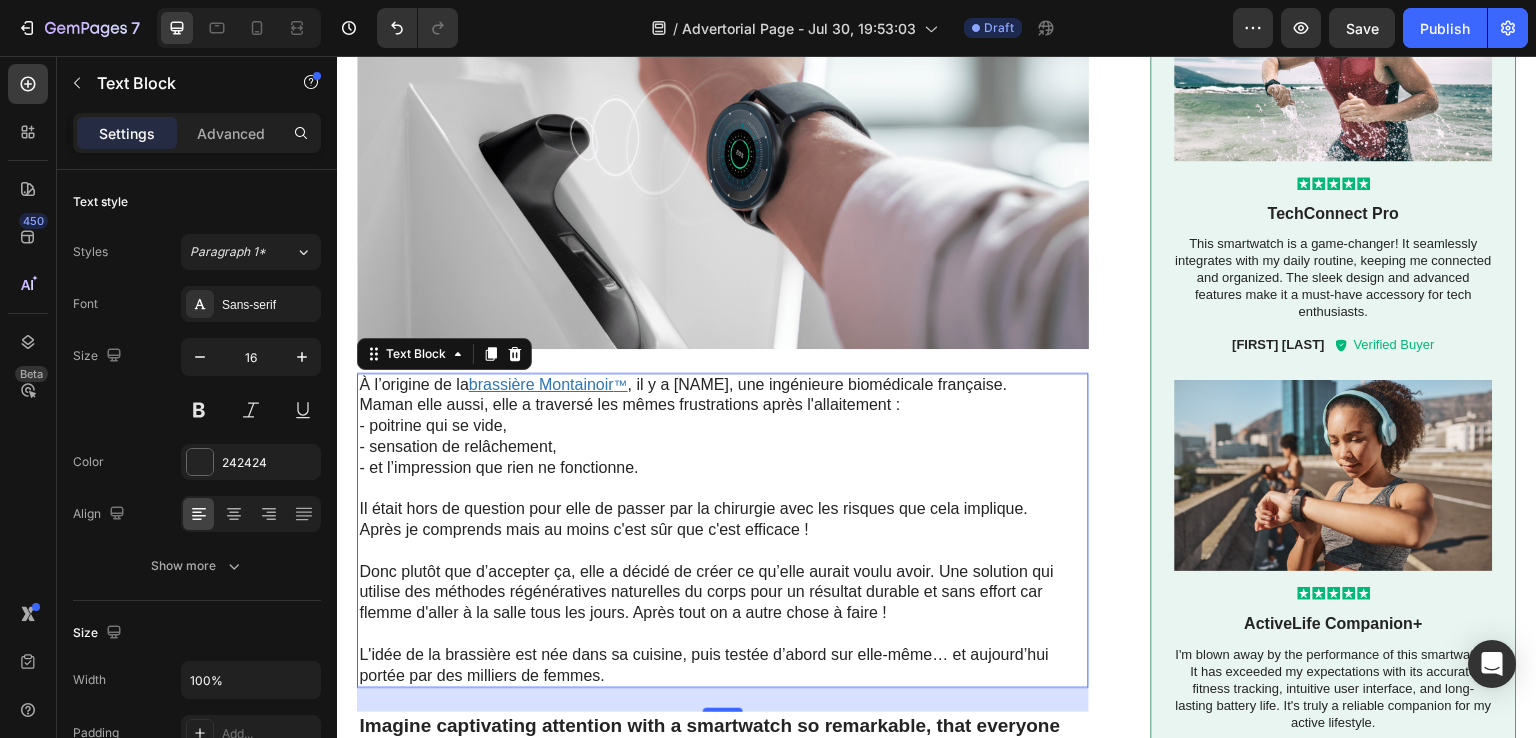 click on "L'idée de la brassière est née dans sa cuisine, puis testée d’abord sur elle-même… et aujourd’hui portée par des milliers de femmes." at bounding box center [723, 666] 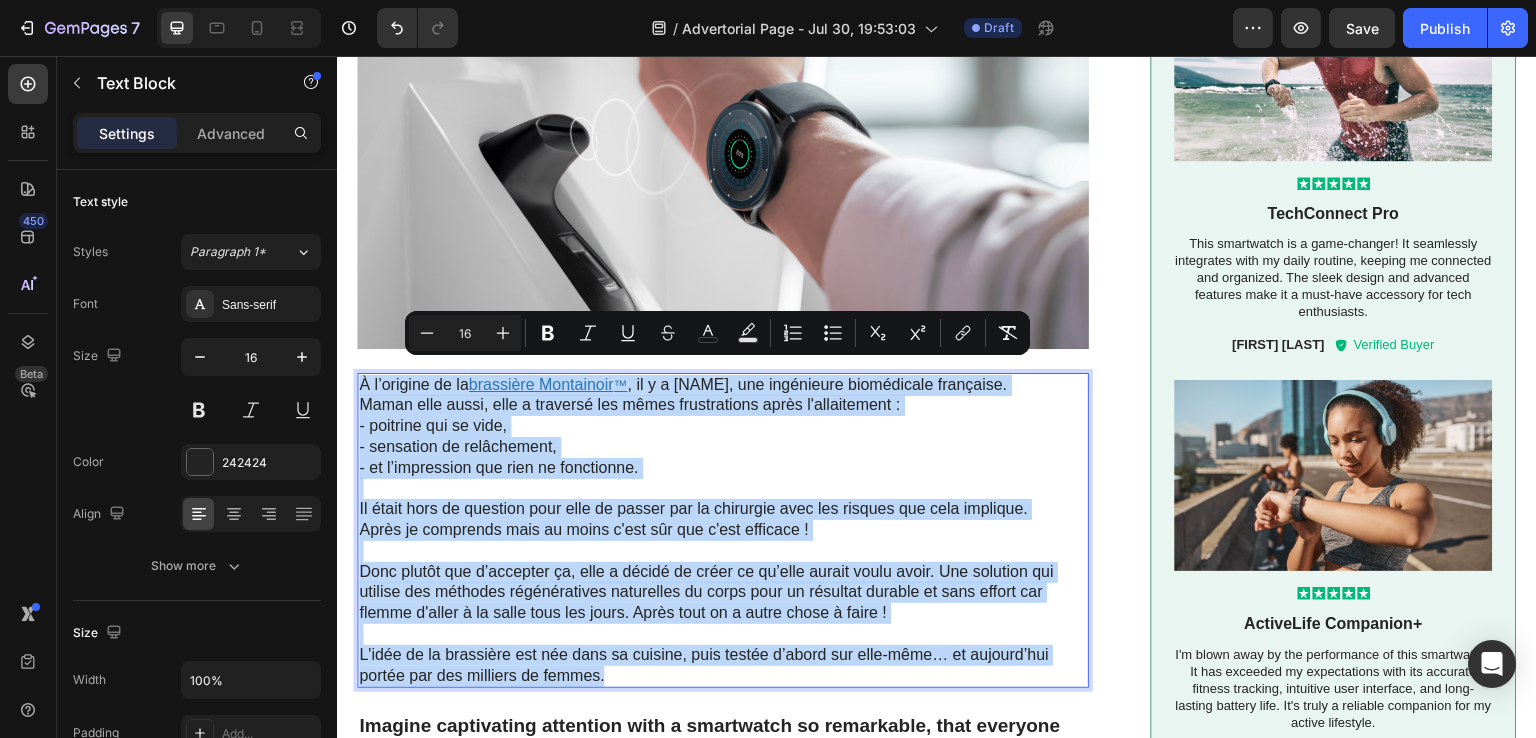 drag, startPoint x: 620, startPoint y: 668, endPoint x: 358, endPoint y: 370, distance: 396.79718 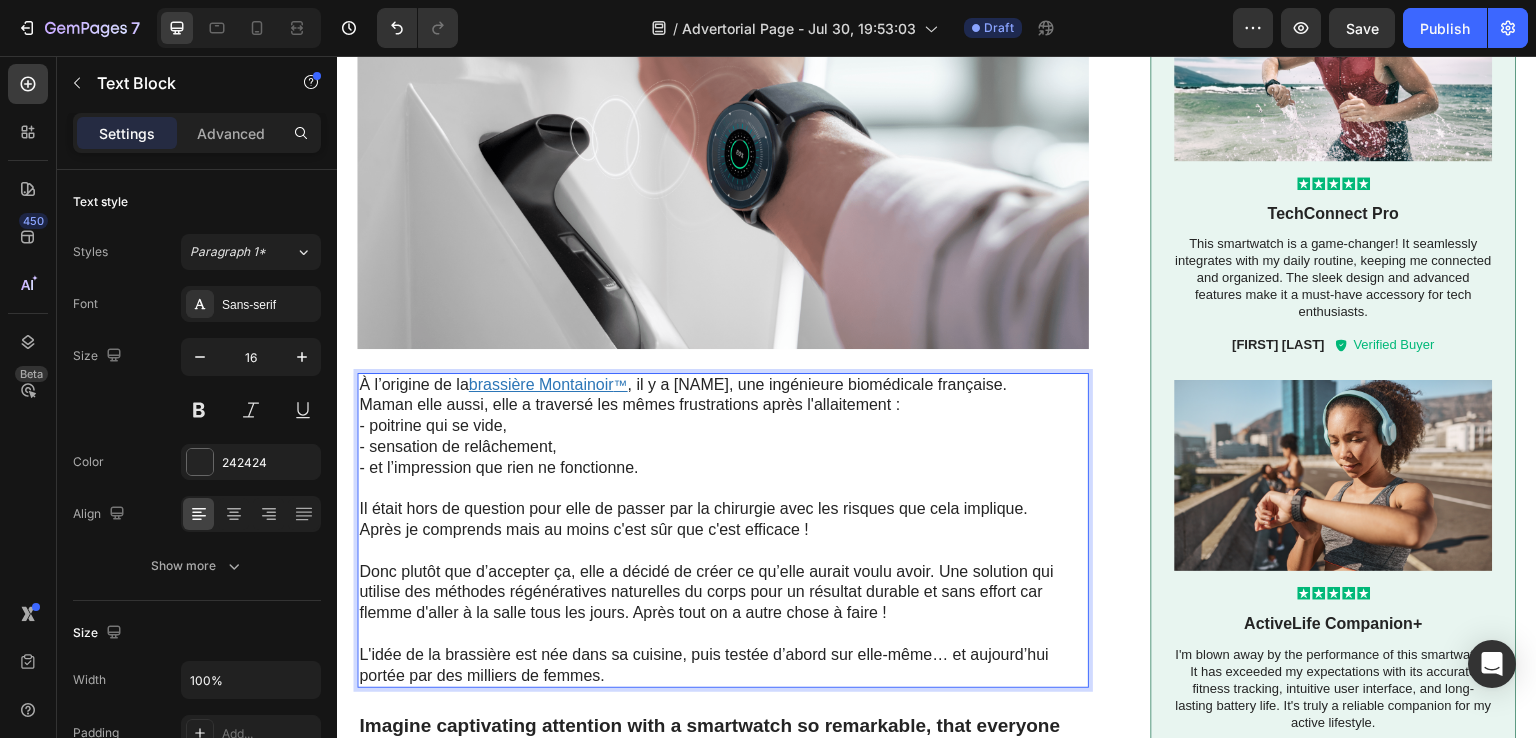 click at bounding box center [723, 488] 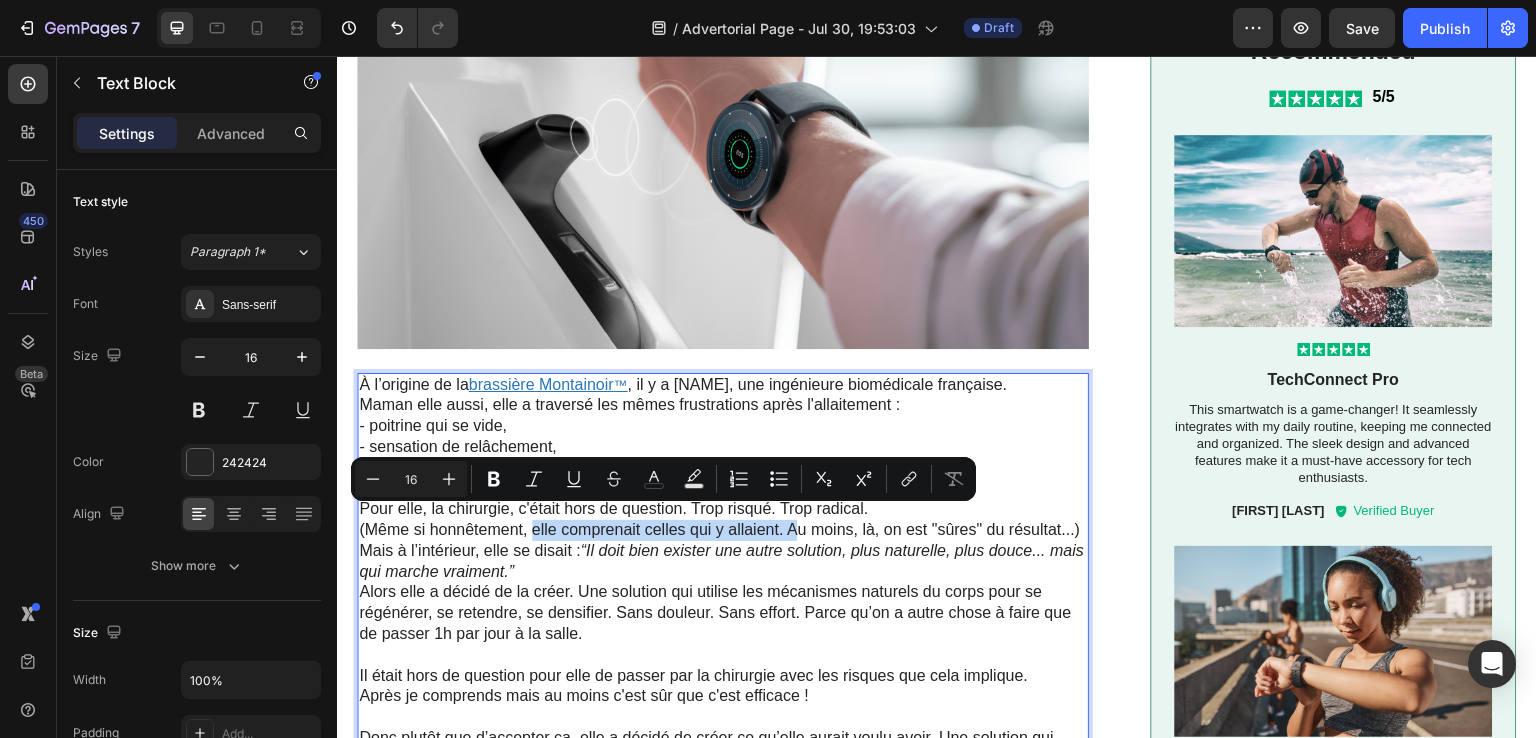 drag, startPoint x: 529, startPoint y: 522, endPoint x: 796, endPoint y: 525, distance: 267.01685 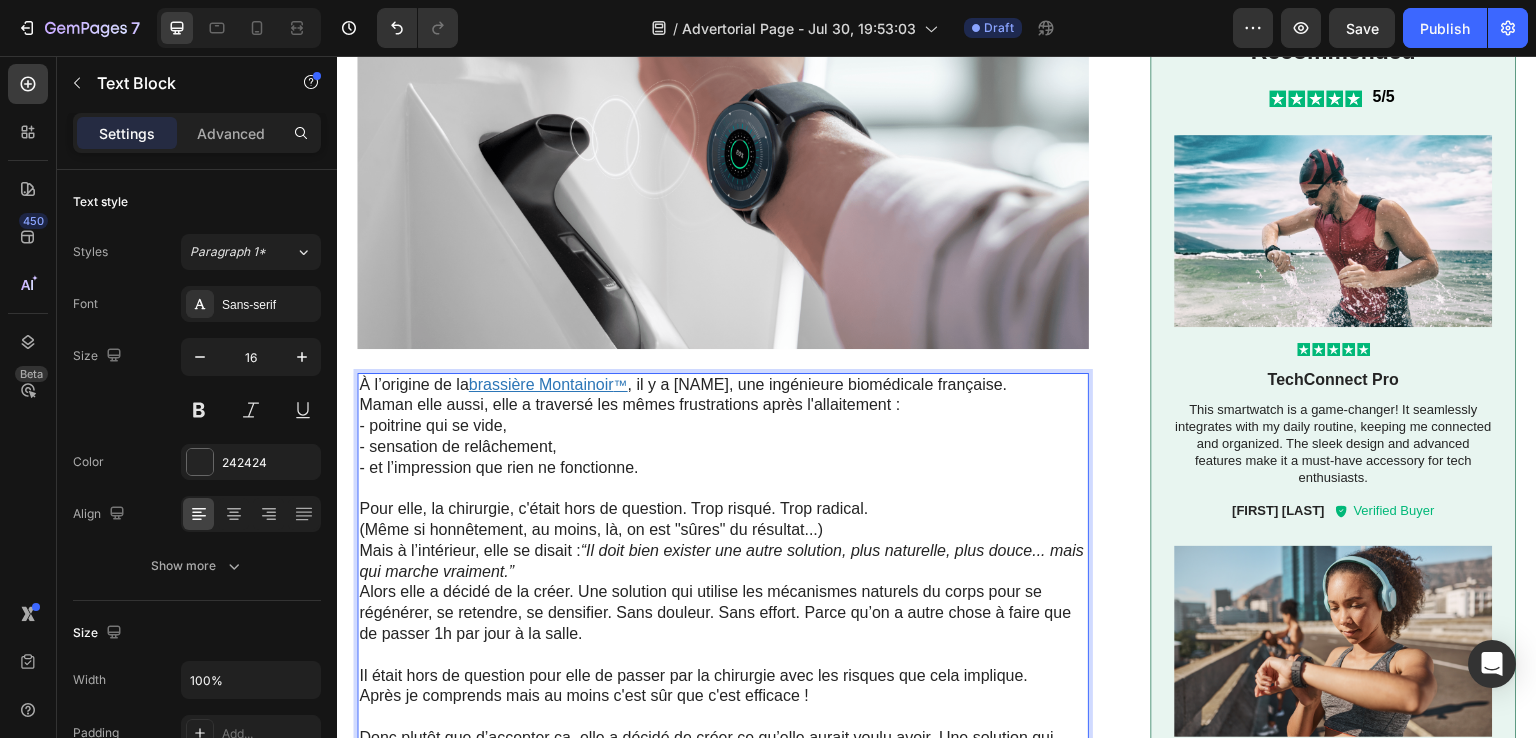 click on "Pour elle, la chirurgie, c'était hors de question. Trop risqué. Trop radical. (Même si honnêtement, au moins, là, on est "sûres" du résultat...)" at bounding box center (723, 520) 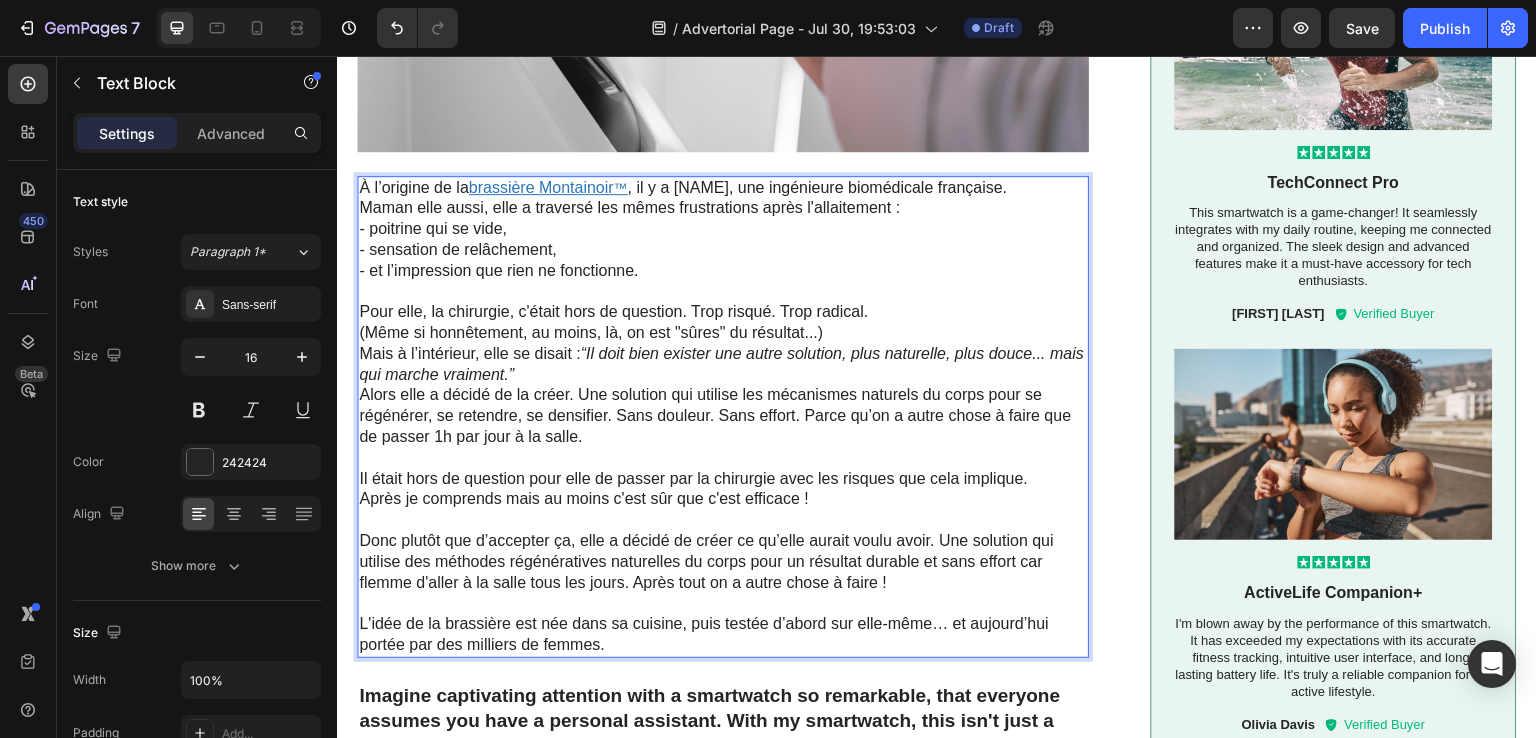 scroll, scrollTop: 2277, scrollLeft: 0, axis: vertical 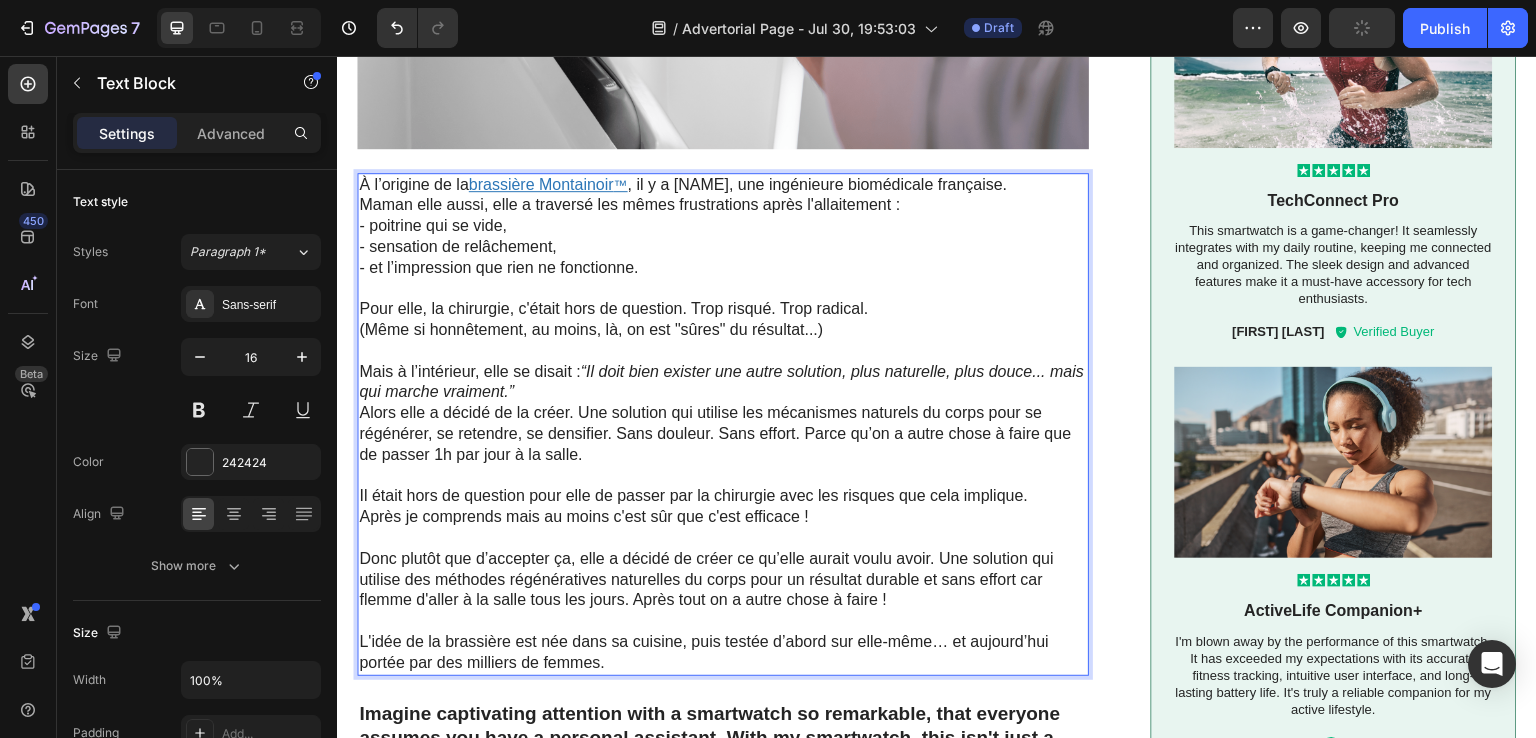 click on "Mais à l’intérieur, elle se disait :  “Il doit bien exister une autre solution, plus naturelle, plus douce... mais qui marche vraiment.”" at bounding box center (723, 383) 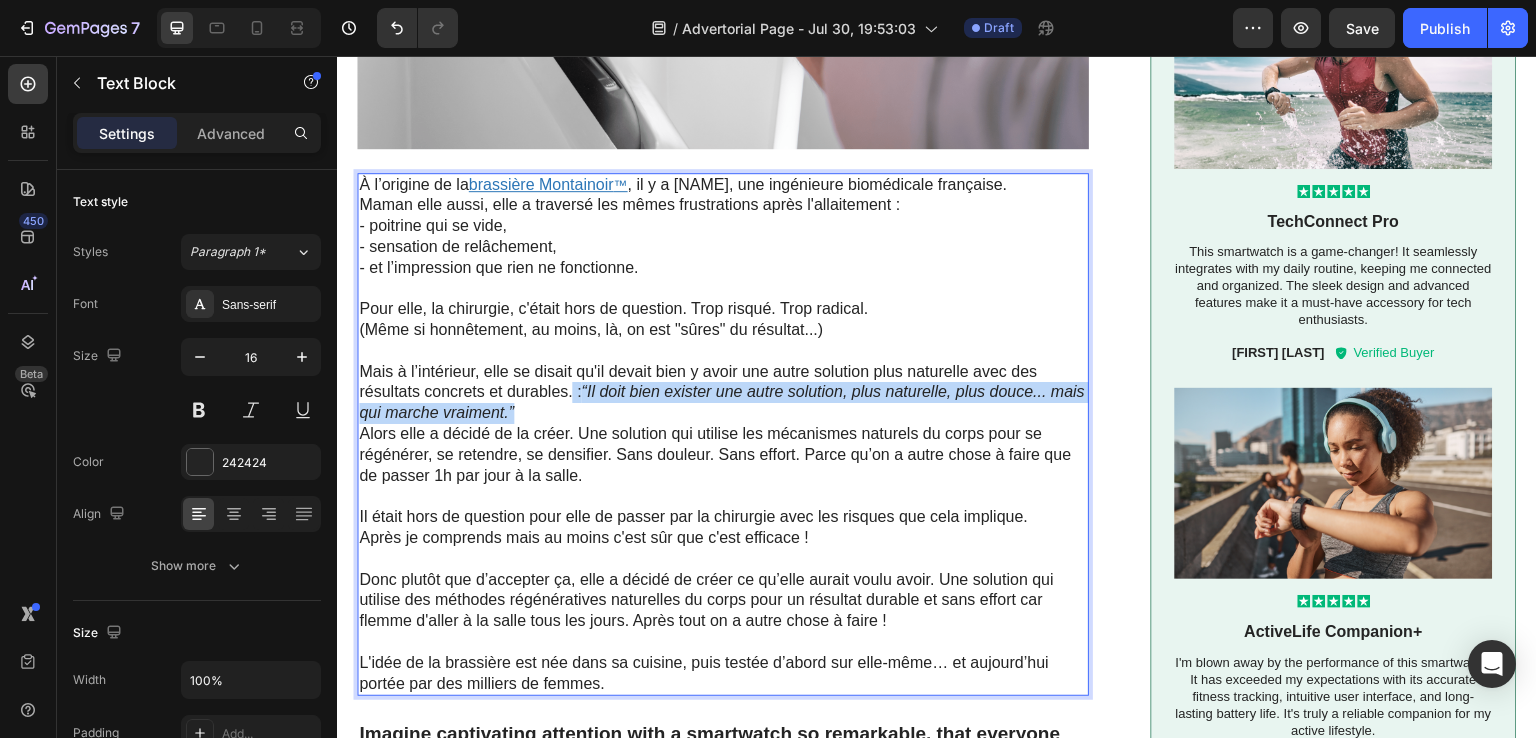 drag, startPoint x: 574, startPoint y: 379, endPoint x: 572, endPoint y: 399, distance: 20.09975 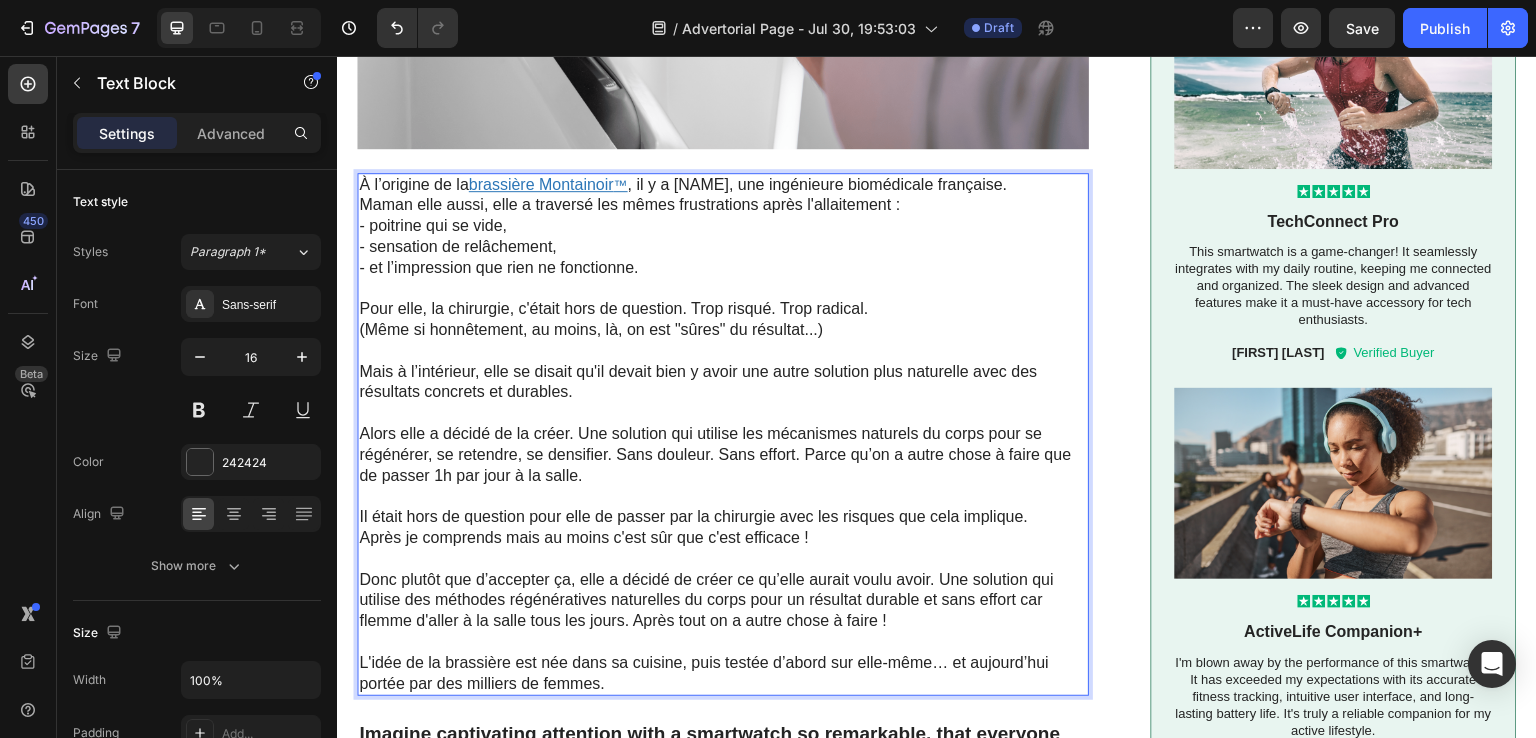 click on "Alors elle a décidé de la créer. Une solution qui utilise les mécanismes naturels du corps pour se régénérer, se retendre, se densifier. Sans douleur. Sans effort. Parce qu’on a autre chose à faire que de passer 1h par jour à la salle." at bounding box center (723, 455) 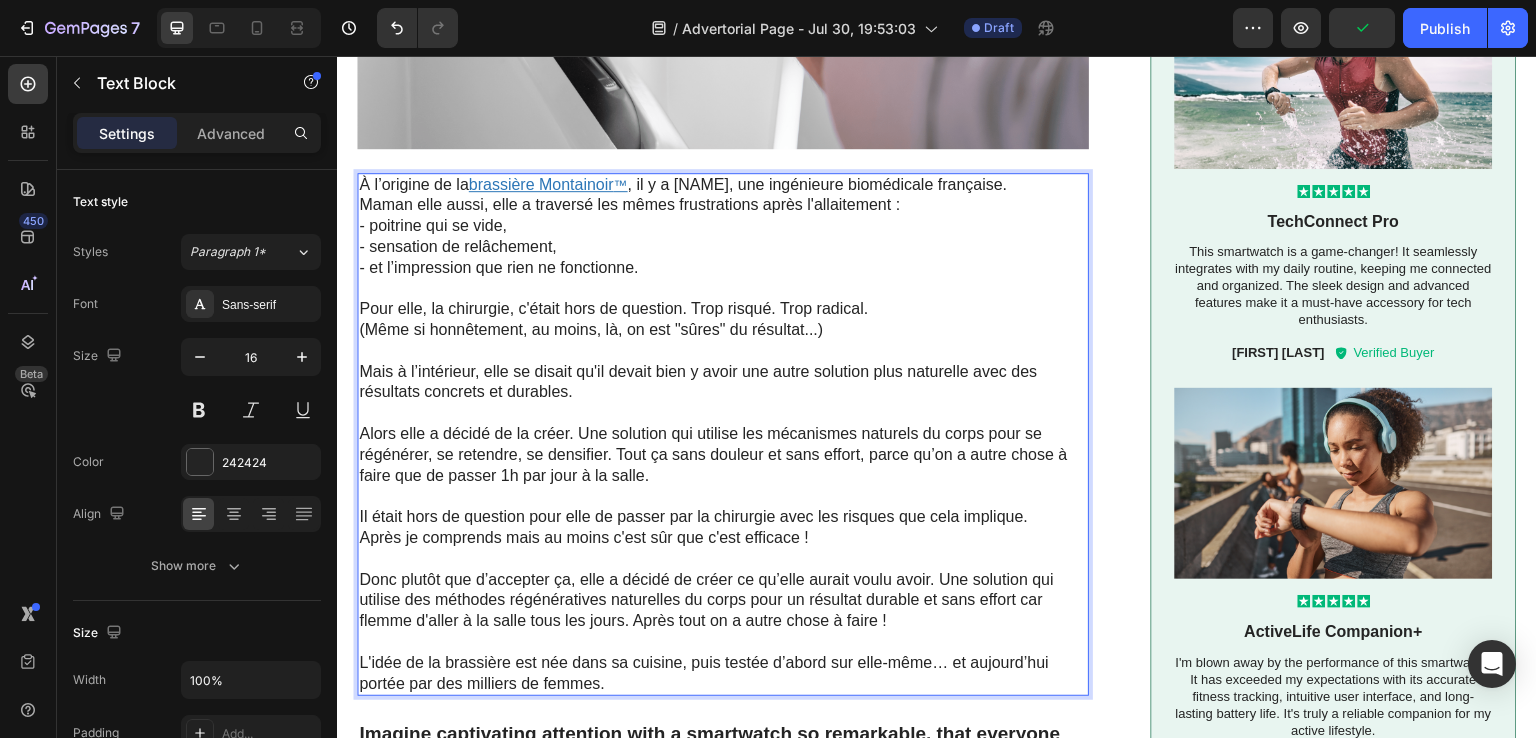 click on "Alors elle a décidé de la créer. Une solution qui utilise les mécanismes naturels du corps pour se régénérer, se retendre, se densifier. Tout ça sans douleur et sans effort, parce qu’on a autre chose à faire que de passer 1h par jour à la salle." at bounding box center (723, 455) 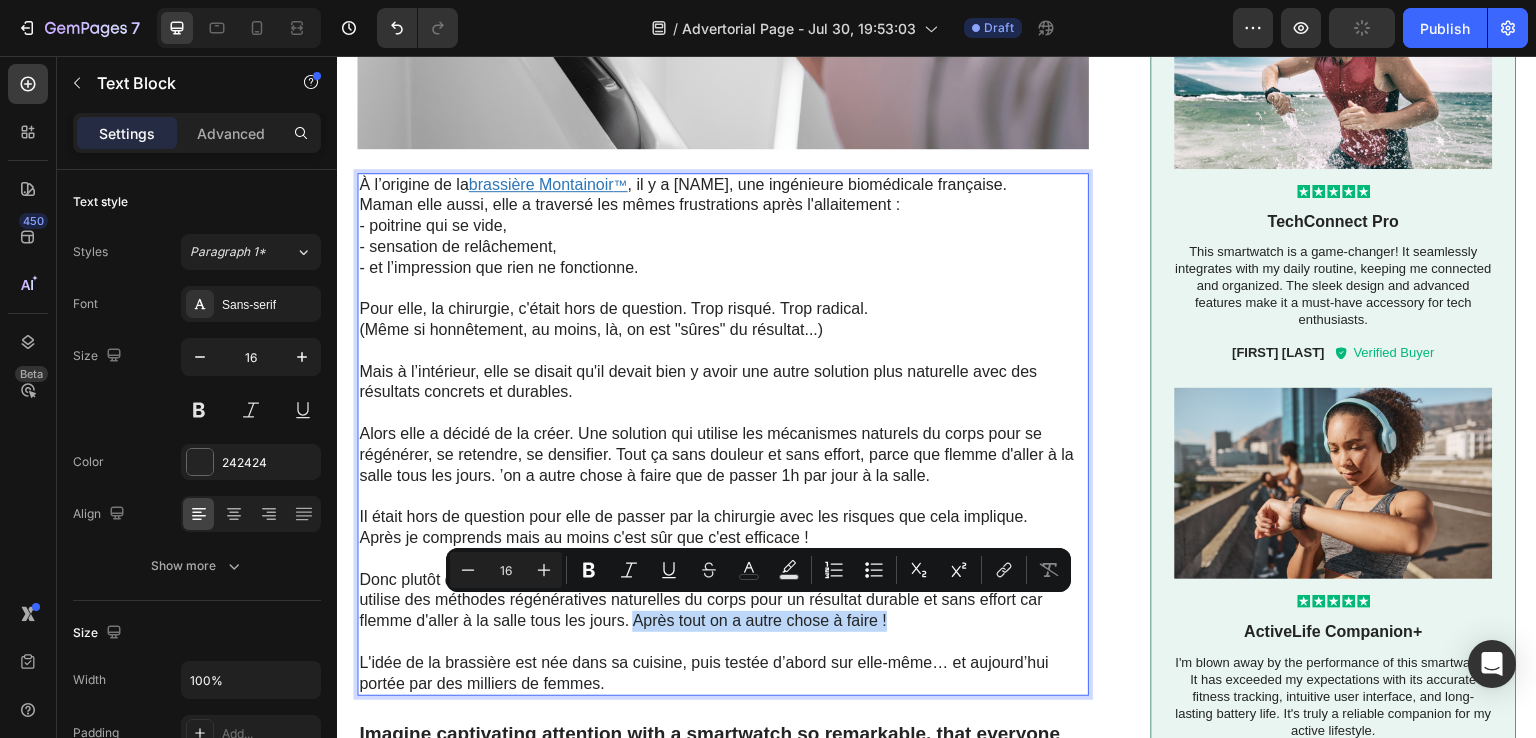drag, startPoint x: 636, startPoint y: 610, endPoint x: 886, endPoint y: 609, distance: 250.002 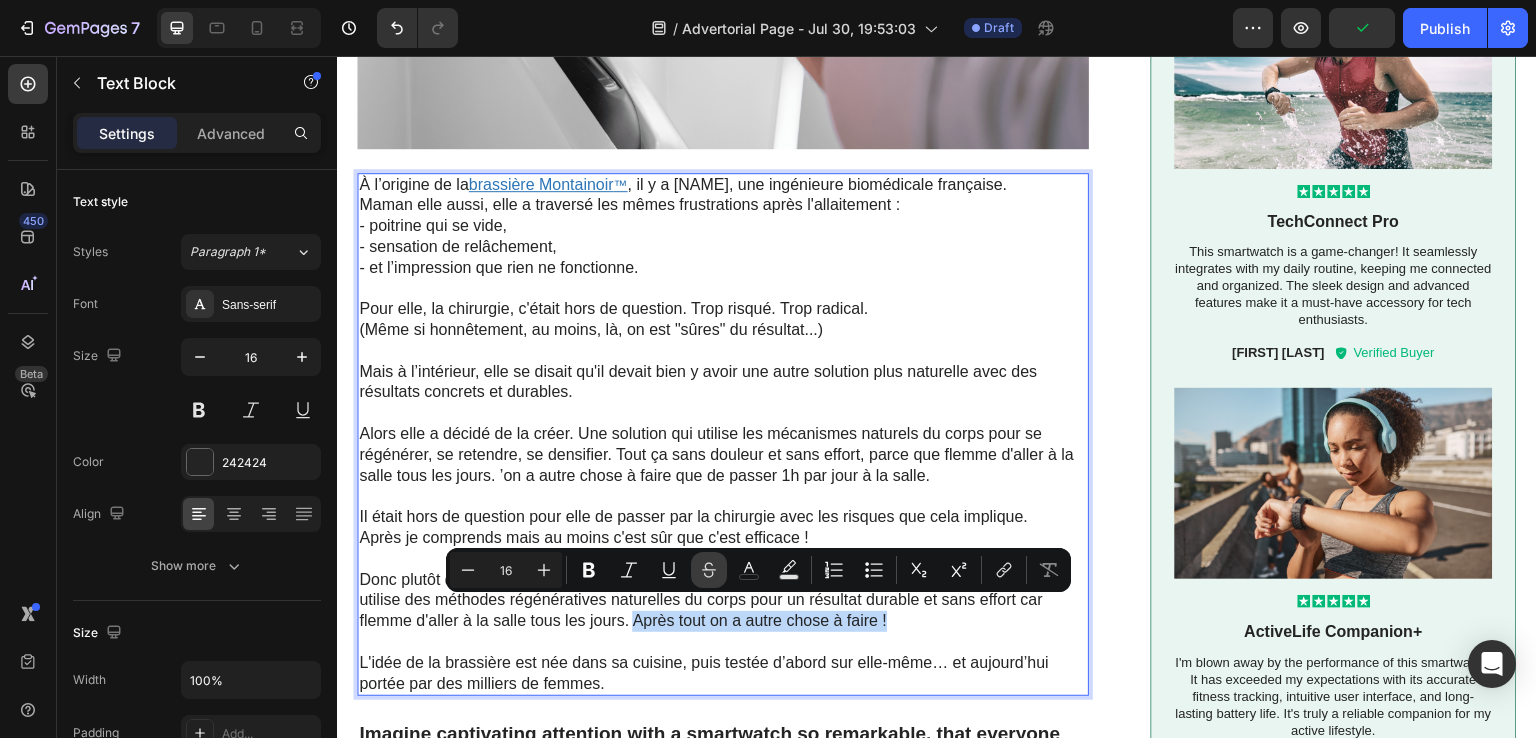 copy on "Après tout on a autre chose à faire !" 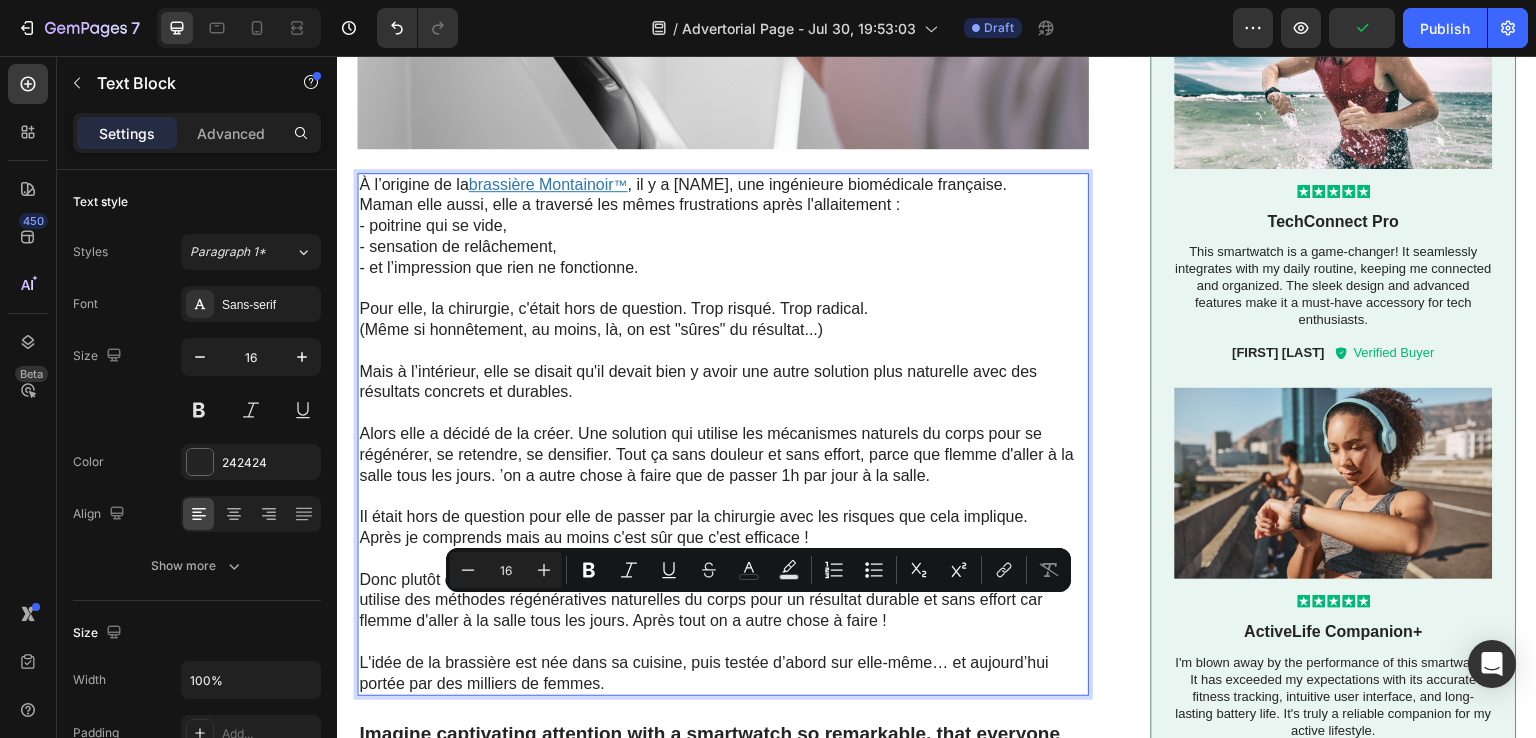 click on "Alors elle a décidé de la créer. Une solution qui utilise les mécanismes naturels du corps pour se régénérer, se retendre, se densifier. Tout ça sans douleur et sans effort, parce que flemme d'aller à la salle tous les jours. ’on a autre chose à faire que de passer 1h par jour à la salle." at bounding box center (723, 455) 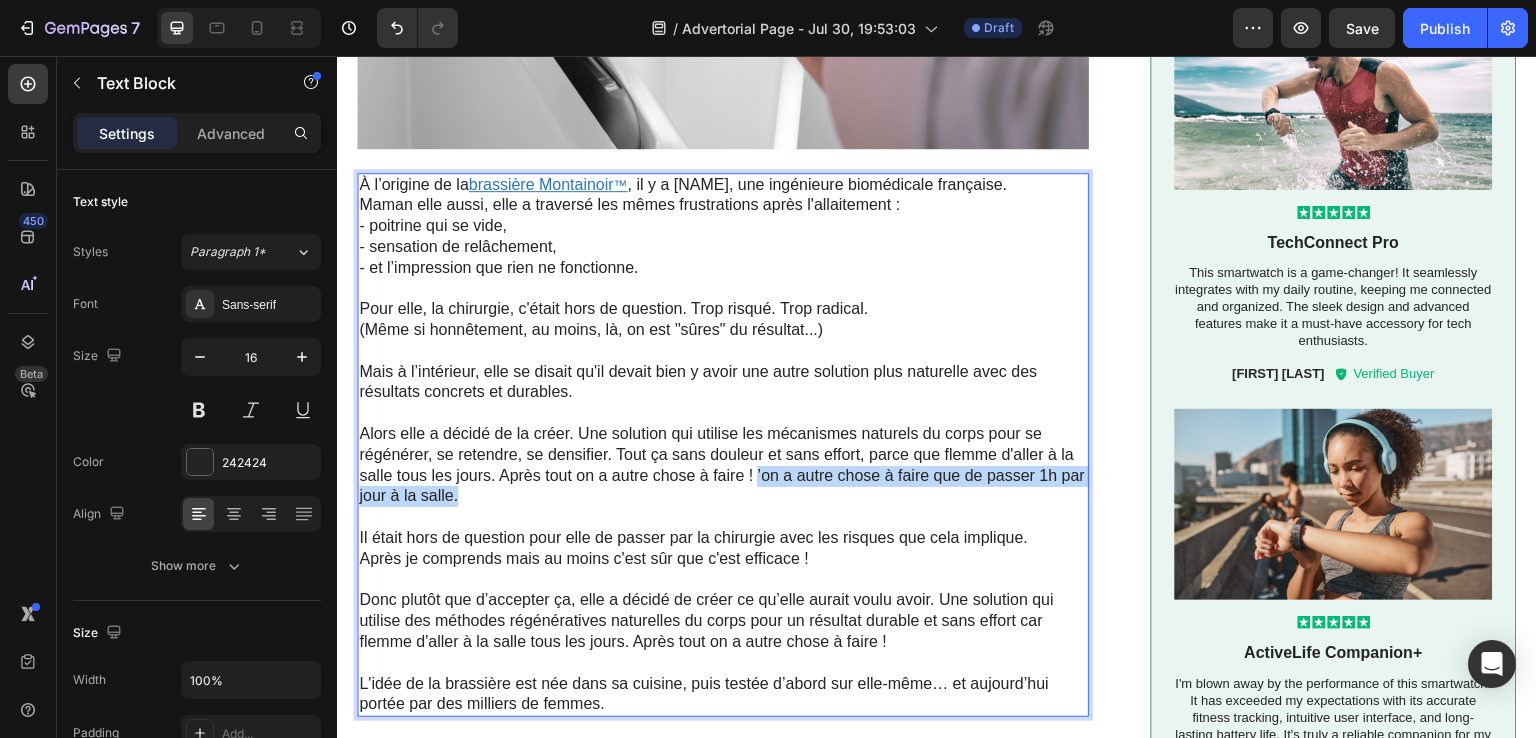 drag, startPoint x: 756, startPoint y: 463, endPoint x: 642, endPoint y: 493, distance: 117.881294 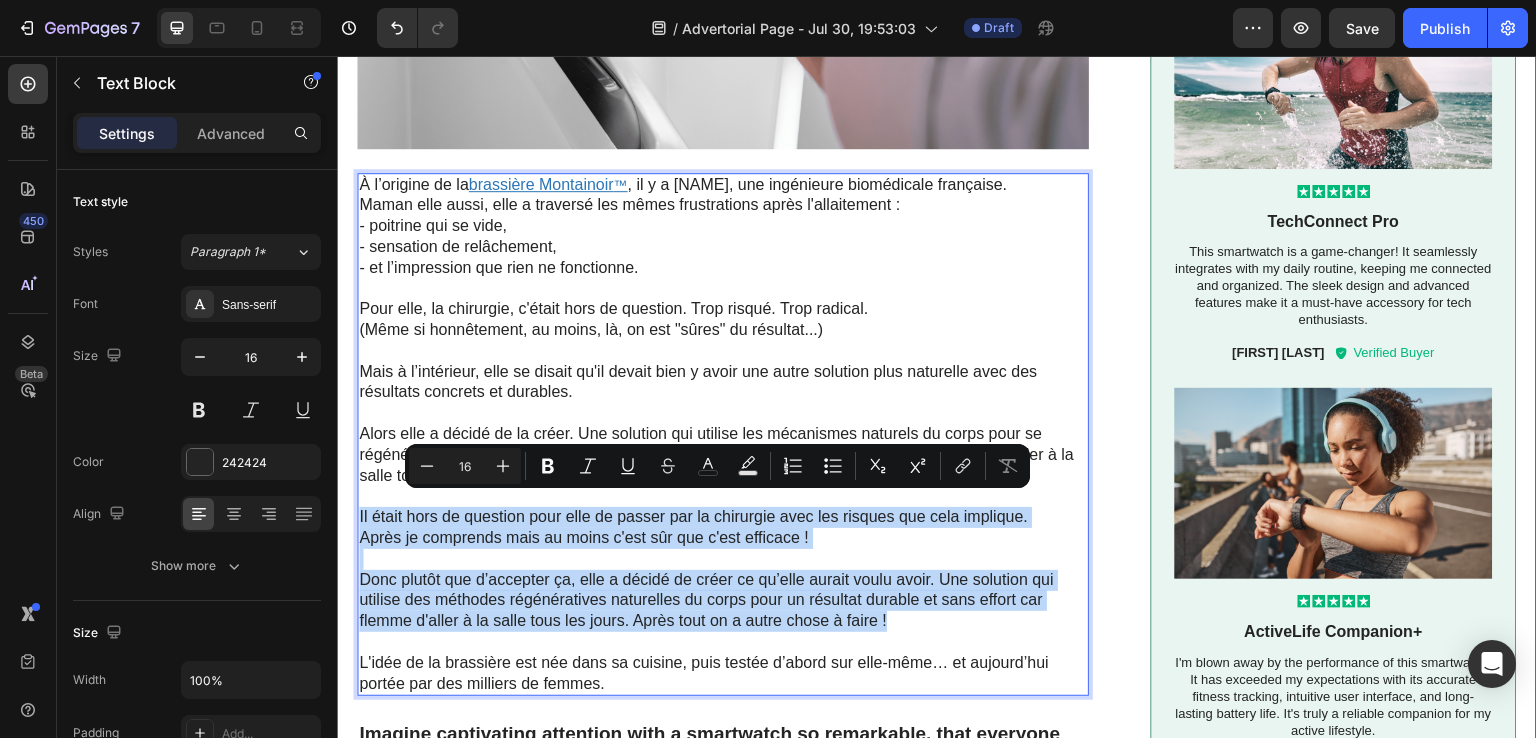 drag, startPoint x: 891, startPoint y: 615, endPoint x: 354, endPoint y: 508, distance: 547.5564 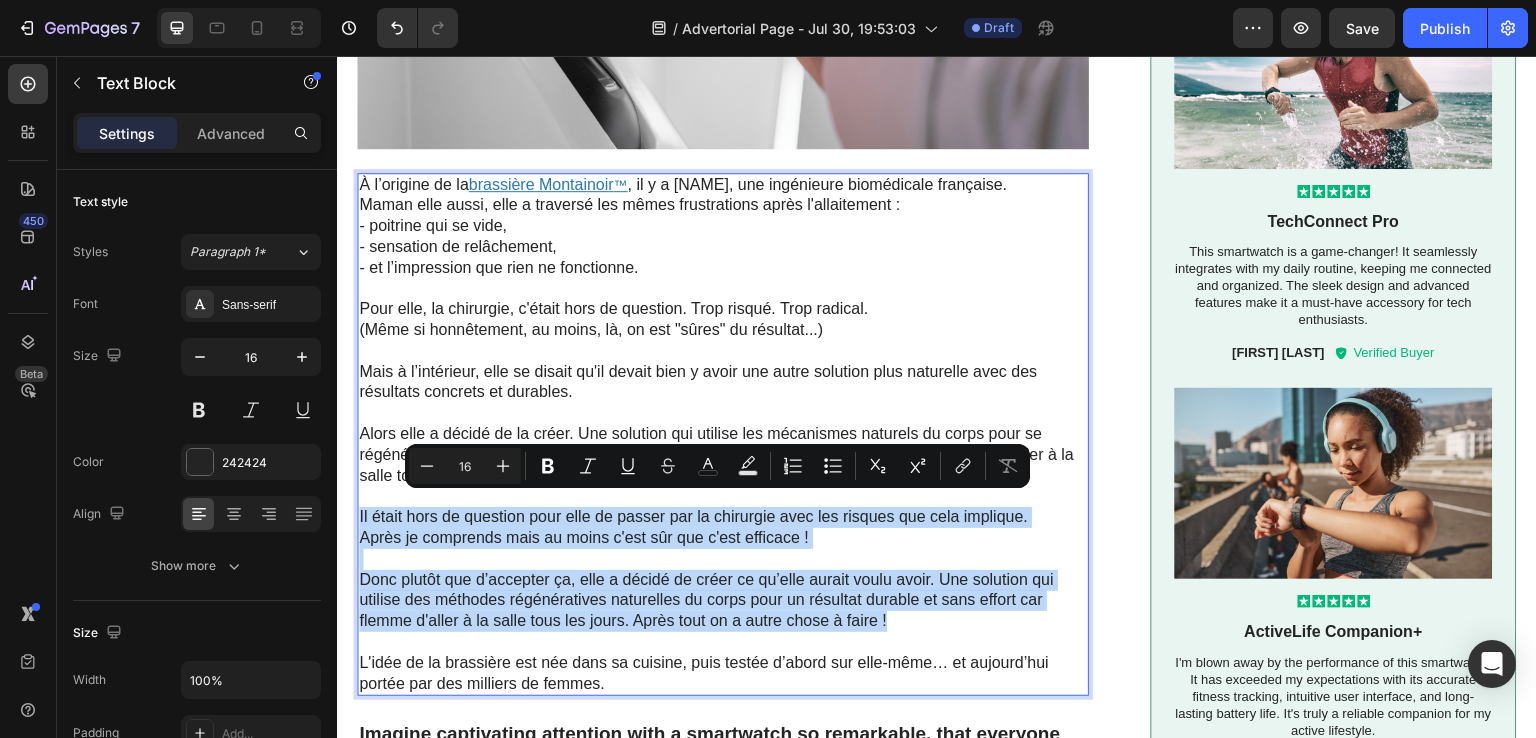 click at bounding box center (723, 559) 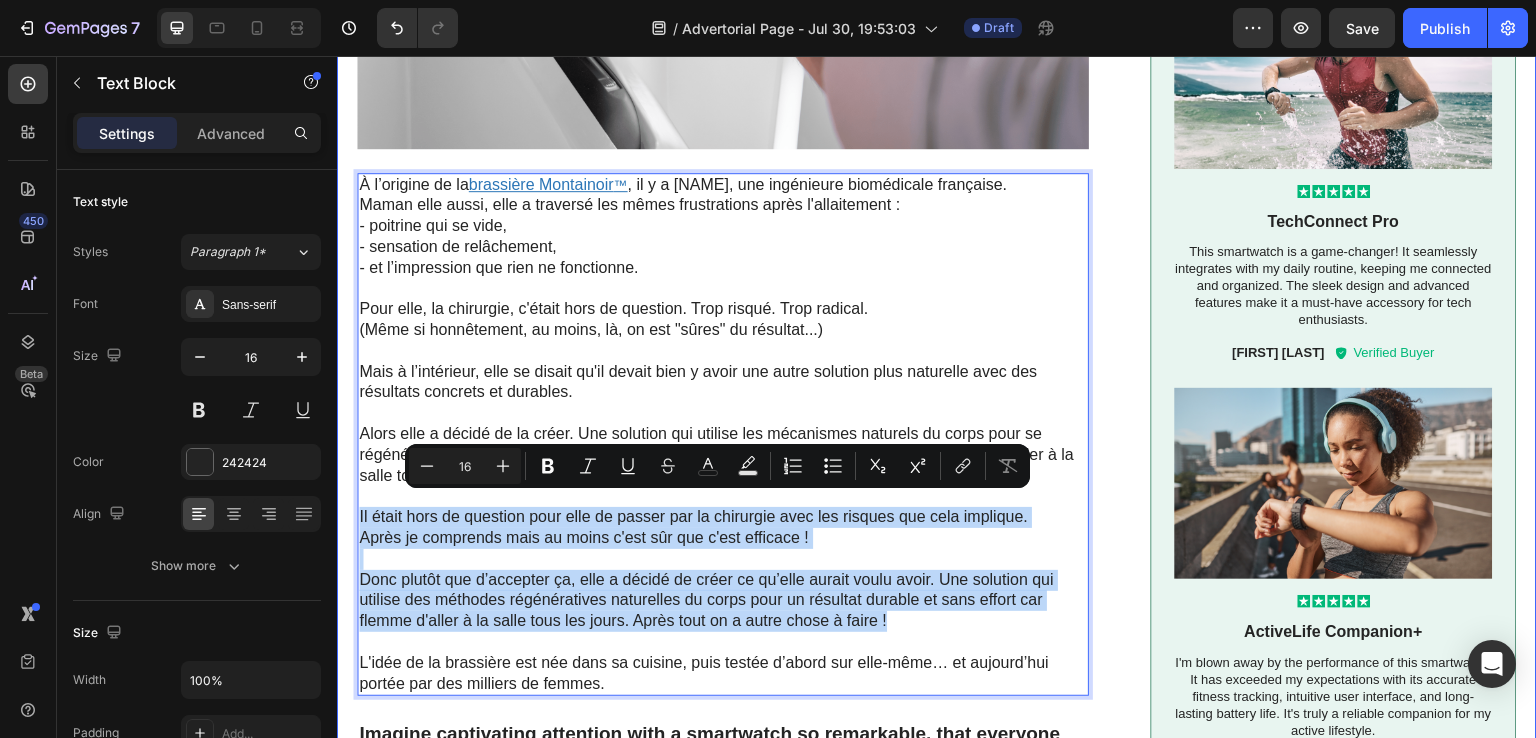 drag, startPoint x: 907, startPoint y: 612, endPoint x: 356, endPoint y: 502, distance: 561.87274 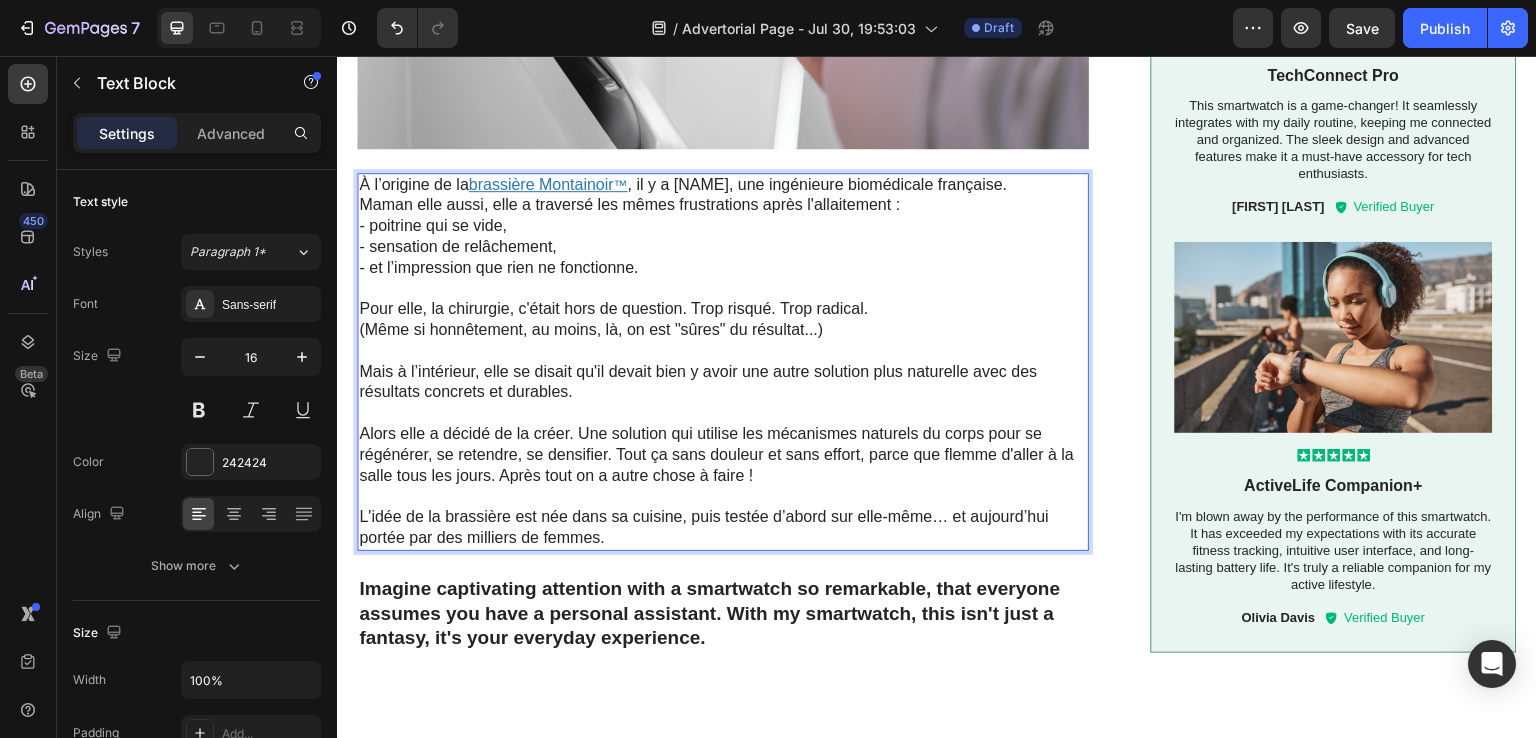 click at bounding box center [723, 413] 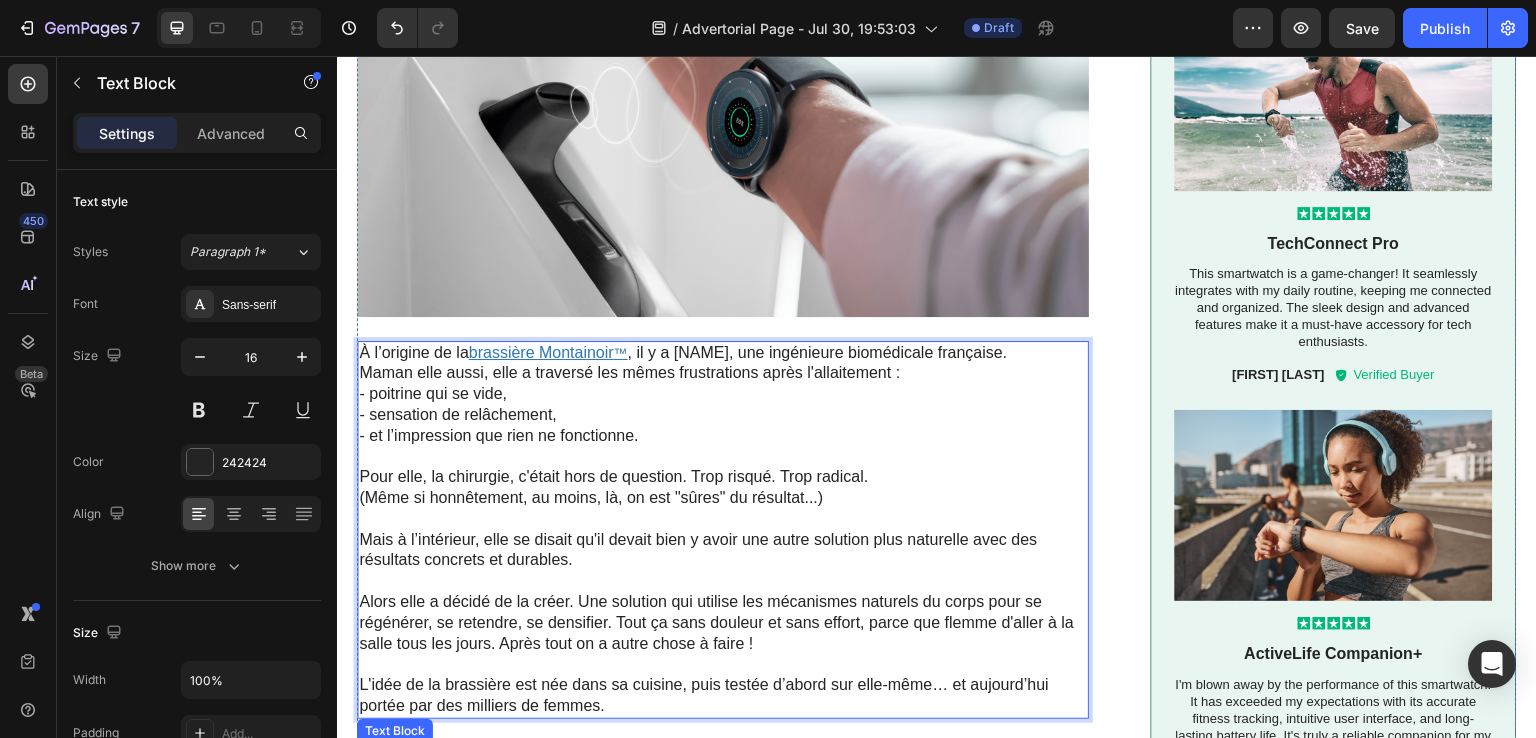 scroll, scrollTop: 2677, scrollLeft: 0, axis: vertical 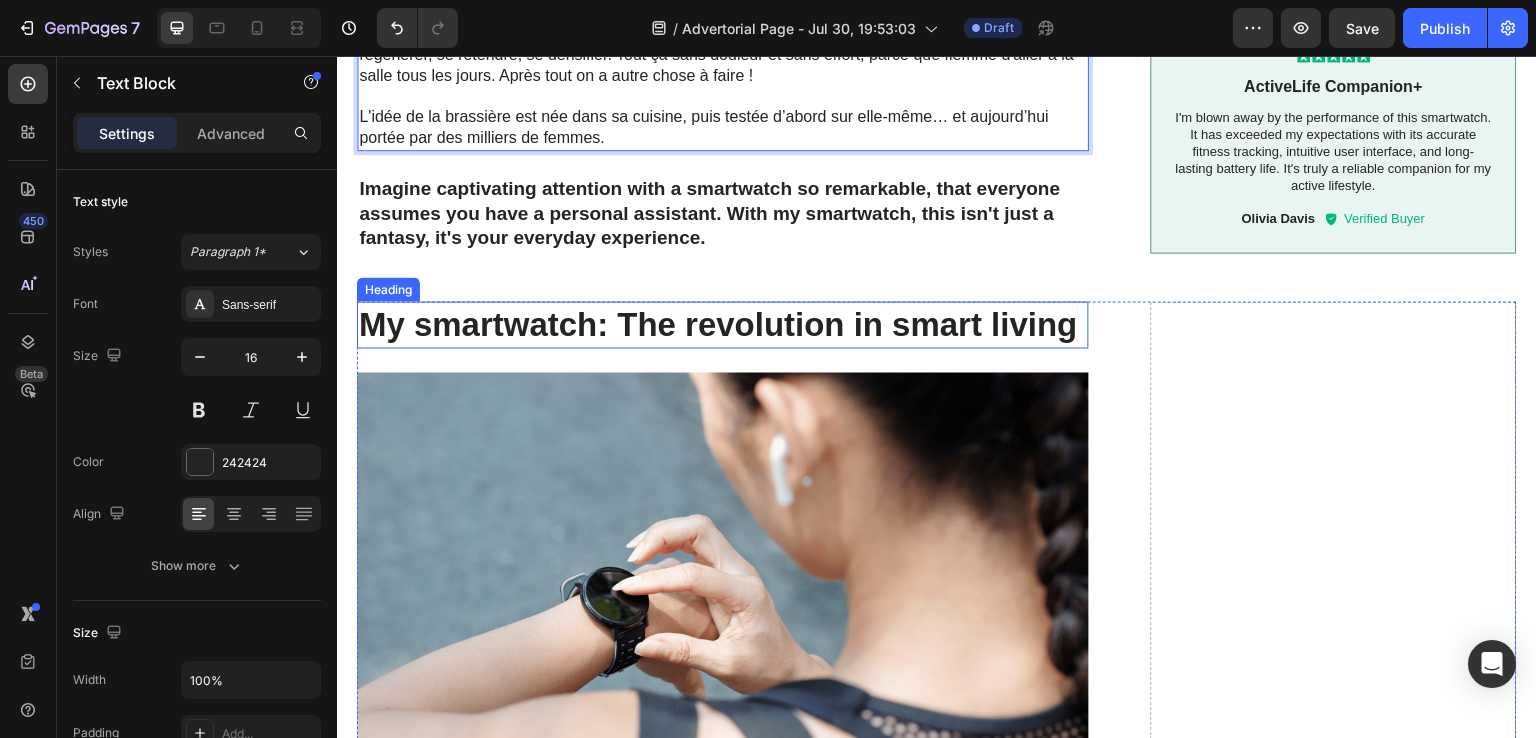 click on "My smartwatch: The revolution in smart living" at bounding box center (723, 324) 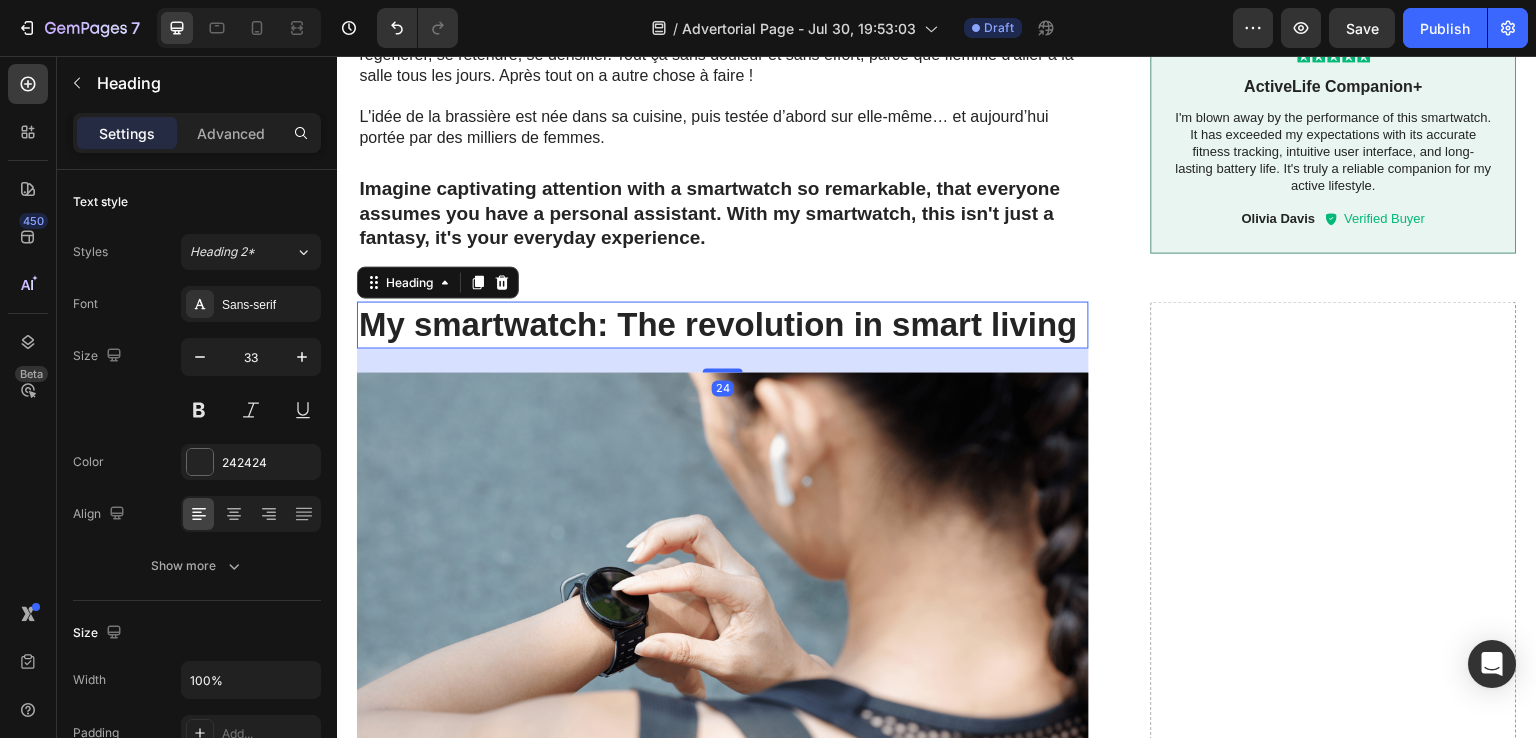 click on "My smartwatch: The revolution in smart living" at bounding box center (723, 324) 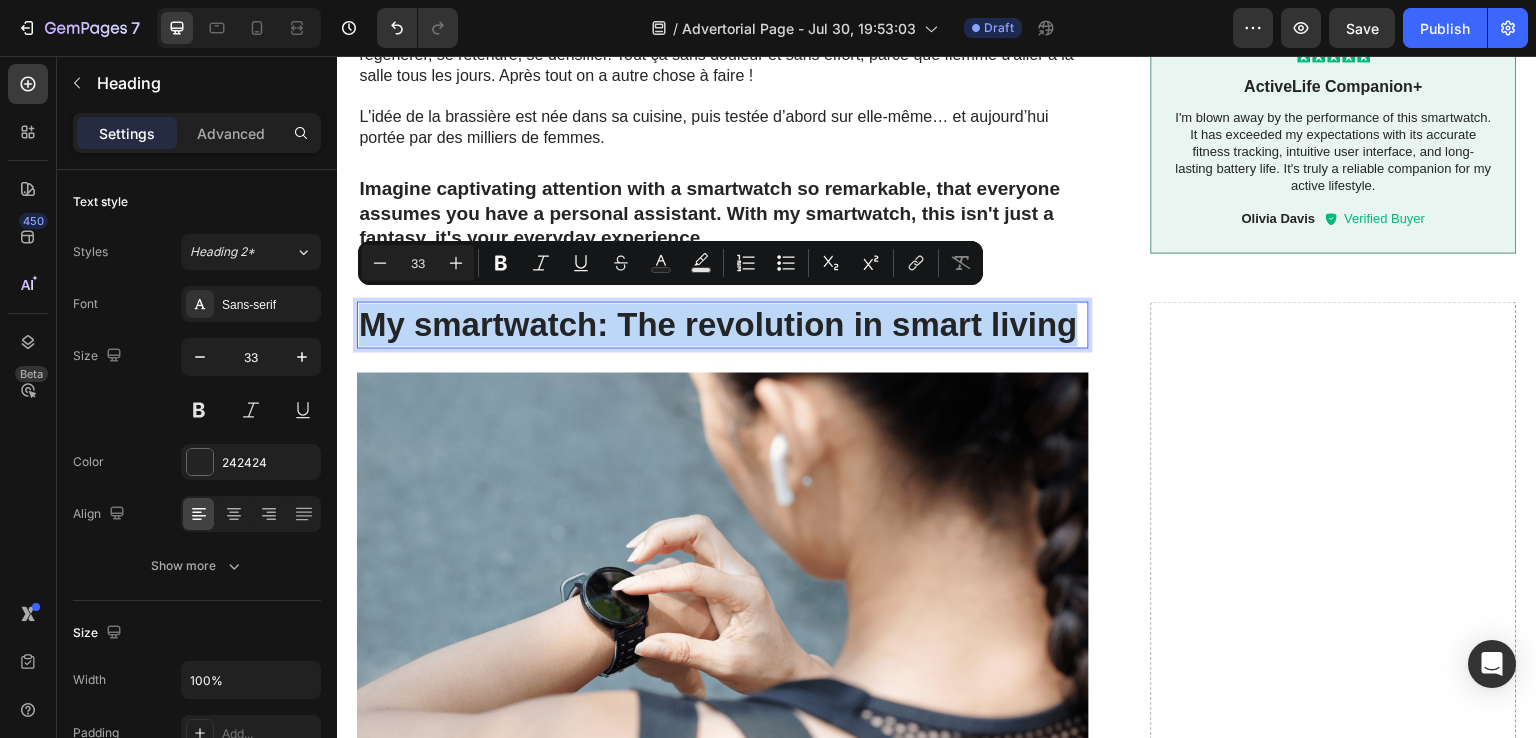 drag, startPoint x: 464, startPoint y: 362, endPoint x: 362, endPoint y: 305, distance: 116.846054 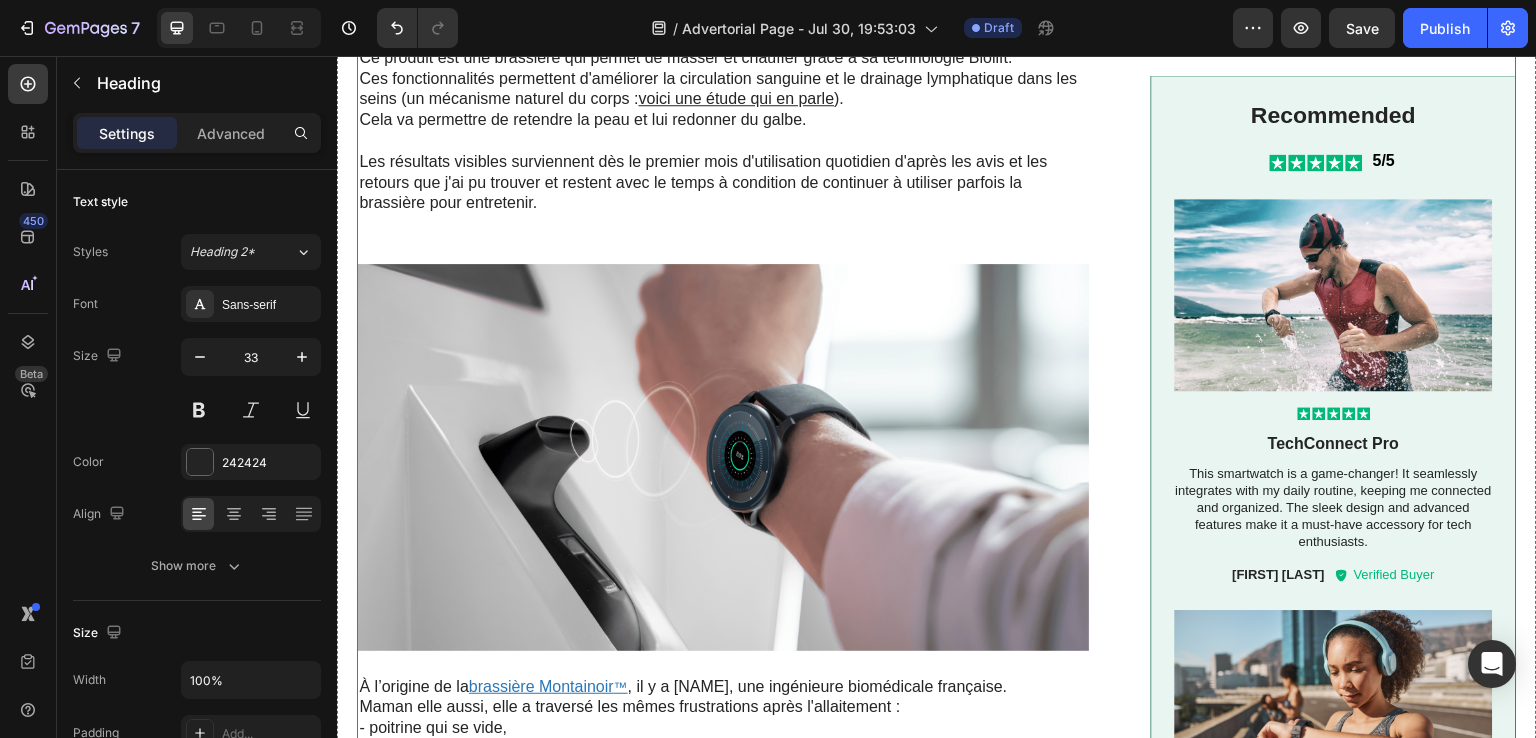 scroll, scrollTop: 2165, scrollLeft: 0, axis: vertical 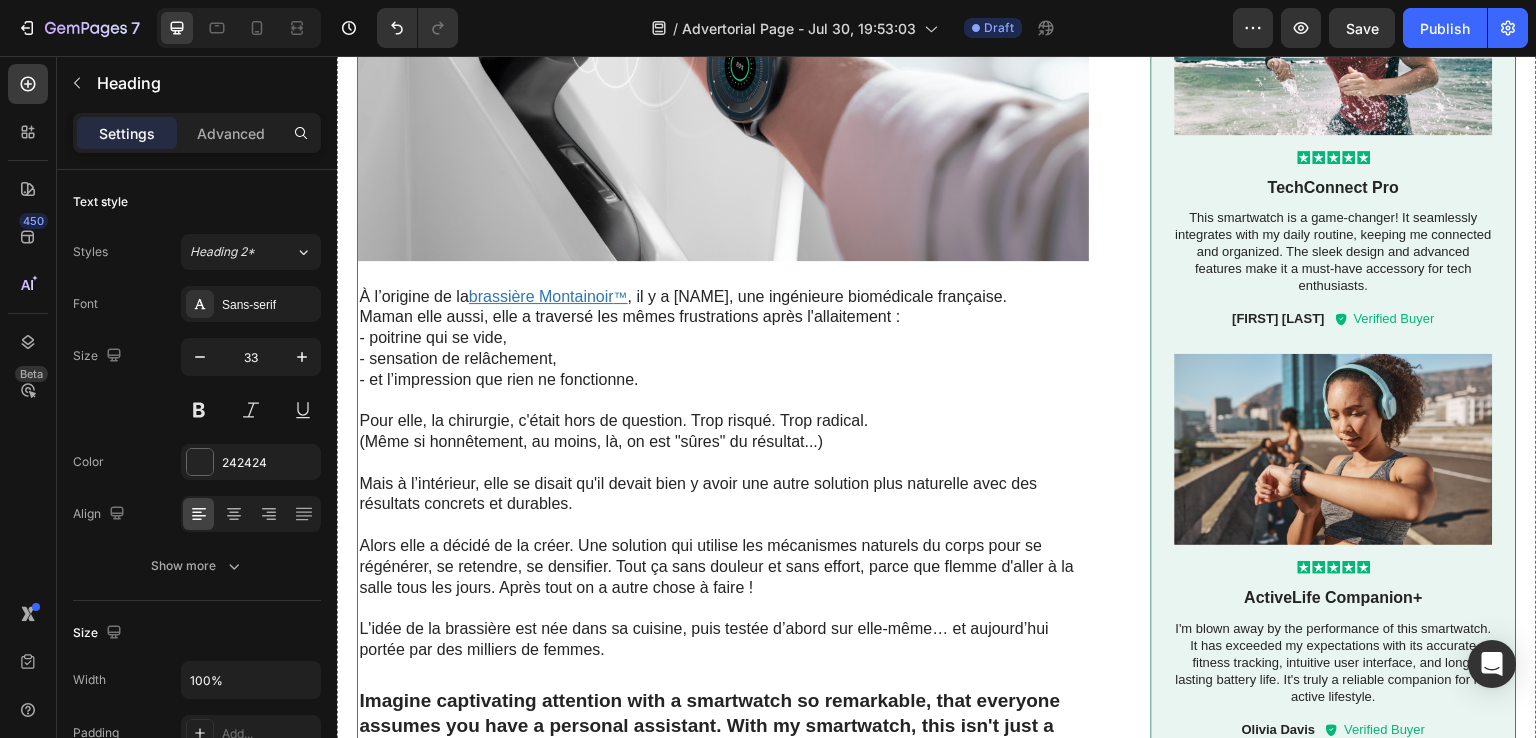 click on "Imagine captivating attention with a smartwatch so remarkable, that everyone assumes you have a personal assistant. With my smartwatch, this isn't just a fantasy, it's your everyday experience." at bounding box center [723, 726] 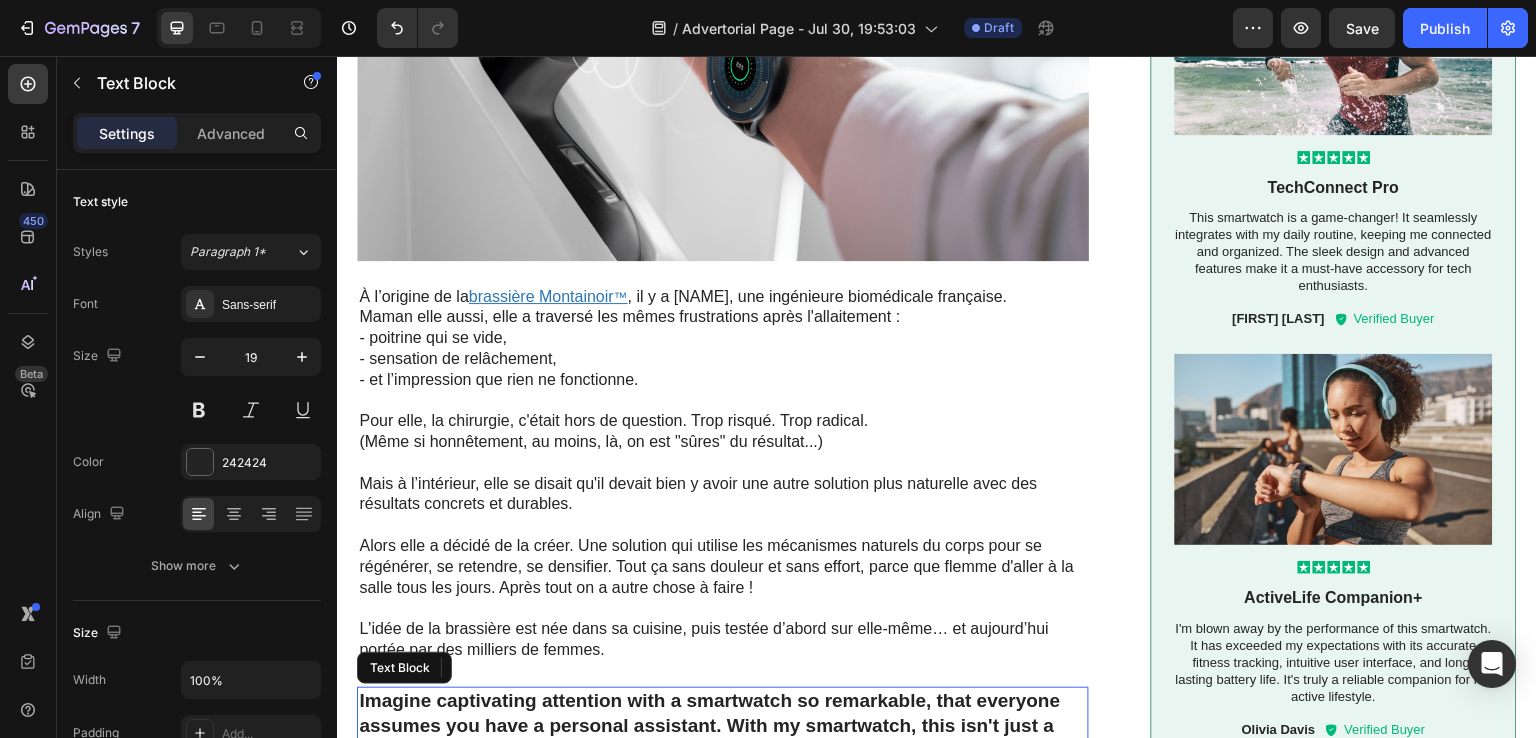 scroll, scrollTop: 2465, scrollLeft: 0, axis: vertical 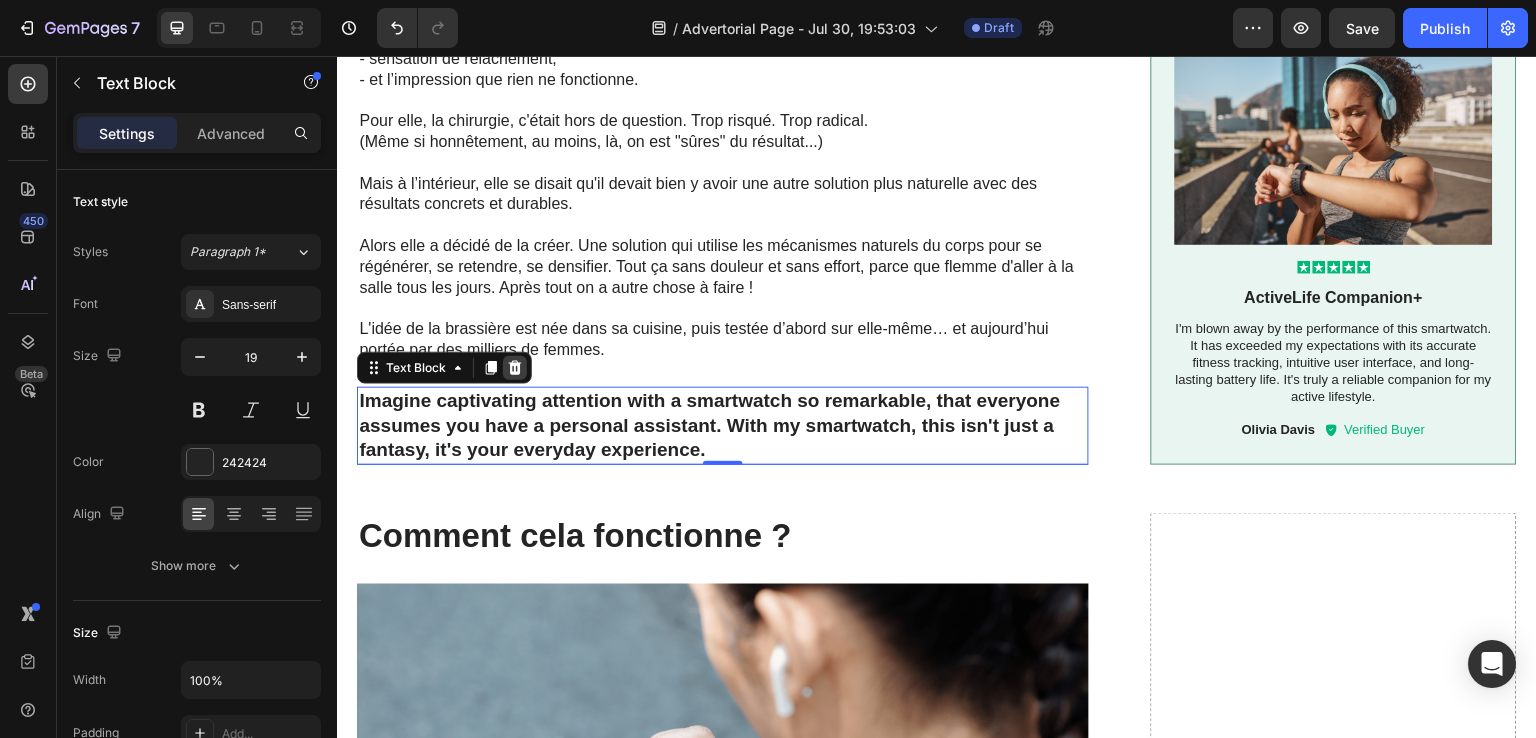 click 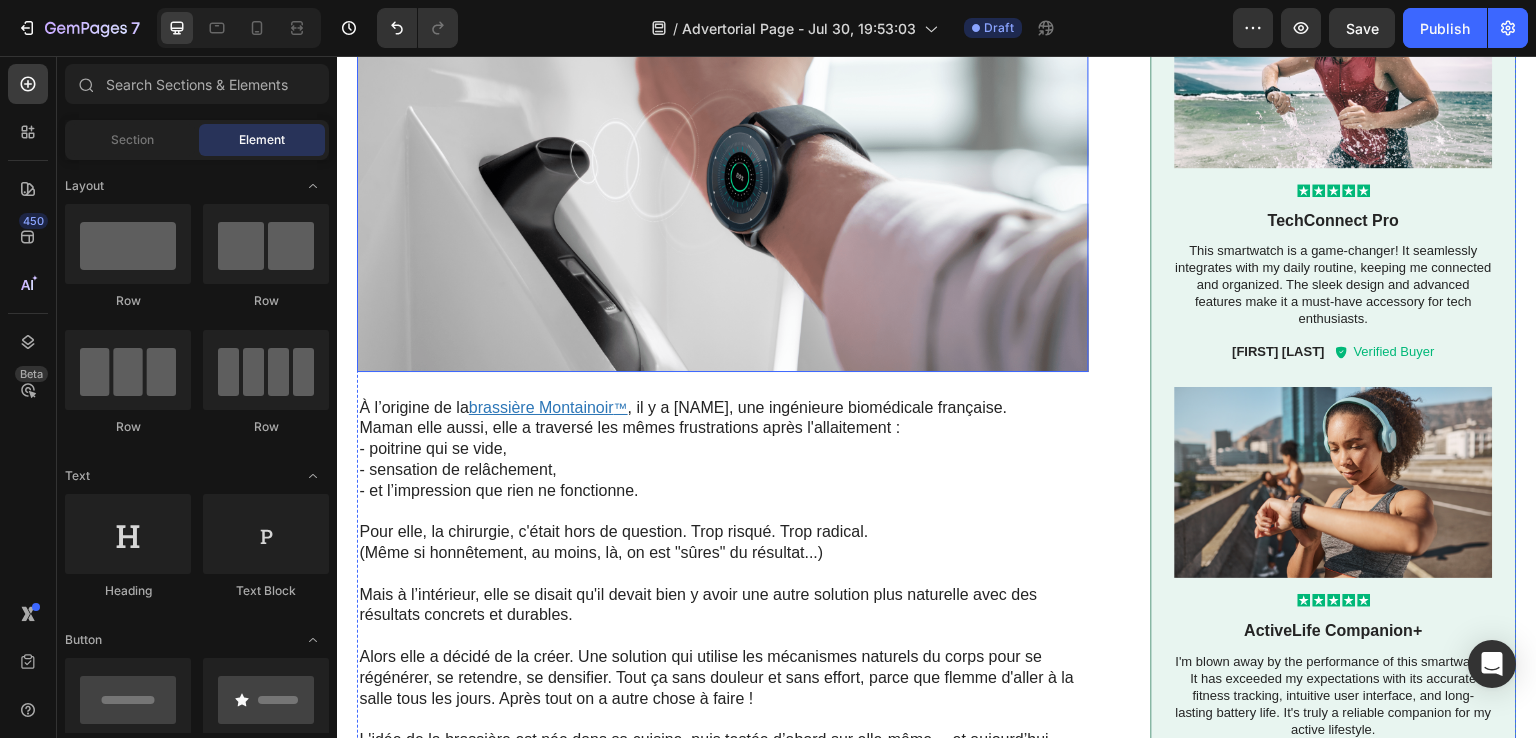 scroll, scrollTop: 2100, scrollLeft: 0, axis: vertical 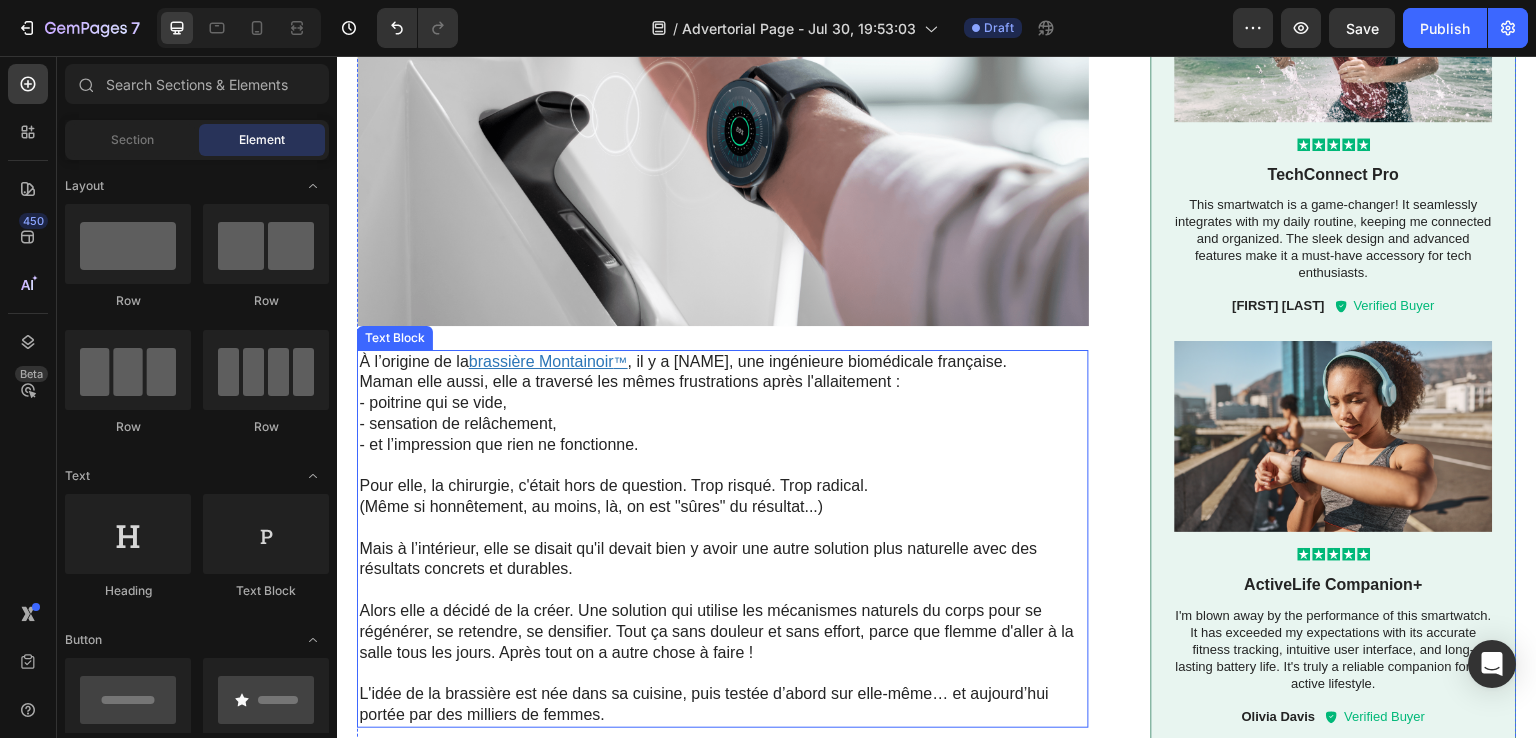 click on "- et l’impression que rien ne fonctionne." at bounding box center (723, 445) 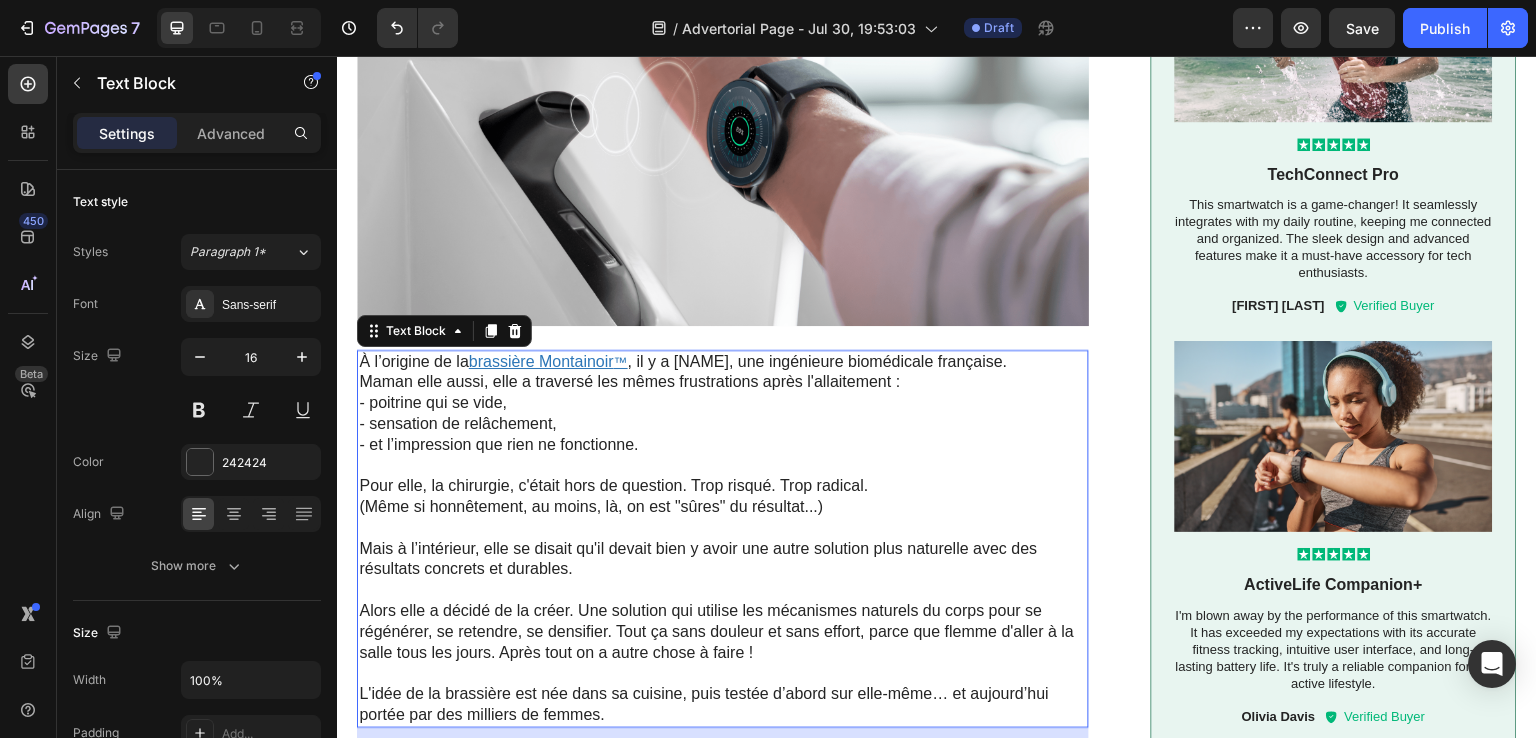 click on "- et l’impression que rien ne fonctionne." at bounding box center [723, 445] 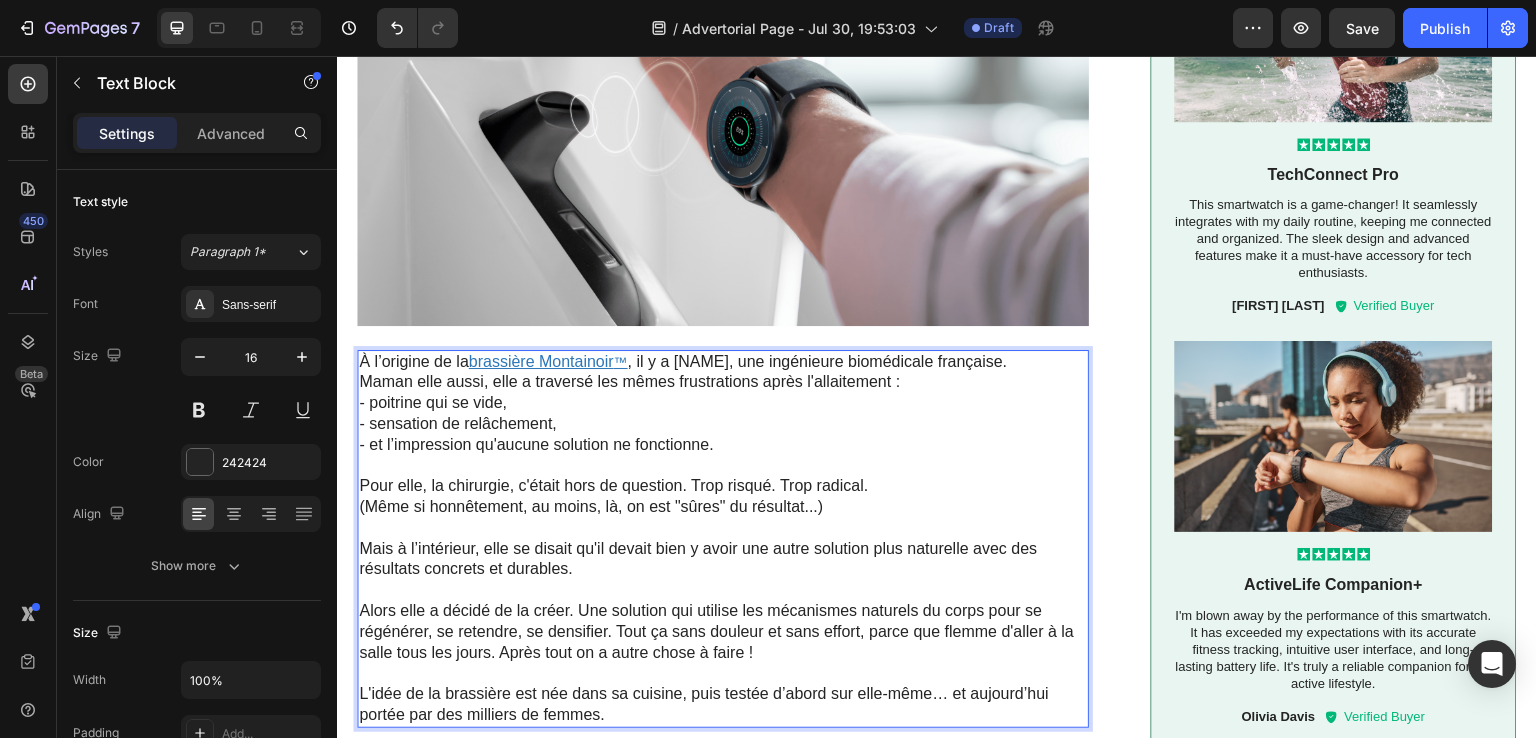 click at bounding box center [723, 465] 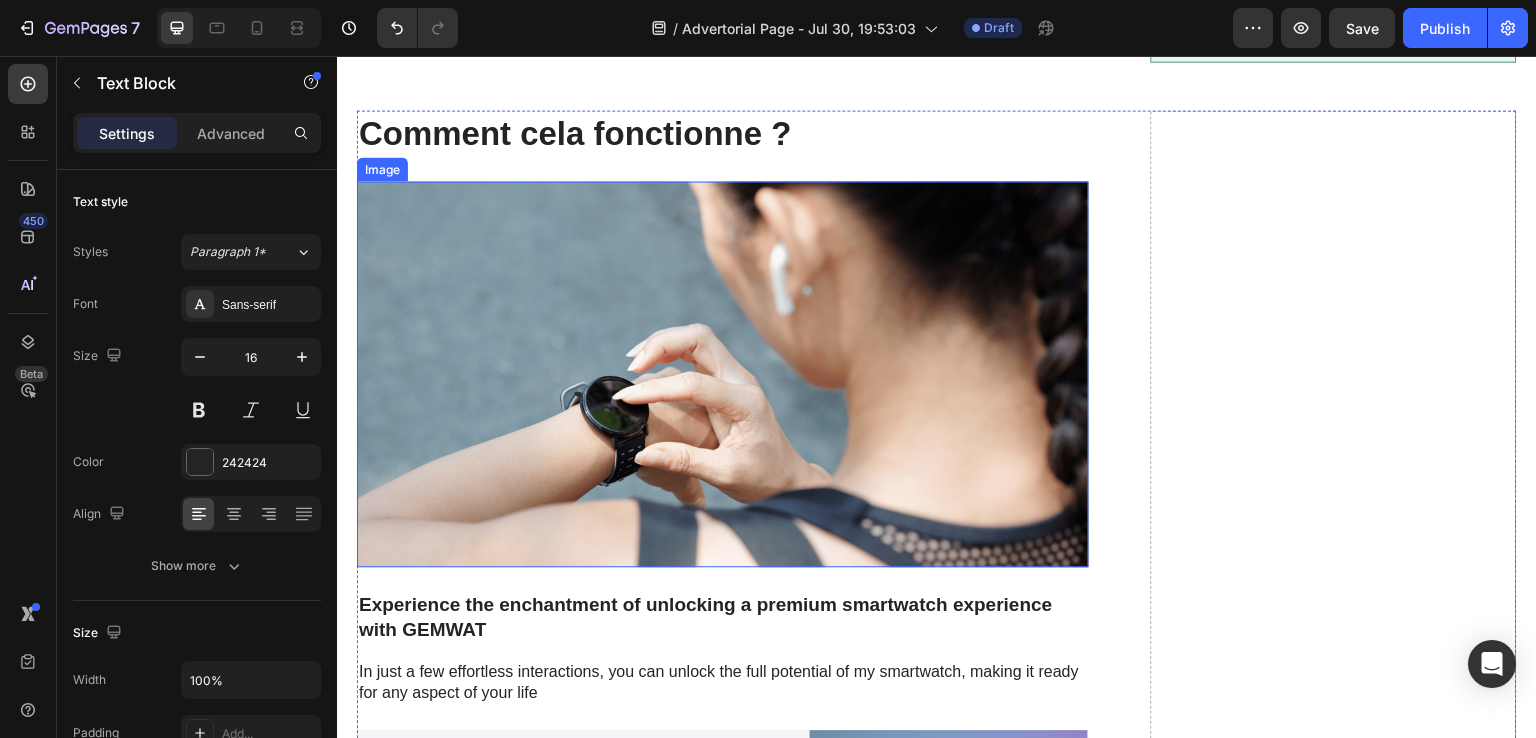 scroll, scrollTop: 3000, scrollLeft: 0, axis: vertical 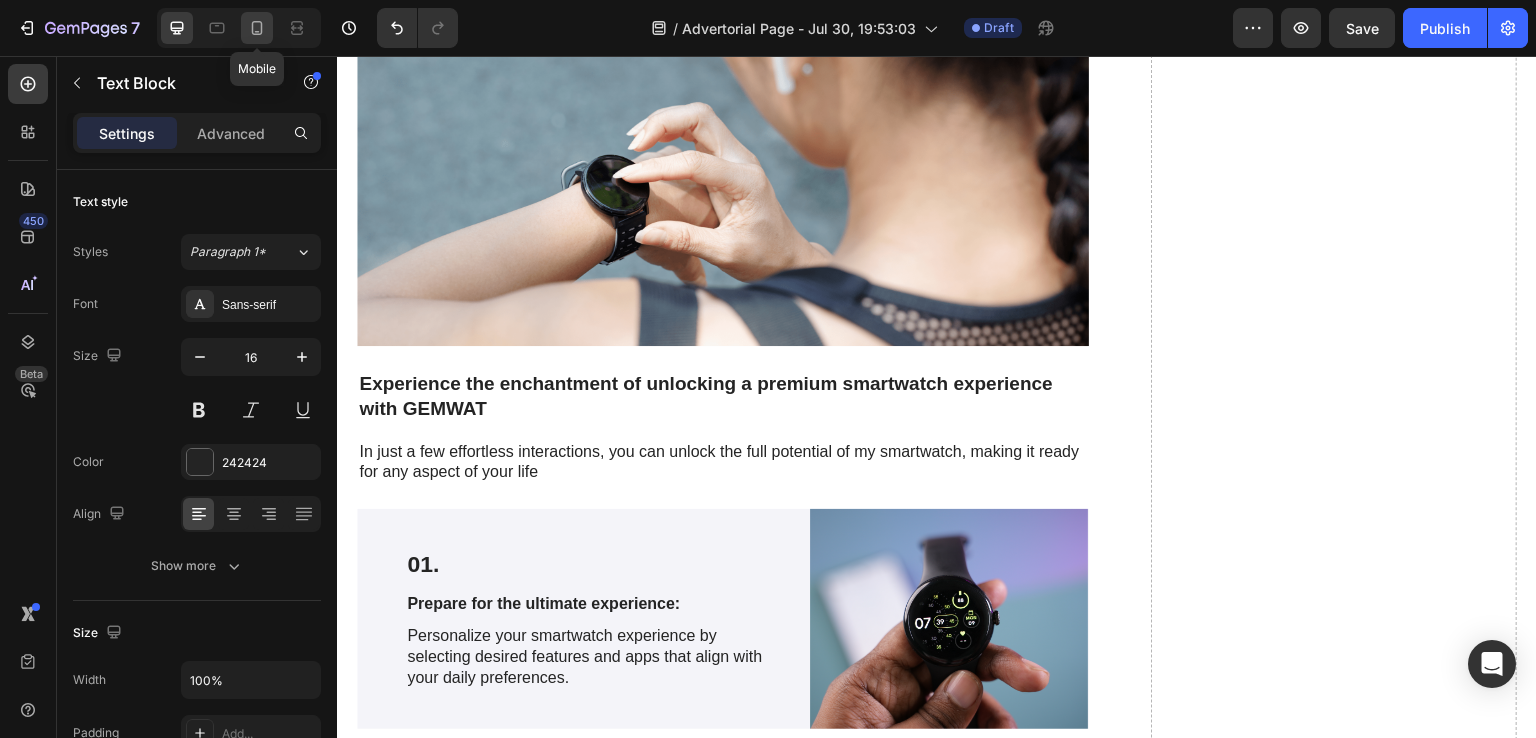 click 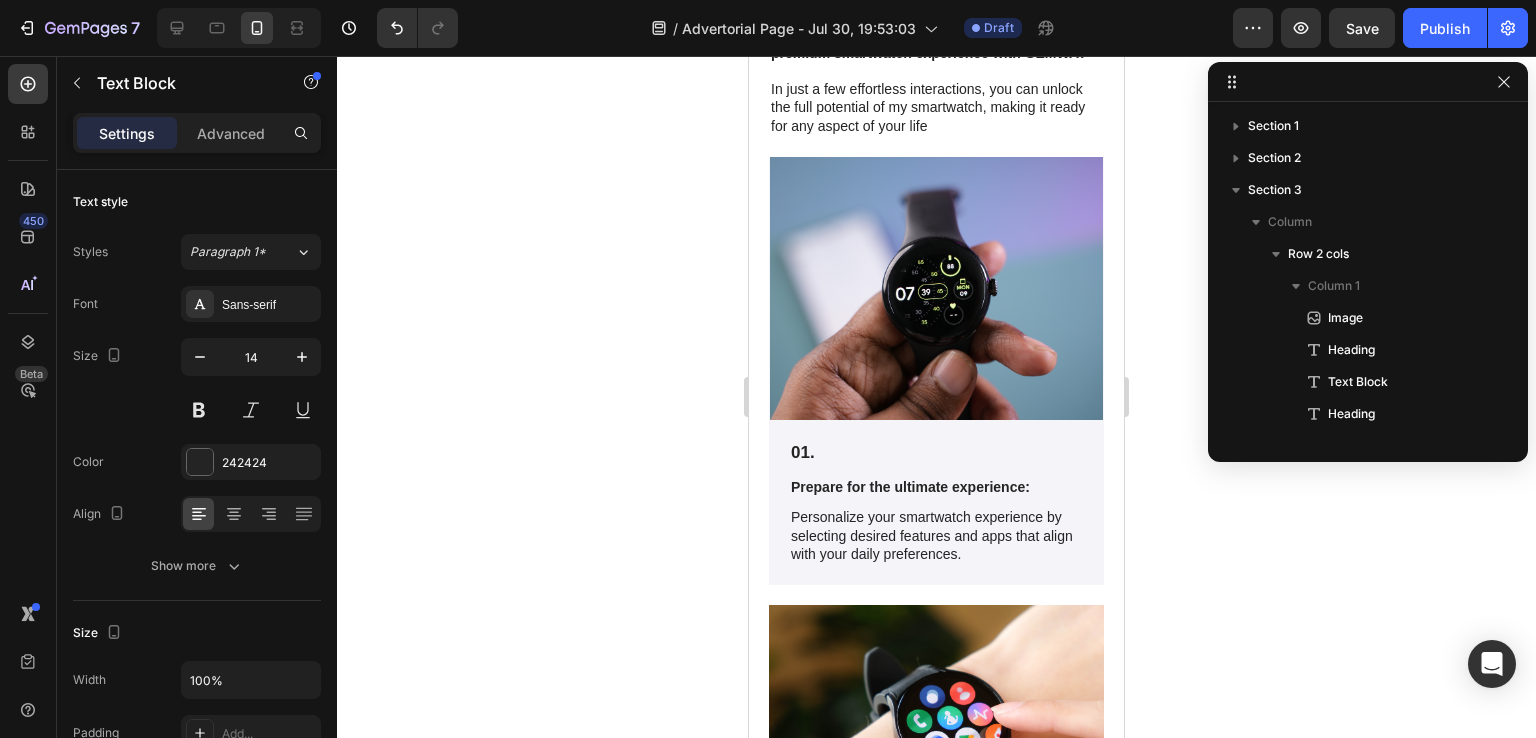 scroll, scrollTop: 213, scrollLeft: 0, axis: vertical 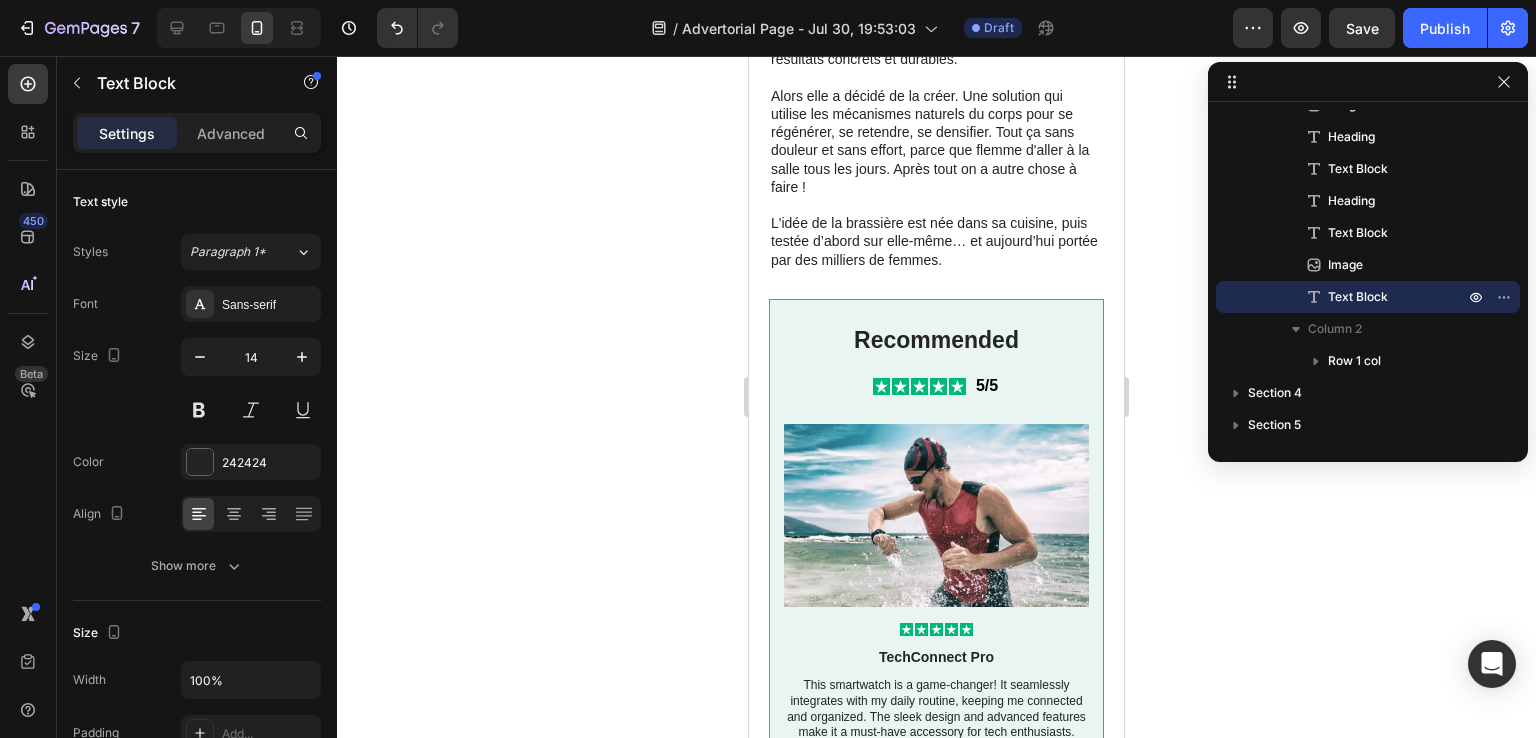 click on "L'idée de la brassière est née dans sa cuisine, puis testée d’abord sur elle-même… et aujourd’hui portée par des milliers de femmes." at bounding box center [936, 241] 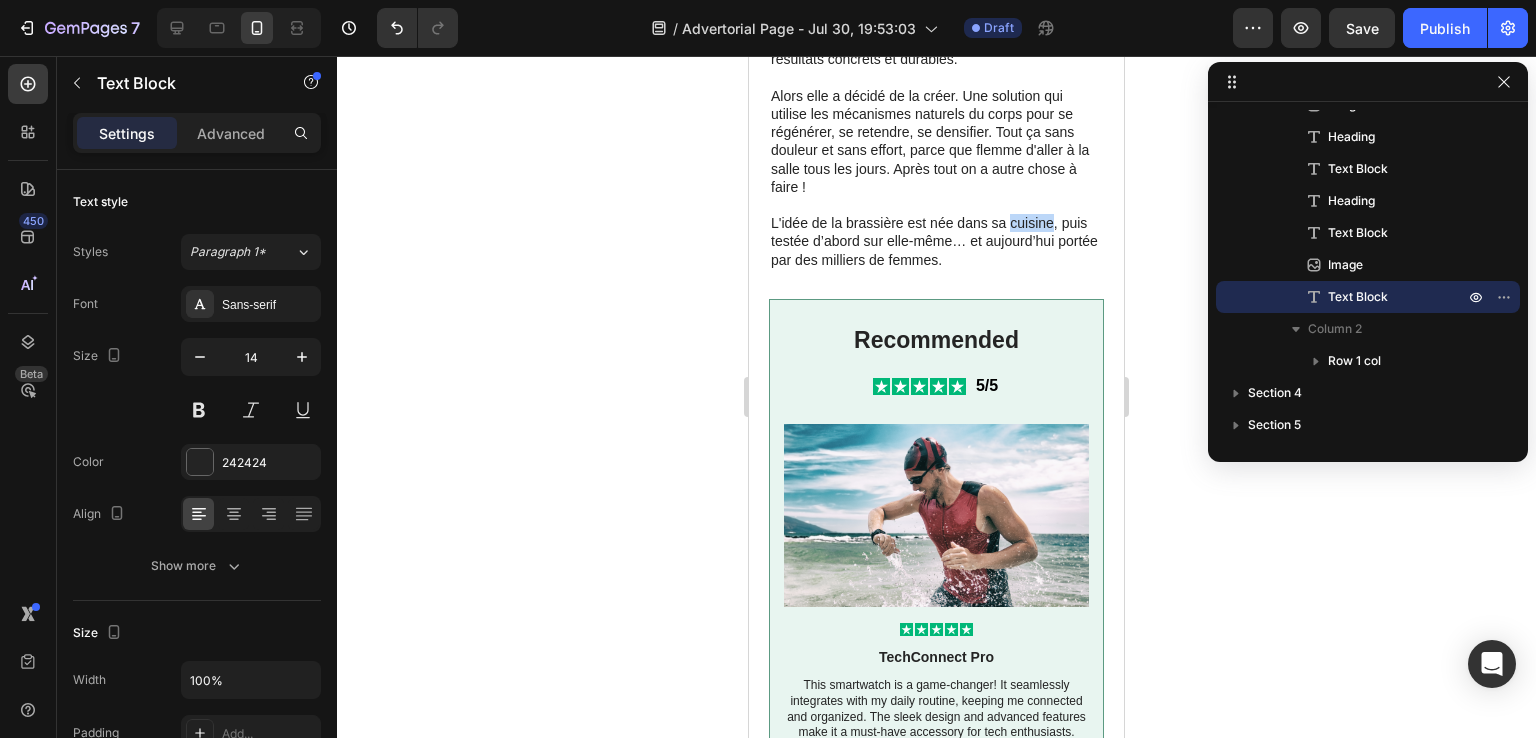 click on "L'idée de la brassière est née dans sa cuisine, puis testée d’abord sur elle-même… et aujourd’hui portée par des milliers de femmes." at bounding box center [936, 241] 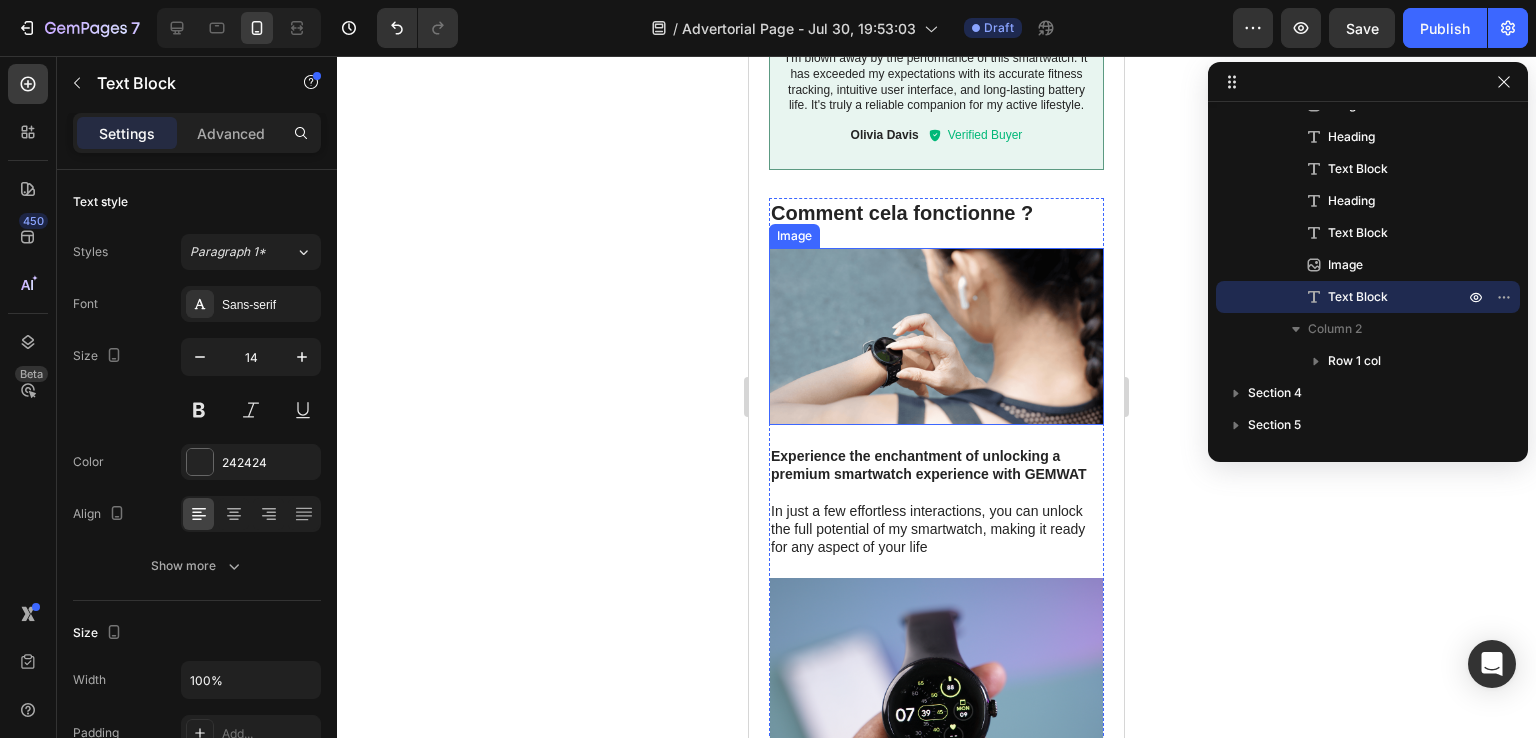 scroll, scrollTop: 3500, scrollLeft: 0, axis: vertical 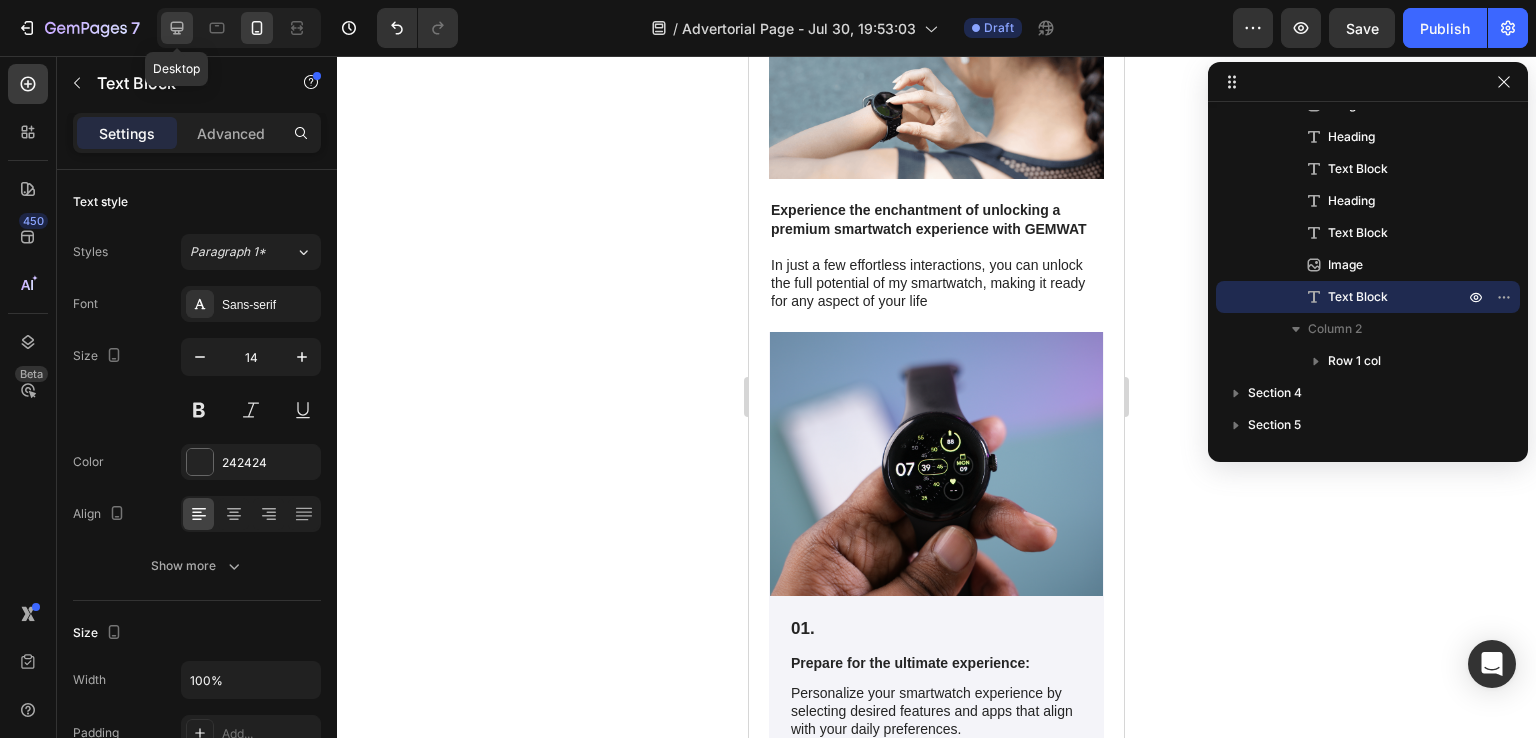 click 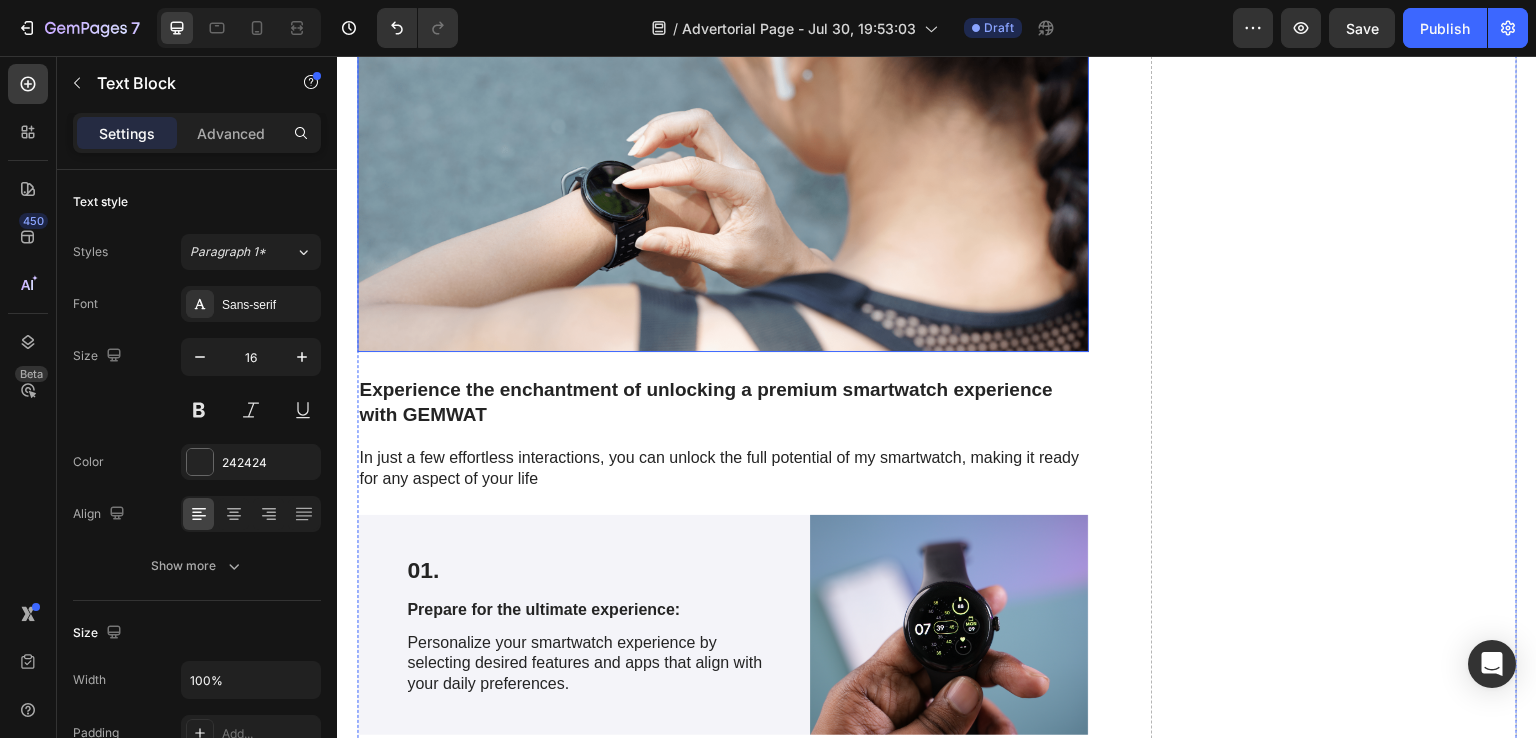 scroll, scrollTop: 3100, scrollLeft: 0, axis: vertical 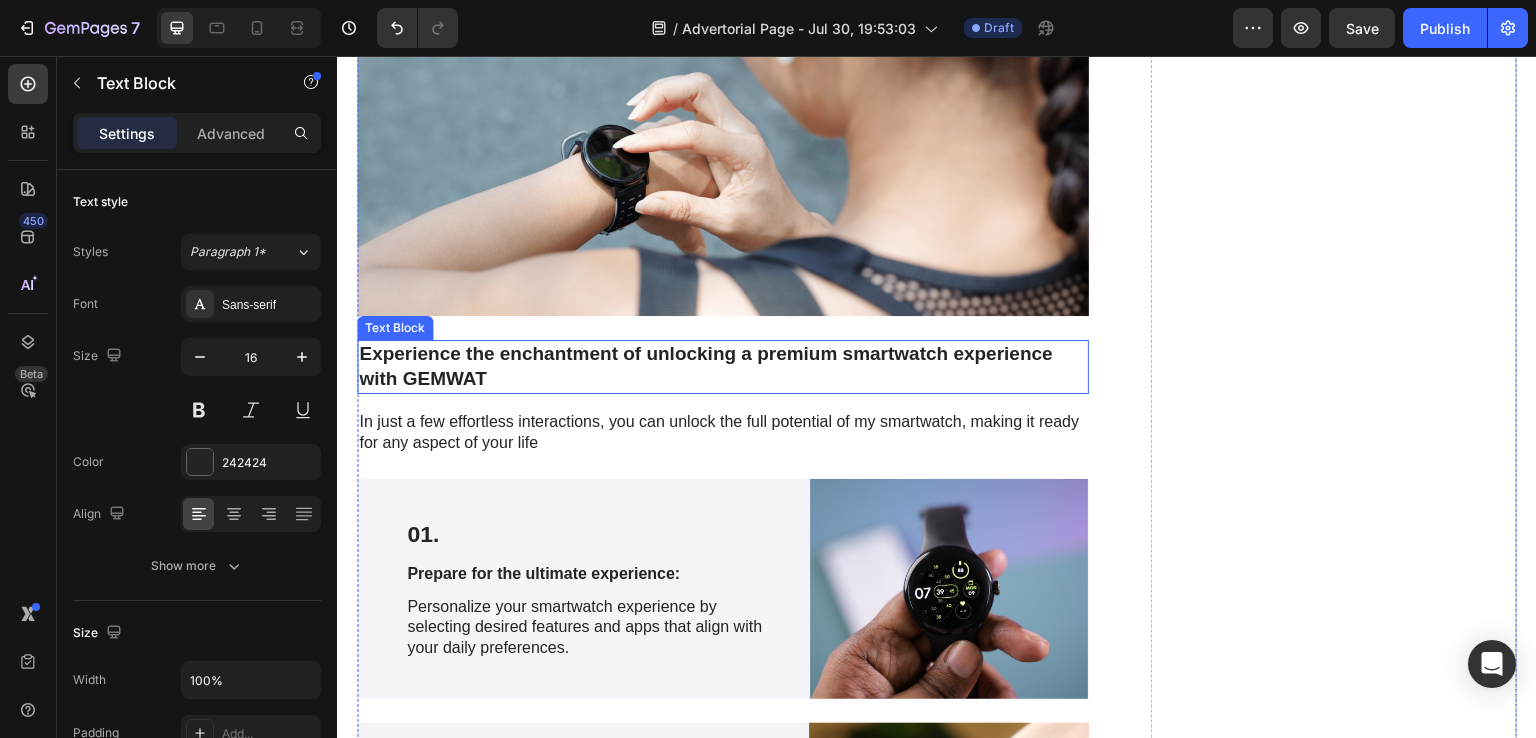click on "Experience the enchantment of unlocking a premium smartwatch experience with GEMWAT" at bounding box center [723, 366] 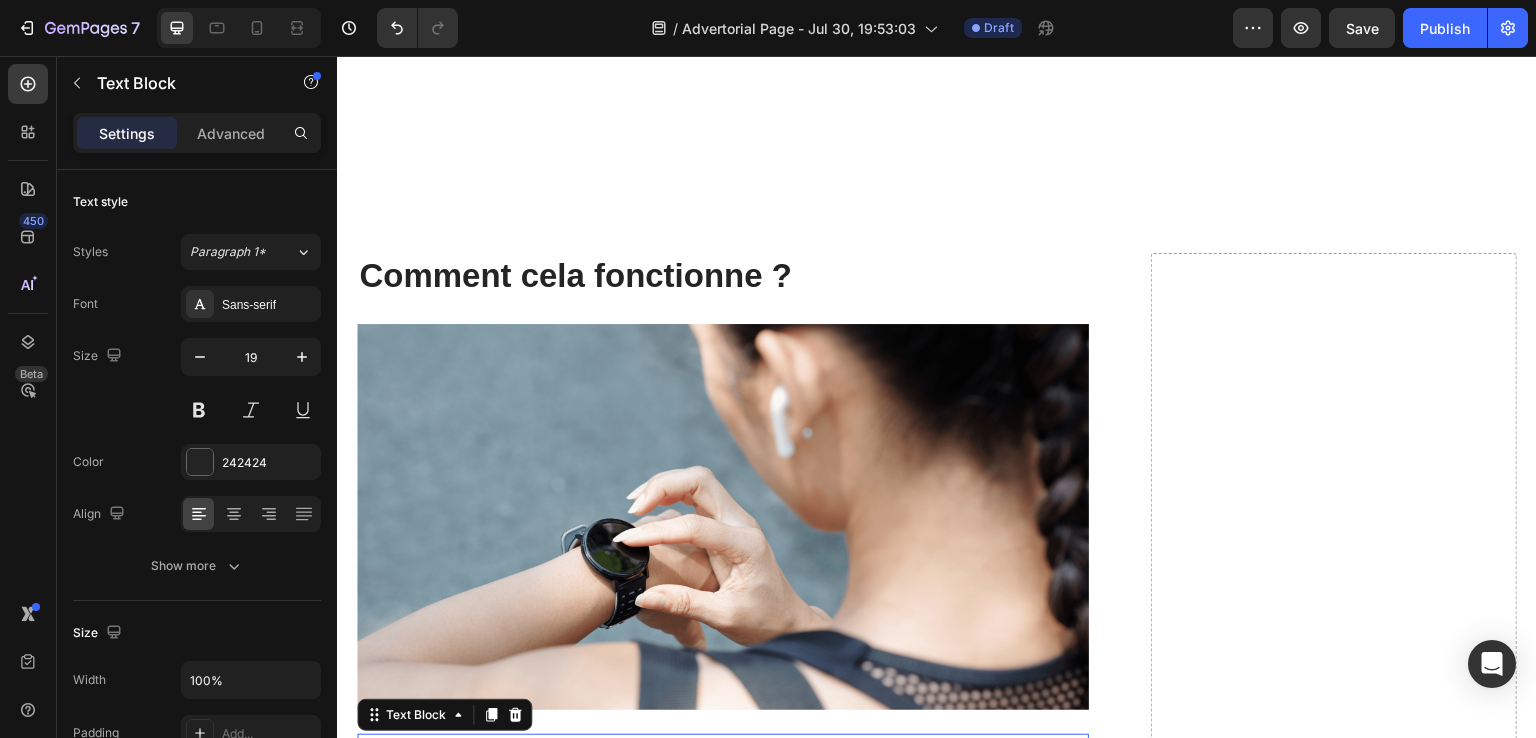 scroll, scrollTop: 3000, scrollLeft: 0, axis: vertical 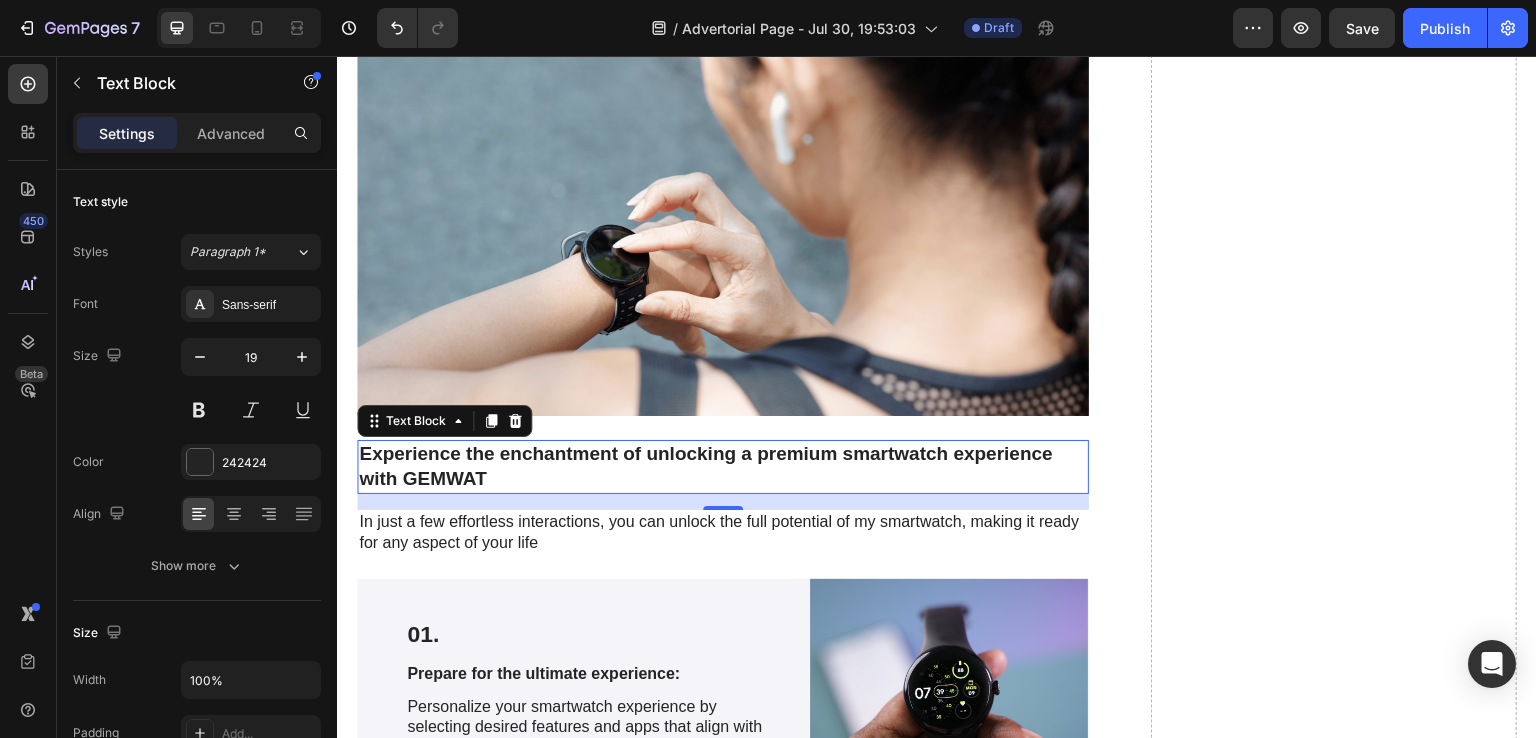 click on "Experience the enchantment of unlocking a premium smartwatch experience with GEMWAT" at bounding box center (723, 466) 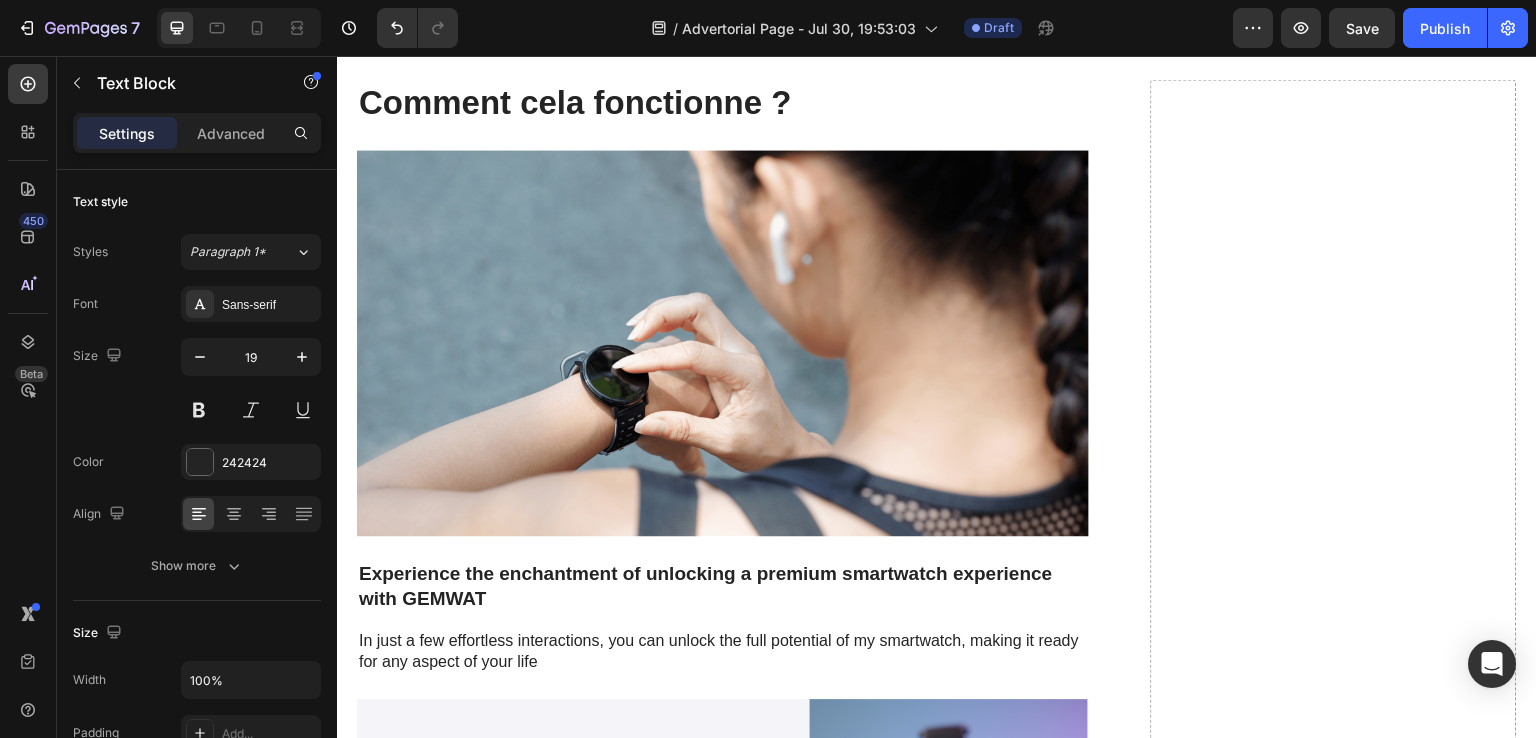 scroll, scrollTop: 2800, scrollLeft: 0, axis: vertical 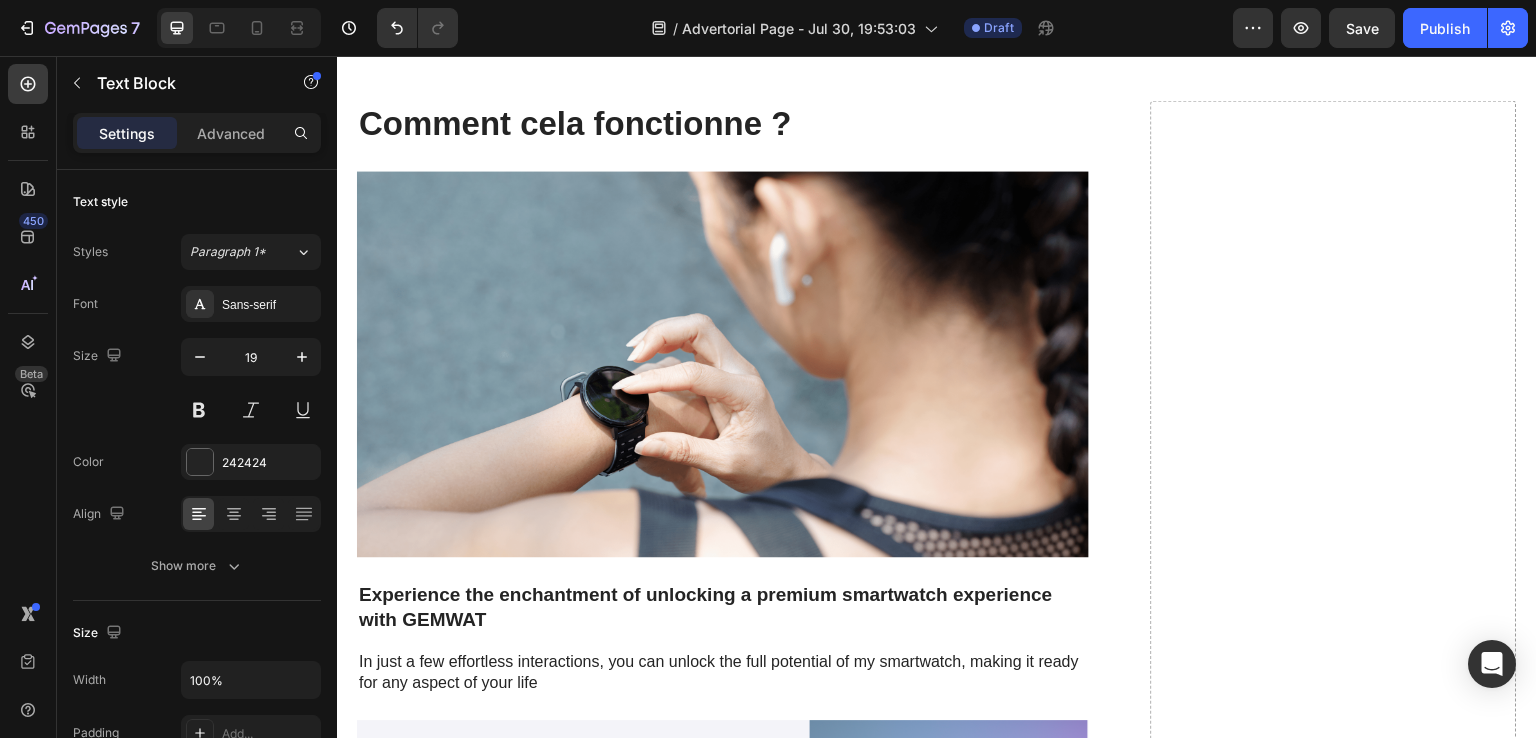 click on "Experience the enchantment of unlocking a premium smartwatch experience with GEMWAT" at bounding box center [723, 607] 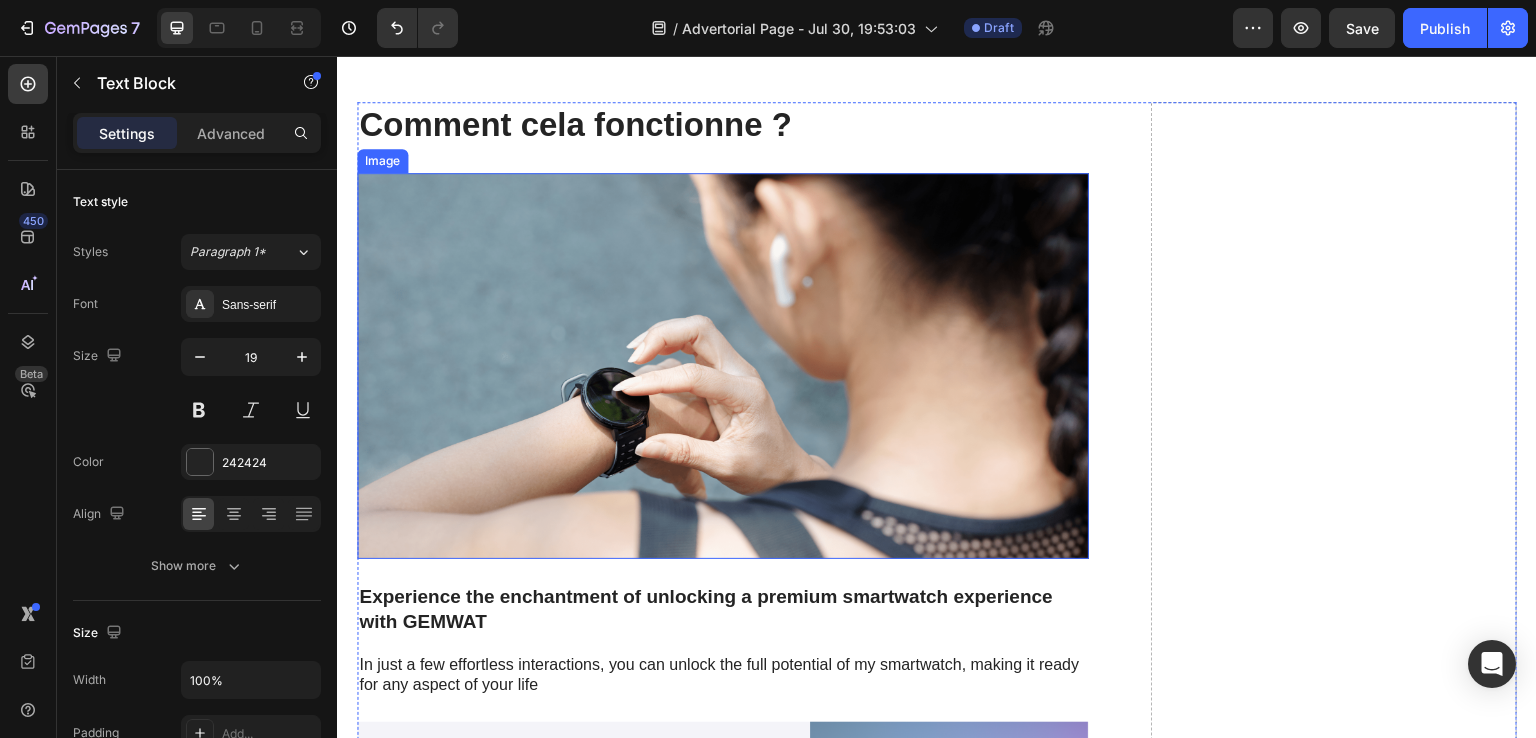 scroll, scrollTop: 3000, scrollLeft: 0, axis: vertical 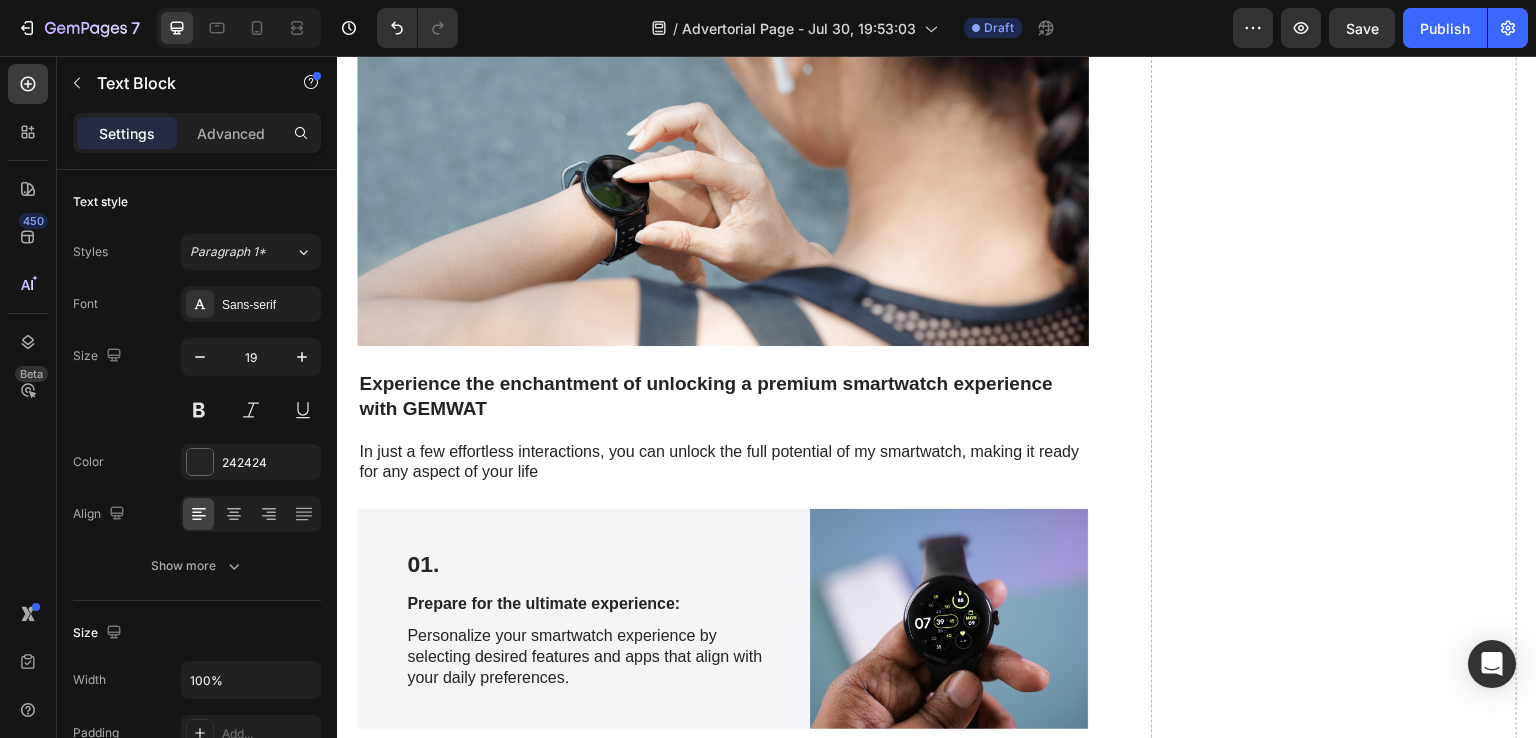 click on "Experience the enchantment of unlocking a premium smartwatch experience with GEMWAT" at bounding box center [723, 396] 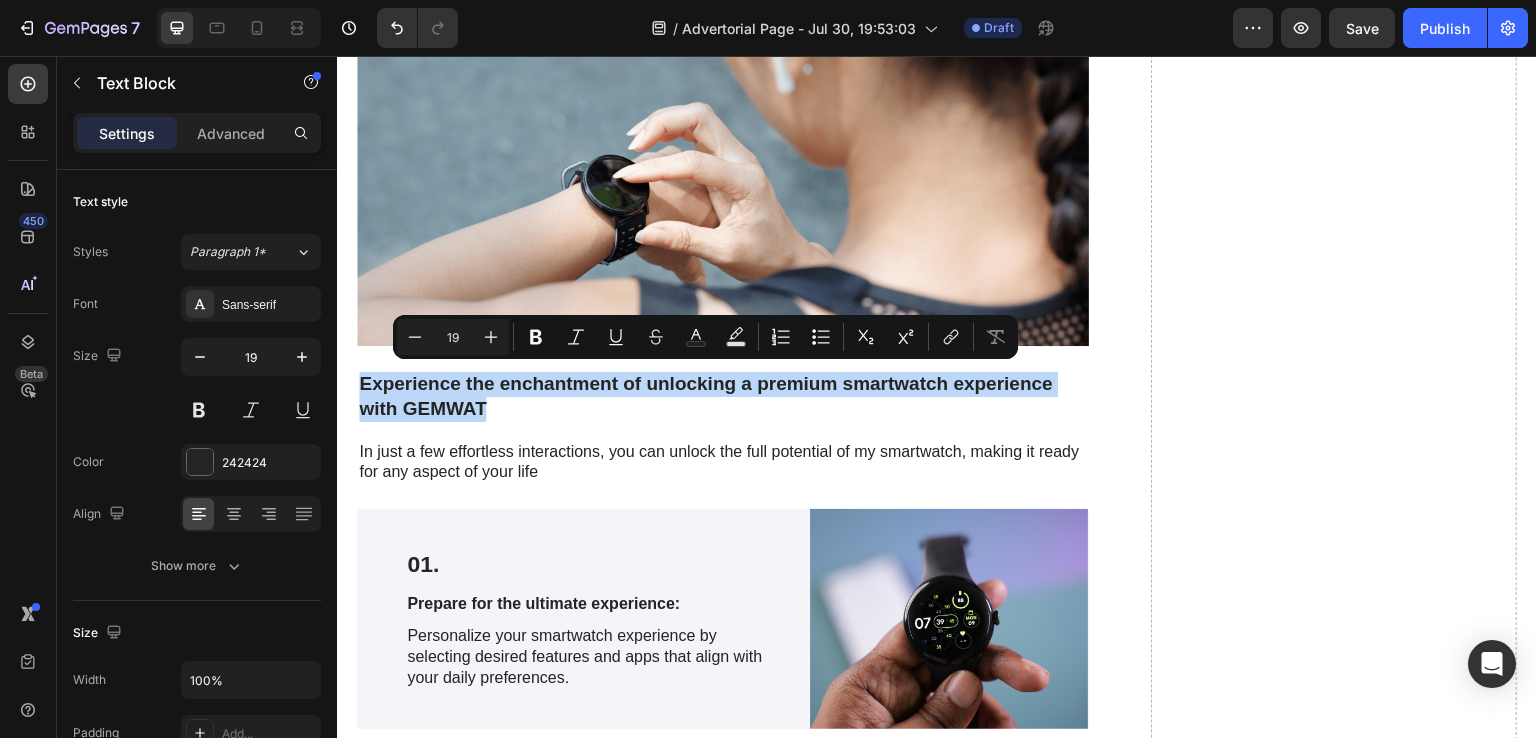 drag, startPoint x: 507, startPoint y: 406, endPoint x: 364, endPoint y: 376, distance: 146.11298 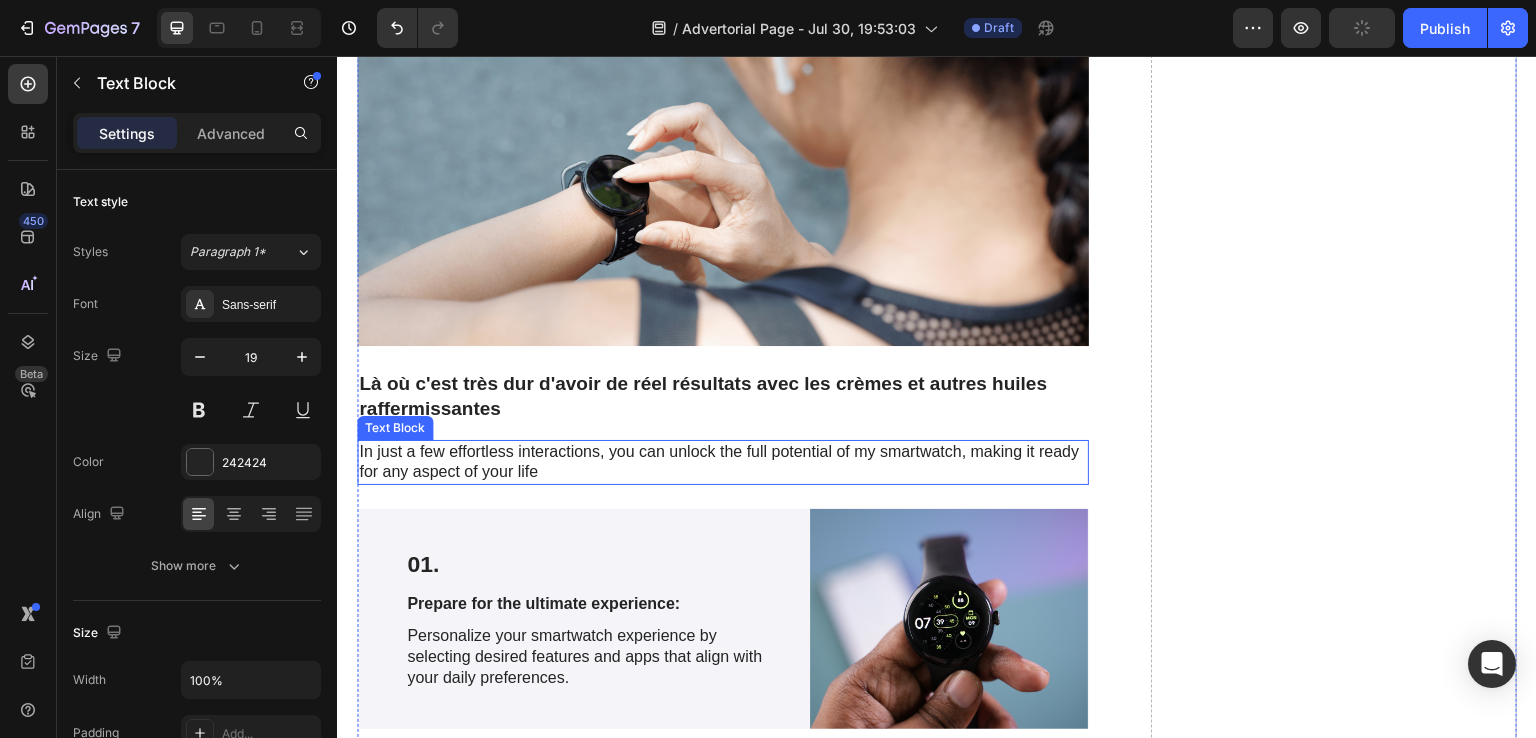click on "In just a few effortless interactions, you can unlock the full potential of my smartwatch, making it ready for any aspect of your life" at bounding box center (723, 463) 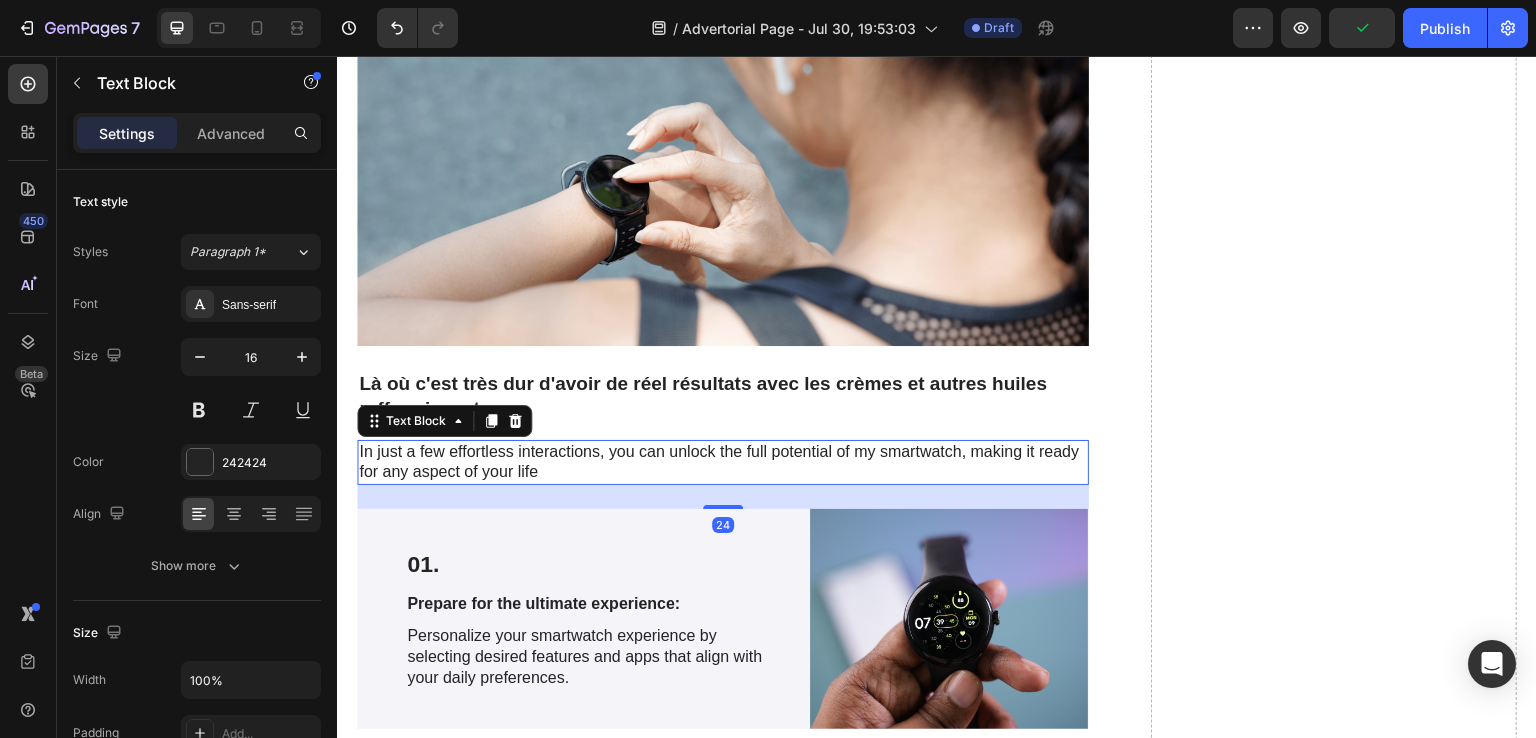 click on "In just a few effortless interactions, you can unlock the full potential of my smartwatch, making it ready for any aspect of your life" at bounding box center [723, 463] 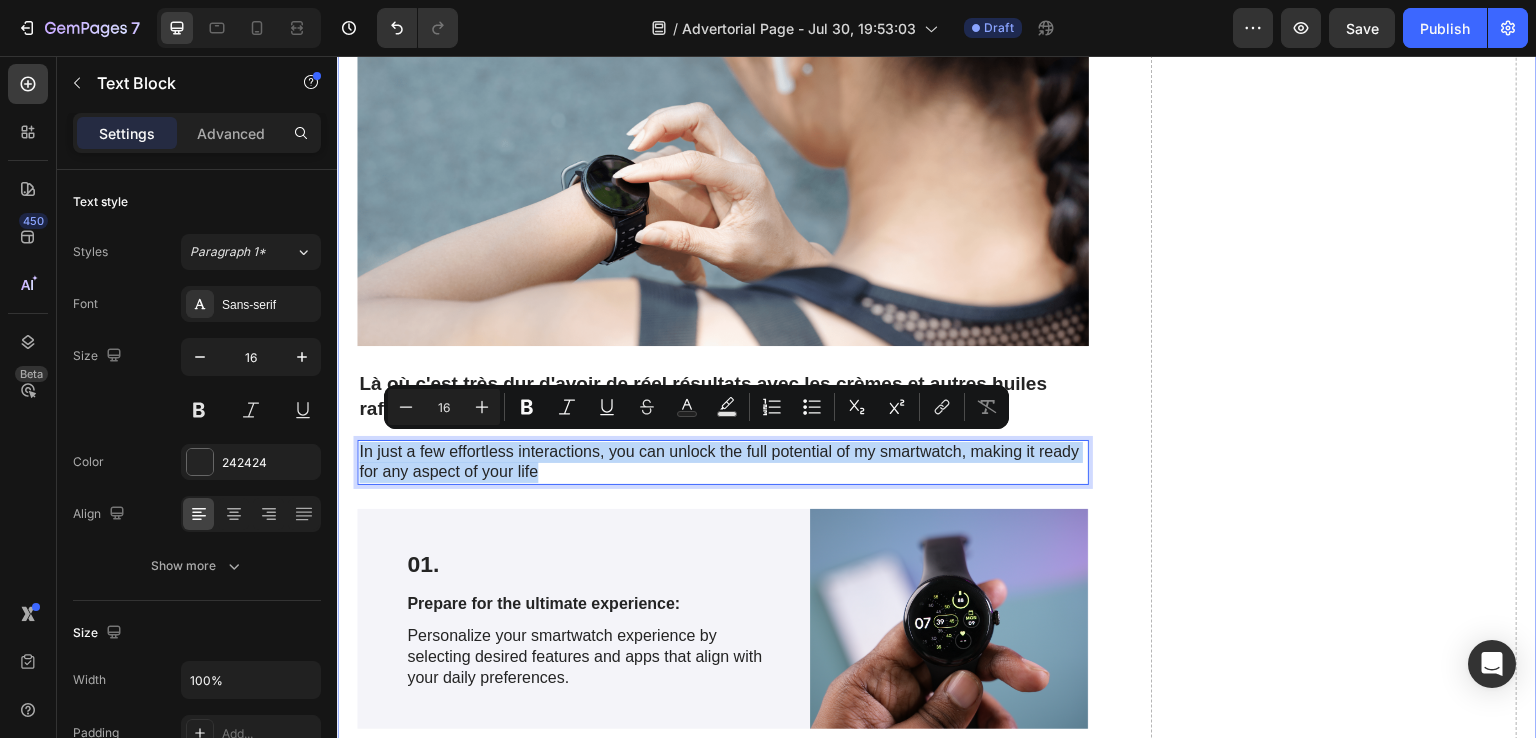 drag, startPoint x: 605, startPoint y: 463, endPoint x: 348, endPoint y: 441, distance: 257.9399 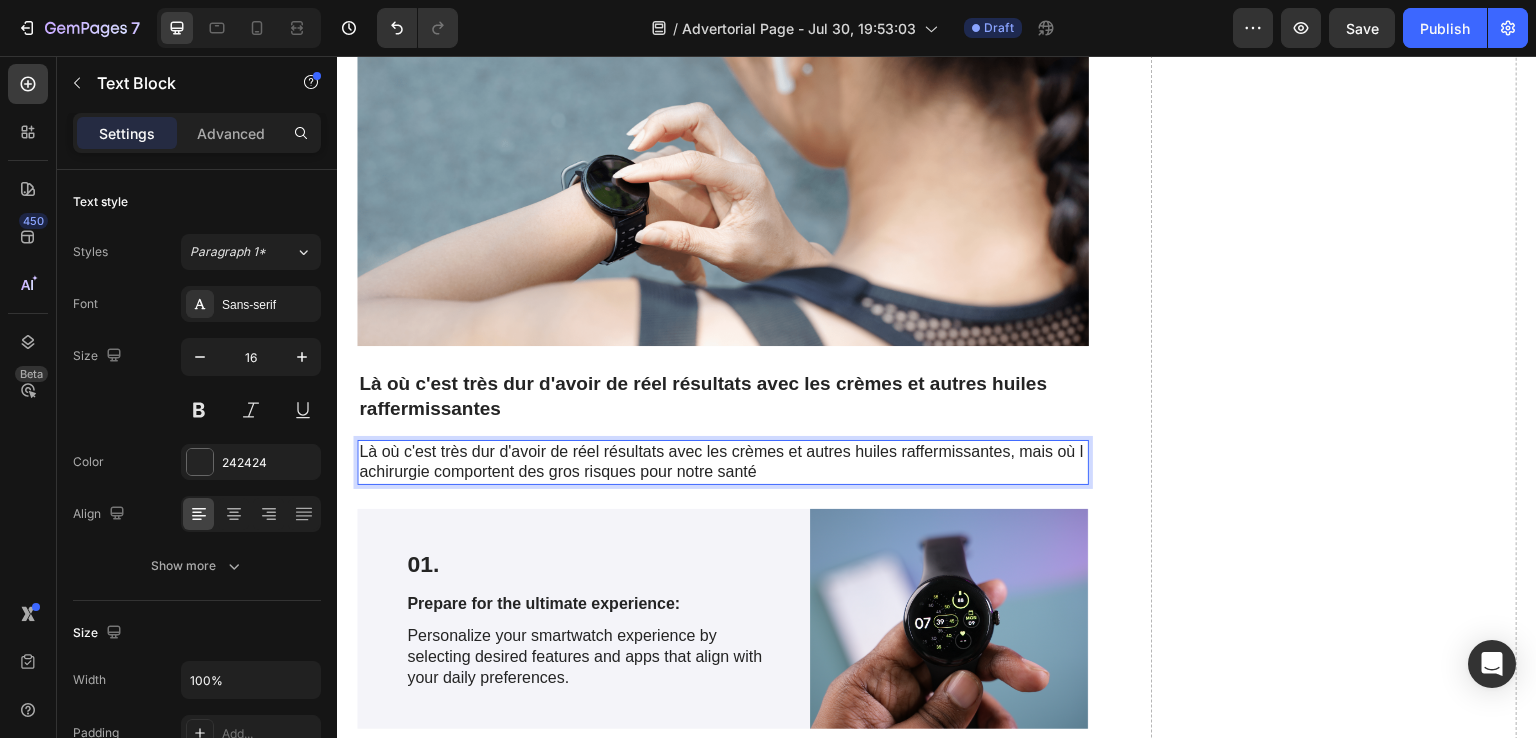click on "Là où c'est très dur d'avoir de réel résultats avec les crèmes et autres huiles raffermissantes, mais où l achirurgie comportent des gros risques pour notre santé" at bounding box center [723, 463] 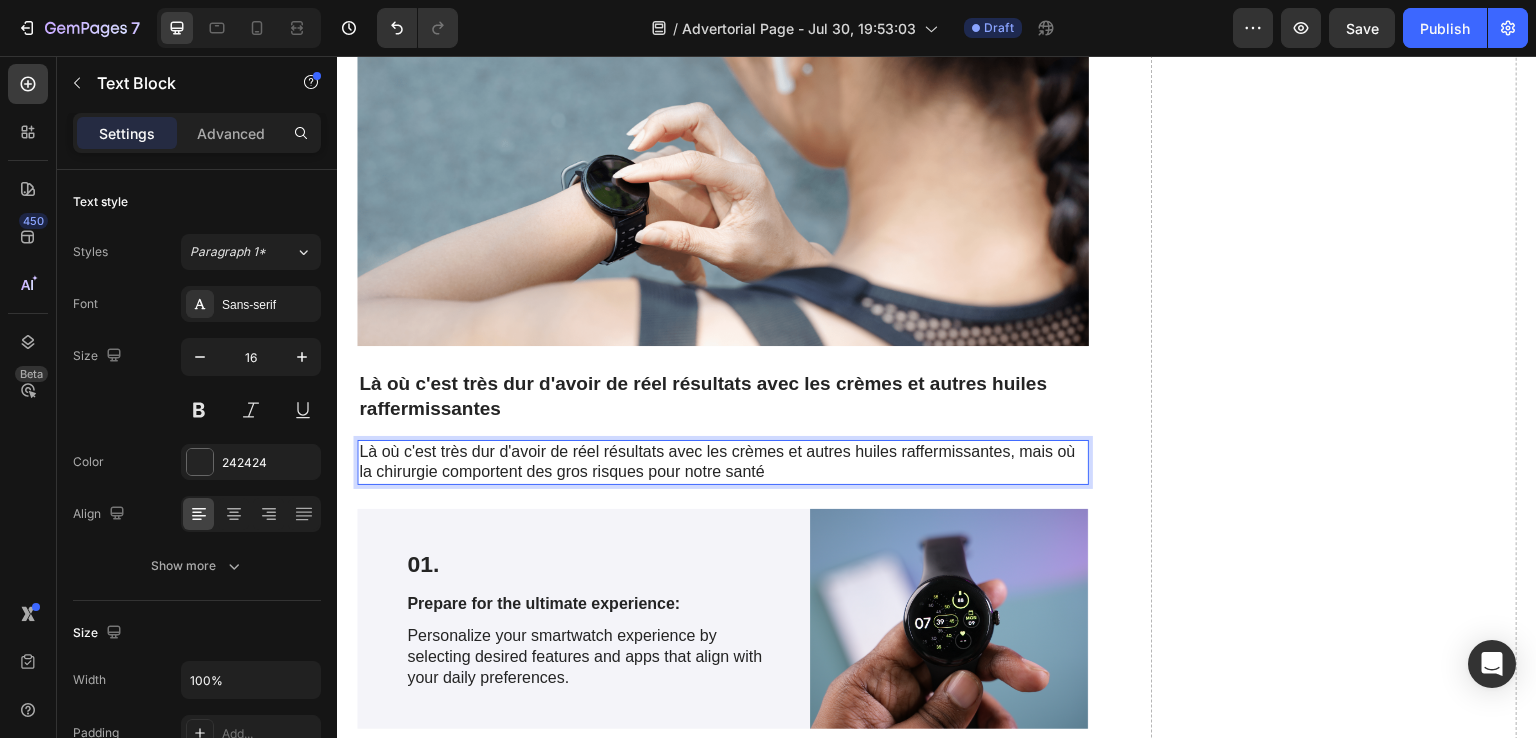 click on "Là où c'est très dur d'avoir de réel résultats avec les crèmes et autres huiles raffermissantes, mais où la chirurgie comportent des gros risques pour notre santé" at bounding box center (723, 463) 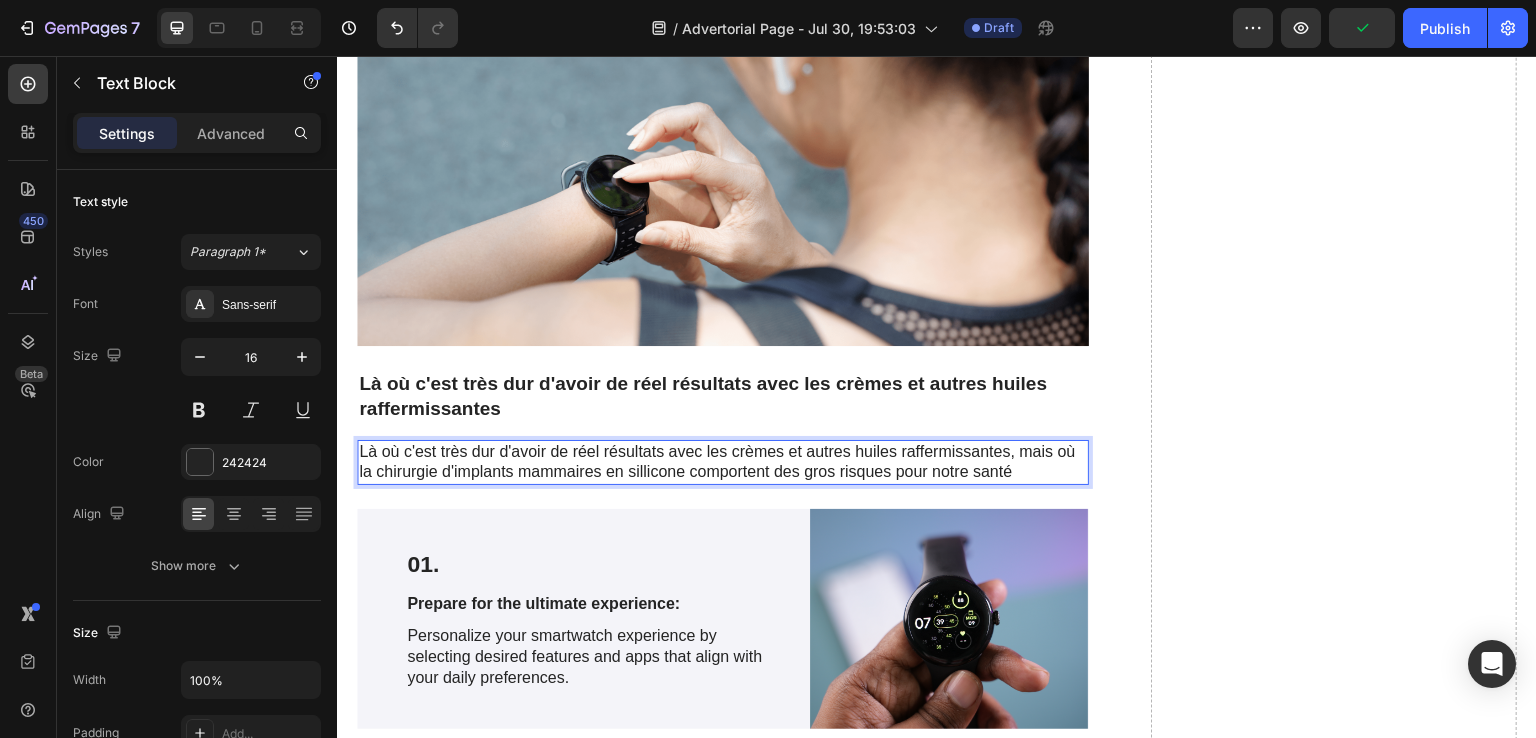 click on "Là où c'est très dur d'avoir de réel résultats avec les crèmes et autres huiles raffermissantes, mais où la chirurgie d'implants mammaires en sillicone comportent des gros risques pour notre santé" at bounding box center (723, 463) 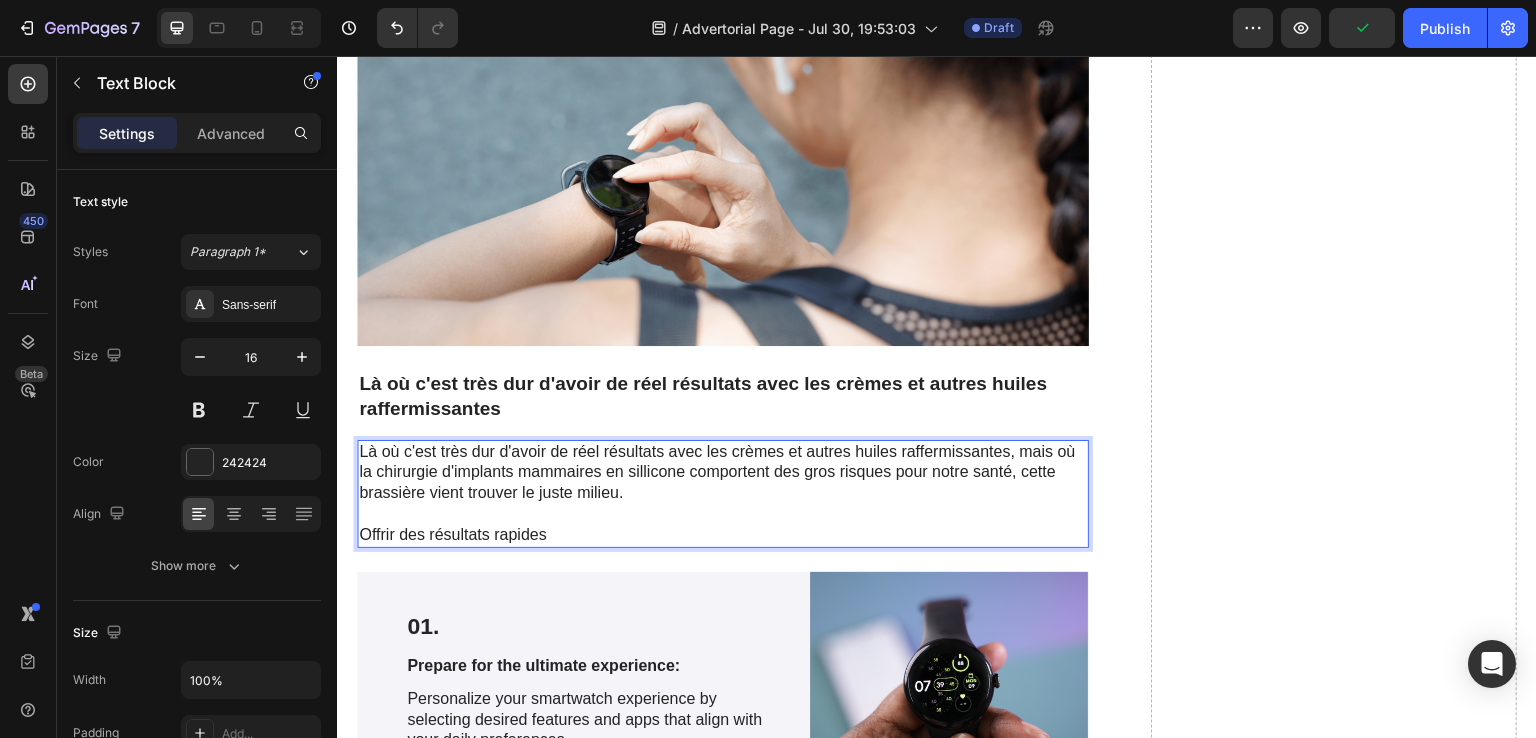 click on "Là où c'est très dur d'avoir de réel résultats avec les crèmes et autres huiles raffermissantes, mais où la chirurgie d'implants mammaires en sillicone comportent des gros risques pour notre santé, cette brassière vient trouver le juste milieu." at bounding box center (723, 473) 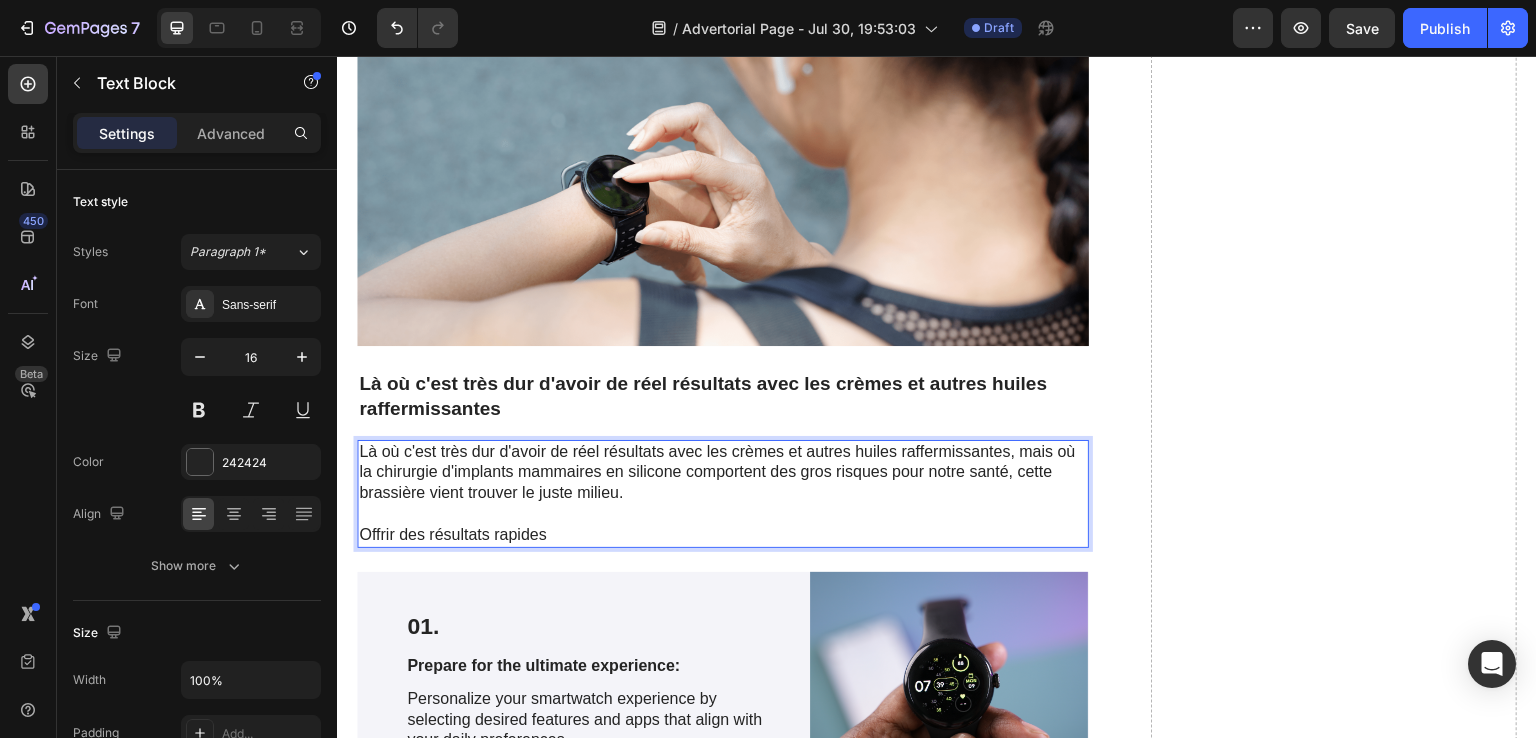 click on "Offrir des résultats rapides" at bounding box center [723, 535] 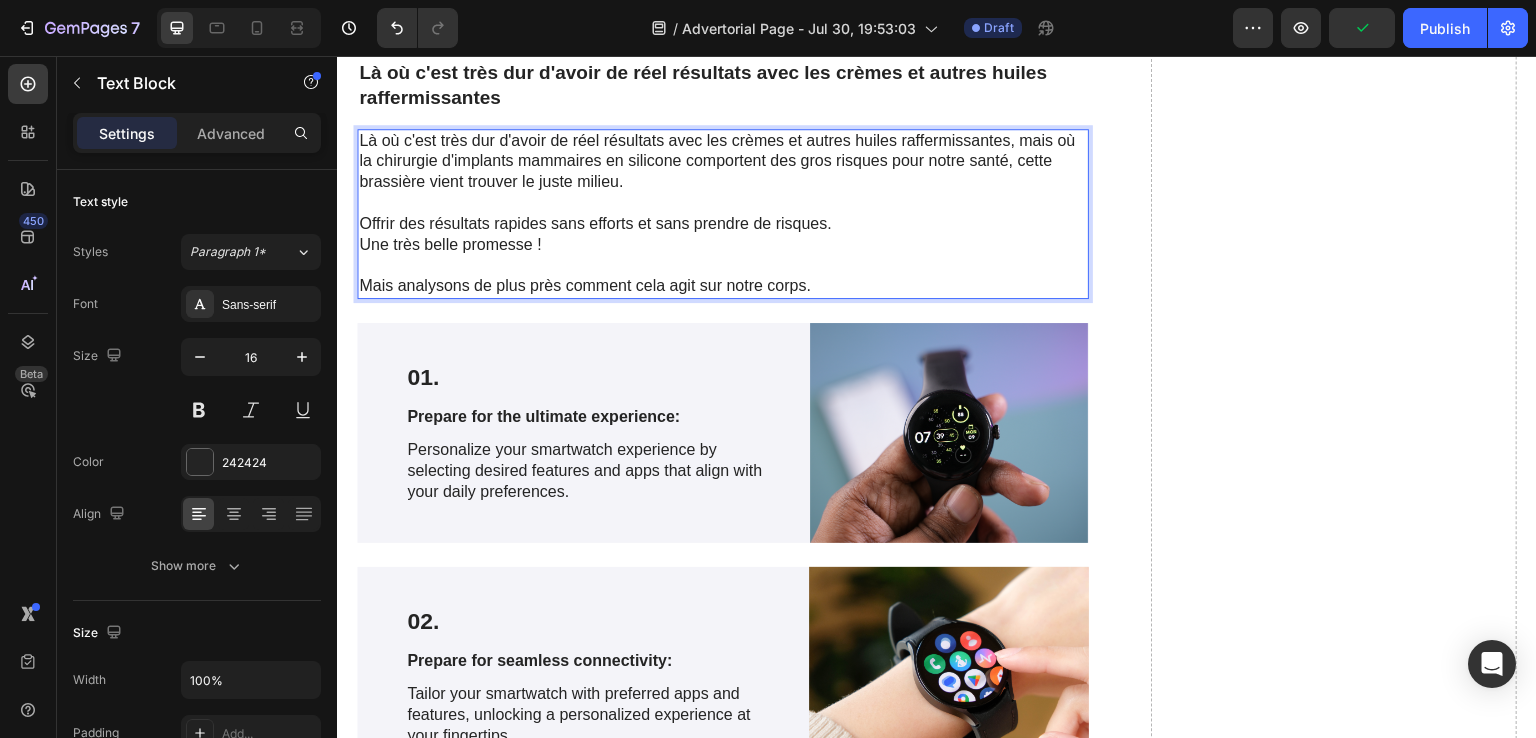 scroll, scrollTop: 3312, scrollLeft: 0, axis: vertical 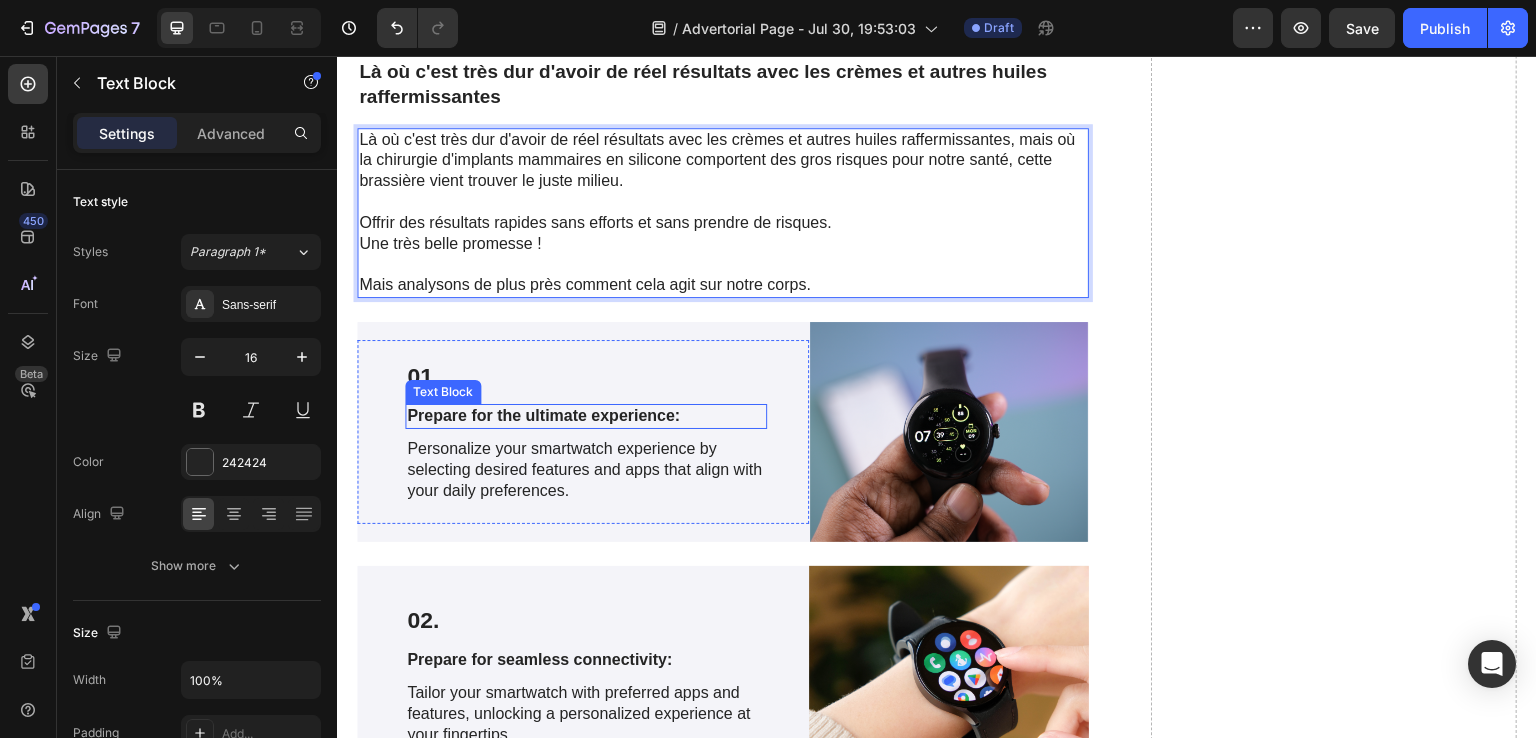 click on "Prepare for the ultimate experience:" at bounding box center (586, 416) 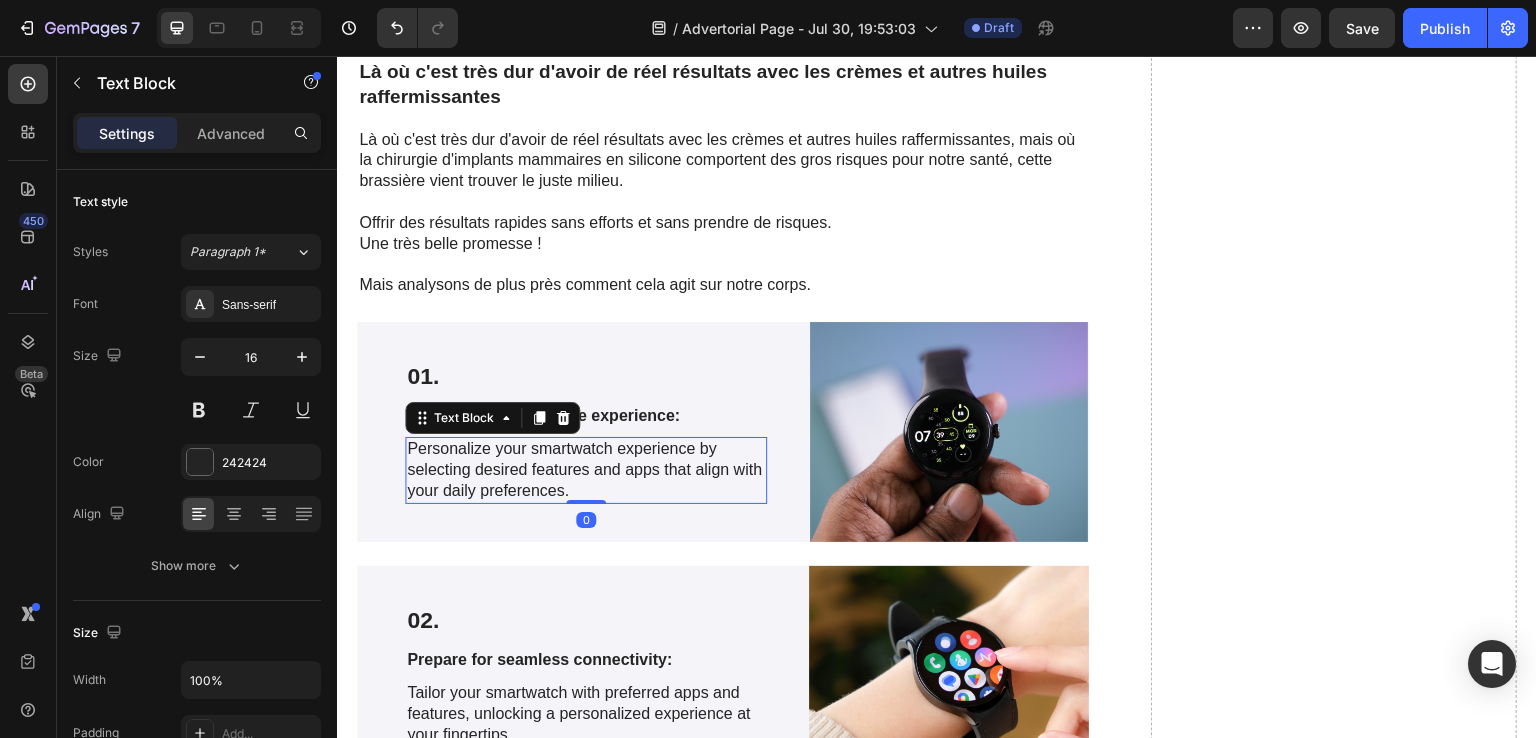 click on "Personalize your smartwatch experience by selecting desired features and apps that align with your daily preferences." at bounding box center (586, 470) 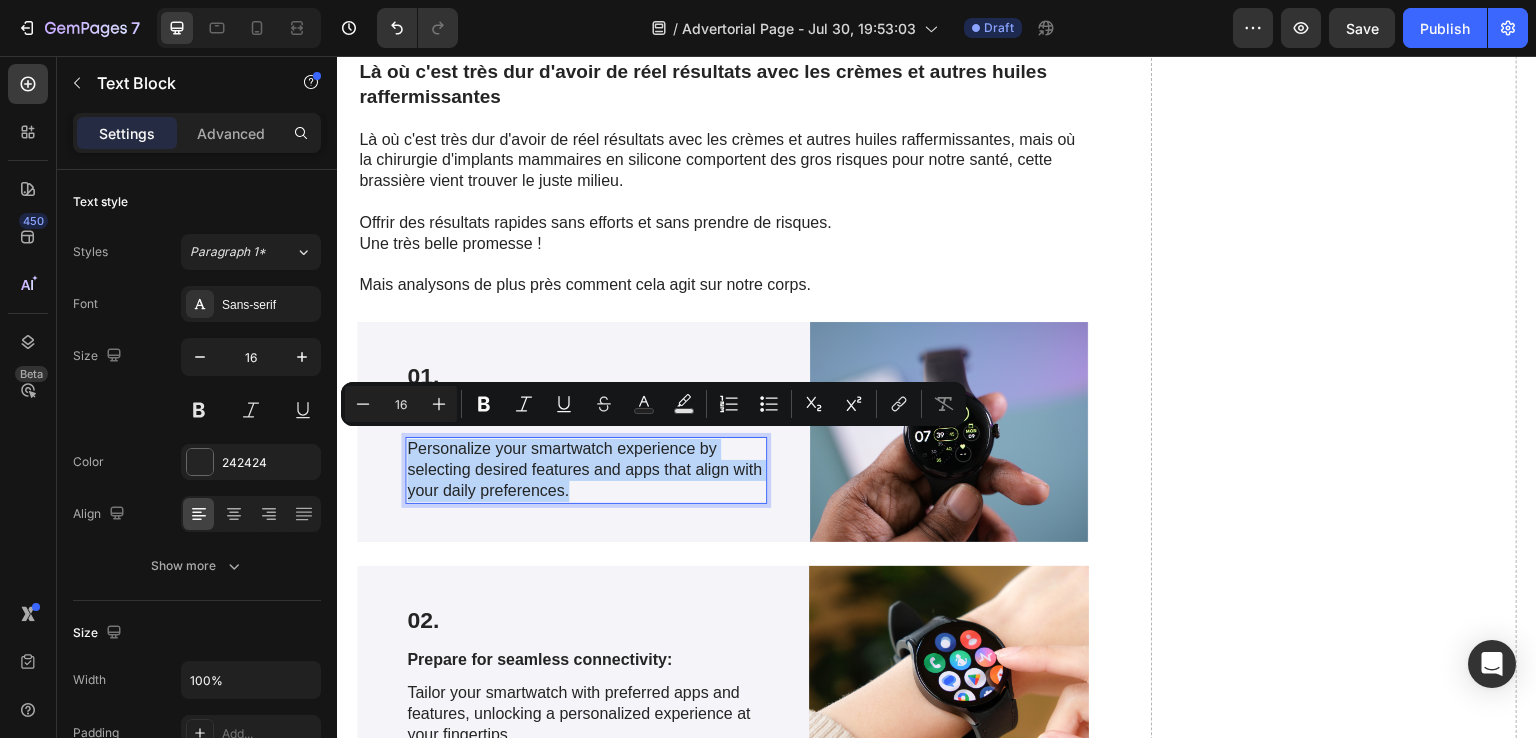 click on "Personalize your smartwatch experience by selecting desired features and apps that align with your daily preferences." at bounding box center (586, 470) 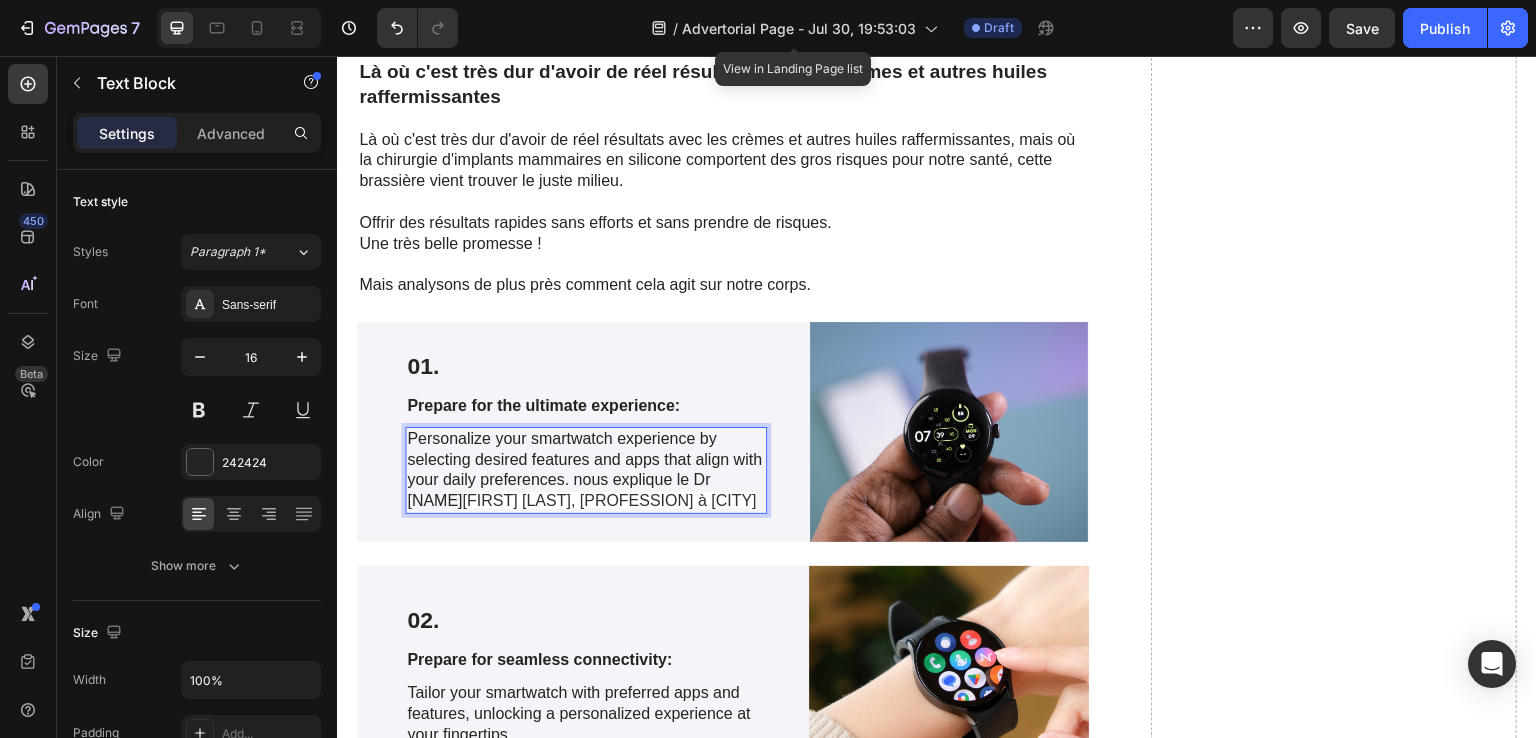 click on "Personalize your smartwatch experience by selecting desired features and apps that align with your daily preferences. nous explique le Dr [NAME], gynécologue, obstétricien à [CITY]" at bounding box center (586, 470) 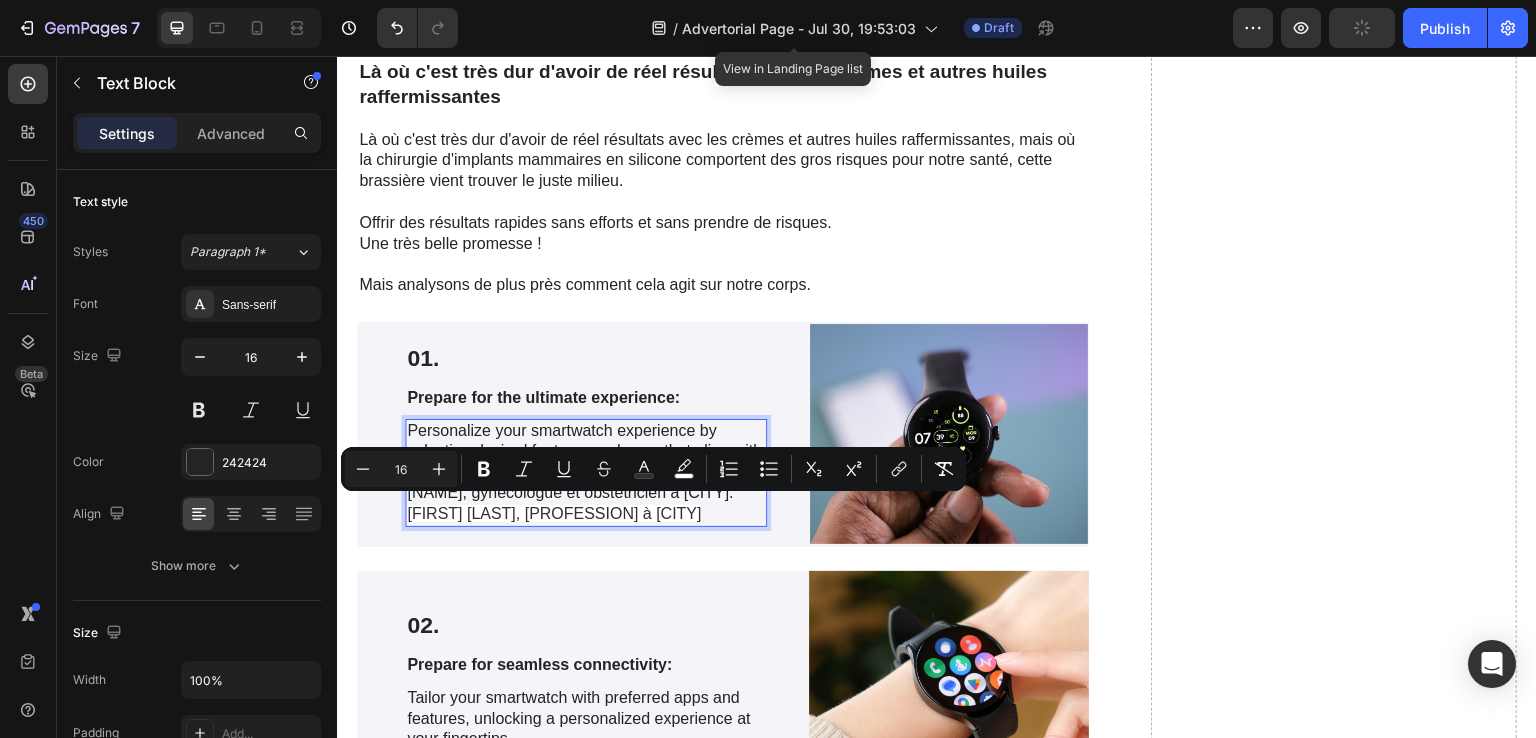 drag, startPoint x: 464, startPoint y: 506, endPoint x: 563, endPoint y: 538, distance: 104.04326 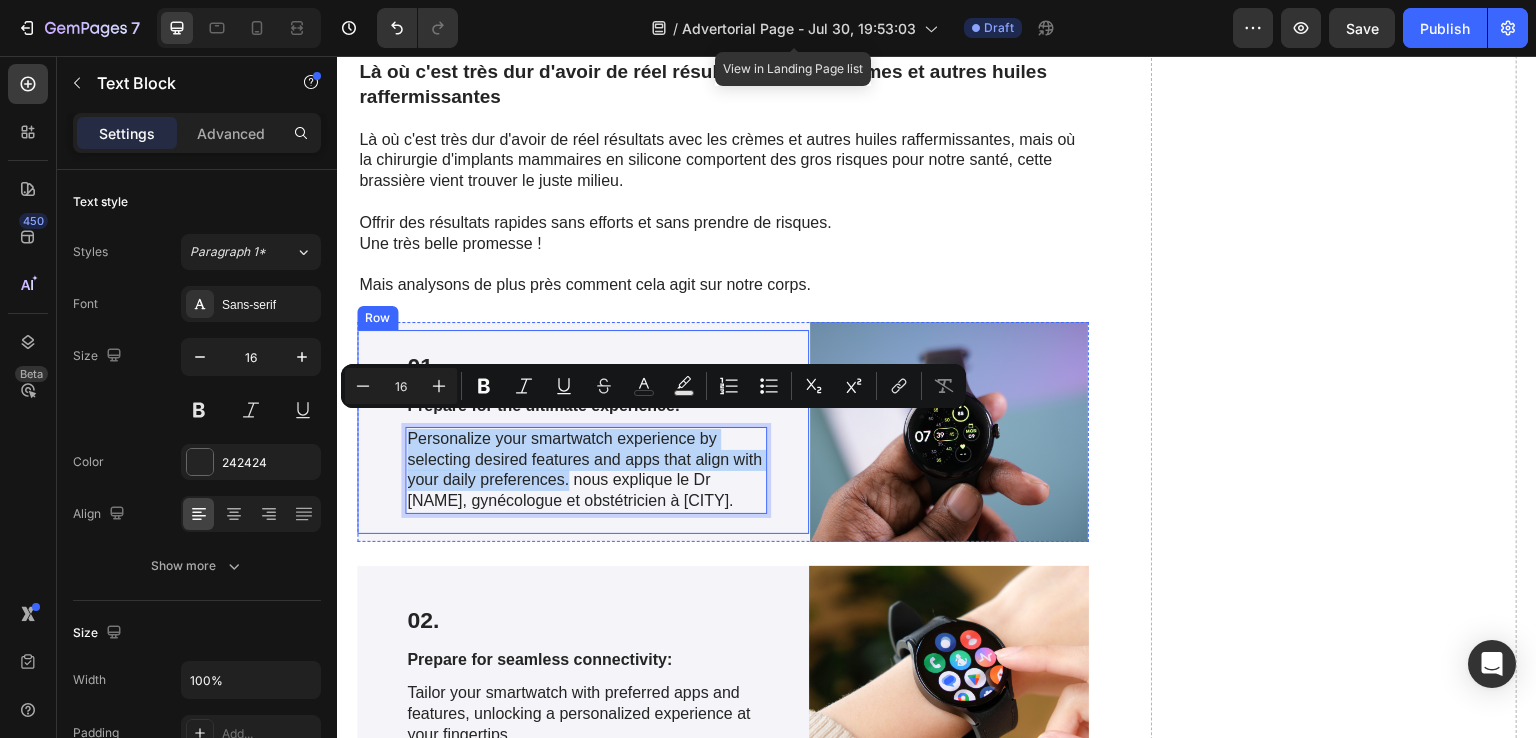 drag, startPoint x: 601, startPoint y: 470, endPoint x: 399, endPoint y: 430, distance: 205.92232 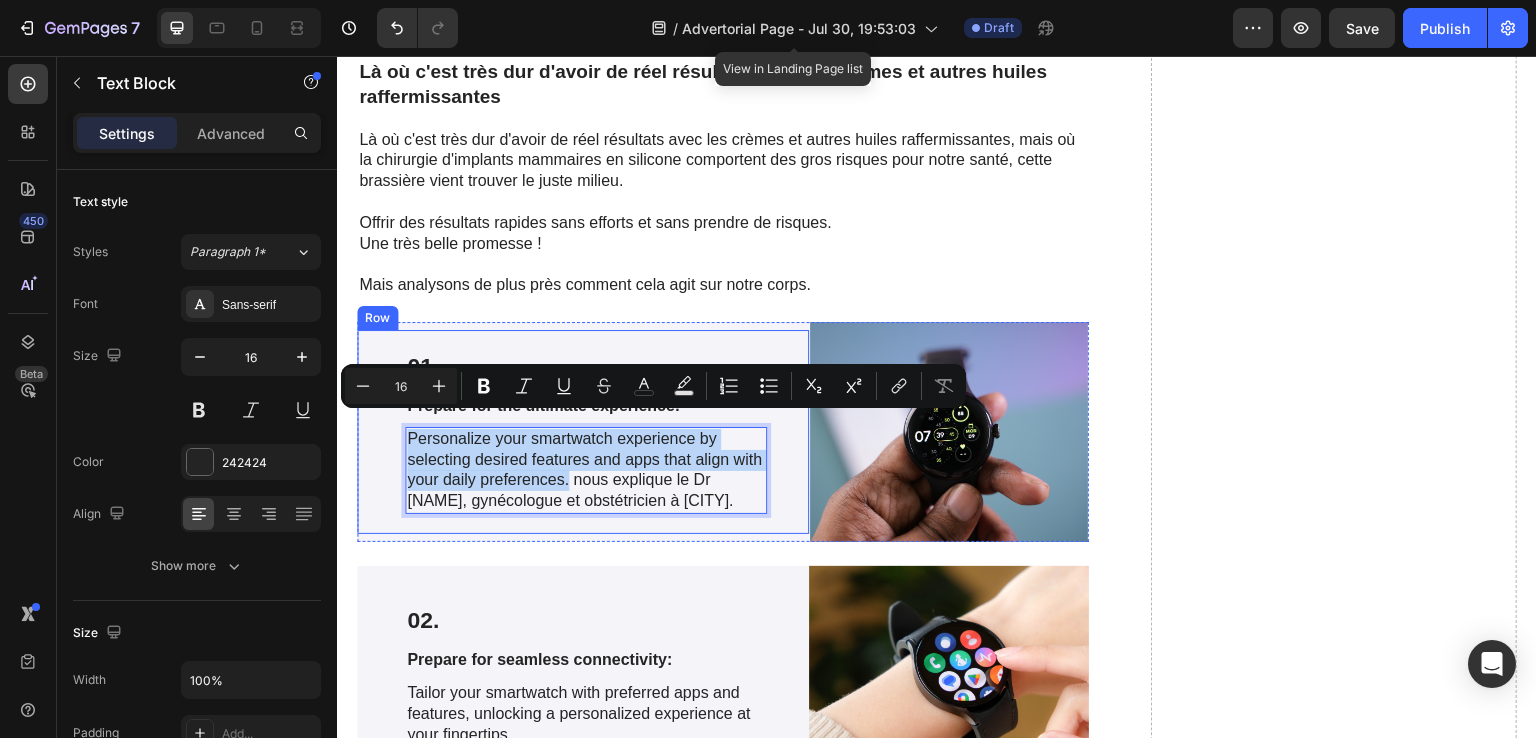 click on "01. Text Block Prepare for the ultimate experience: Text Block Personalize your smartwatch experience by selecting desired features and apps that align with your daily preferences. nous explique le Dr [LAST] [LAST], gynécologue et obstétricien à Dijon. Text Block   0 Row" at bounding box center [583, 432] 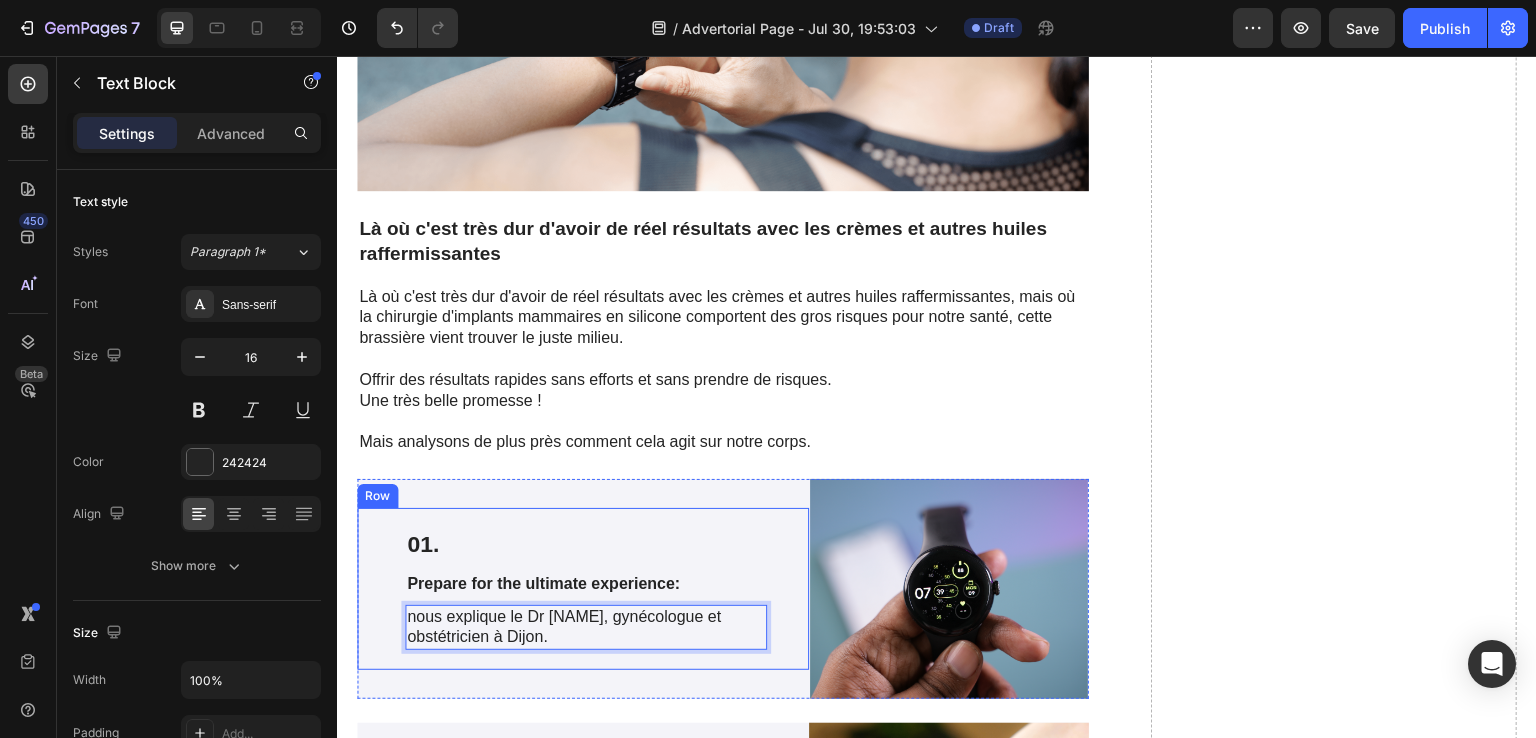 scroll, scrollTop: 3212, scrollLeft: 0, axis: vertical 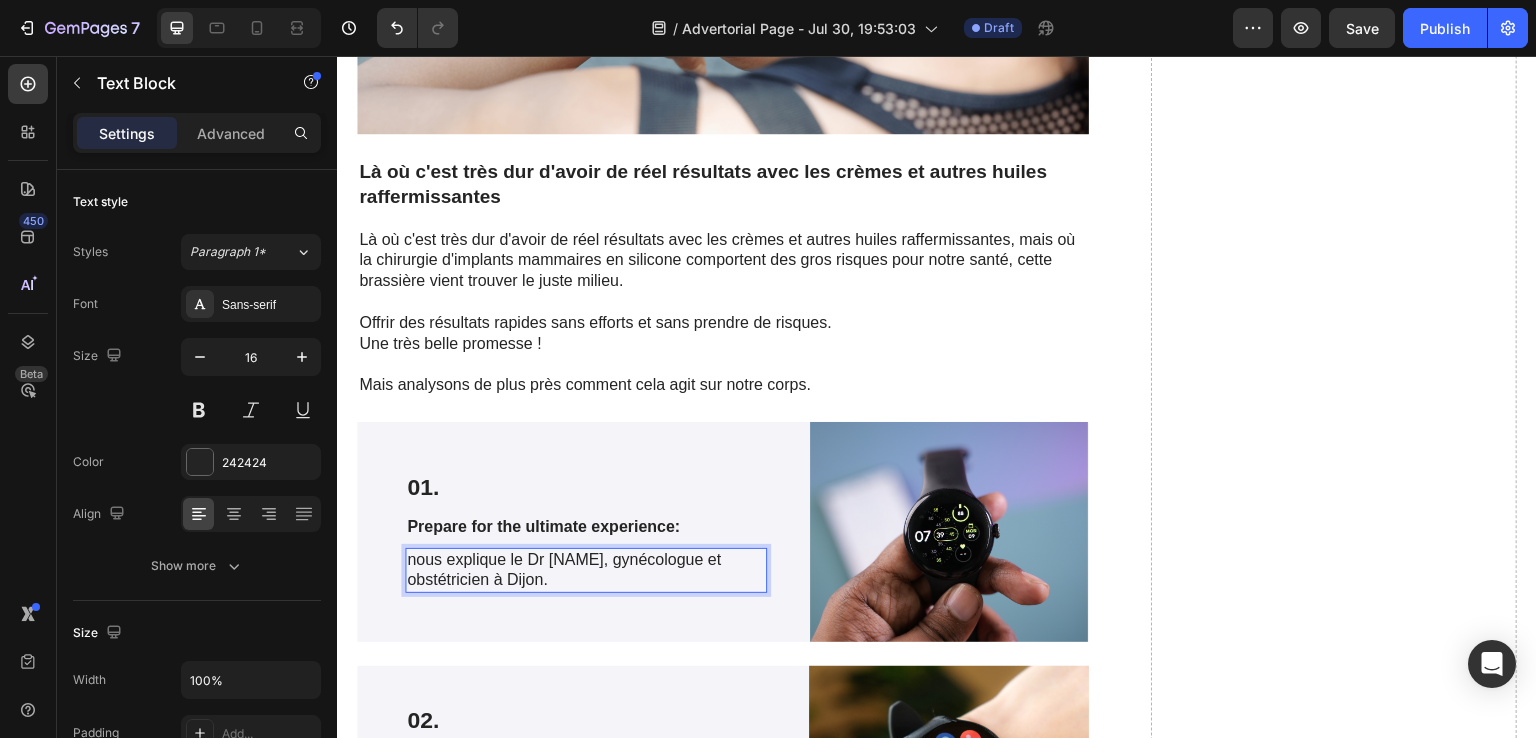 click on "nous explique le Dr [NAME], gynécologue et obstétricien à Dijon." at bounding box center (586, 571) 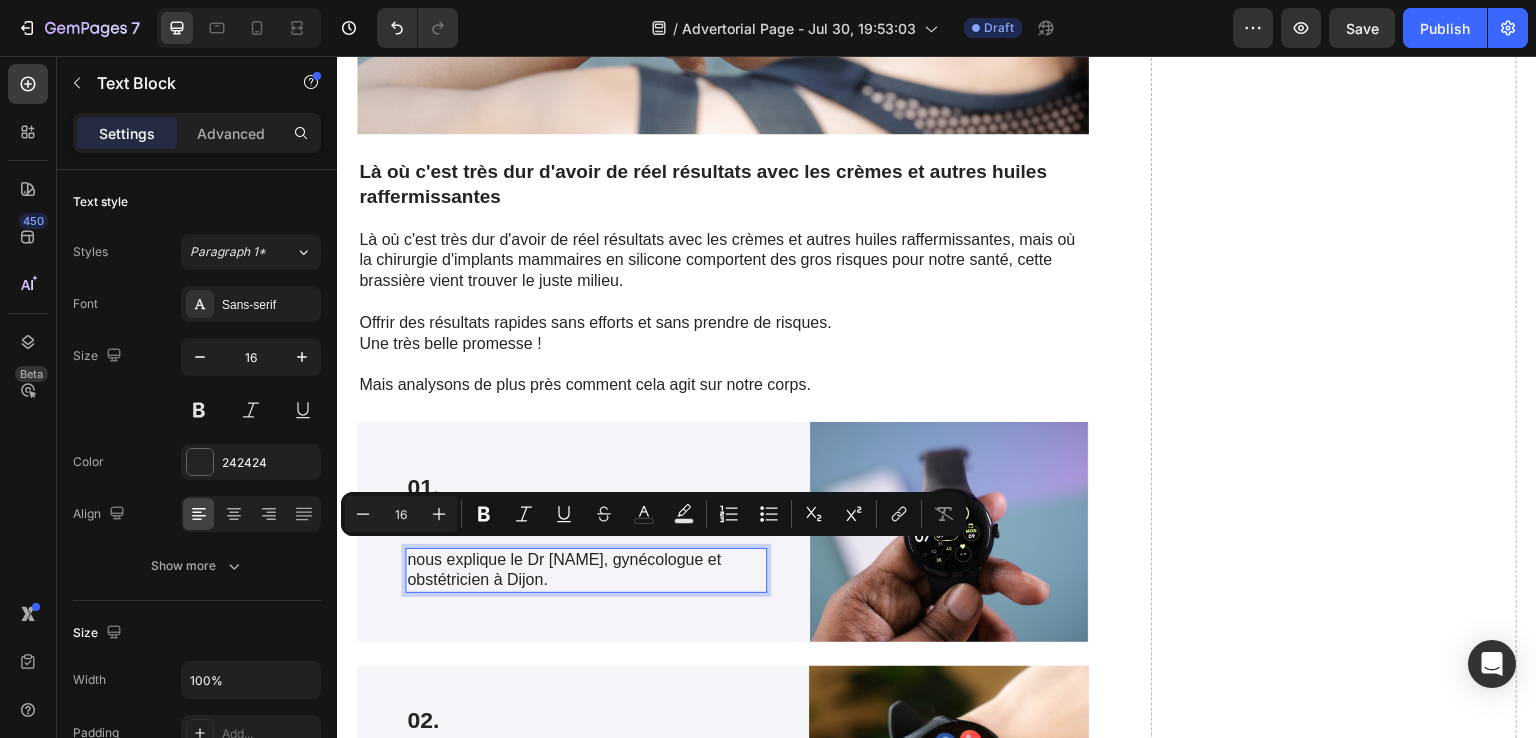 drag, startPoint x: 534, startPoint y: 551, endPoint x: 653, endPoint y: 582, distance: 122.97154 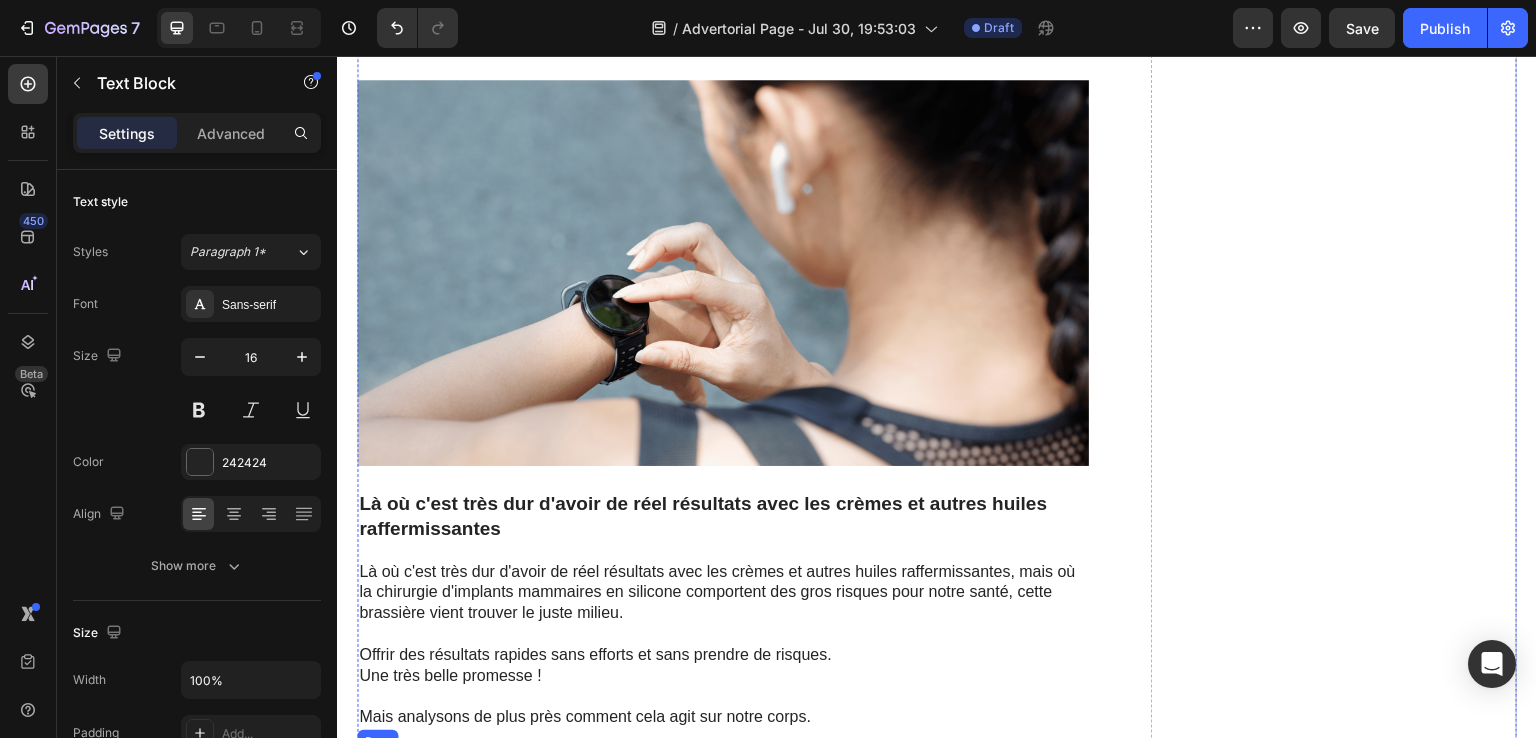 scroll, scrollTop: 2812, scrollLeft: 0, axis: vertical 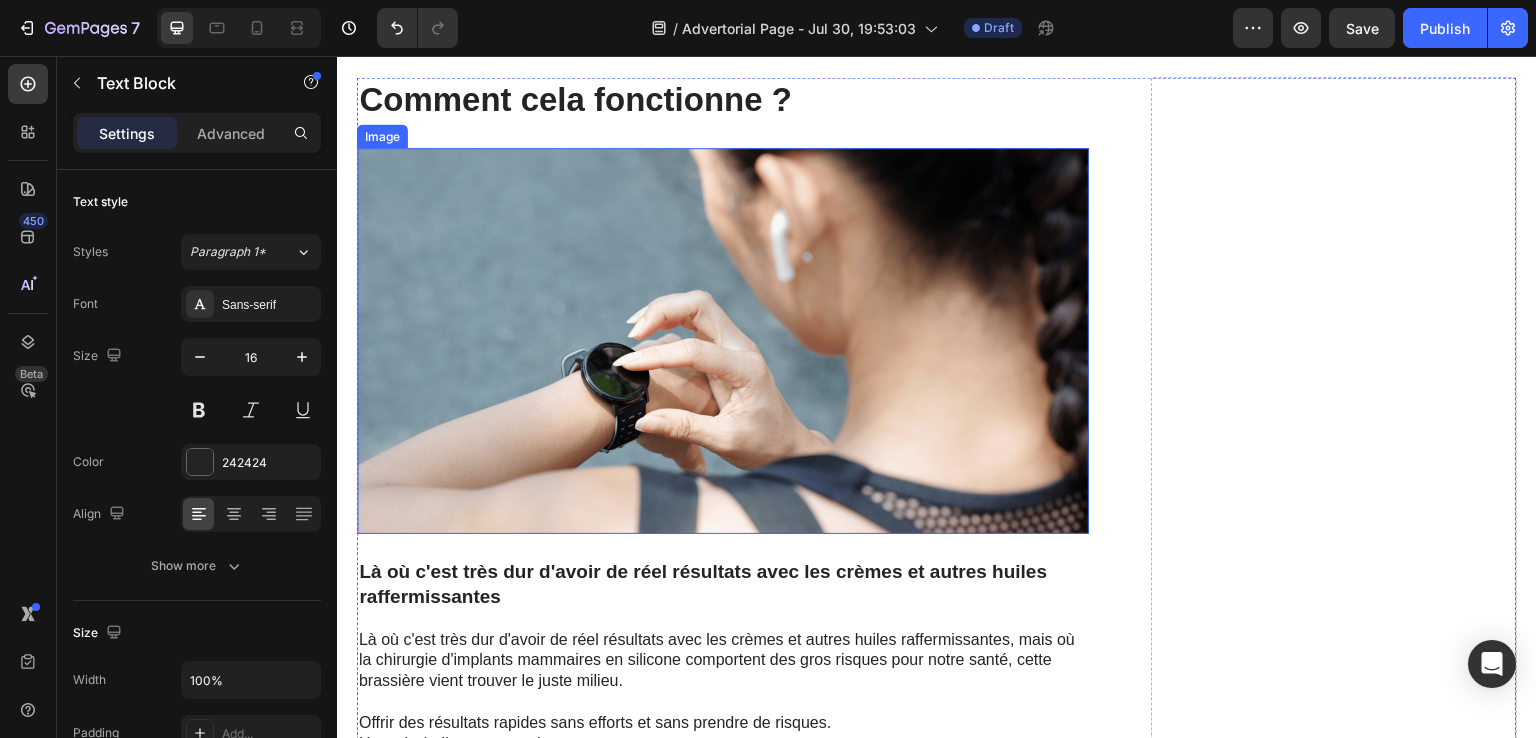 click at bounding box center [723, 341] 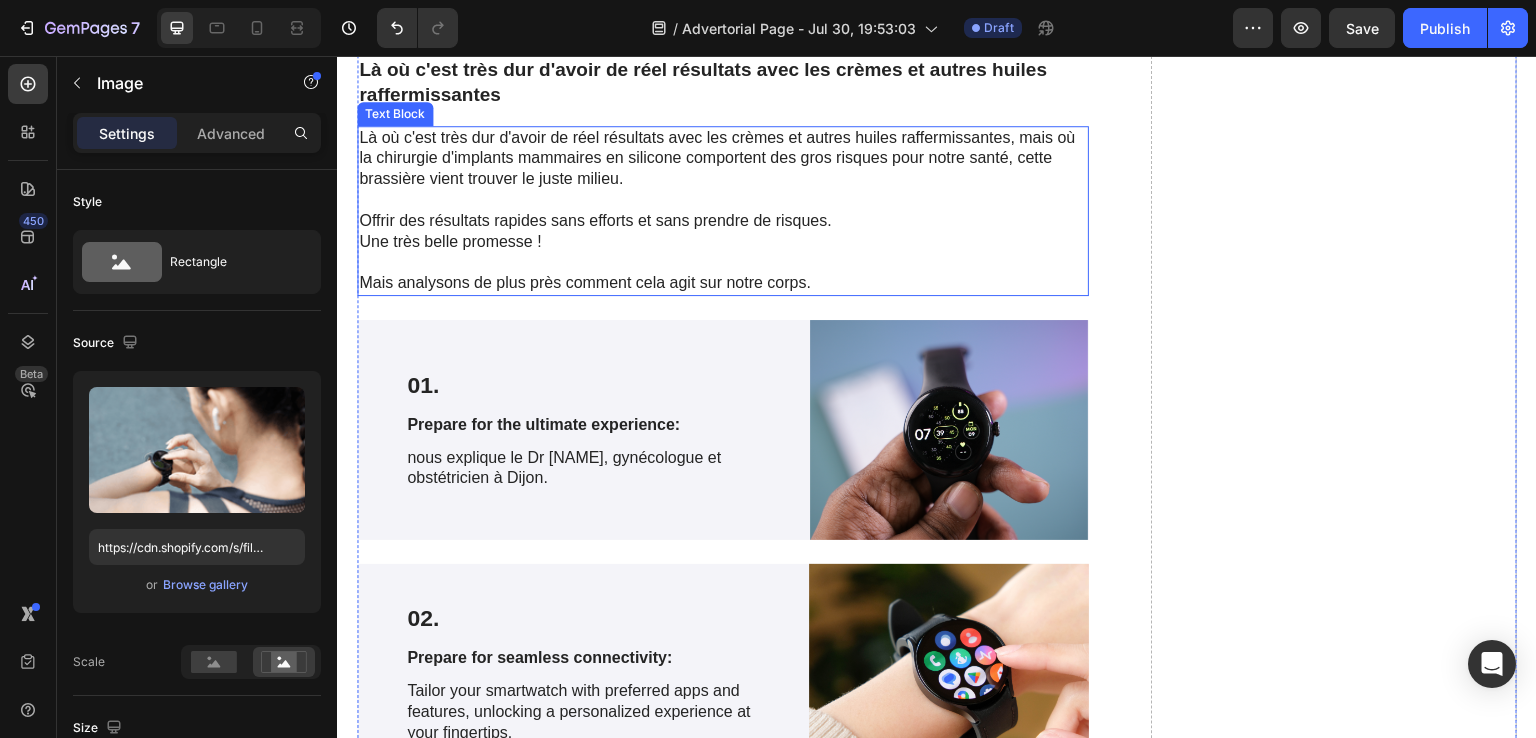 scroll, scrollTop: 3412, scrollLeft: 0, axis: vertical 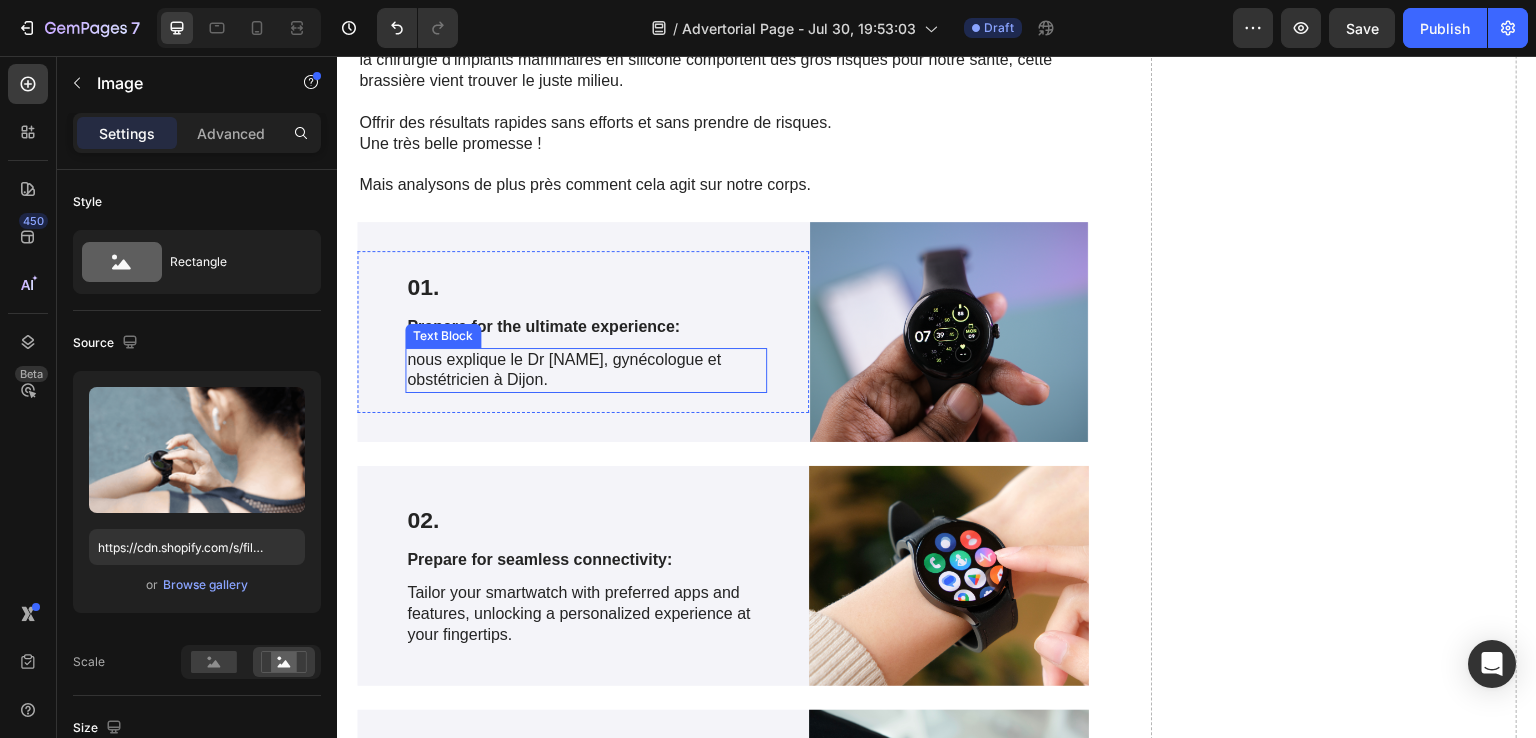 click on "nous explique le Dr [NAME], gynécologue et obstétricien à Dijon." at bounding box center [586, 371] 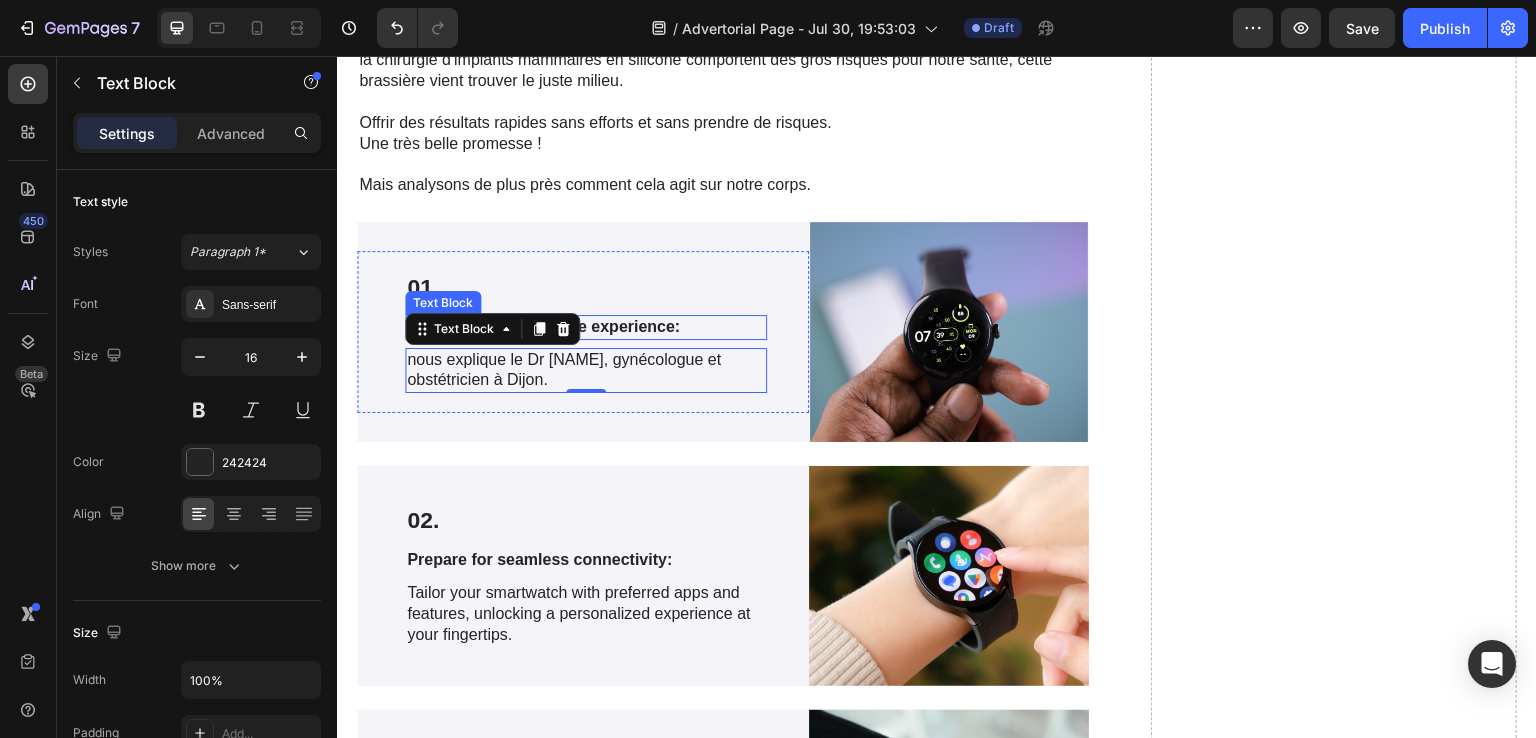 click on "Prepare for the ultimate experience:" at bounding box center (586, 327) 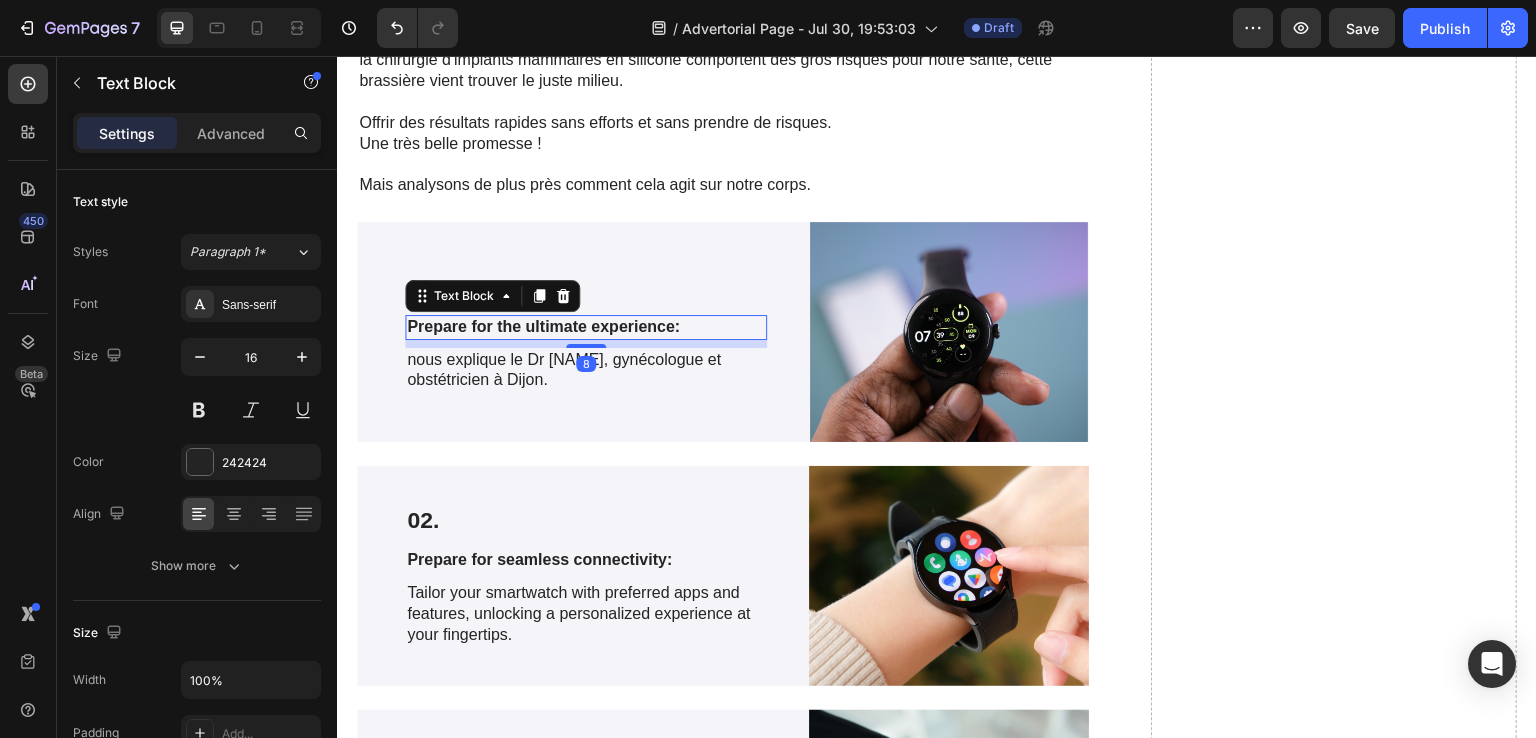 click on "Prepare for the ultimate experience:" at bounding box center [586, 327] 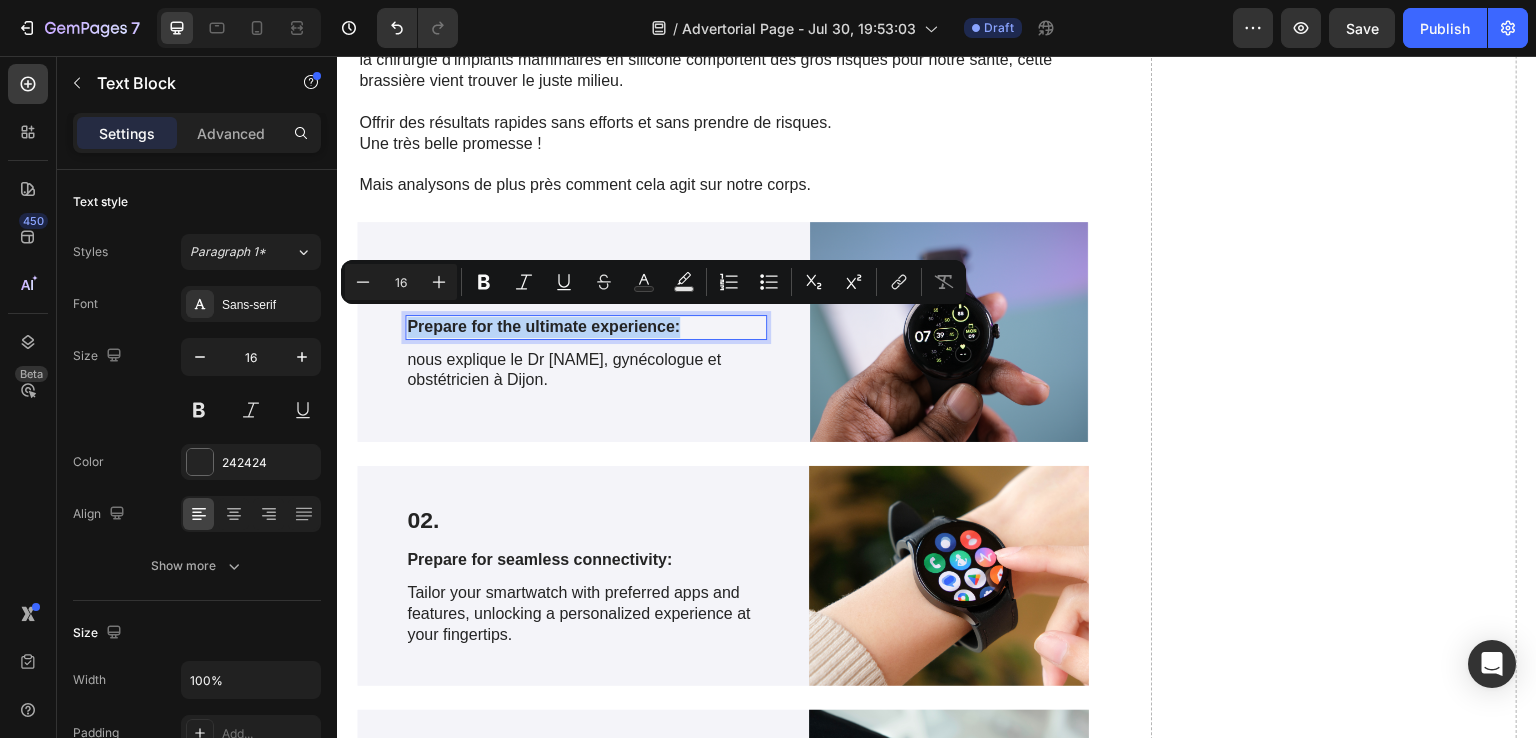 drag, startPoint x: 689, startPoint y: 321, endPoint x: 408, endPoint y: 324, distance: 281.01602 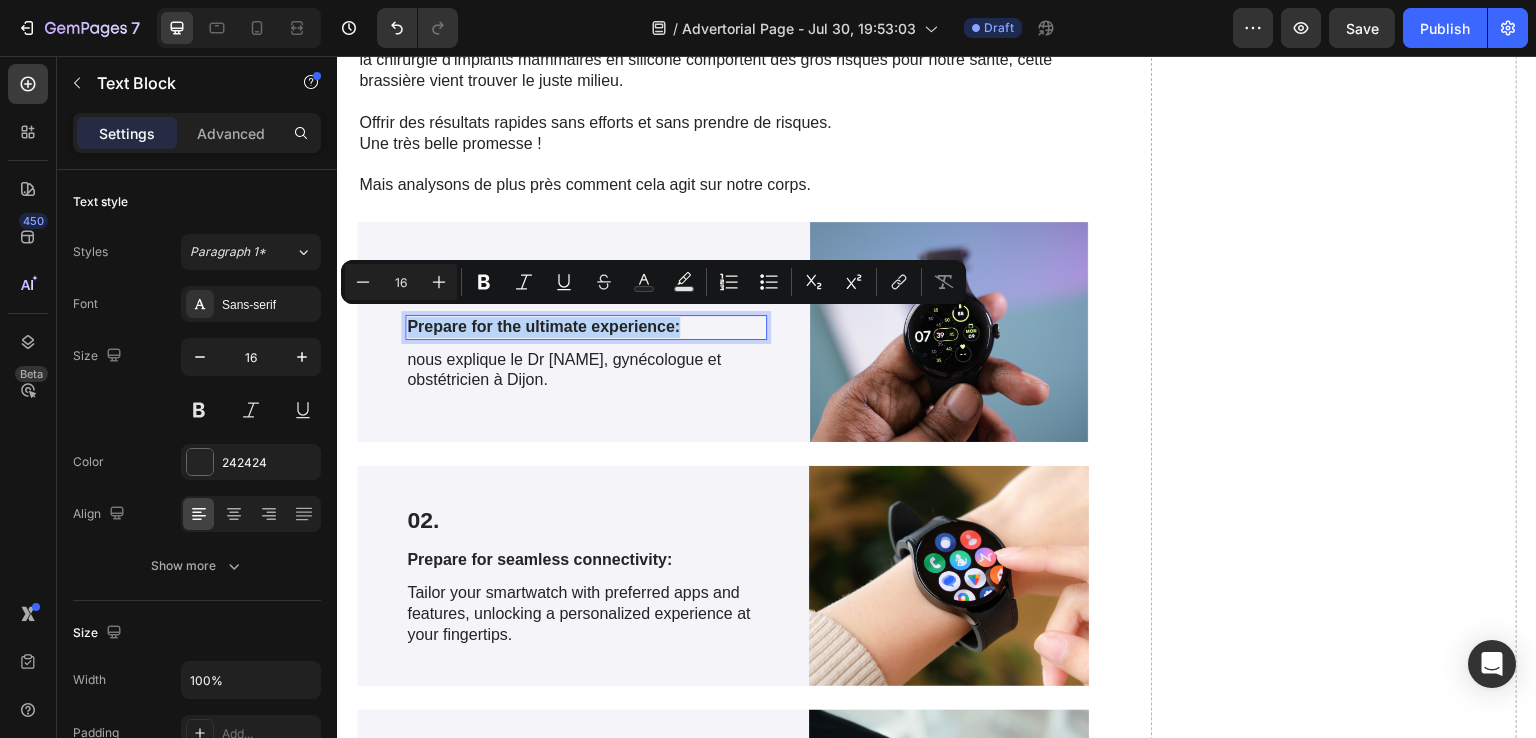click on "Prepare for the ultimate experience:" at bounding box center (586, 327) 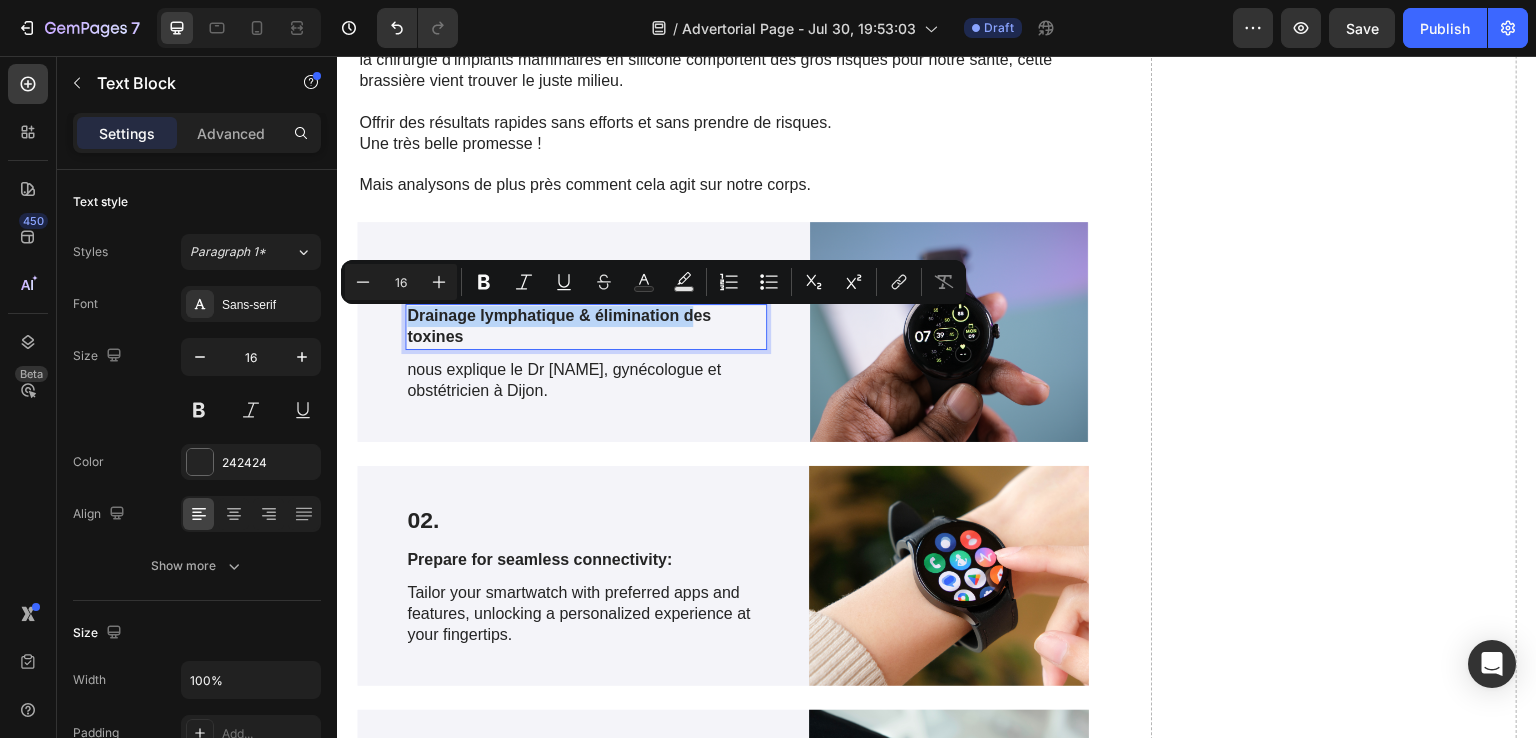 scroll, scrollTop: 3401, scrollLeft: 0, axis: vertical 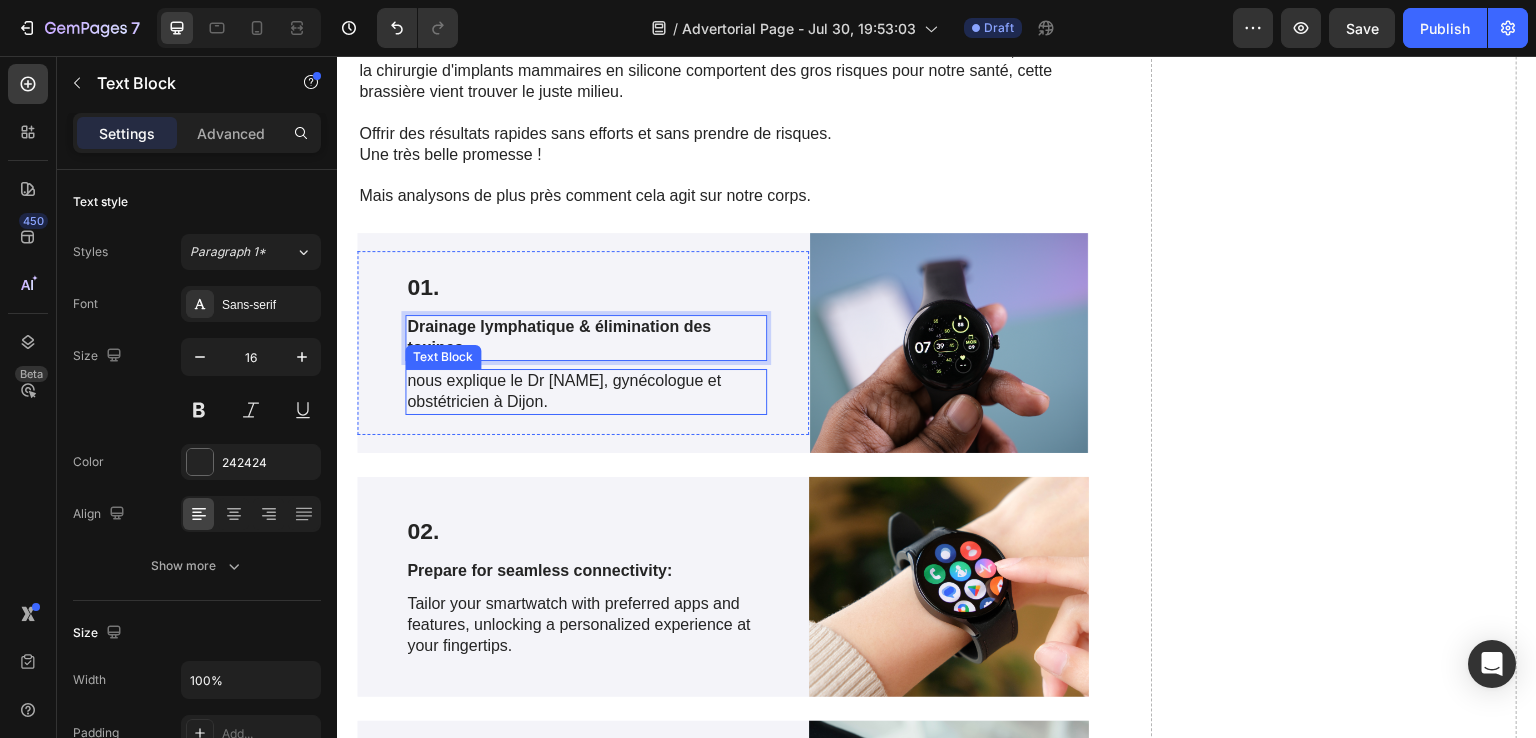 click on "nous explique le Dr [NAME], gynécologue et obstétricien à Dijon." at bounding box center (586, 392) 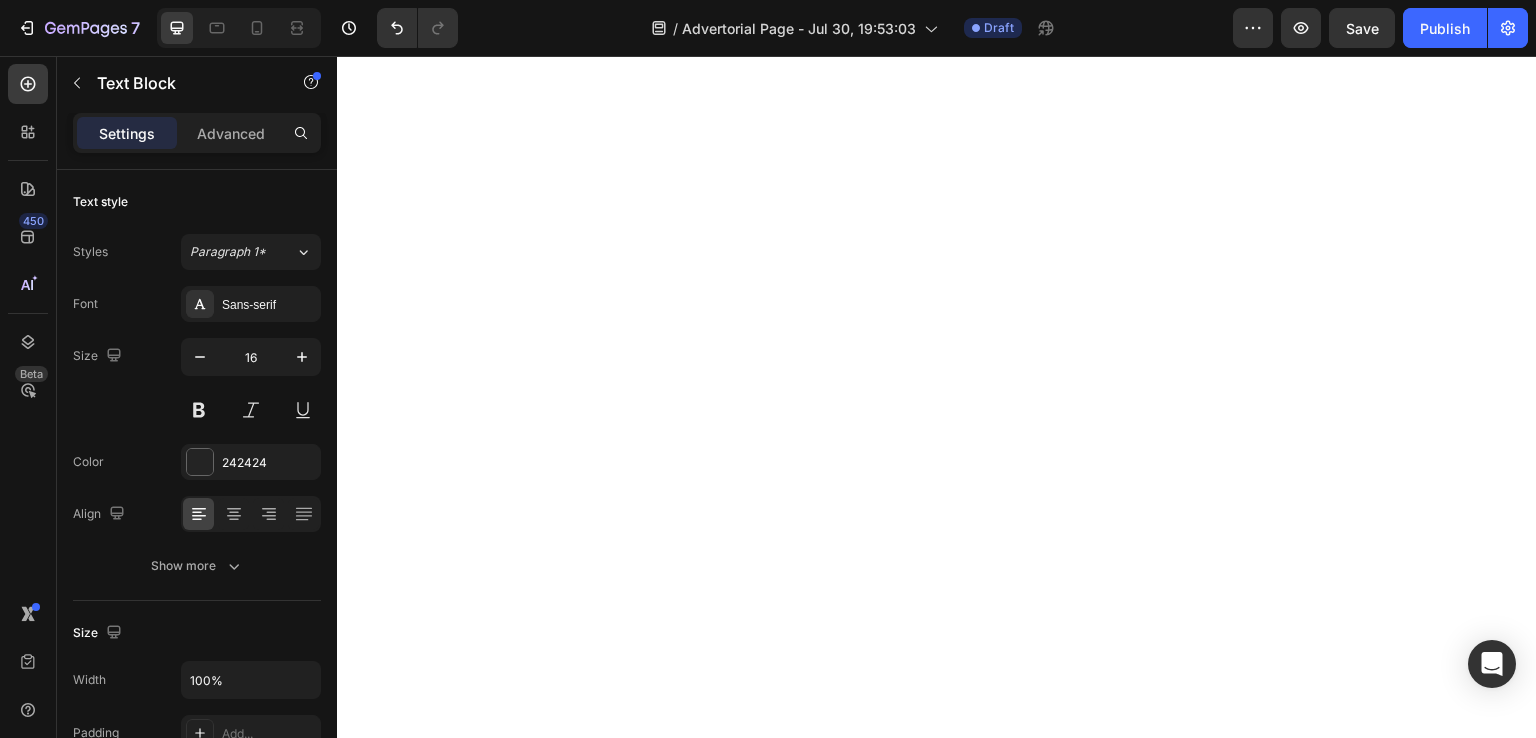 scroll, scrollTop: 0, scrollLeft: 0, axis: both 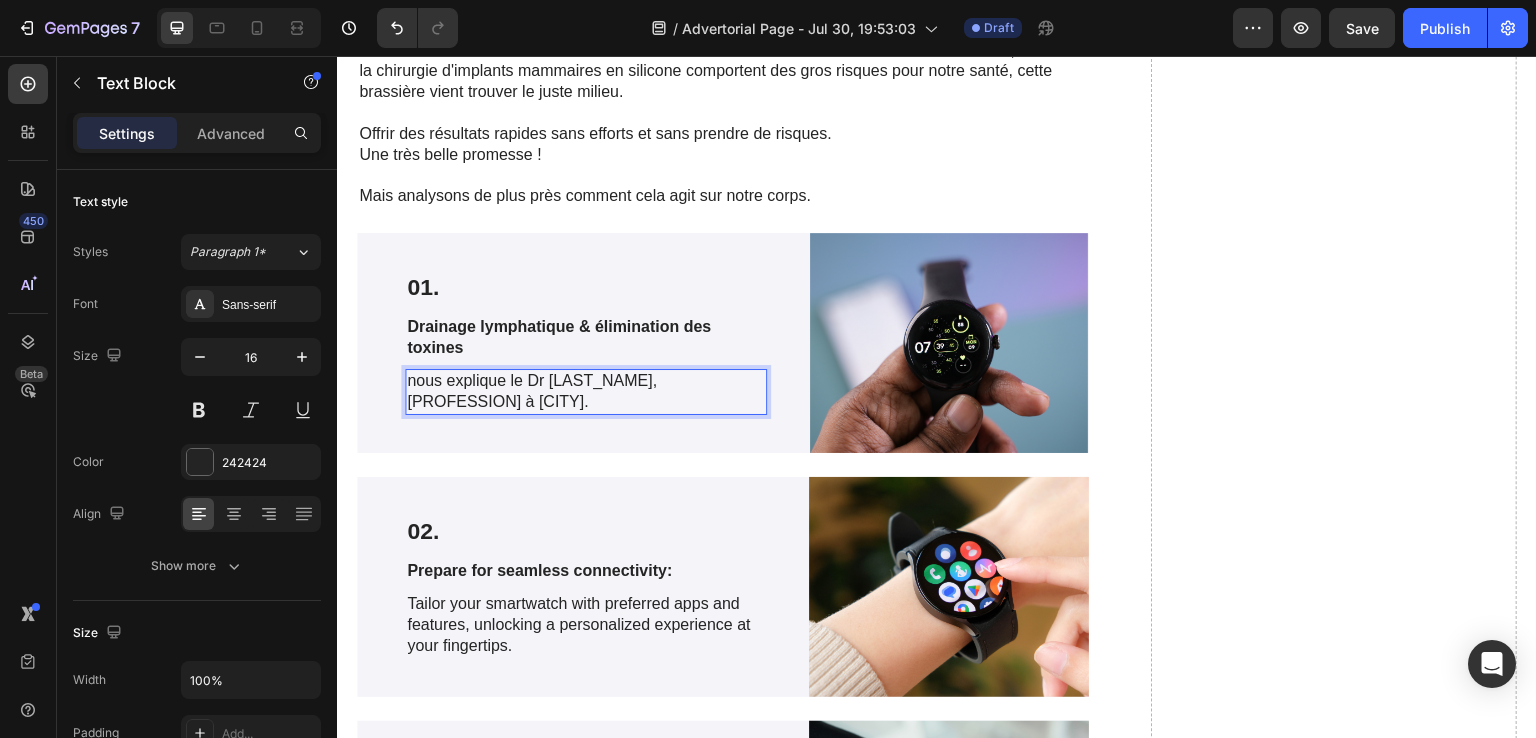 click on "nous explique le Dr [NAME], gynécologue et obstétricien à Dijon." at bounding box center (586, 392) 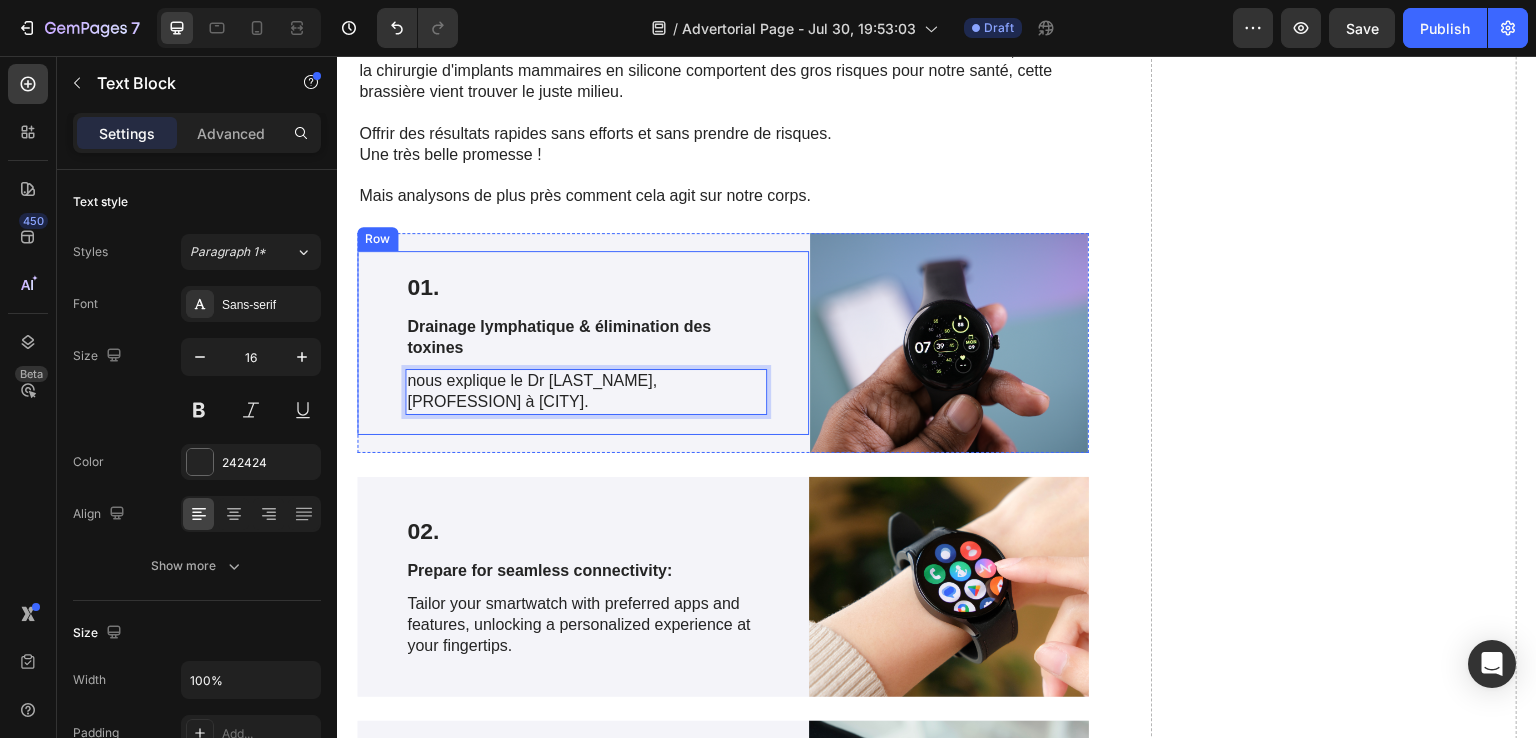 click on "01. Text Block Drainage lymphatique & élimination des toxines Text Block  nous explique le Dr Philippe Mironneau, gynécologue et obstétricien à Dijon. Text Block   0 Row" at bounding box center (583, 342) 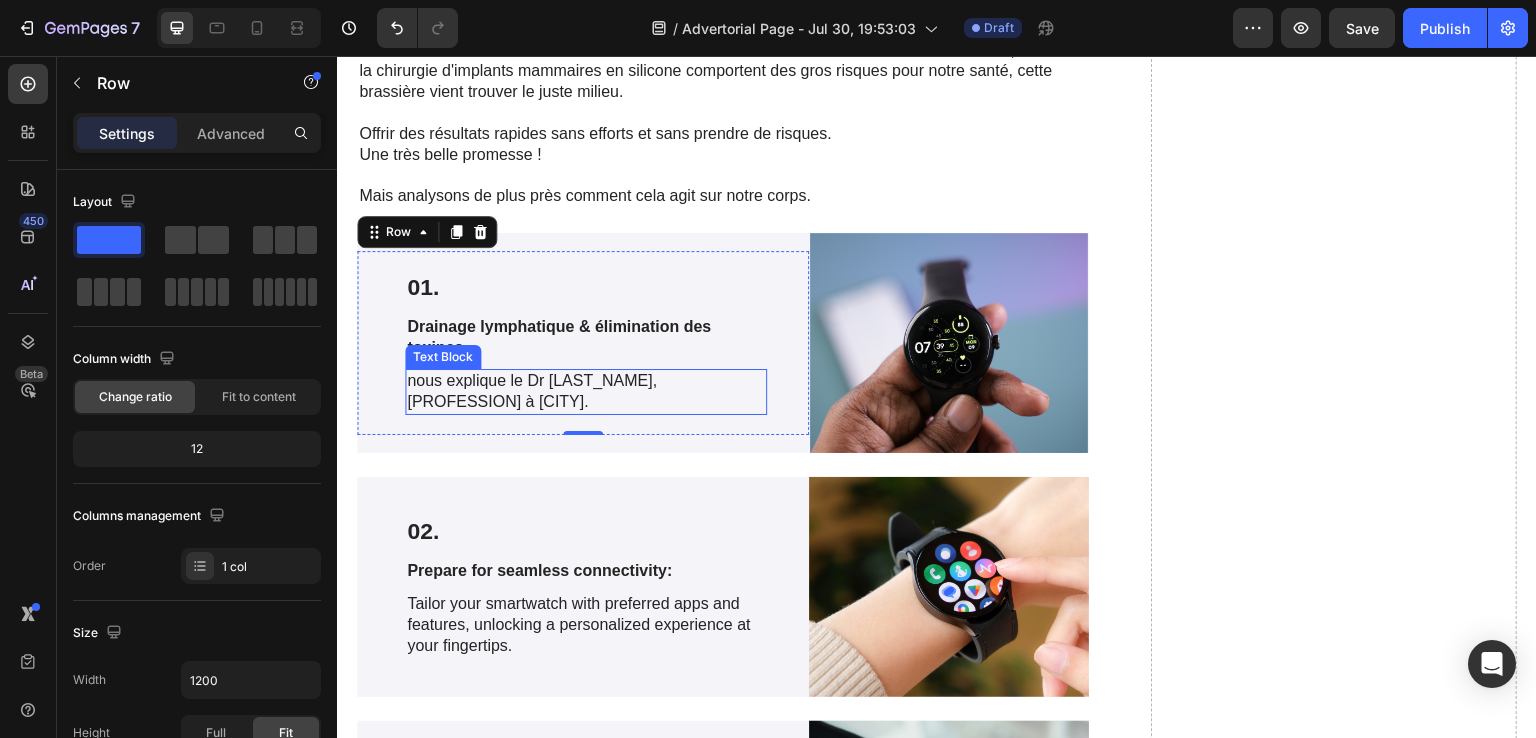 click on "nous explique le Dr [NAME], gynécologue et obstétricien à Dijon." at bounding box center [586, 392] 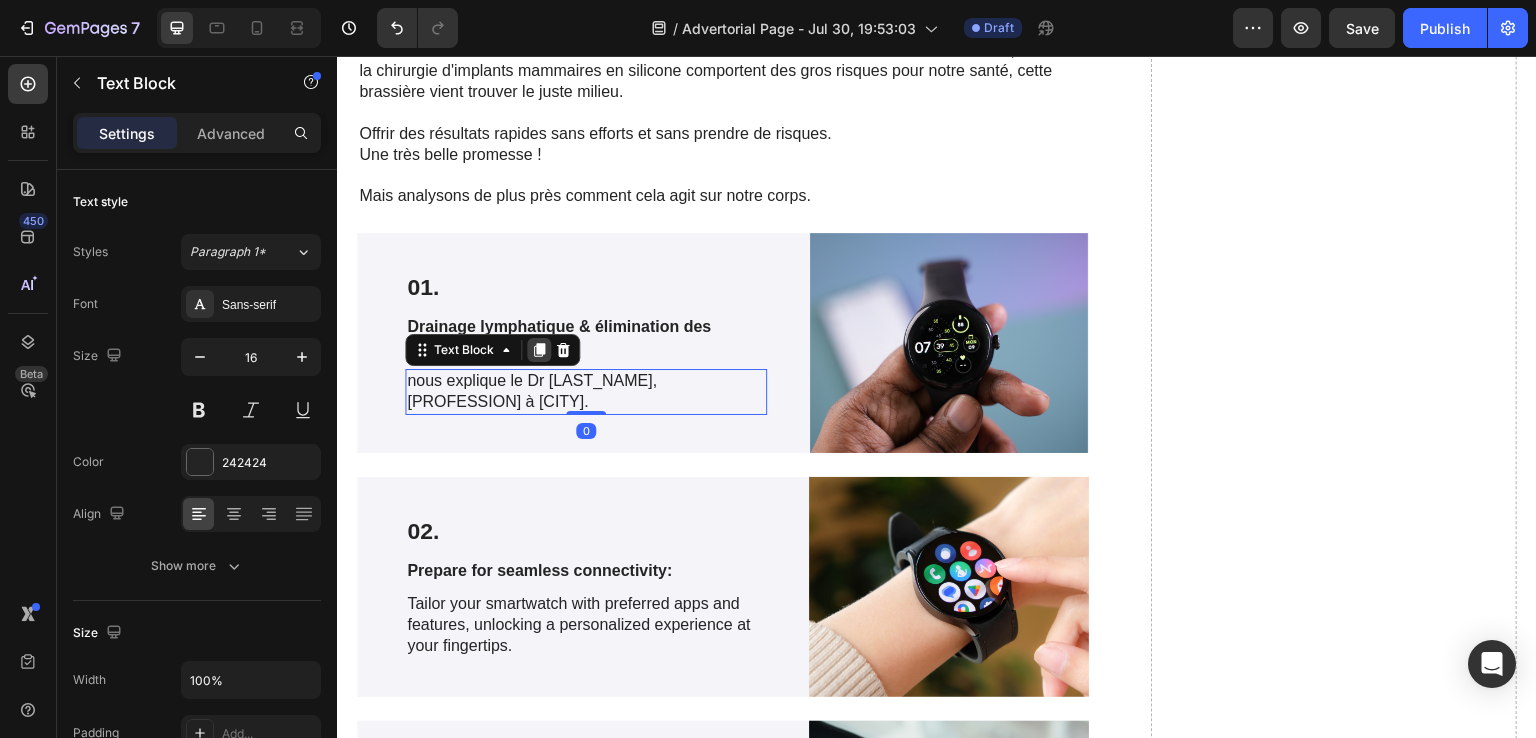 click 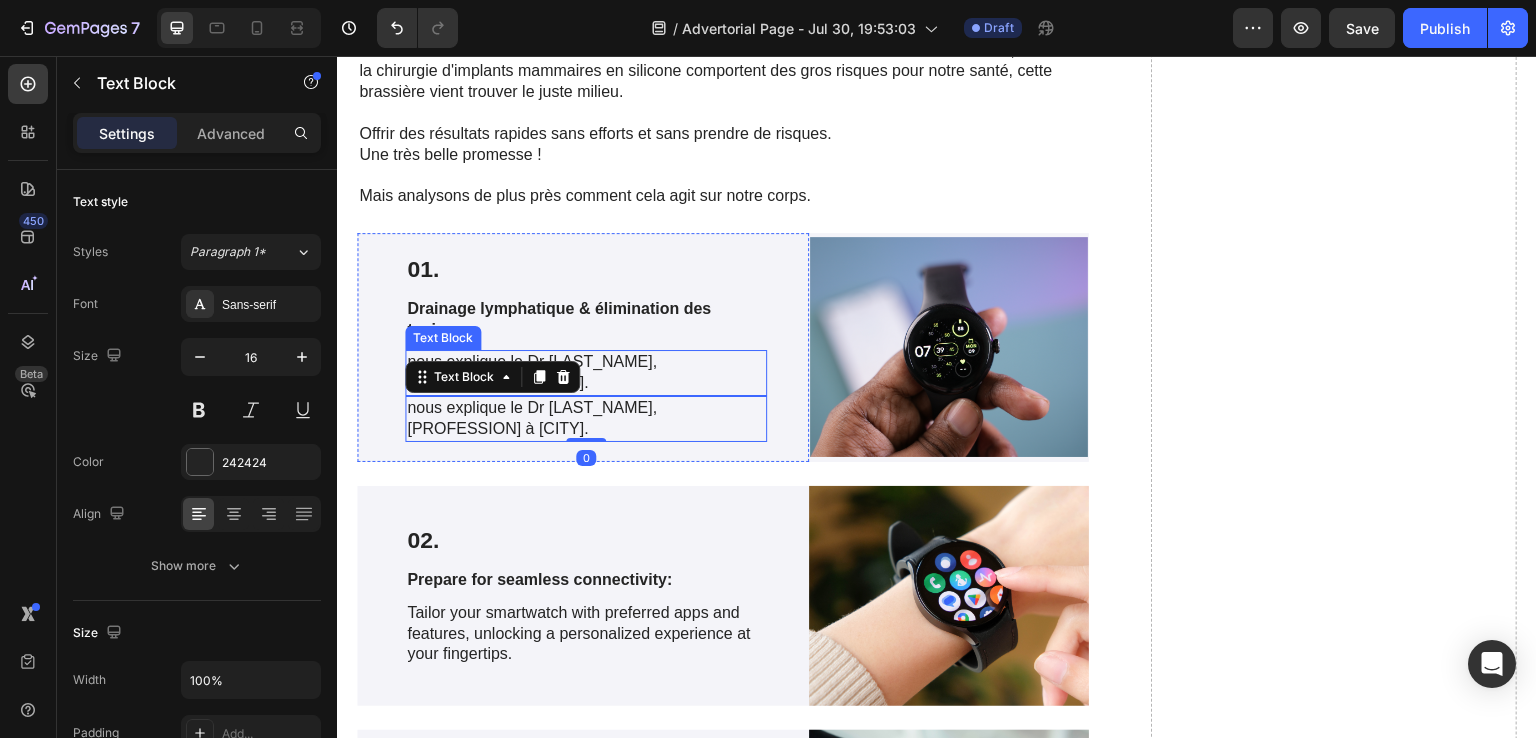 click on "nous explique le Dr [NAME], gynécologue et obstétricien à Dijon." at bounding box center (586, 373) 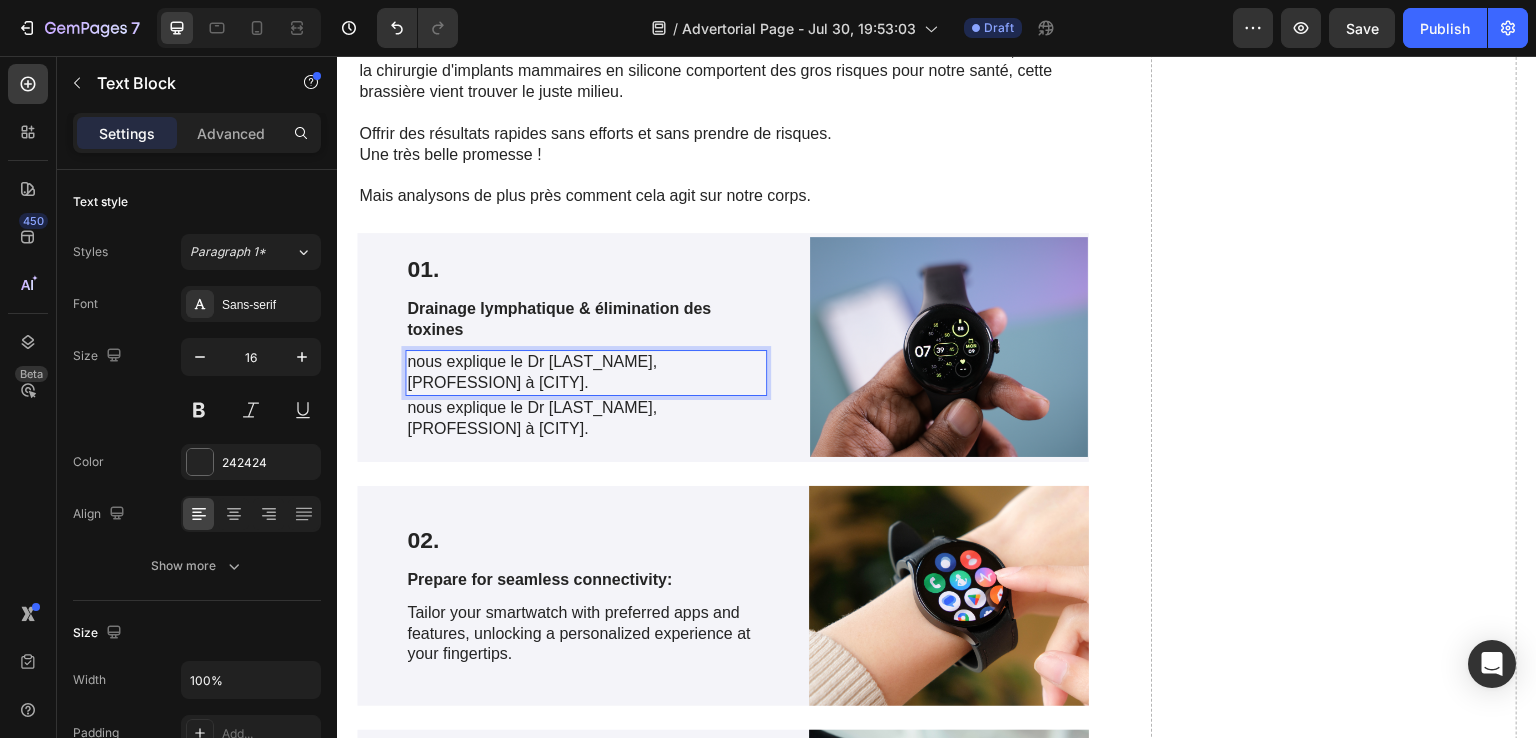 drag, startPoint x: 672, startPoint y: 379, endPoint x: 408, endPoint y: 355, distance: 265.08865 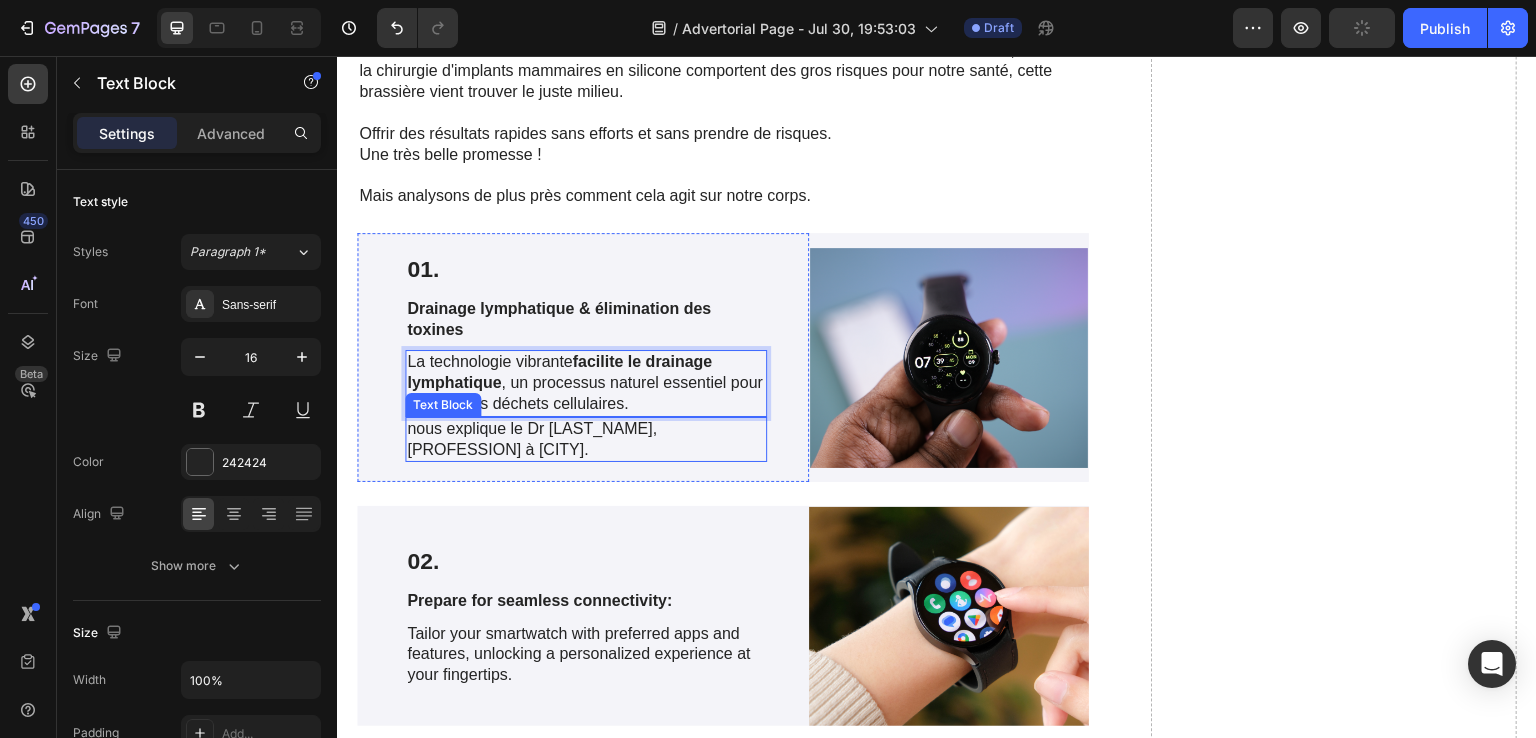 click on "nous explique le Dr [NAME], gynécologue et obstétricien à Dijon." at bounding box center [586, 440] 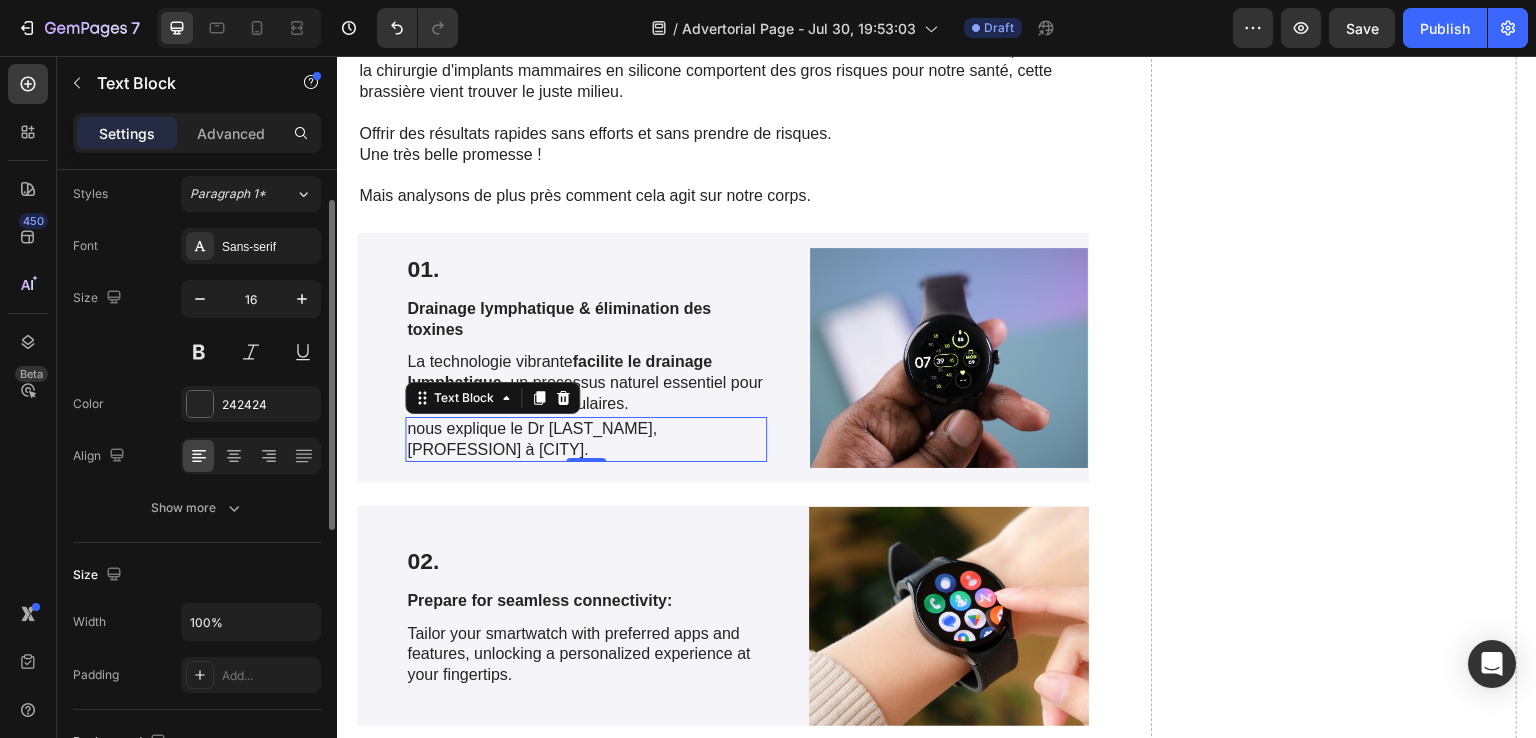 scroll, scrollTop: 0, scrollLeft: 0, axis: both 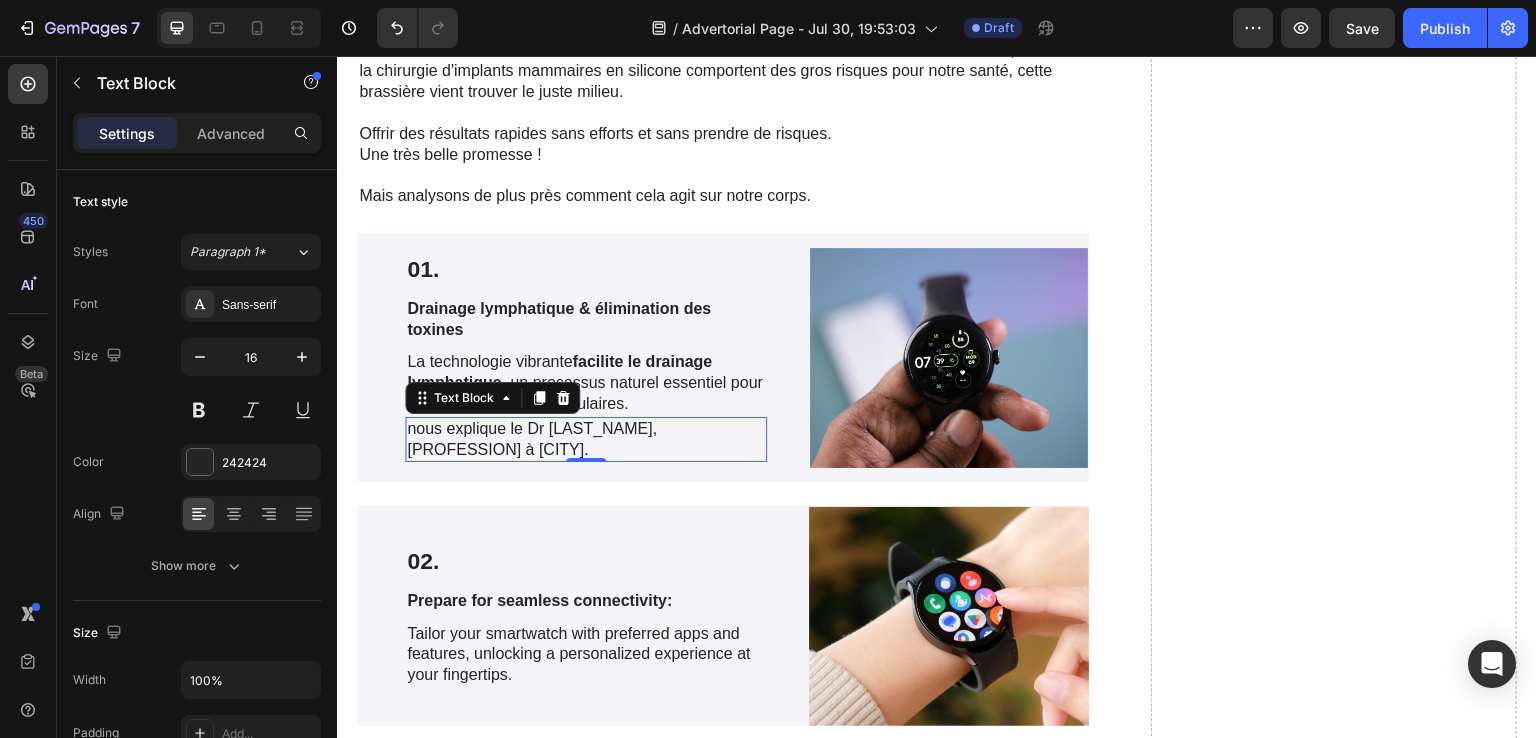 click on "nous explique le Dr [NAME], gynécologue et obstétricien à Dijon." at bounding box center (586, 440) 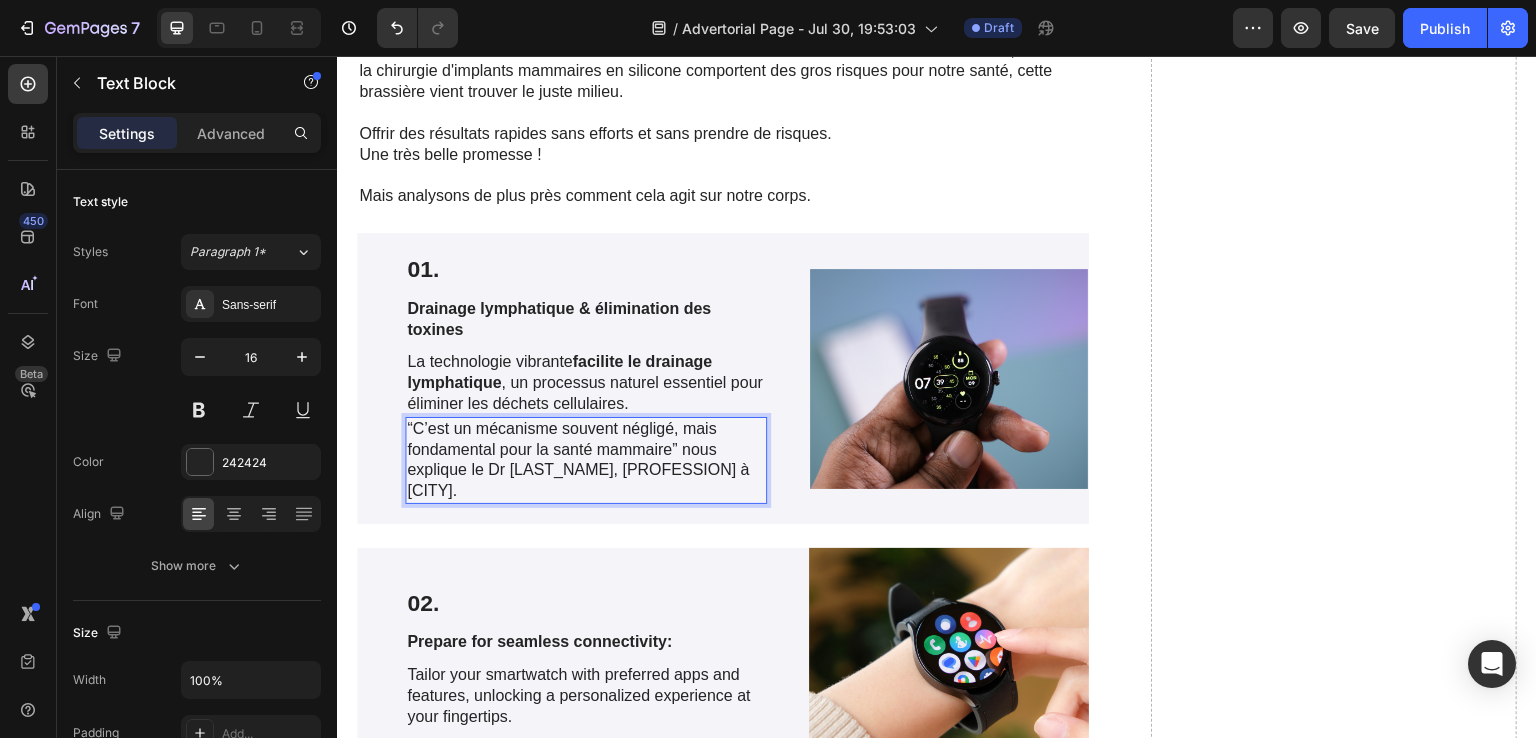 click on "“C’est un mécanisme souvent négligé, mais fondamental pour la santé mammaire” nous explique le Dr Philippe Mironneau, gynécologue et obstétricien à Dijon." at bounding box center (586, 460) 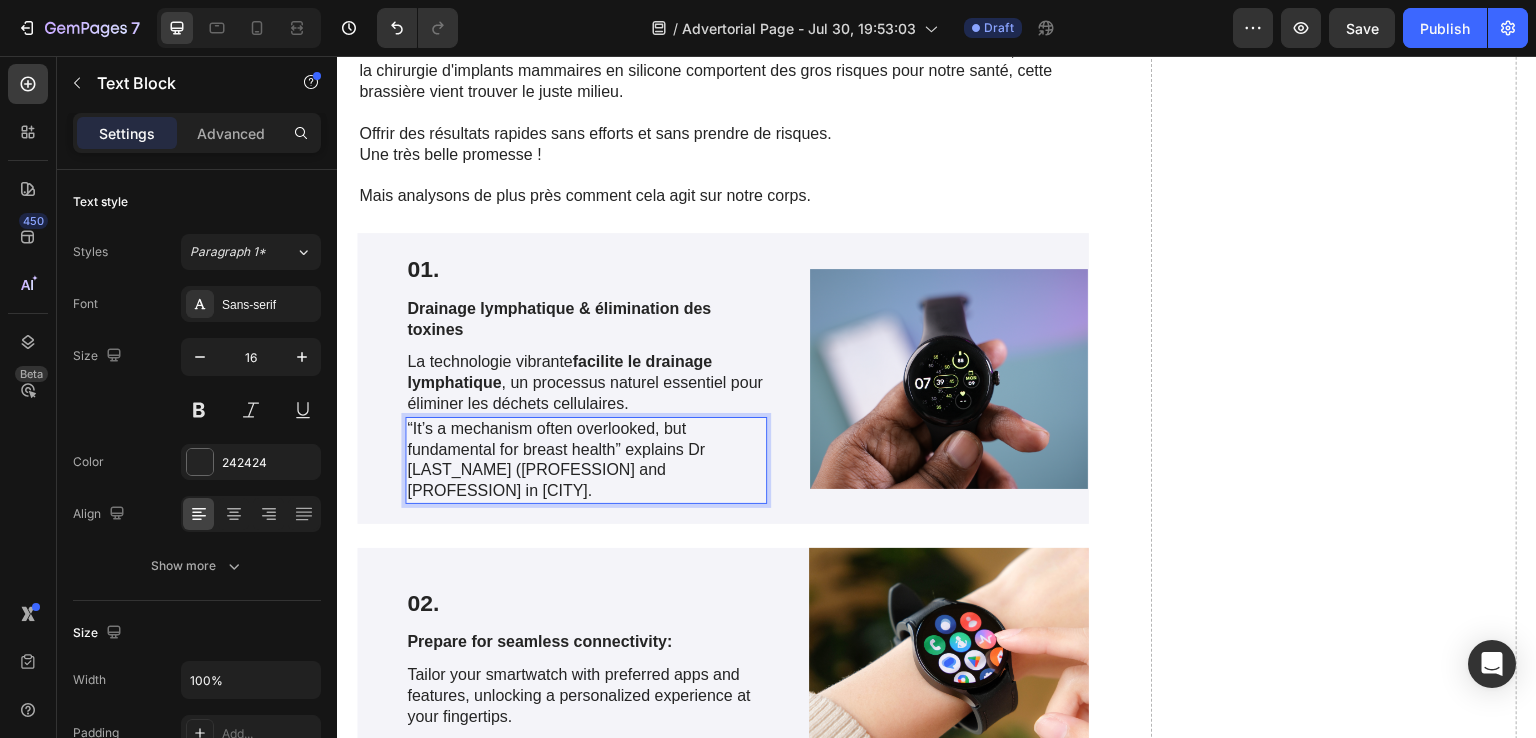 click on "“C’est un mécanisme souvent négligé, mais fondamental pour la santé mammaire” nous explique le Dr Philippe Mironneau (gynécologue et obstétricien à Dijon." at bounding box center (586, 460) 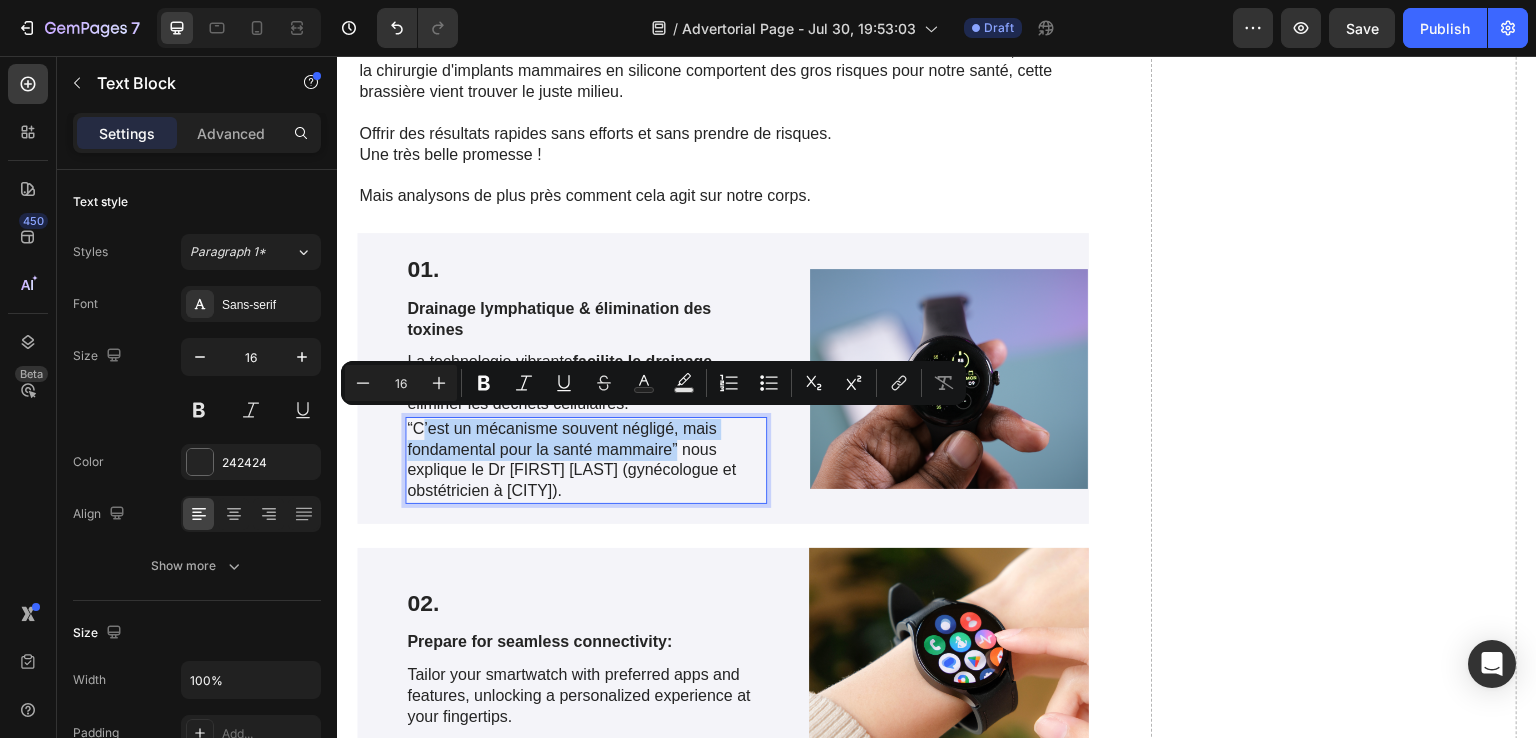 drag, startPoint x: 418, startPoint y: 422, endPoint x: 672, endPoint y: 441, distance: 254.70964 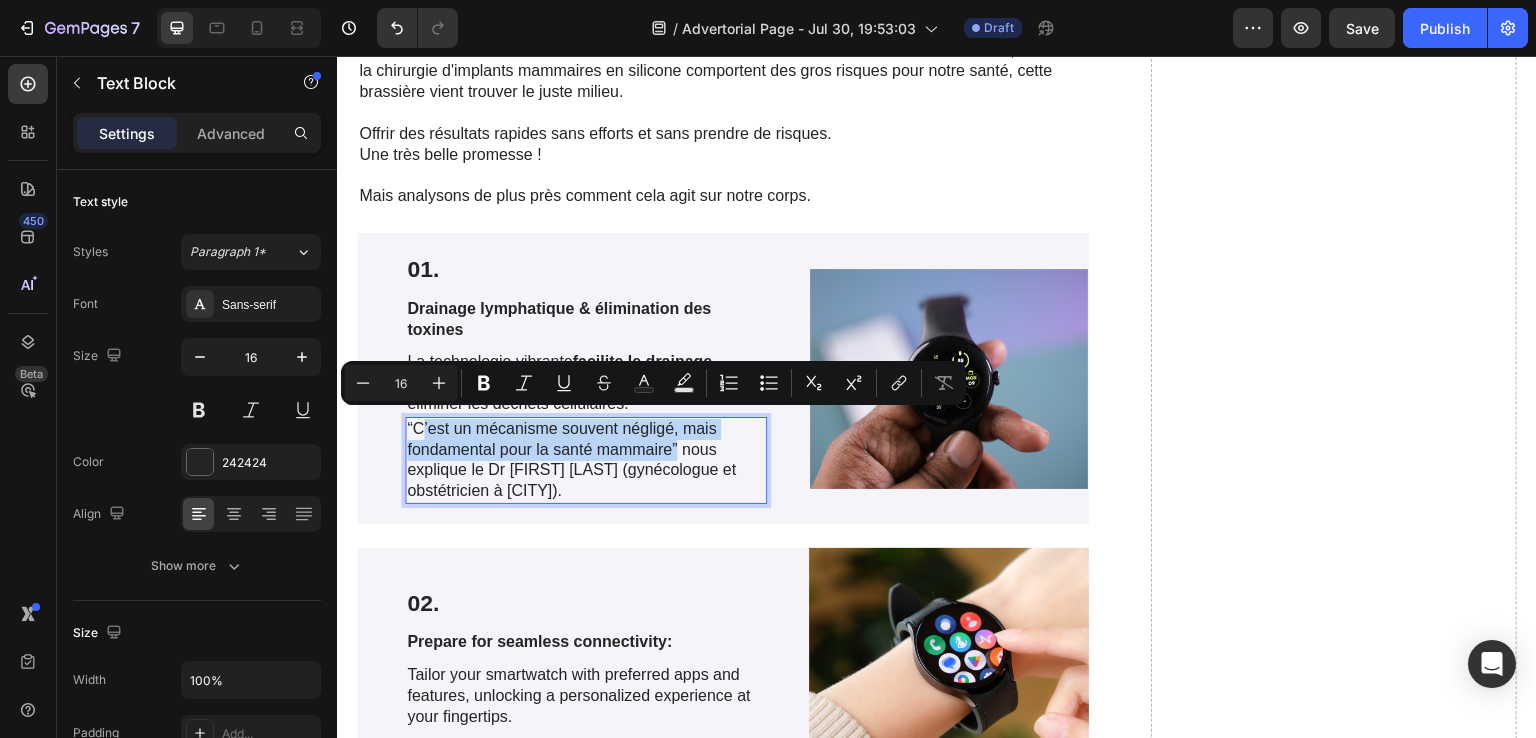 click on "“C’est un mécanisme souvent négligé, mais fondamental pour la santé mammaire” nous explique le Dr Philippe Mironneau (gynécologue et obstétricien à Dijon)." at bounding box center [586, 460] 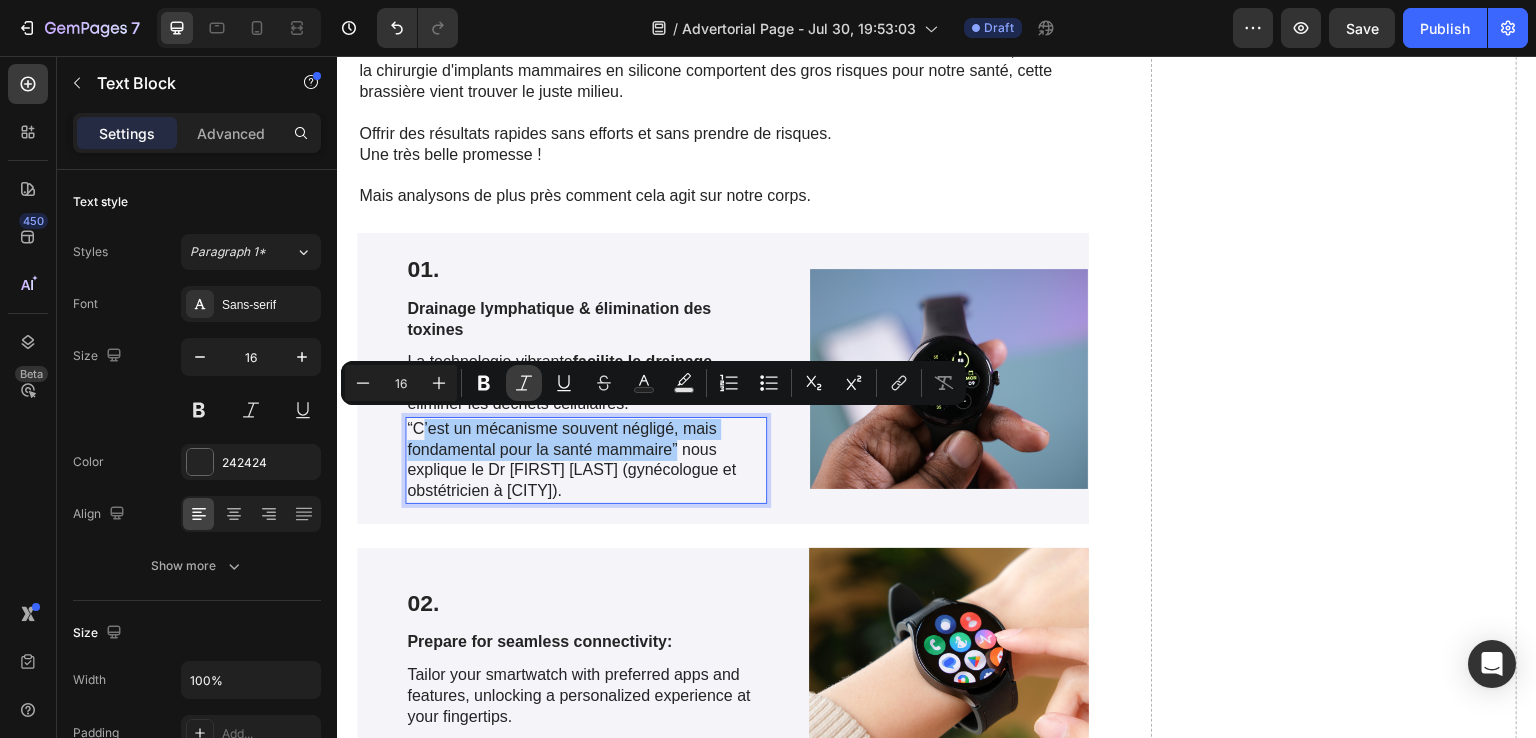 click 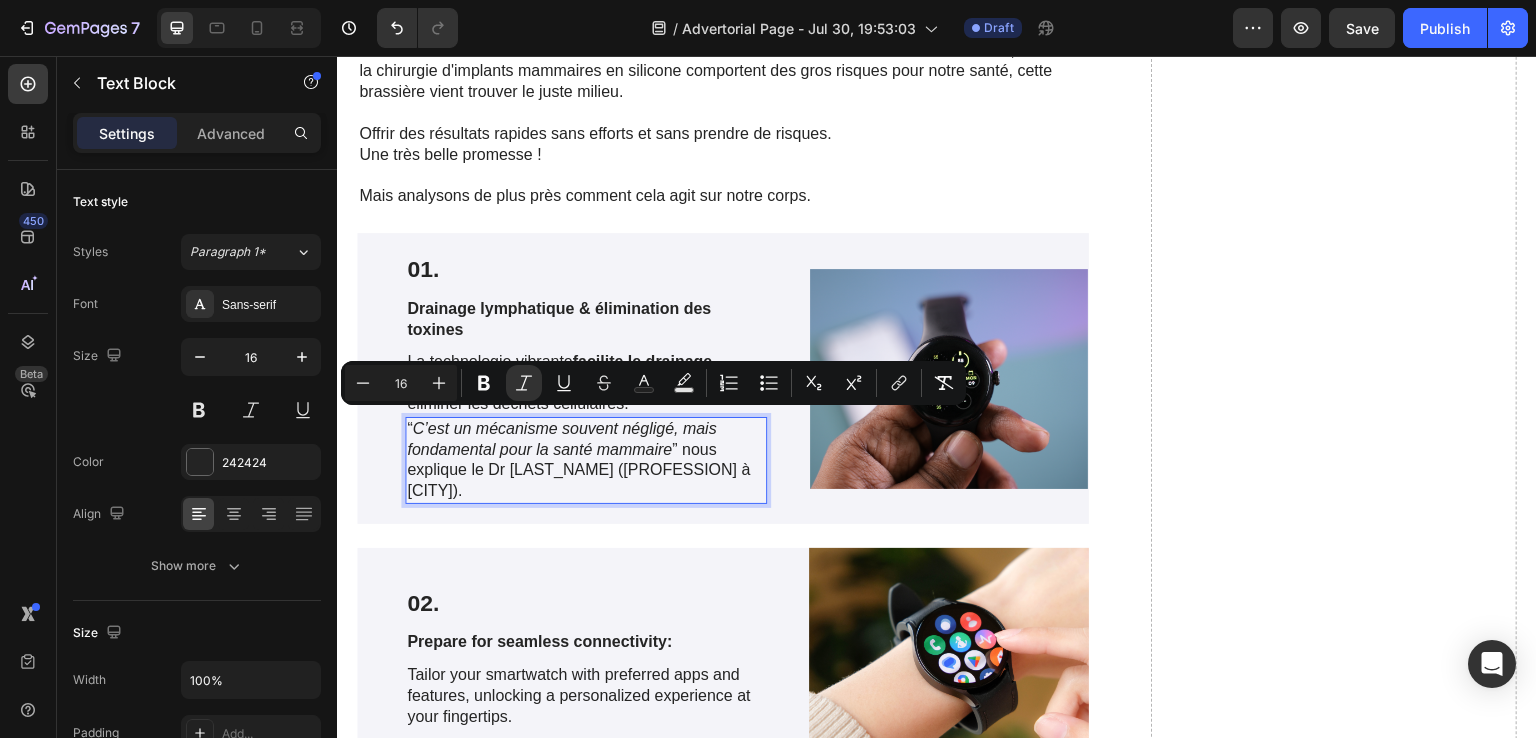 click on "“ C’est un mécanisme souvent négligé, mais fondamental pour la santé mammaire ” nous explique le Dr Philippe Mironneau (gynécologue et obstétricien à Dijon)." at bounding box center [586, 460] 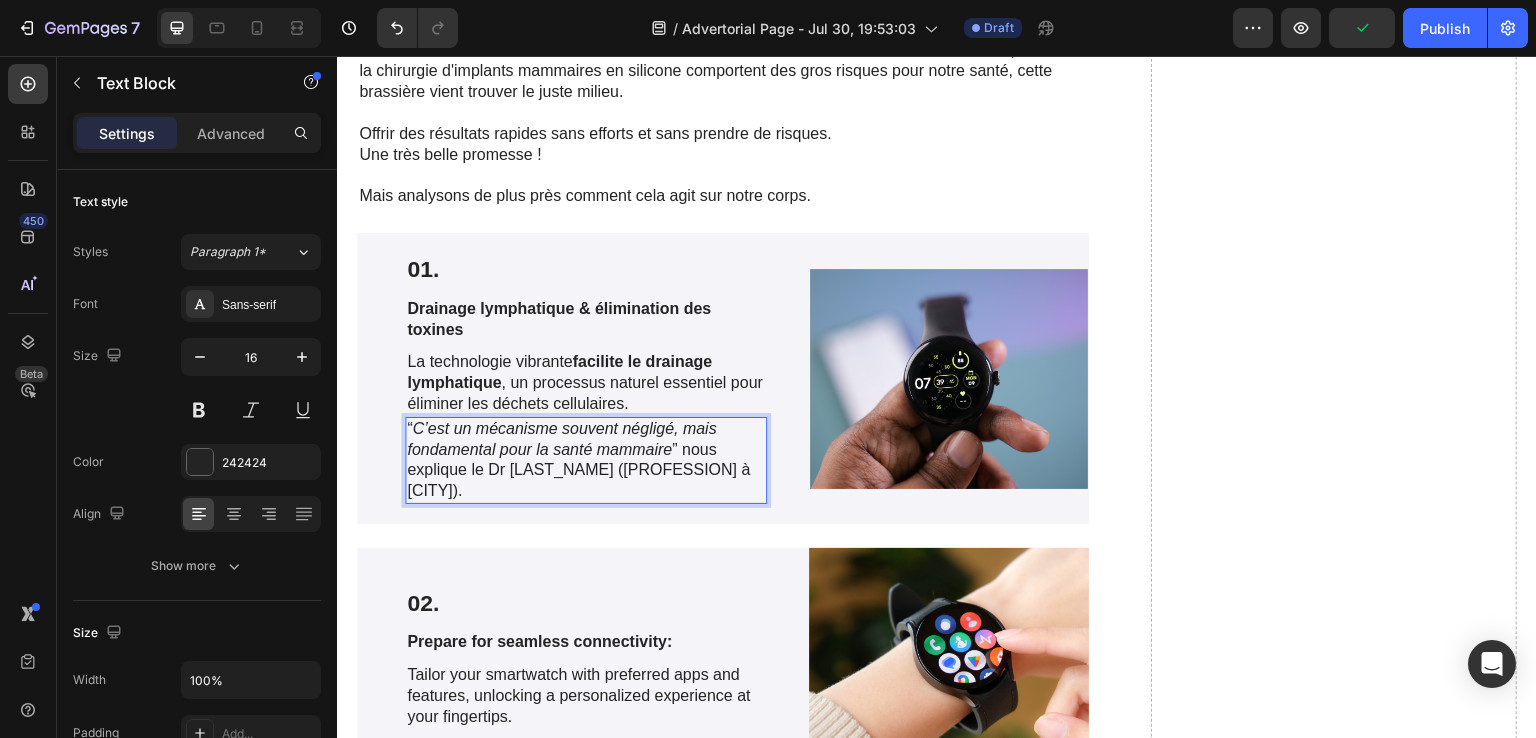 click on "“ C’est un mécanisme souvent négligé, mais fondamental pour la santé mammaire ” nous explique le Dr Philippe Mironneau (gynécologue et obstétricien à Dijon)." at bounding box center [586, 460] 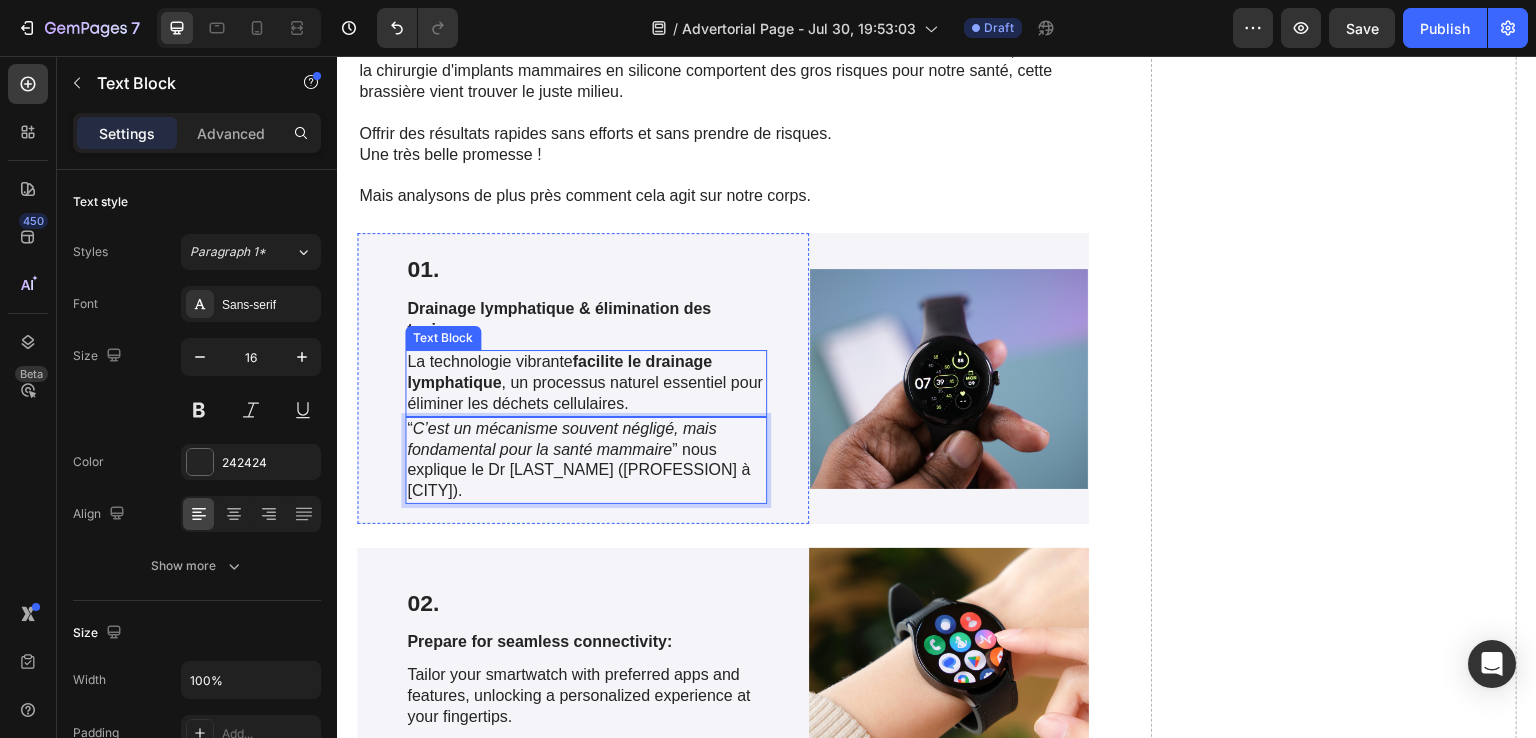 click on "La technologie vibrante  facilite le drainage lymphatique , un processus naturel essentiel pour éliminer les déchets cellulaires." at bounding box center (586, 383) 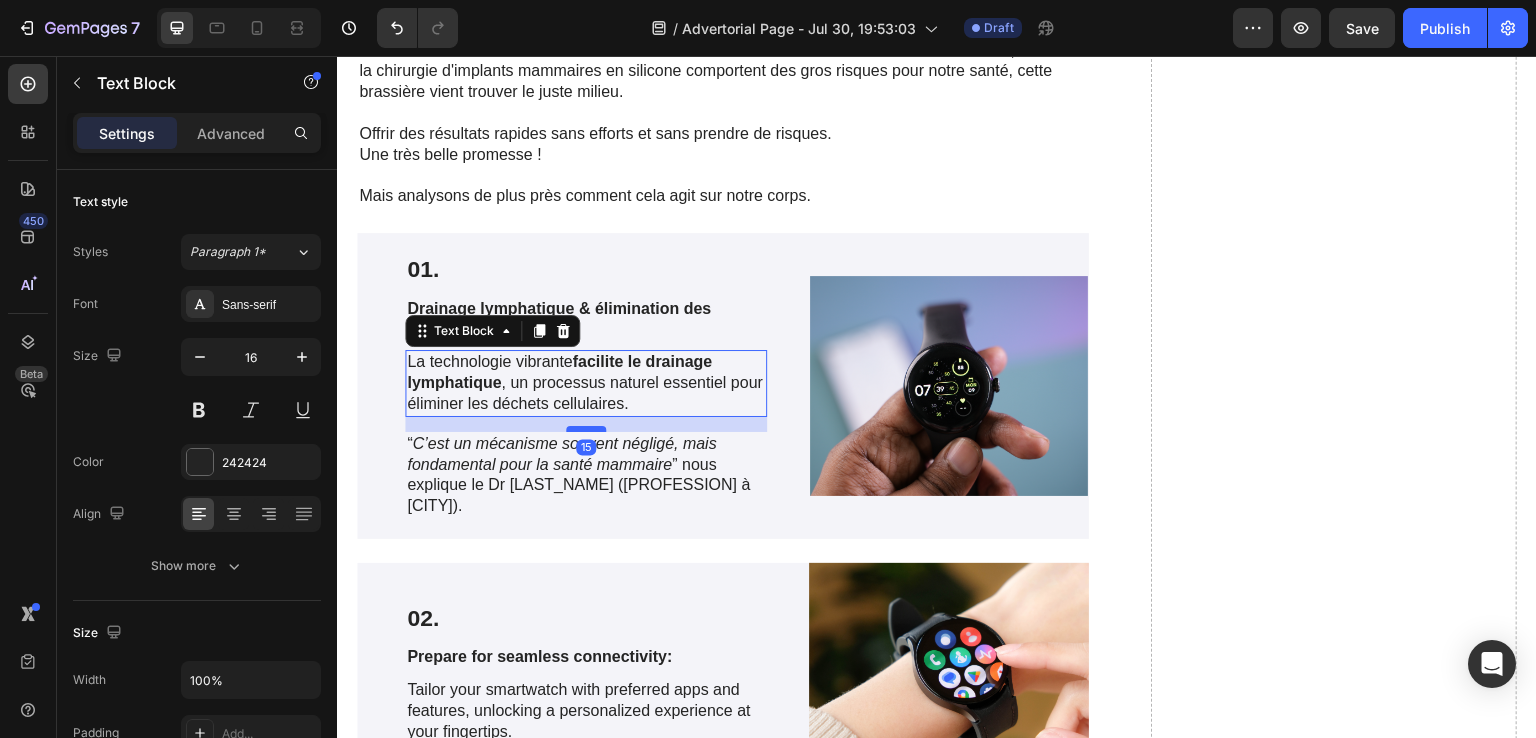 drag, startPoint x: 584, startPoint y: 407, endPoint x: 582, endPoint y: 422, distance: 15.132746 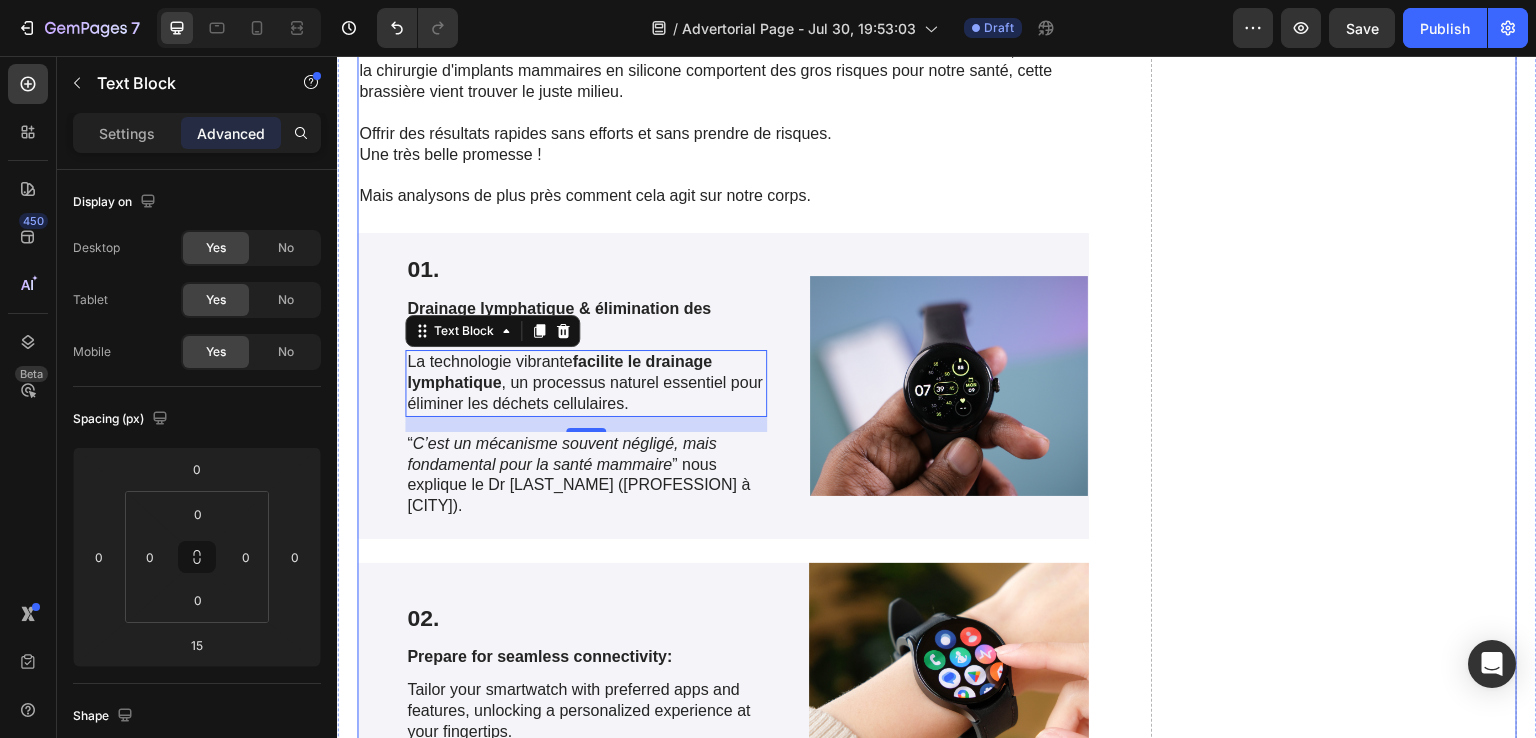 click on "Drop element here" at bounding box center [1334, 1633] 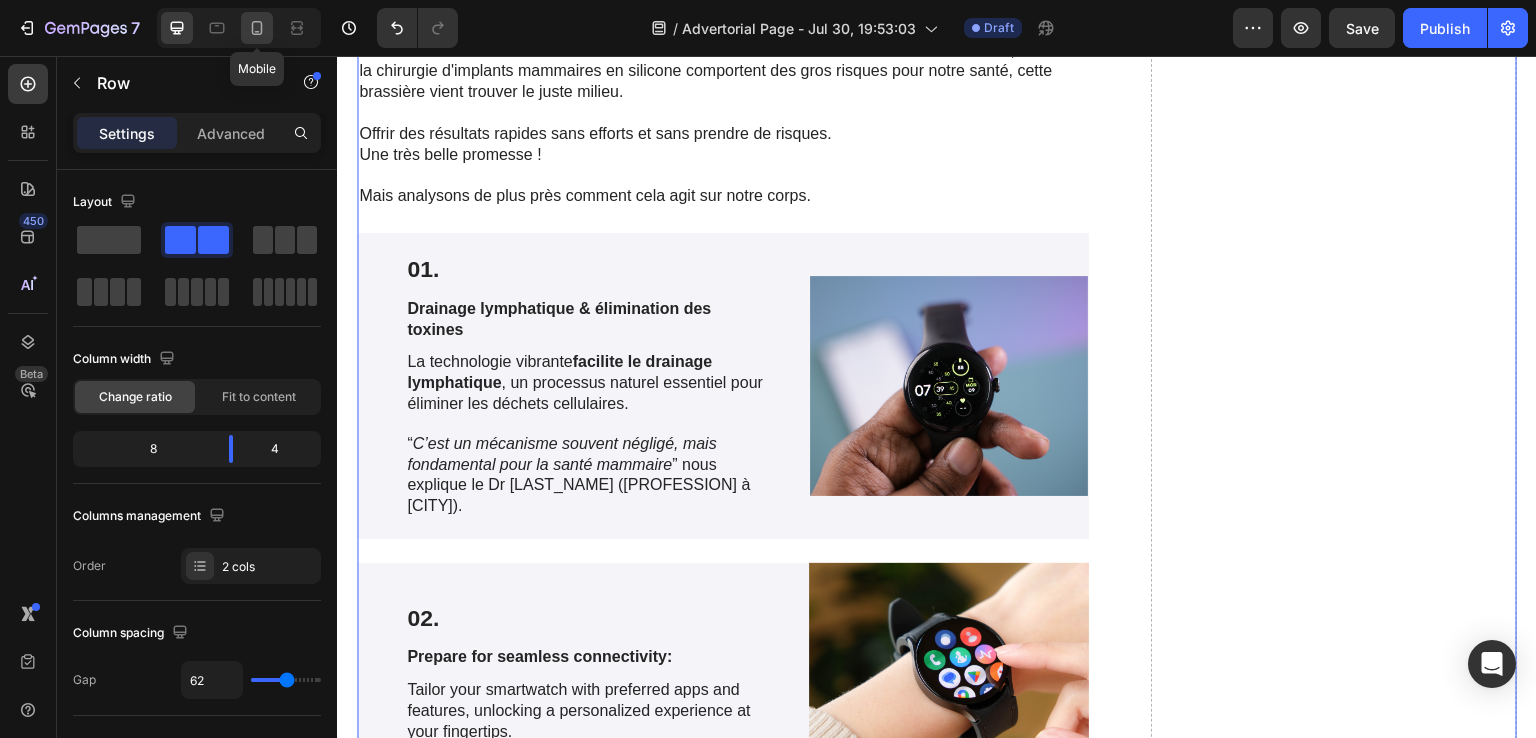 click 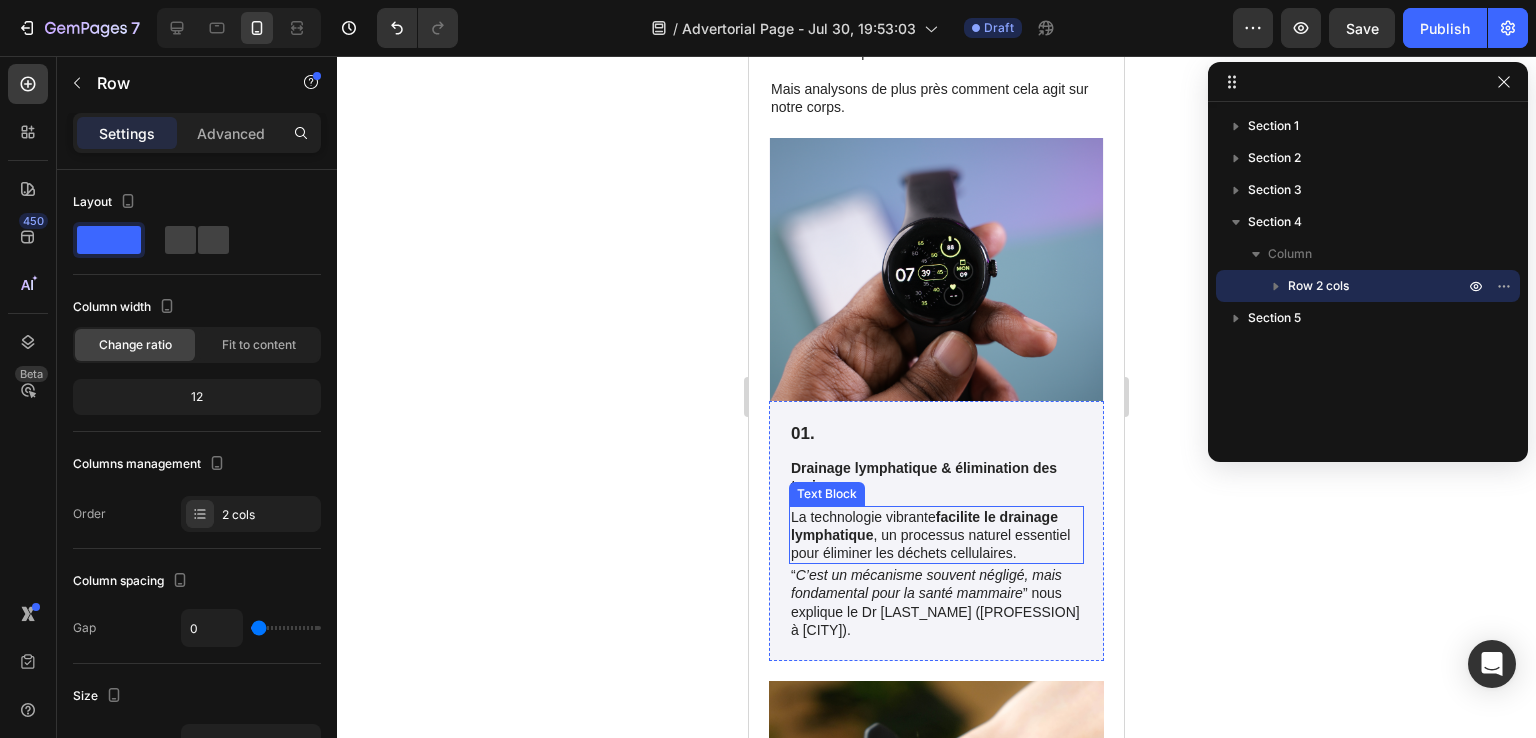 scroll, scrollTop: 4051, scrollLeft: 0, axis: vertical 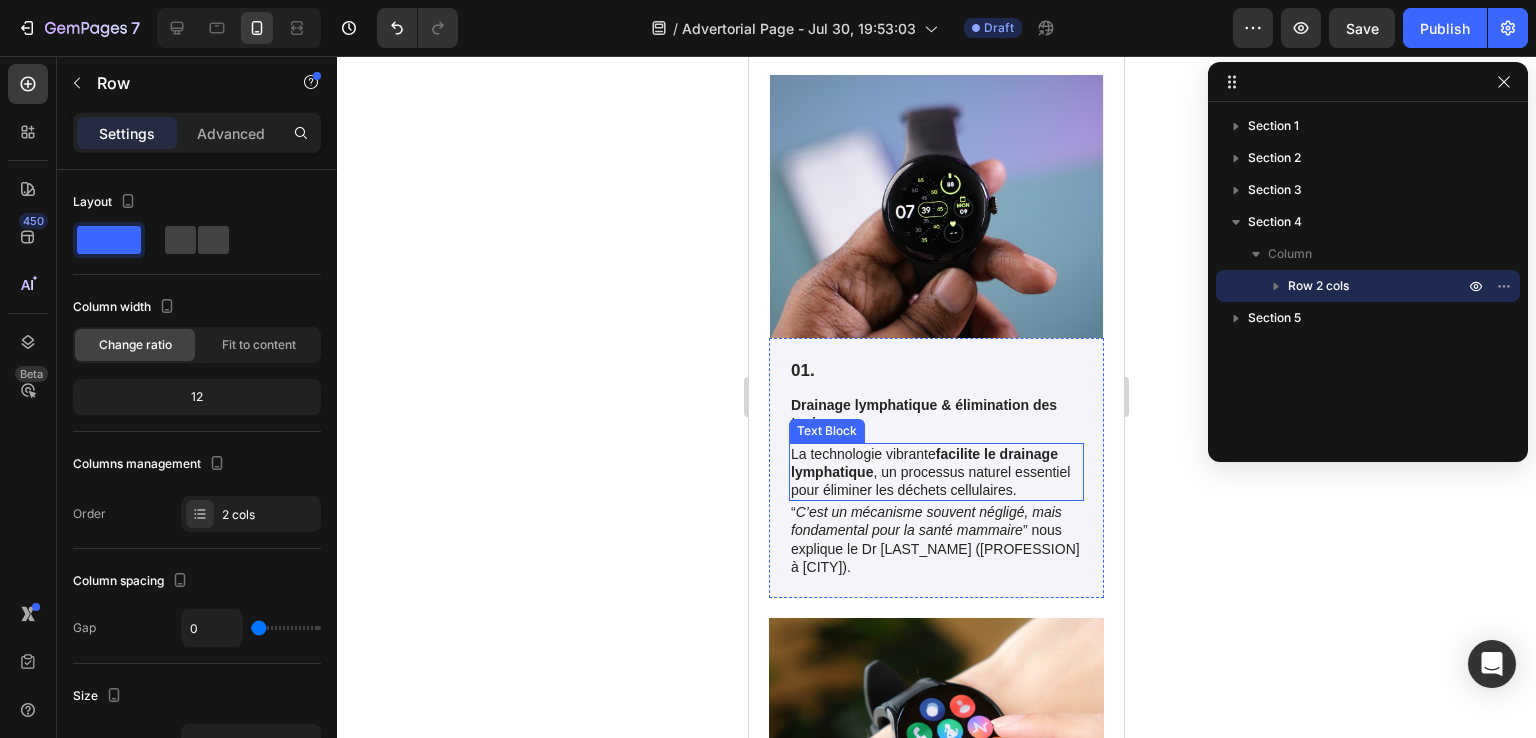 click on "La technologie vibrante  facilite le drainage lymphatique , un processus naturel essentiel pour éliminer les déchets cellulaires." at bounding box center (936, 472) 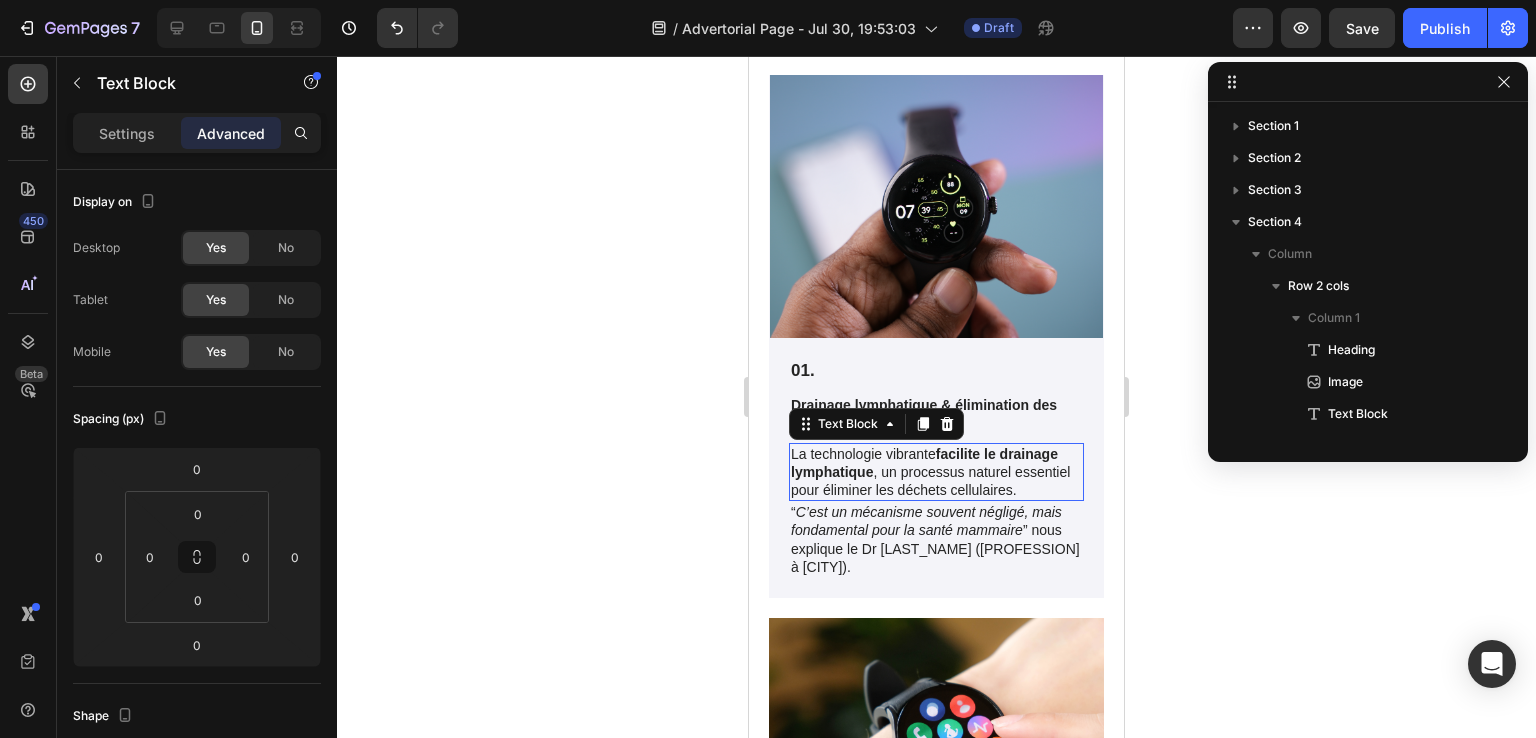 scroll, scrollTop: 410, scrollLeft: 0, axis: vertical 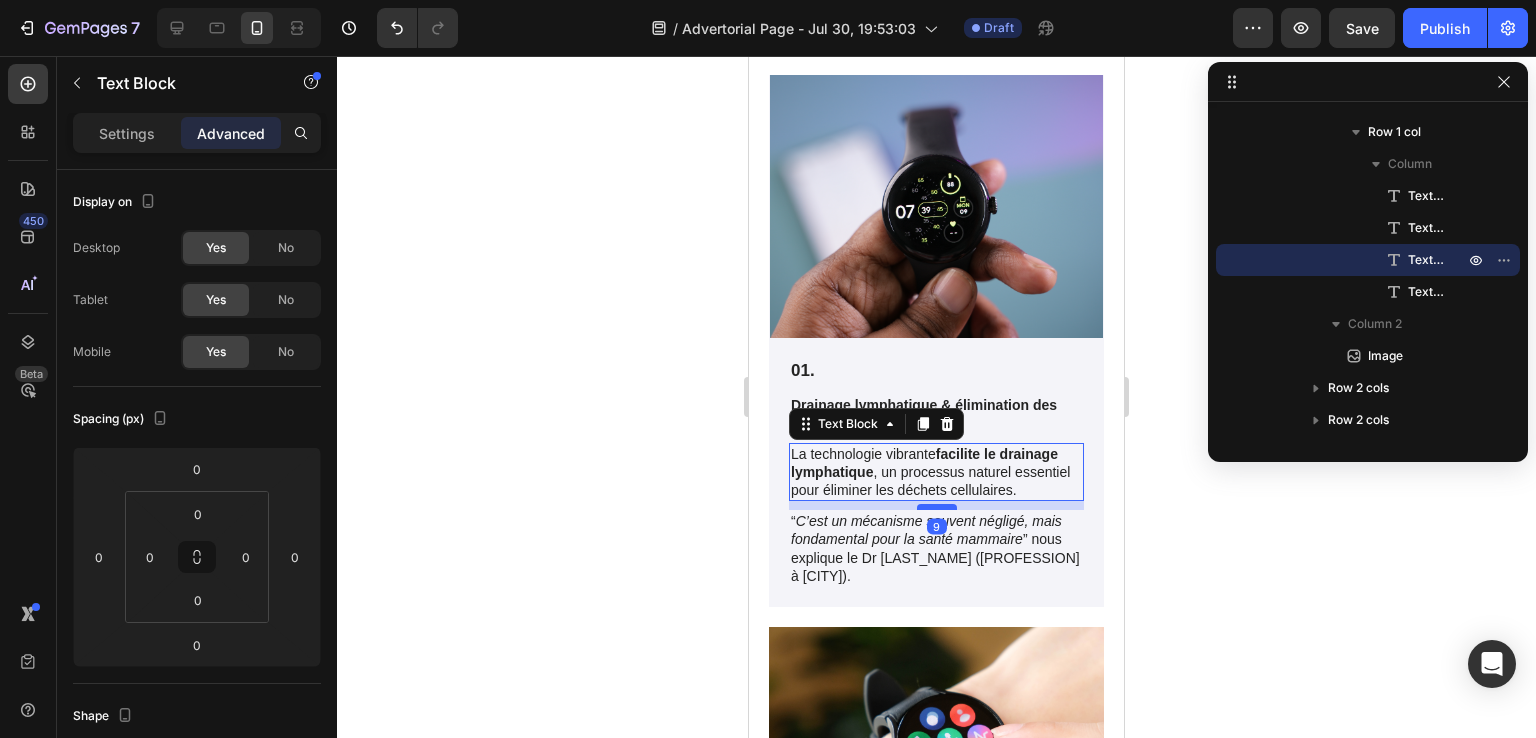 click at bounding box center [937, 507] 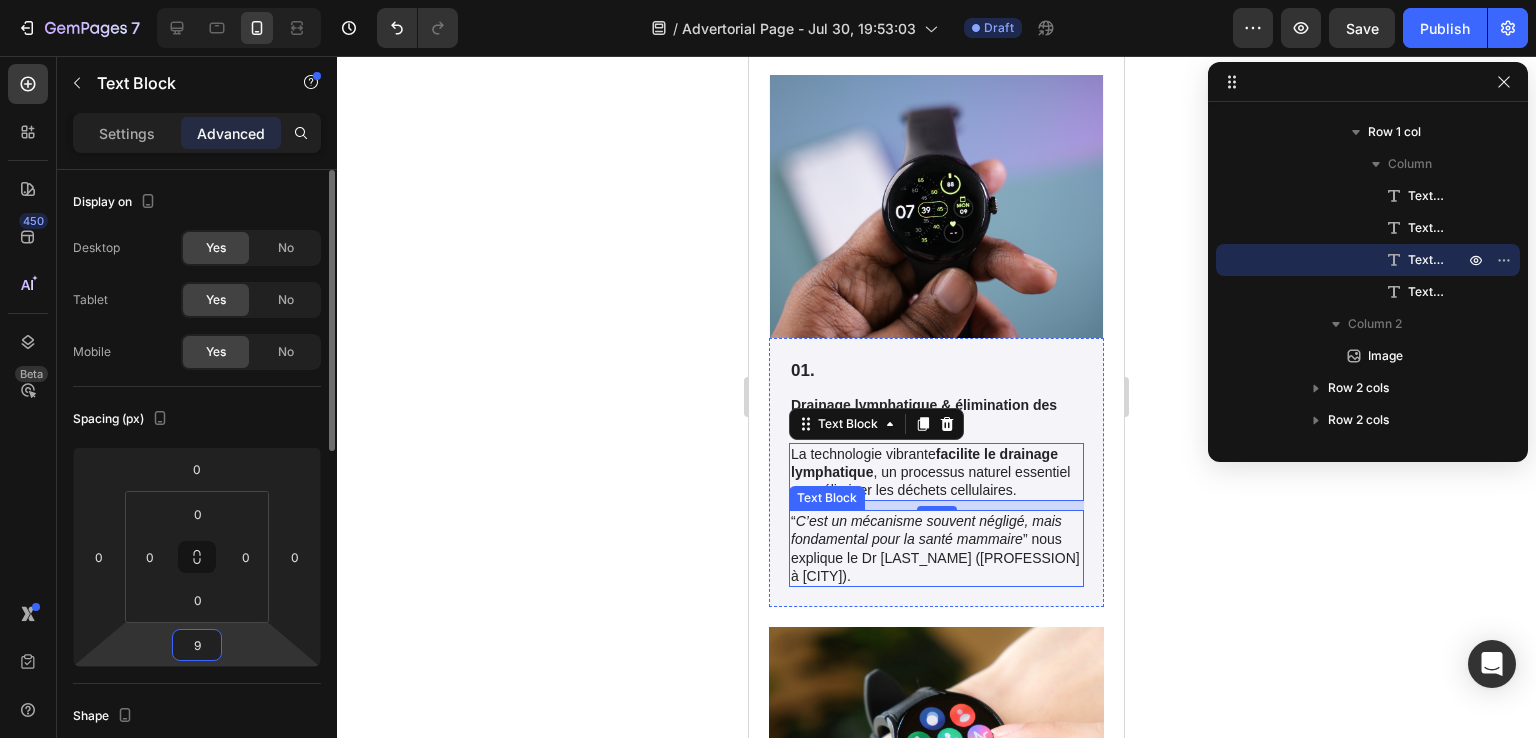 click on "9" at bounding box center (197, 645) 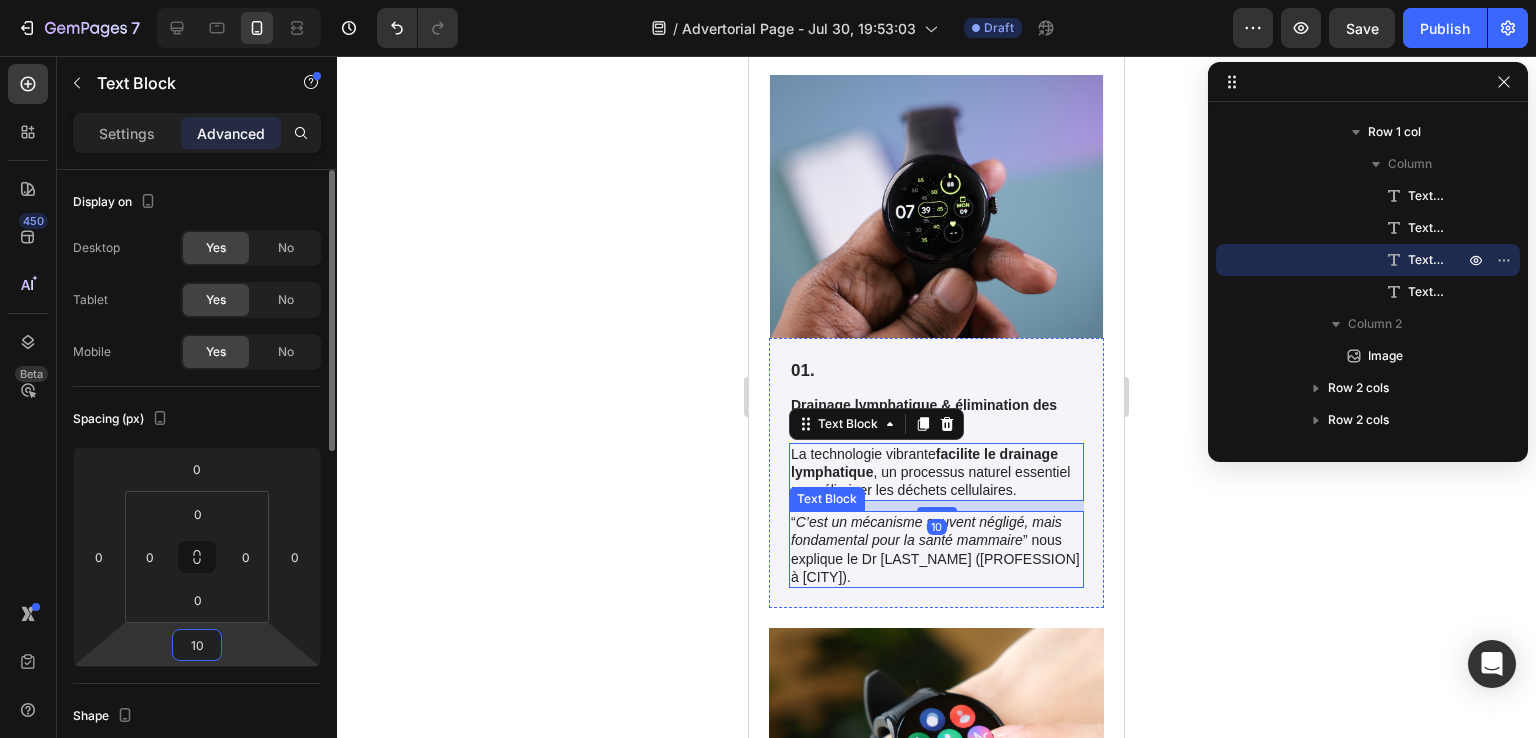 type on "10" 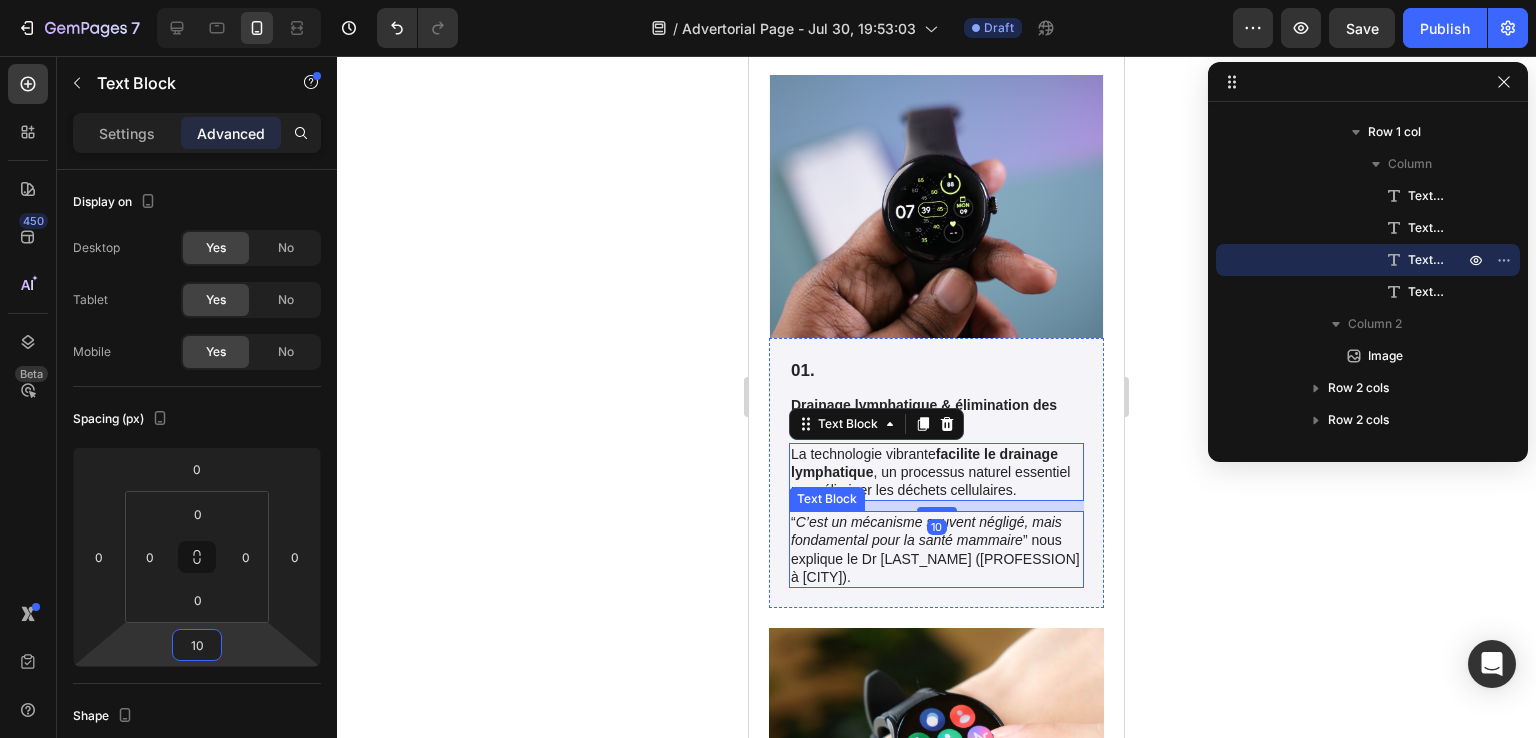 click 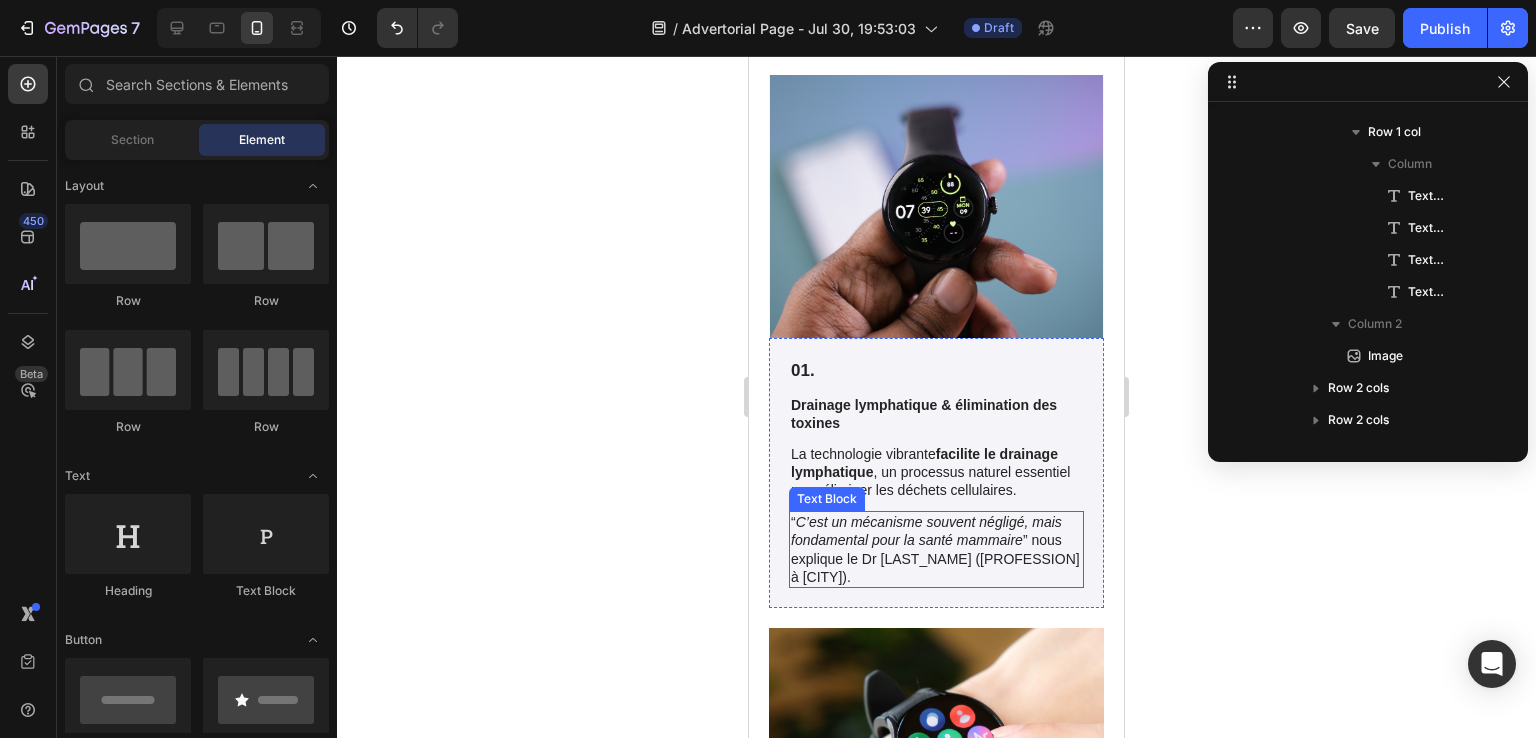 click on "“ C’est un mécanisme souvent négligé, mais fondamental pour la santé mammaire ” nous explique le Dr Philippe Mironneau (gynécologue et obstétricien à Dijon)." at bounding box center [936, 549] 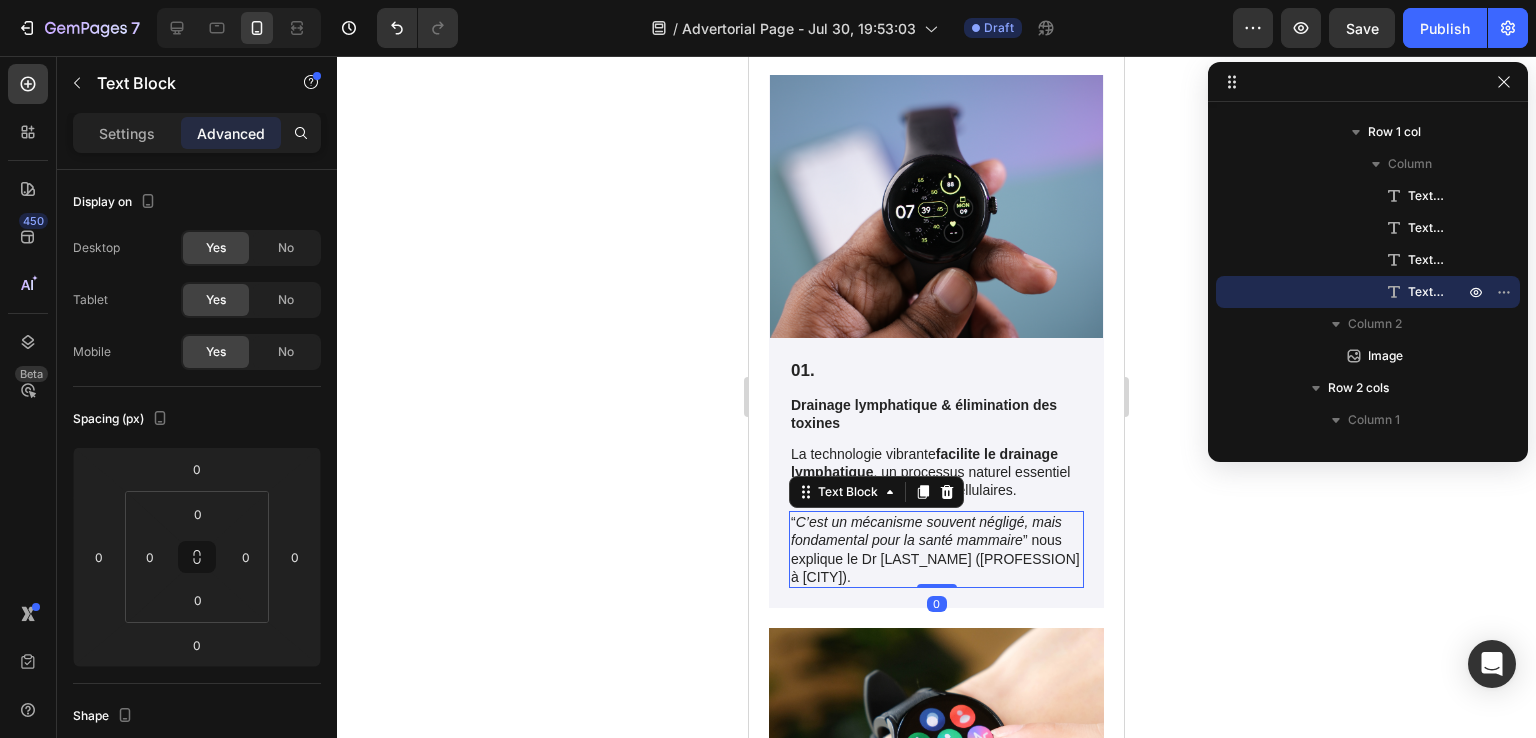 click on "“ C’est un mécanisme souvent négligé, mais fondamental pour la santé mammaire ” nous explique le Dr Philippe Mironneau (gynécologue et obstétricien à Dijon)." at bounding box center [936, 549] 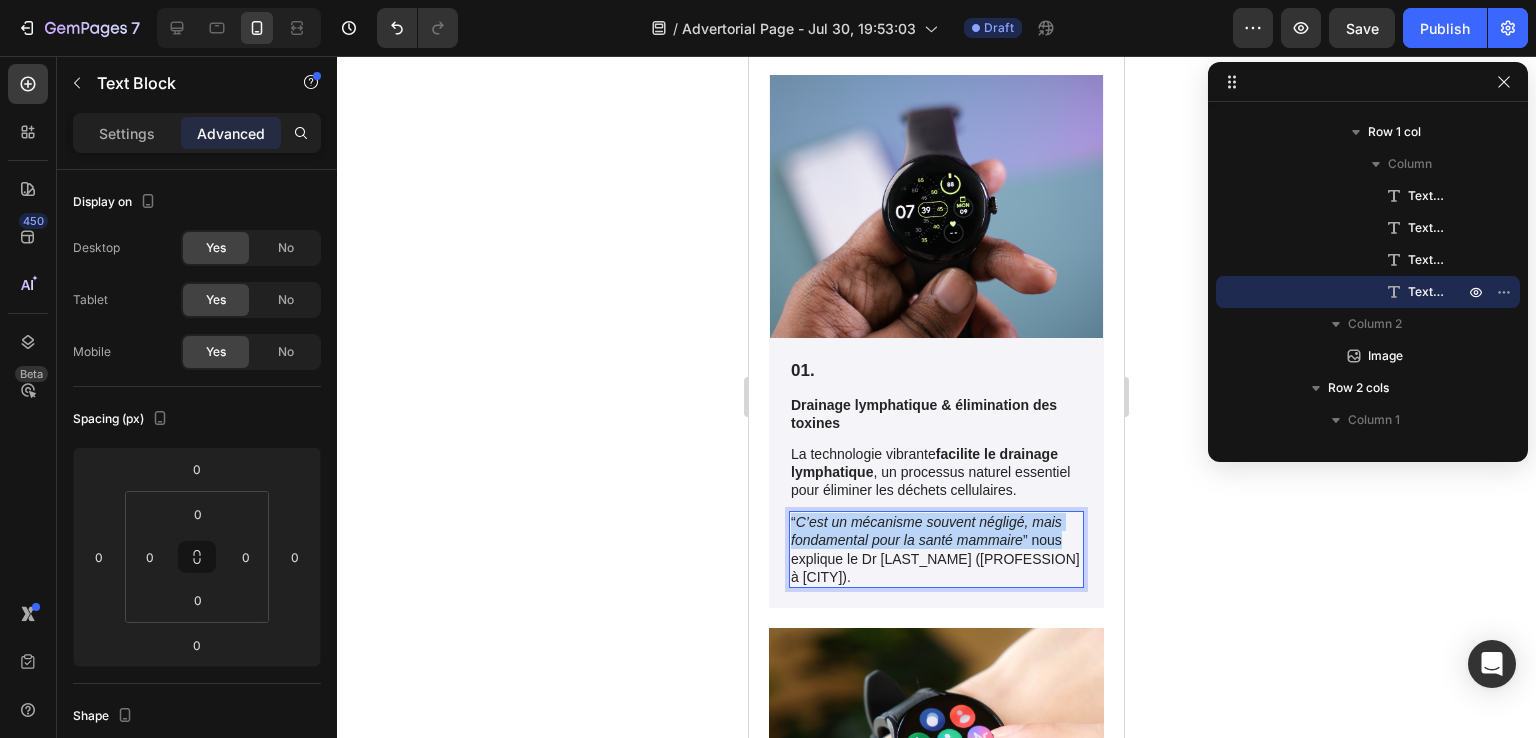 drag, startPoint x: 1052, startPoint y: 561, endPoint x: 1064, endPoint y: 561, distance: 12 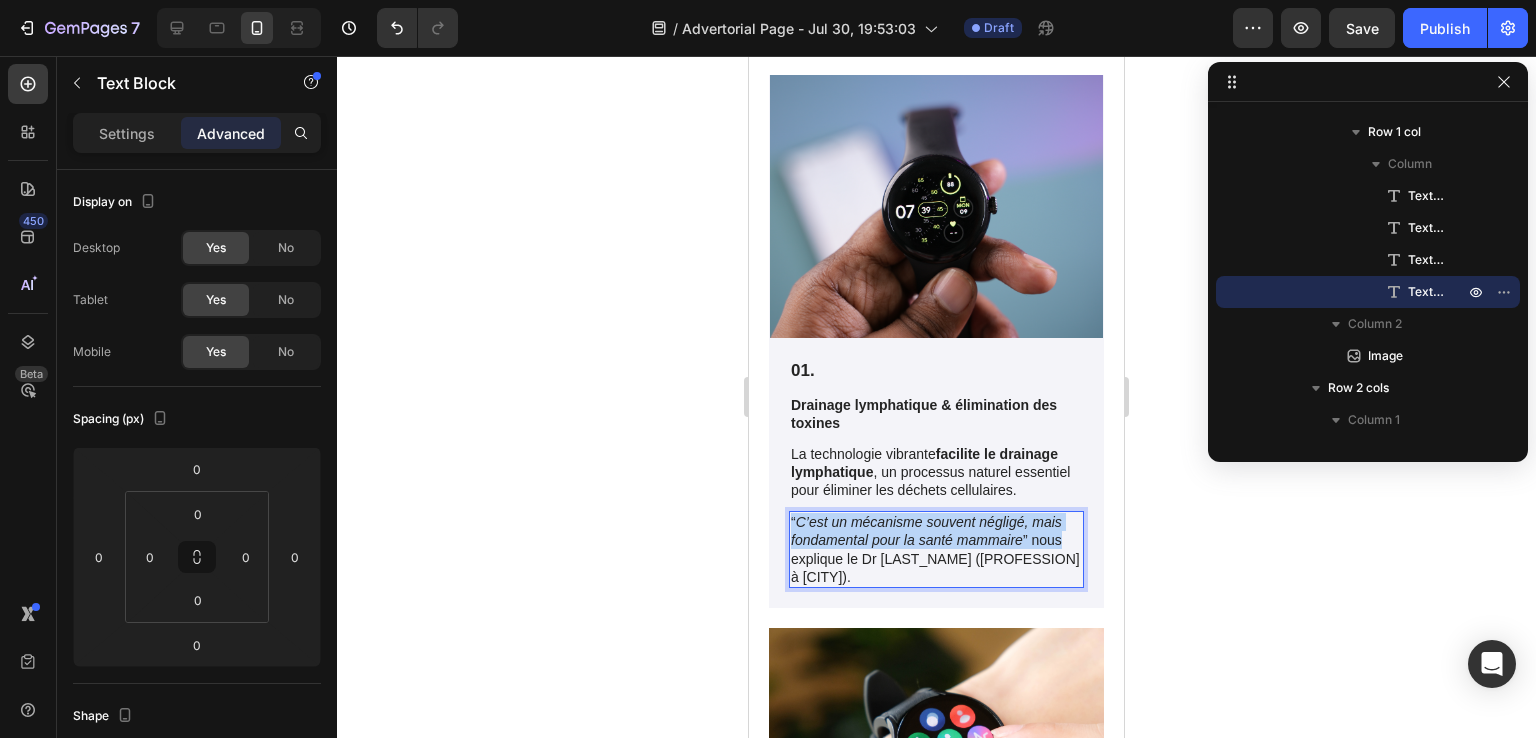 click on "“ C’est un mécanisme souvent négligé, mais fondamental pour la santé mammaire ” nous explique le Dr Philippe Mironneau (gynécologue et obstétricien à Dijon)." at bounding box center (936, 549) 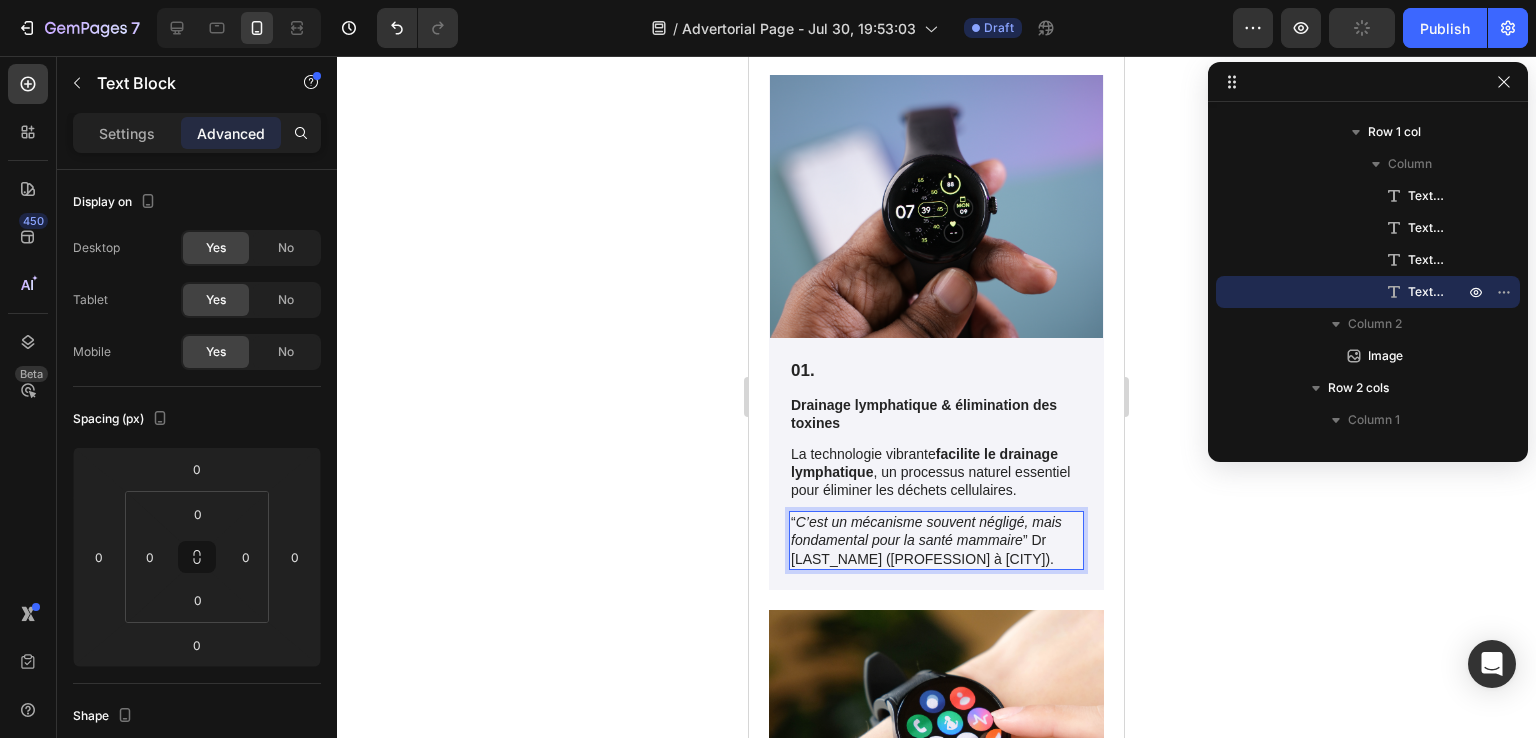click on "“ C’est un mécanisme souvent négligé, mais fondamental pour la santé mammaire ”   Dr Philippe Mironneau (gynécologue et obstétricien à Dijon)." at bounding box center [936, 540] 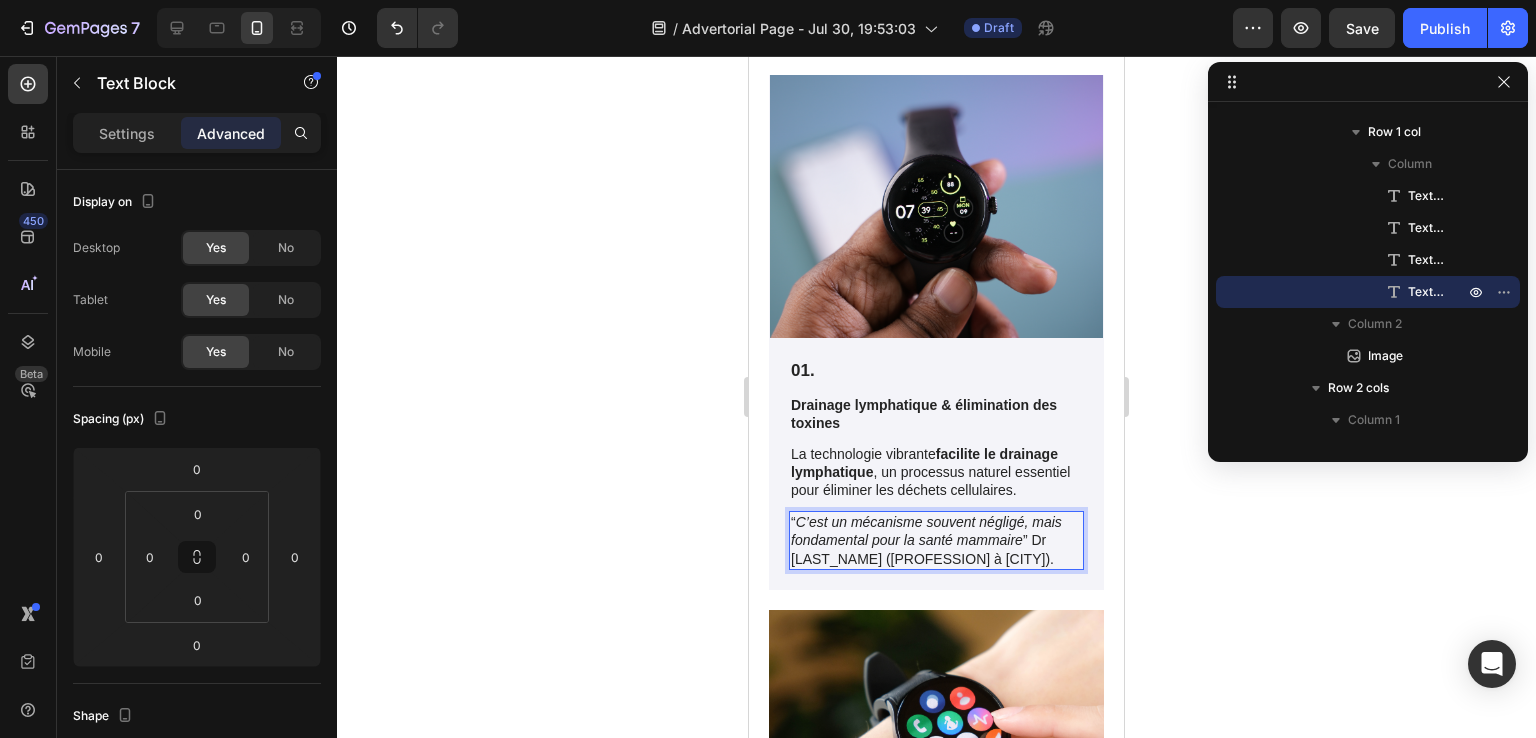 click on "“ C’est un mécanisme souvent négligé, mais fondamental pour la santé mammaire ”   Dr Philippe Mironneau (gynécologue et obstétricien à Dijon)." at bounding box center [936, 540] 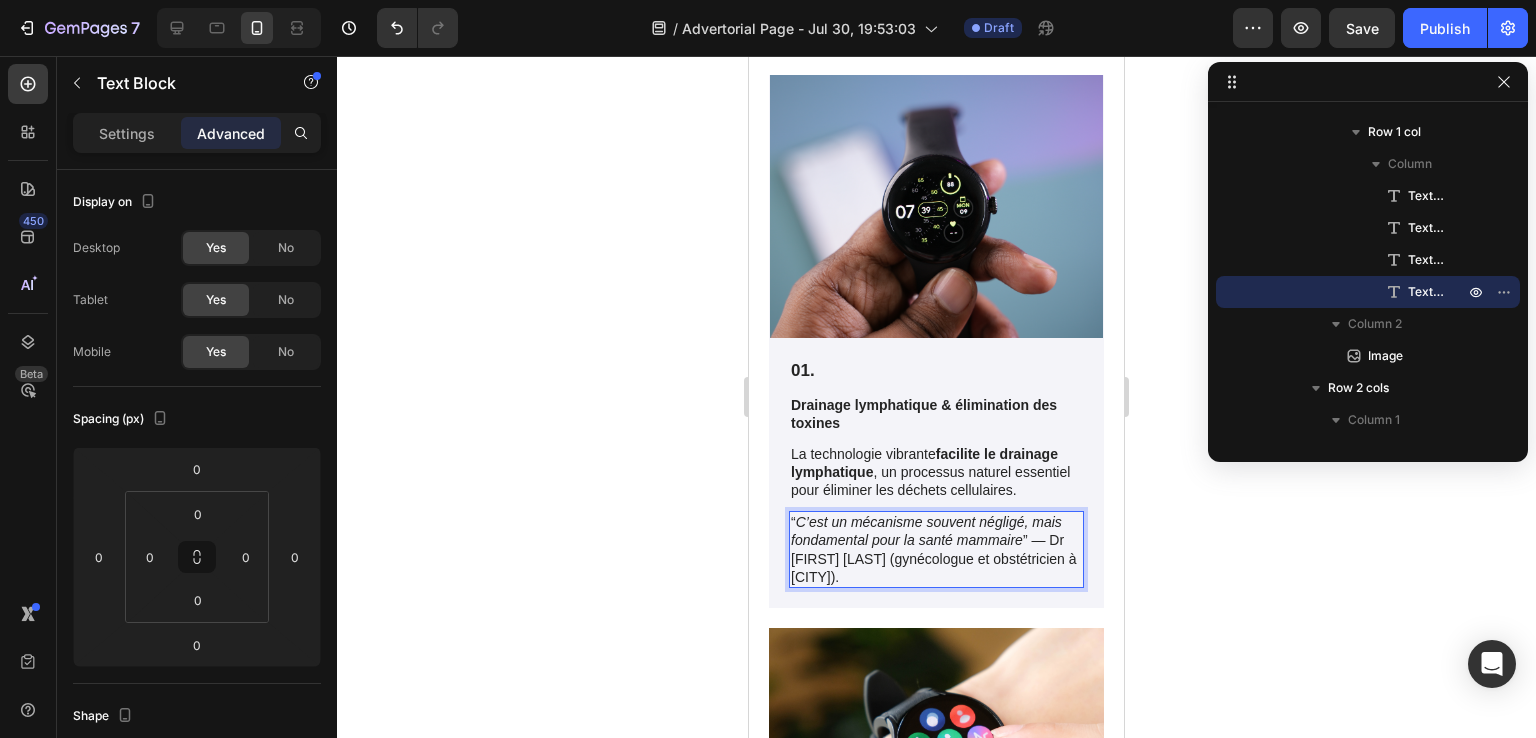 click on "“ C’est un mécanisme souvent négligé, mais fondamental pour la santé mammaire ” — Dr Philippe Mironneau (gynécologue et obstétricien à Dijon)." at bounding box center (936, 549) 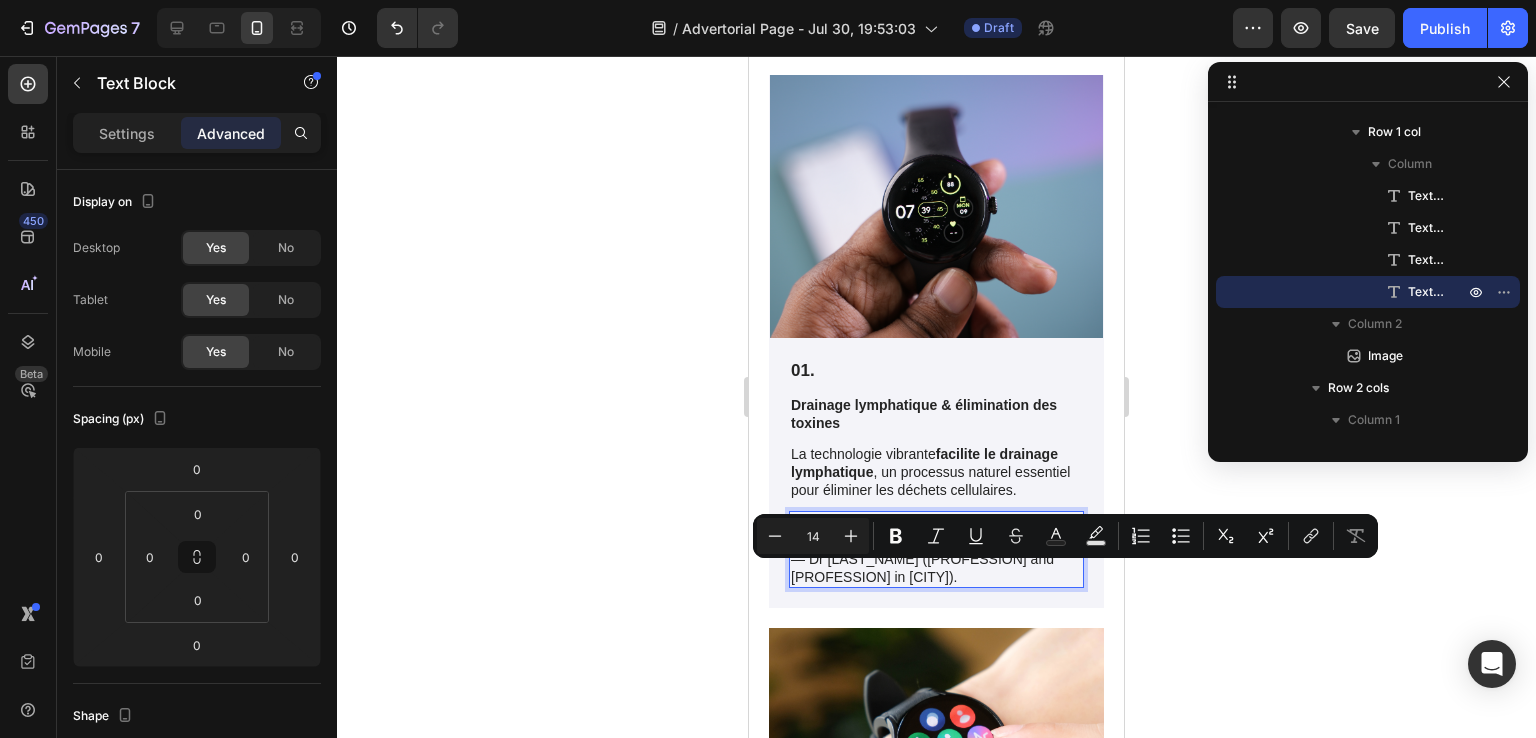drag, startPoint x: 812, startPoint y: 570, endPoint x: 923, endPoint y: 592, distance: 113.15918 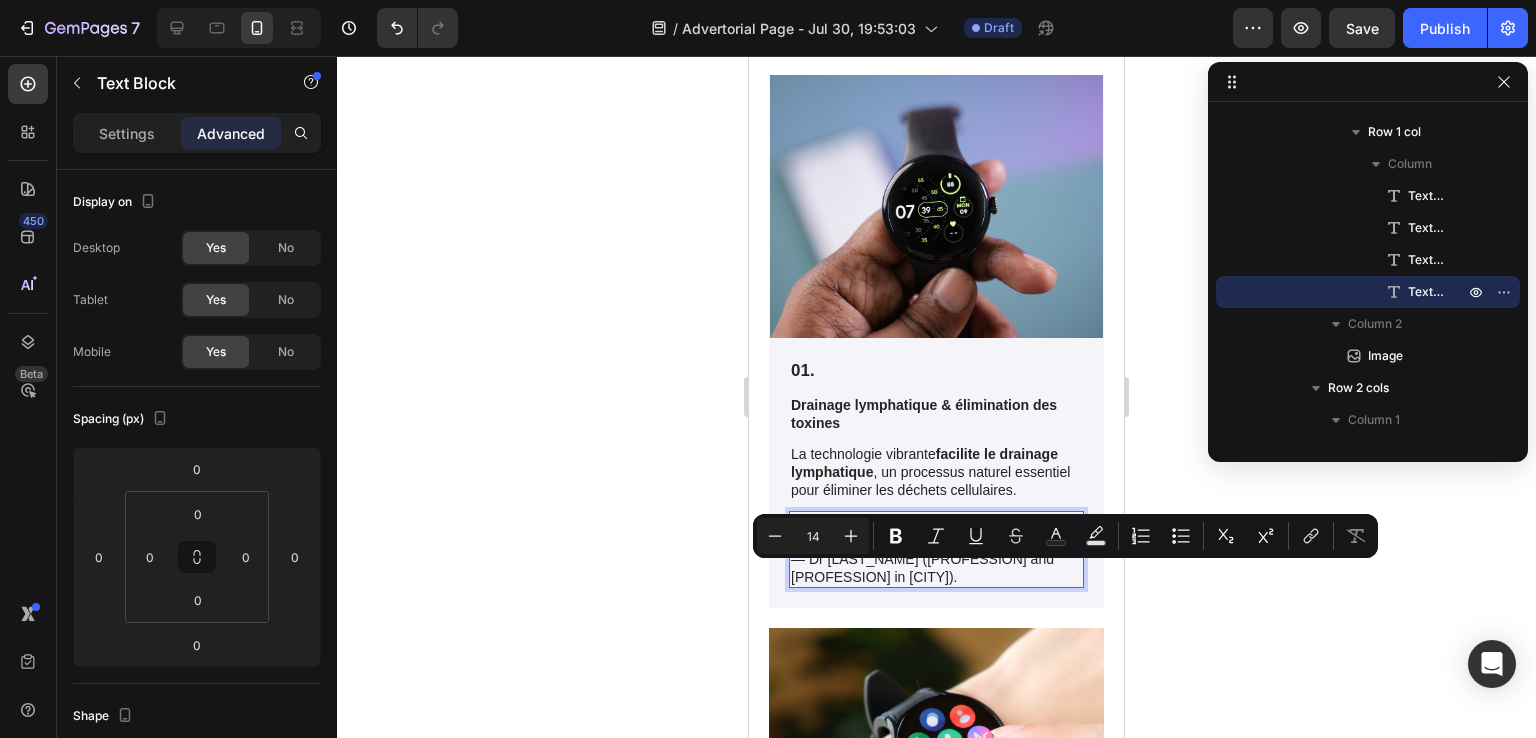 click on "— Dr Philippe Mironneau (gynécologue et obstétricien à Dijon)." at bounding box center [936, 568] 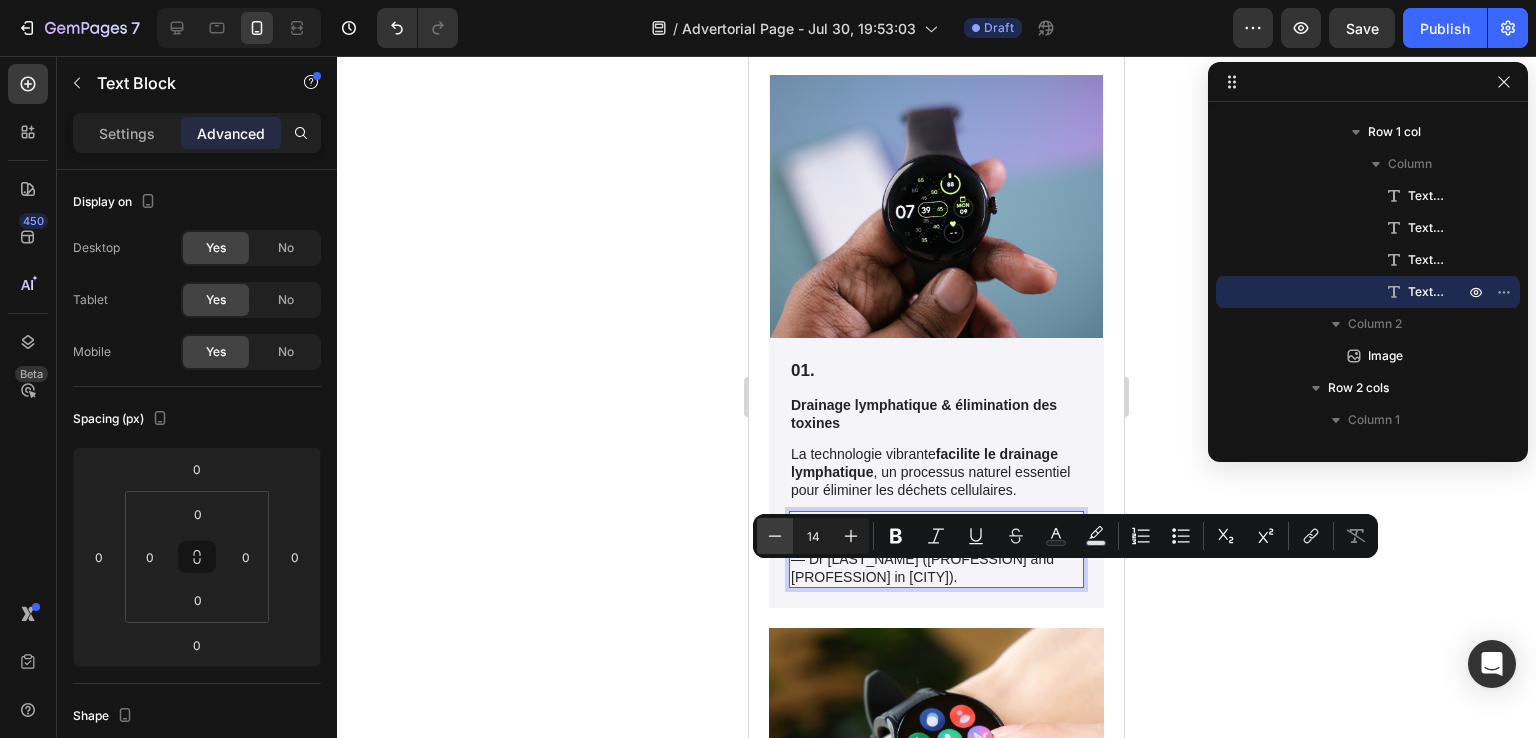 click 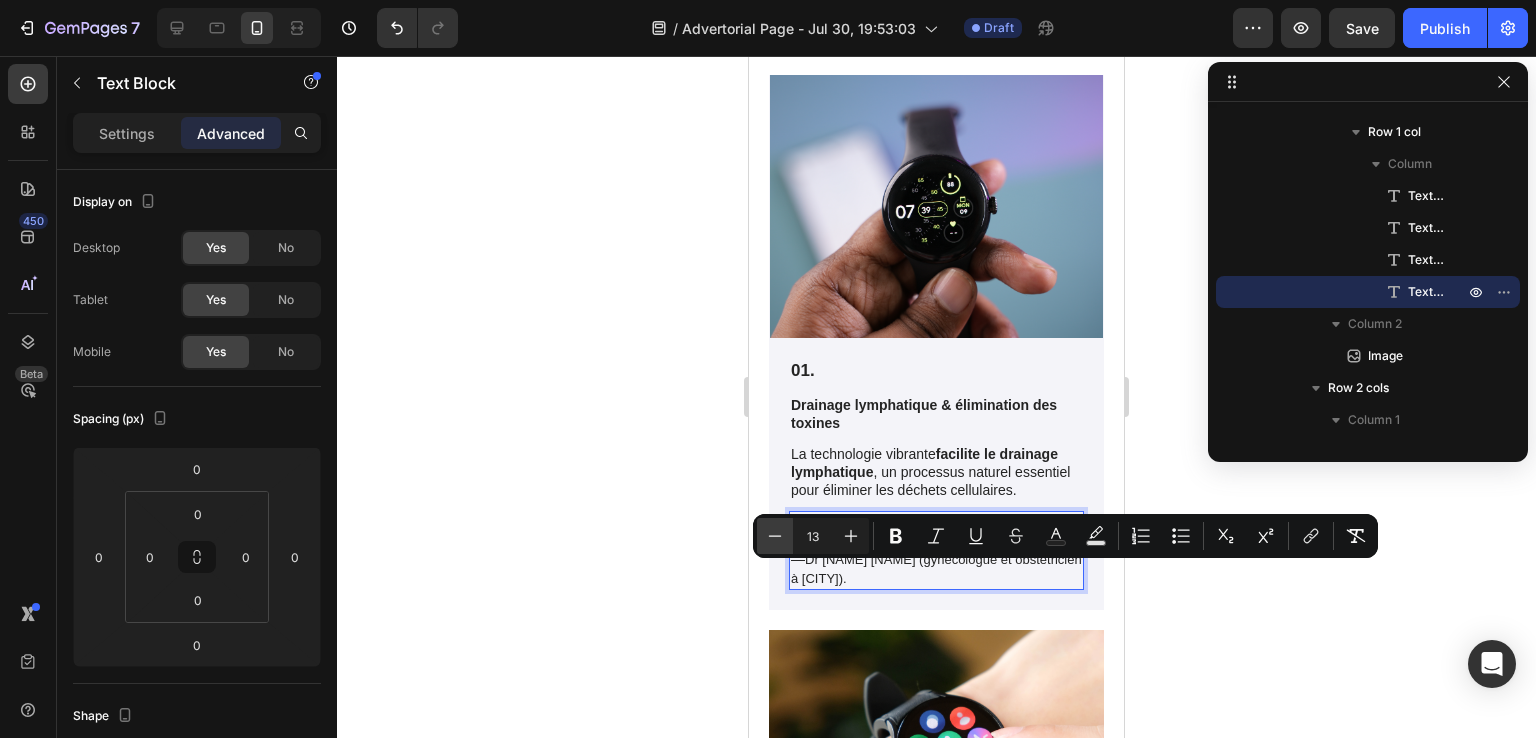 click 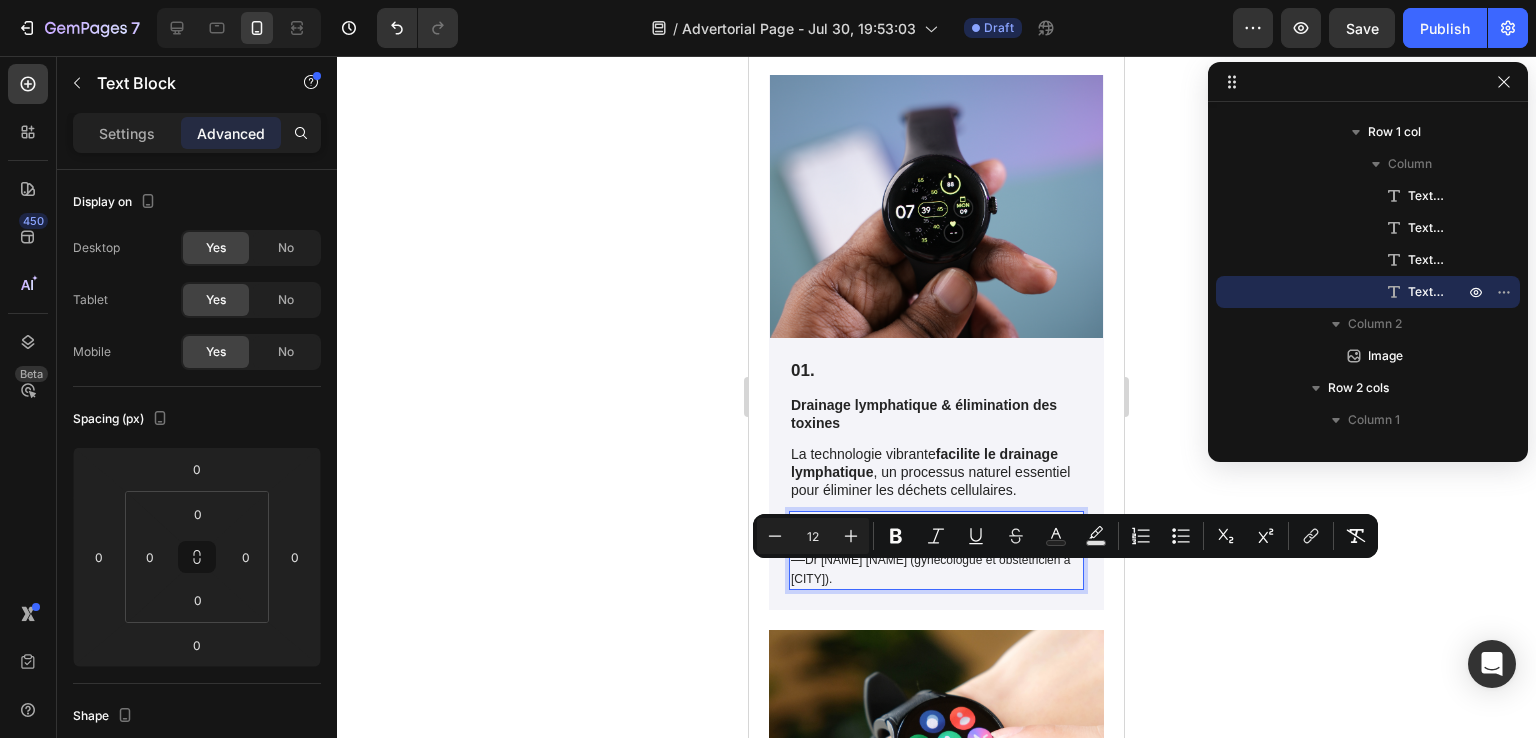 click on "—  Dr Philippe Mironneau (gynécologue et obstétricien à Dijon)." at bounding box center [936, 569] 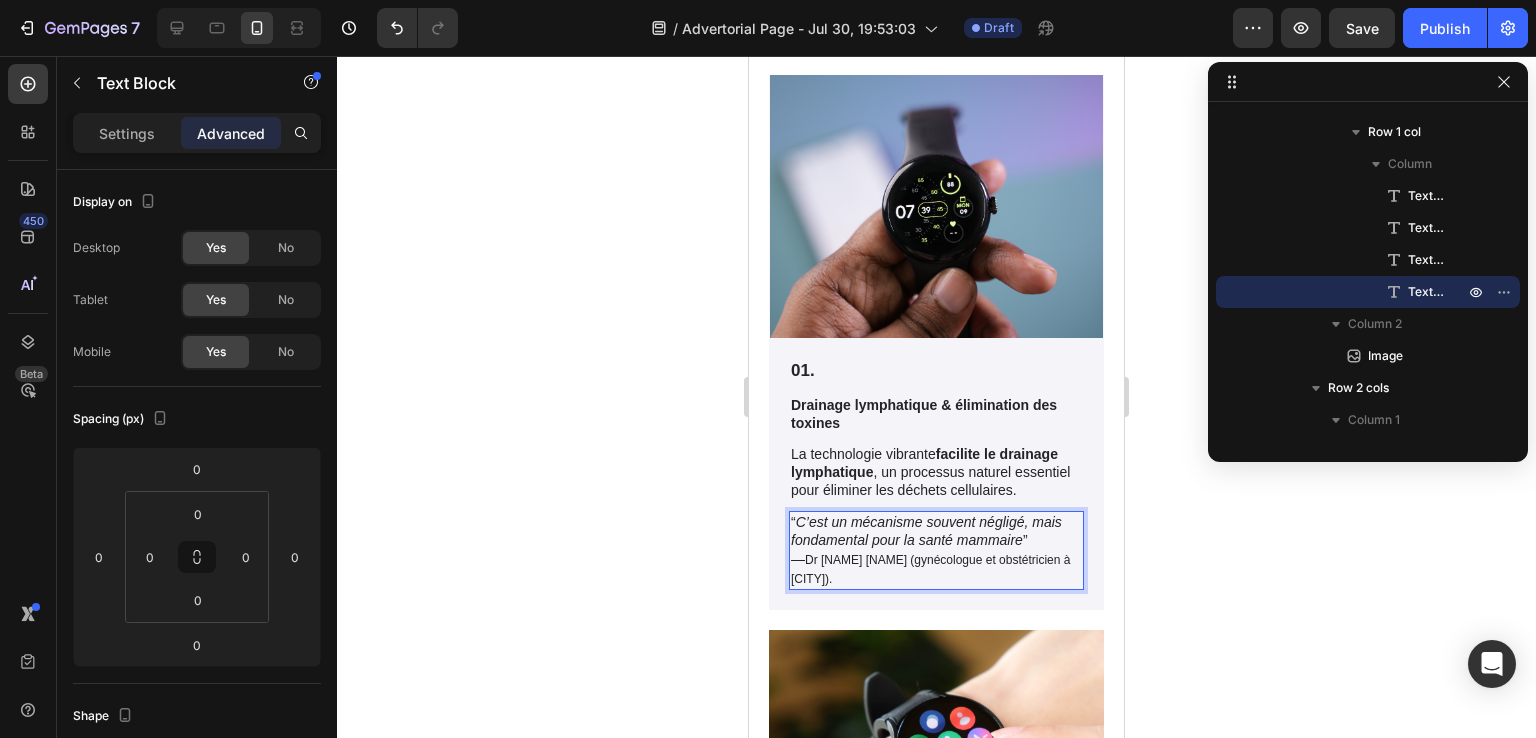 click 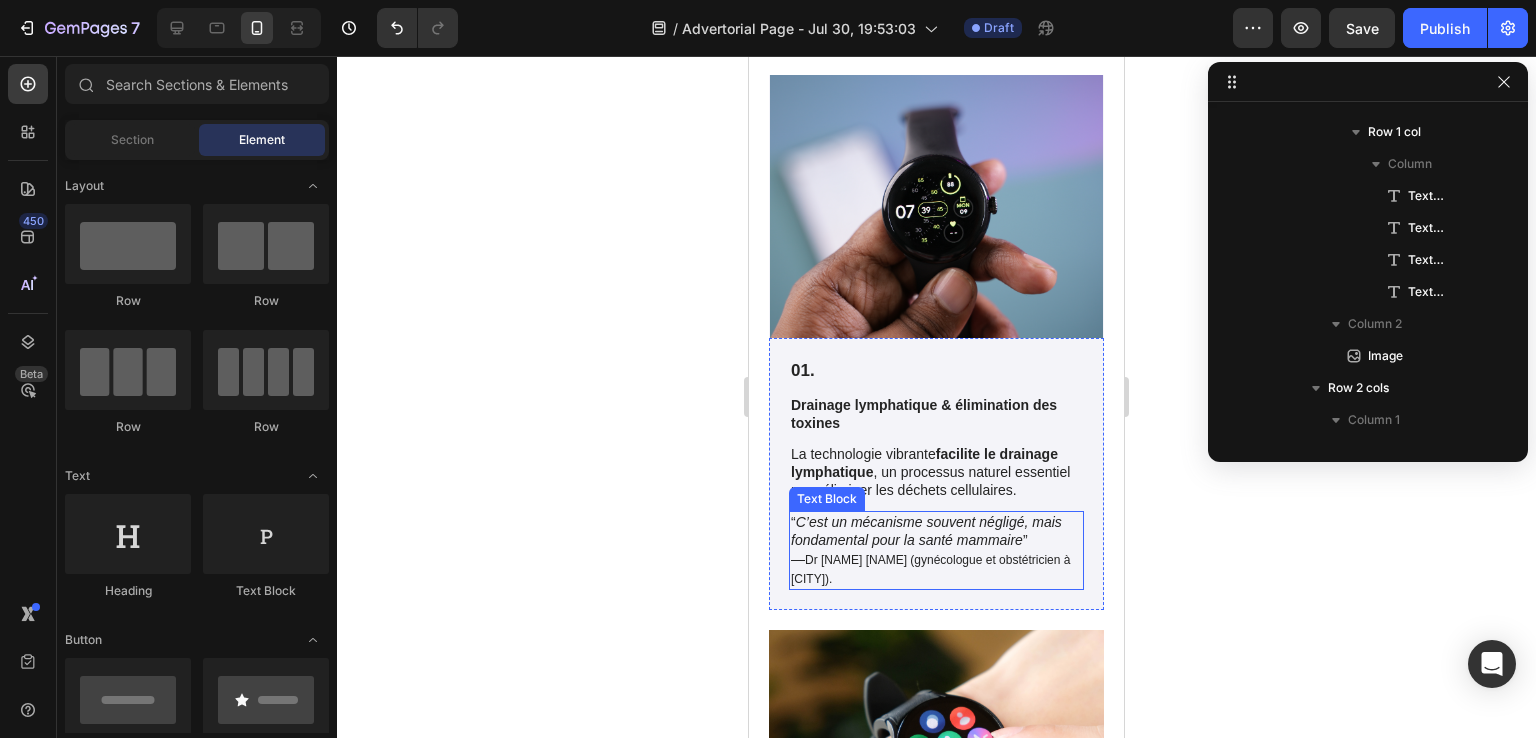 click on "“ C’est un mécanisme souvent négligé, mais fondamental pour la santé mammaire ”" at bounding box center [936, 531] 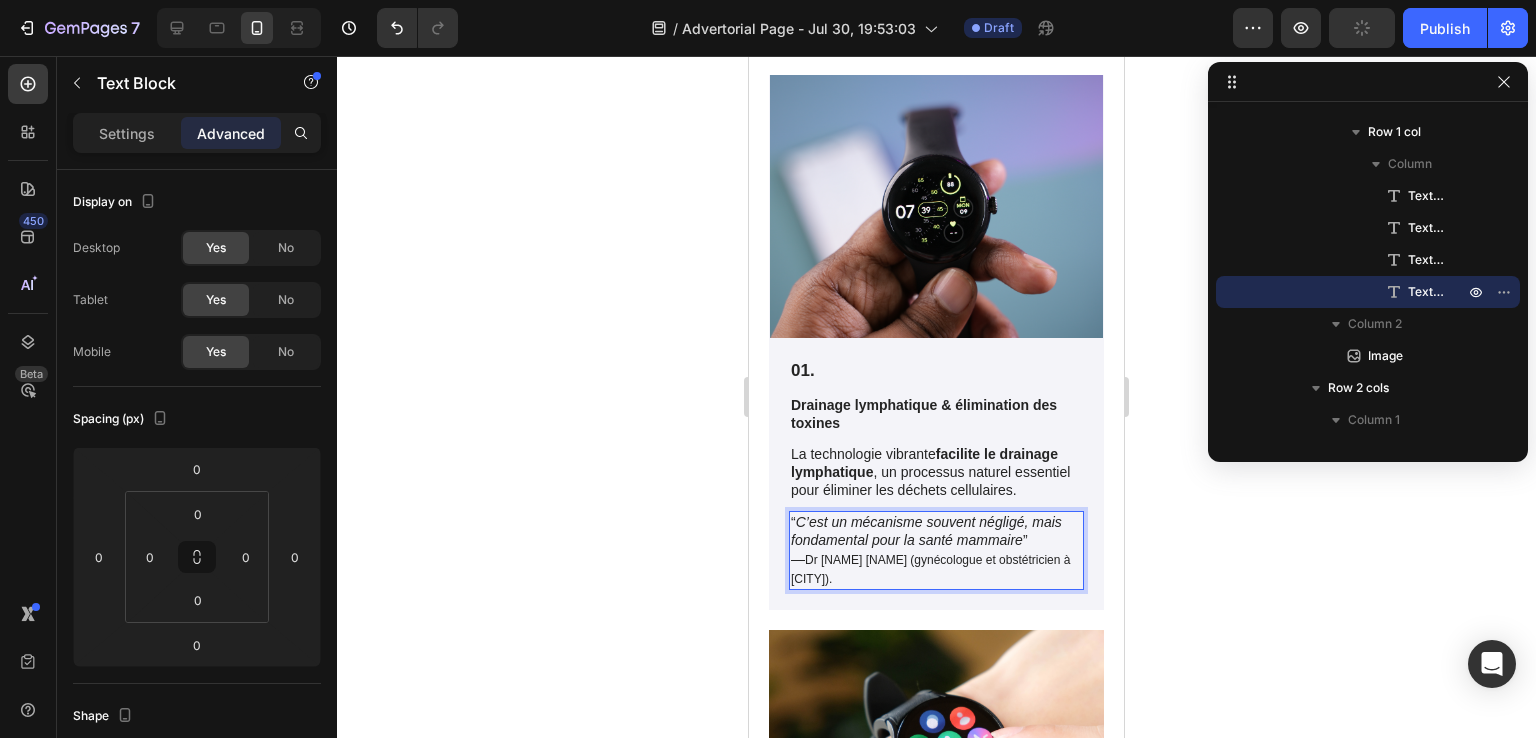click on "“ C’est un mécanisme souvent négligé, mais fondamental pour la santé mammaire ”" at bounding box center [936, 531] 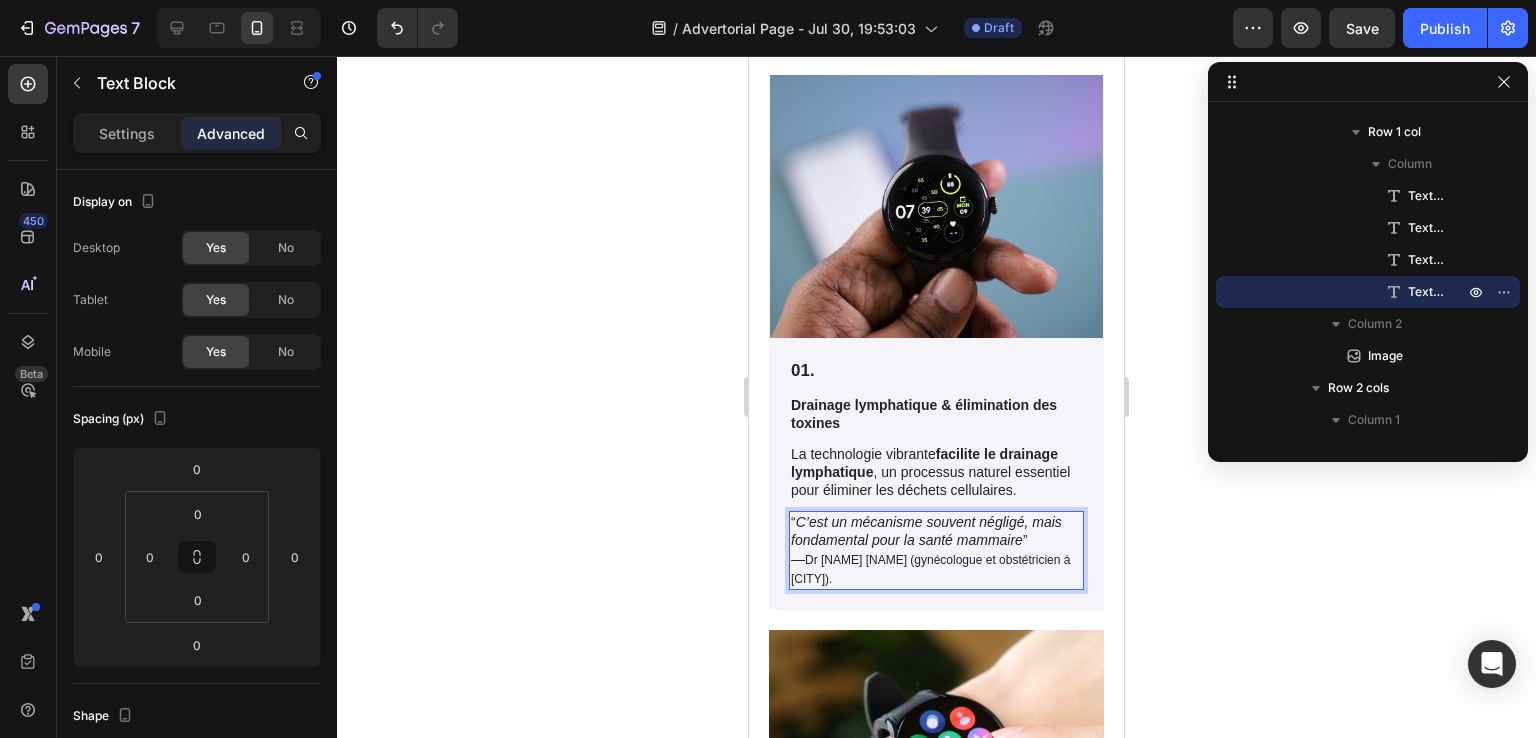 click 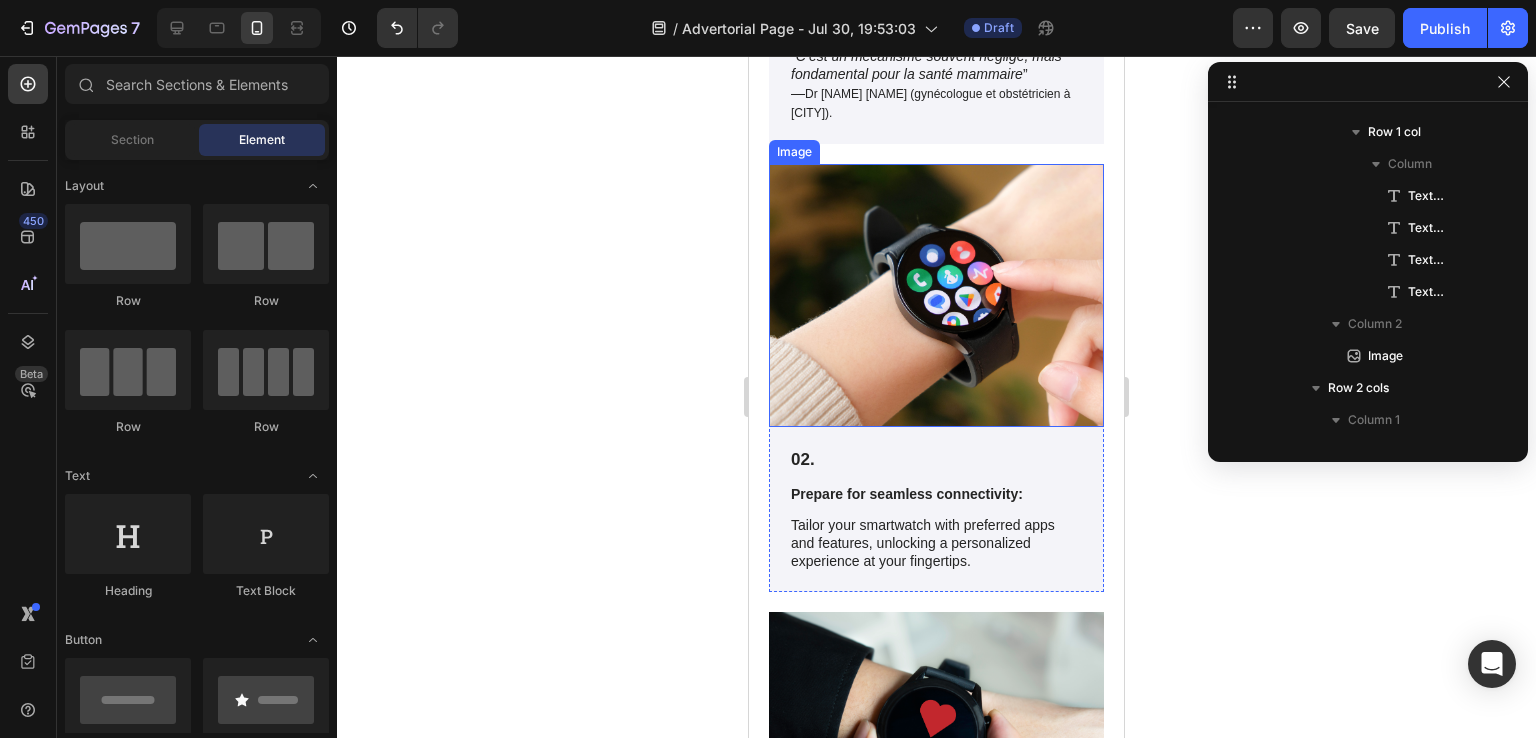 scroll, scrollTop: 4551, scrollLeft: 0, axis: vertical 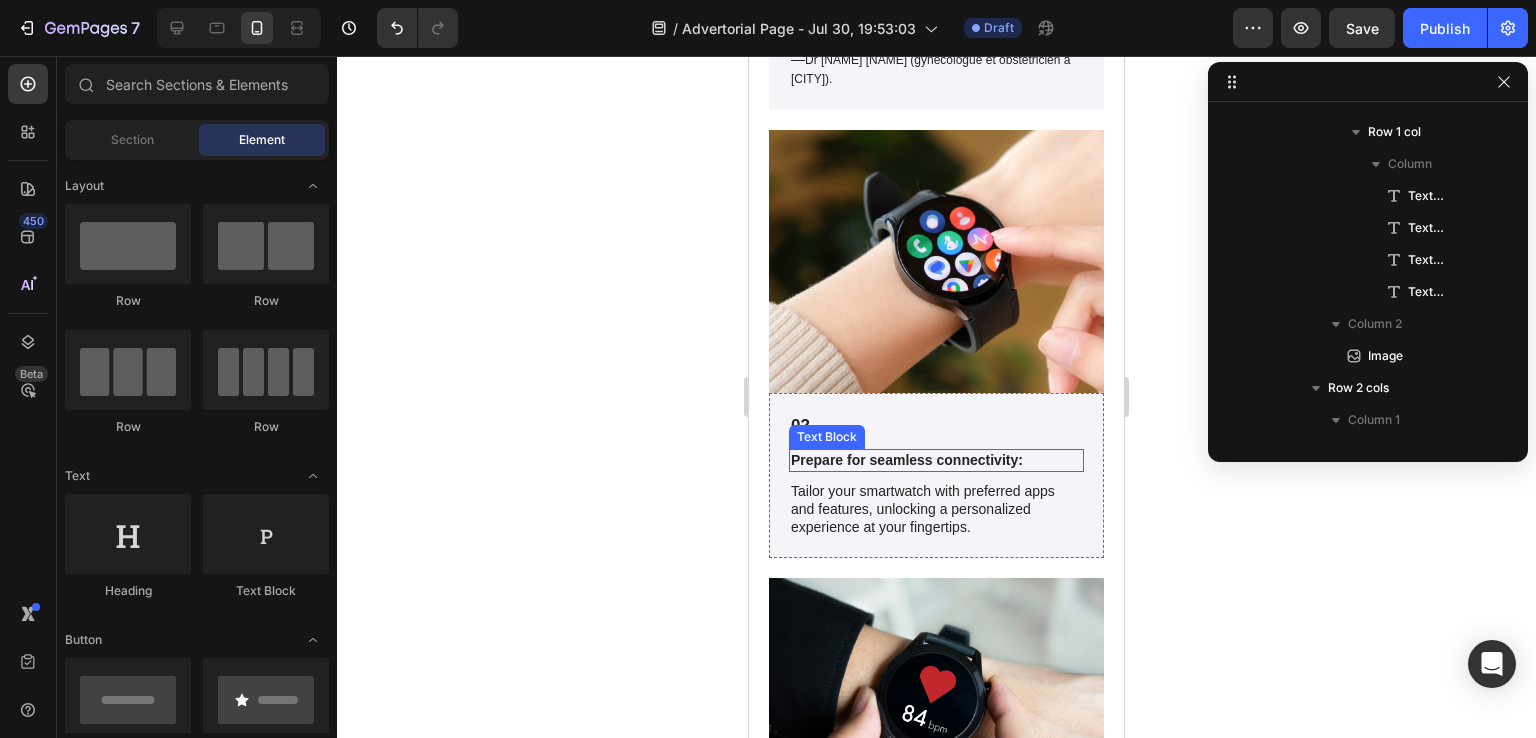 drag, startPoint x: 875, startPoint y: 453, endPoint x: 968, endPoint y: 468, distance: 94.20191 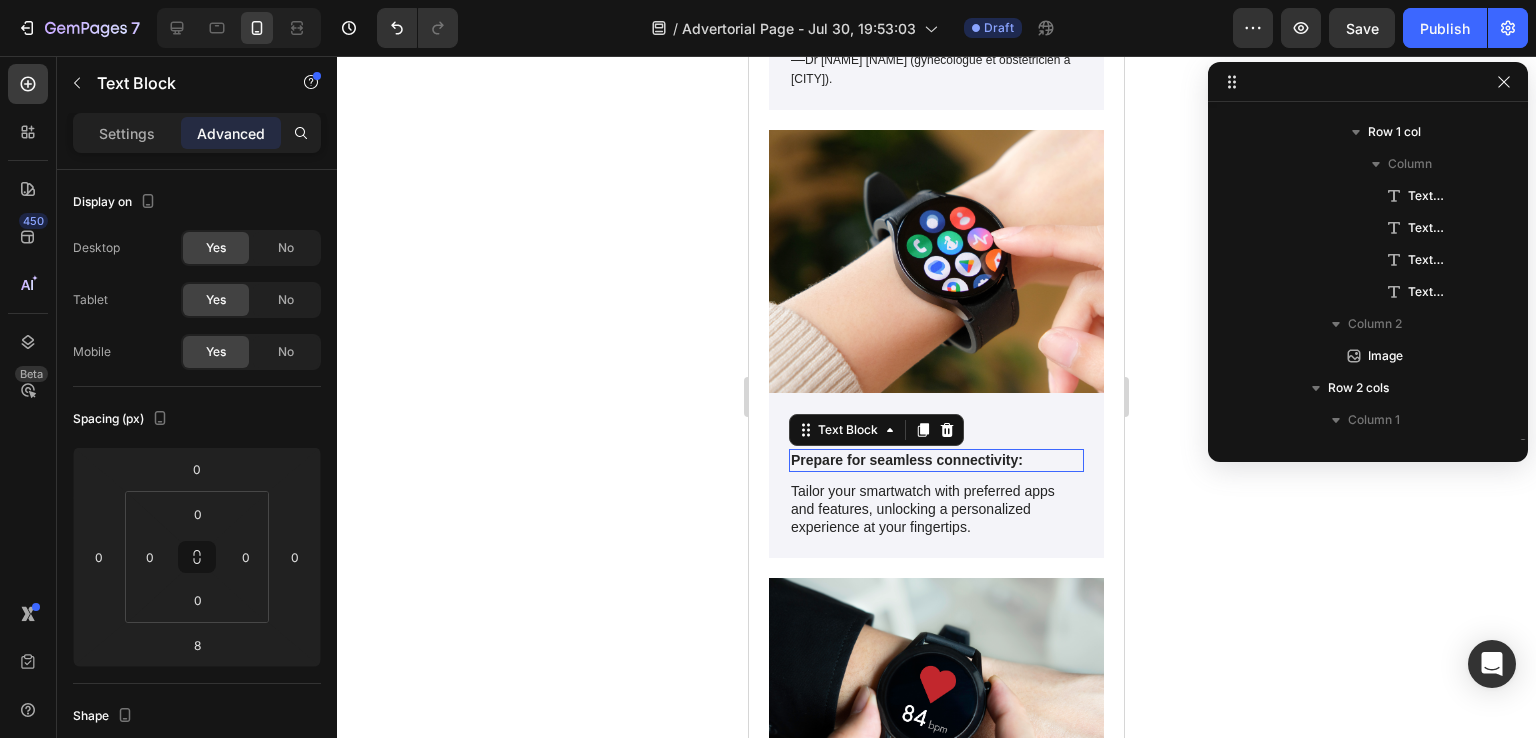 scroll, scrollTop: 698, scrollLeft: 0, axis: vertical 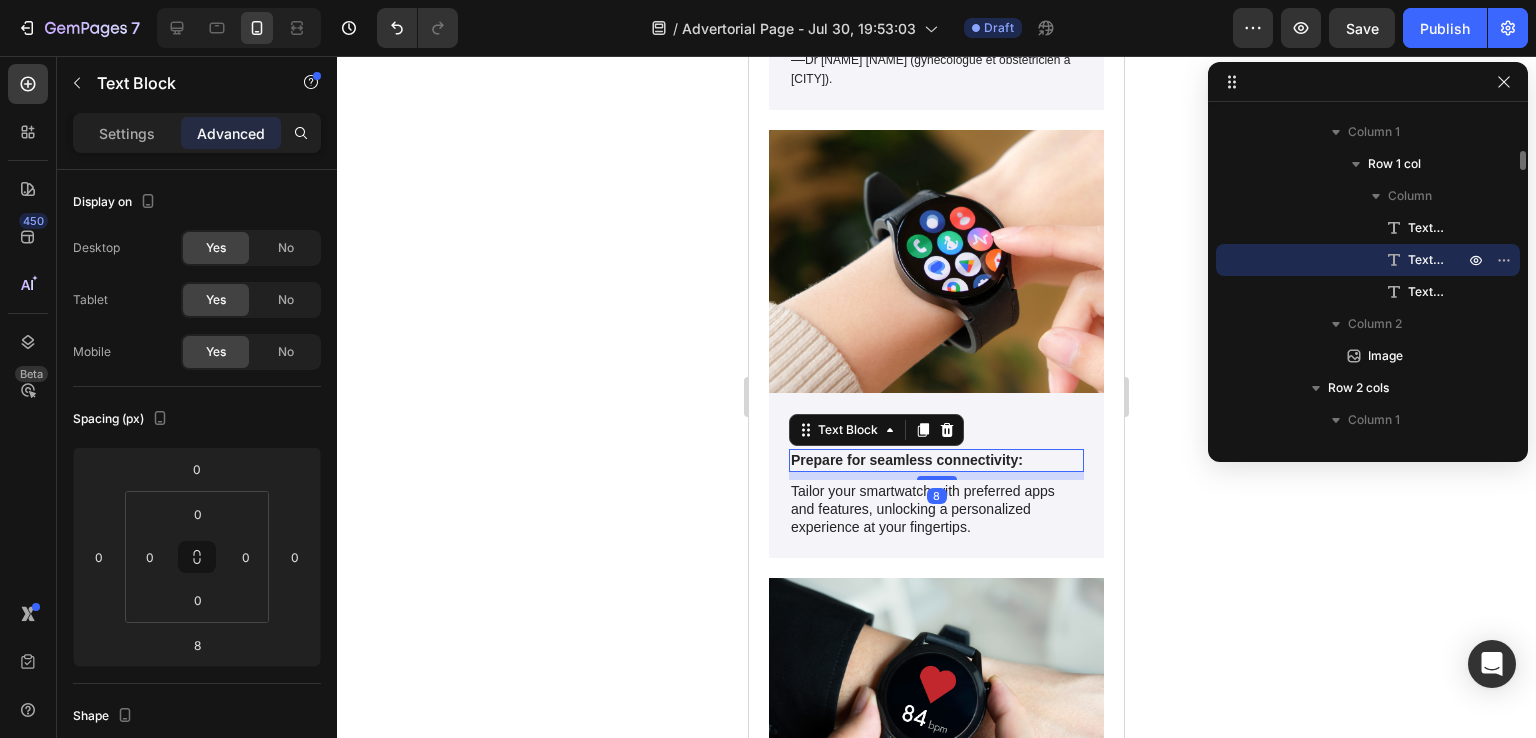 click on "Prepare for seamless connectivity:" at bounding box center [936, 460] 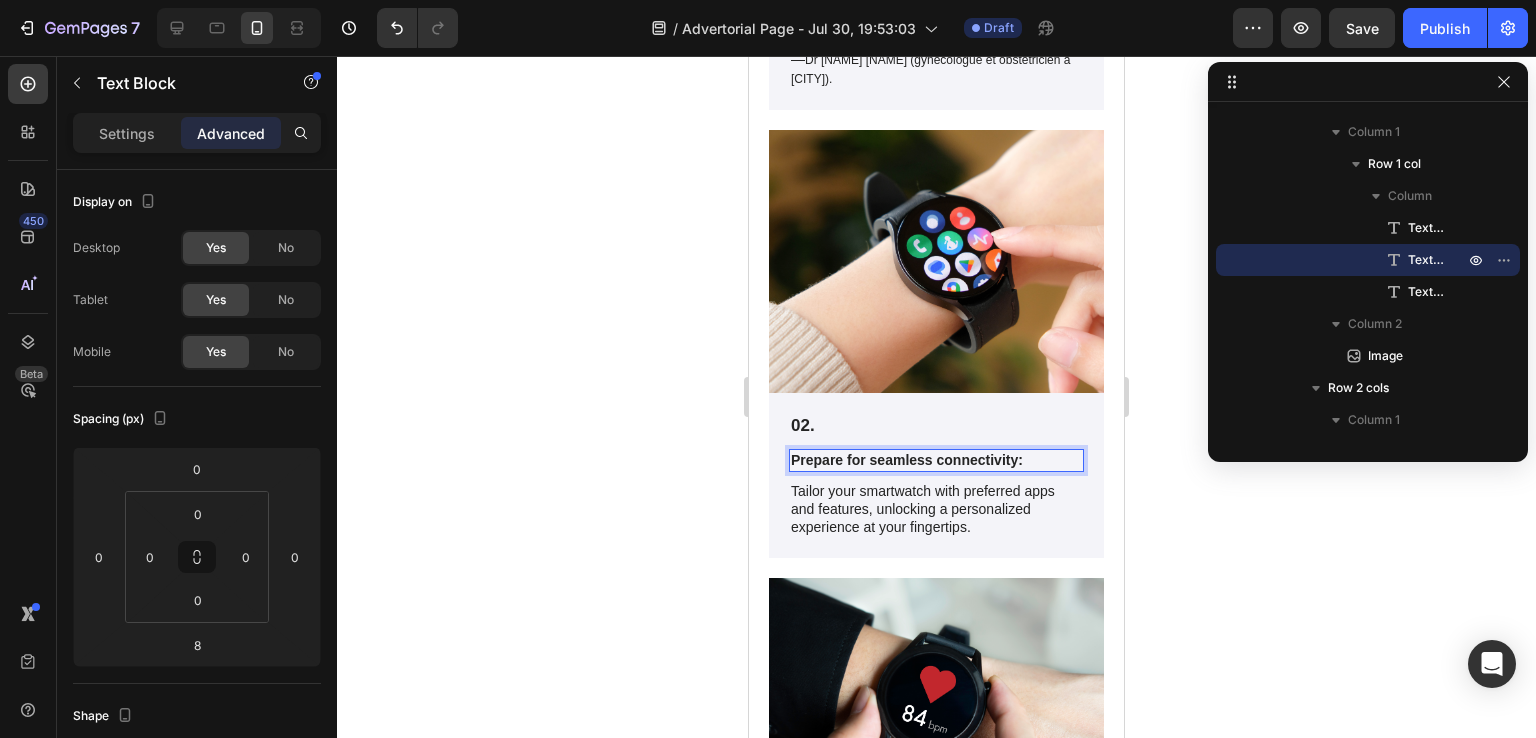 drag, startPoint x: 1040, startPoint y: 457, endPoint x: 920, endPoint y: 454, distance: 120.03749 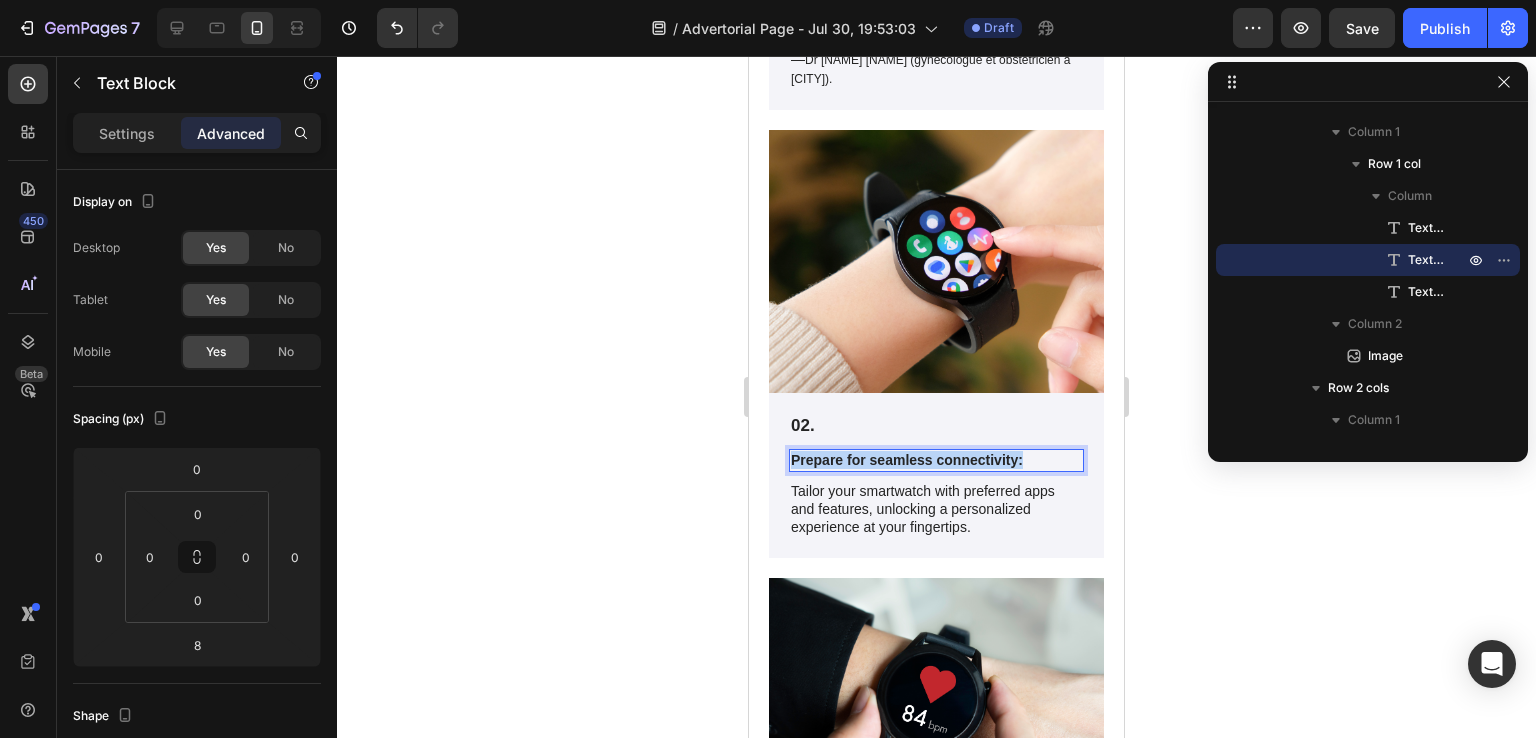 drag, startPoint x: 1032, startPoint y: 465, endPoint x: 792, endPoint y: 469, distance: 240.03333 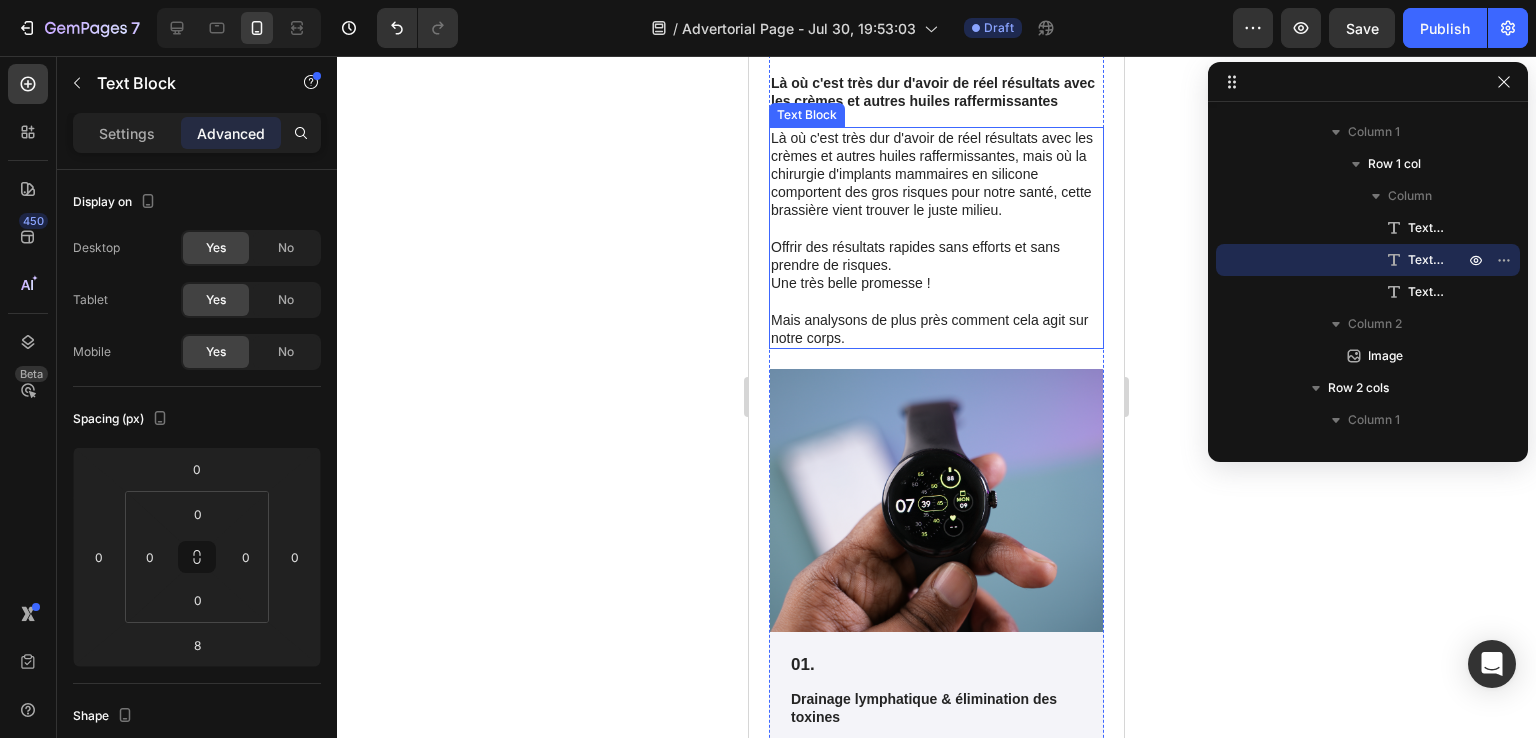 scroll, scrollTop: 3751, scrollLeft: 0, axis: vertical 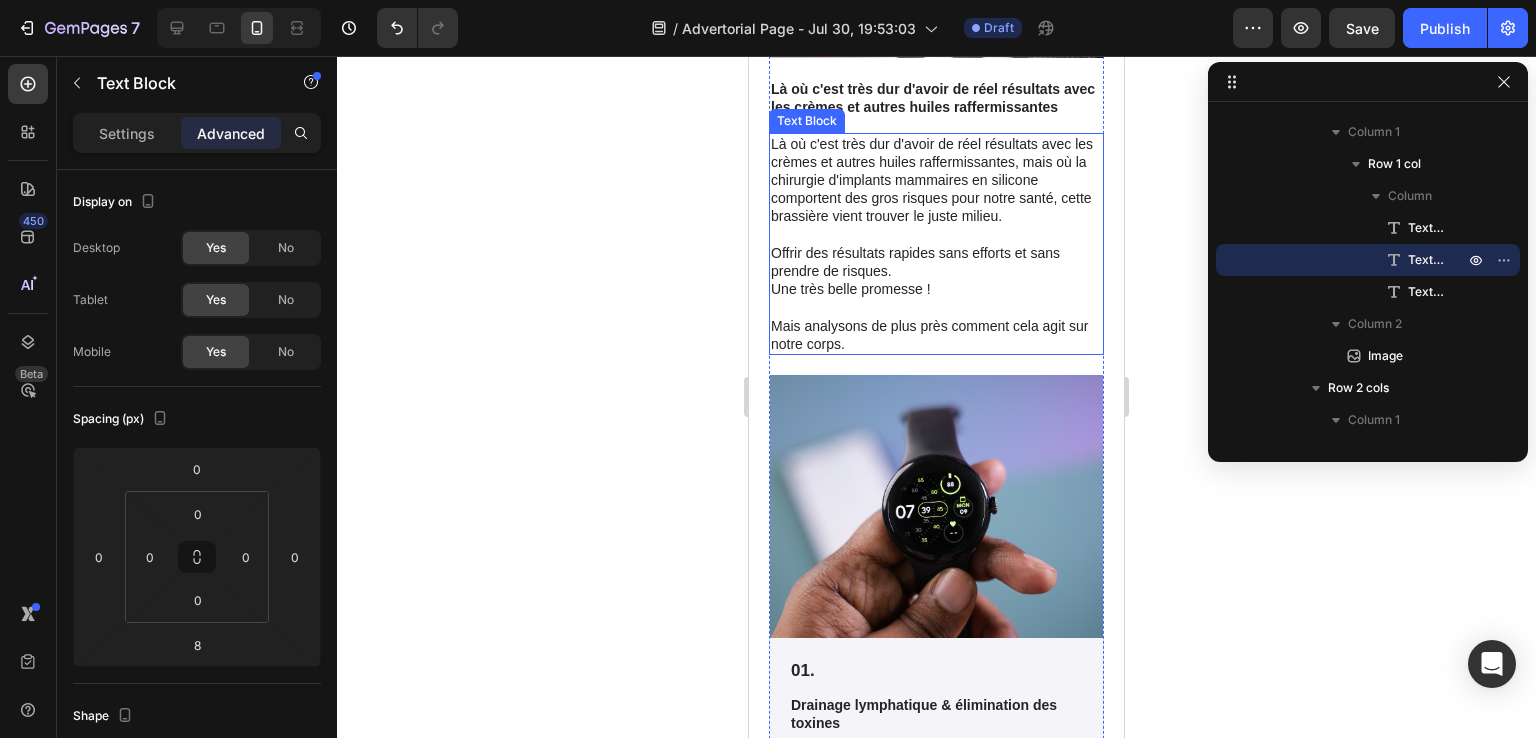 click on "Mais analysons de plus près comment cela agit sur notre corps." at bounding box center [936, 335] 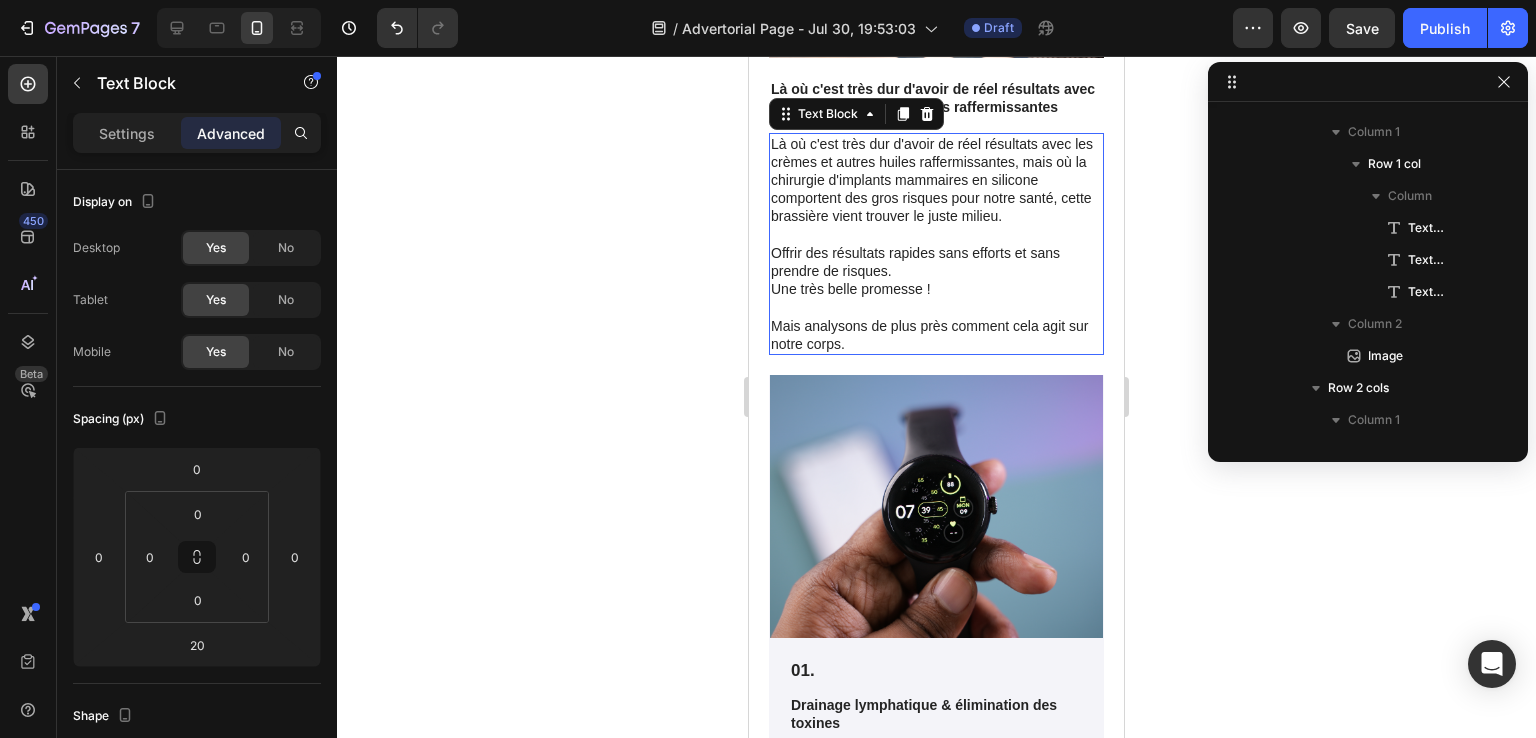scroll, scrollTop: 186, scrollLeft: 0, axis: vertical 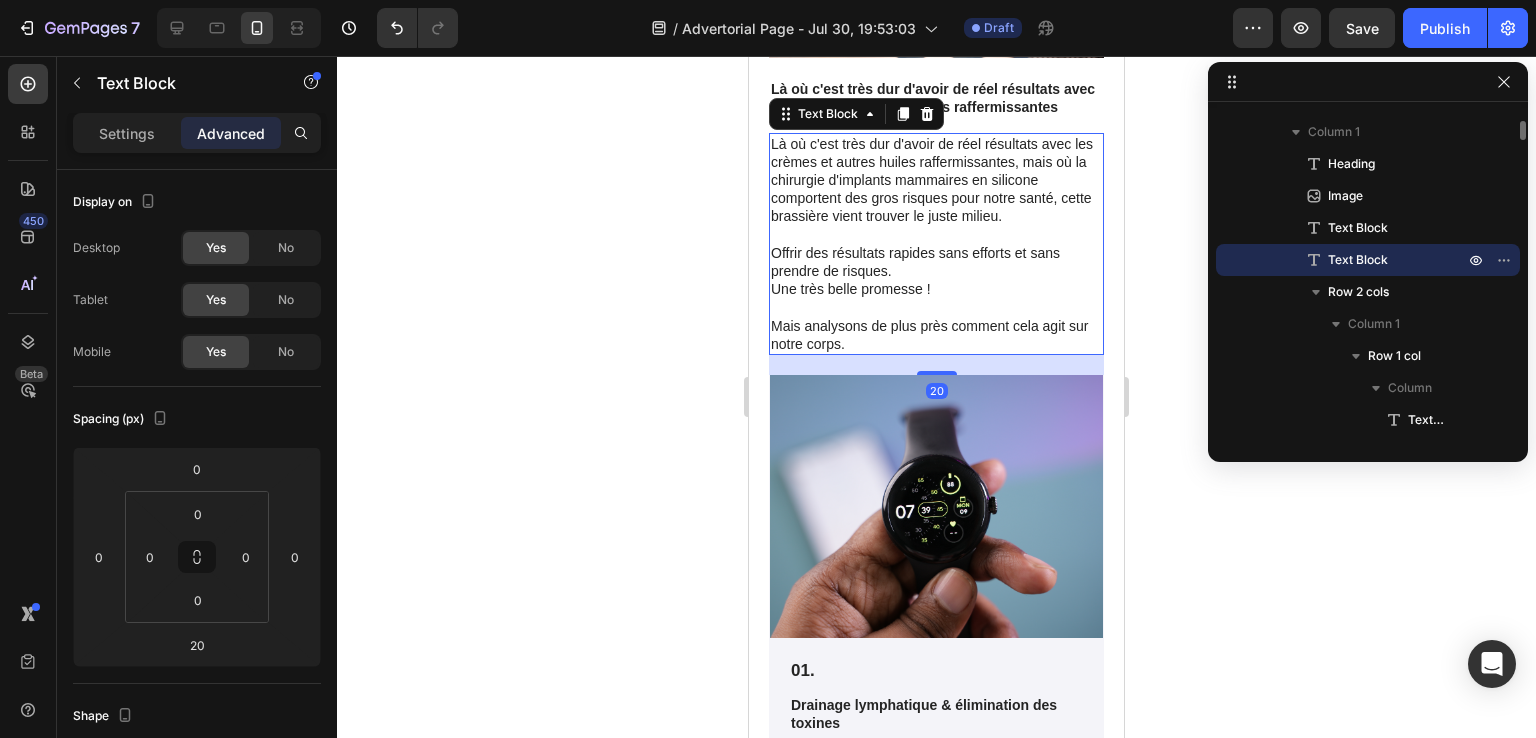 click on "Mais analysons de plus près comment cela agit sur notre corps." at bounding box center (936, 335) 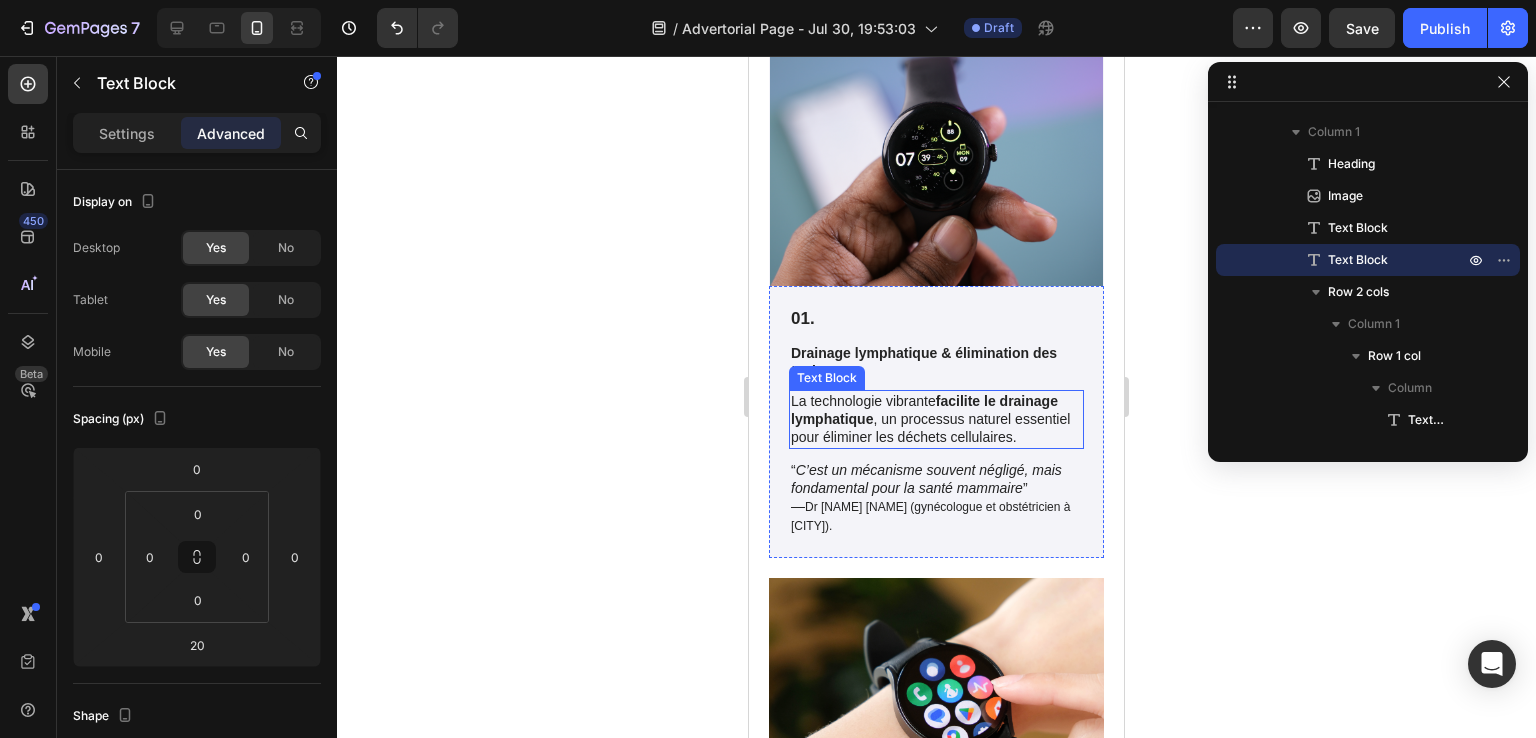 scroll, scrollTop: 4151, scrollLeft: 0, axis: vertical 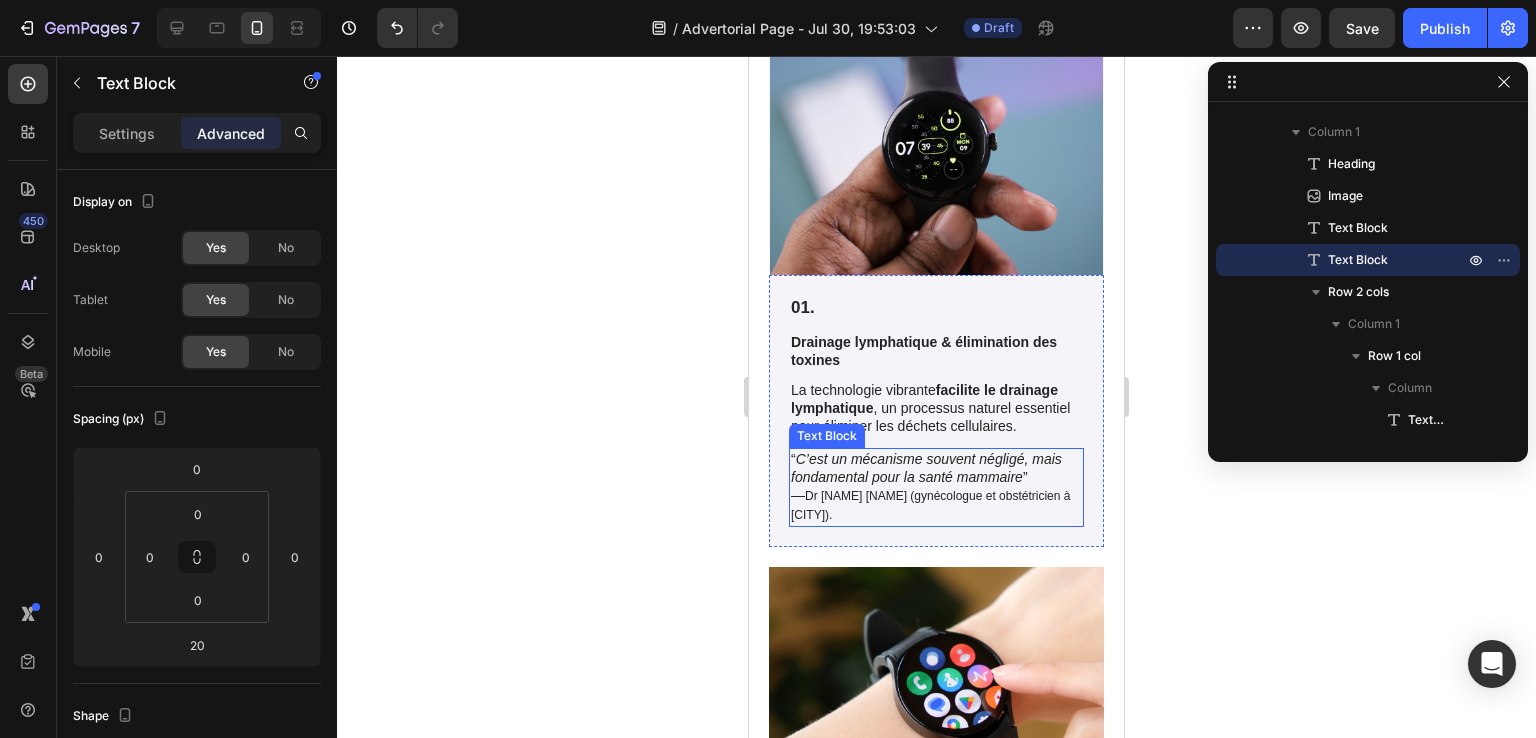 click on "Dr Philippe Mironneau (gynécologue et obstétricien à Dijon)." at bounding box center (930, 505) 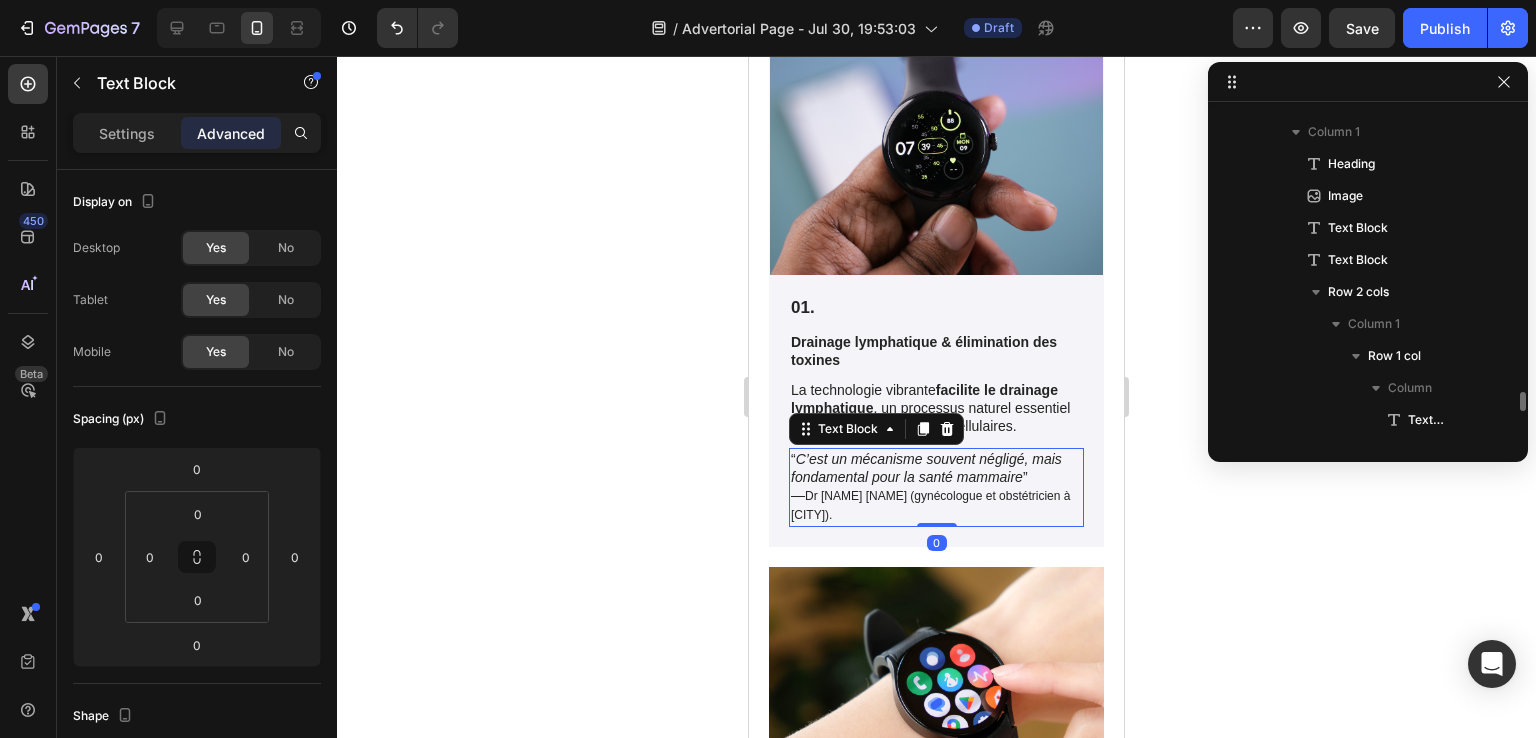 scroll, scrollTop: 442, scrollLeft: 0, axis: vertical 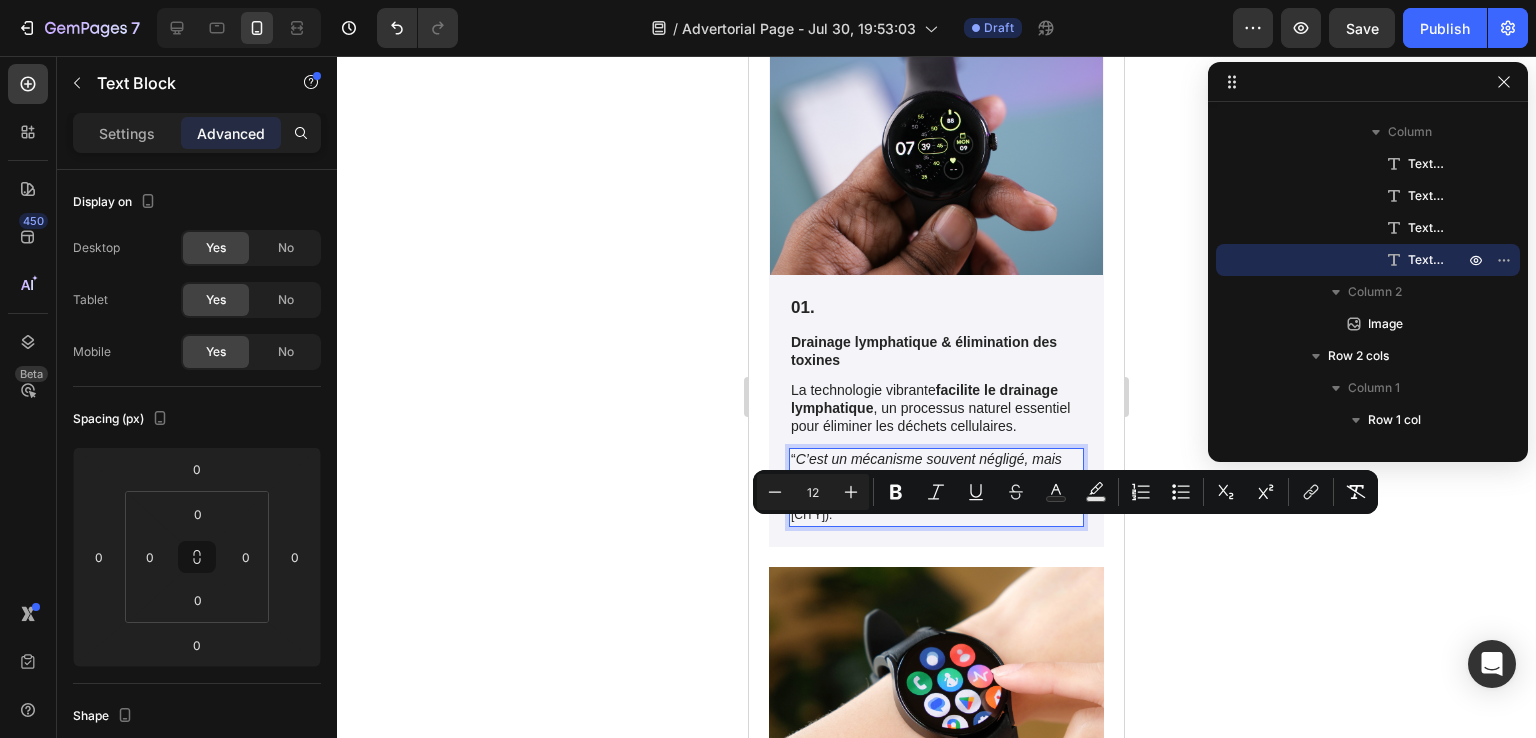 drag, startPoint x: 931, startPoint y: 529, endPoint x: 898, endPoint y: 555, distance: 42.0119 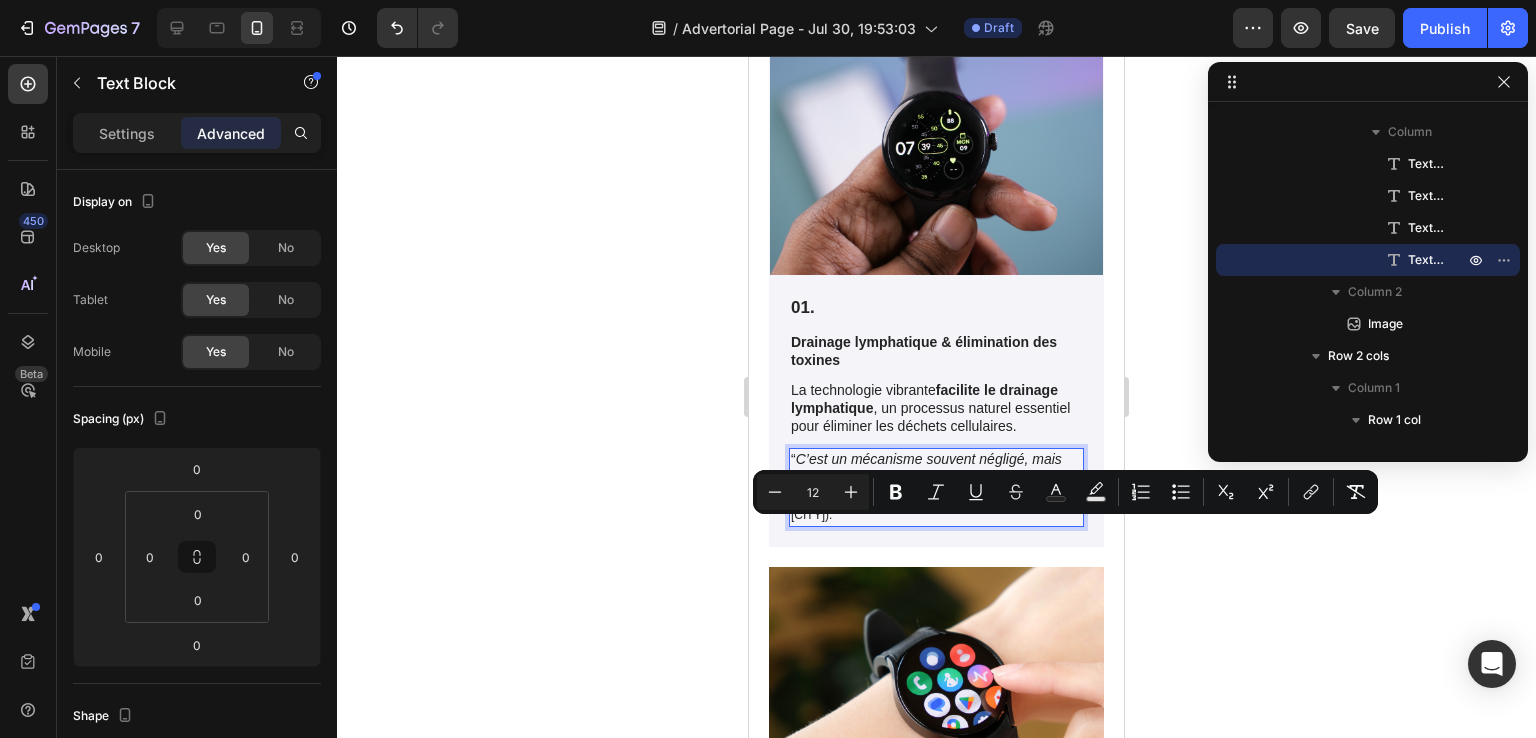 click on "Dr Philippe Mironneau (gynécologue et obstétricien à Dijon)." at bounding box center (930, 505) 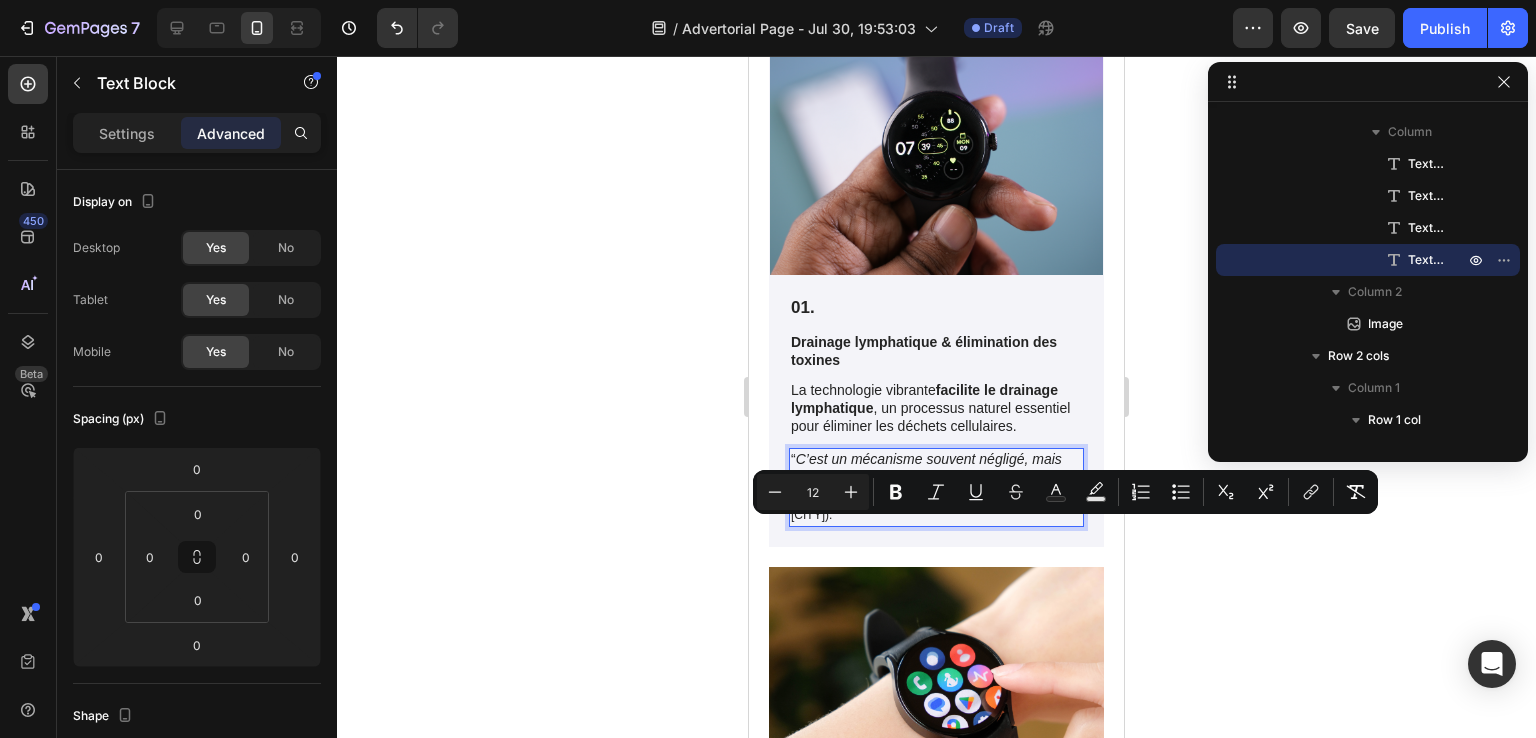 copy on "(gynécologue et obstétricien à Dijon)" 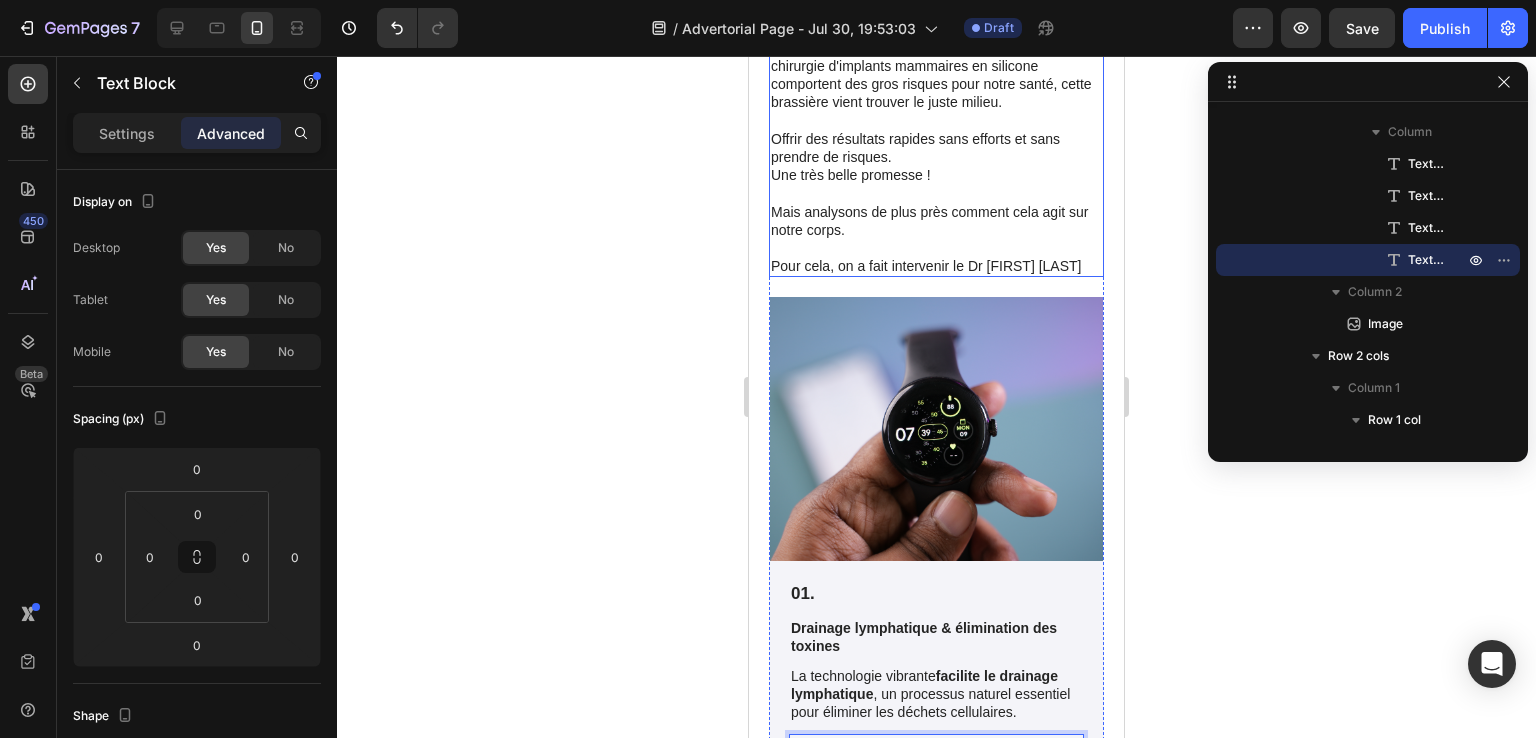 scroll, scrollTop: 3651, scrollLeft: 0, axis: vertical 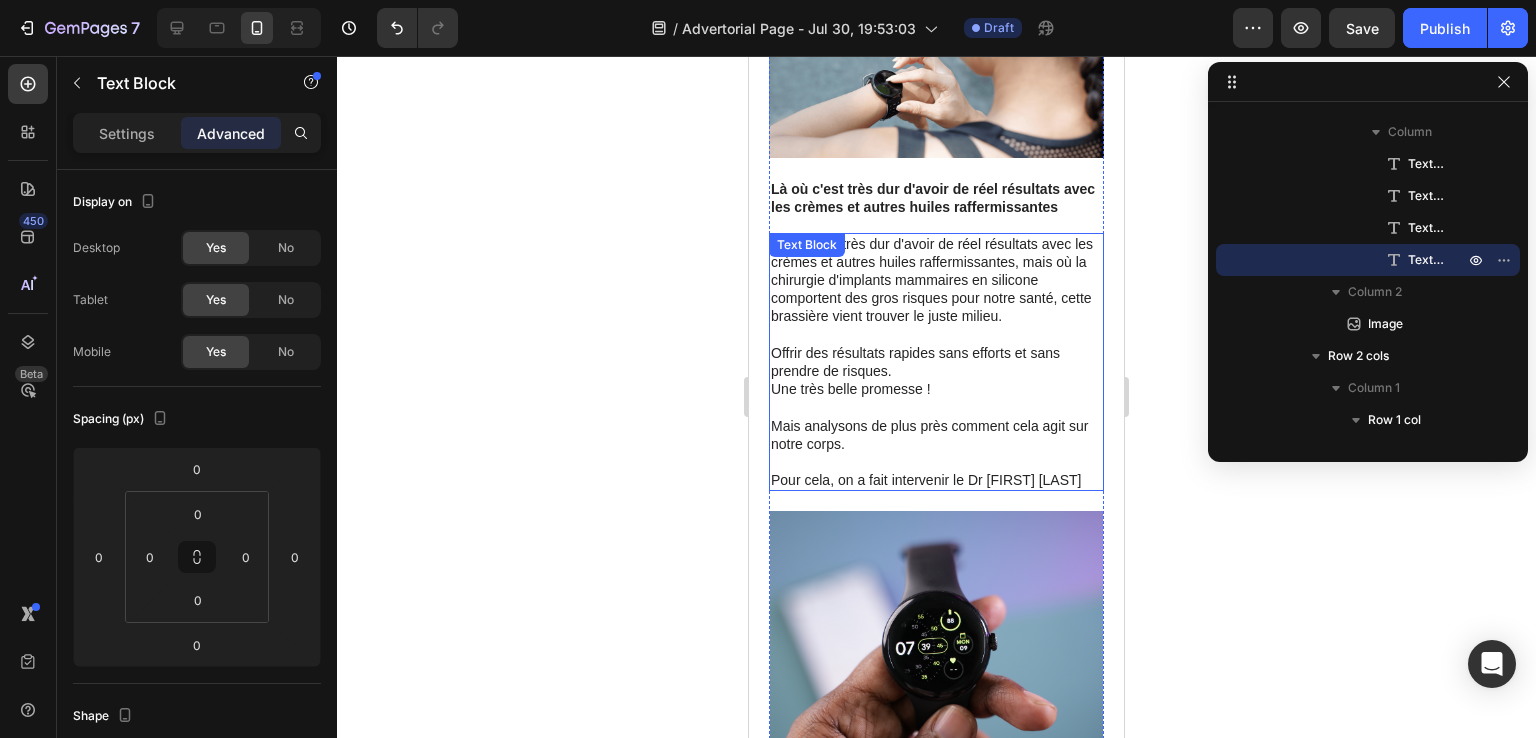 click on "Pour cela, on a fait intervenir le Dr Philippe Mironneau" at bounding box center (936, 480) 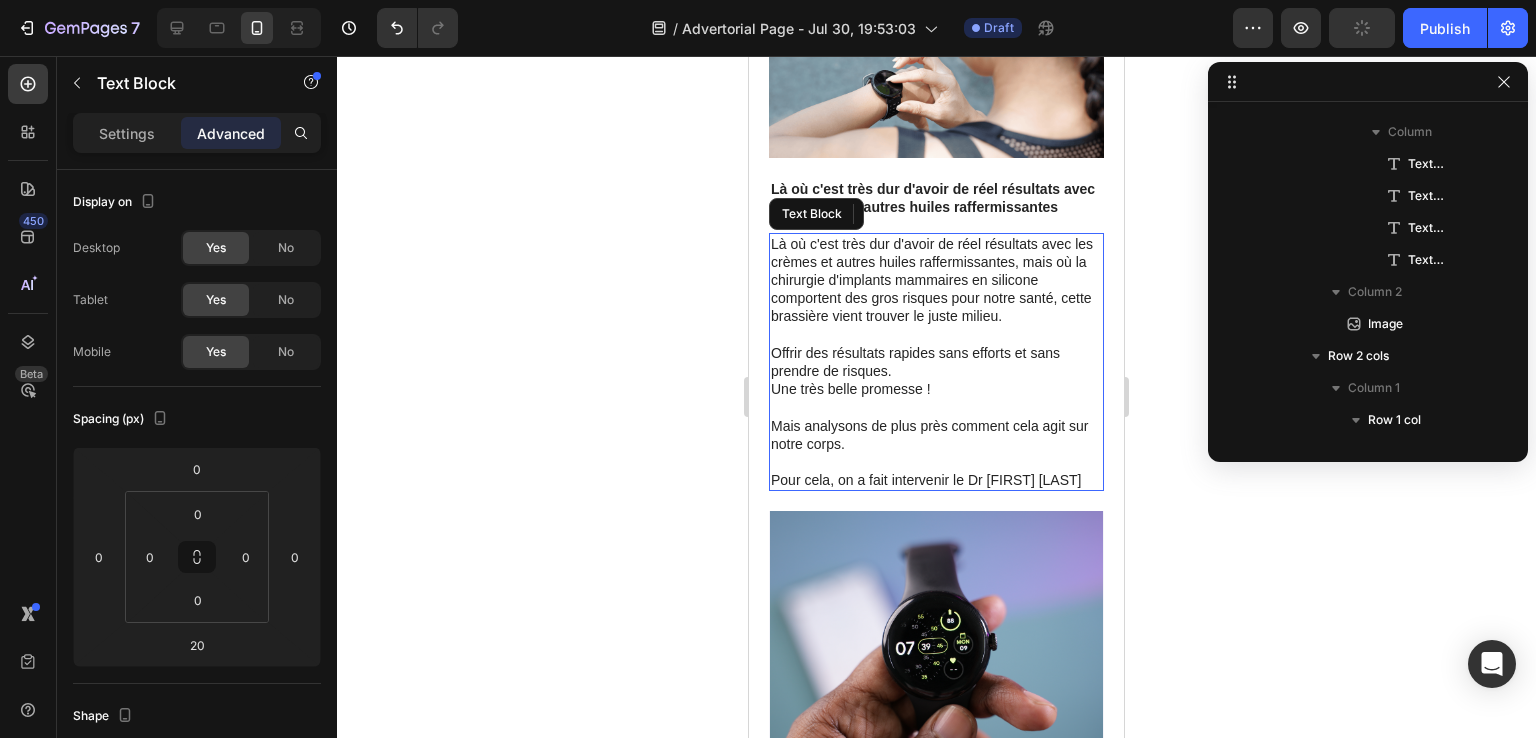 scroll, scrollTop: 186, scrollLeft: 0, axis: vertical 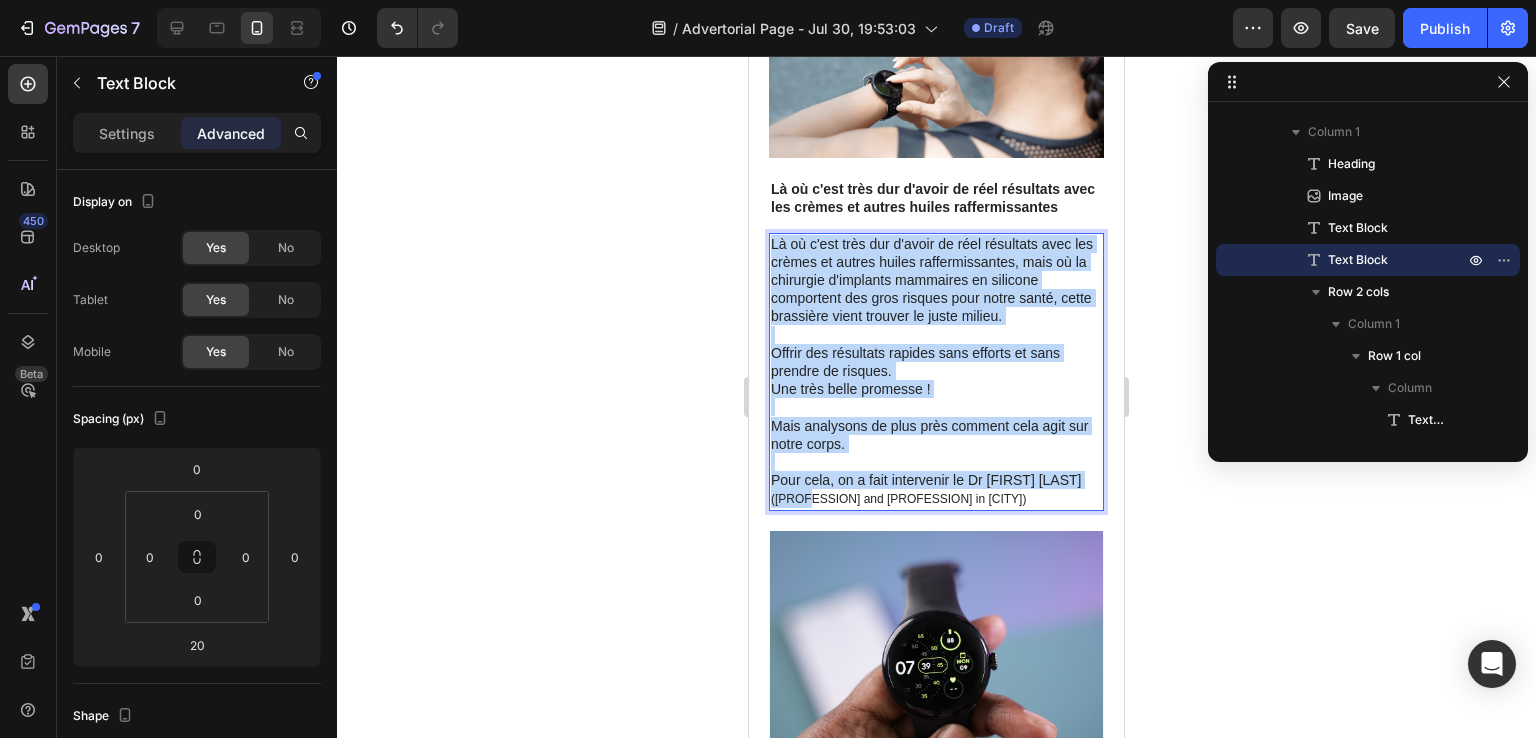 drag, startPoint x: 1044, startPoint y: 509, endPoint x: 875, endPoint y: 515, distance: 169.10648 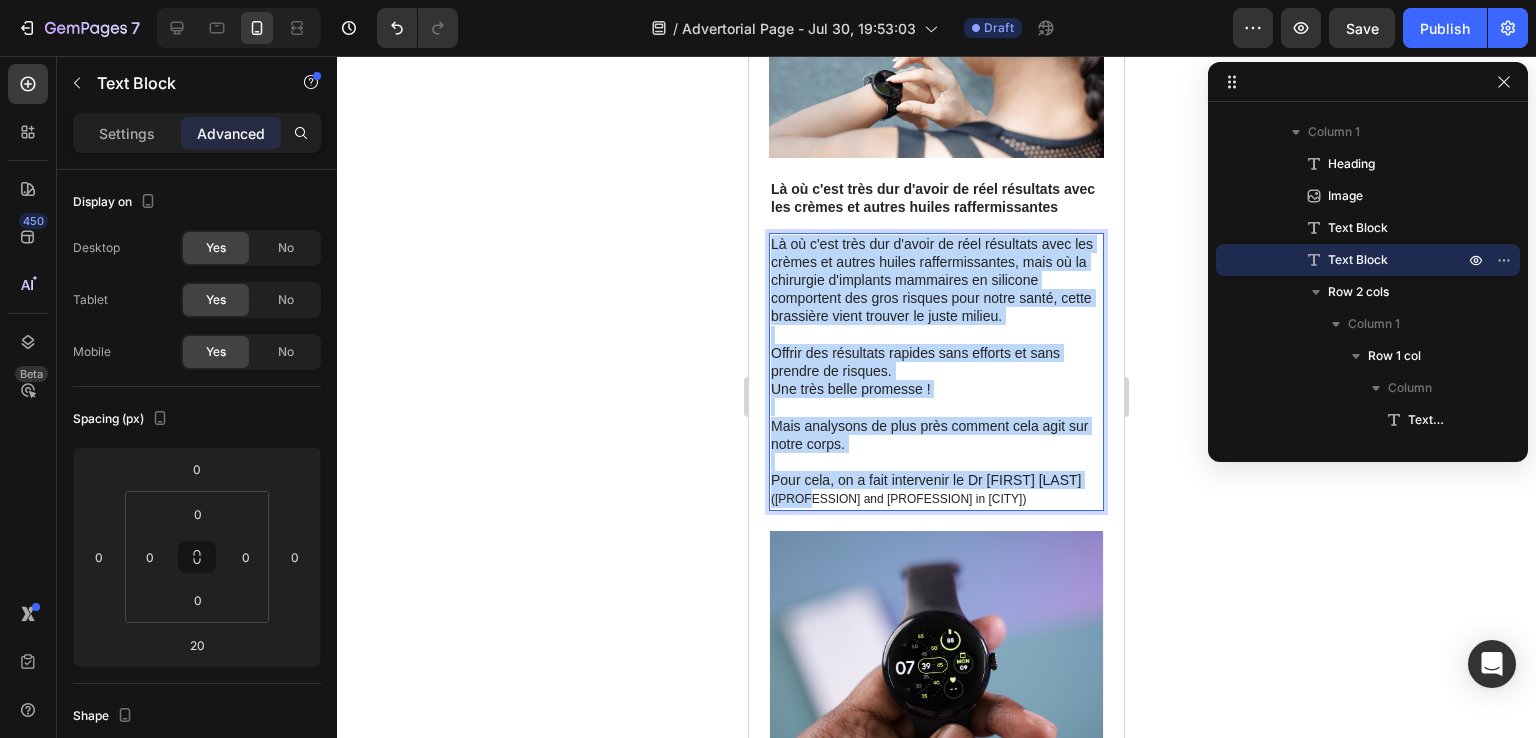 click on "Pour cela, on a fait intervenir le Dr Philippe Mironneau  (gynécologue et obstétricien à Dijon)" at bounding box center (936, 489) 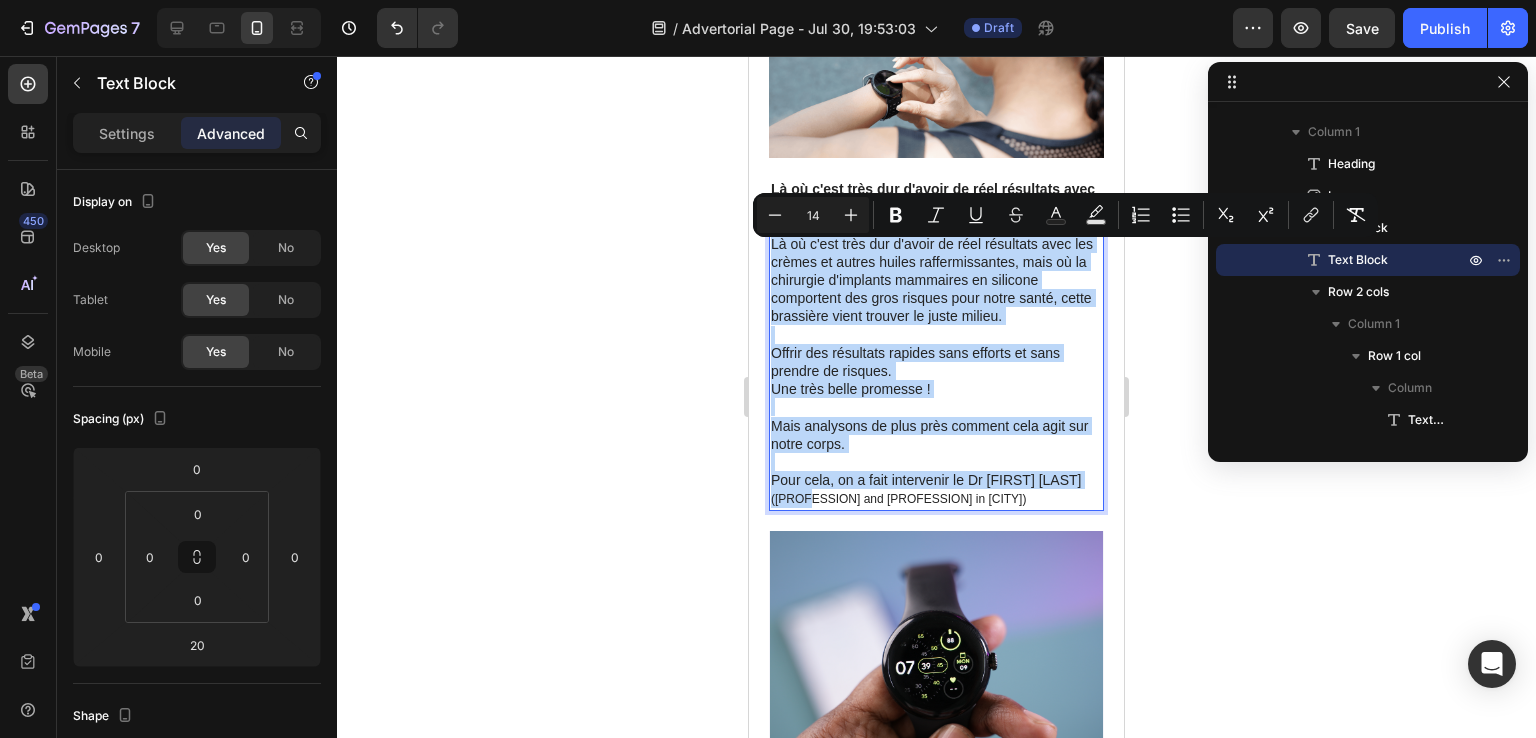 click on "(gynécologue et obstétricien à Dijon)" at bounding box center (898, 499) 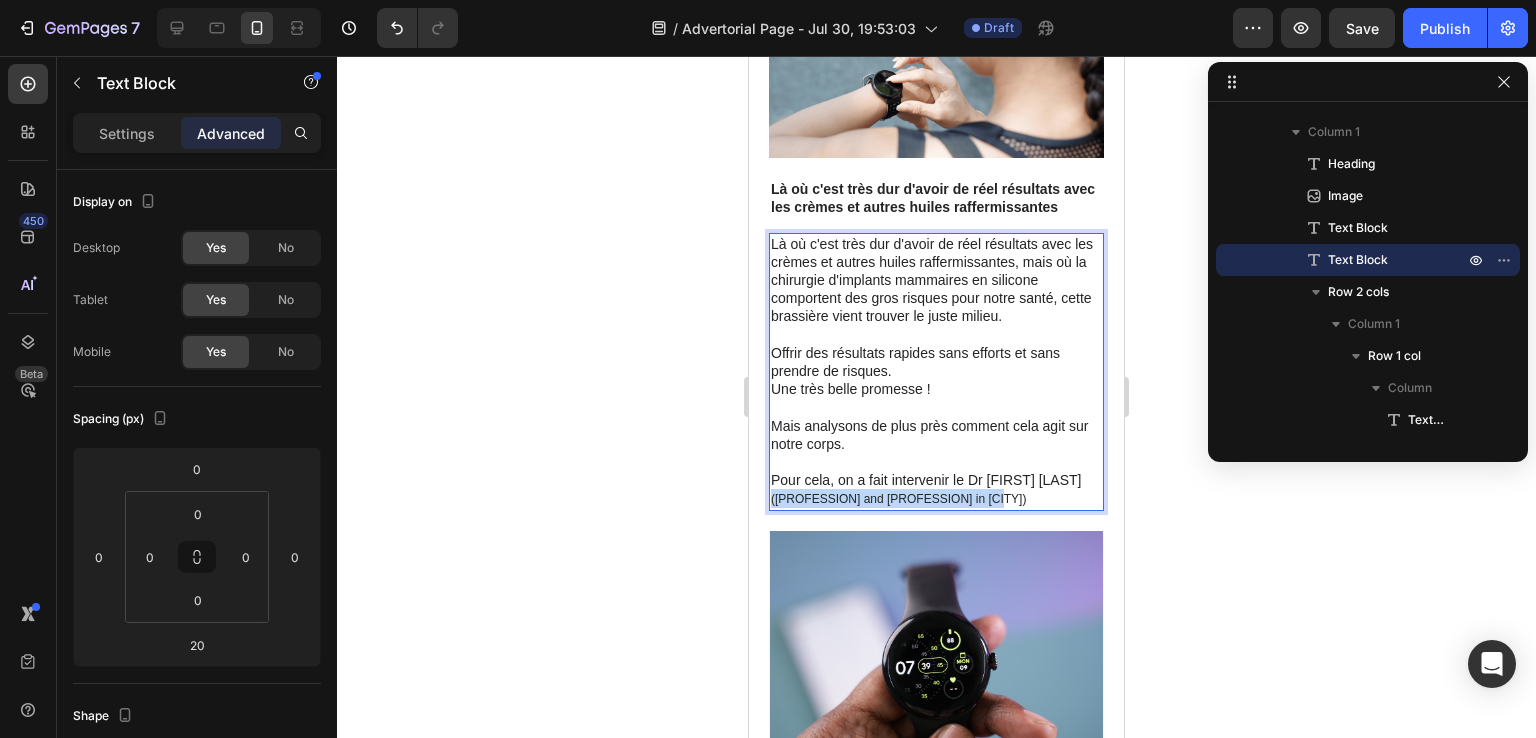 drag, startPoint x: 841, startPoint y: 509, endPoint x: 1025, endPoint y: 505, distance: 184.04347 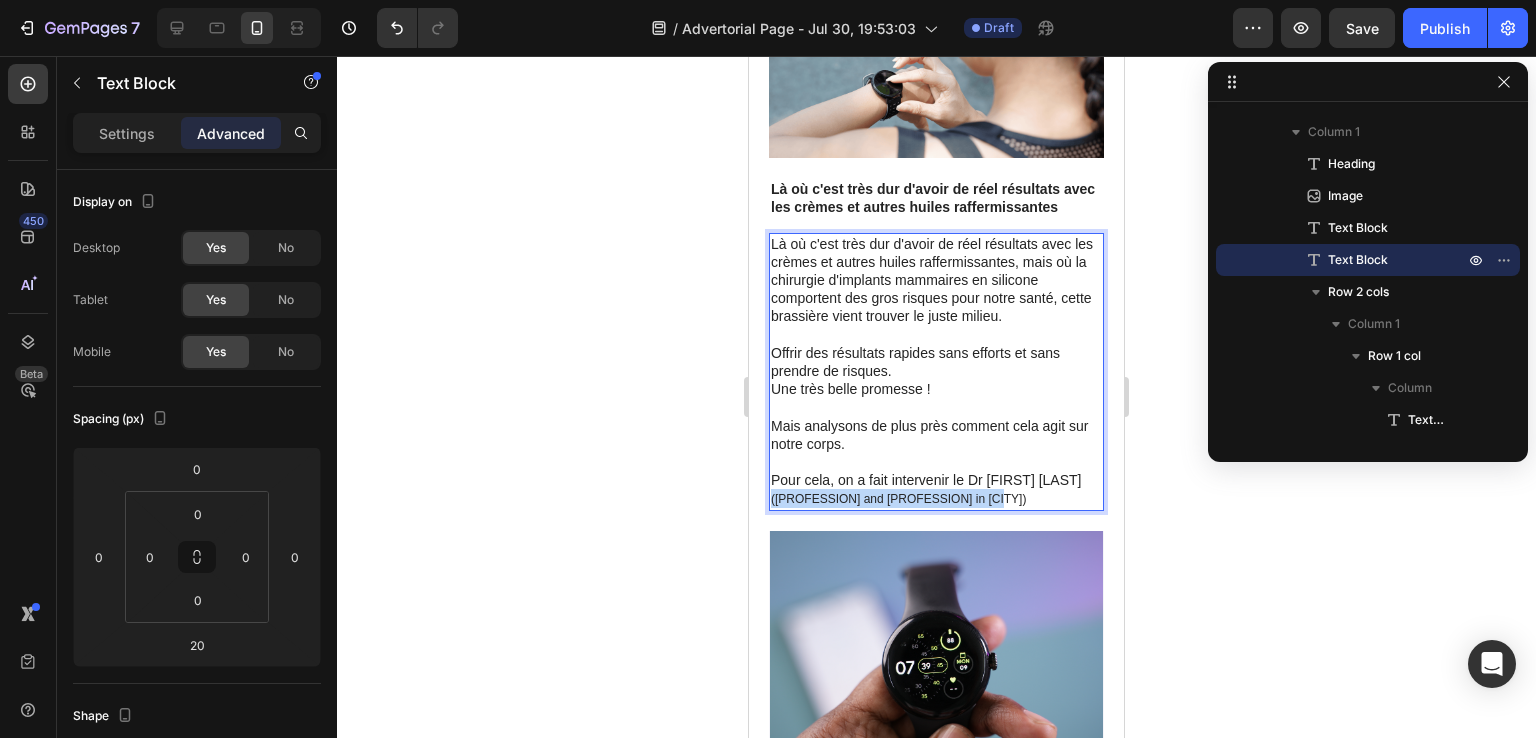 click on "Pour cela, on a fait intervenir le Dr Philippe Mironneau  (gynécologue et obstétricien à Dijon)" at bounding box center [936, 489] 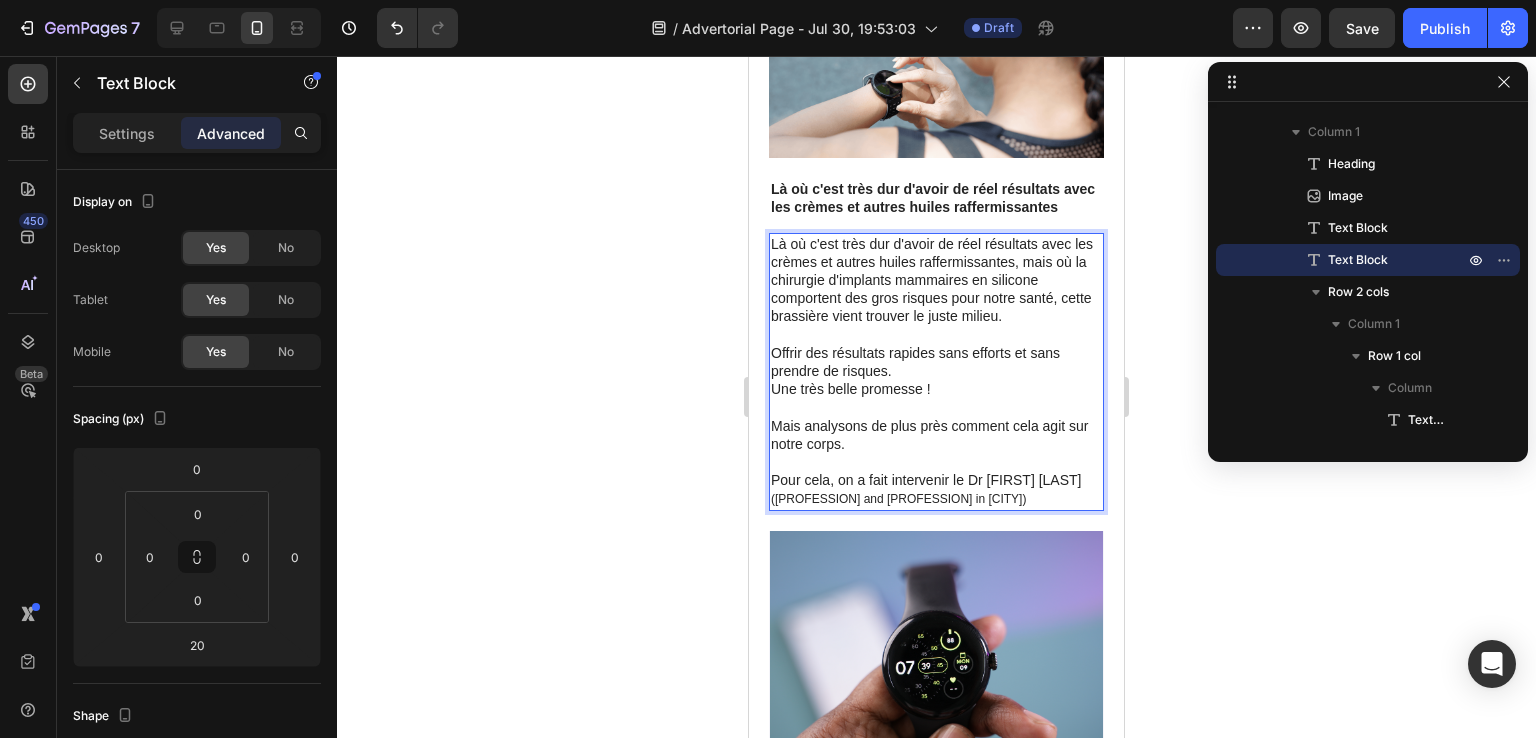 click on "(gynécologue et obstétricien à Dijon)" at bounding box center (898, 499) 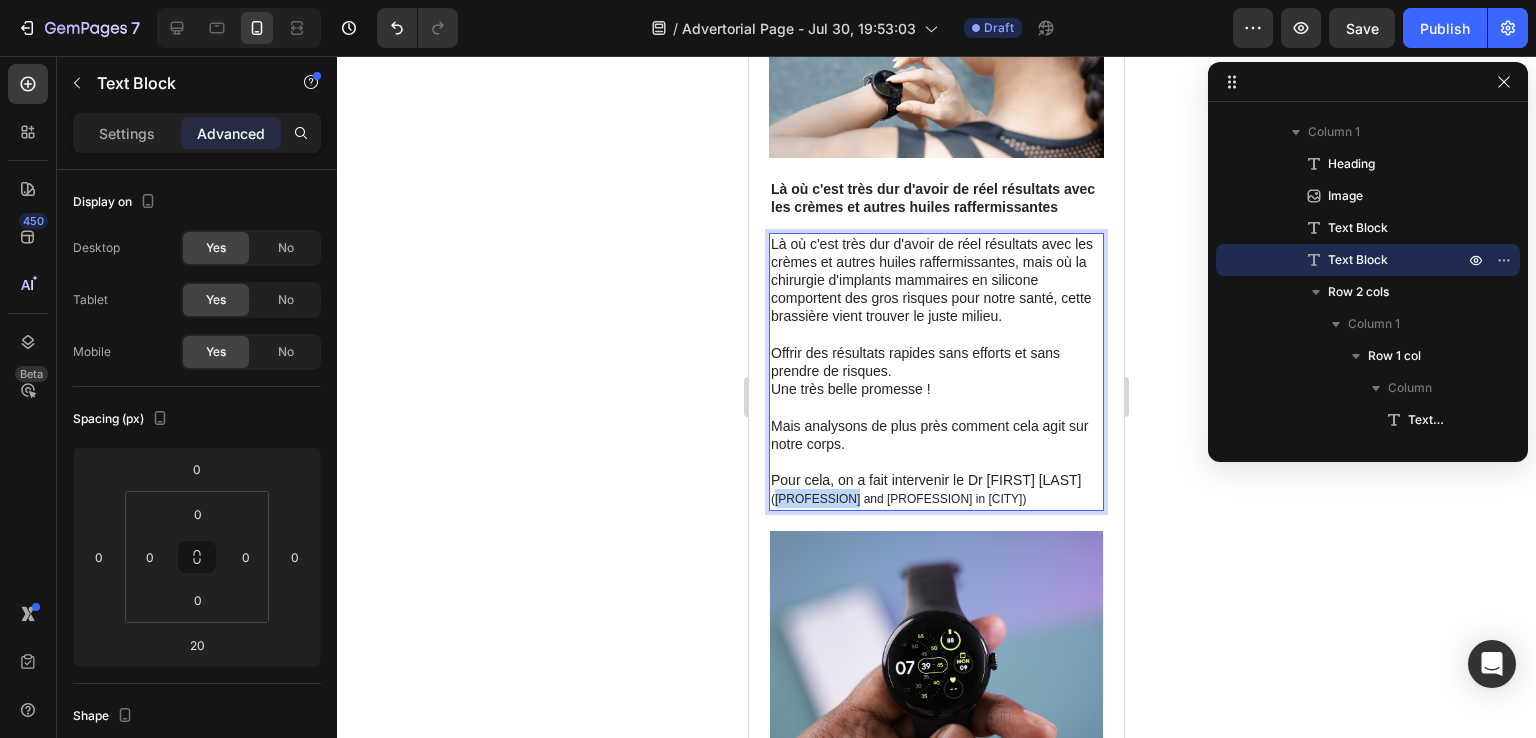 click on "(gynécologue et obstétricien à Dijon)" at bounding box center [898, 499] 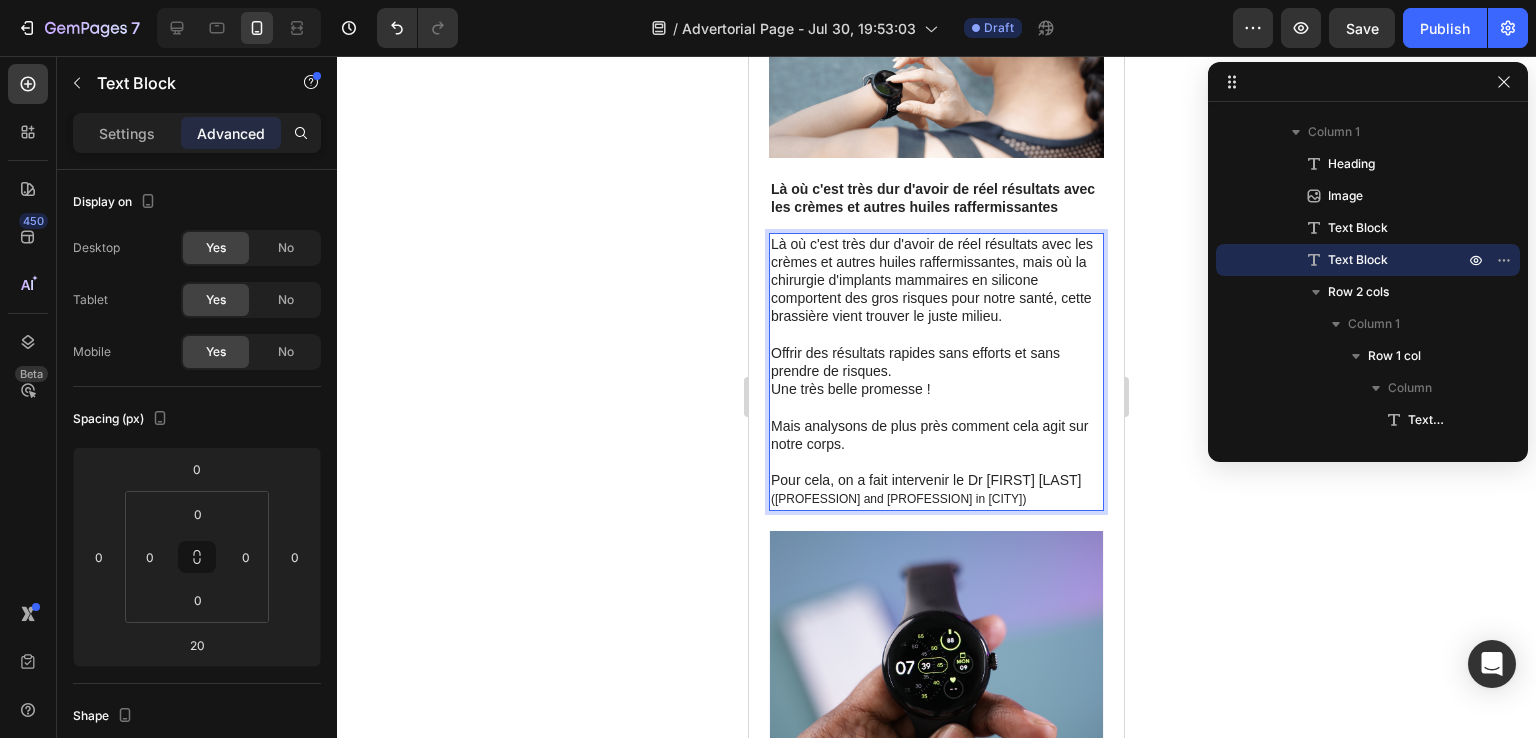 click on "(gynécologue et obstétricien à Dijon)" at bounding box center (898, 499) 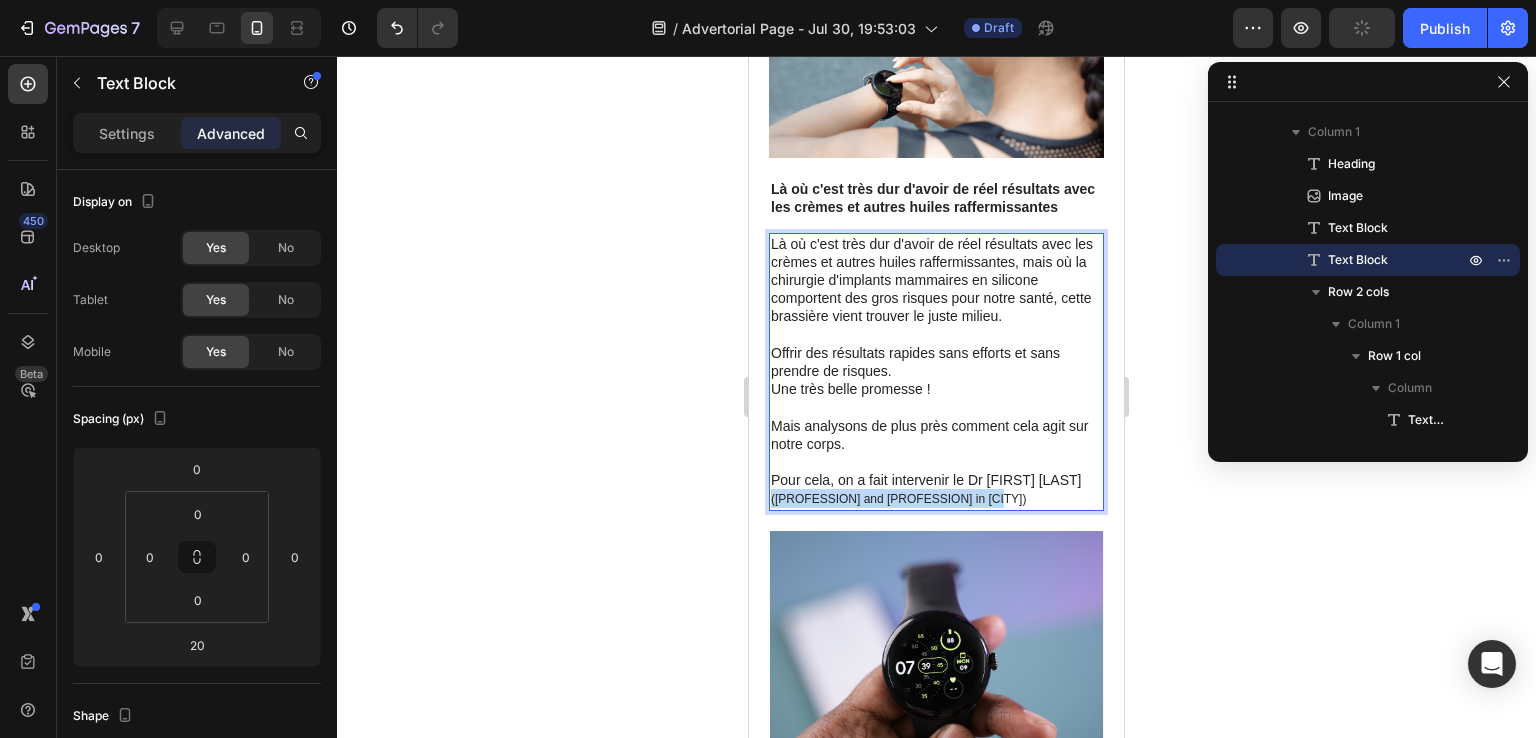 drag, startPoint x: 841, startPoint y: 509, endPoint x: 1038, endPoint y: 513, distance: 197.0406 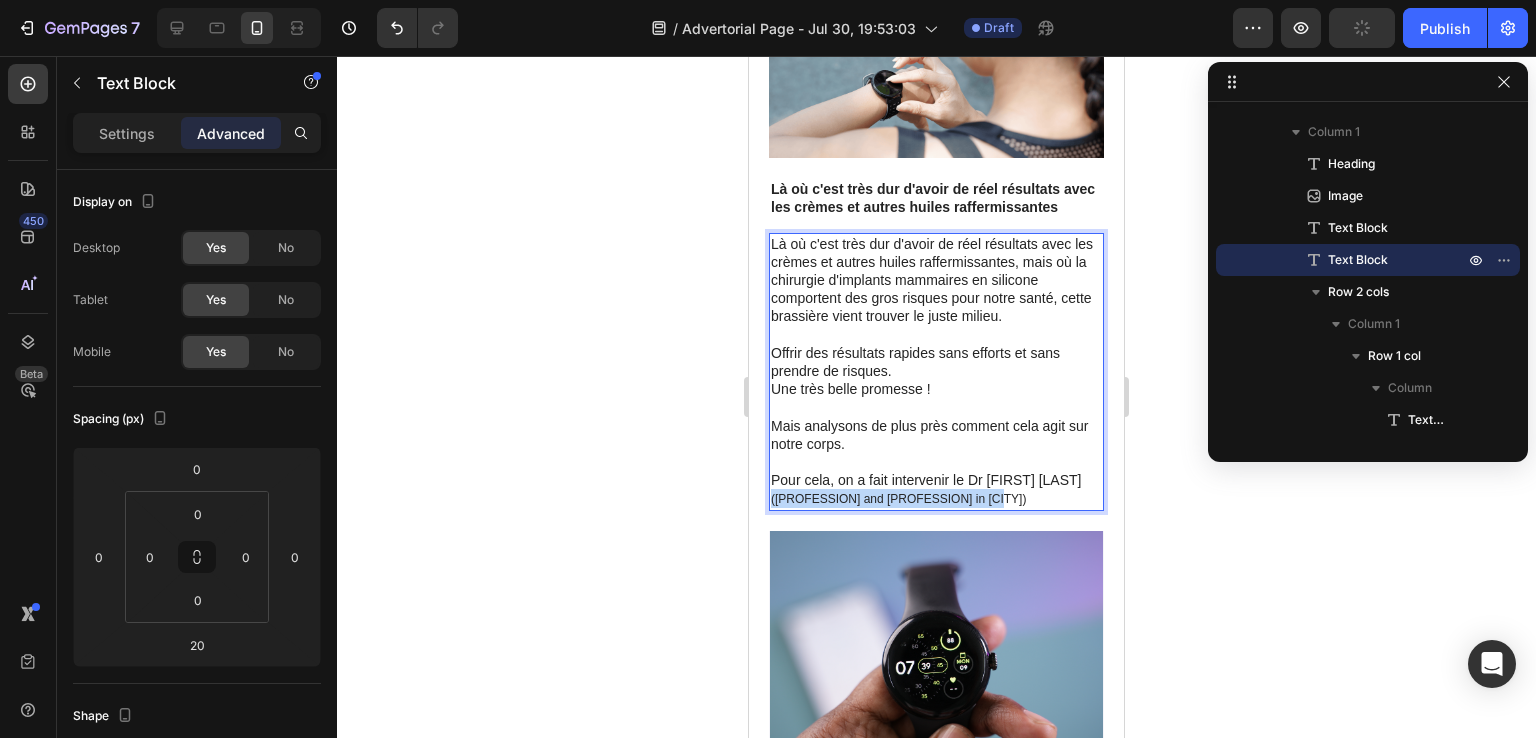 click on "Pour cela, on a fait intervenir le Dr Philippe Mironneau  (gynécologue et obstétricien à Dijon)" at bounding box center [936, 489] 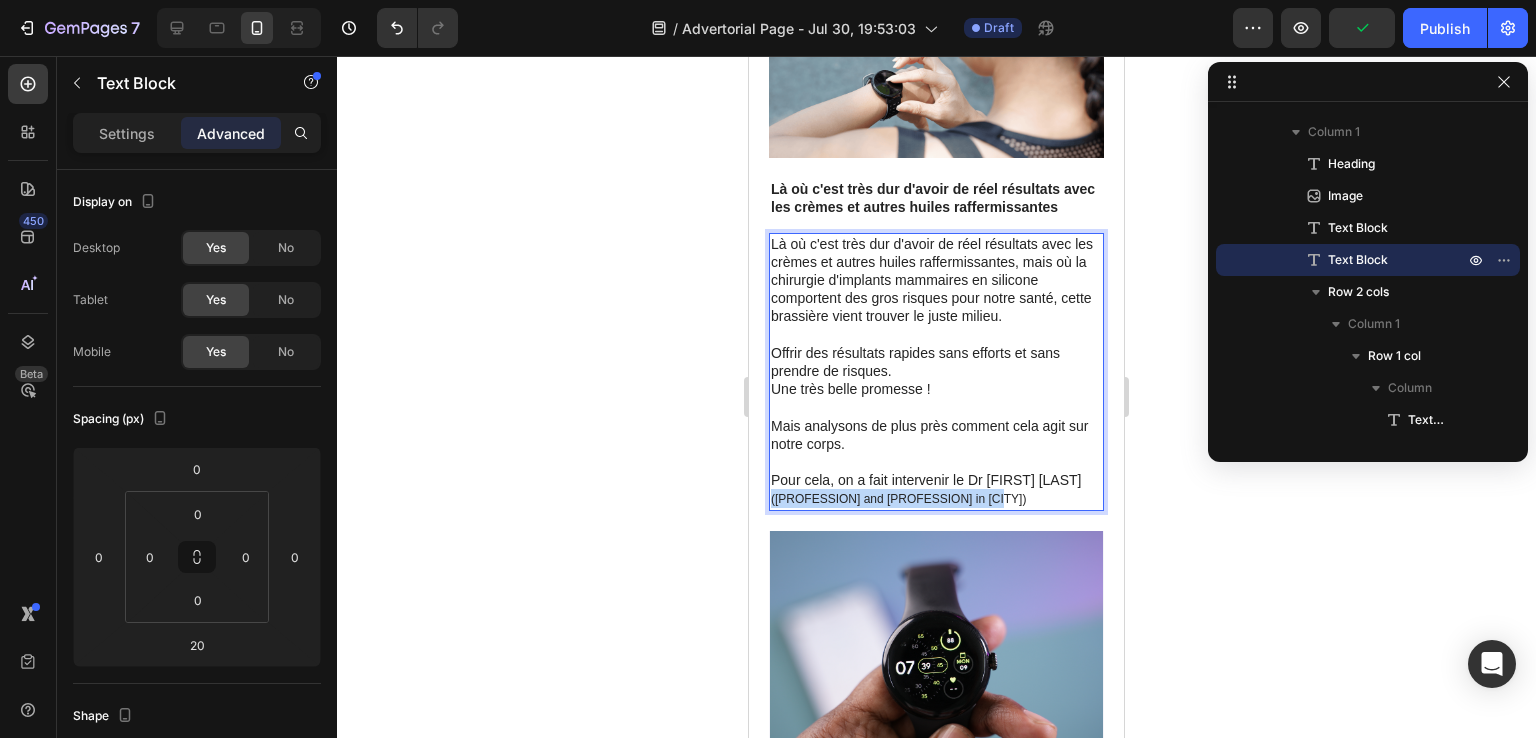click on "(gynécologue et obstétricien à Dijon)" at bounding box center [898, 499] 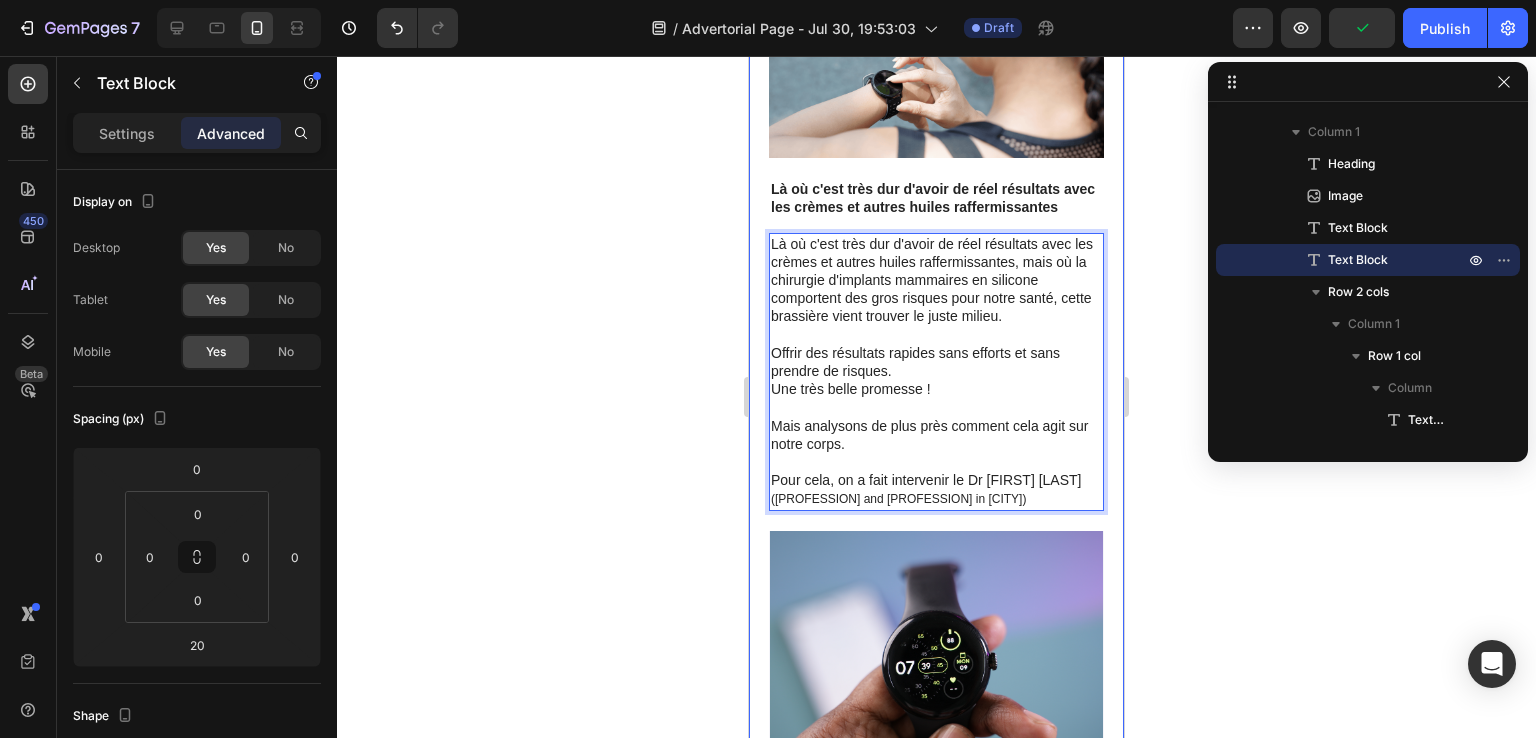 click on "Comment cela fonctionne ? Heading Image Là où c'est très dur d'avoir de réel résultats avec les crèmes et autres huiles raffermissantes Text Block Là où c'est très dur d'avoir de réel résultats avec les crèmes et autres huiles raffermissantes, mais où la chirurgie d'implants mammaires en silicone comportent des gros risques pour notre santé, cette brassière vient trouver le juste milieu. Offrir des résultats rapides sans efforts et sans prendre de risques. Une très belle promesse ! Mais analysons de plus près comment cela agit sur notre corps. Pour cela, on a fait intervenir le Dr Philippe Mironneau  (gynécologue et obstétricien à Dijon) Text Block   20 01. Text Block Drainage lymphatique & élimination des toxines Text Block La technologie vibrante  facilite le drainage lymphatique , un processus naturel essentiel pour éliminer les déchets cellulaires. Text Block “ C’est un mécanisme souvent négligé, mais fondamental pour la santé mammaire ”  —  Text Block Row Image Row" at bounding box center (936, 2484) 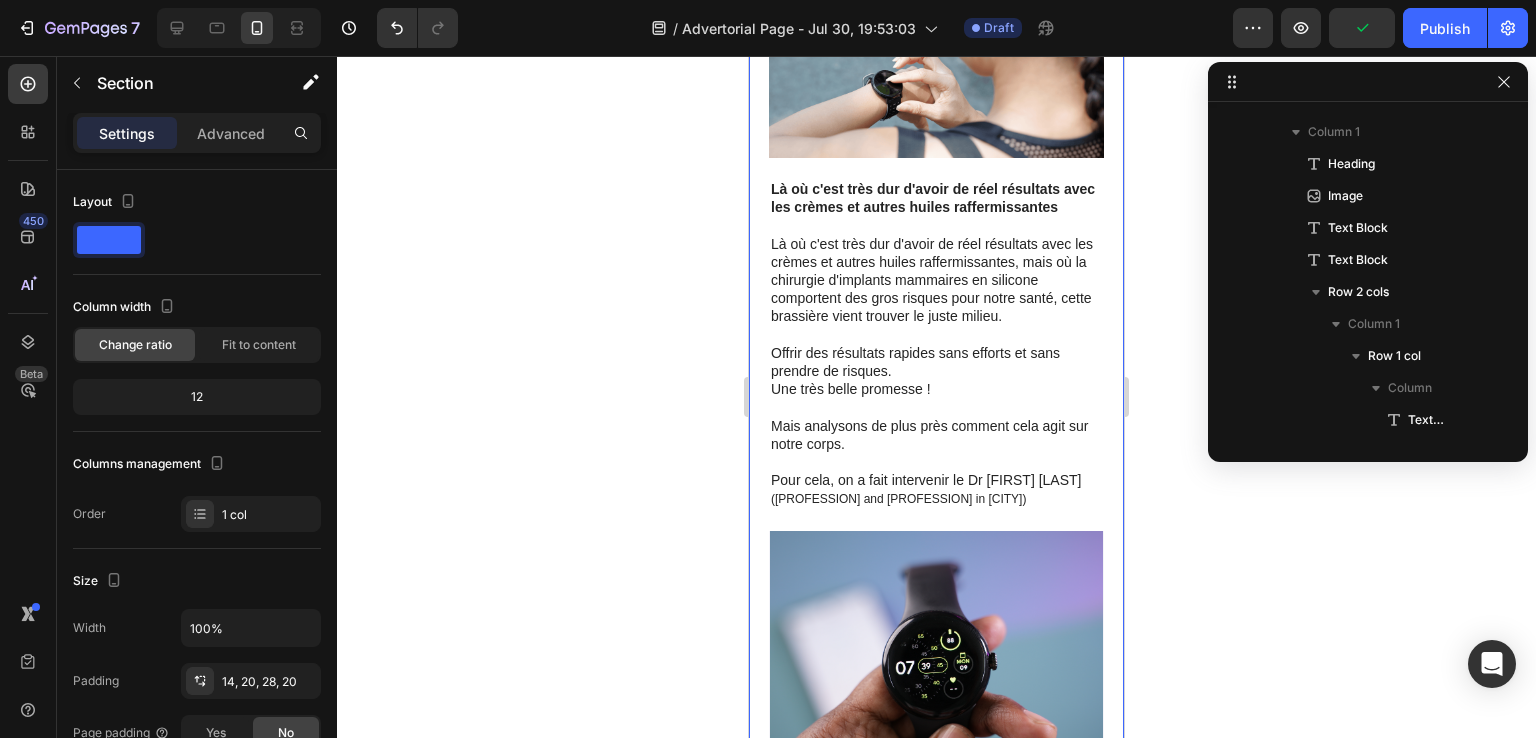 scroll, scrollTop: 0, scrollLeft: 0, axis: both 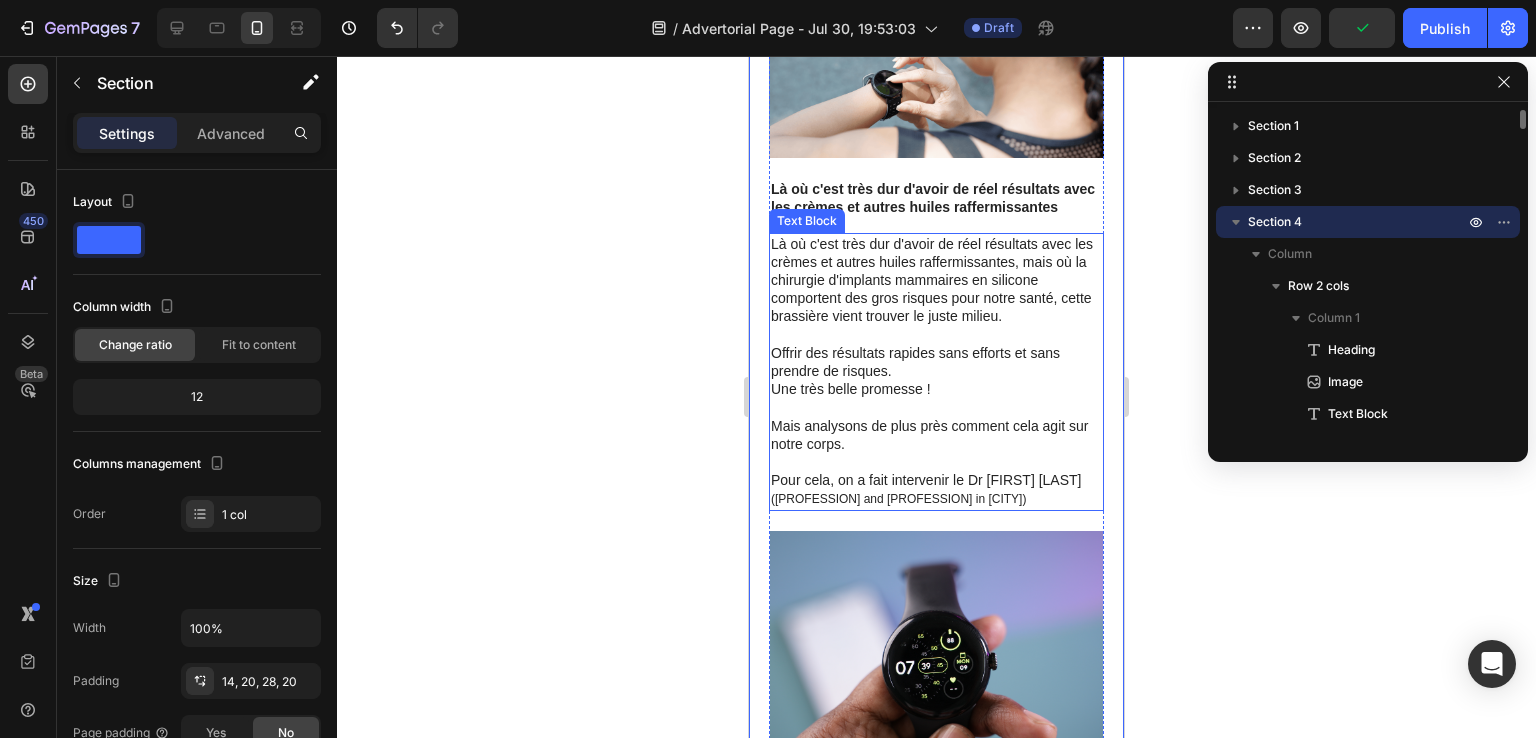 click on "(gynécologue et obstétricien à Dijon)" at bounding box center [898, 499] 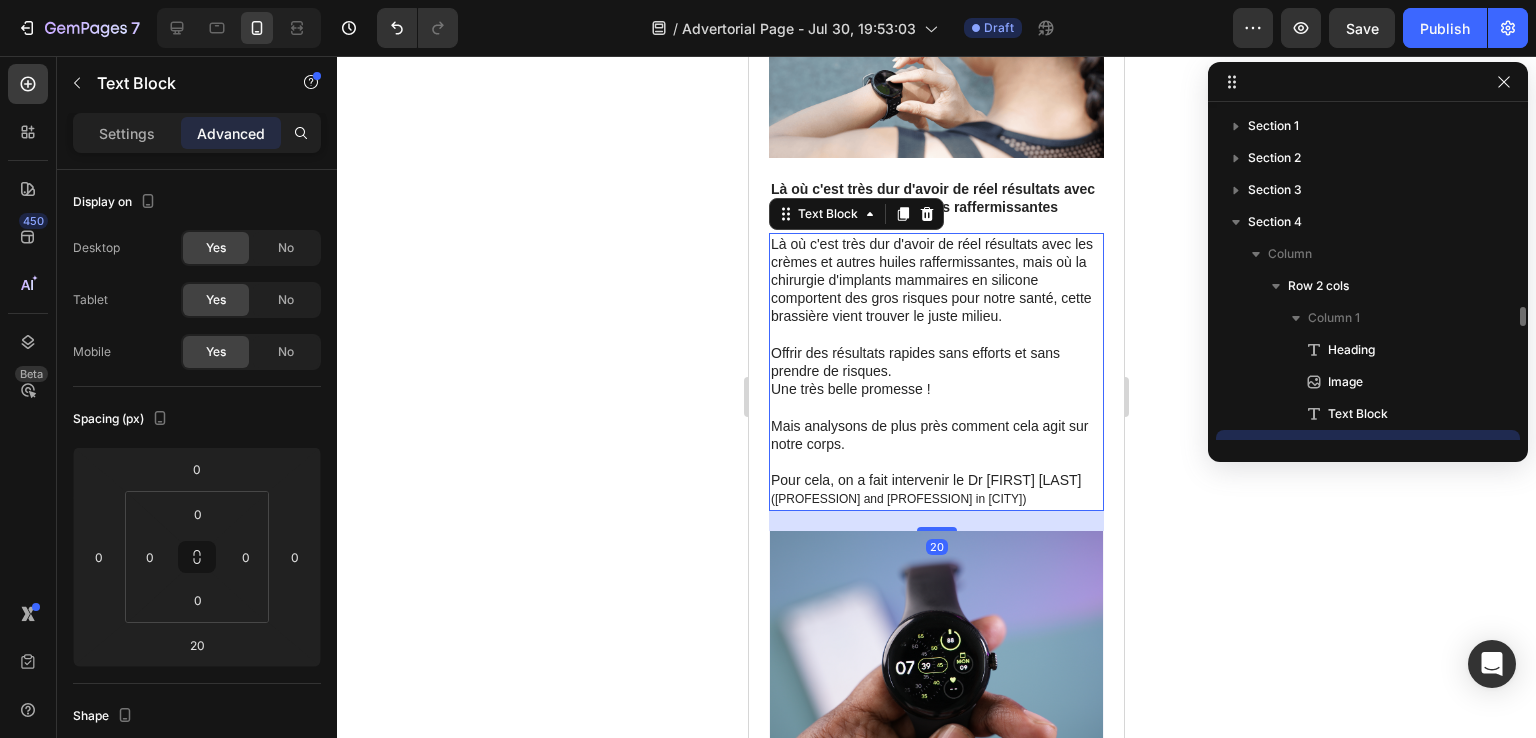 scroll, scrollTop: 186, scrollLeft: 0, axis: vertical 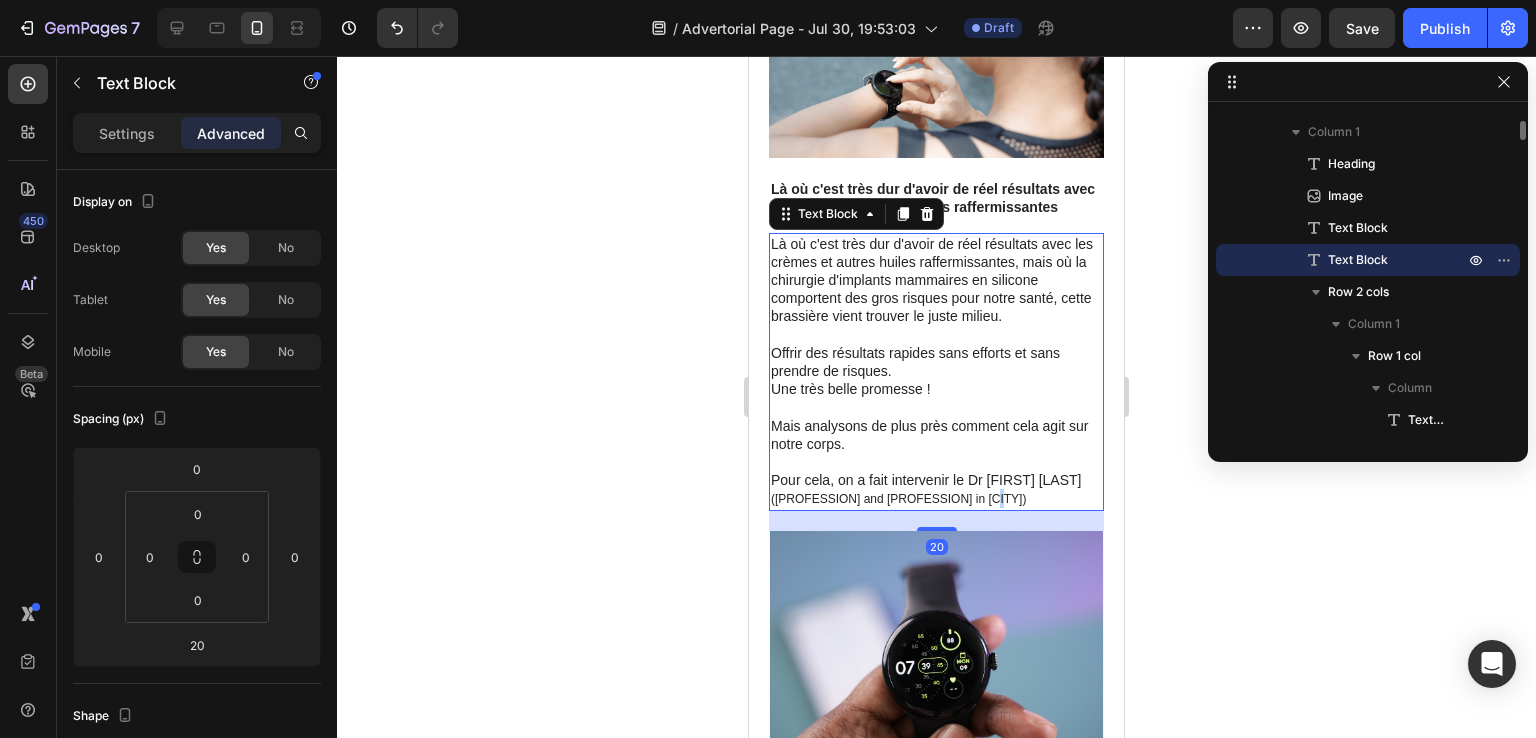 click on "(gynécologue et obstétricien à Dijon)" at bounding box center (898, 499) 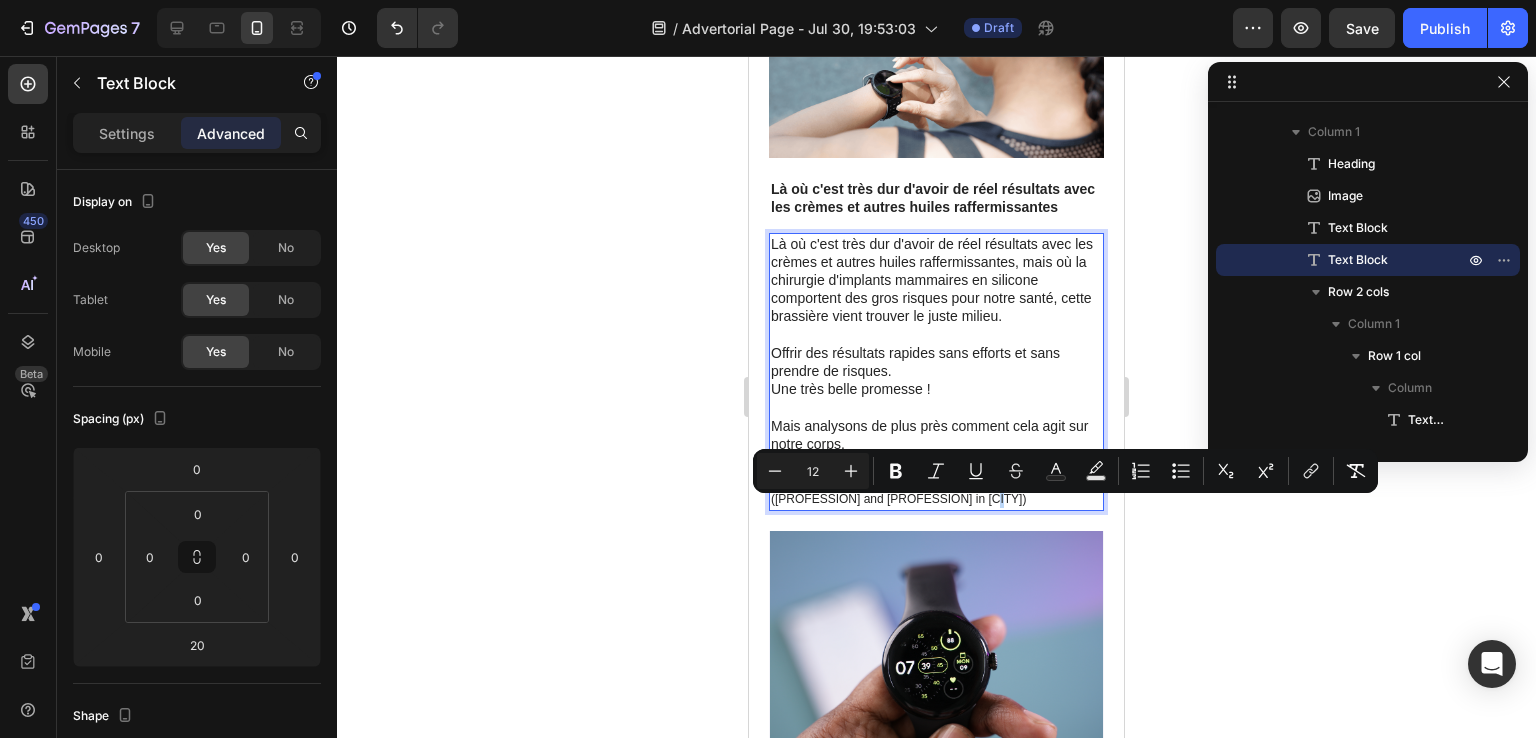 click on "Pour cela, on a fait intervenir le Dr Philippe Mironneau  (gynécologue et obstétricien à Dijon)" at bounding box center [936, 489] 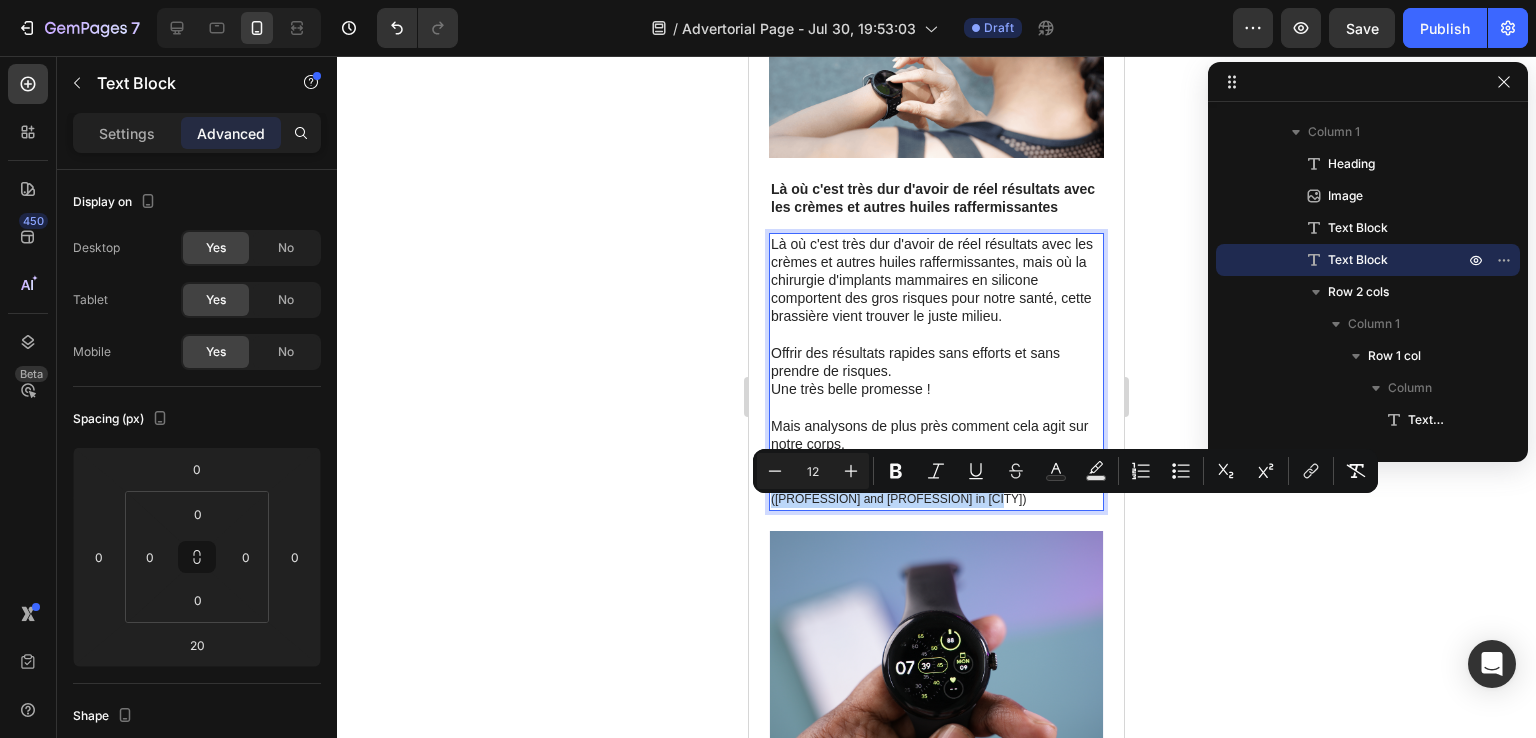 drag, startPoint x: 1037, startPoint y: 507, endPoint x: 842, endPoint y: 513, distance: 195.09229 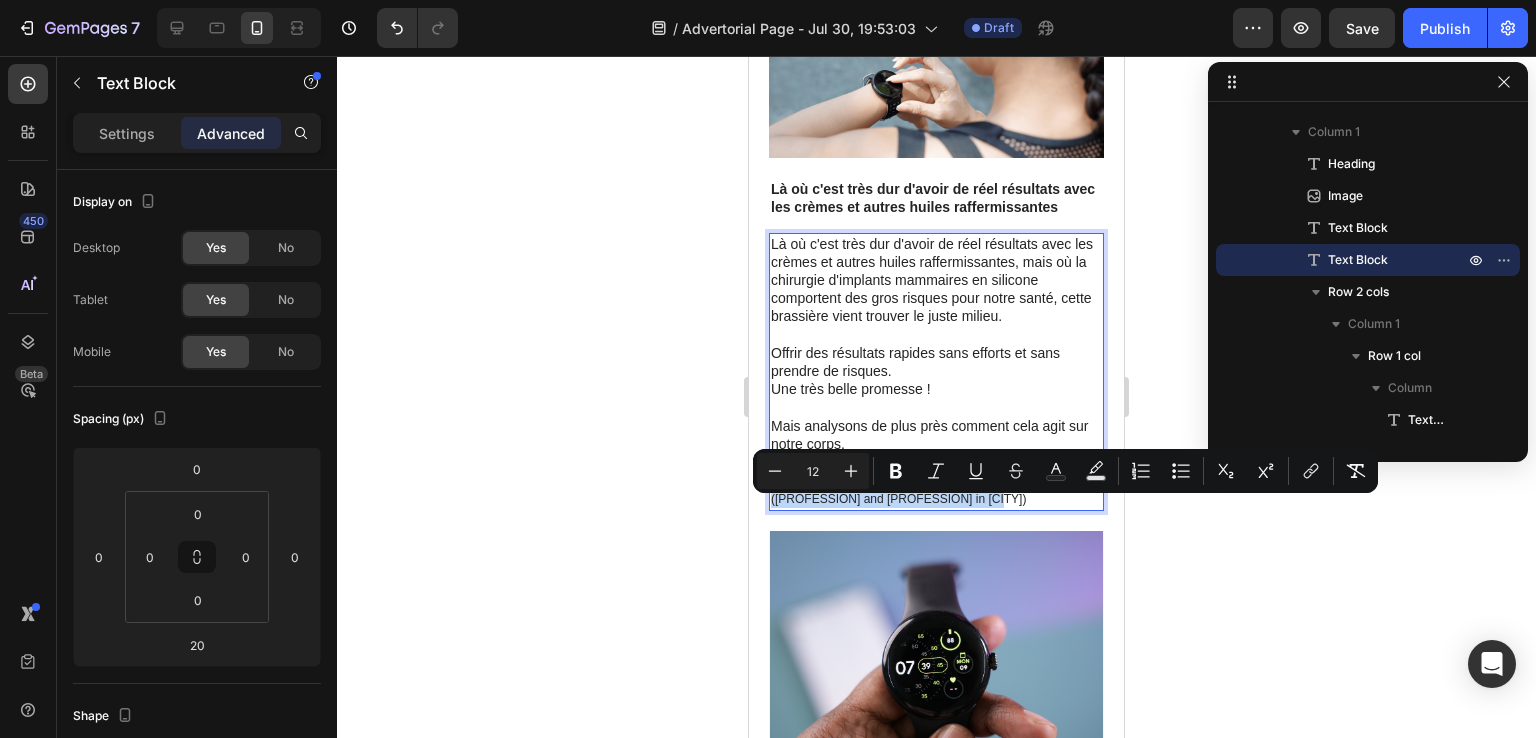 click on "Pour cela, on a fait intervenir le Dr Philippe Mironneau  (gynécologue et obstétricien à Dijon)" at bounding box center [936, 489] 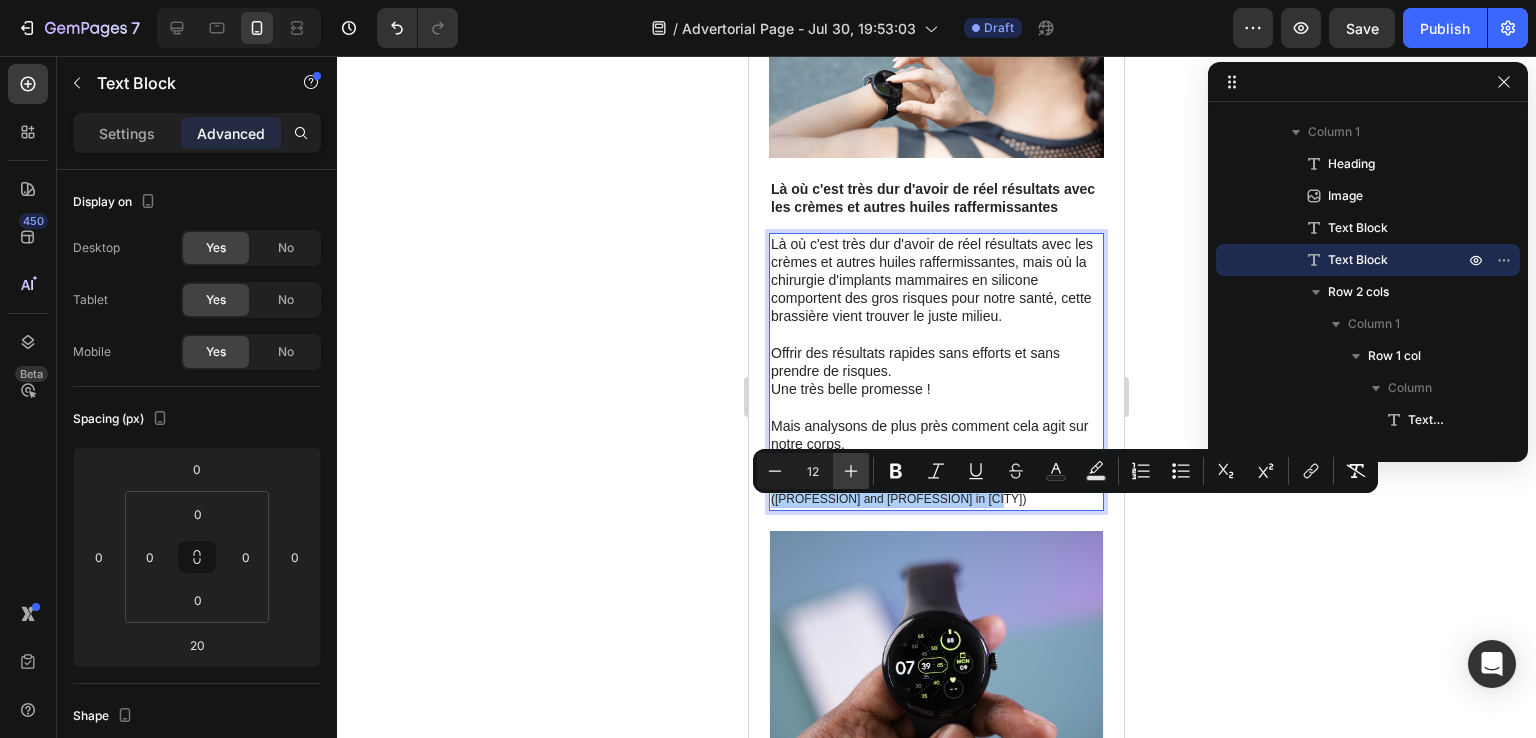 click 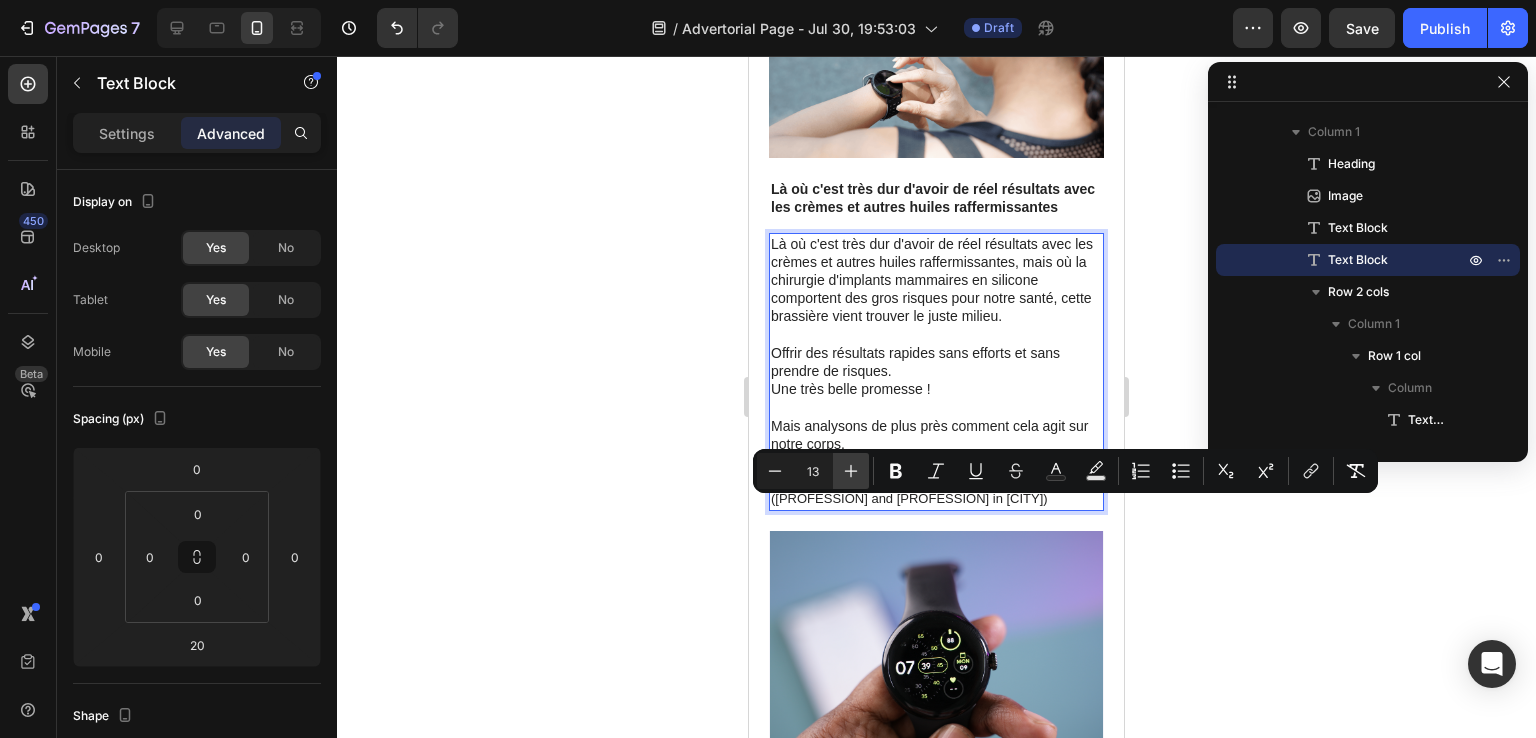 click 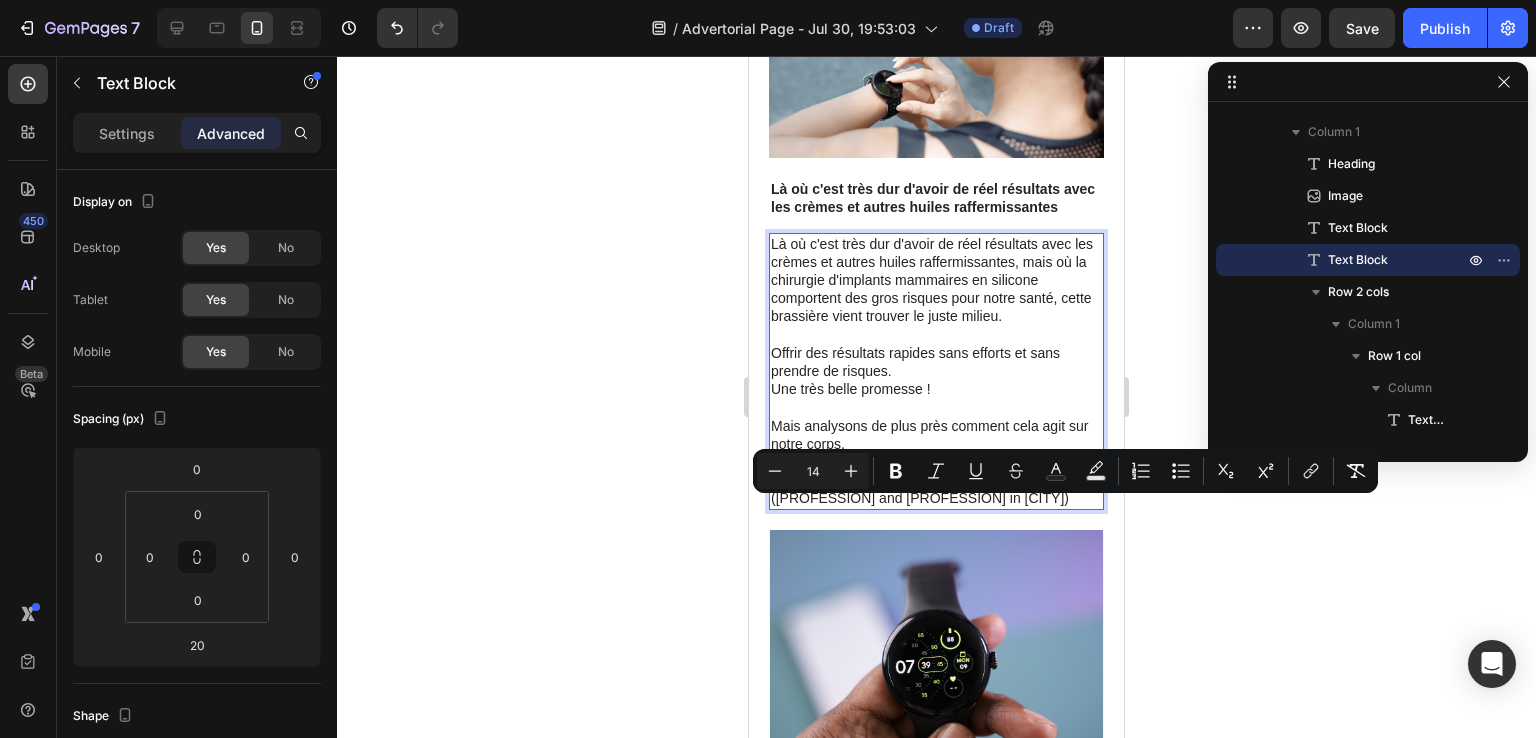 click on "(gynécologue et obstétricien à Dijon)" at bounding box center (920, 498) 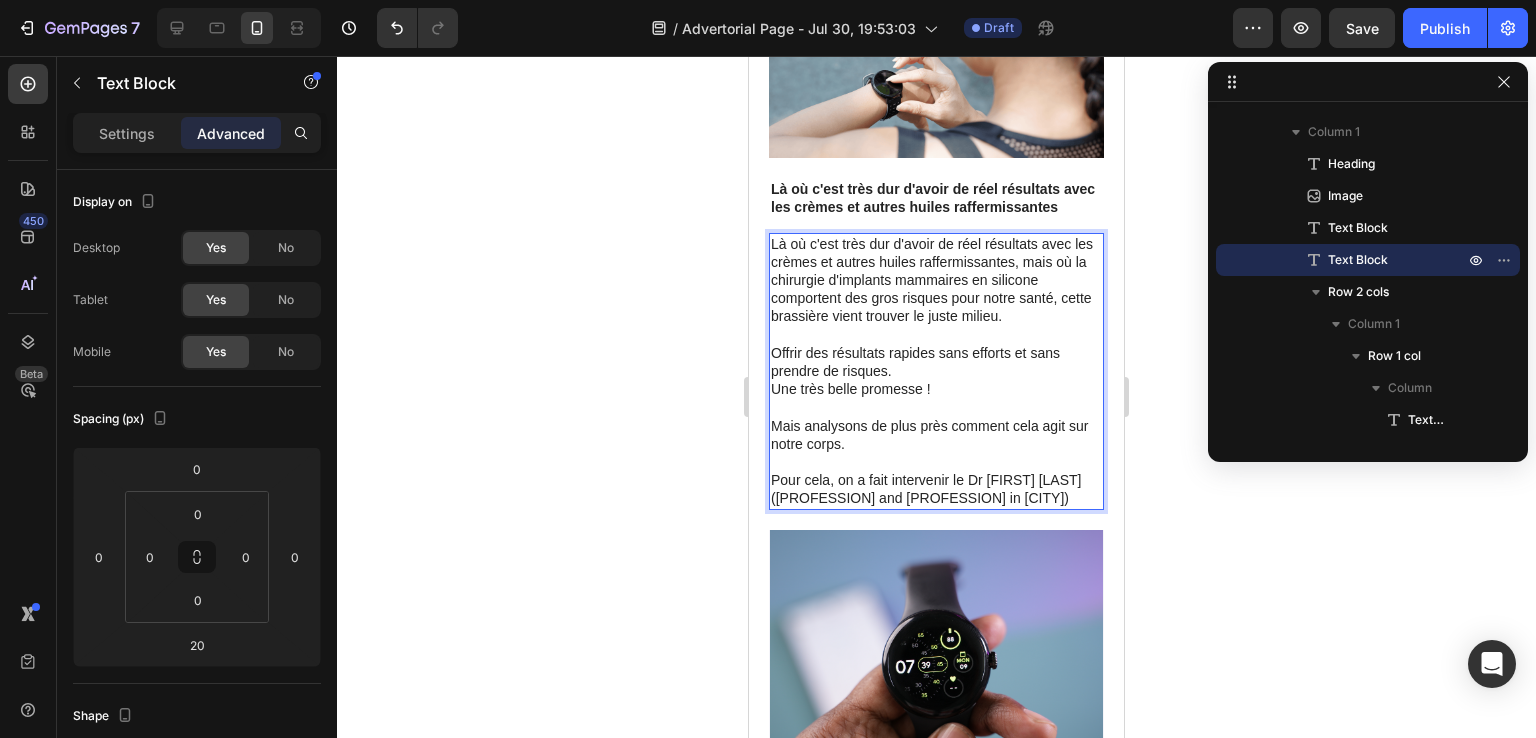 click on "Pour cela, on a fait intervenir le Dr Philippe Mironneau  (gynécologue et obstétricien à Dijon)" at bounding box center (936, 489) 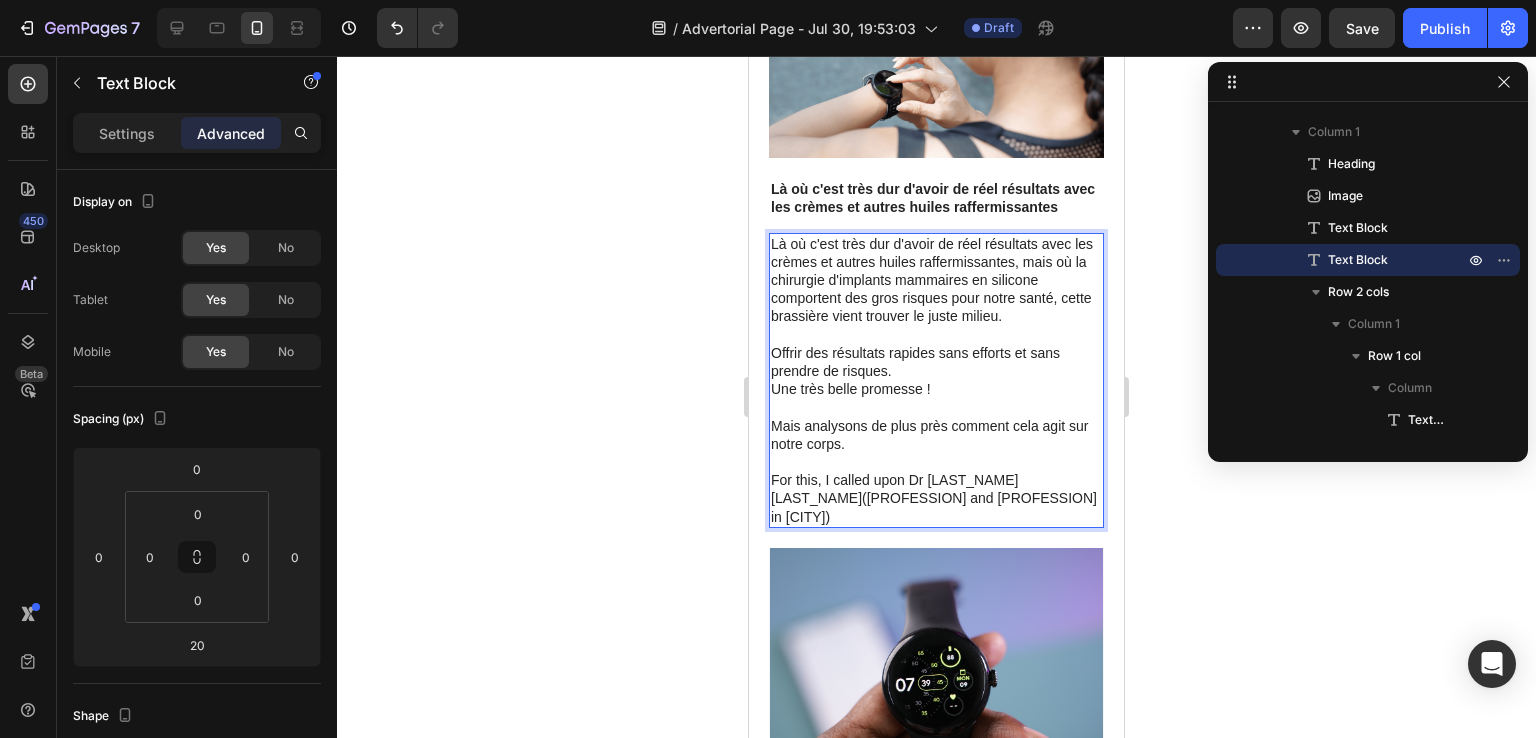 click on "Pour cela, j'ai fait intervenir le Dr Philippe Mironneau  (gynécologue et obstétricien à Dijon)" at bounding box center [936, 498] 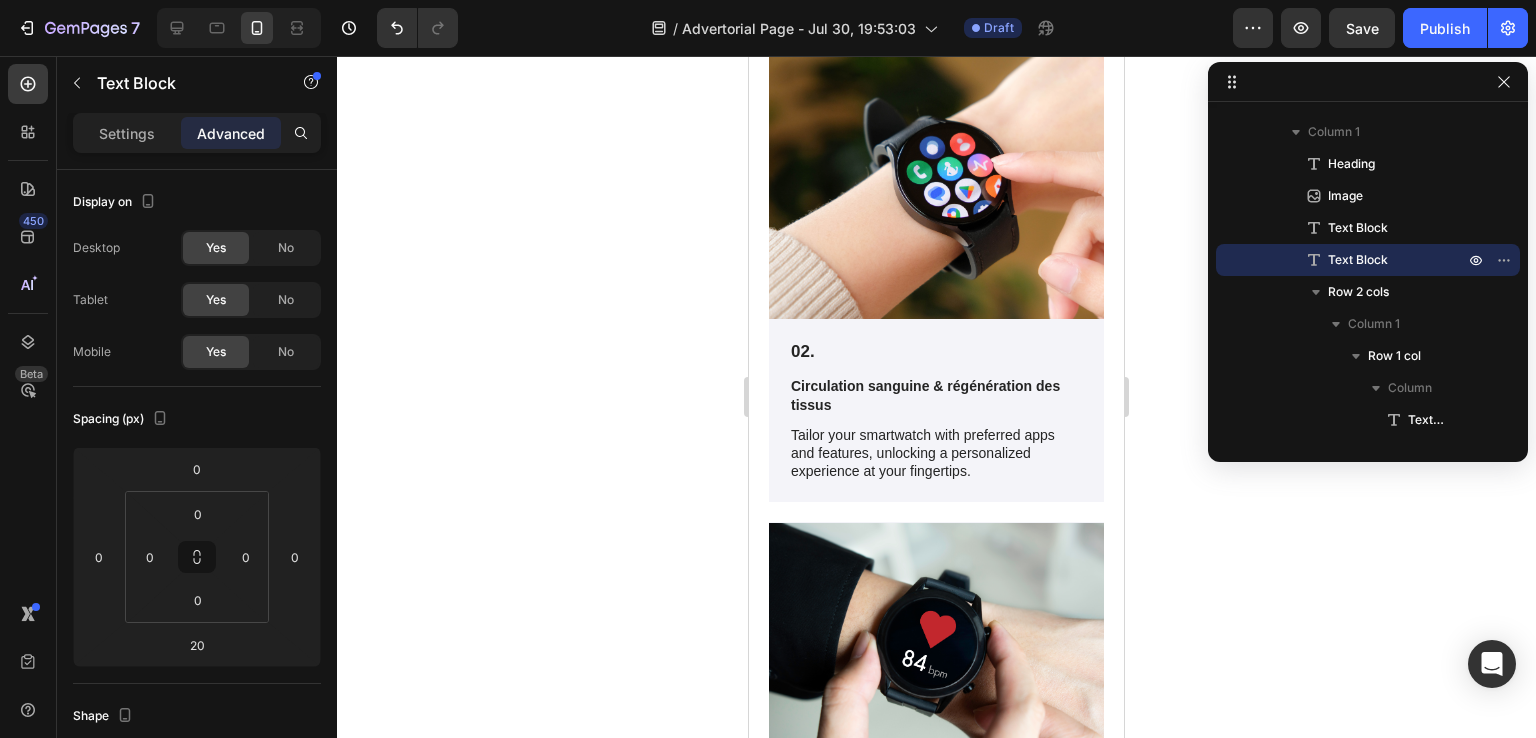 scroll, scrollTop: 4751, scrollLeft: 0, axis: vertical 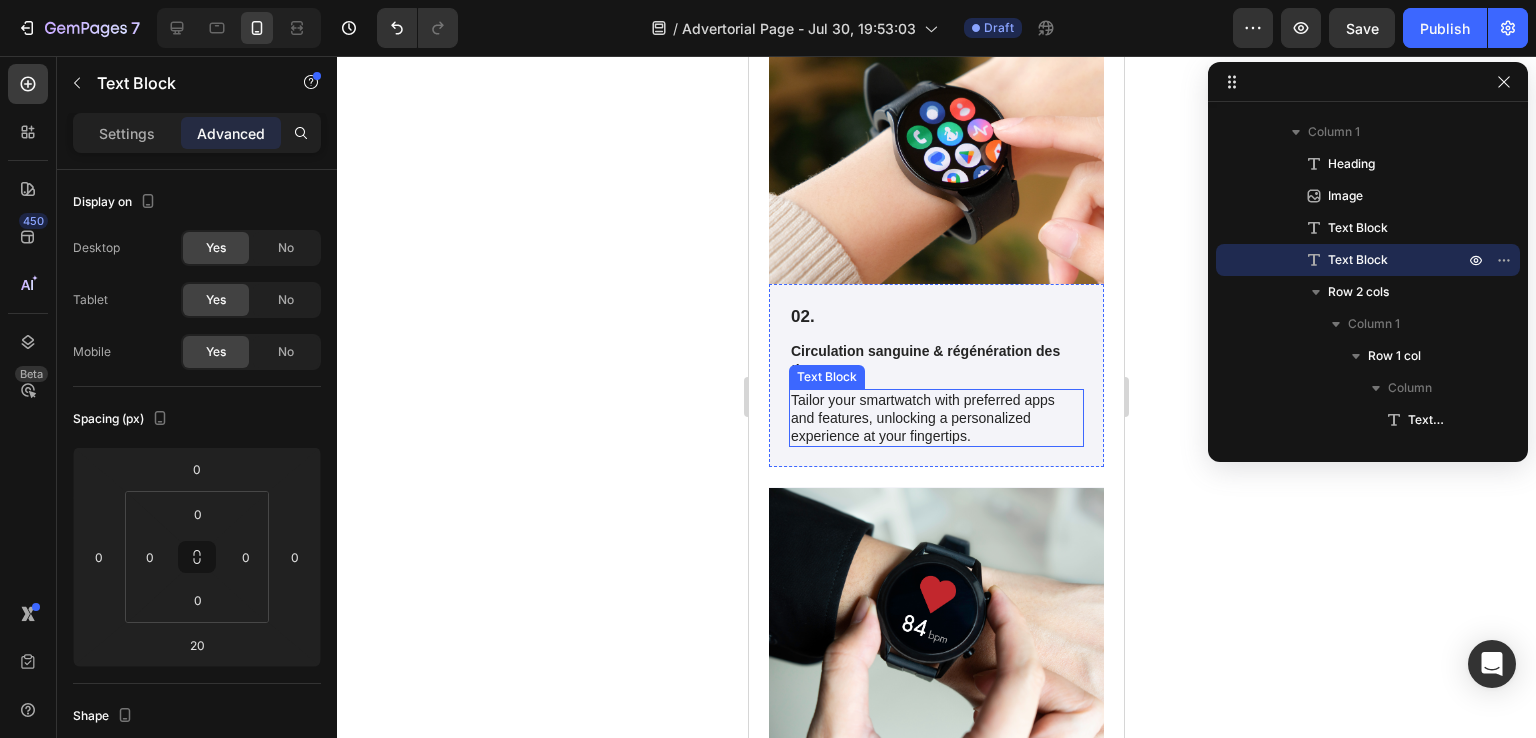 drag, startPoint x: 861, startPoint y: 437, endPoint x: 944, endPoint y: 443, distance: 83.21658 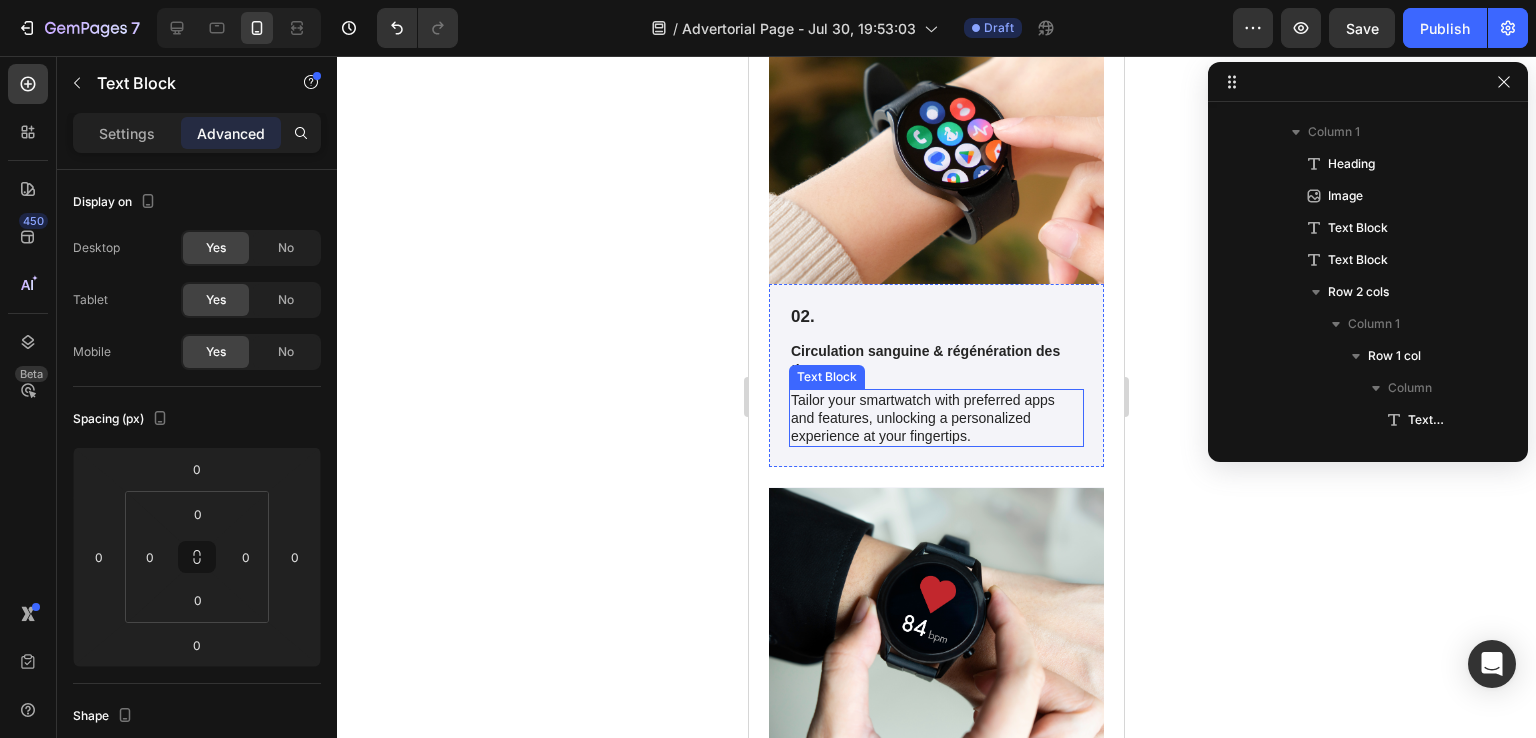 click on "Tailor your smartwatch with preferred apps and features, unlocking a personalized experience at your fingertips." at bounding box center [936, 418] 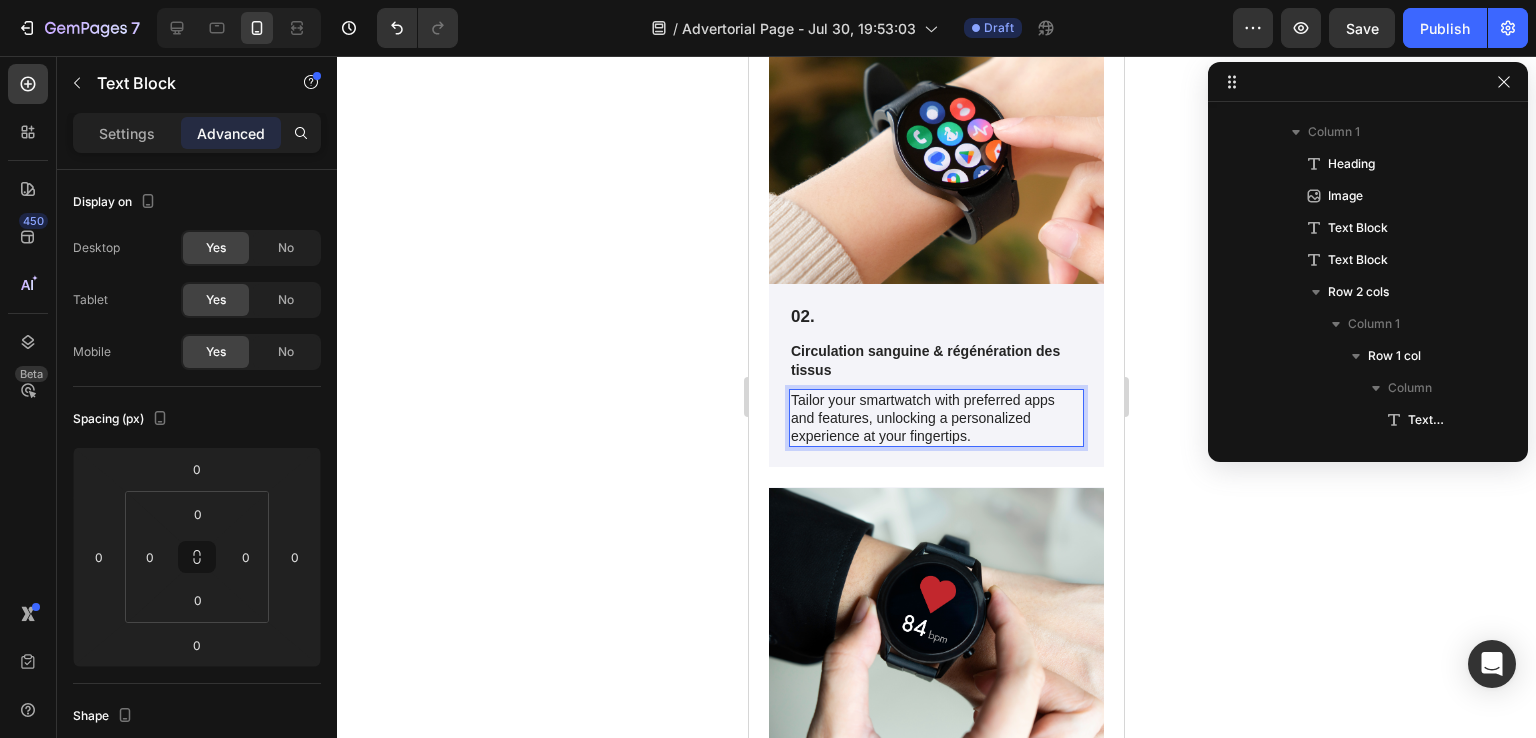 scroll, scrollTop: 730, scrollLeft: 0, axis: vertical 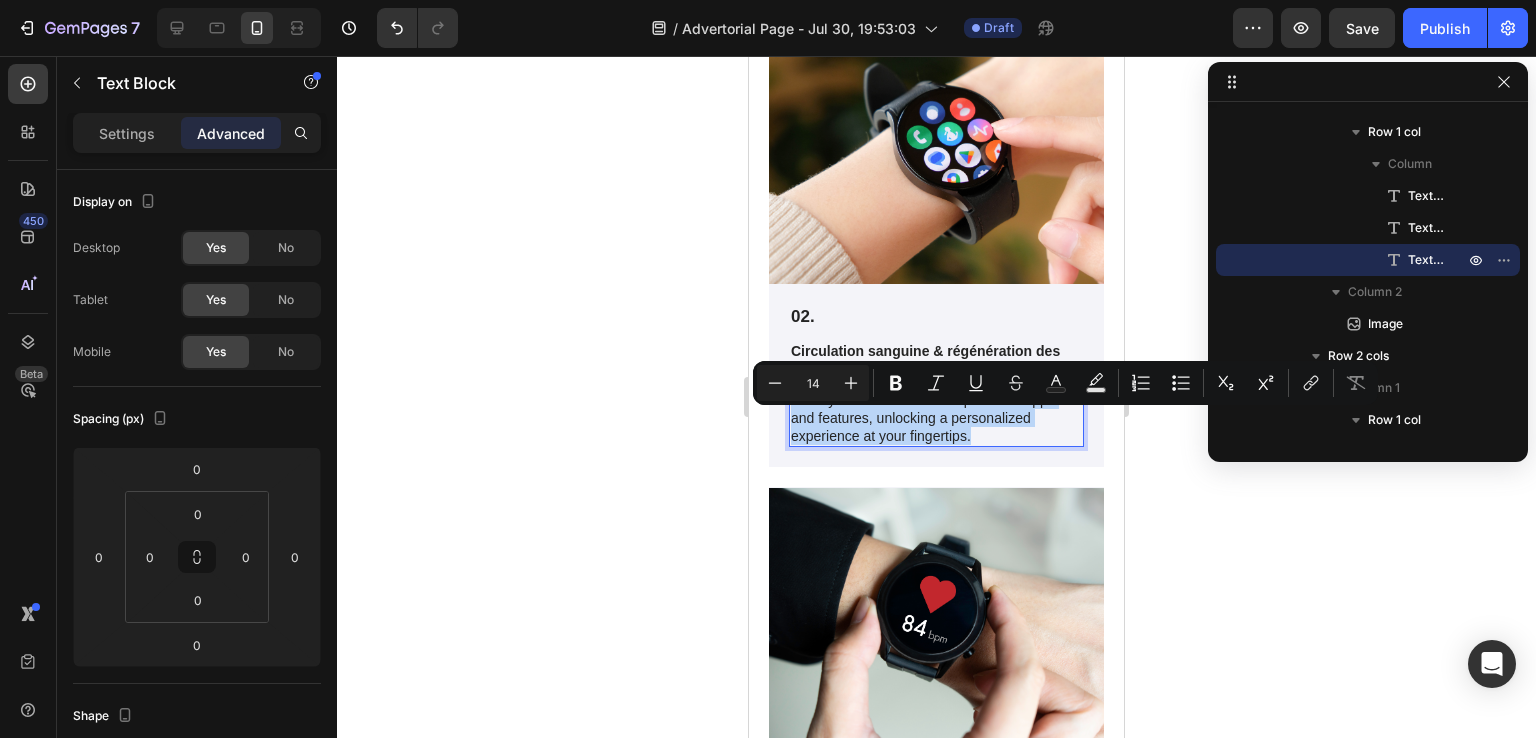 drag, startPoint x: 983, startPoint y: 458, endPoint x: 792, endPoint y: 426, distance: 193.66208 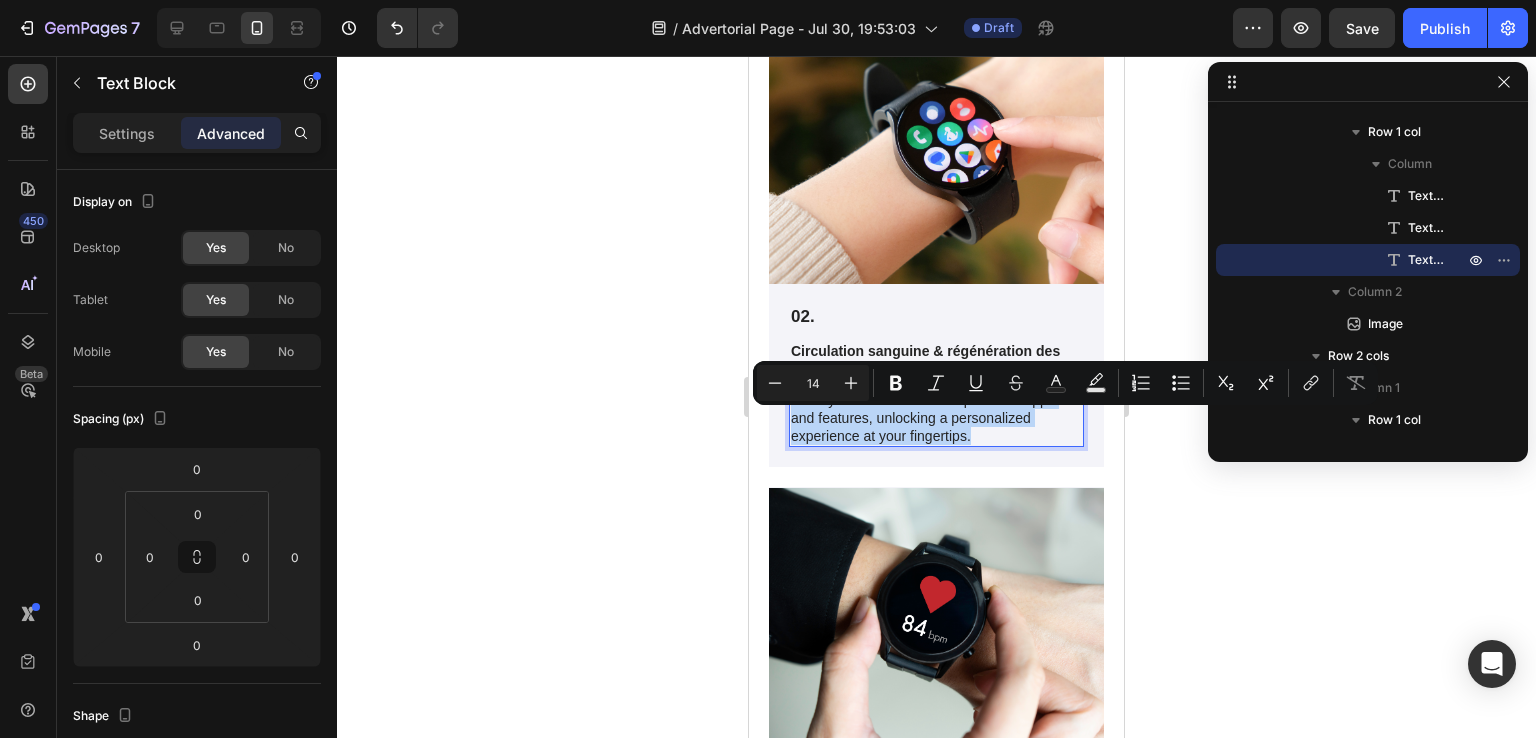 click on "Tailor your smartwatch with preferred apps and features, unlocking a personalized experience at your fingertips." at bounding box center (936, 418) 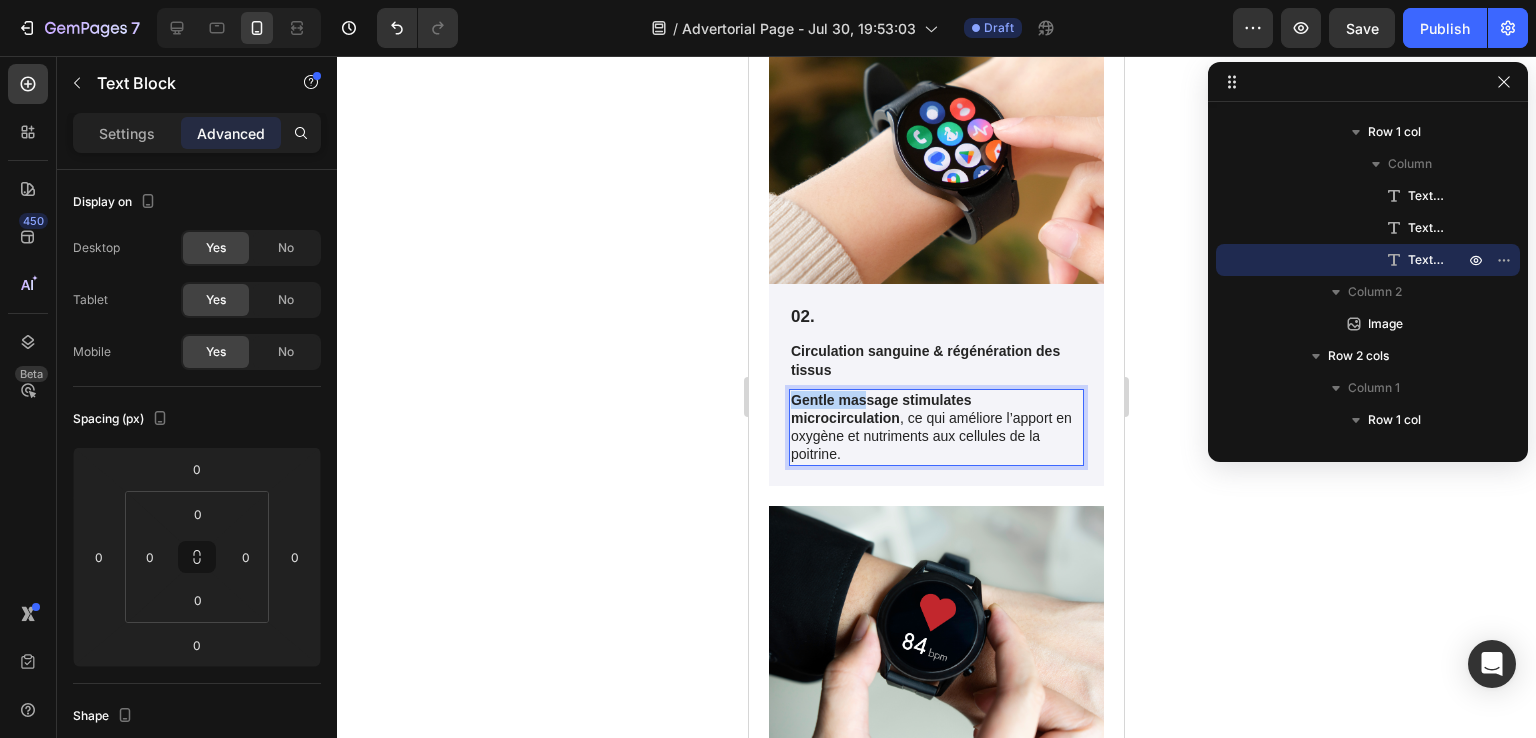 drag, startPoint x: 909, startPoint y: 421, endPoint x: 868, endPoint y: 427, distance: 41.4367 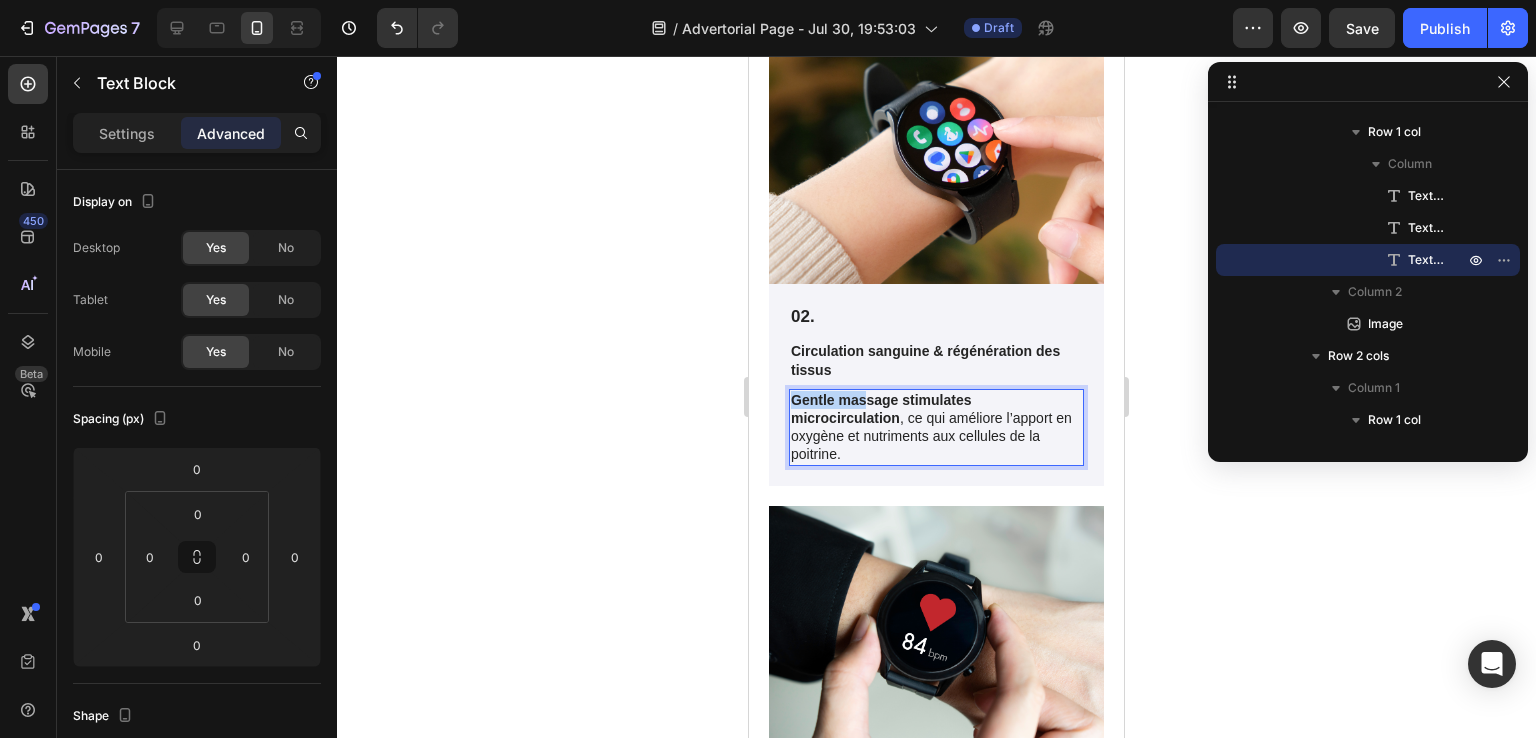 click on "Le massage doux stimule la microcirculation" at bounding box center [881, 409] 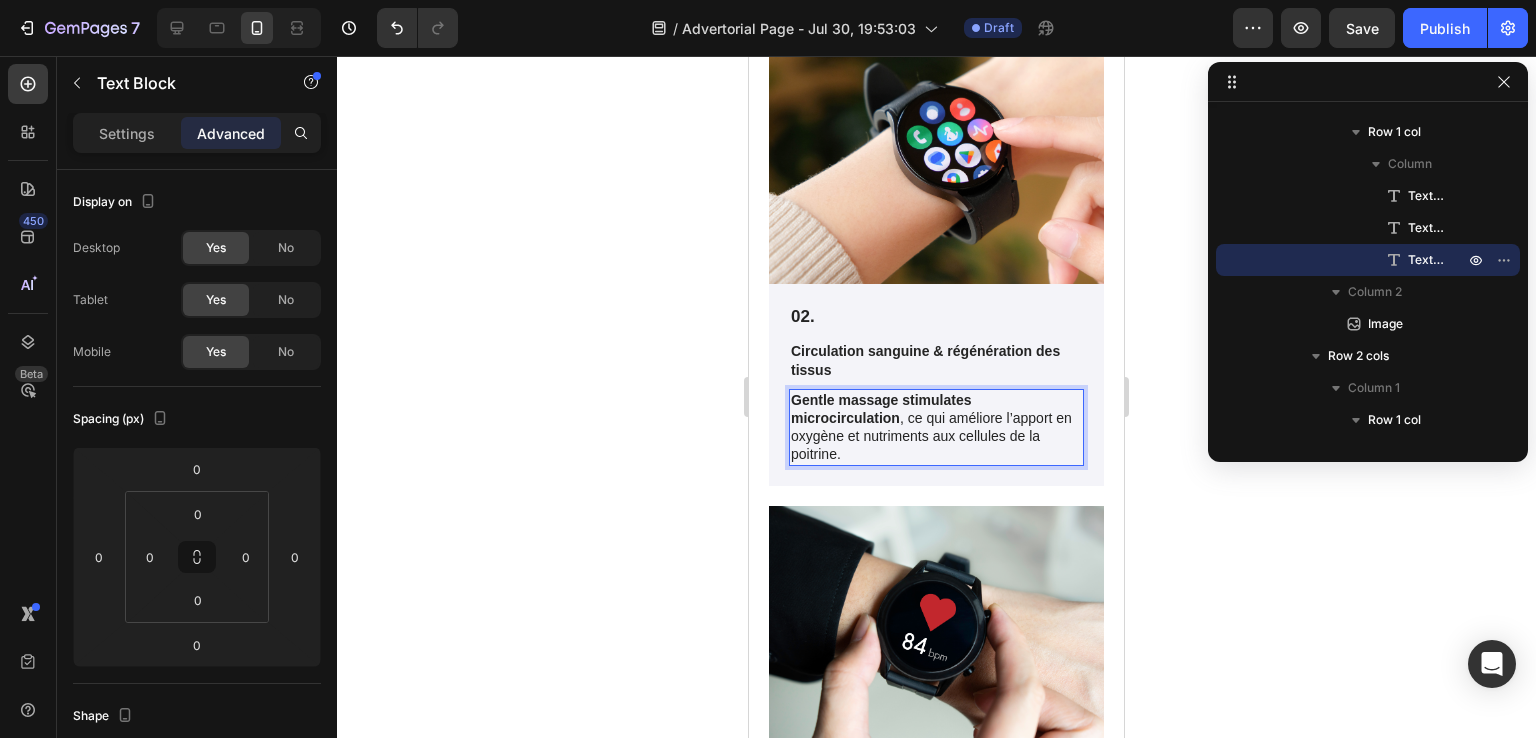 drag, startPoint x: 910, startPoint y: 422, endPoint x: 859, endPoint y: 422, distance: 51 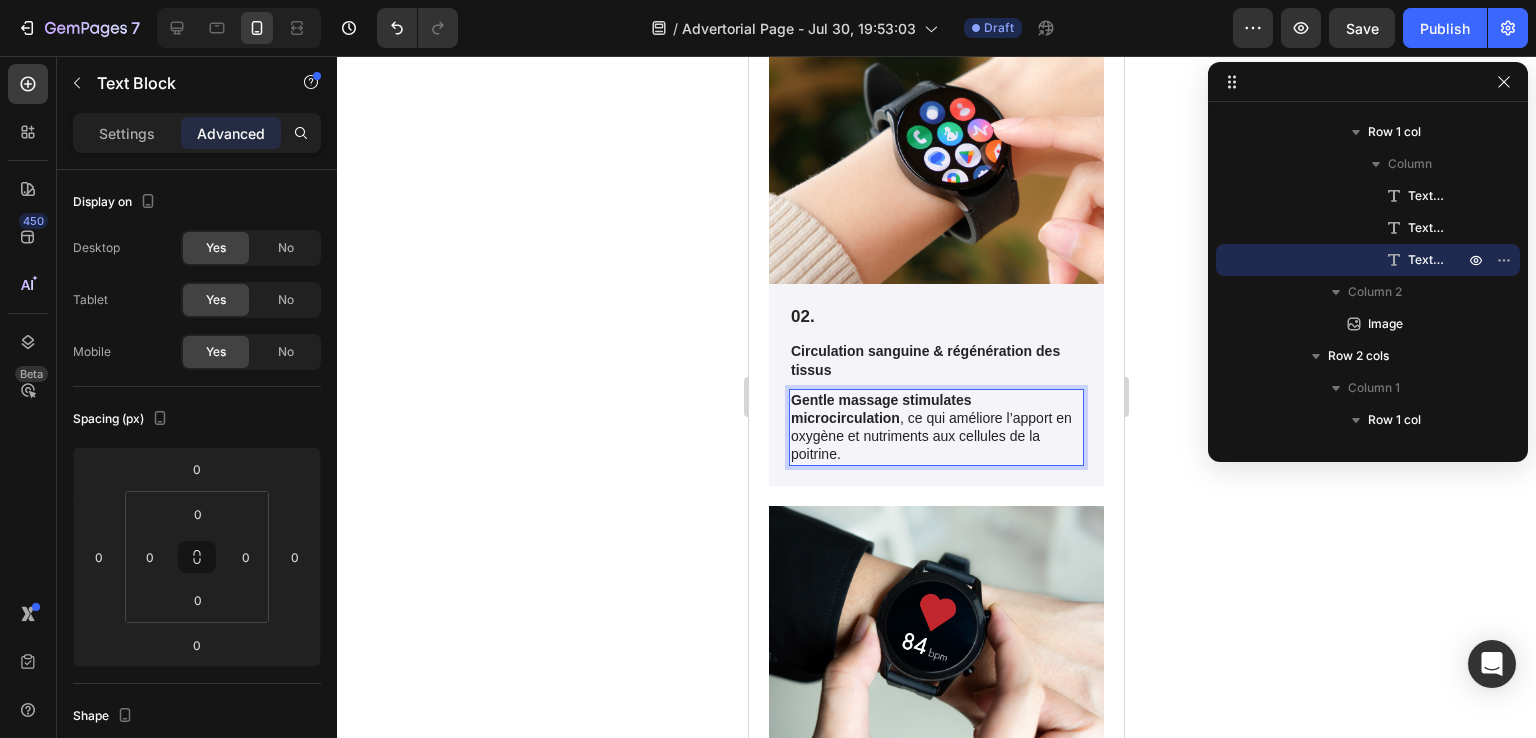 click on "Le massage doux stimule la microcirculation" at bounding box center (881, 409) 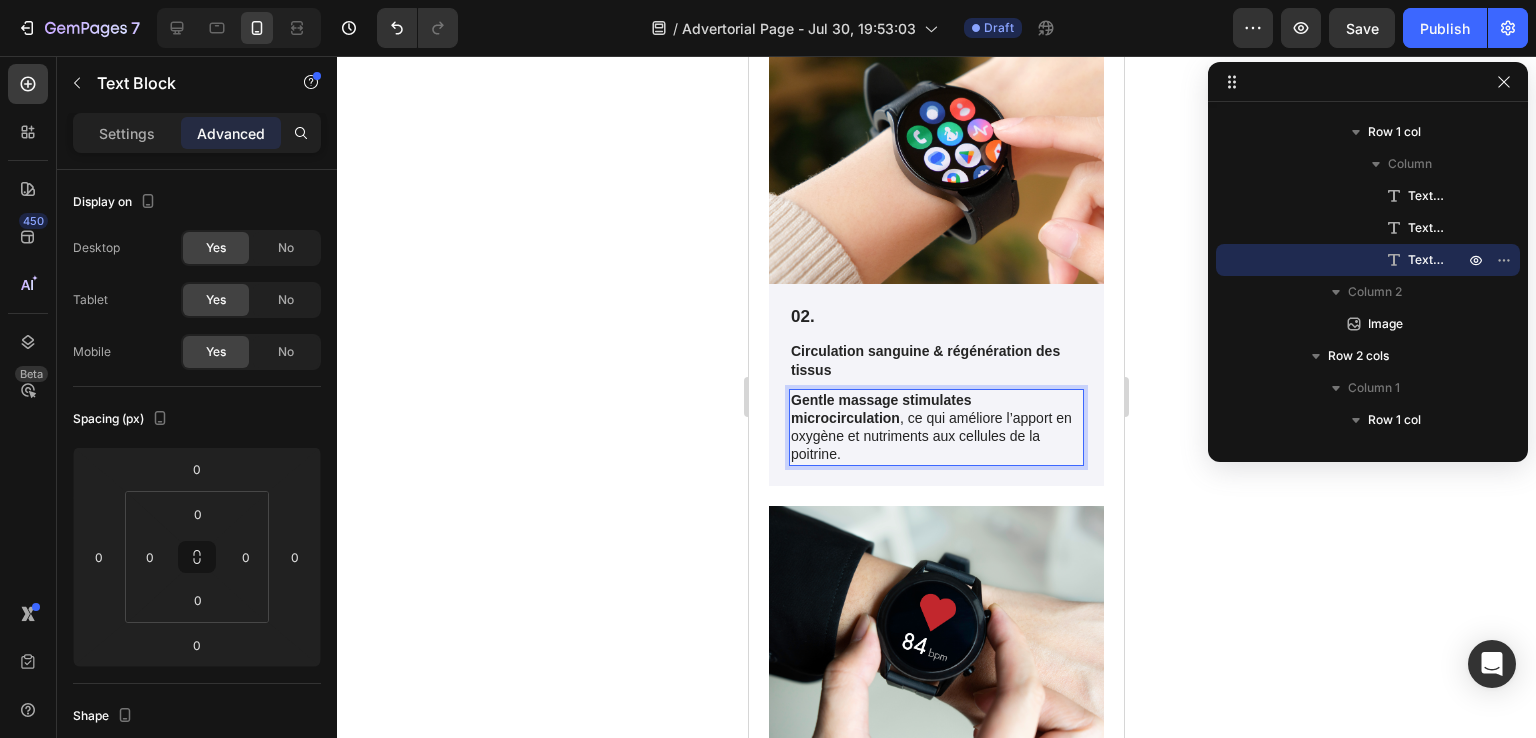 click on "Le massage doux stimule la microcirculation" at bounding box center (881, 409) 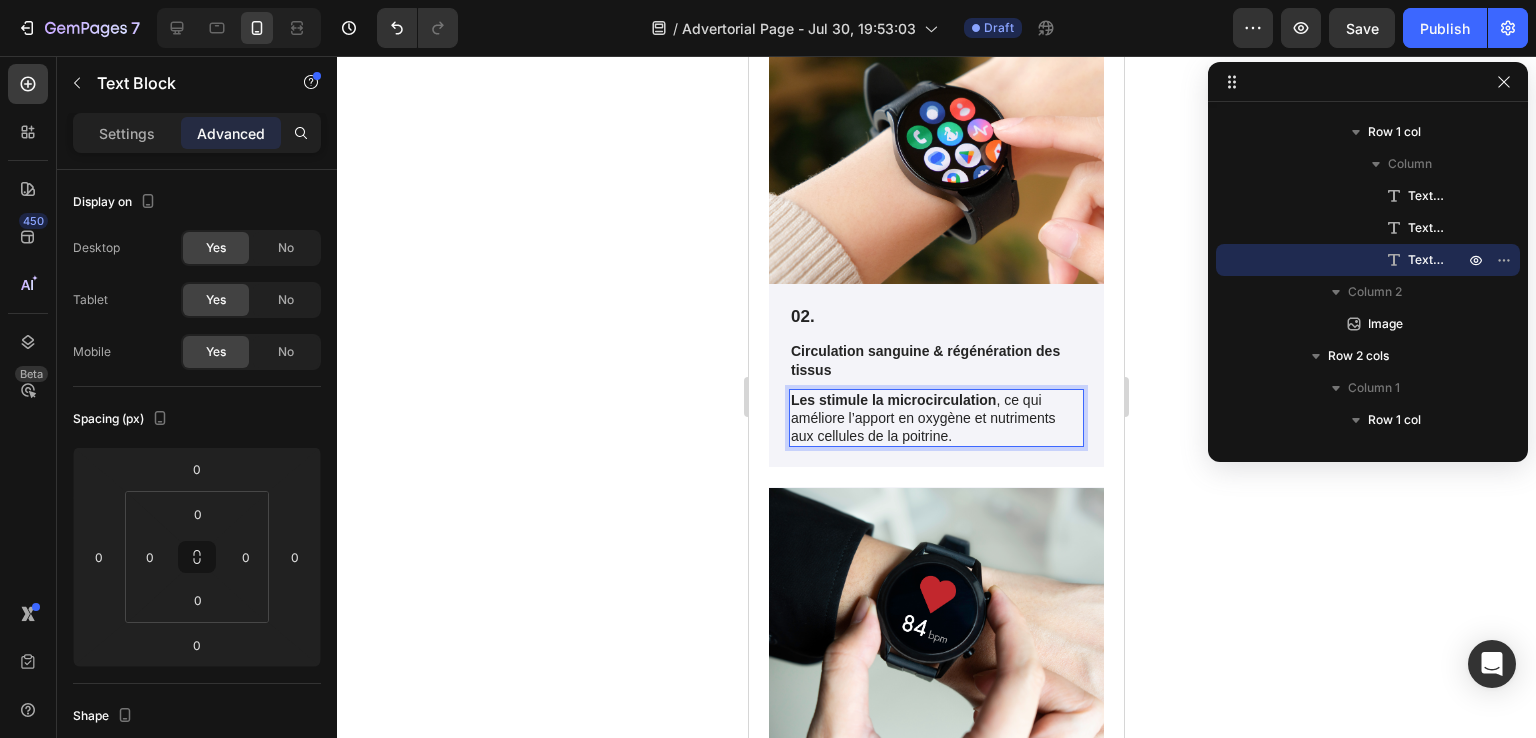 click on "Les stimule la microcirculation" at bounding box center (893, 400) 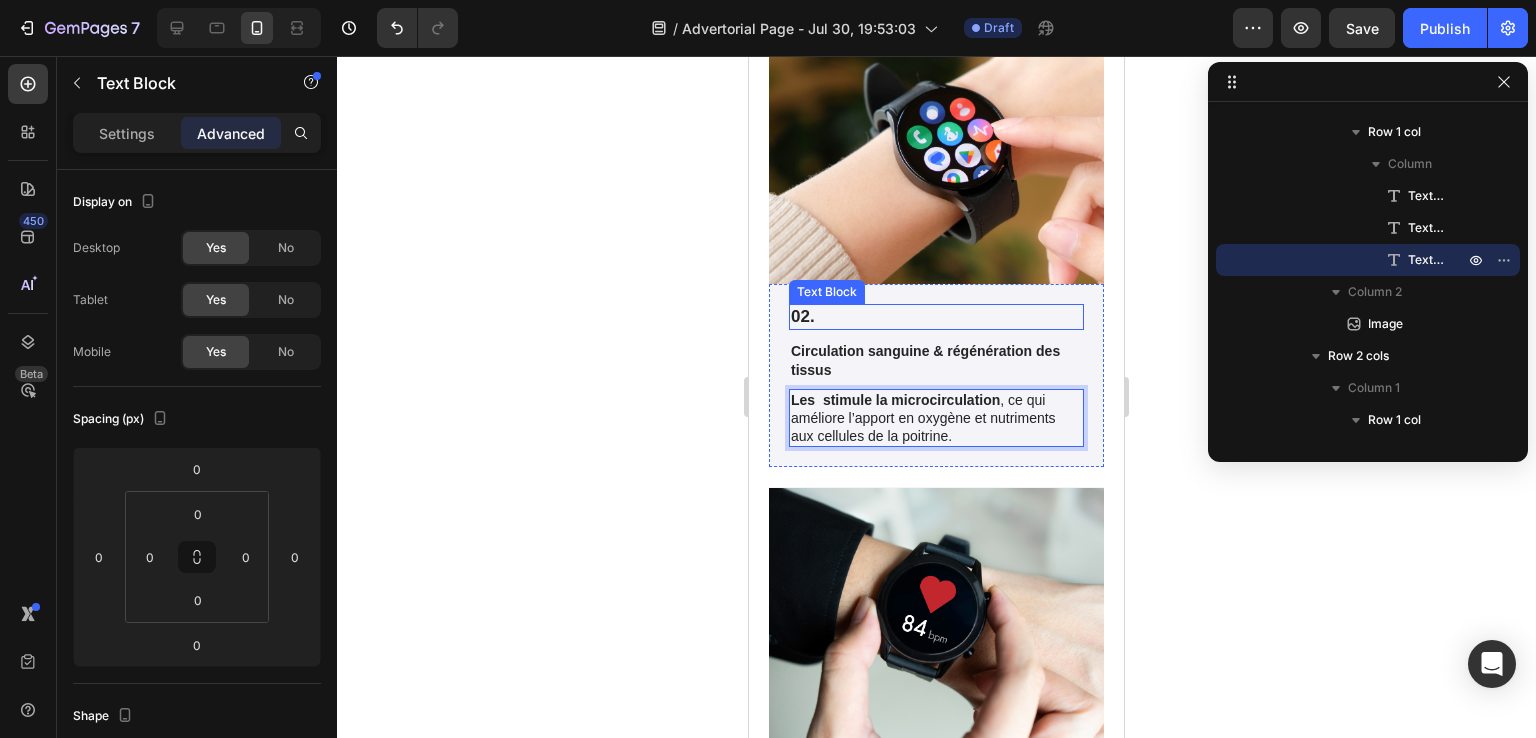 click on "02." at bounding box center [936, 317] 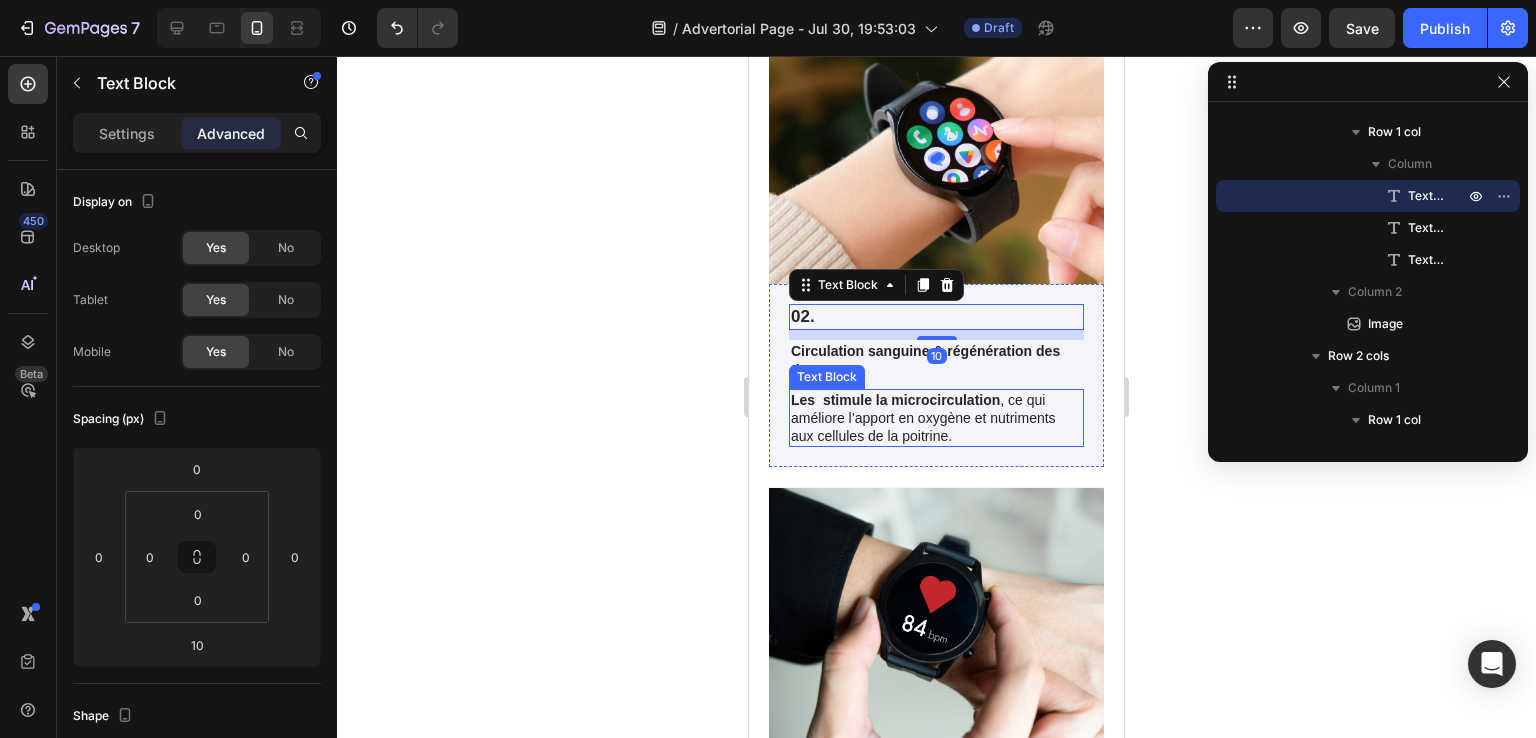 click on "Les  stimule la microcirculation" at bounding box center [895, 400] 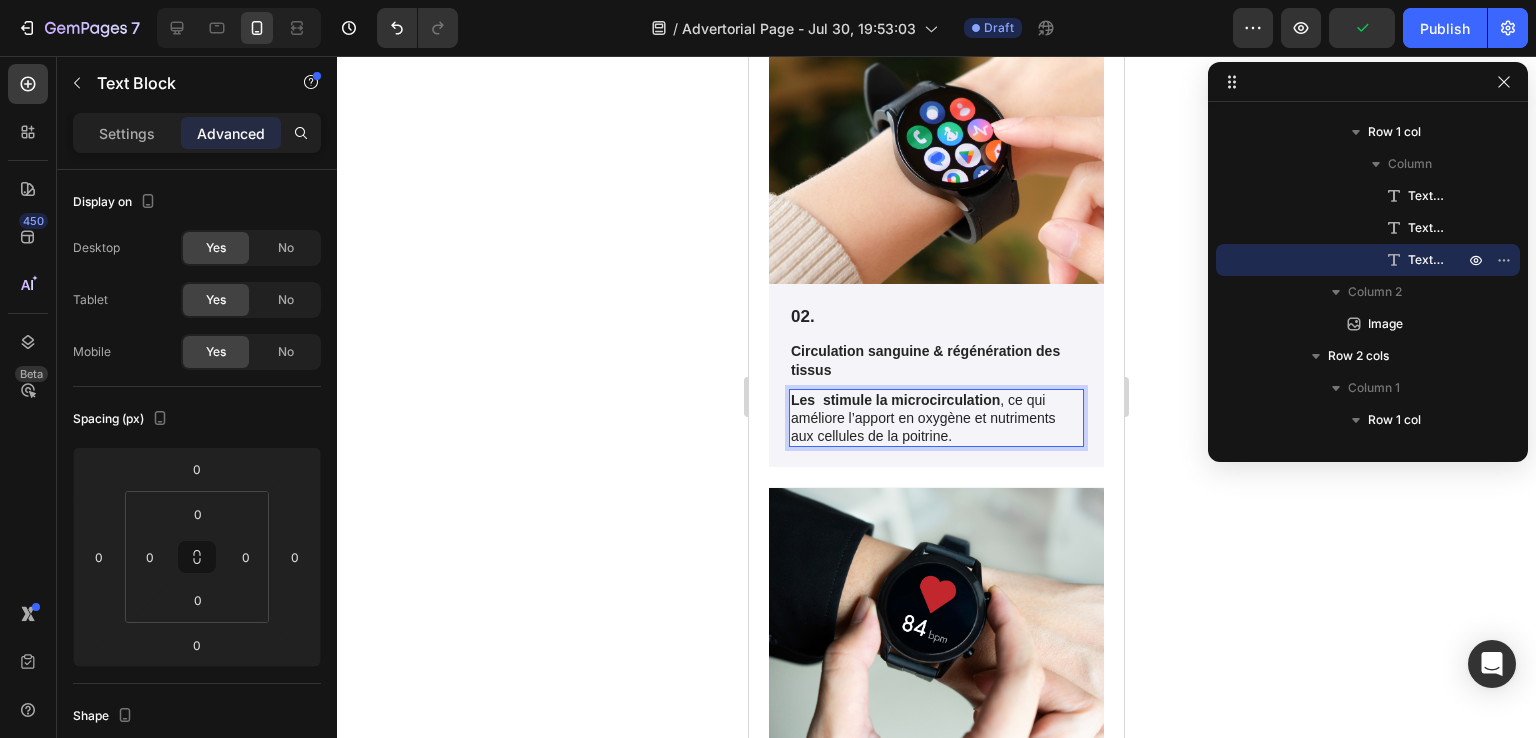 click on "Les  stimule la microcirculation" at bounding box center [895, 400] 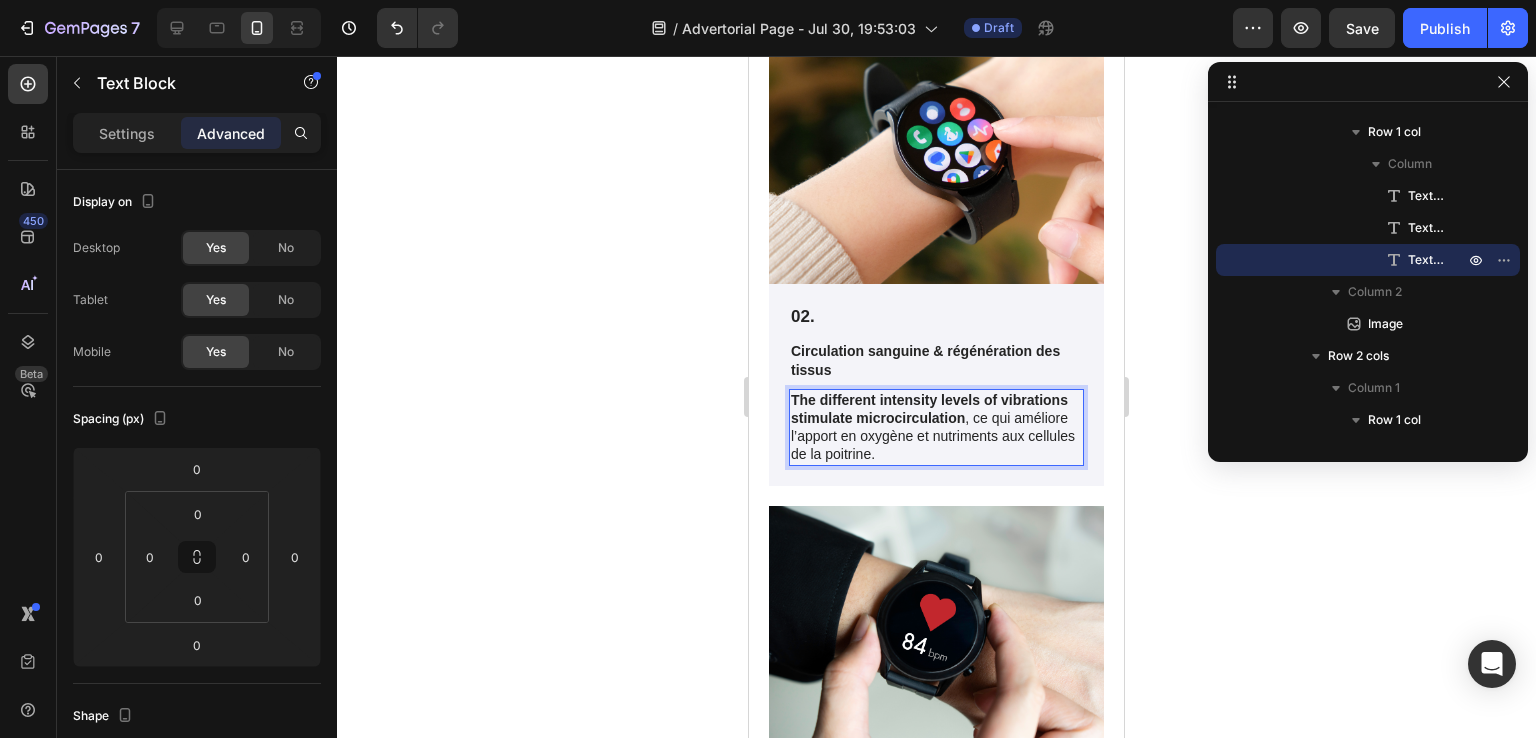 click on "Les différents niveaux d'intensité de vibrations stimulent la microcirculation" at bounding box center (929, 409) 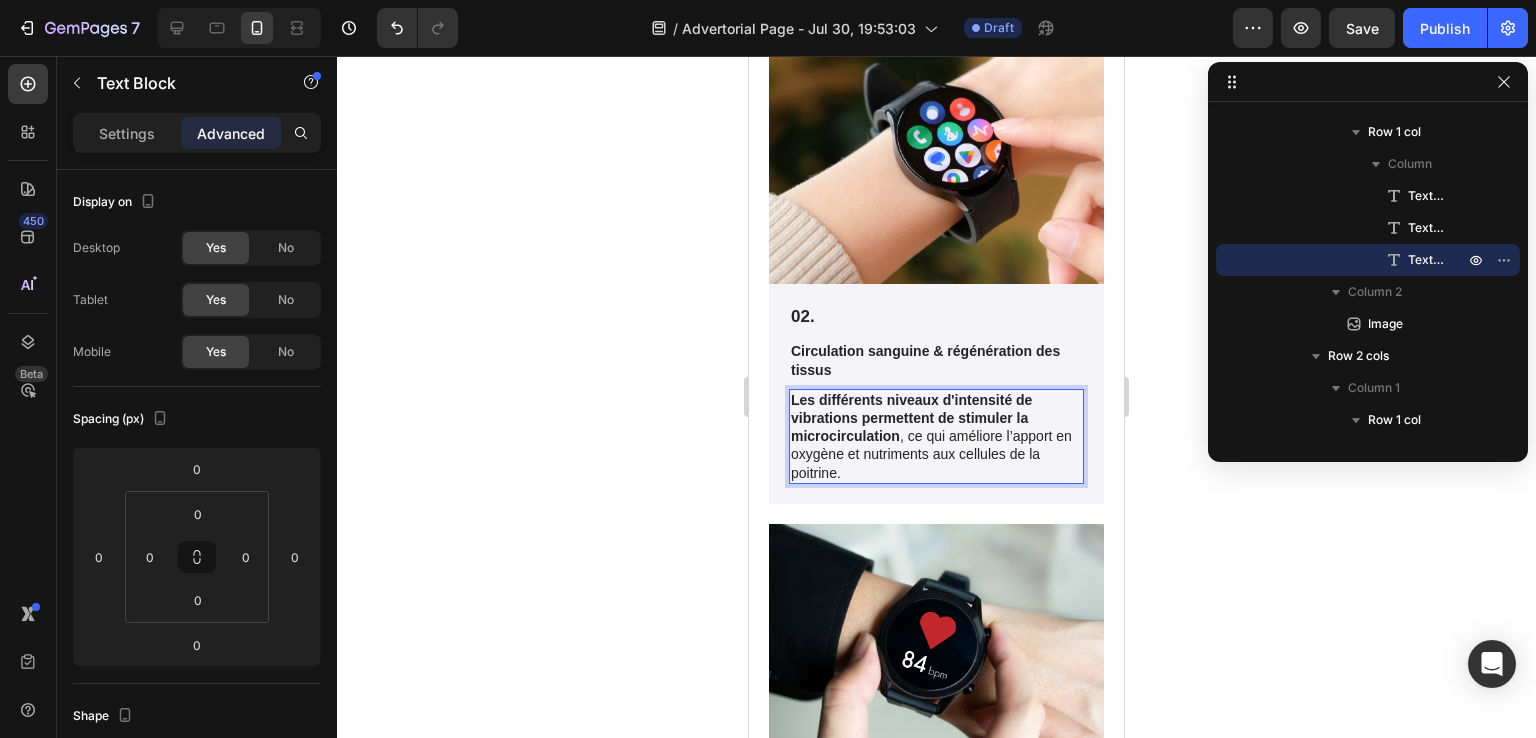 click on "Les différents niveaux d'intensité de vibrations permettent de stimuler la microcirculation" at bounding box center [911, 418] 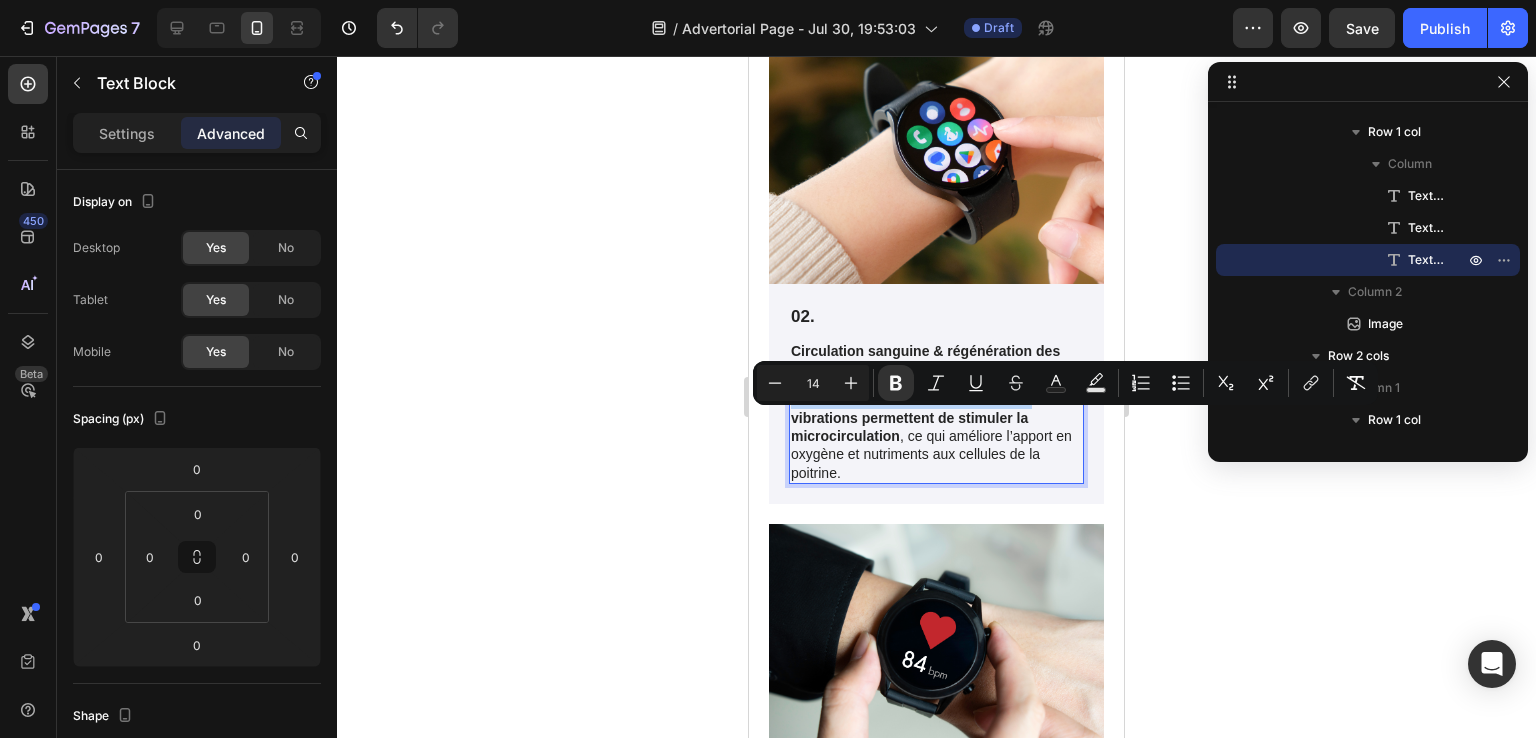 drag, startPoint x: 789, startPoint y: 422, endPoint x: 1031, endPoint y: 420, distance: 242.00827 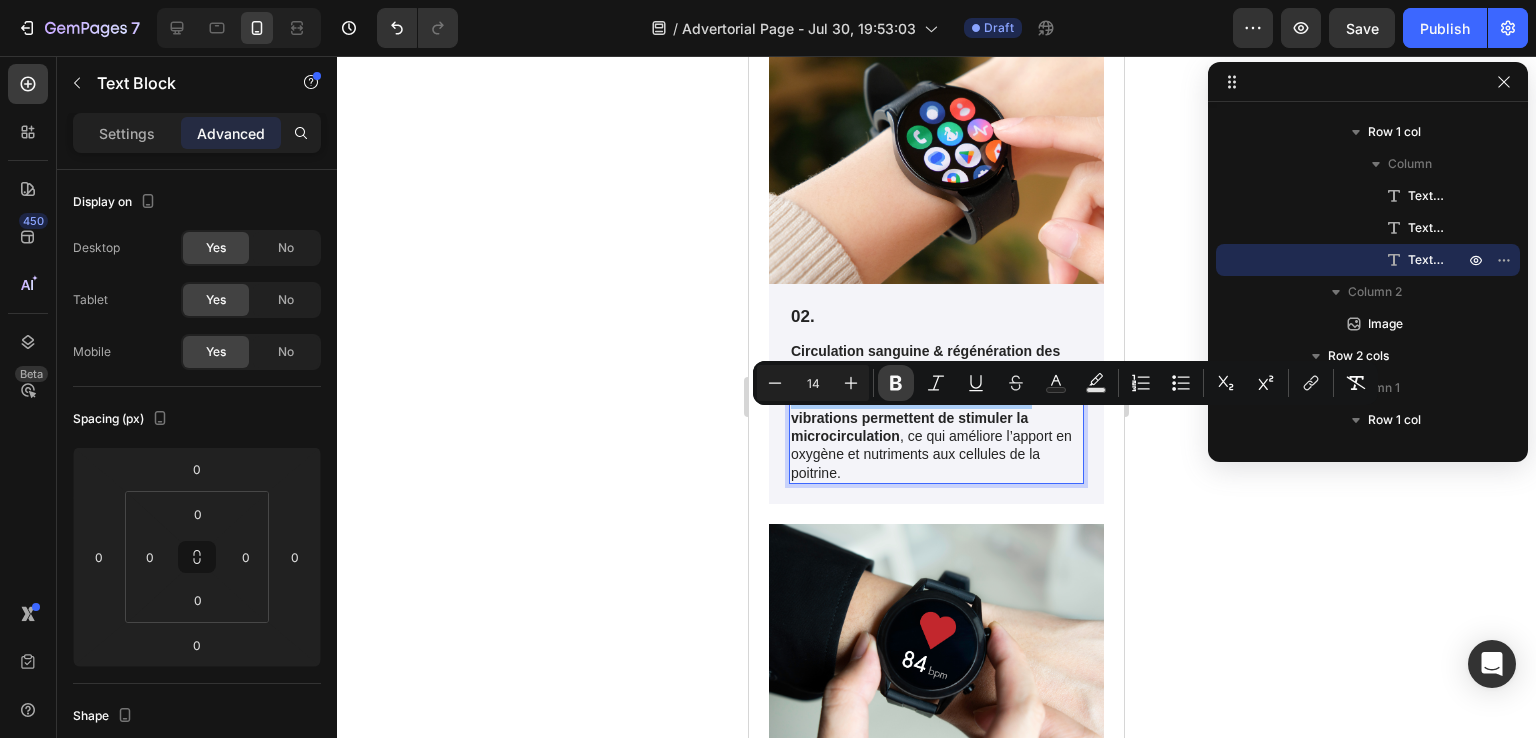 click 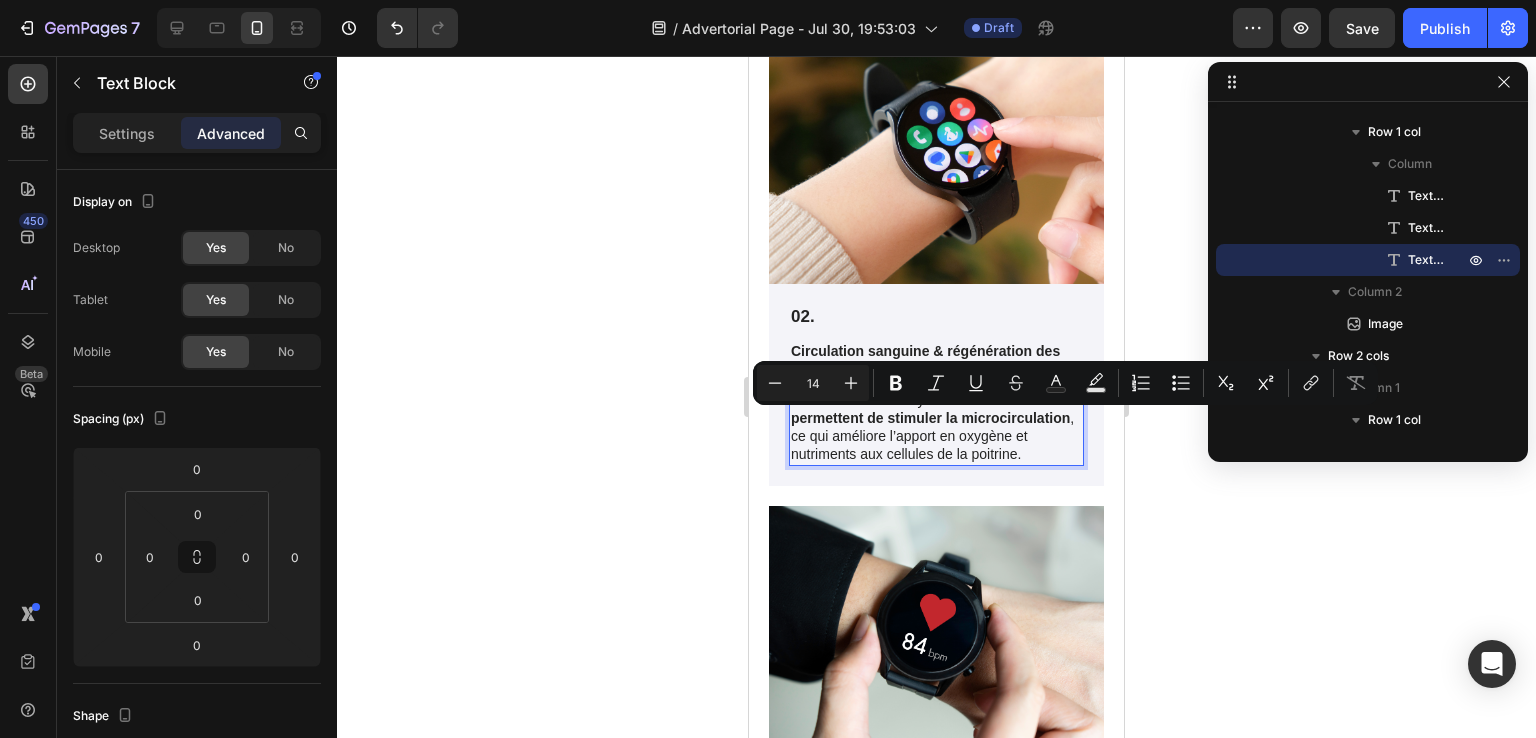 click on "vibrations permettent de stimuler la microcirculation" at bounding box center [930, 409] 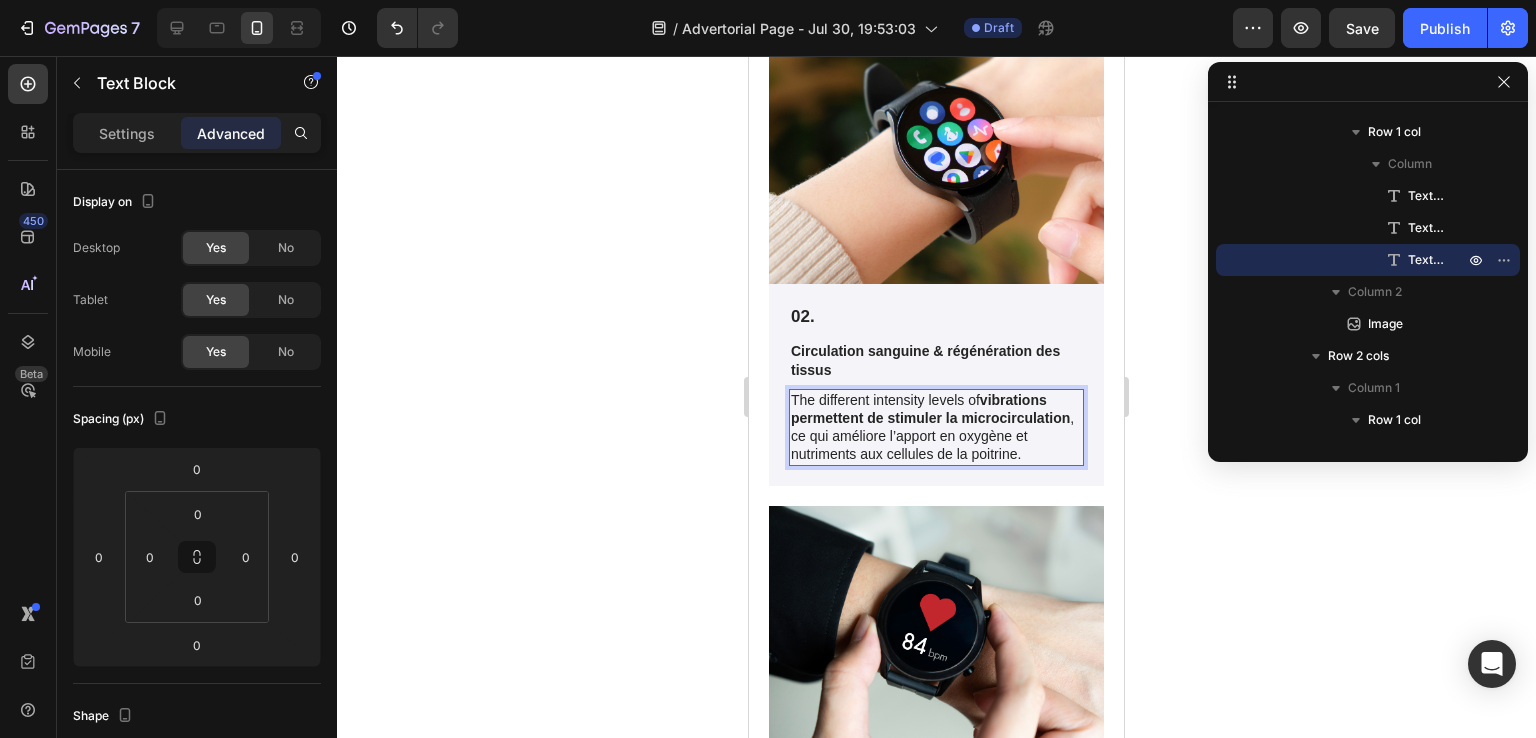 click on "Les différents niveaux d'intensité de  vibrations permettent de stimuler la microcirculation , ce qui améliore l’apport en oxygène et nutriments aux cellules de la poitrine." at bounding box center [936, 427] 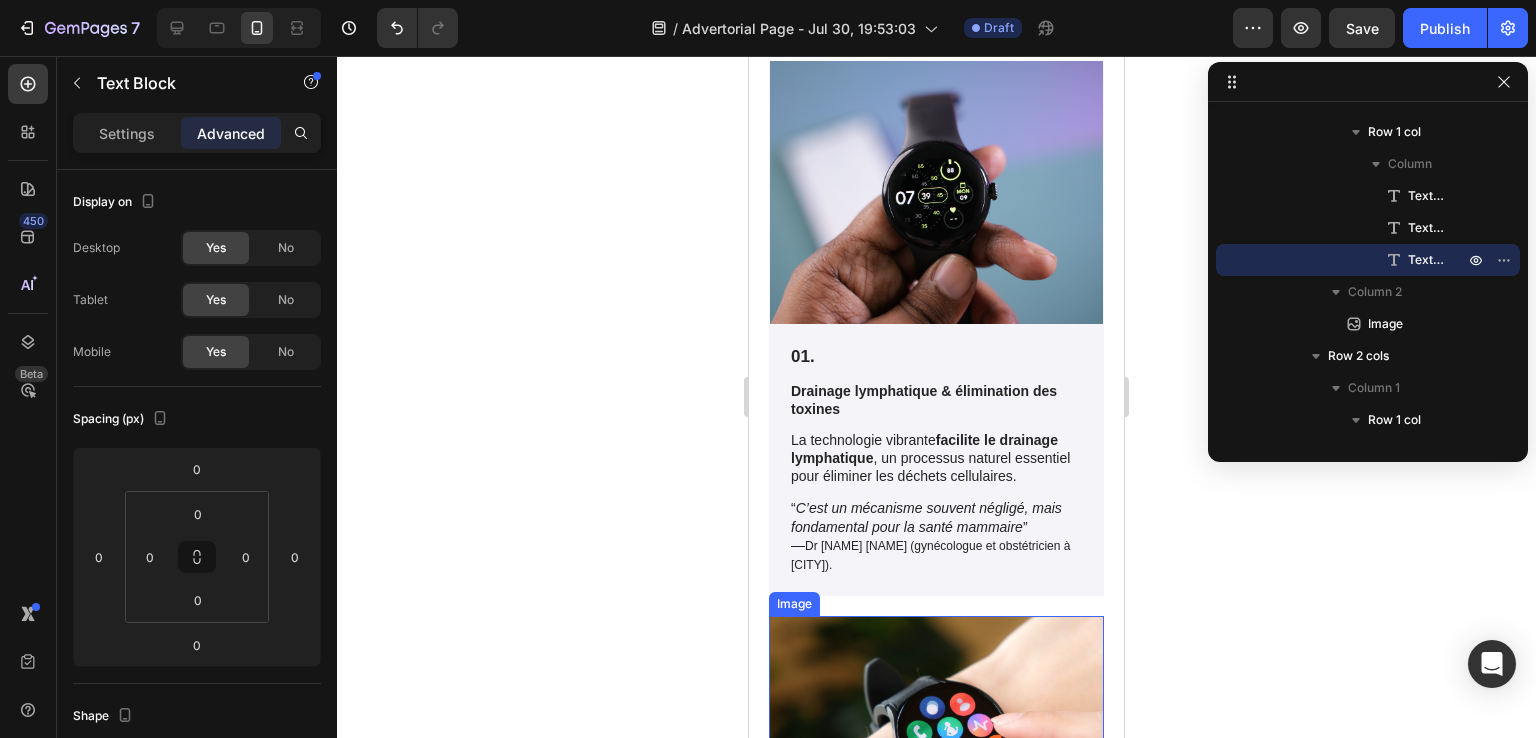 scroll, scrollTop: 4151, scrollLeft: 0, axis: vertical 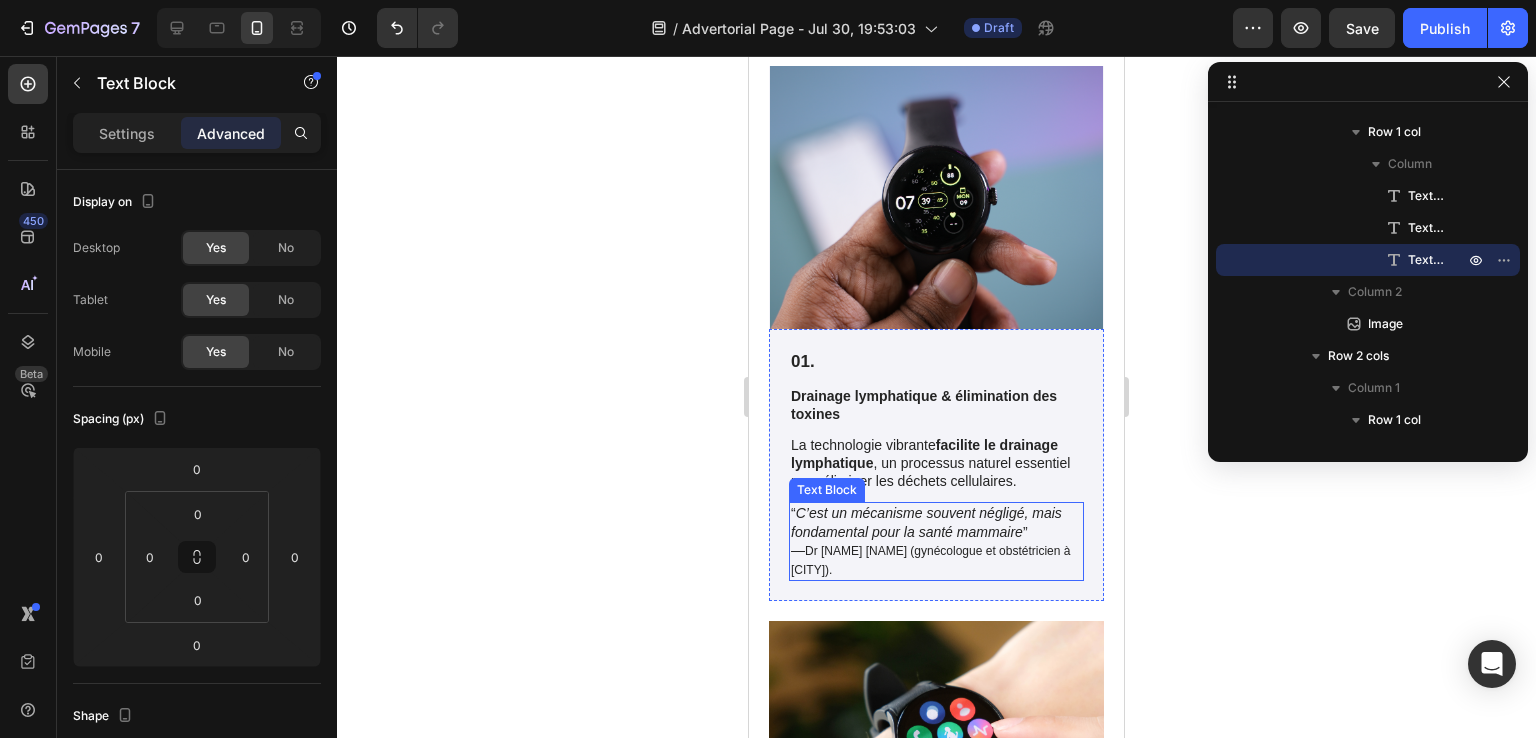 click on "C’est un mécanisme souvent négligé, mais fondamental pour la santé mammaire" at bounding box center [926, 522] 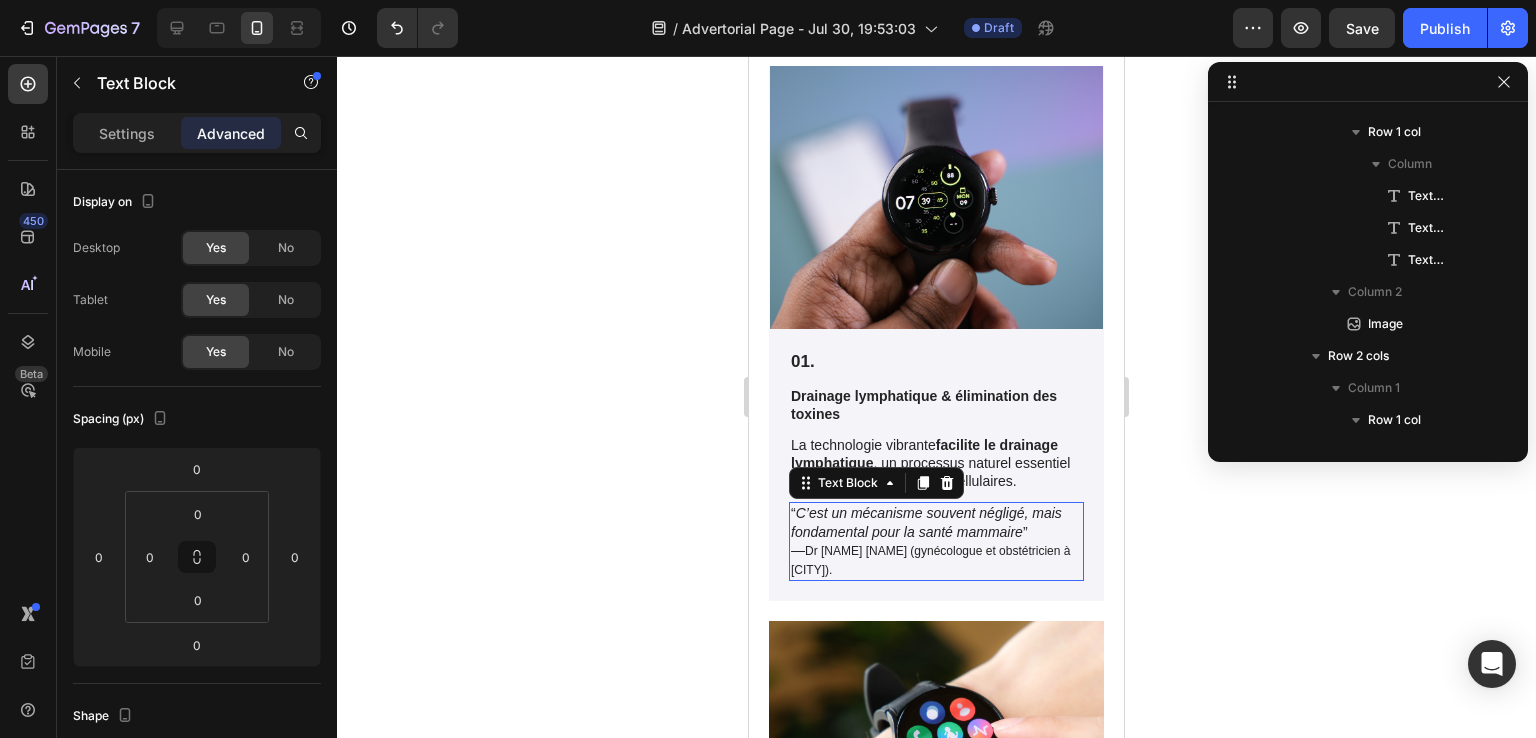 scroll, scrollTop: 442, scrollLeft: 0, axis: vertical 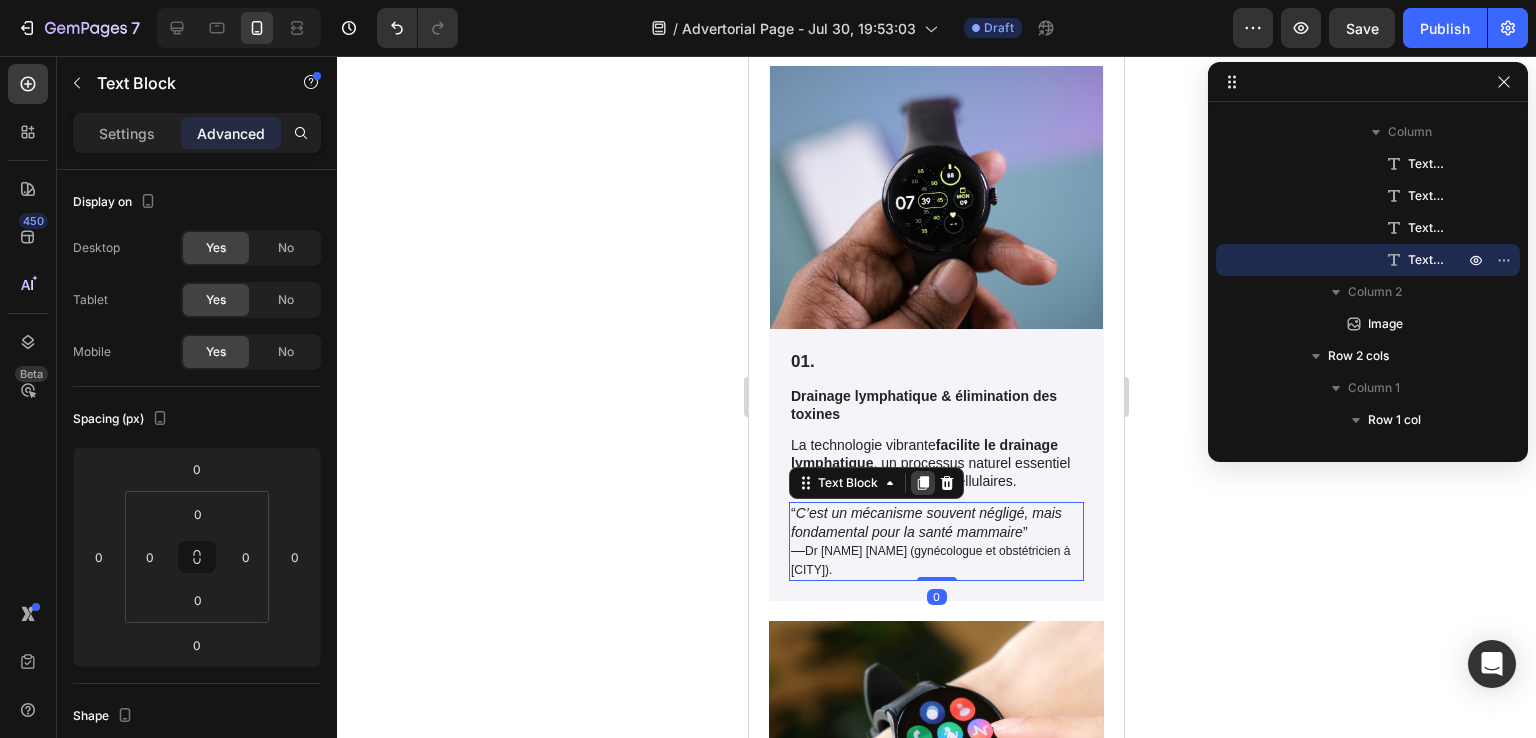 click 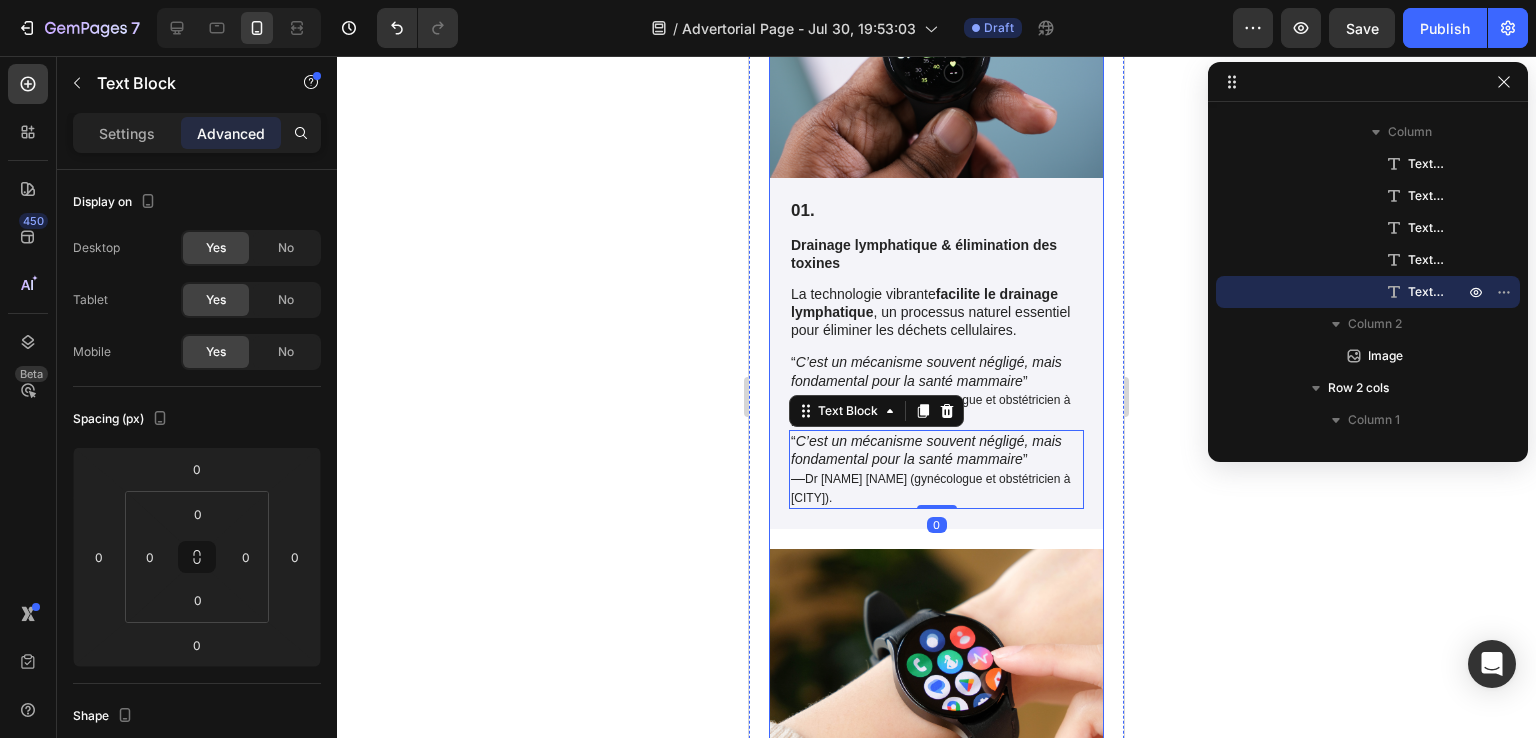 scroll, scrollTop: 4351, scrollLeft: 0, axis: vertical 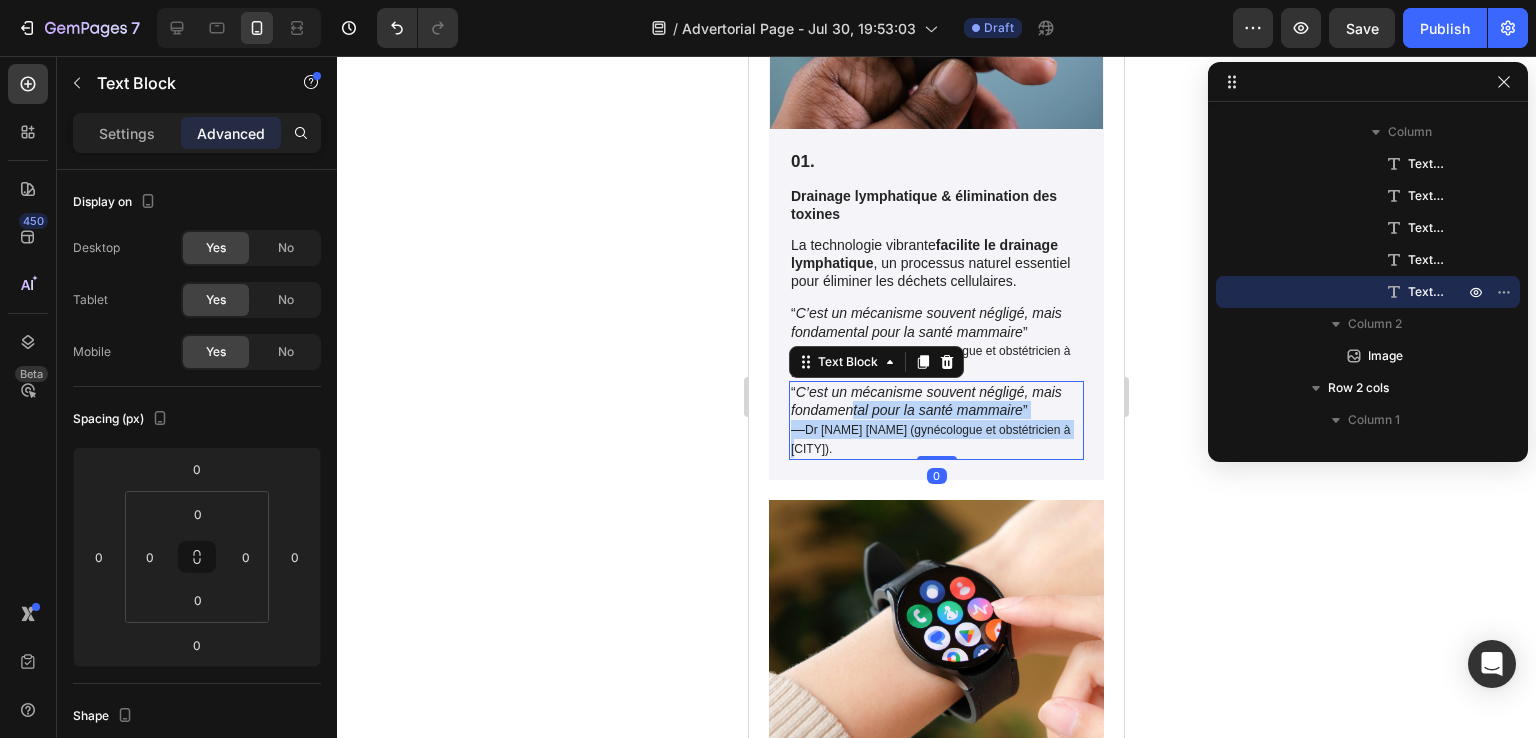 drag, startPoint x: 852, startPoint y: 444, endPoint x: 844, endPoint y: 609, distance: 165.19383 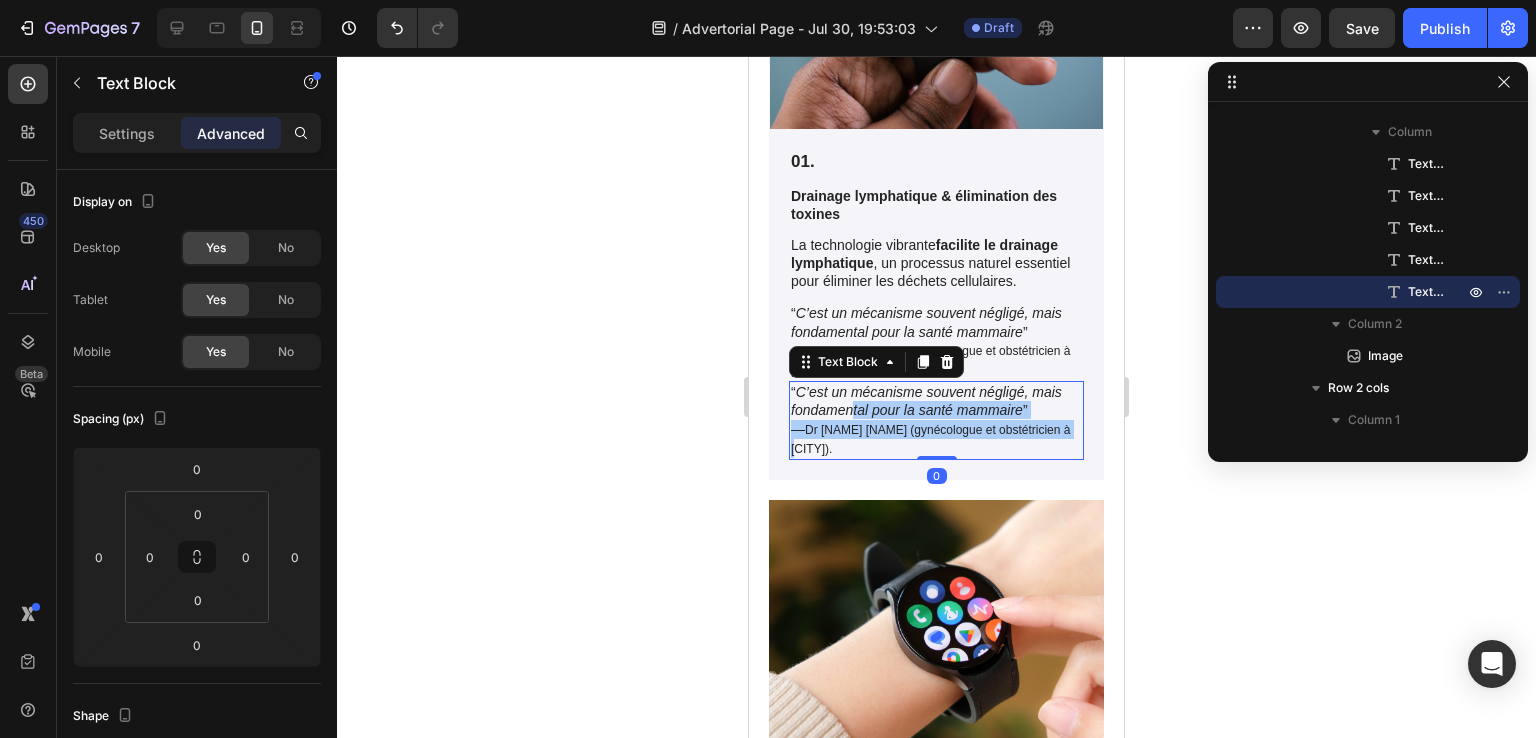 click 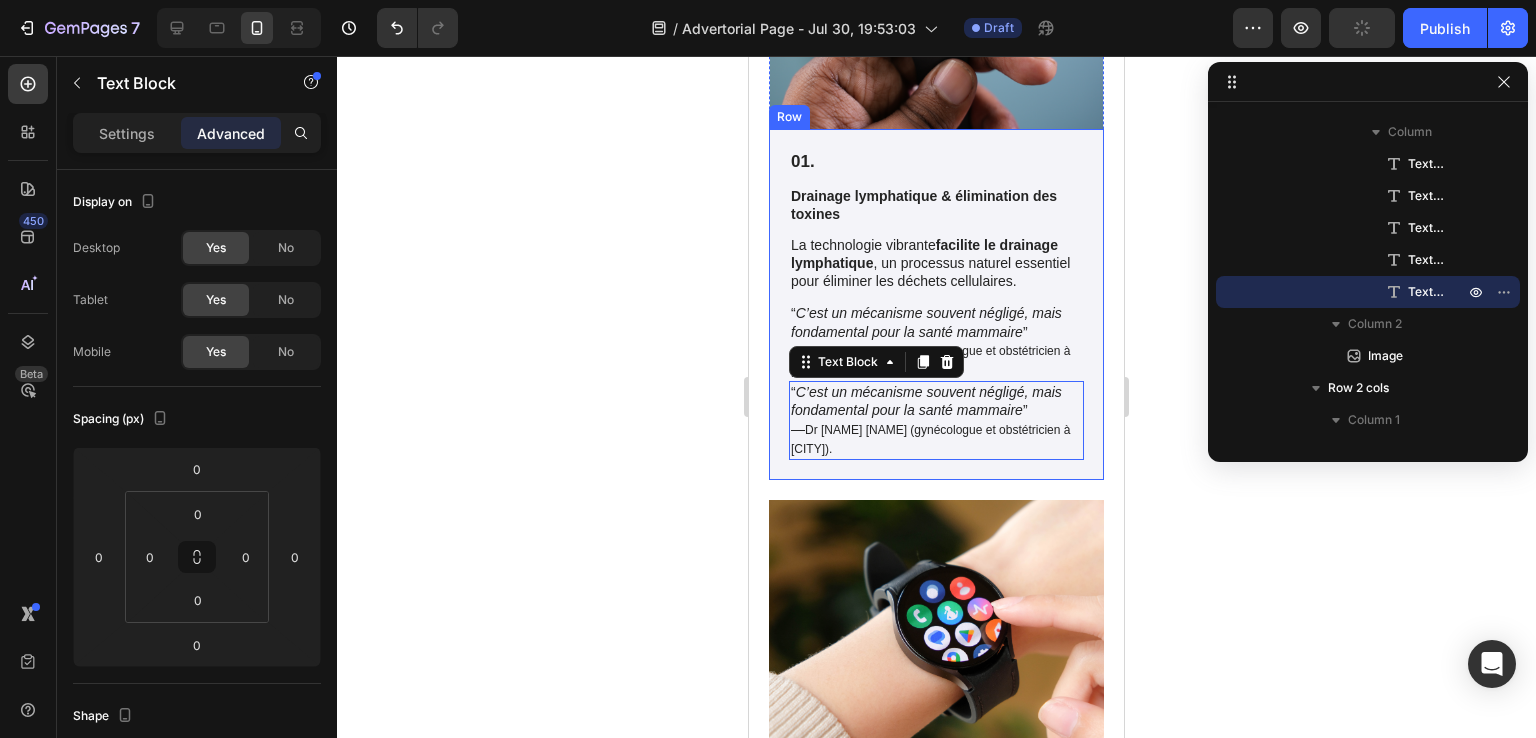drag, startPoint x: 788, startPoint y: 444, endPoint x: 803, endPoint y: 412, distance: 35.341194 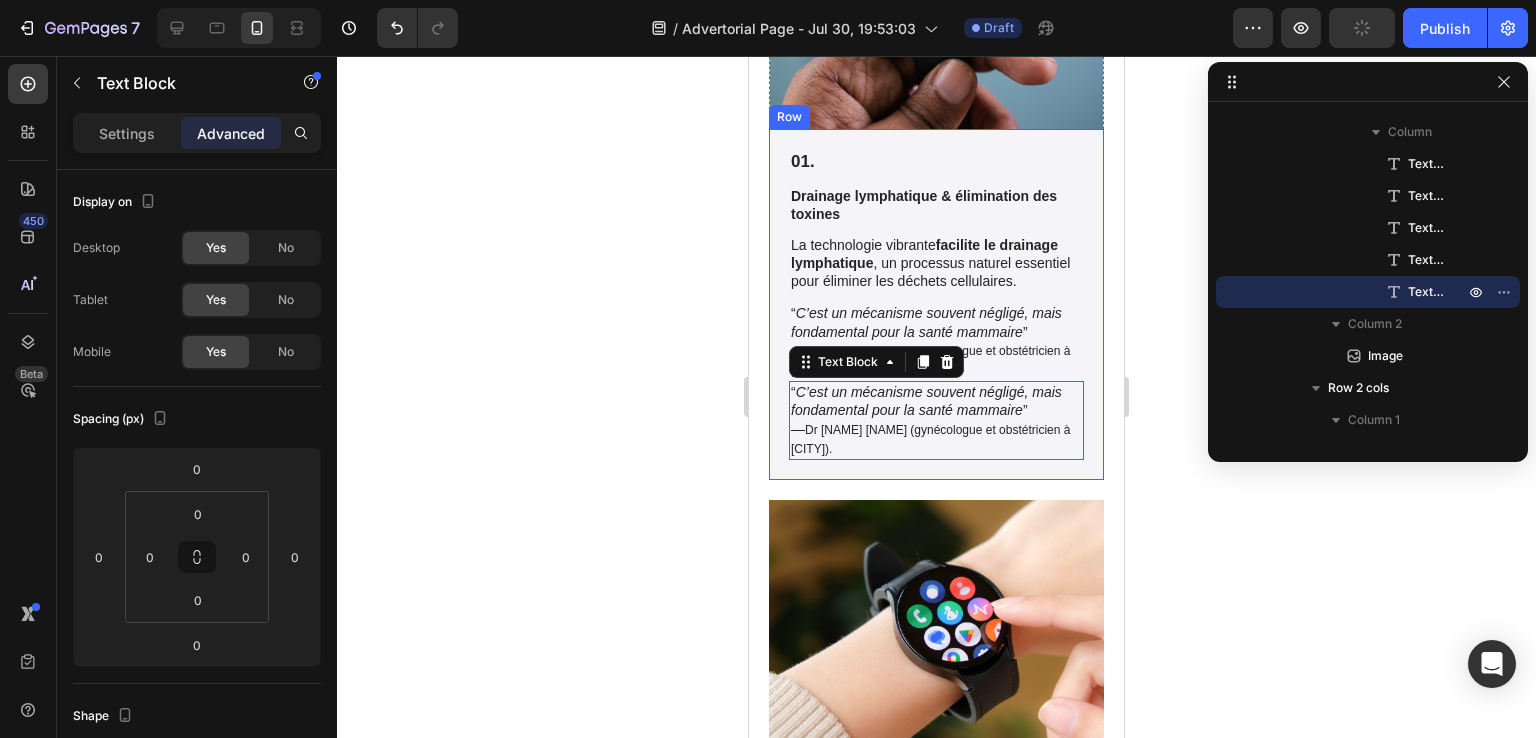 click on "01. Text Block Drainage lymphatique & élimination des toxines Text Block La technologie vibrante  facilite le drainage lymphatique , un processus naturel essentiel pour éliminer les déchets cellulaires. Text Block “ C’est un mécanisme souvent négligé, mais fondamental pour la santé mammaire ”  —  Dr Philippe Mironneau (gynécologue et obstétricien à Dijon). Text Block “ C’est un mécanisme souvent négligé, mais fondamental pour la santé mammaire ”  —  Dr Philippe Mironneau (gynécologue et obstétricien à Dijon). Text Block   0 Row" at bounding box center [936, 304] 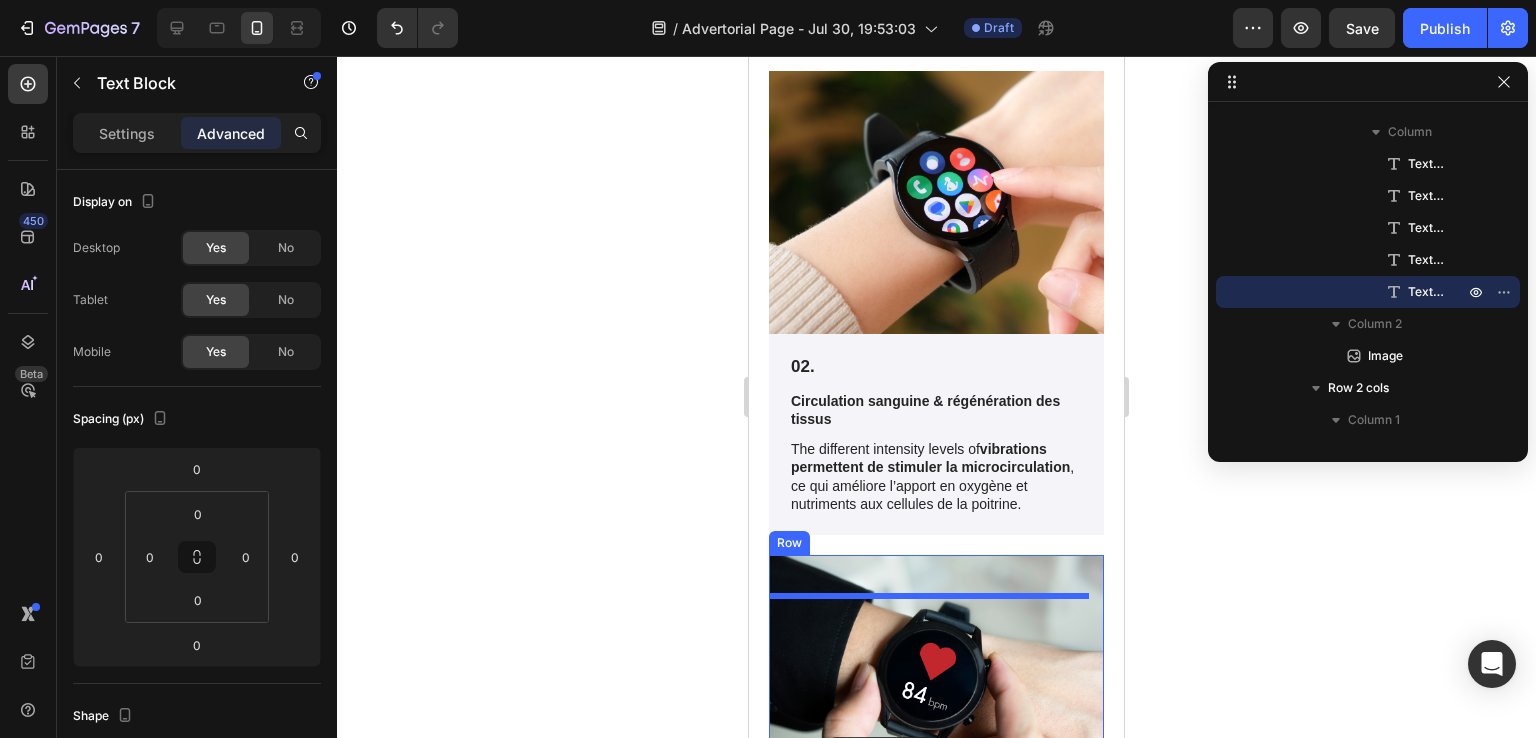 scroll, scrollTop: 4962, scrollLeft: 0, axis: vertical 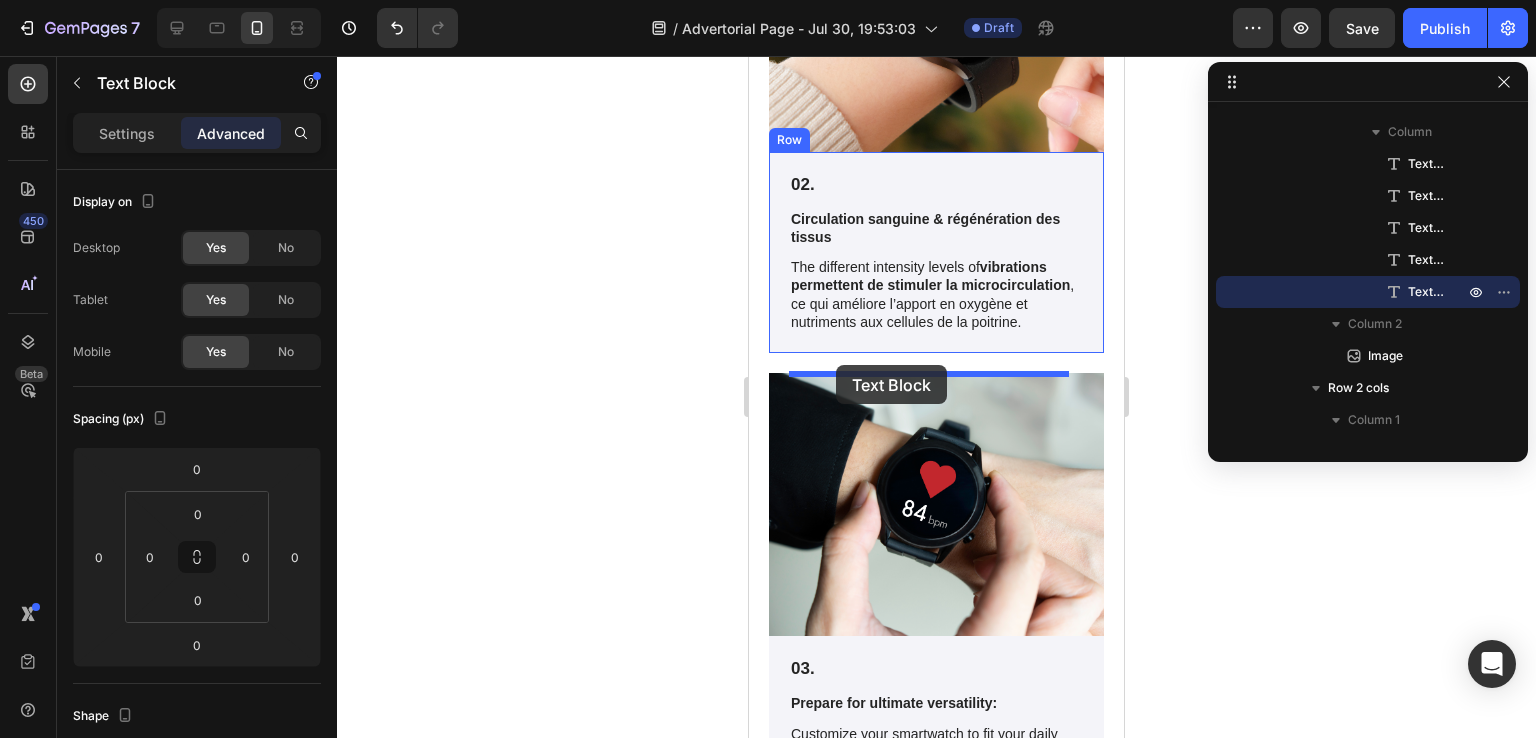 drag, startPoint x: 807, startPoint y: 404, endPoint x: 836, endPoint y: 365, distance: 48.60041 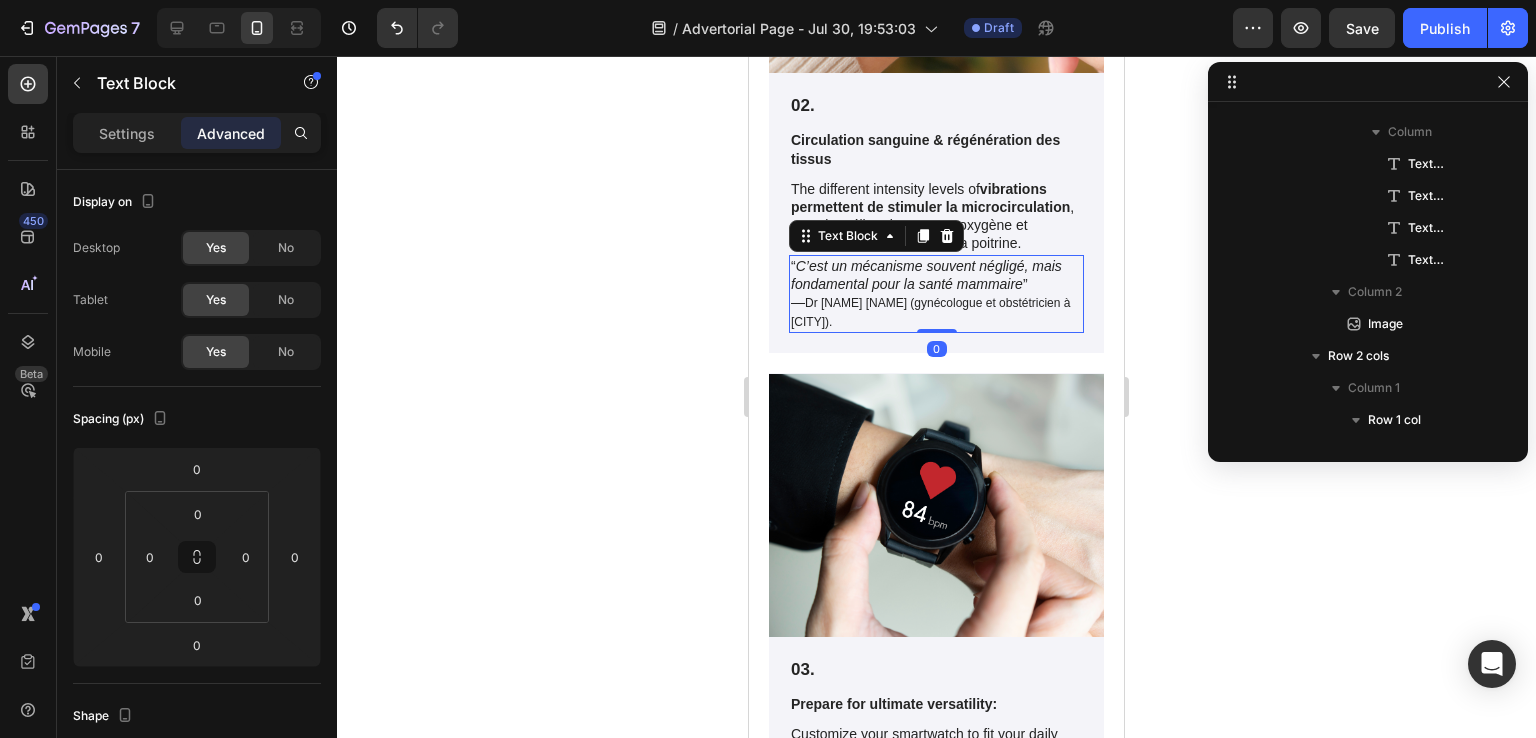 scroll, scrollTop: 4884, scrollLeft: 0, axis: vertical 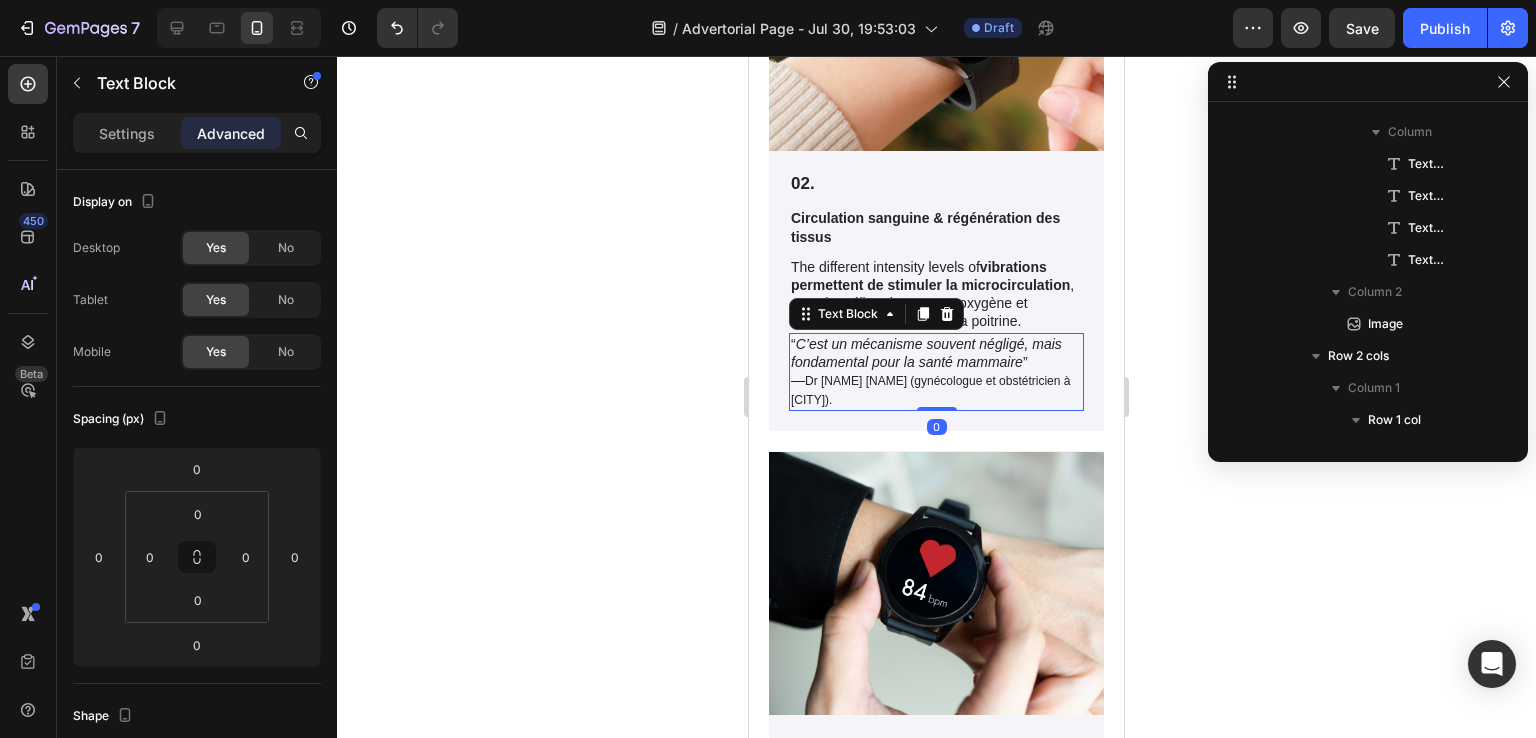 click 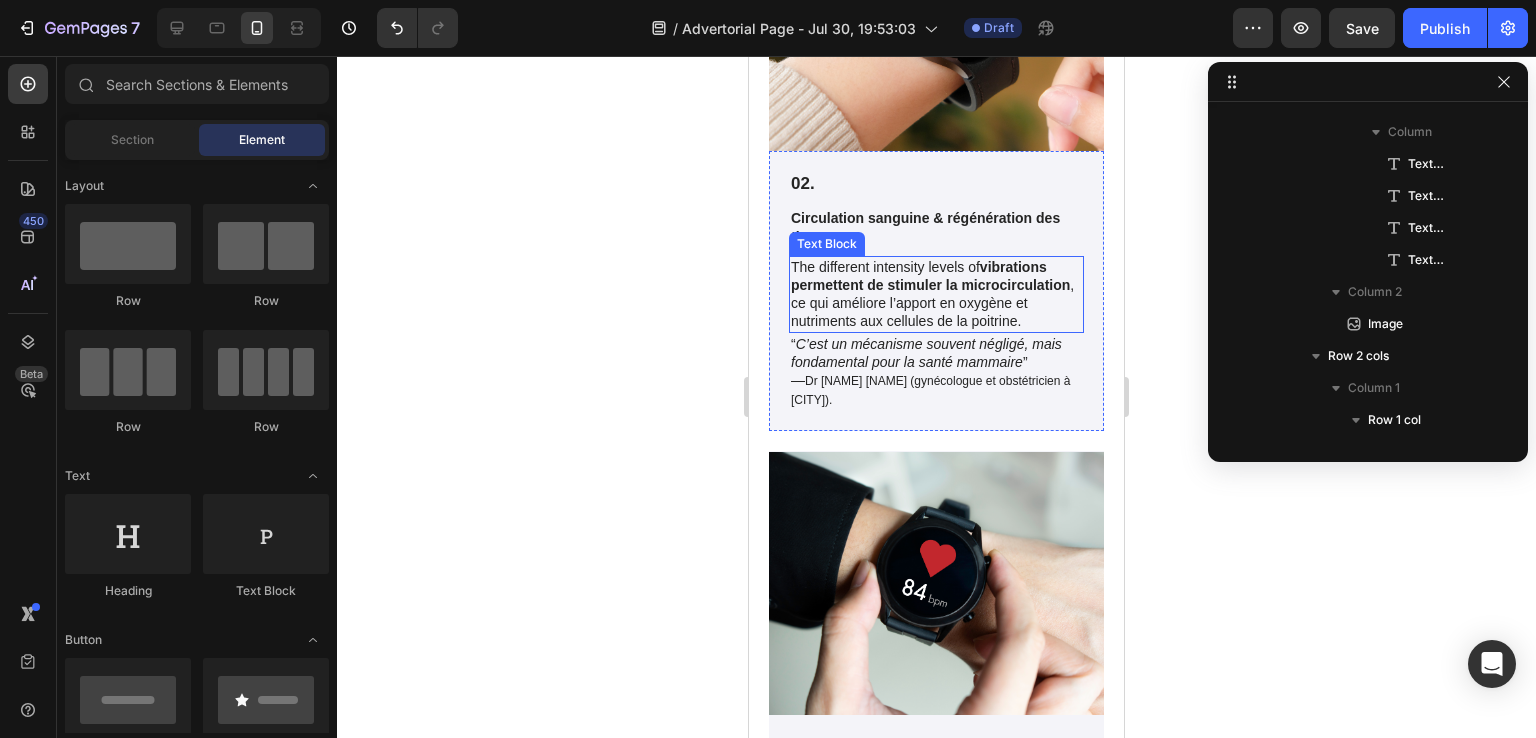 click on "Les différents niveaux d'intensité de  vibrations permettent de stimuler la microcirculation , ce qui améliore l’apport en oxygène et nutriments aux cellules de la poitrine." at bounding box center [936, 294] 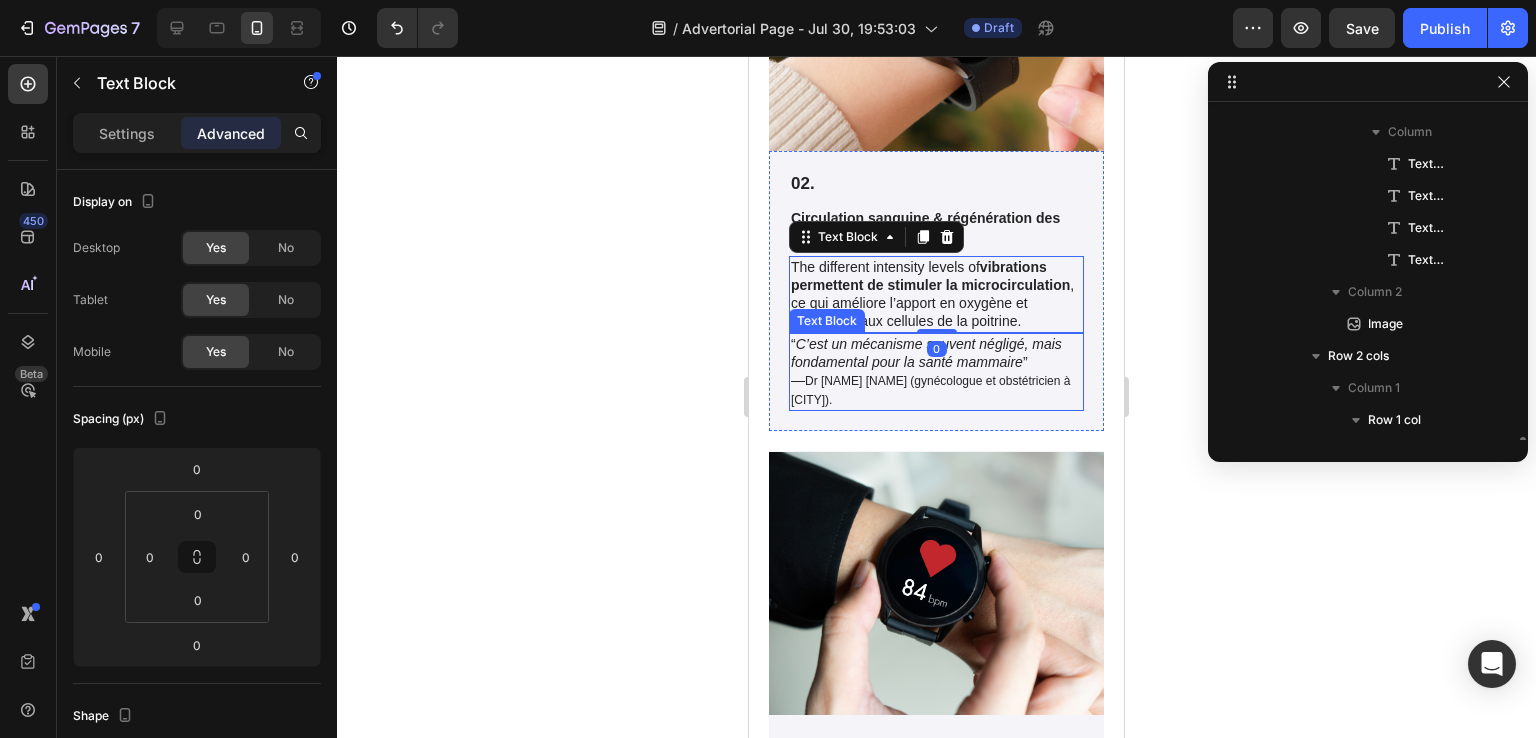 scroll, scrollTop: 730, scrollLeft: 0, axis: vertical 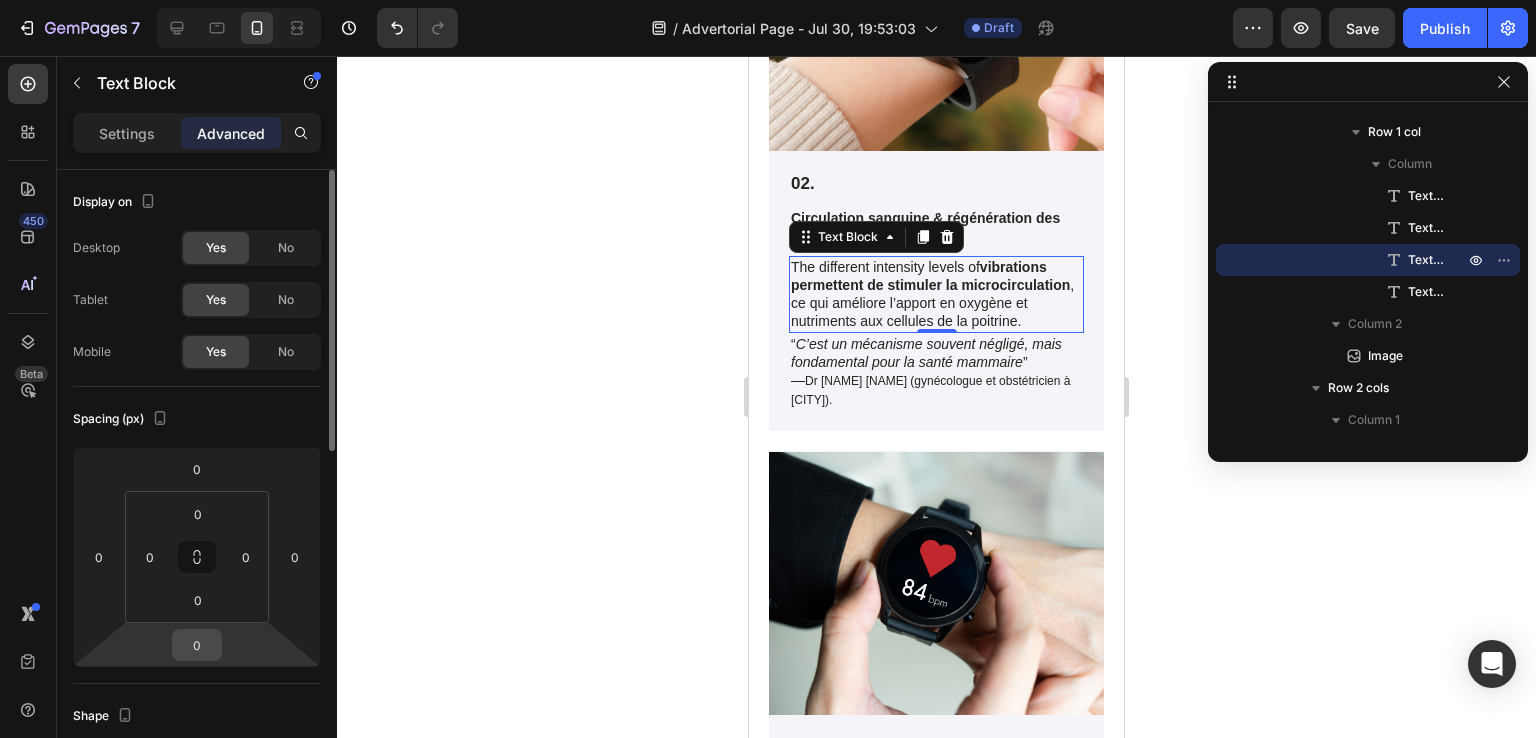 click on "0" at bounding box center [197, 645] 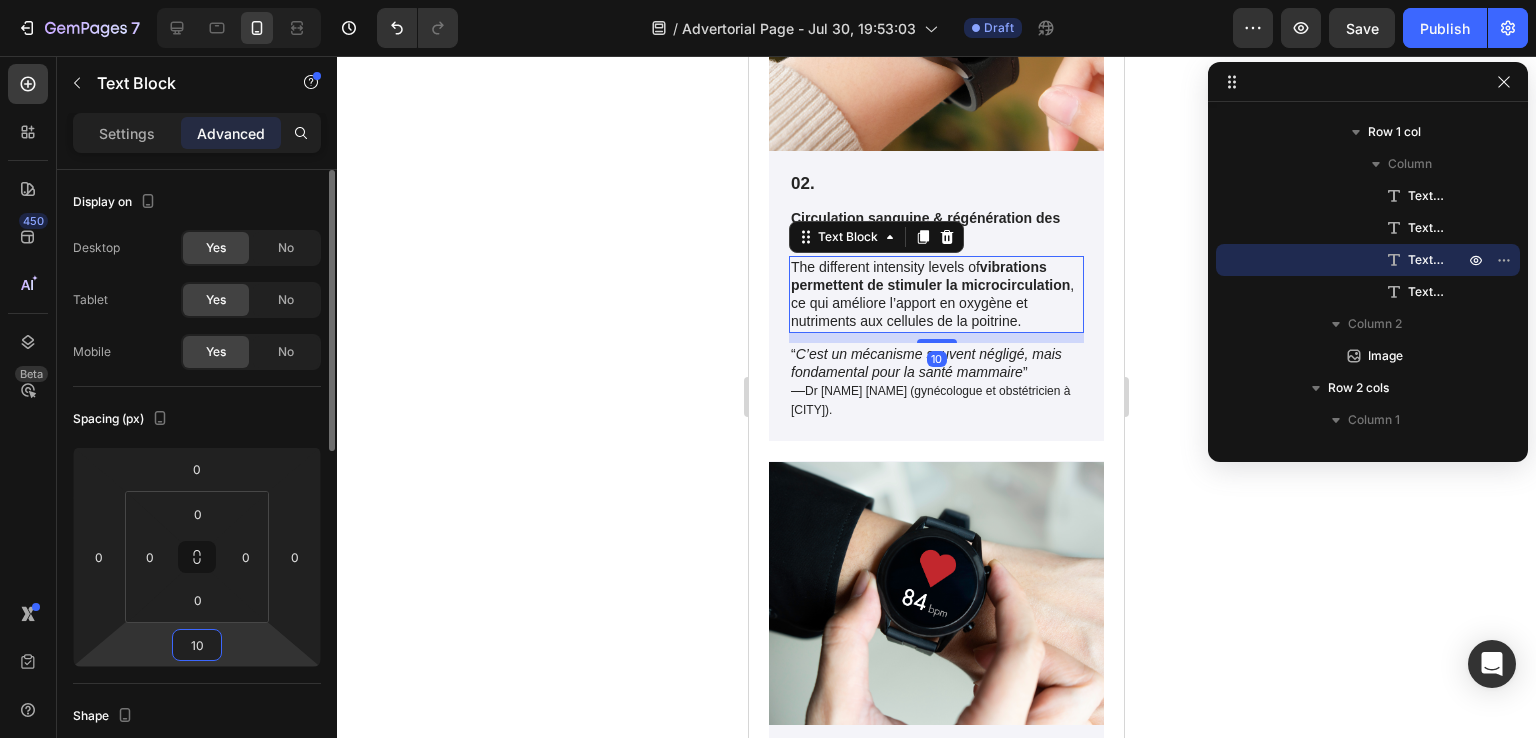 type on "10" 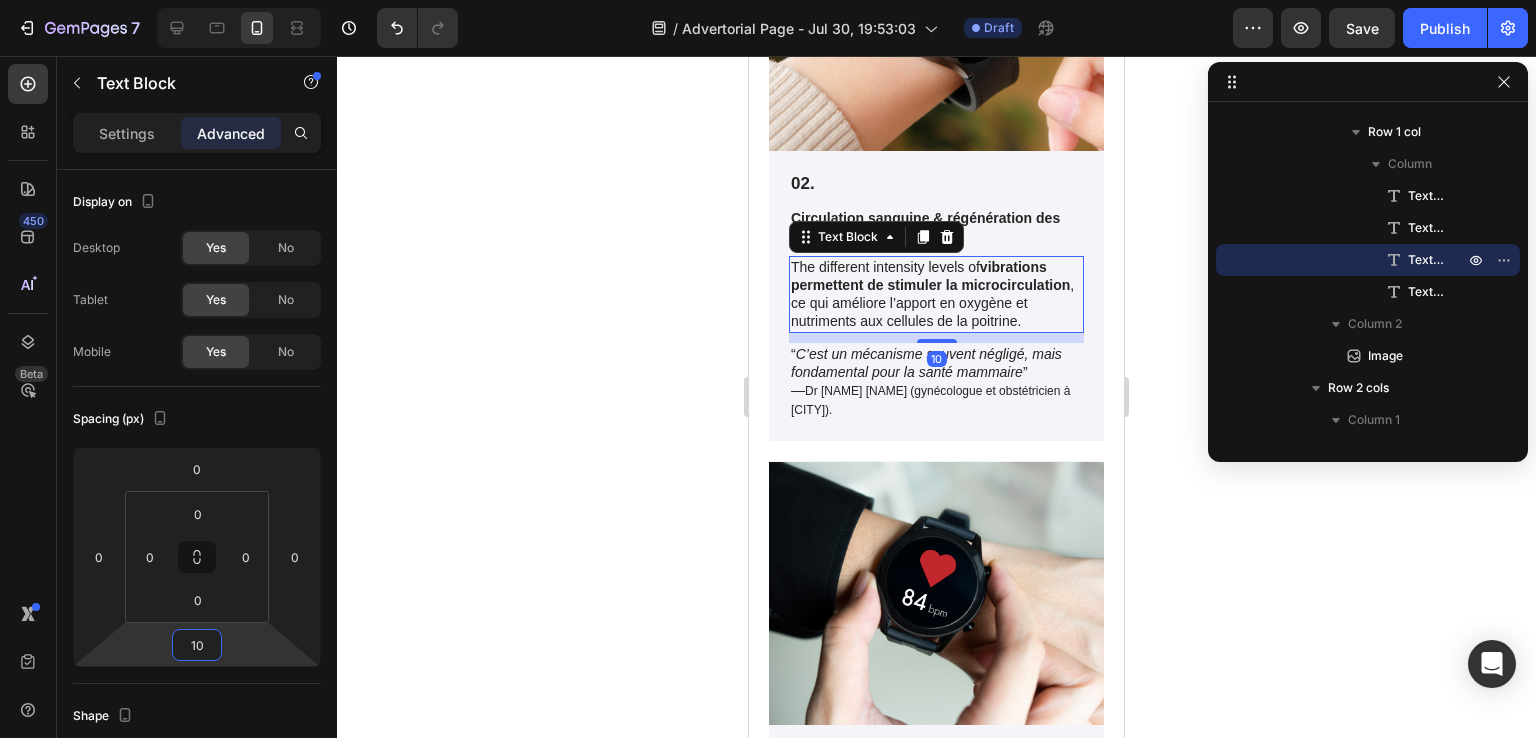click 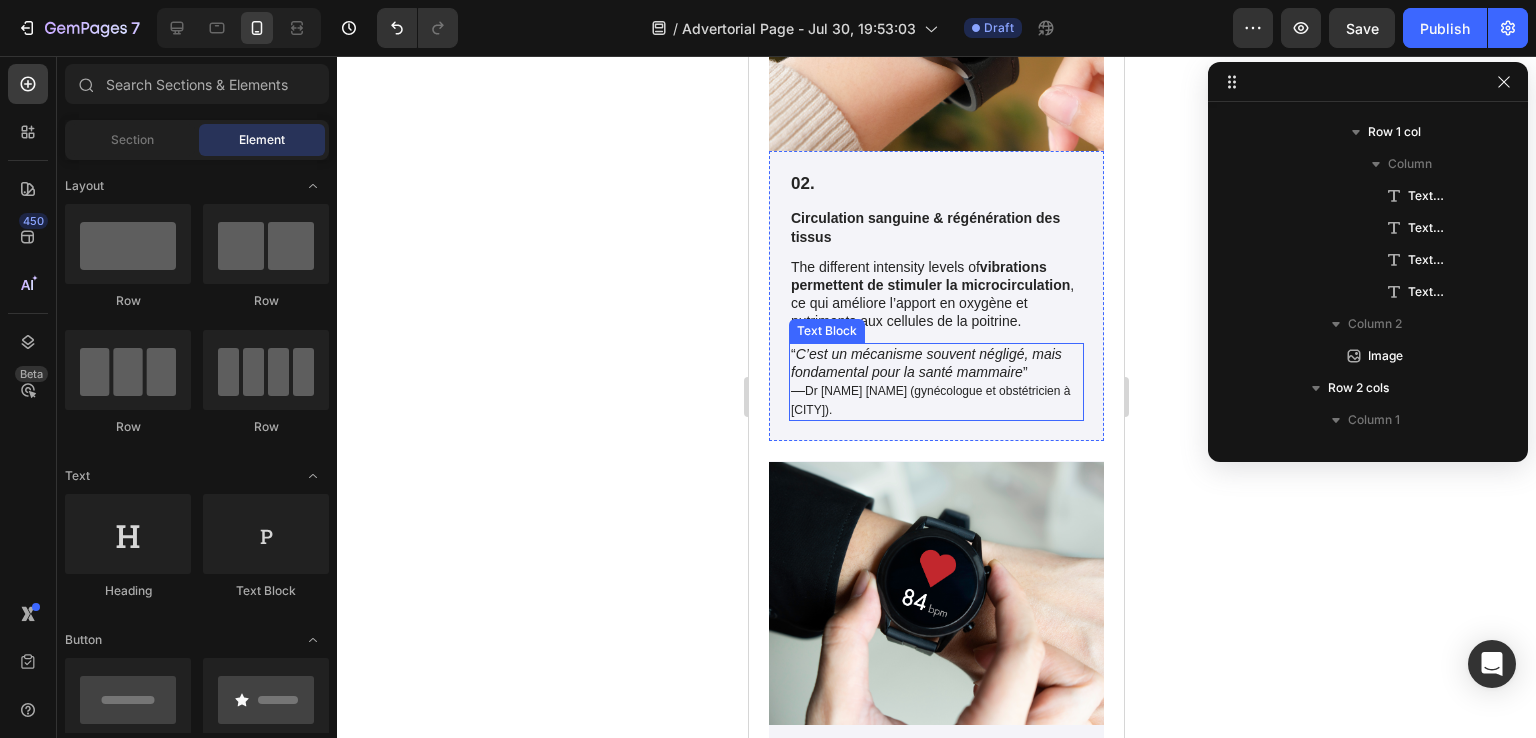 click on "C’est un mécanisme souvent négligé, mais fondamental pour la santé mammaire" at bounding box center [926, 363] 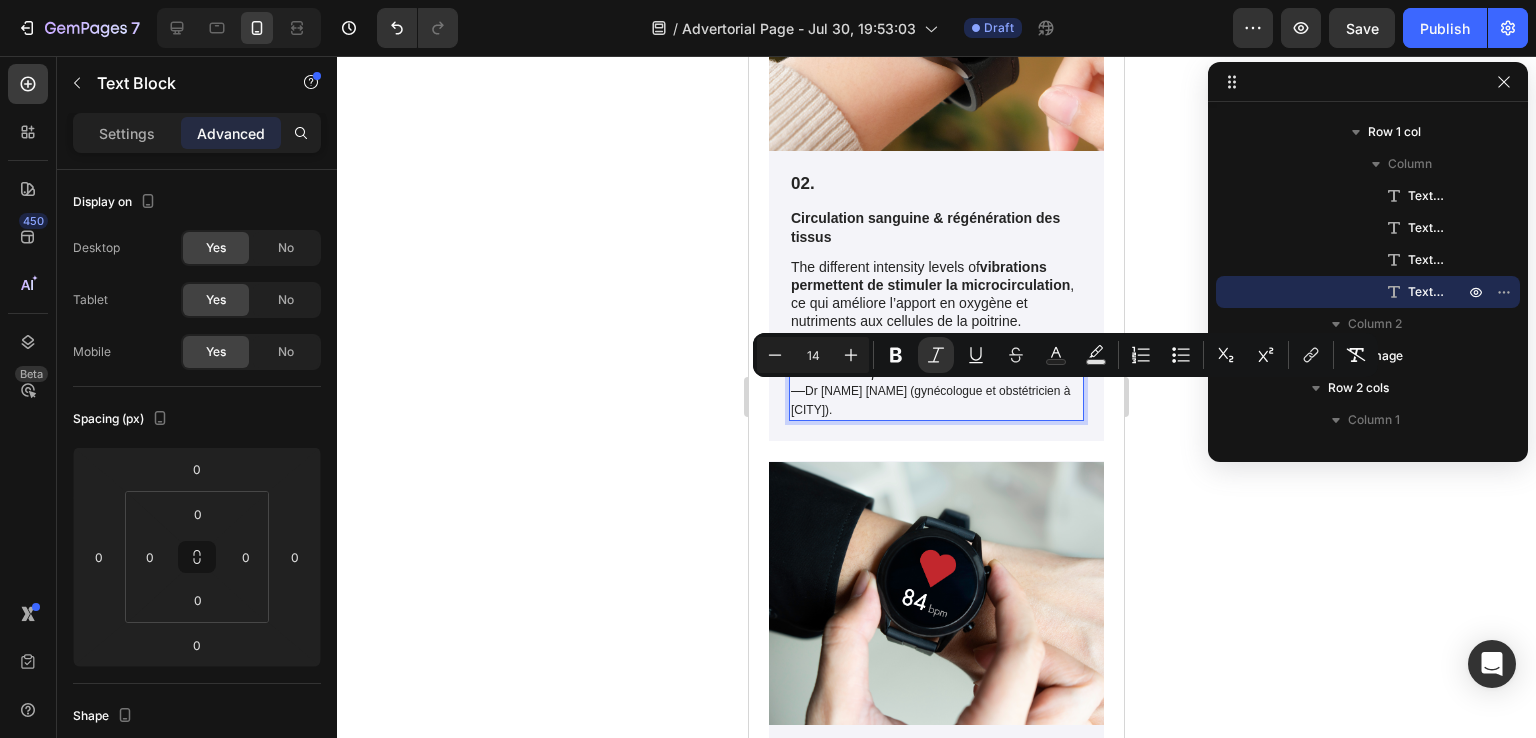 click on "C’est un mécanisme souvent négligé, mais fondamental pour la santé mammaire" at bounding box center (926, 363) 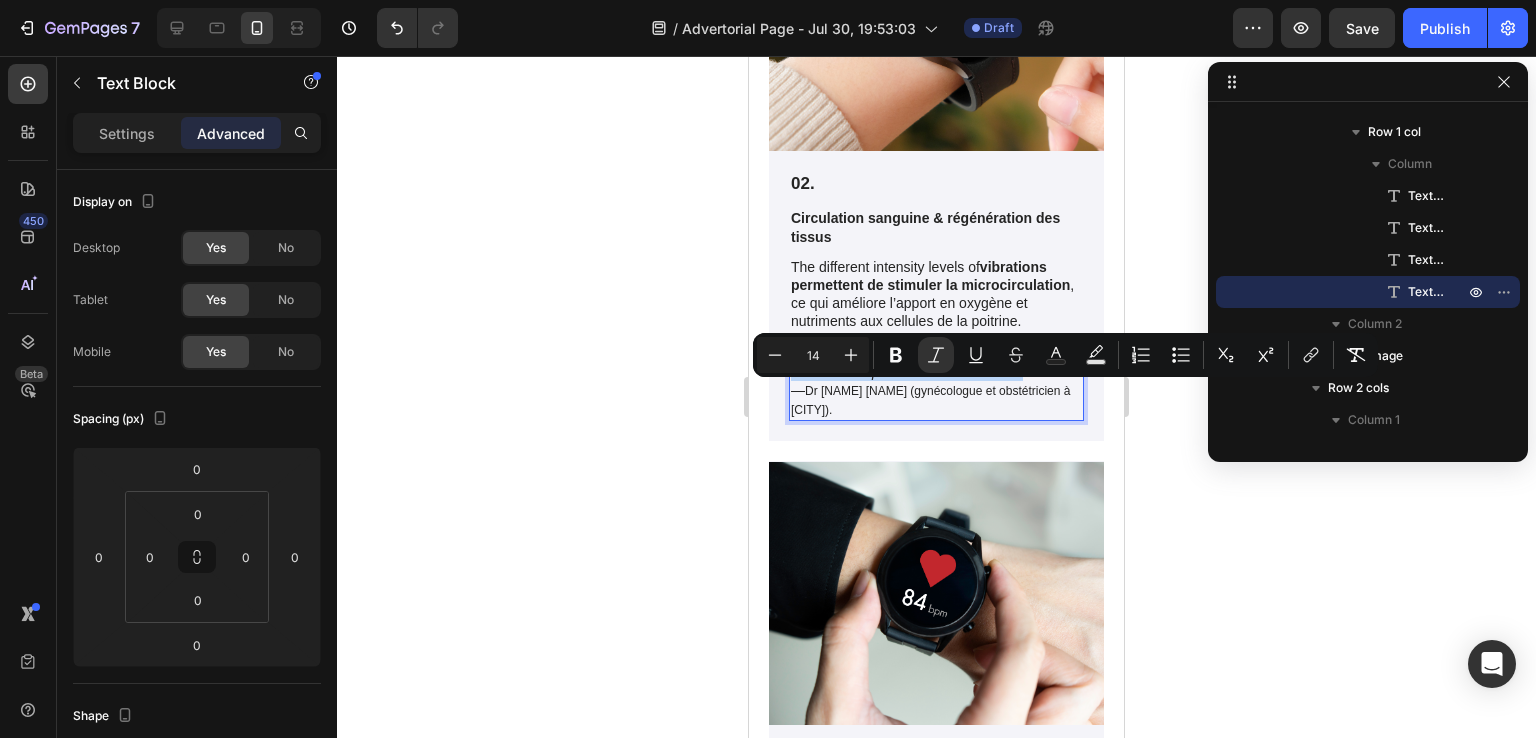 drag, startPoint x: 796, startPoint y: 391, endPoint x: 1024, endPoint y: 409, distance: 228.70943 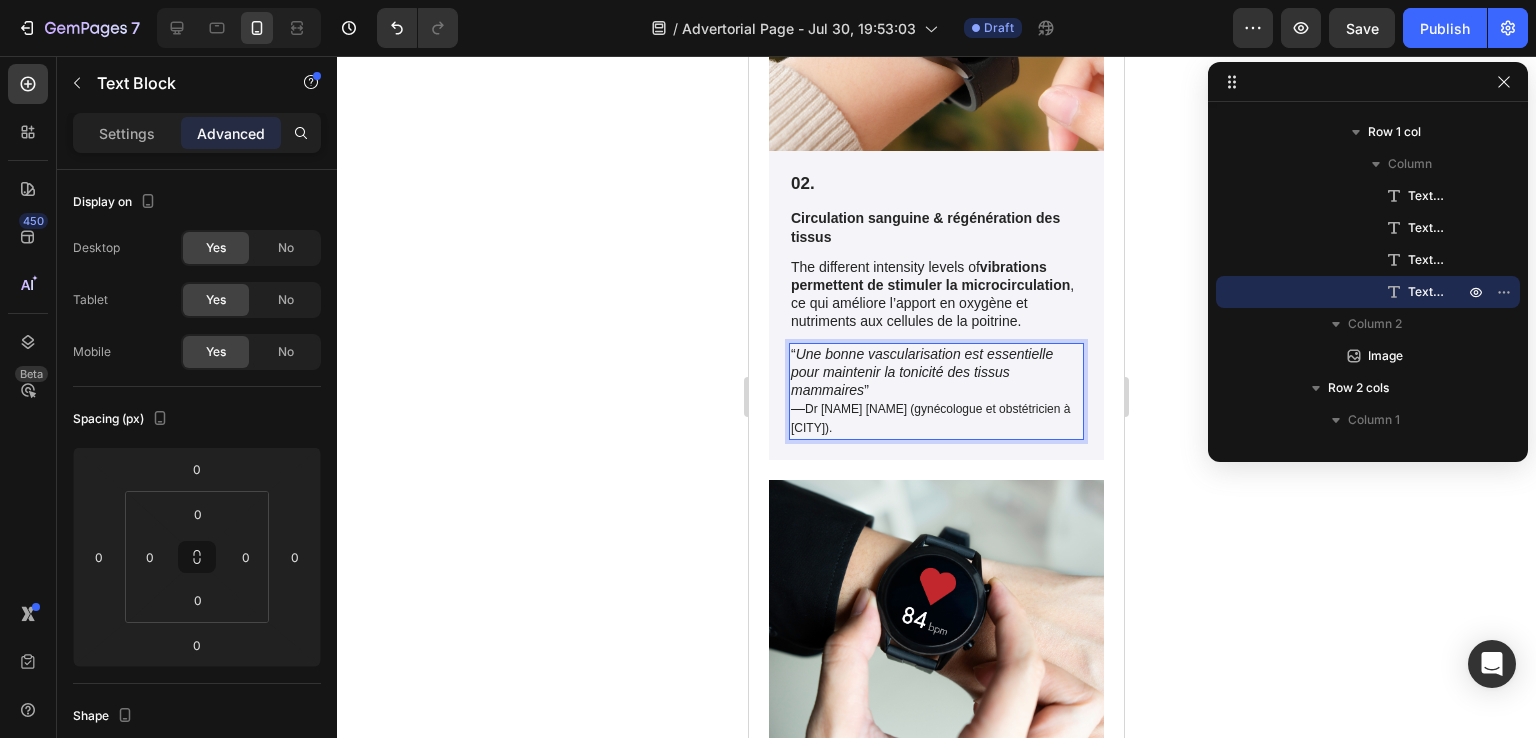 click 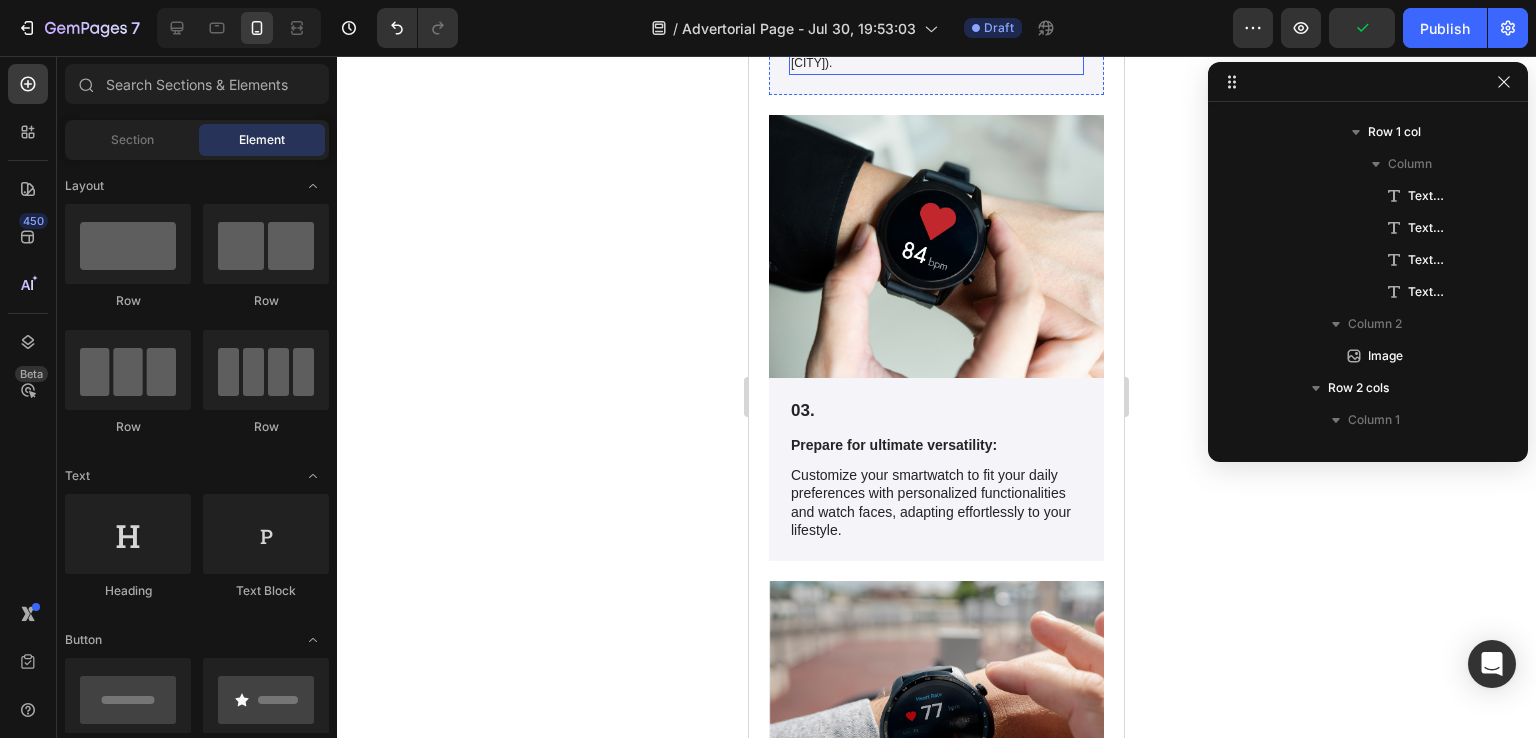 scroll, scrollTop: 5284, scrollLeft: 0, axis: vertical 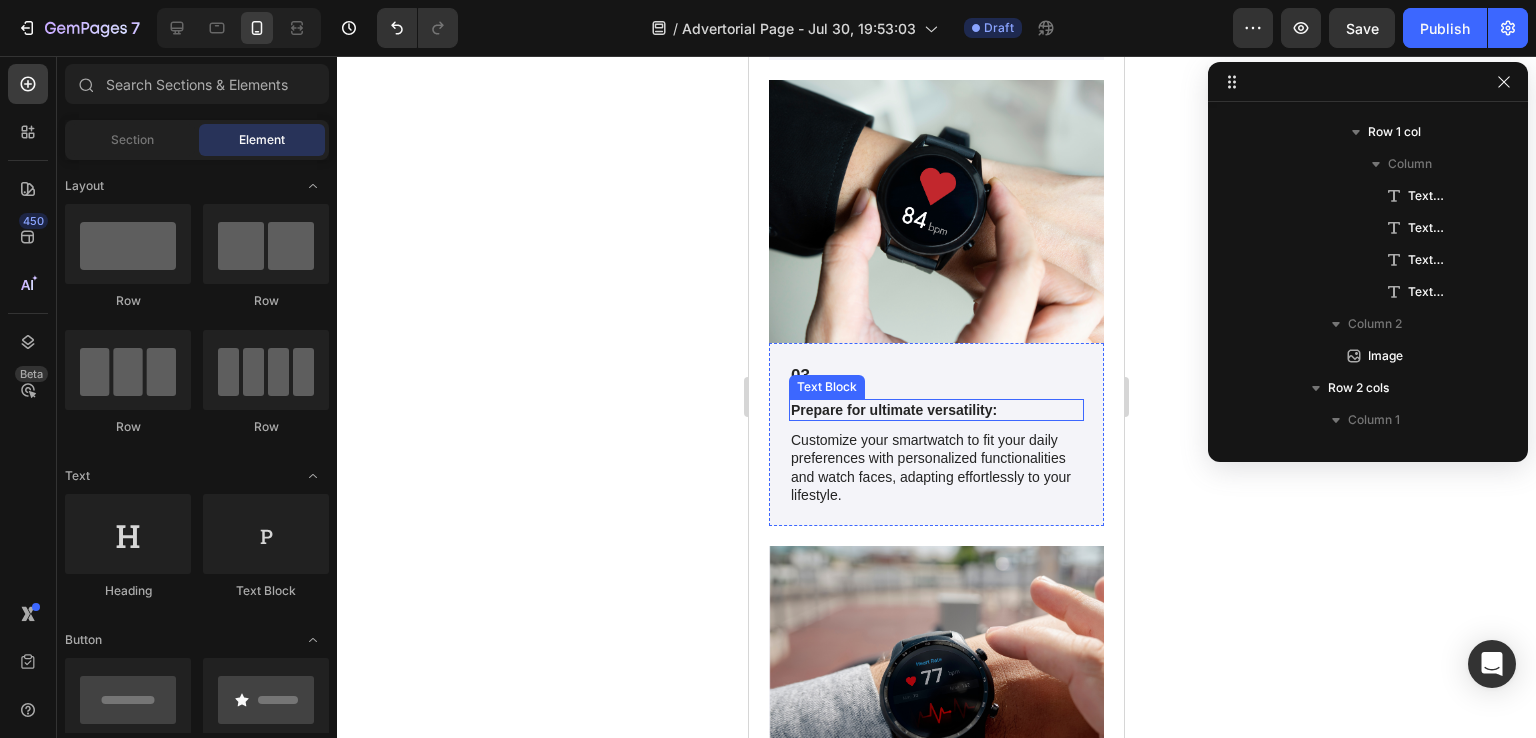 click on "Prepare for ultimate versatility:" at bounding box center [936, 410] 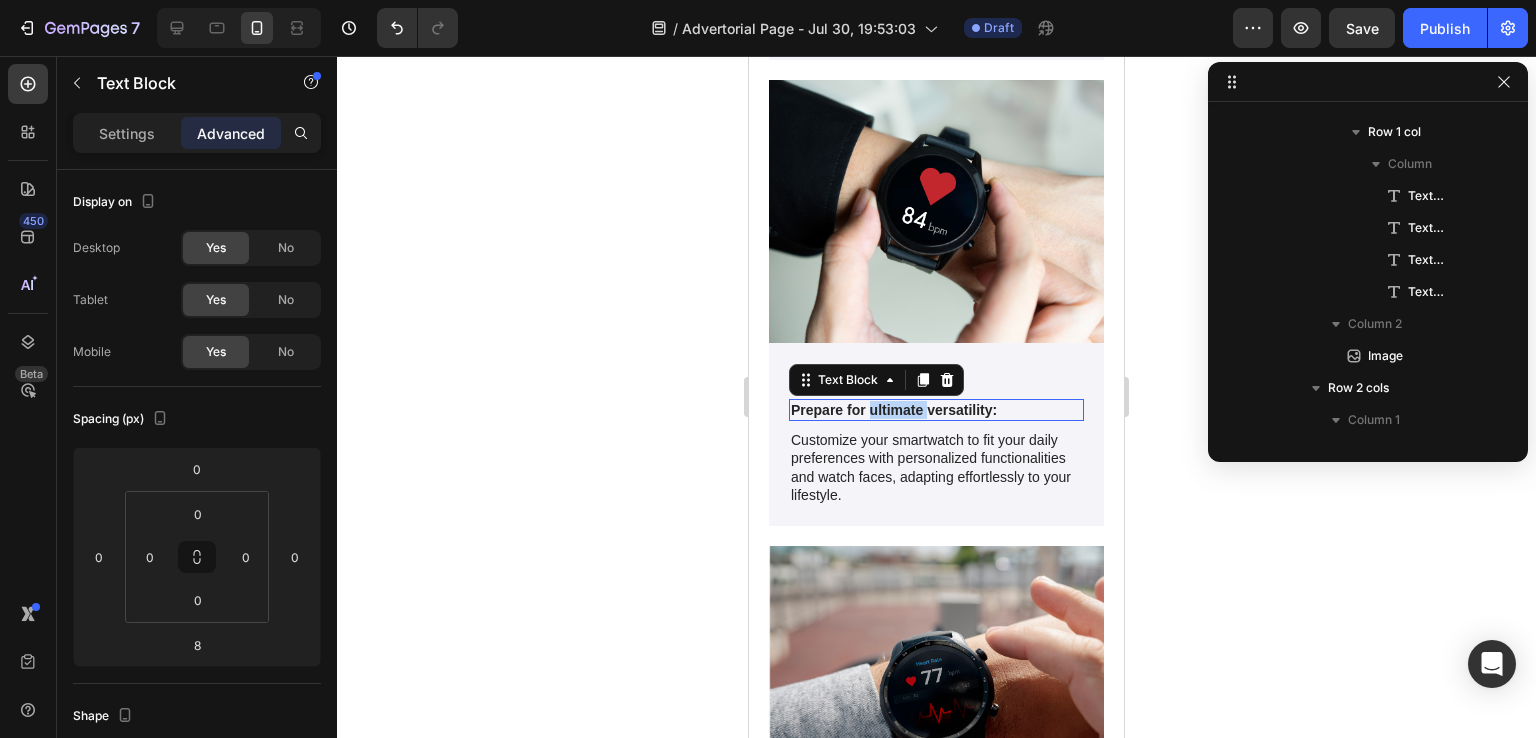scroll, scrollTop: 1018, scrollLeft: 0, axis: vertical 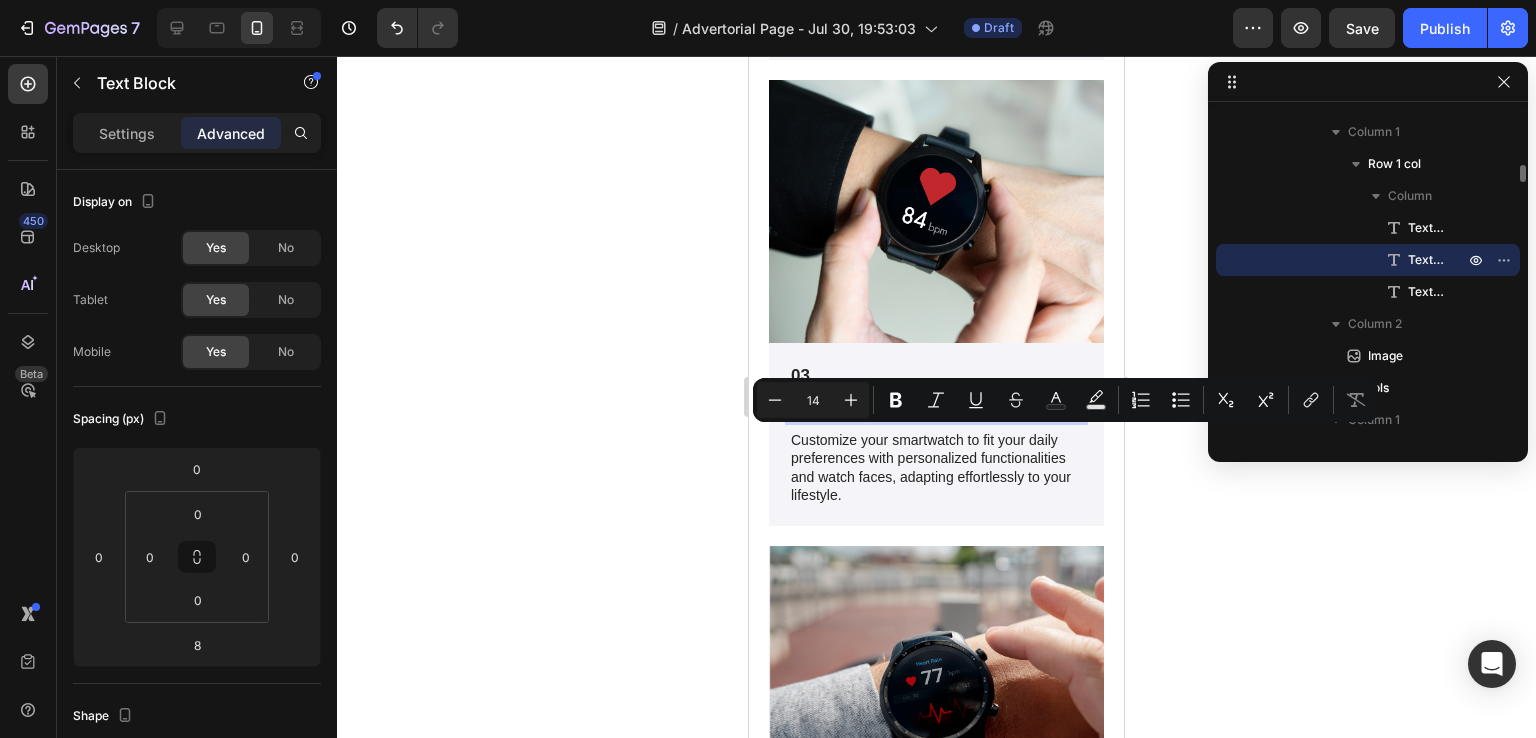 click on "Prepare for ultimate versatility:" at bounding box center (936, 410) 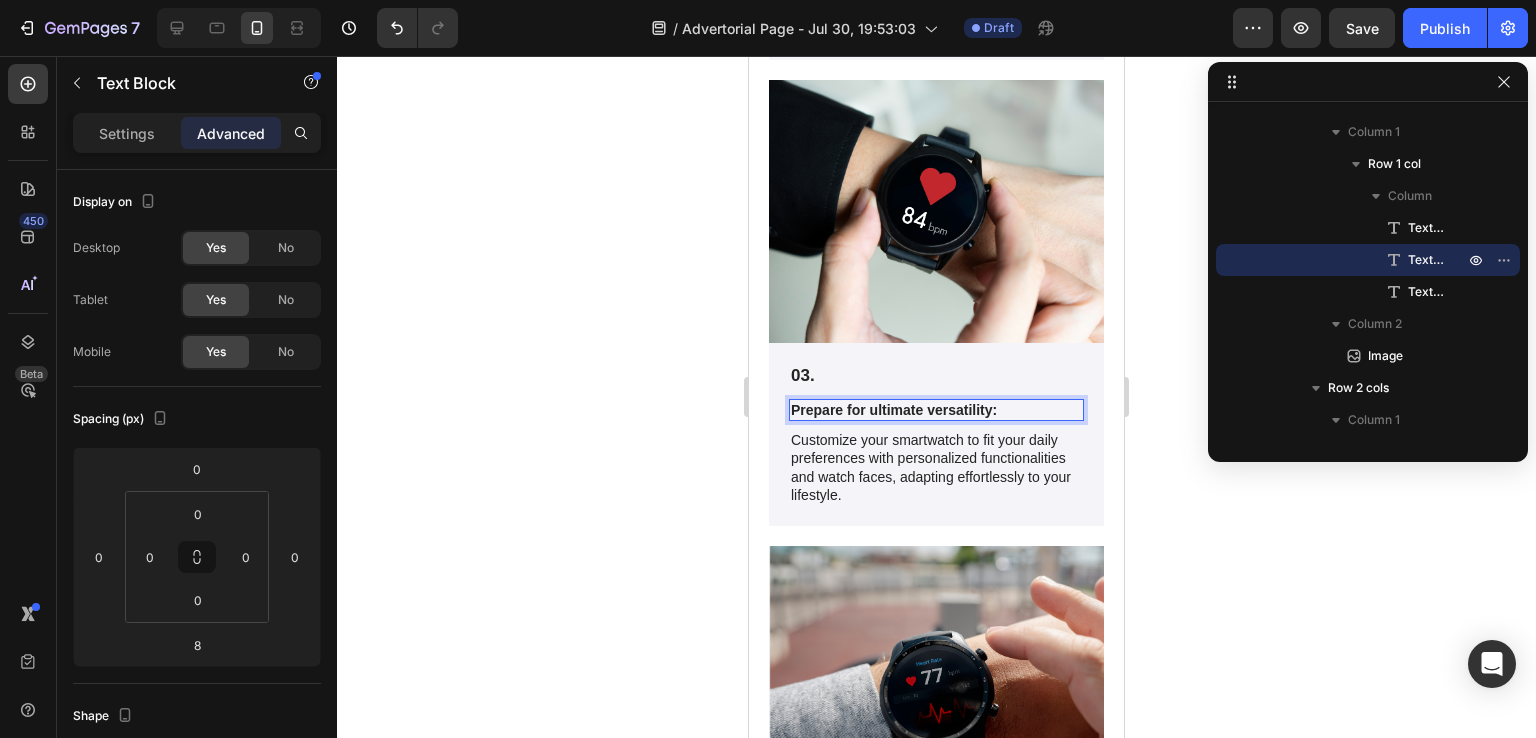 drag, startPoint x: 852, startPoint y: 443, endPoint x: 793, endPoint y: 434, distance: 59.682495 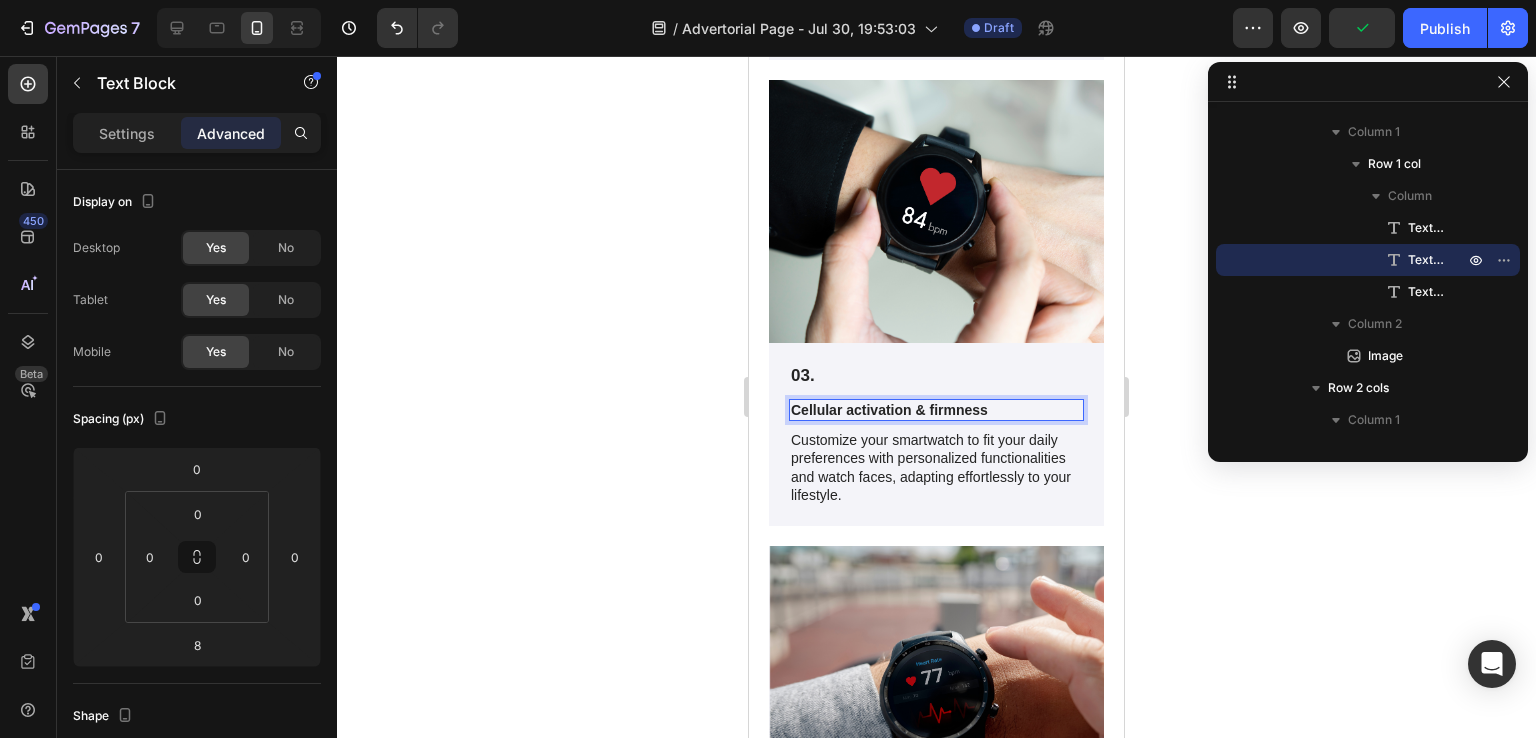 click 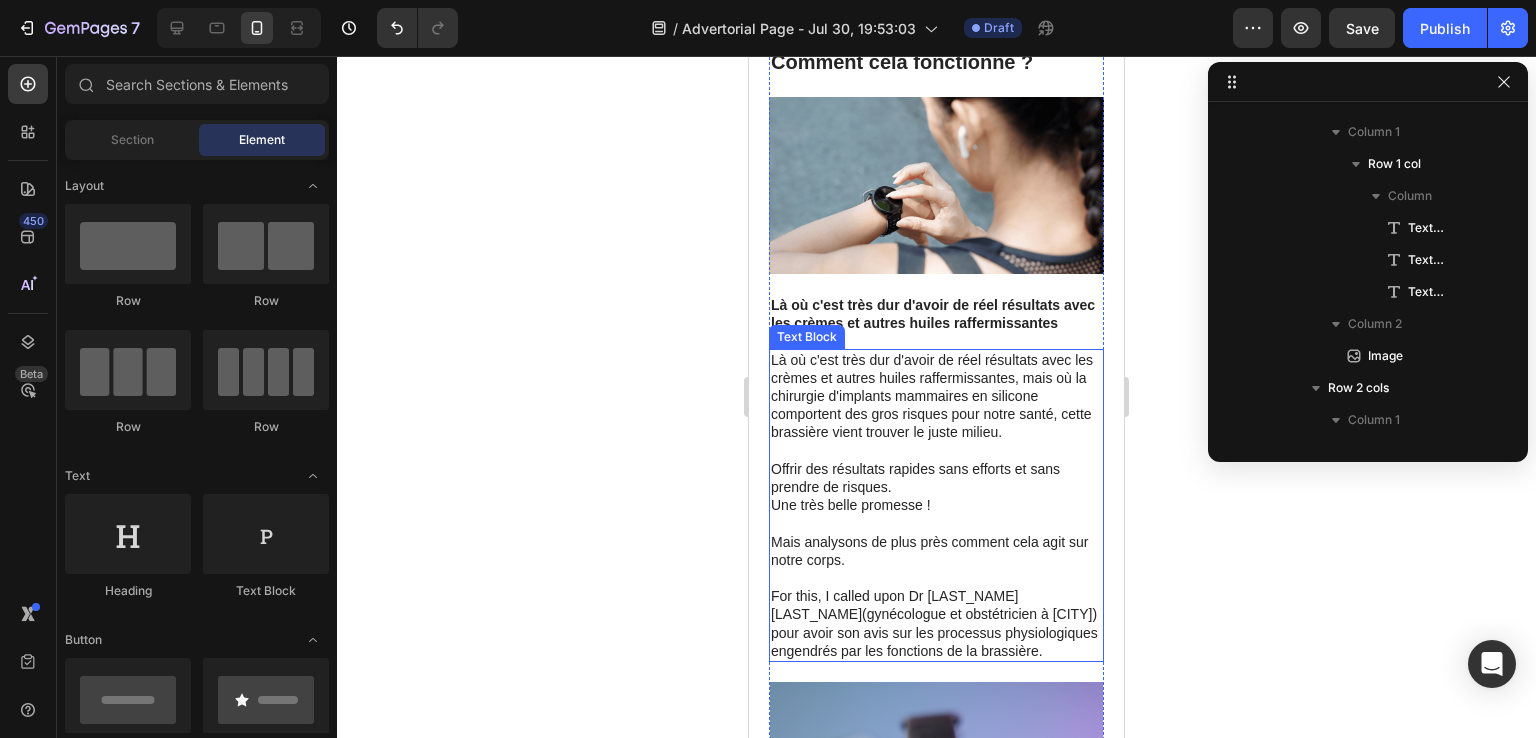 scroll, scrollTop: 3584, scrollLeft: 0, axis: vertical 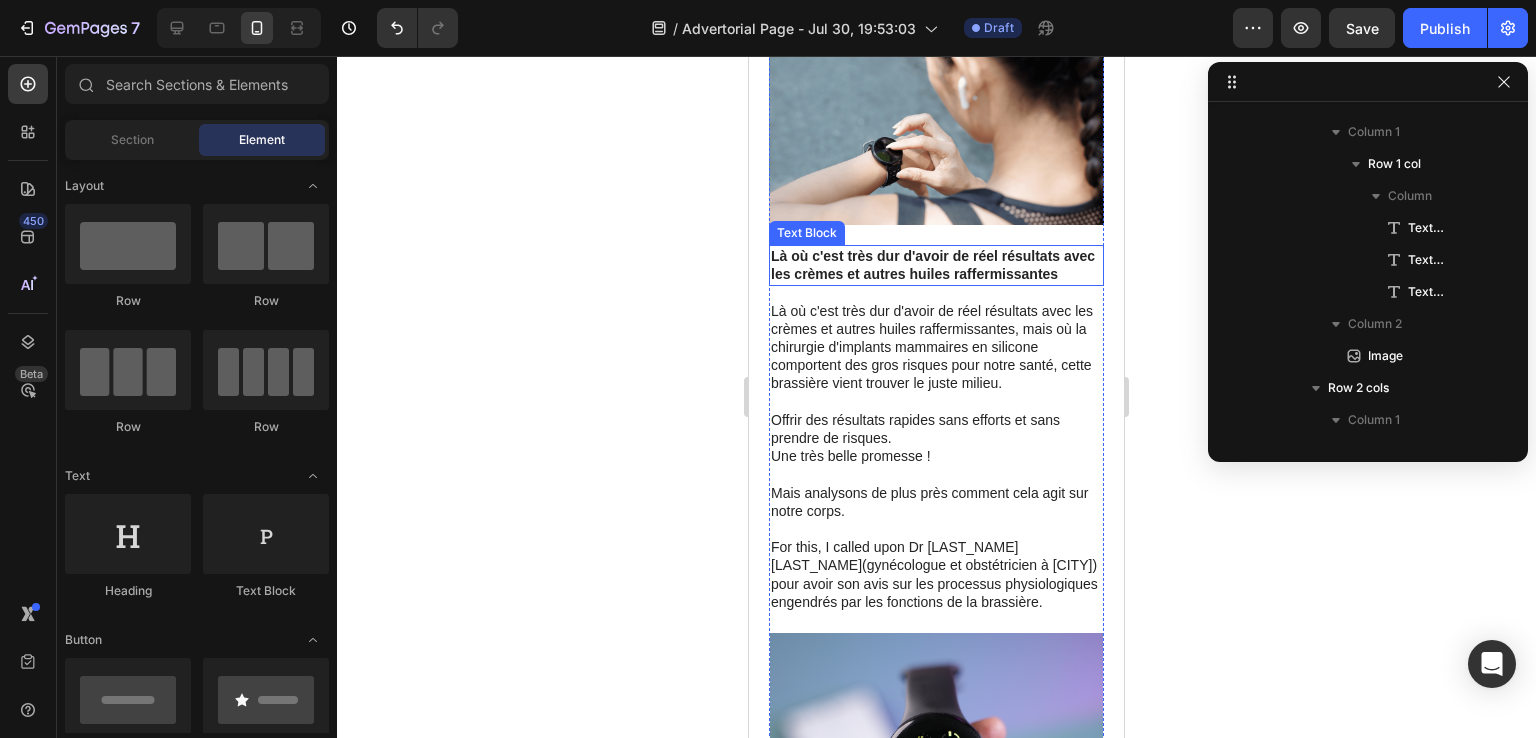 click on "Là où c'est très dur d'avoir de réel résultats avec les crèmes et autres huiles raffermissantes" at bounding box center [936, 265] 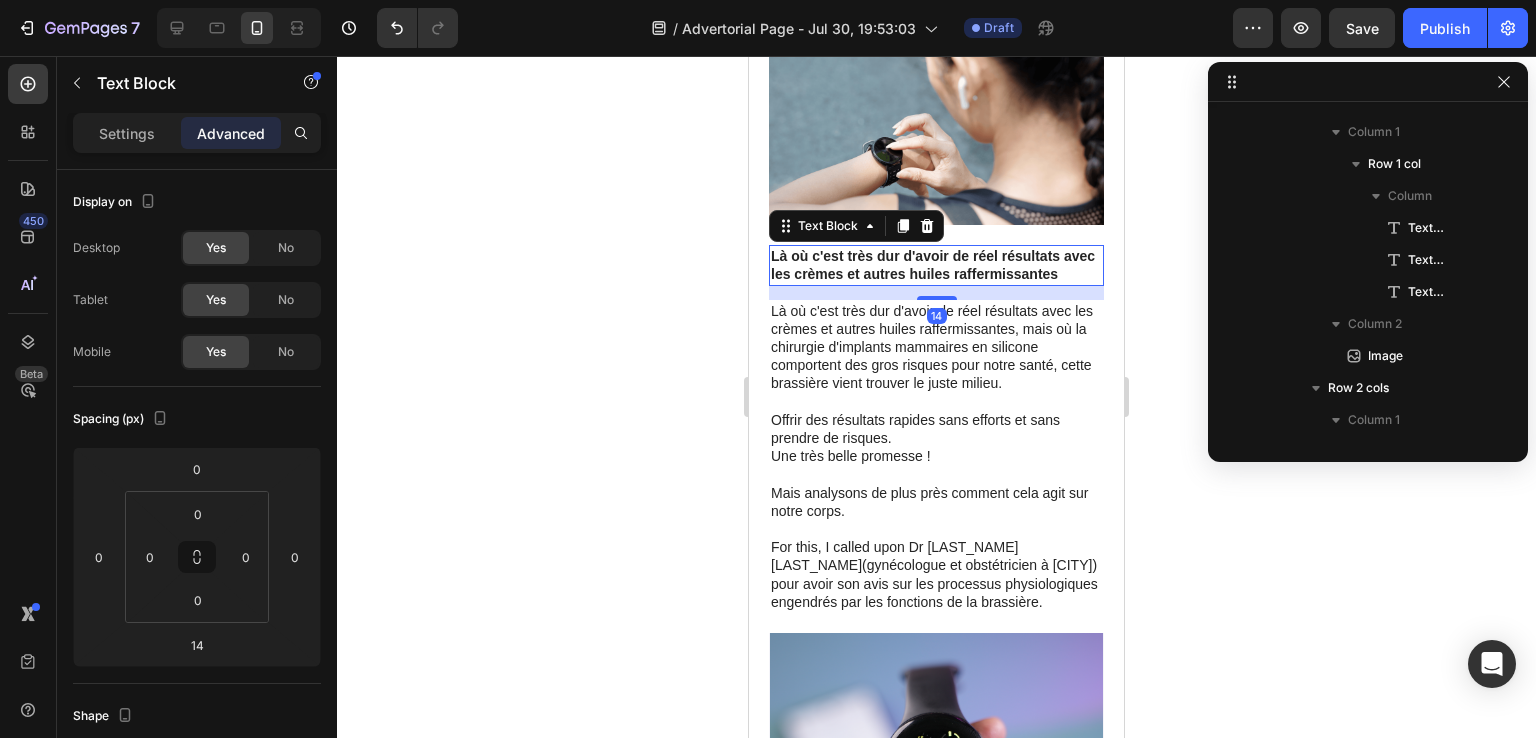 scroll, scrollTop: 154, scrollLeft: 0, axis: vertical 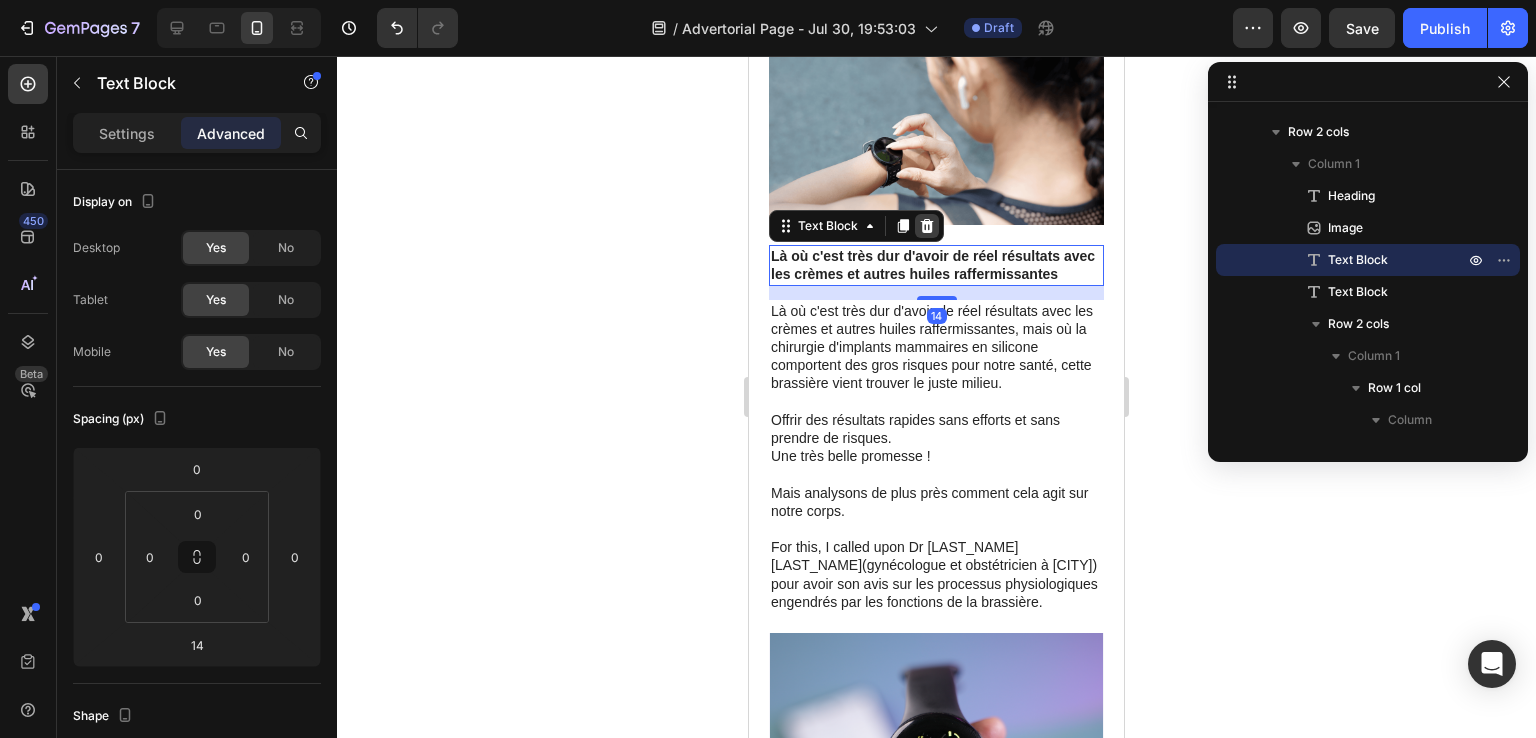 click 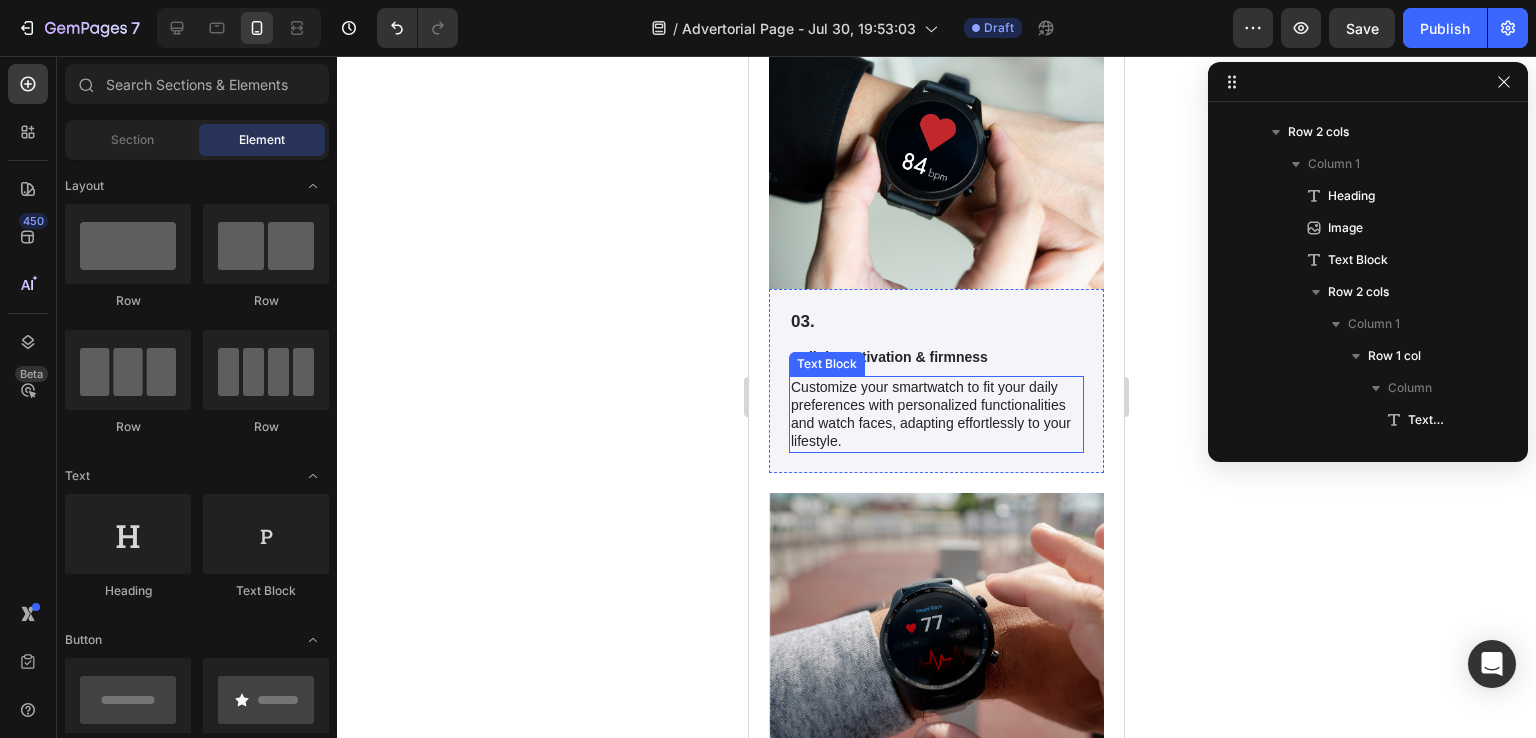 scroll, scrollTop: 5284, scrollLeft: 0, axis: vertical 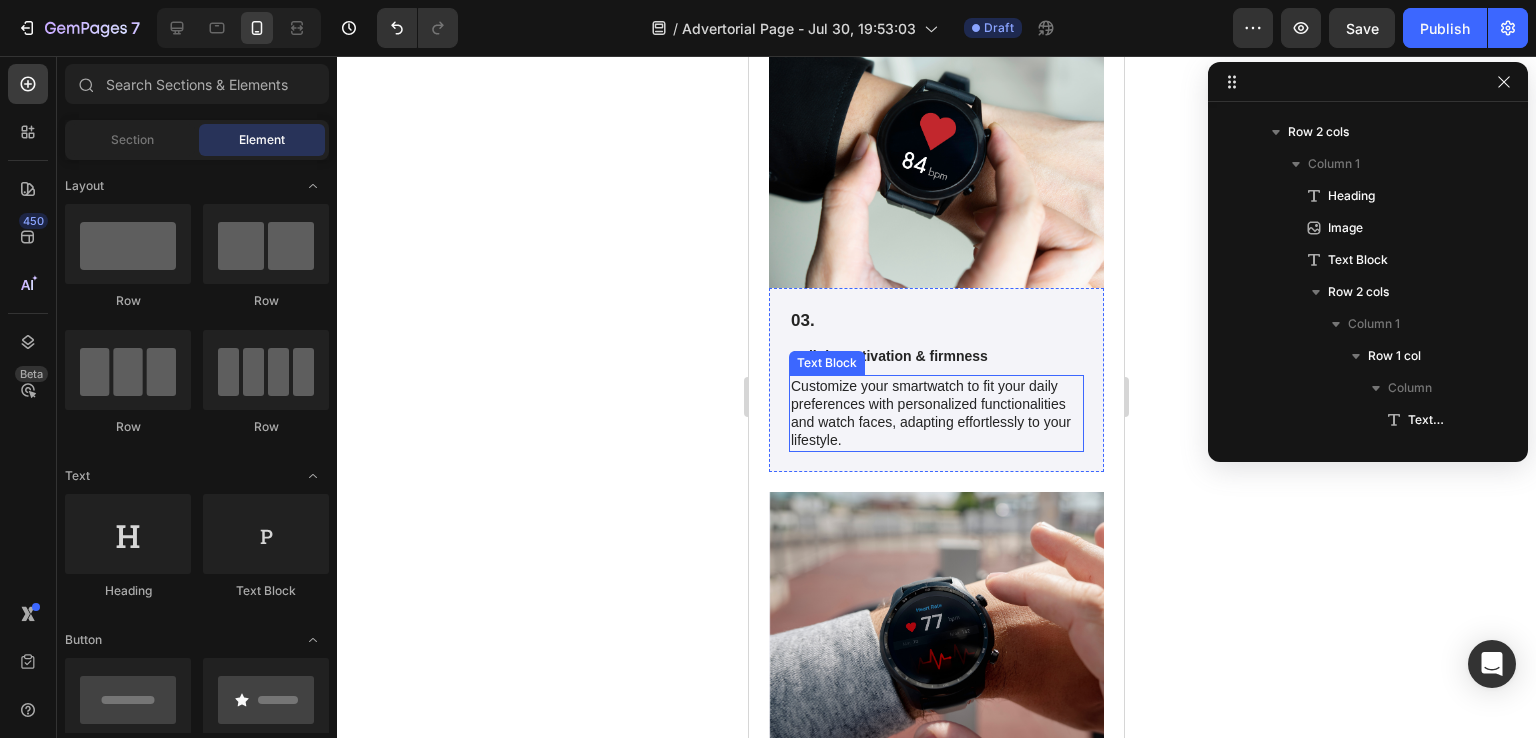 click on "Customize your smartwatch to fit your daily preferences with personalized functionalities and watch faces, adapting effortlessly to your lifestyle." at bounding box center (936, 413) 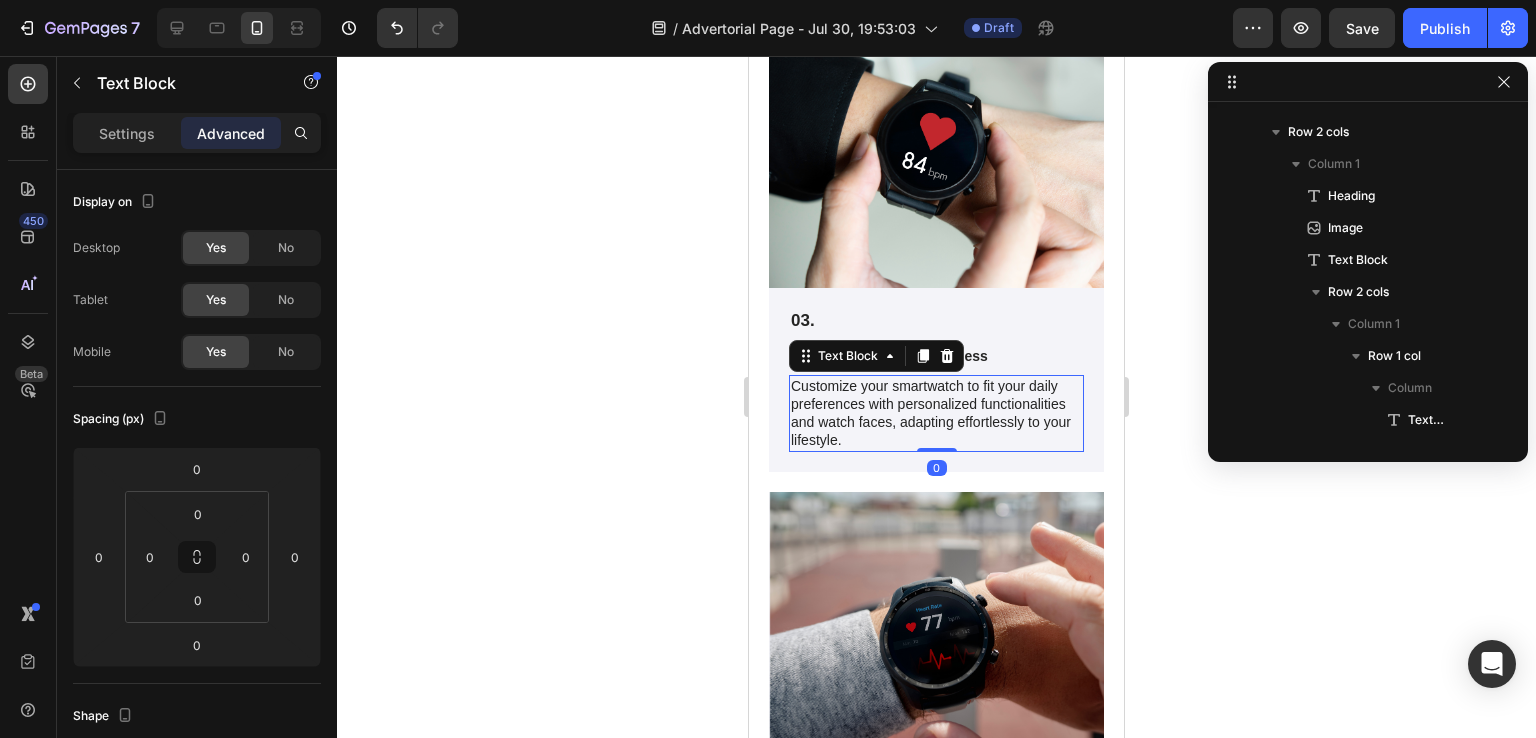 scroll, scrollTop: 1018, scrollLeft: 0, axis: vertical 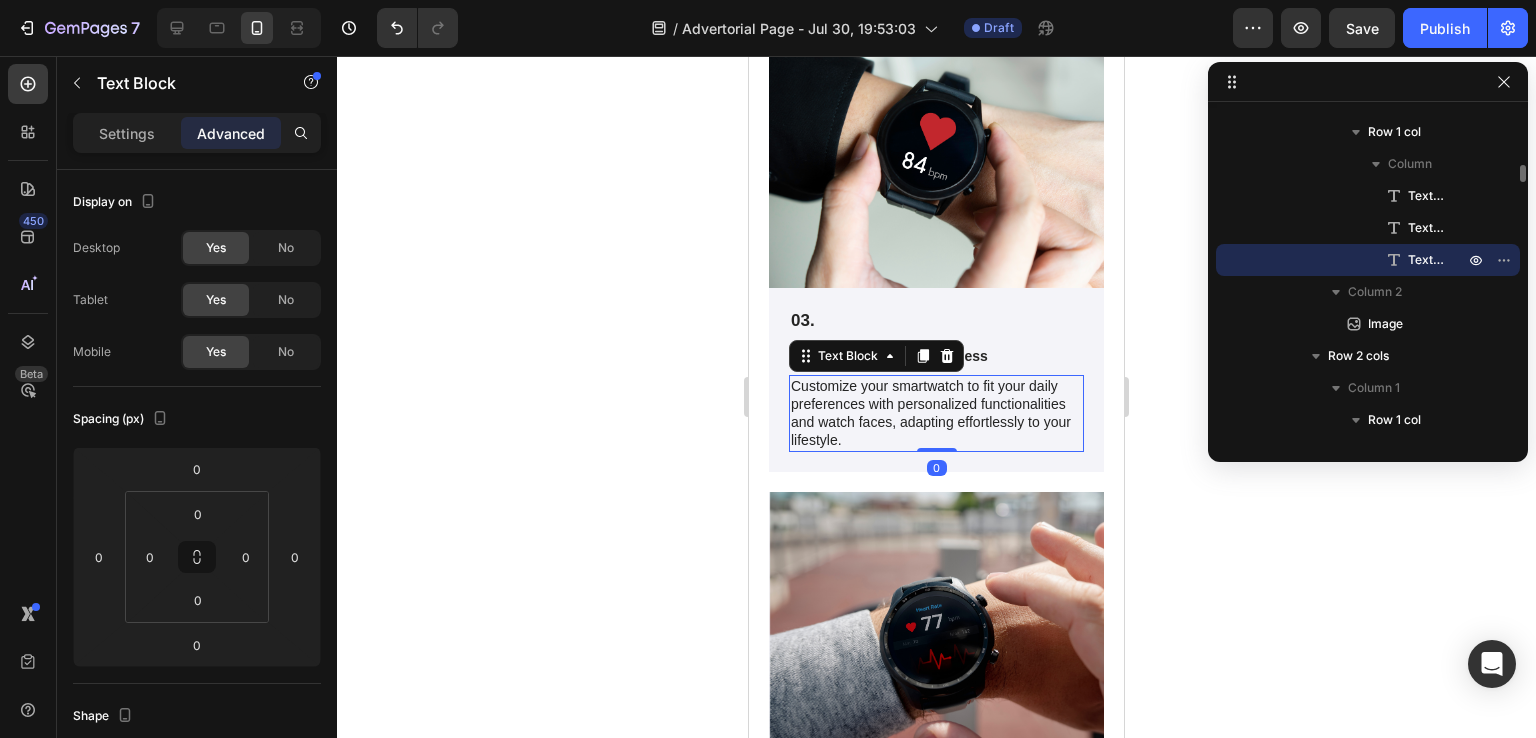 click on "Customize your smartwatch to fit your daily preferences with personalized functionalities and watch faces, adapting effortlessly to your lifestyle." at bounding box center (936, 413) 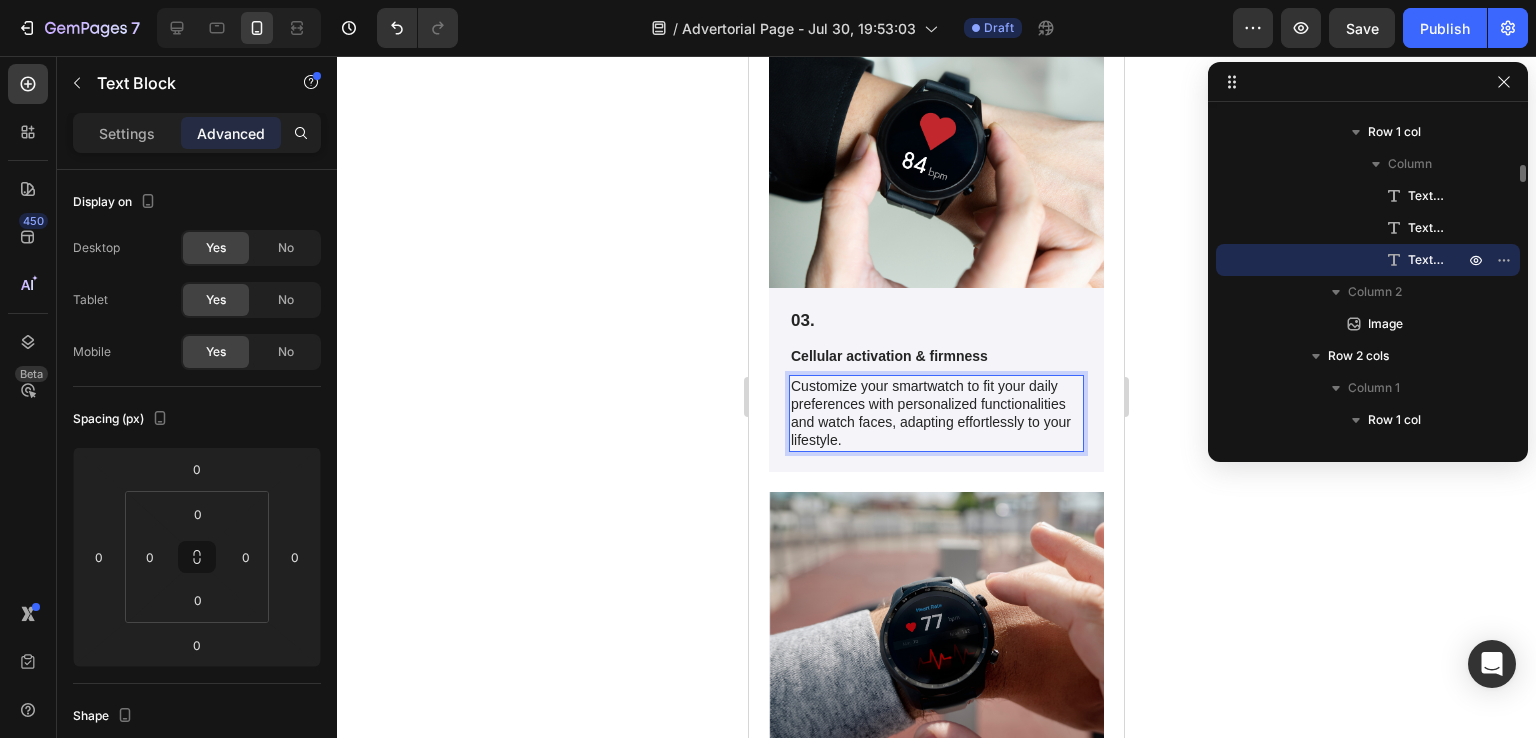 click on "Customize your smartwatch to fit your daily preferences with personalized functionalities and watch faces, adapting effortlessly to your lifestyle." at bounding box center (936, 413) 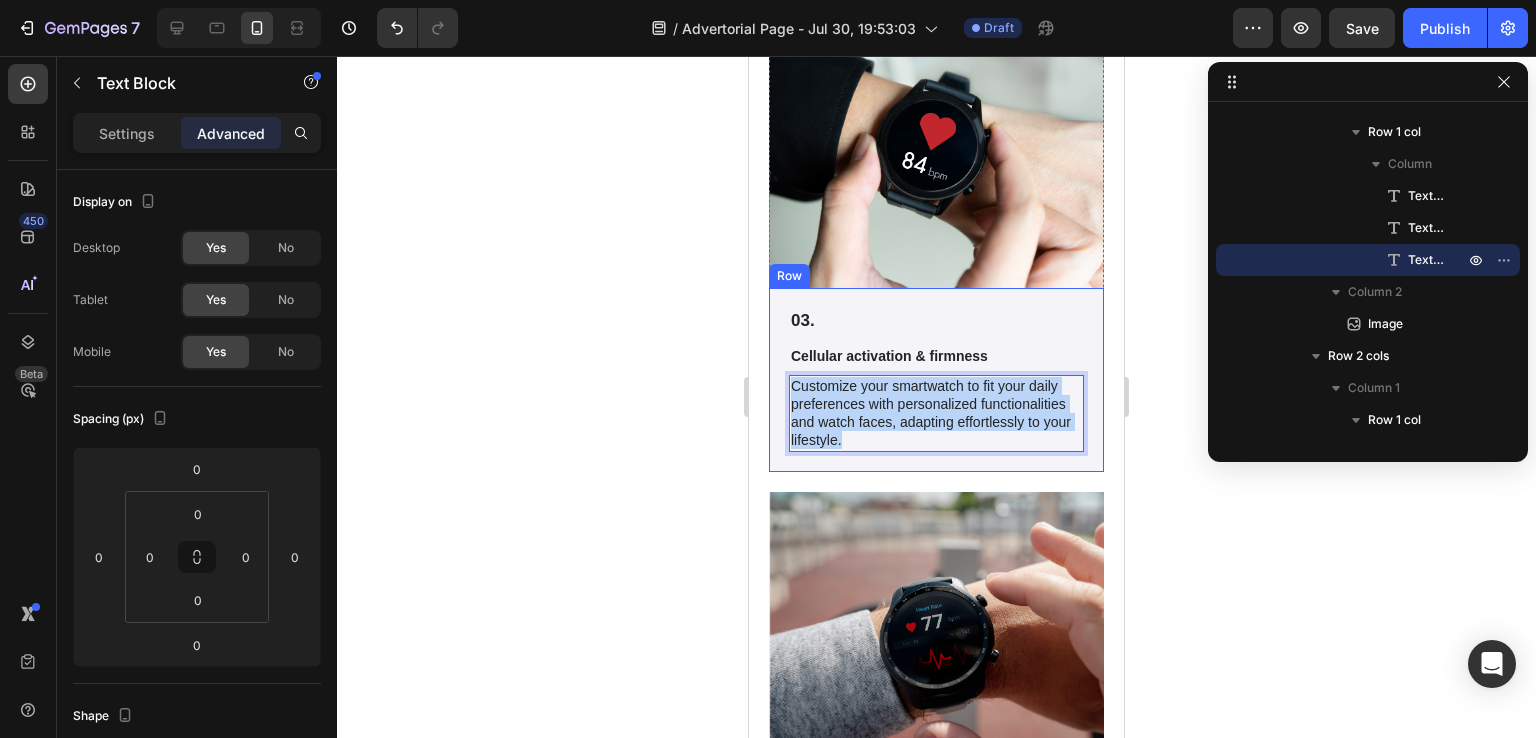 click on "03. Text Block Activation cellulaire & fermeté Text Block Customize your smartwatch to fit your daily preferences with personalized functionalities and watch faces, adapting effortlessly to your lifestyle. Text Block   0 Row" at bounding box center [936, 379] 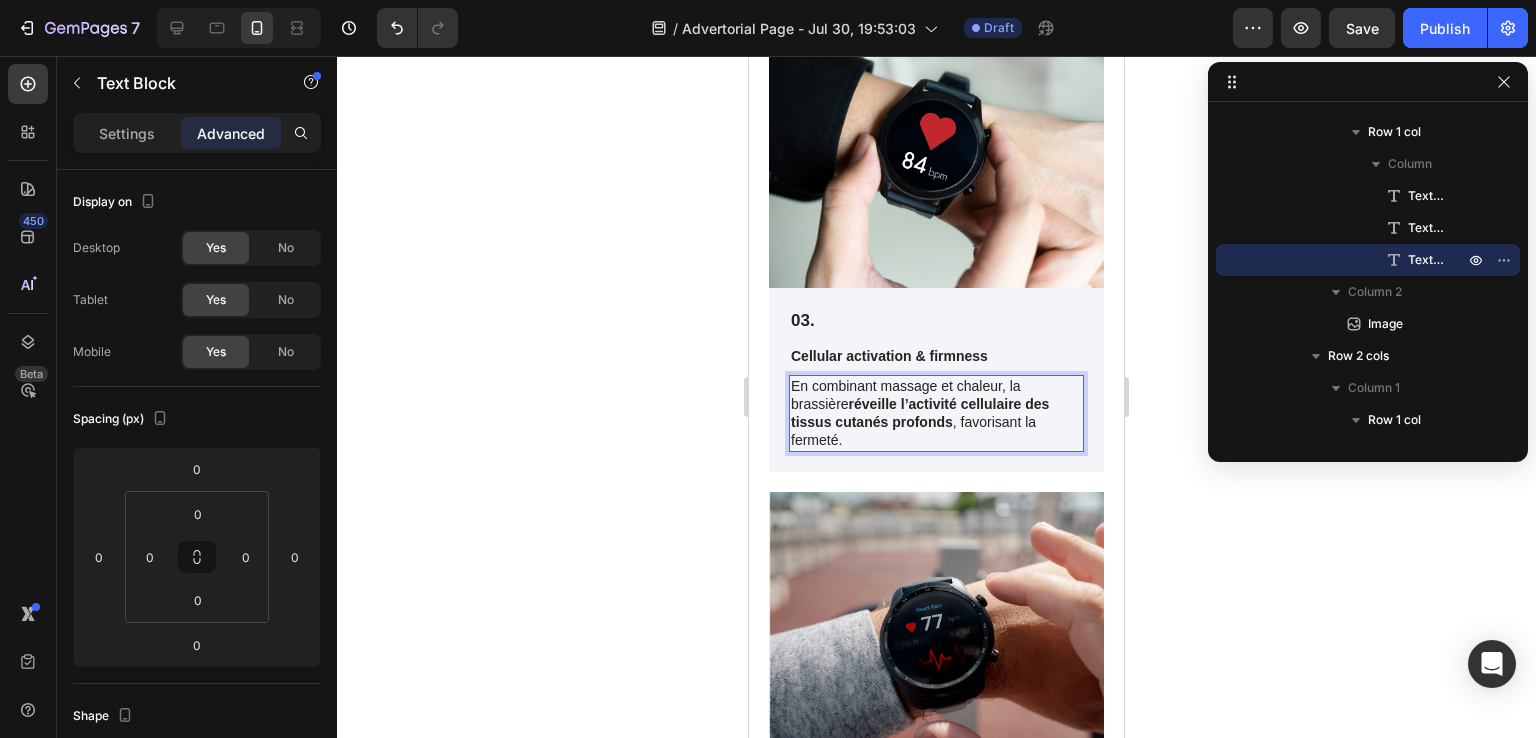 click on "En combinant massage et chaleur, la brassière  réveille l’activité cellulaire des tissus cutanés profonds , favorisant la fermeté." at bounding box center [936, 413] 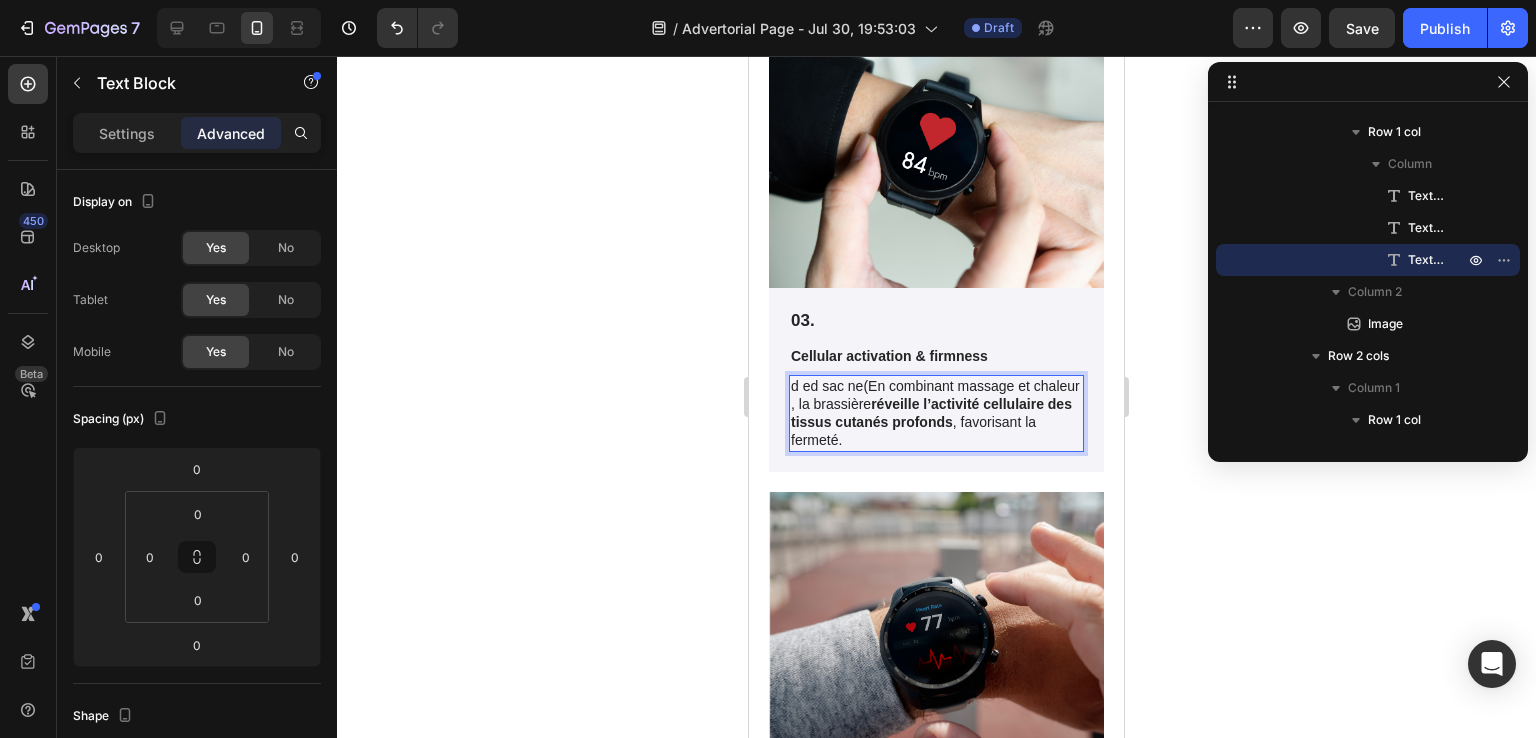 click on "d ed sac ne(En combinant massage et chaleur , la brassière  réveille l’activité cellulaire des tissus cutanés profonds , favorisant la fermeté." at bounding box center (936, 413) 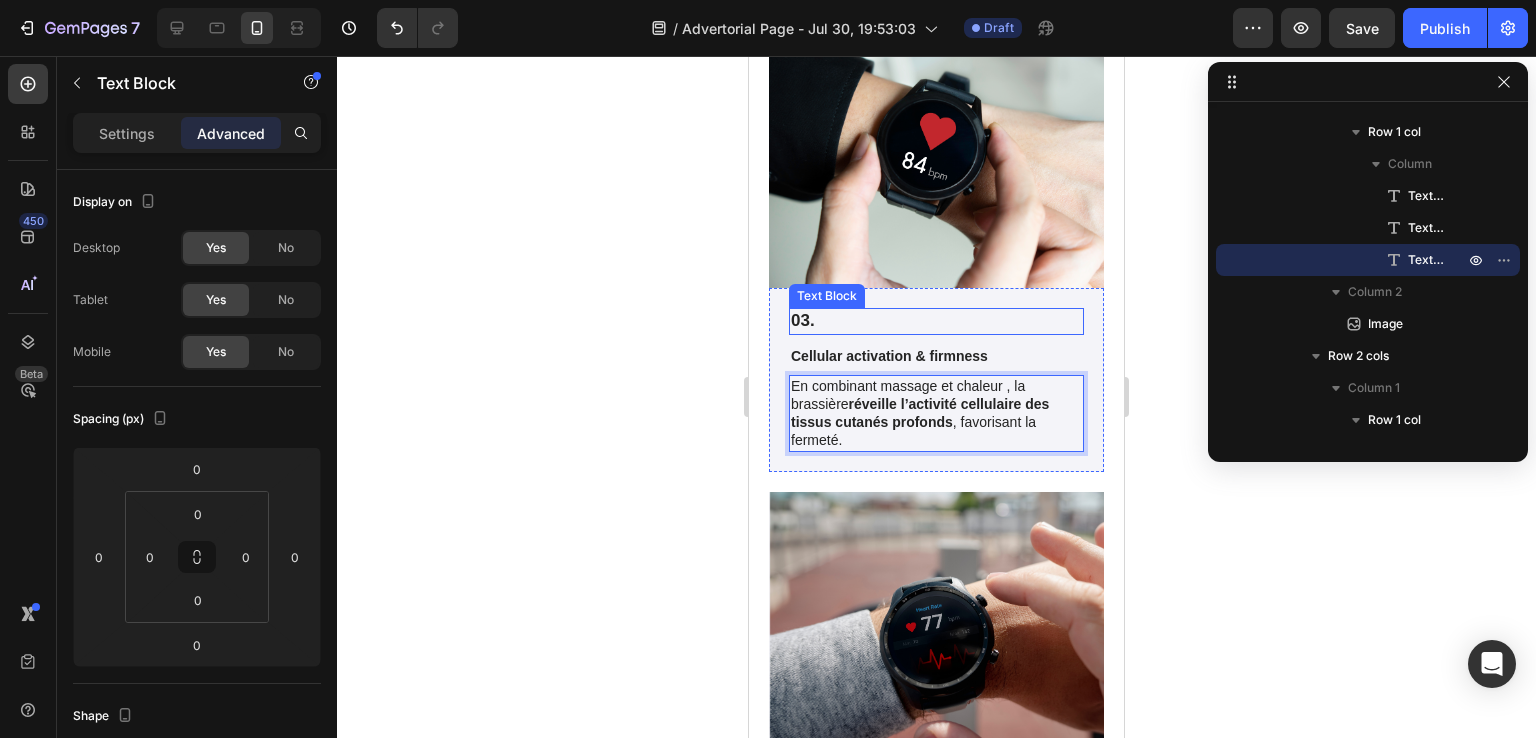 click on "03." at bounding box center (936, 321) 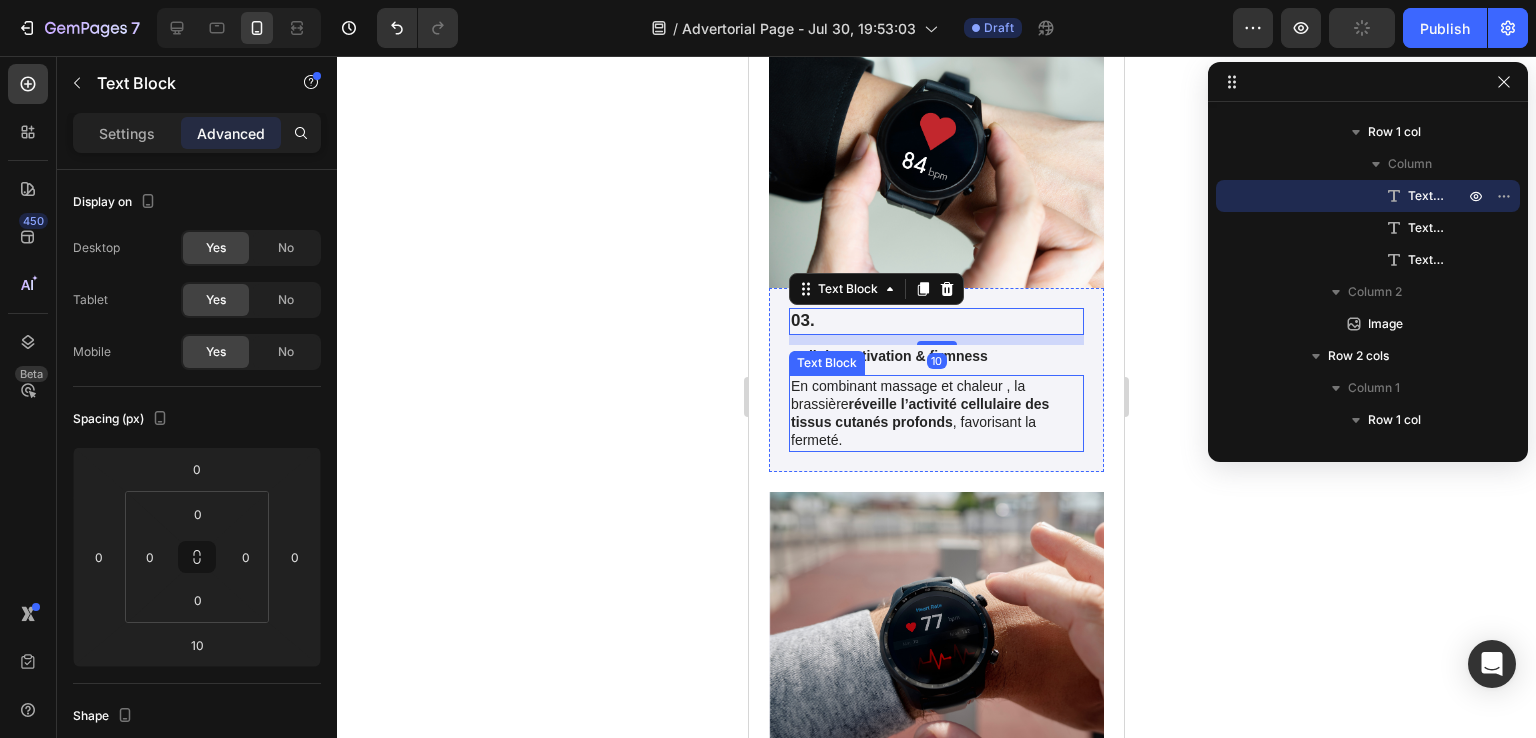 drag, startPoint x: 997, startPoint y: 393, endPoint x: 996, endPoint y: 404, distance: 11.045361 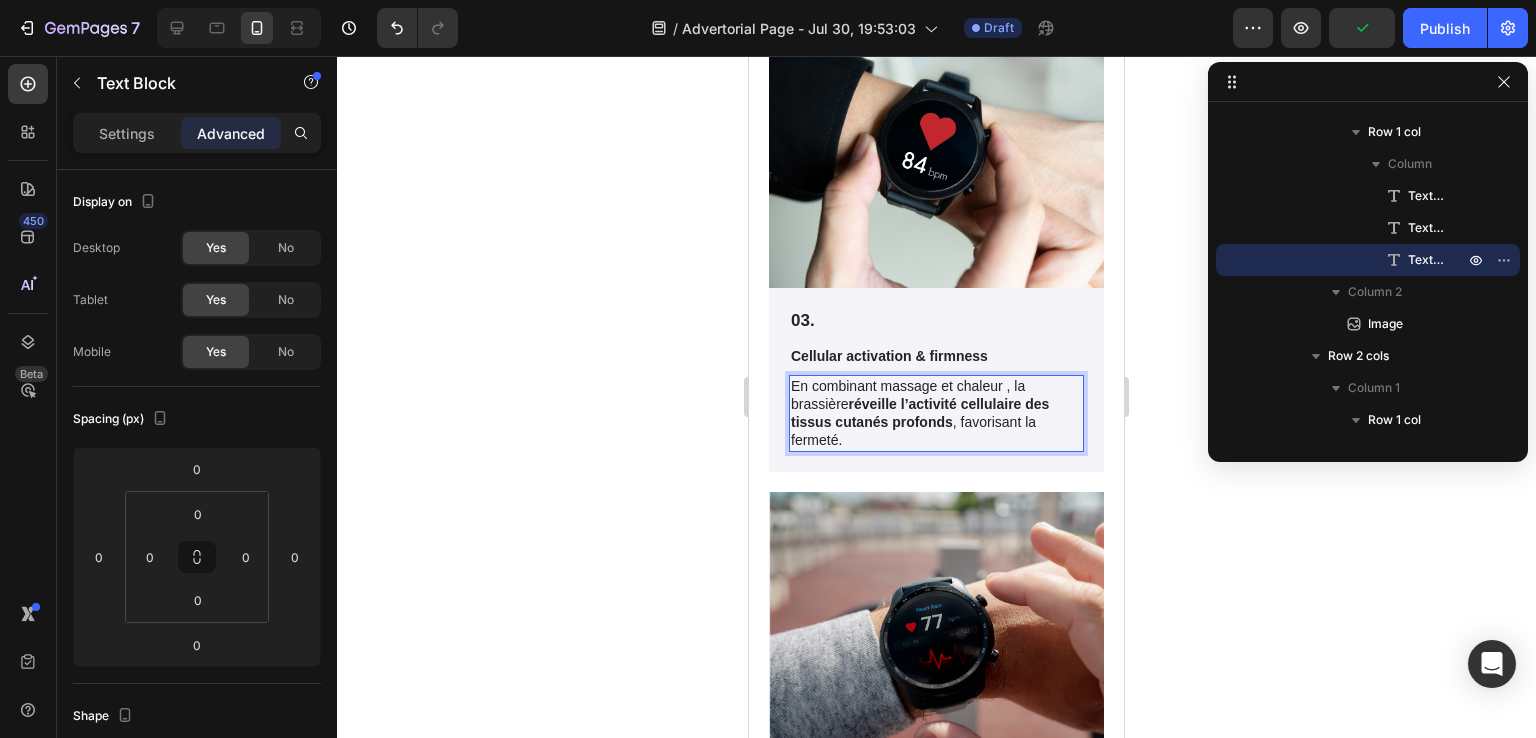 click on "En combinant massage et chaleur , la brassière  réveille l’activité cellulaire des tissus cutanés profonds , favorisant la fermeté." at bounding box center [936, 413] 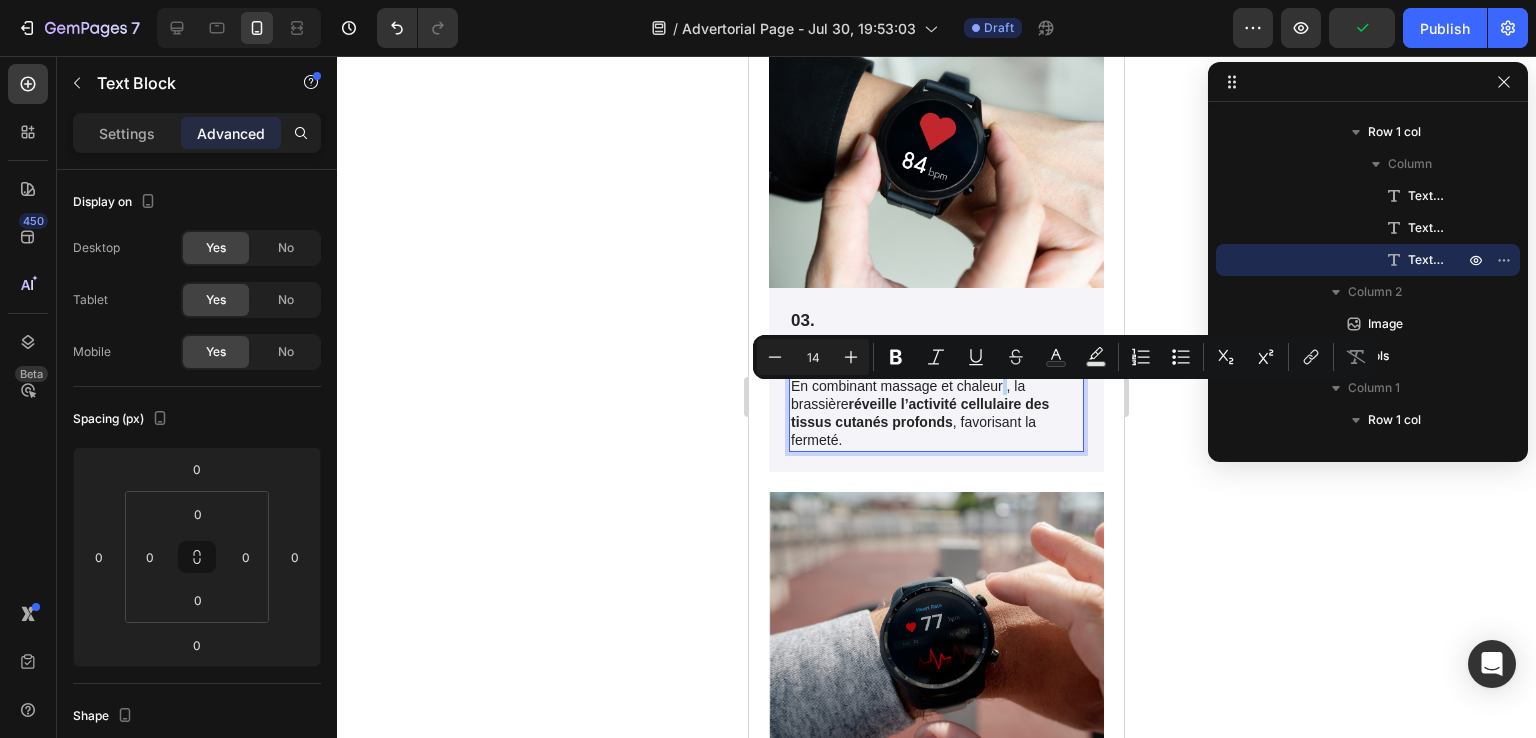 click on "En combinant massage et chaleur , la brassière  réveille l’activité cellulaire des tissus cutanés profonds , favorisant la fermeté." at bounding box center [936, 413] 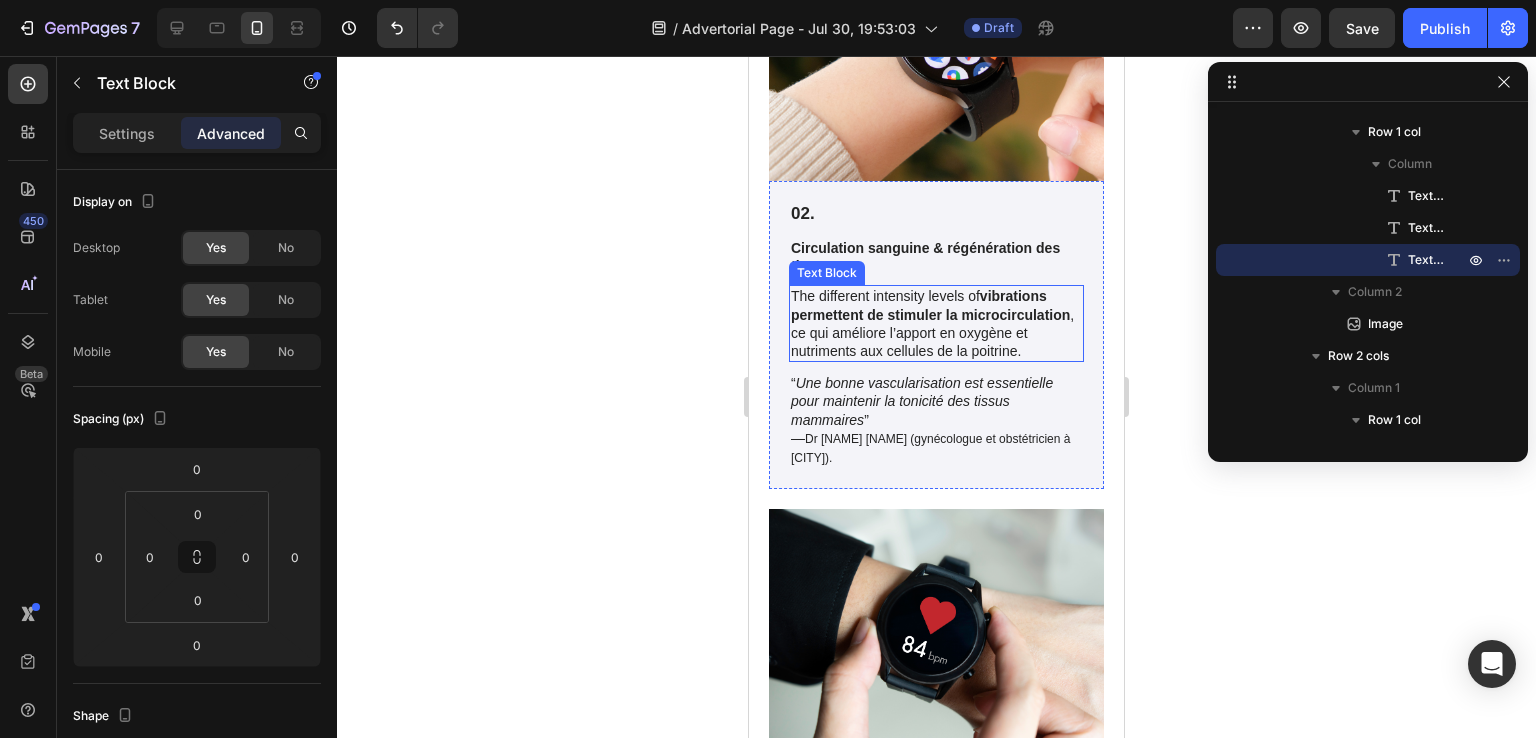 scroll, scrollTop: 4784, scrollLeft: 0, axis: vertical 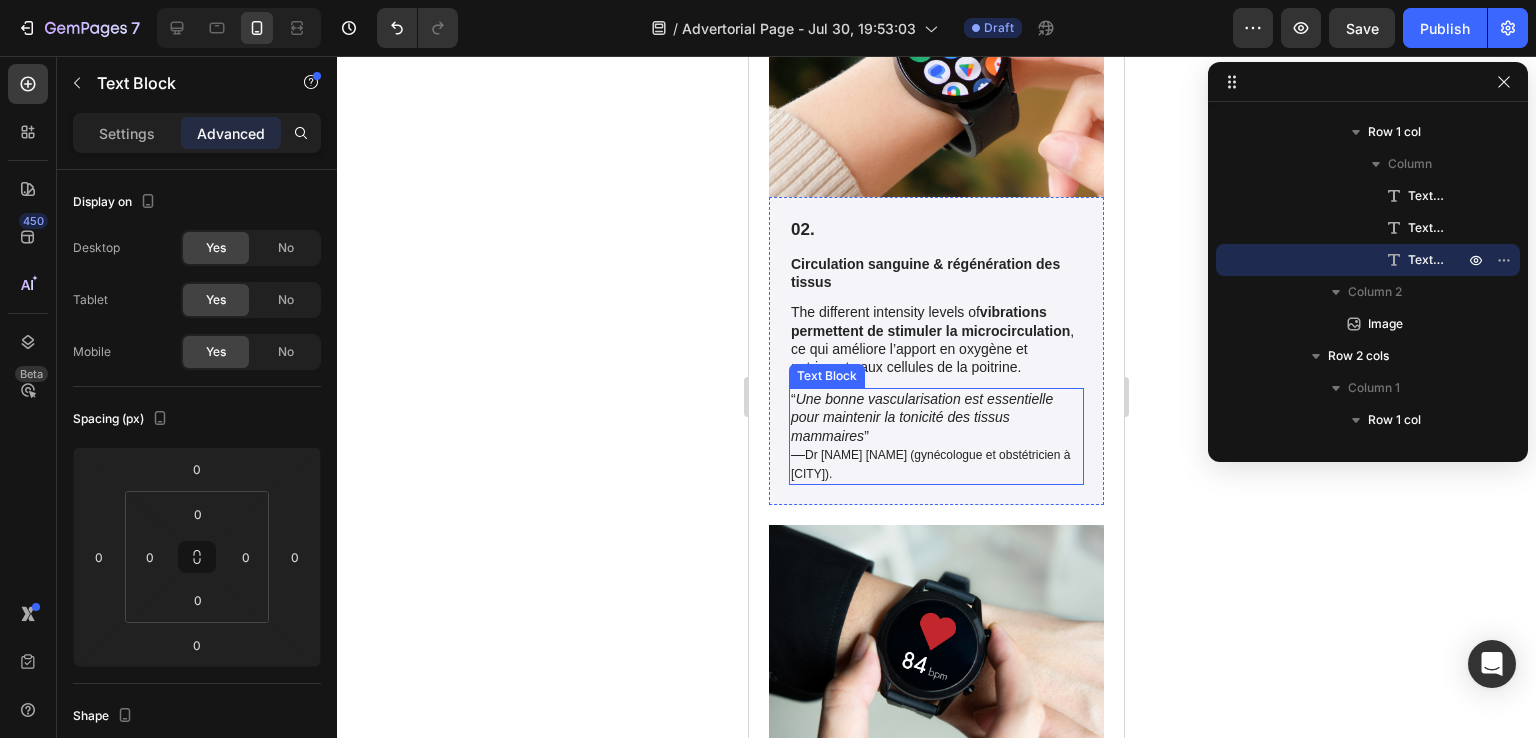 click on "Une bonne vascularisation est essentielle pour maintenir la tonicité des tissus mammaires" at bounding box center (922, 417) 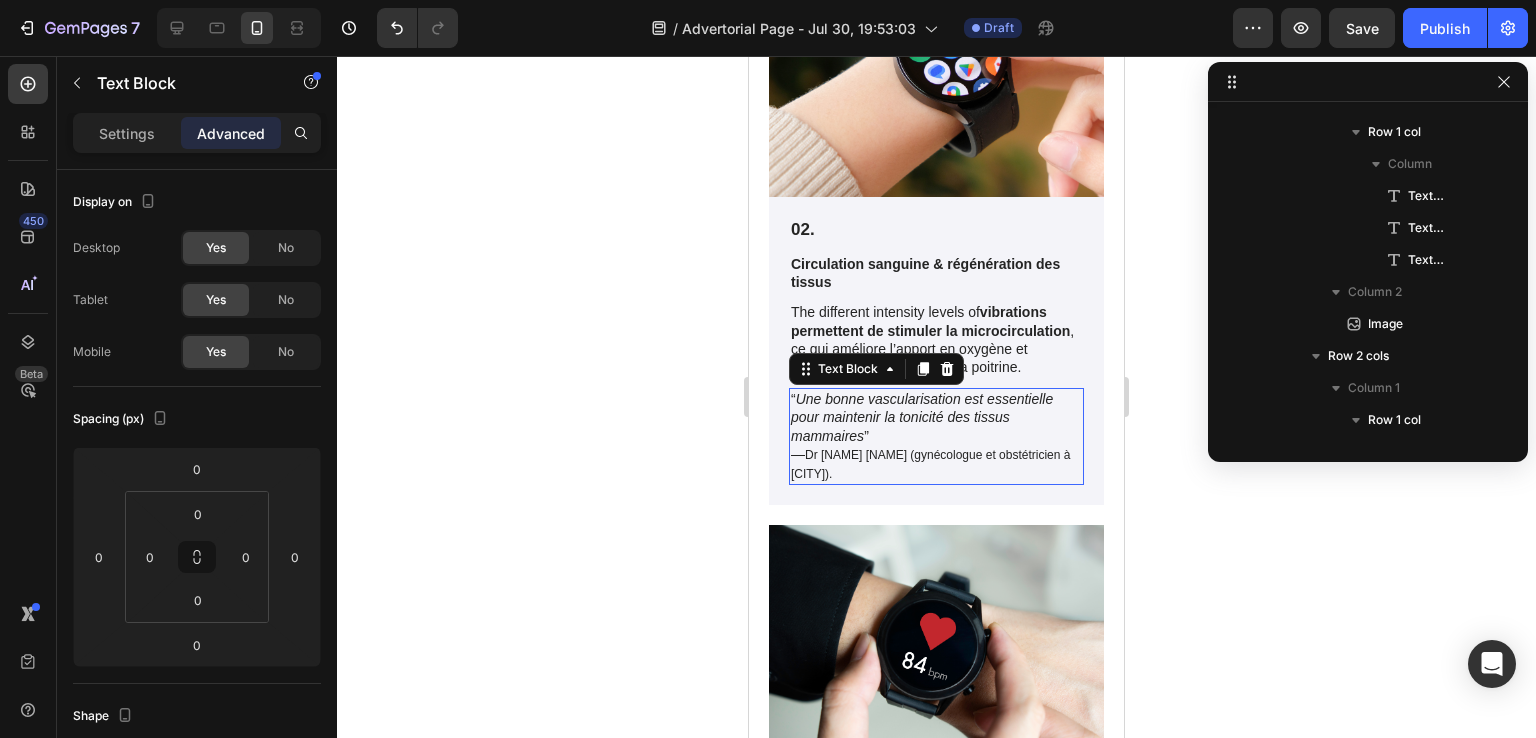 scroll, scrollTop: 730, scrollLeft: 0, axis: vertical 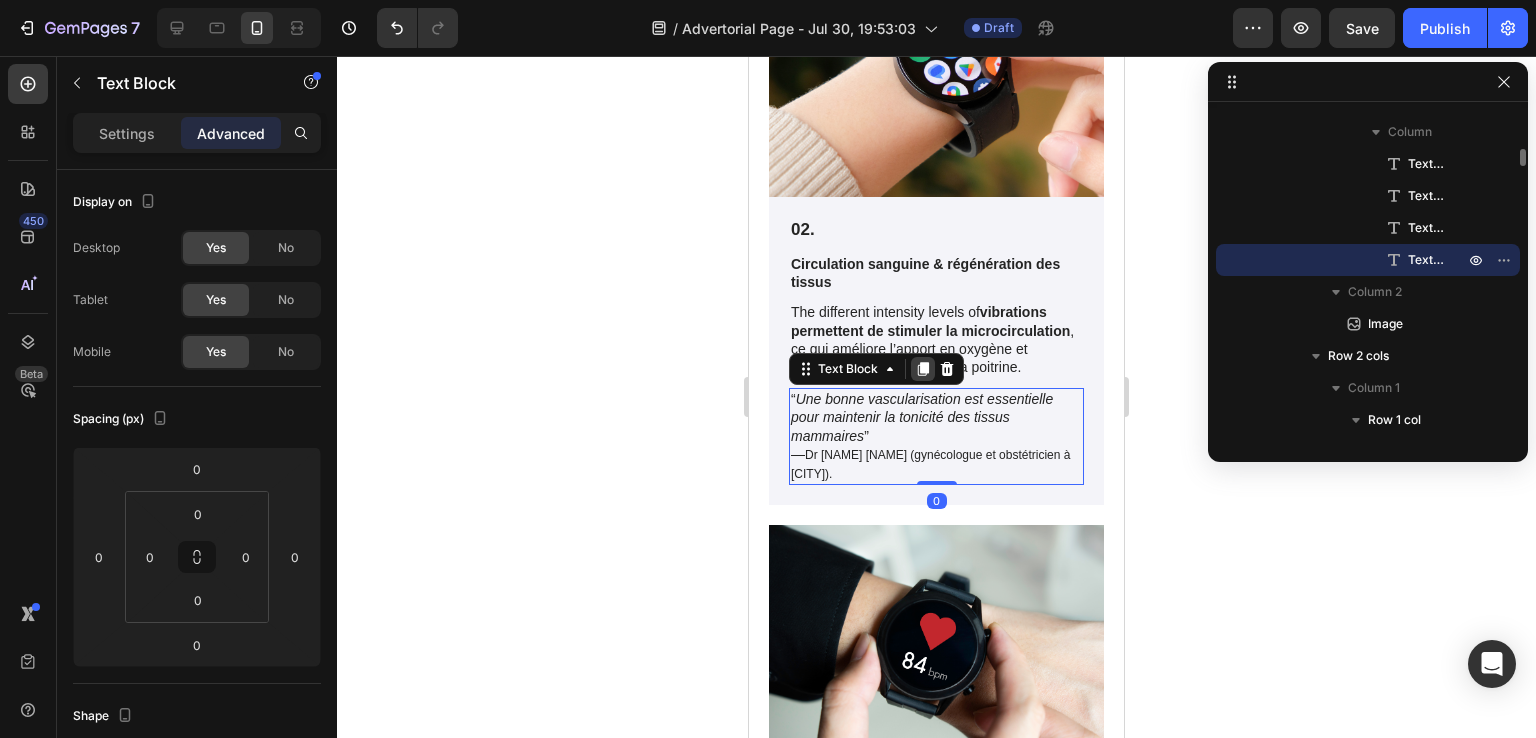 click 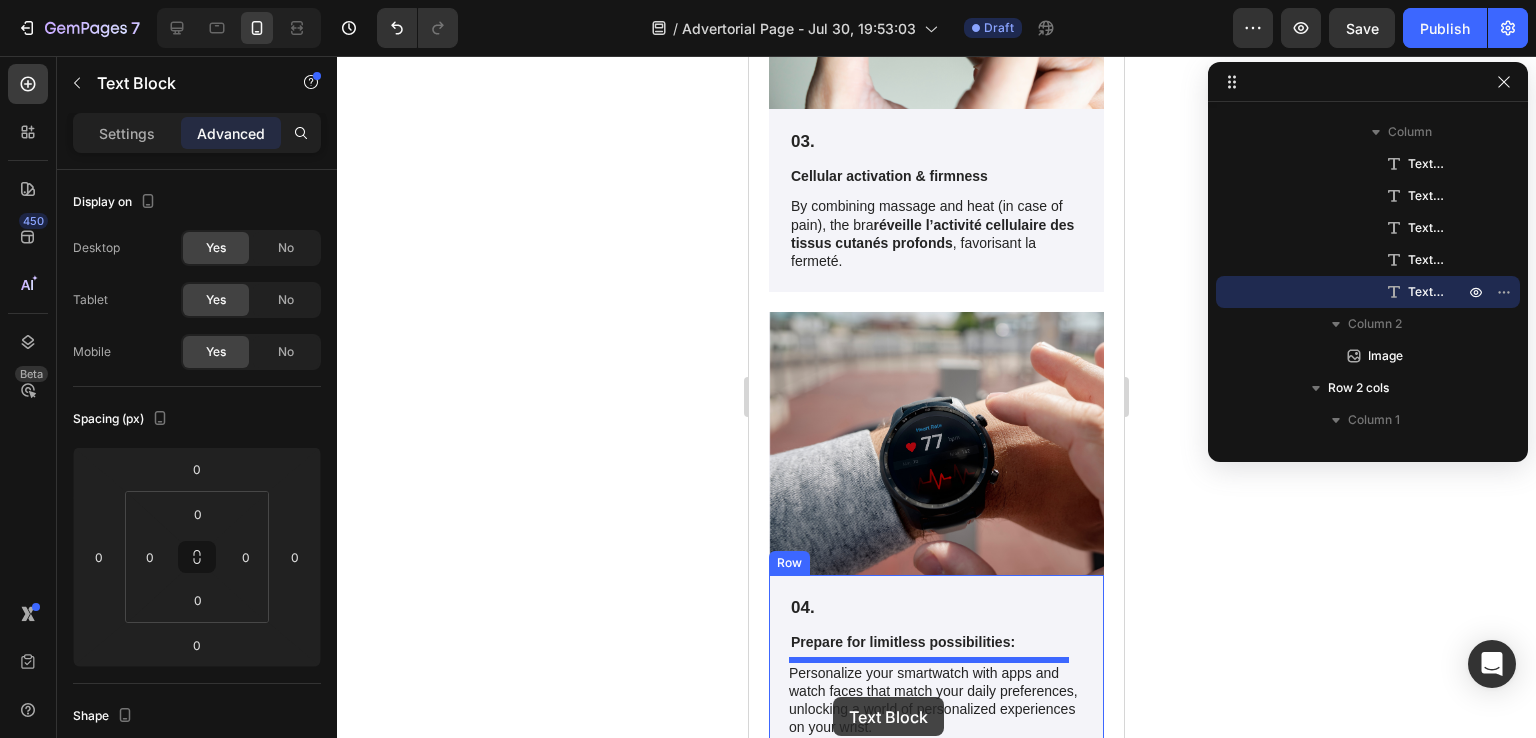 scroll, scrollTop: 5616, scrollLeft: 0, axis: vertical 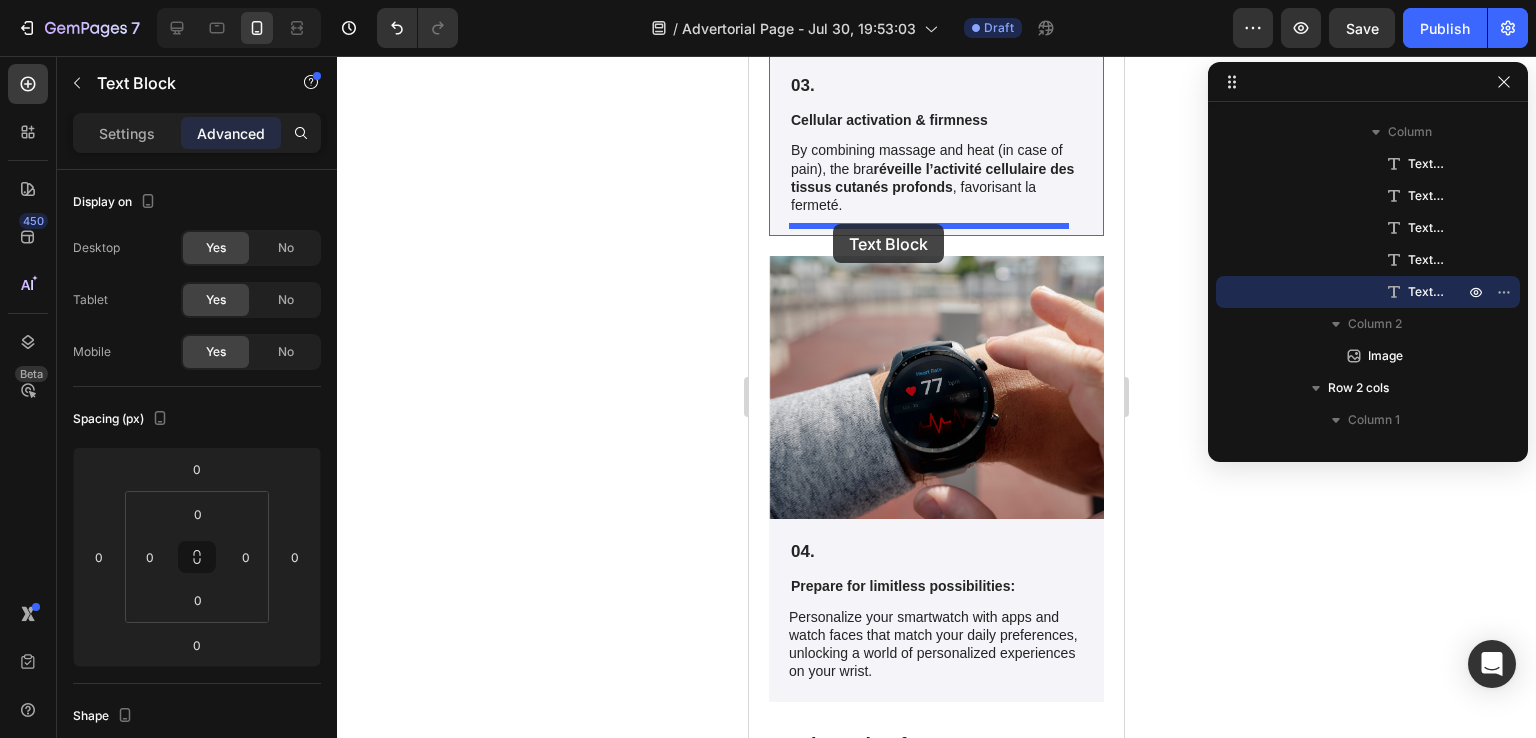drag, startPoint x: 807, startPoint y: 490, endPoint x: 833, endPoint y: 224, distance: 267.26767 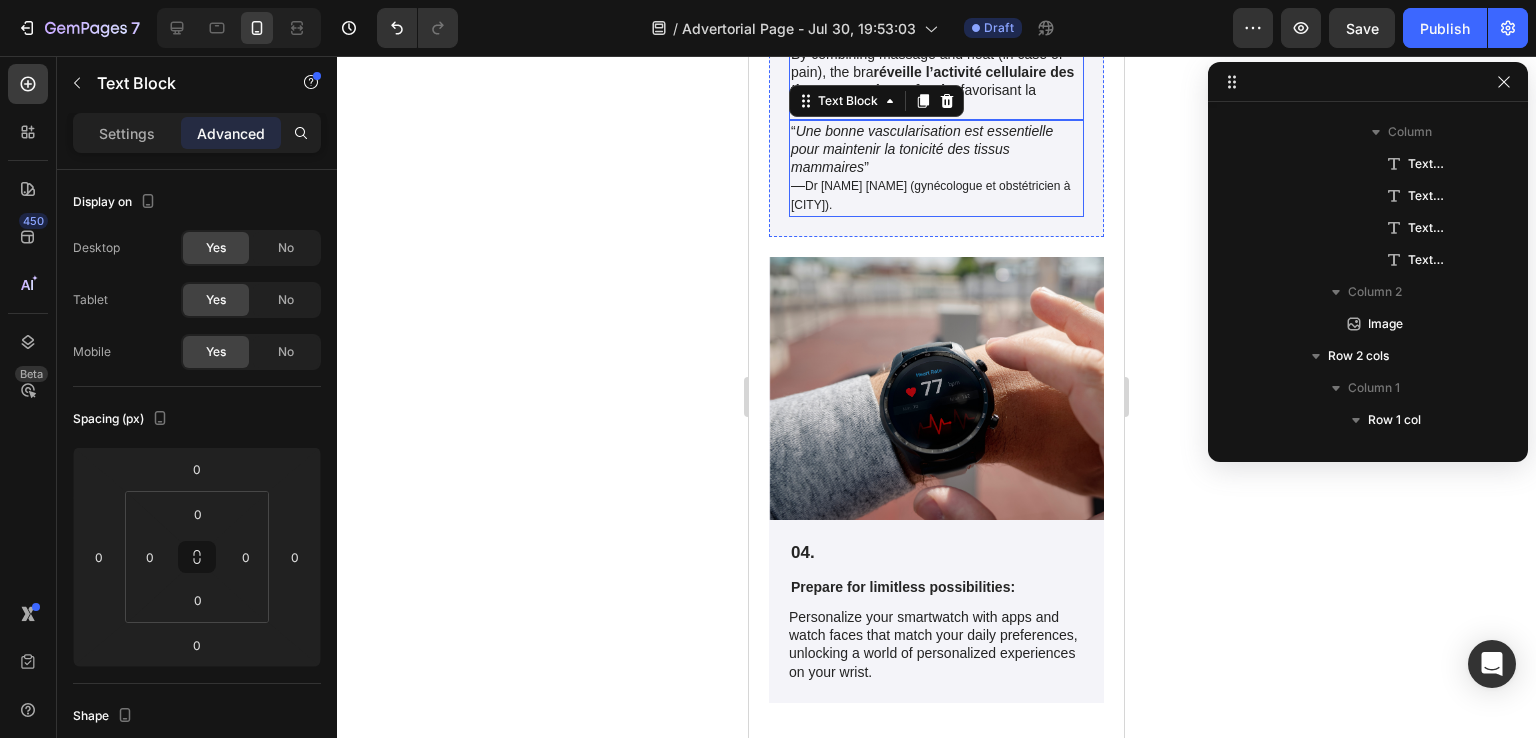 scroll, scrollTop: 5520, scrollLeft: 0, axis: vertical 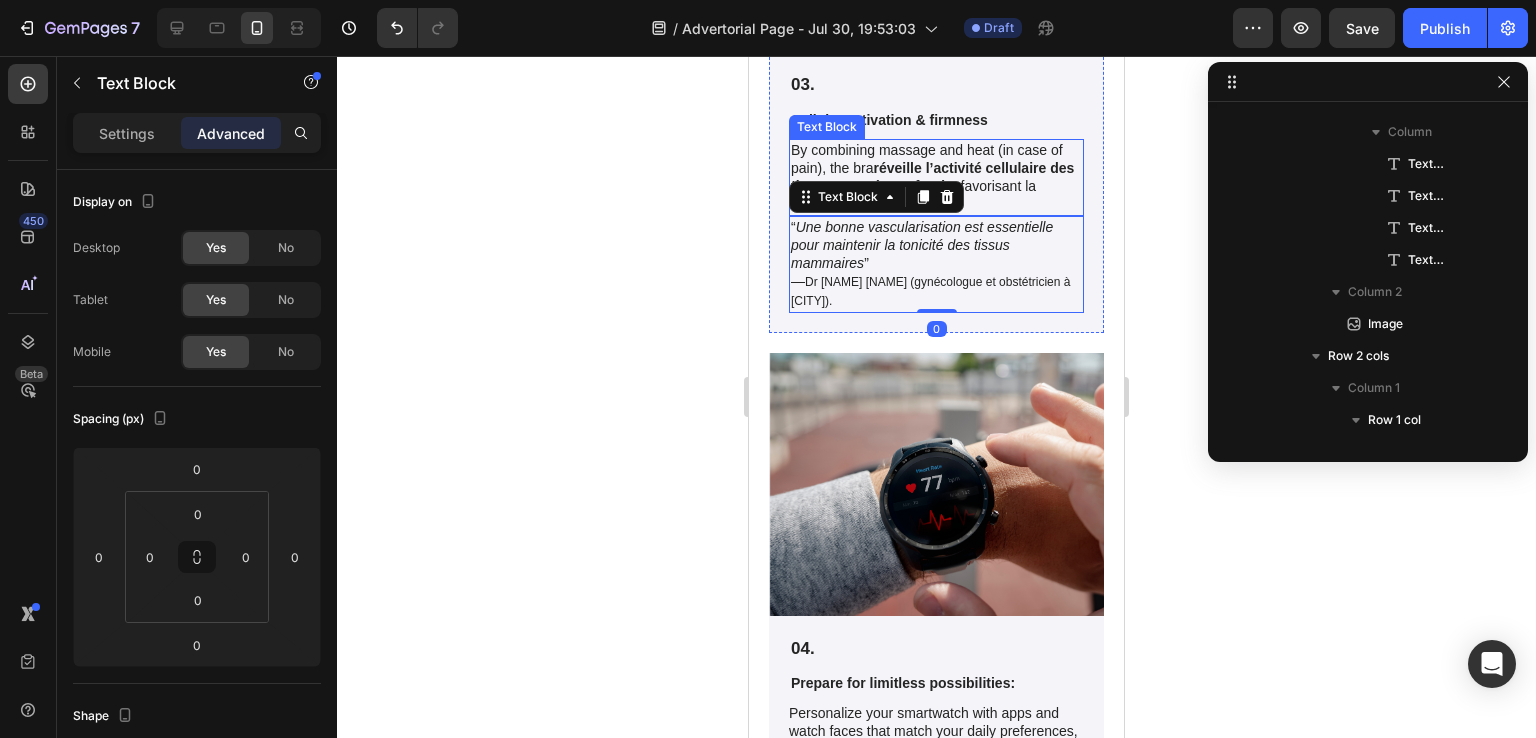 click on "réveille l’activité cellulaire des tissus cutanés profonds" at bounding box center (932, 177) 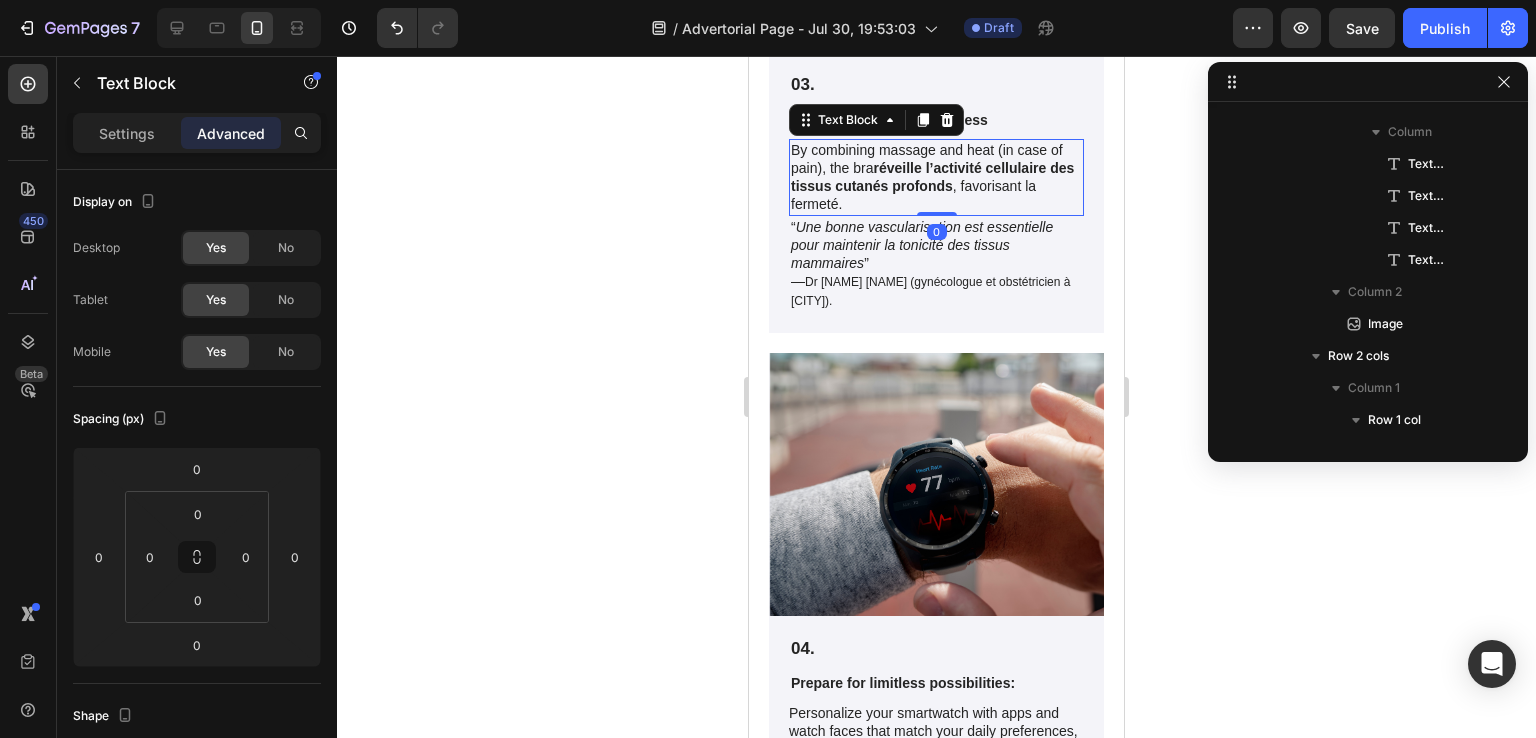 scroll, scrollTop: 1018, scrollLeft: 0, axis: vertical 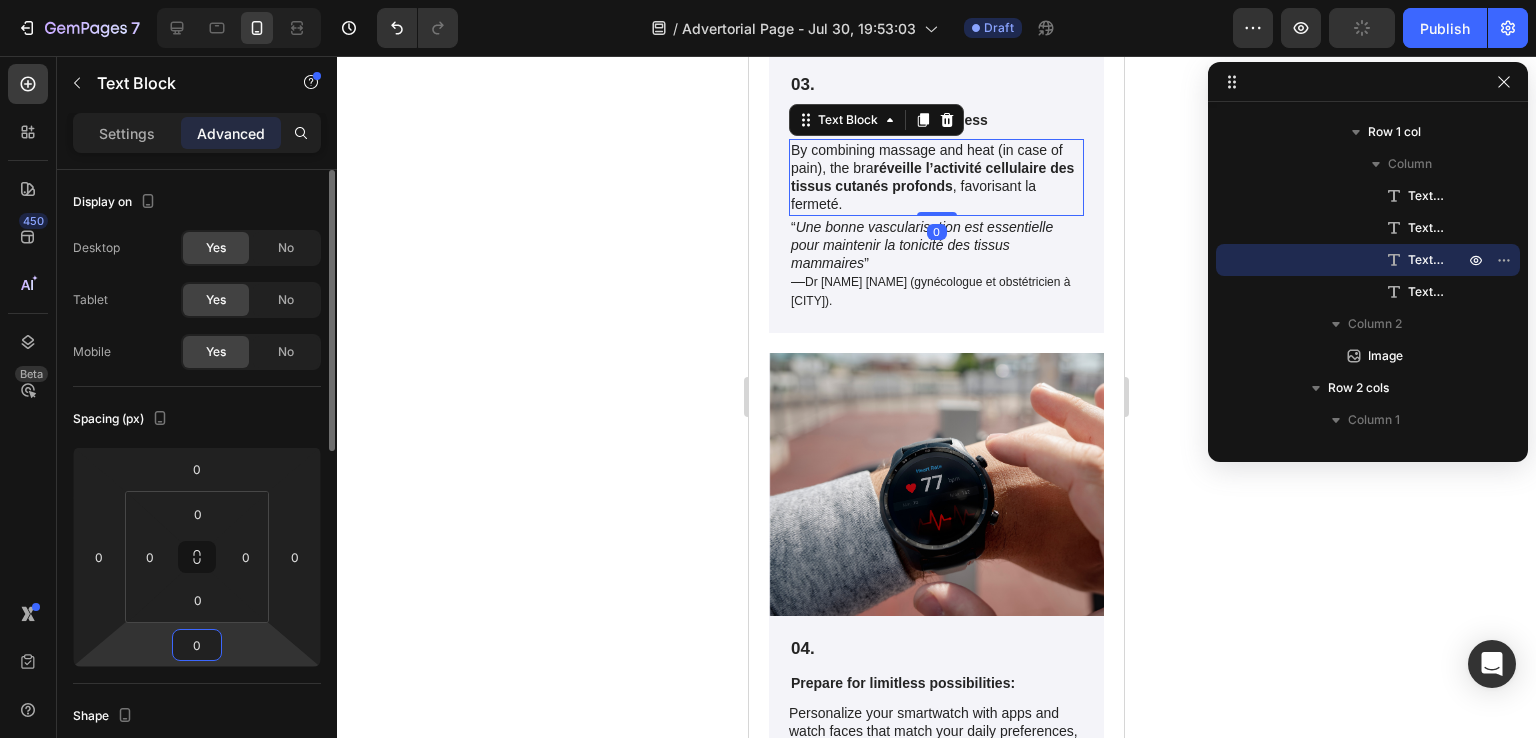 click on "0" at bounding box center [197, 645] 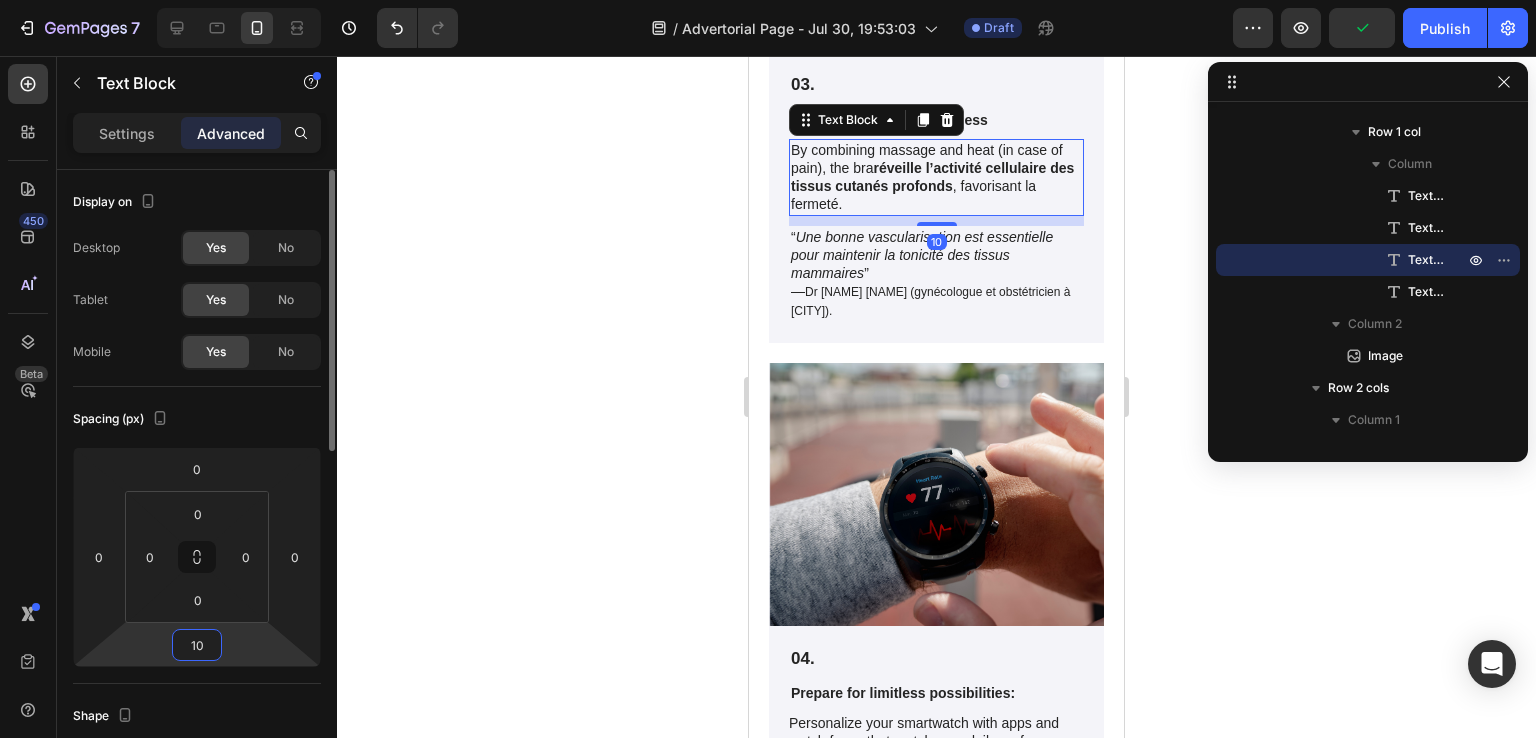 type on "10" 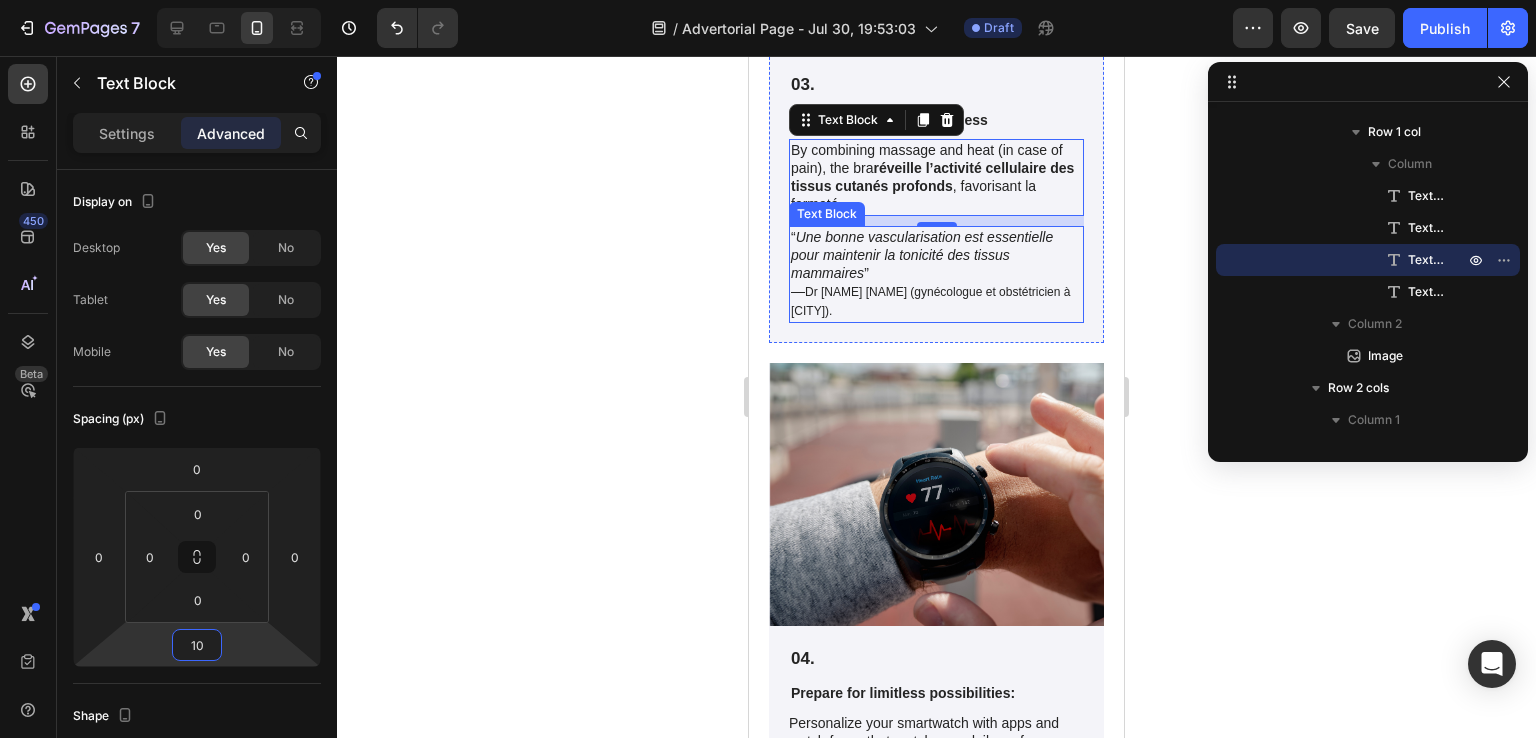 click on "Une bonne vascularisation est essentielle pour maintenir la tonicité des tissus mammaires" at bounding box center [922, 255] 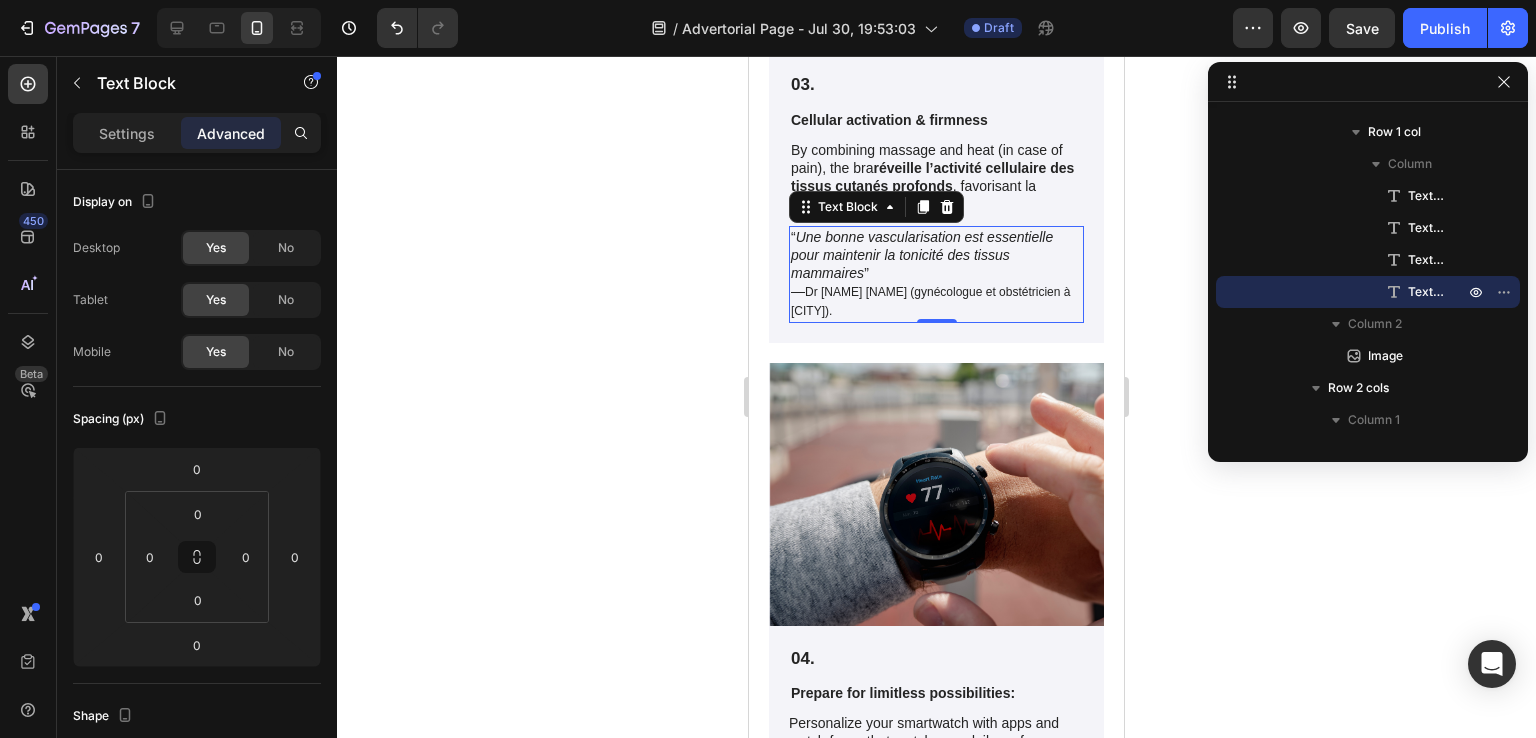 click on "Une bonne vascularisation est essentielle pour maintenir la tonicité des tissus mammaires" at bounding box center [922, 255] 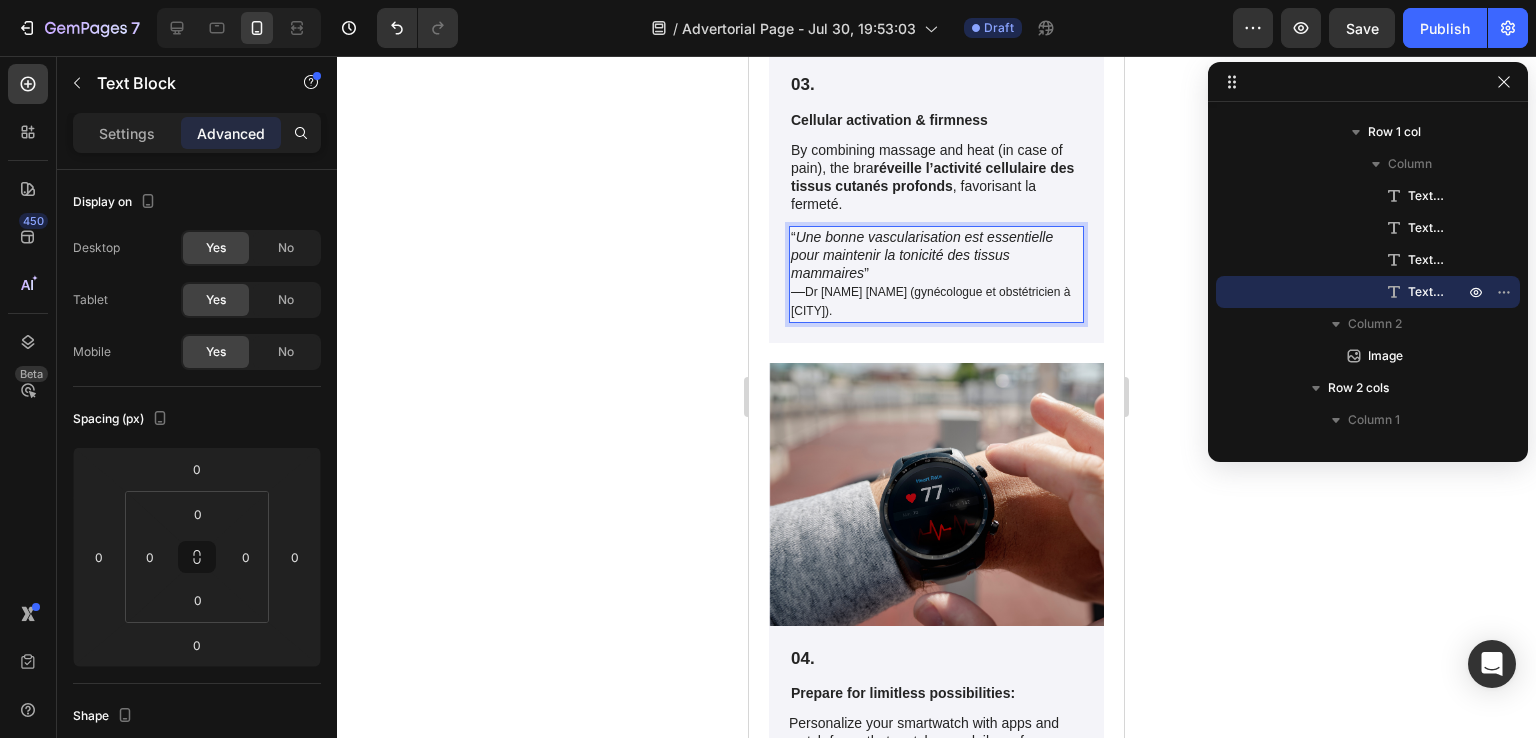 click on "Une bonne vascularisation est essentielle pour maintenir la tonicité des tissus mammaires" at bounding box center [922, 255] 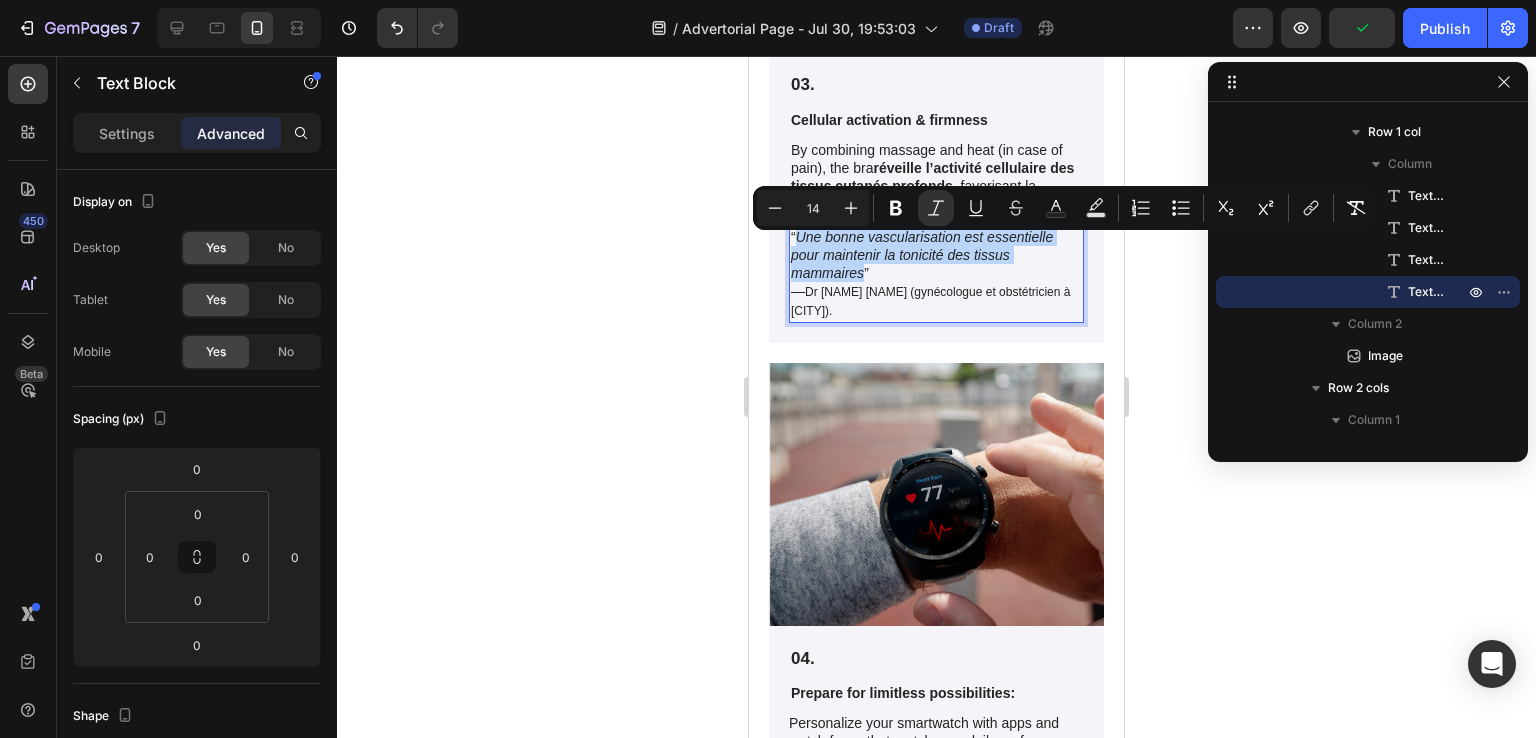 drag, startPoint x: 863, startPoint y: 284, endPoint x: 799, endPoint y: 248, distance: 73.43024 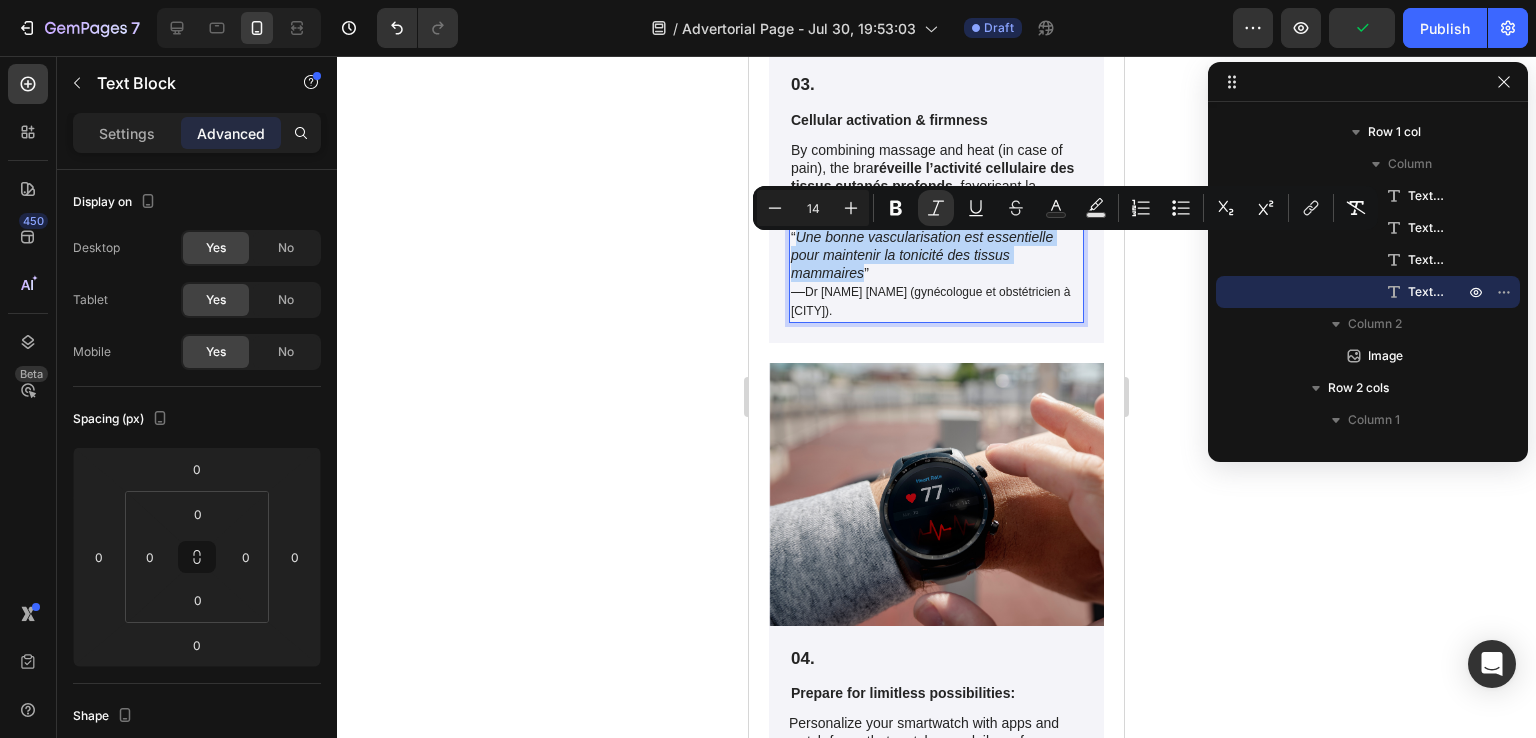 click on "Une bonne vascularisation est essentielle pour maintenir la tonicité des tissus mammaires" at bounding box center [922, 255] 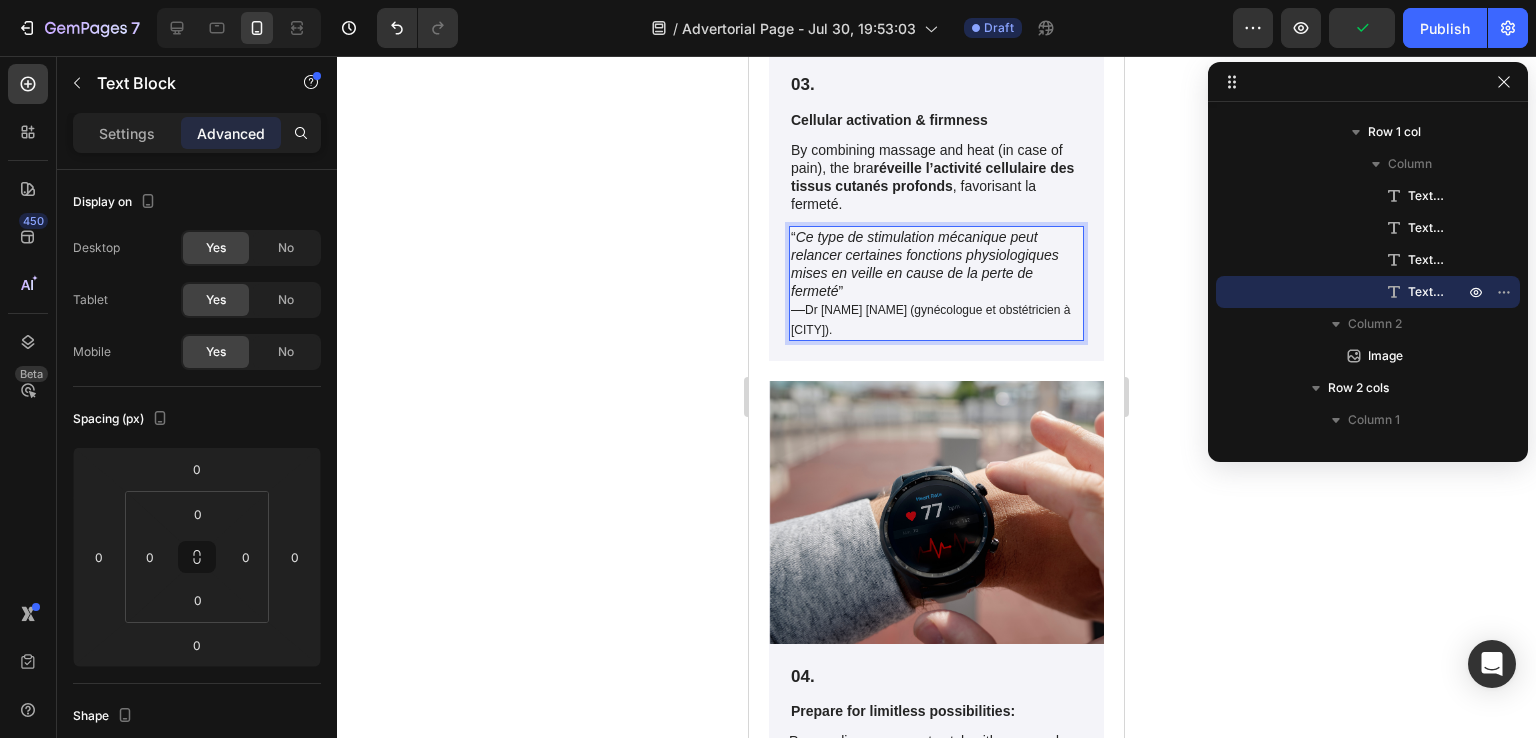 click on "Ce type de stimulation mécanique peut relancer certaines fonctions physiologiques mises en veille en cause de la perte de fermeté" at bounding box center [925, 264] 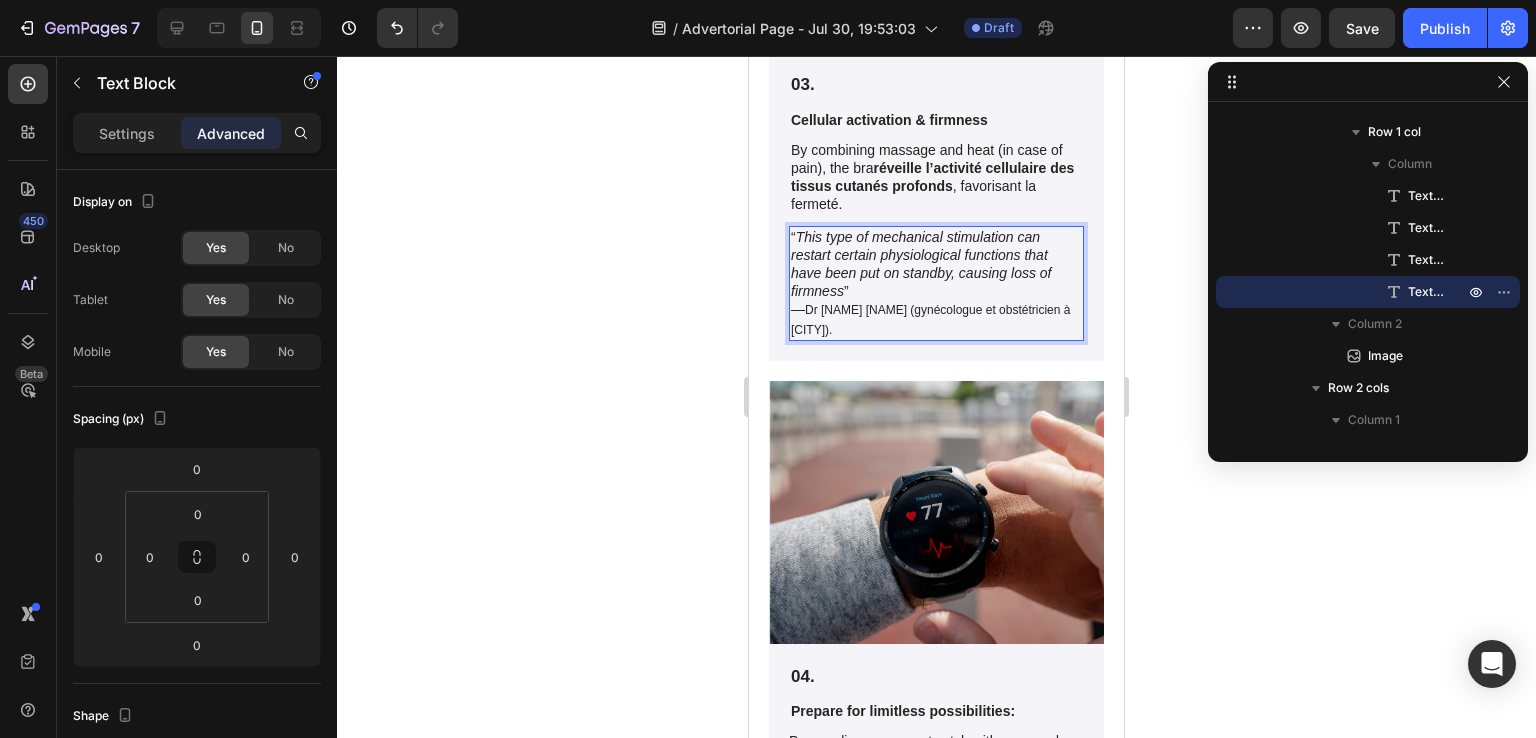 click on "Ce type de stimulation mécanique peut relancer certaines fonctions physiologiques mises en veille qui cause la perte de fermeté" at bounding box center [921, 264] 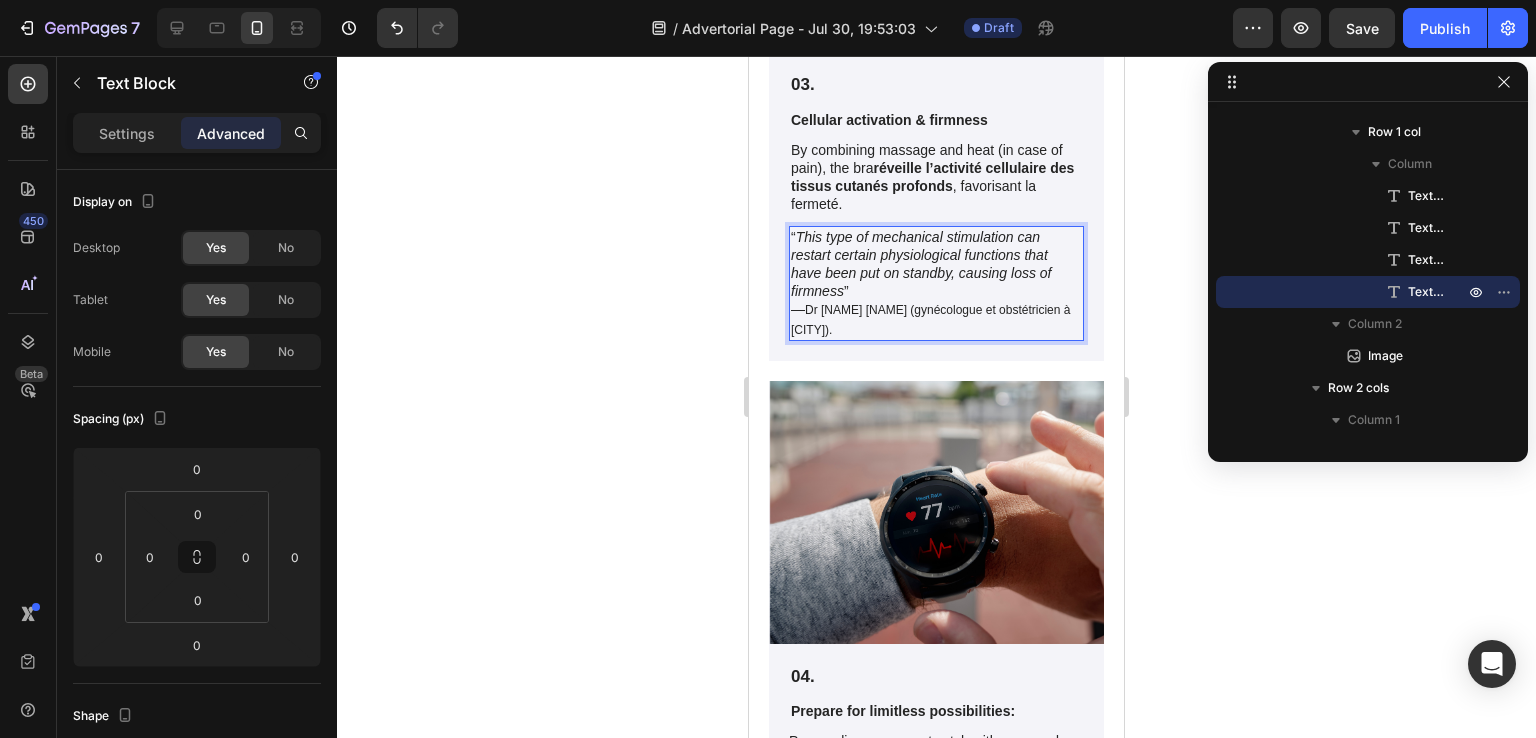 click on "“ Ce type de stimulation mécanique peut relancer certaines fonctions physiologiques mises en veille qui cause la perte de fermeté ”" at bounding box center (936, 264) 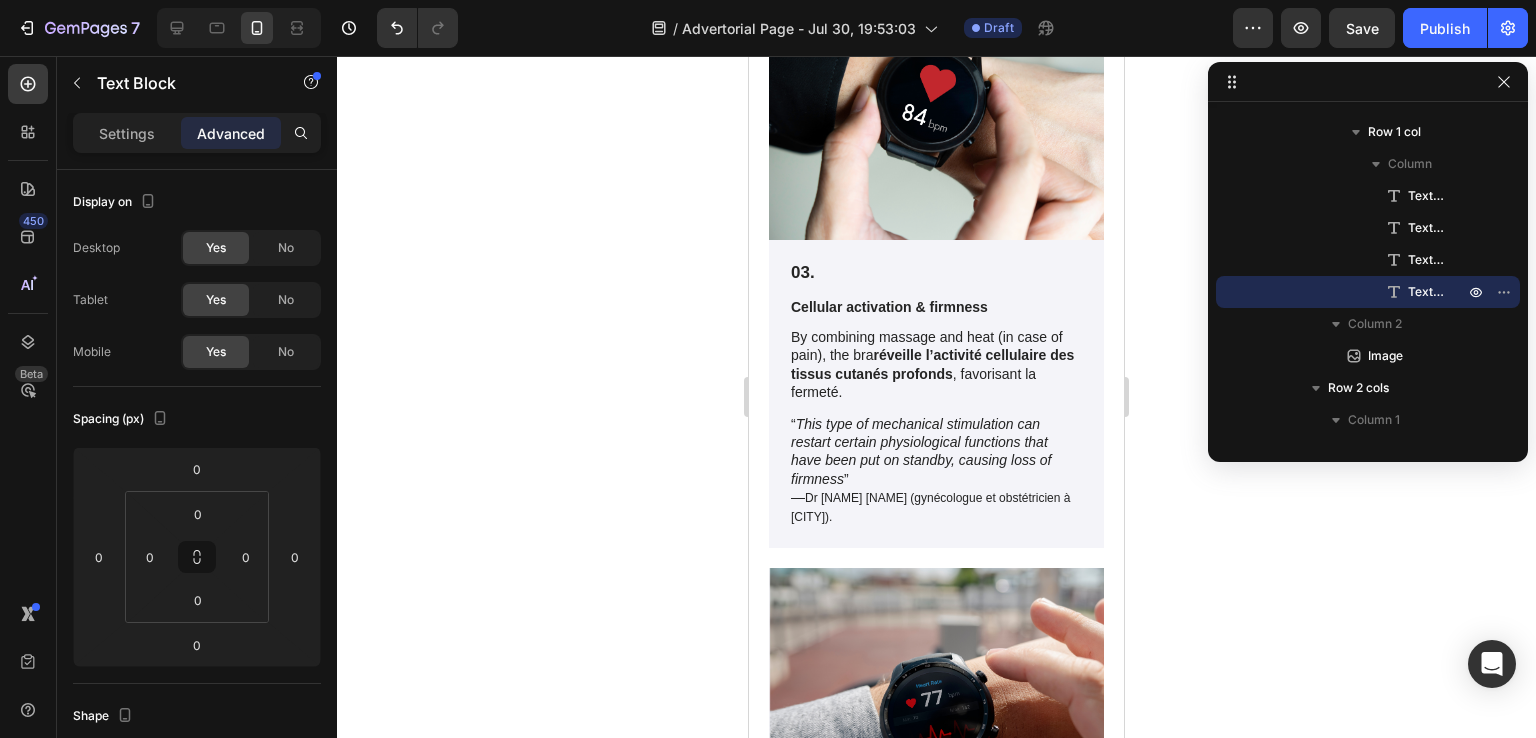 scroll, scrollTop: 5400, scrollLeft: 0, axis: vertical 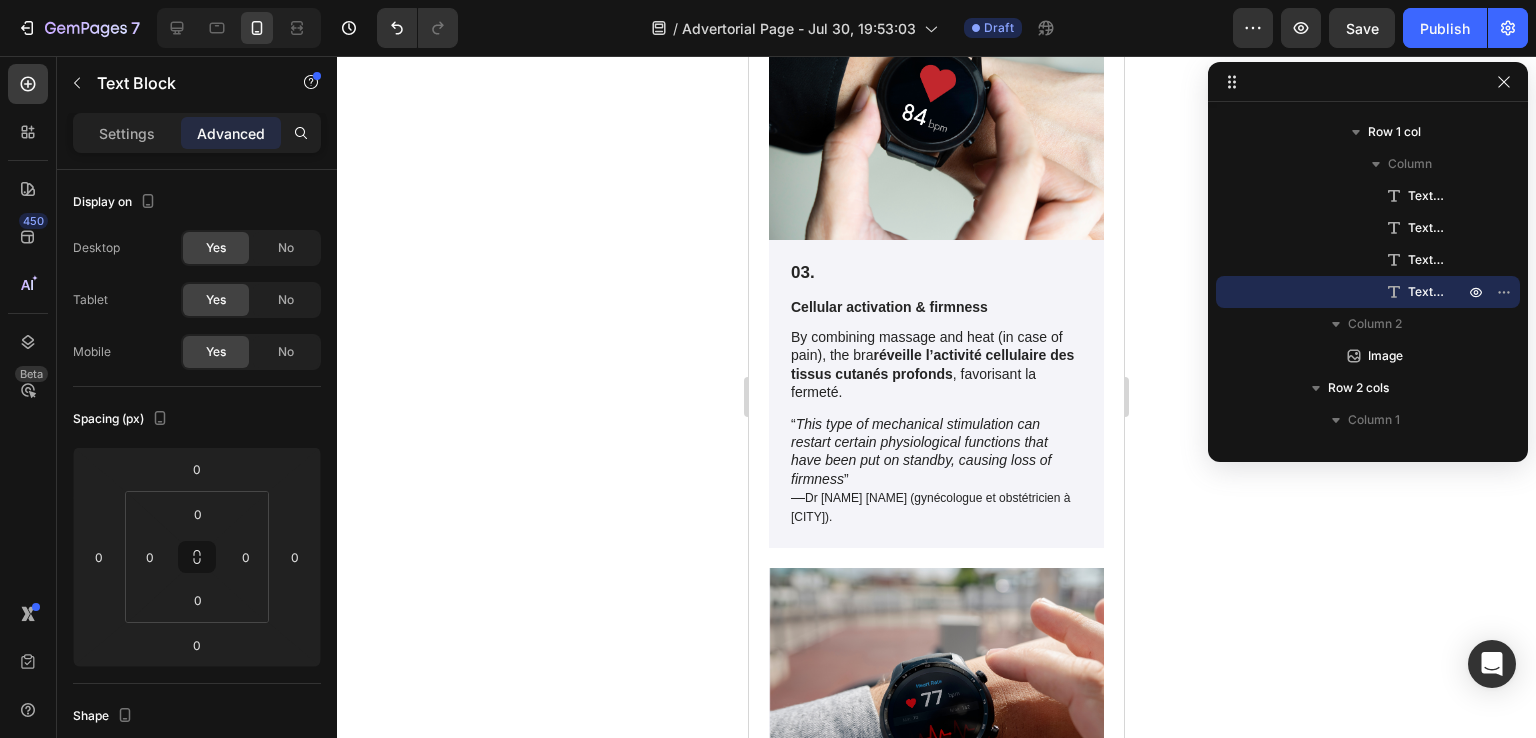 click on "Dr Philippe Mironneau (gynécologue et obstétricien à Dijon)." at bounding box center [930, 507] 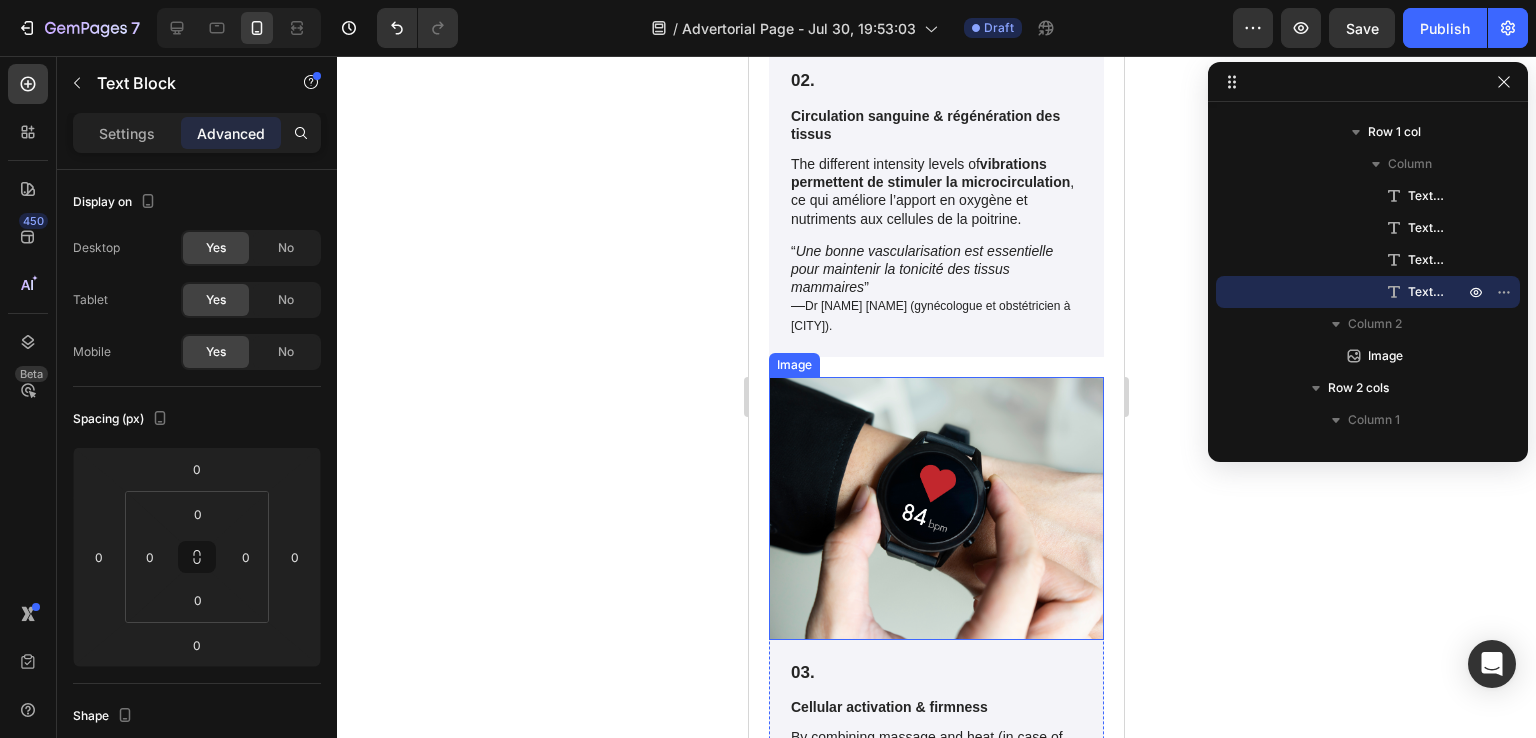 scroll, scrollTop: 4900, scrollLeft: 0, axis: vertical 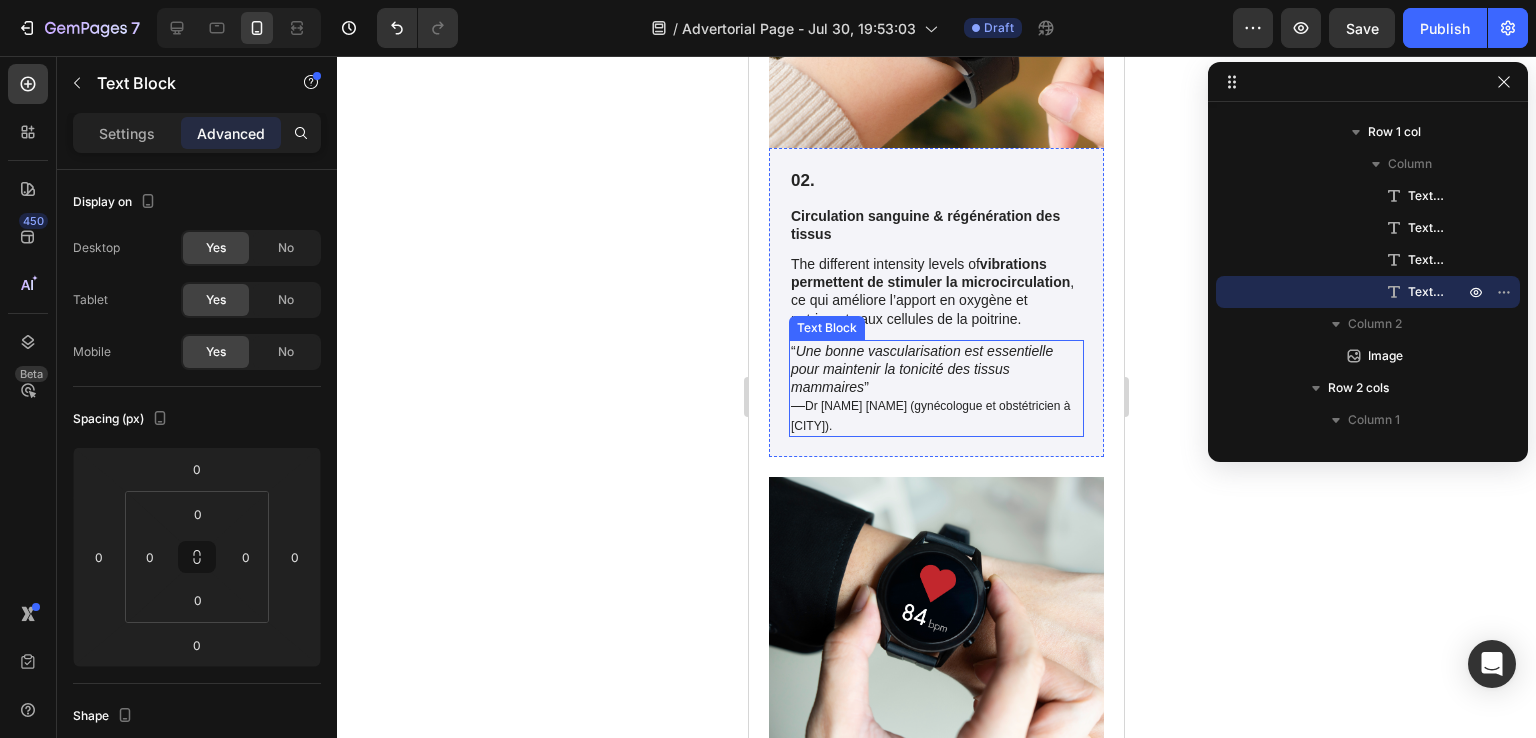 click on "Dr Philippe Mironneau (gynécologue et obstétricien à Dijon)." at bounding box center (930, 415) 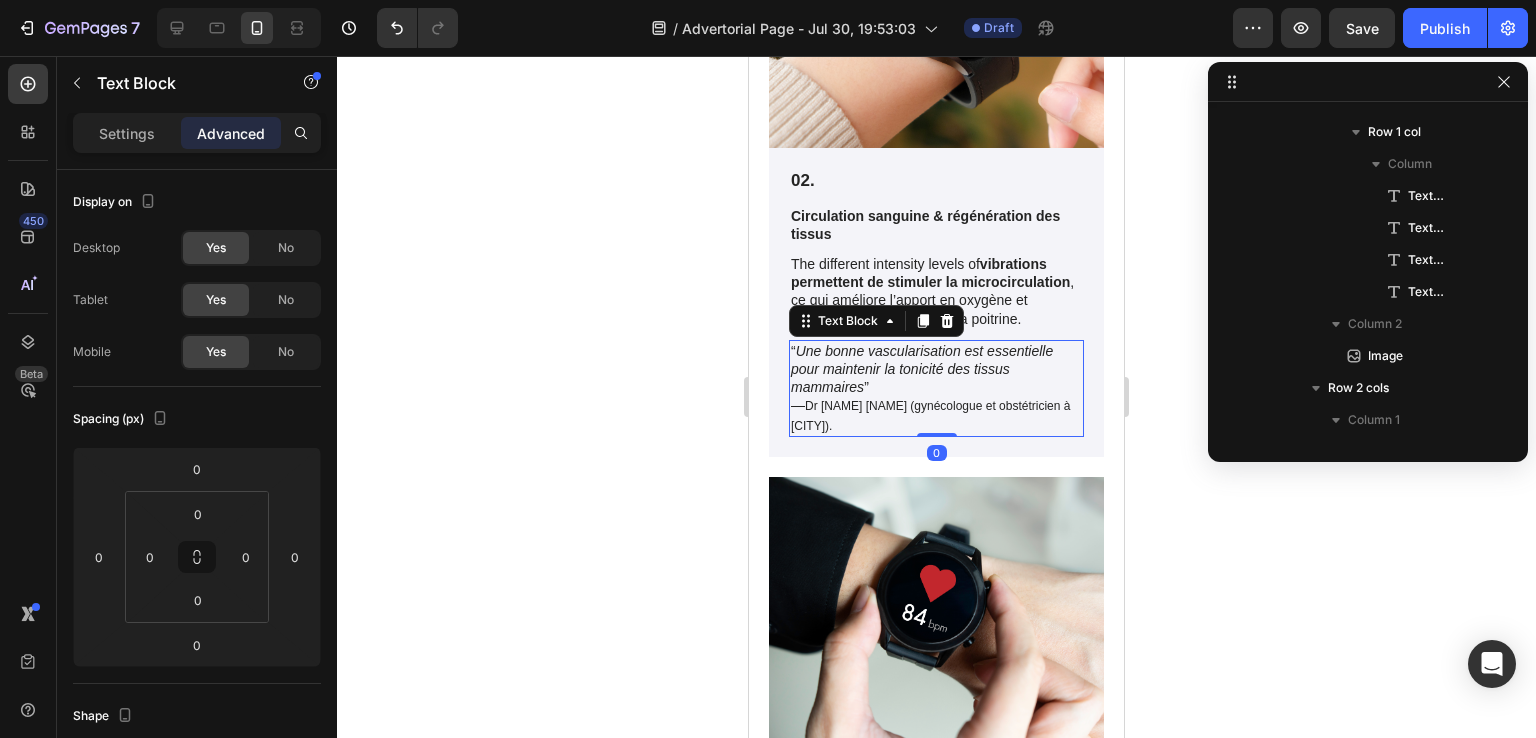 scroll, scrollTop: 730, scrollLeft: 0, axis: vertical 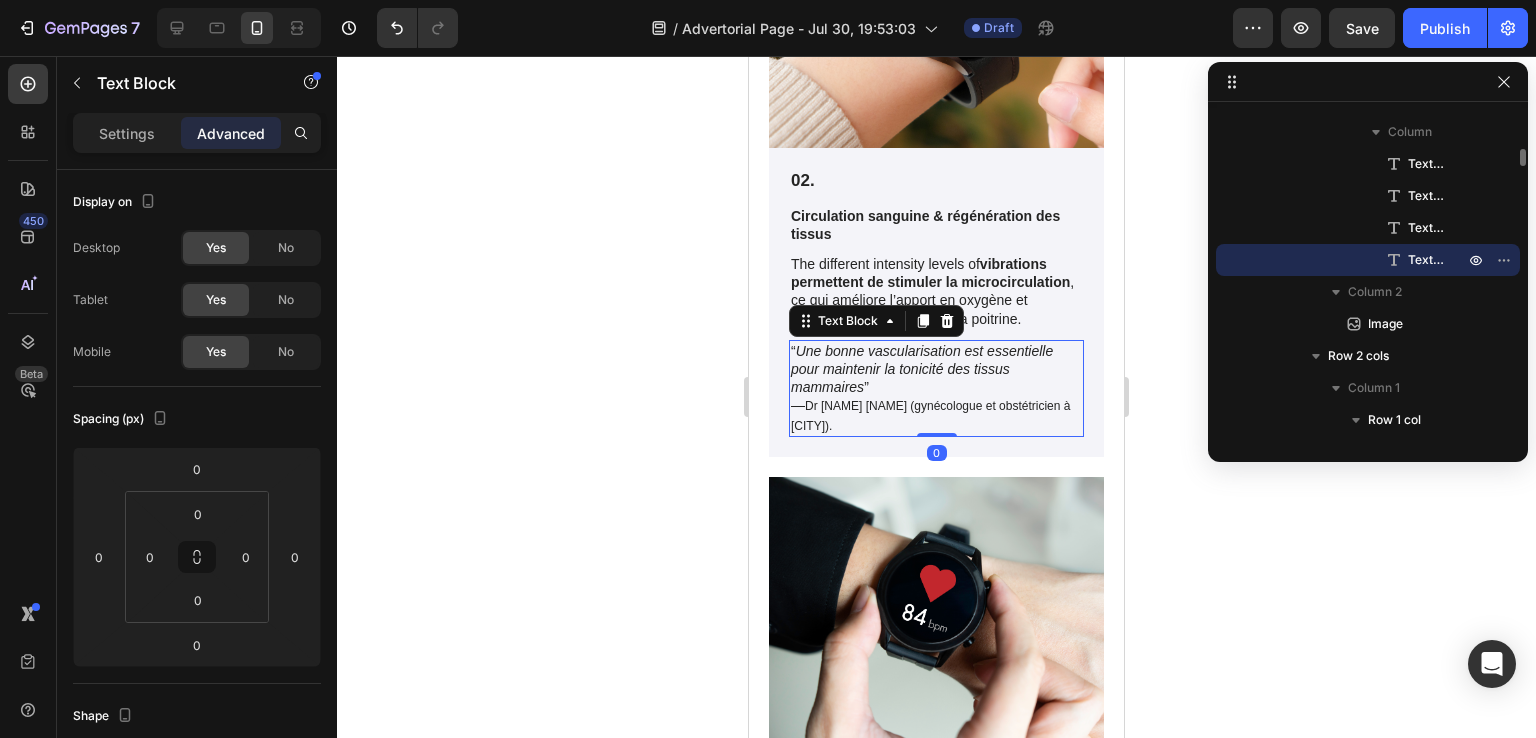 click on "—  Dr Philippe Mironneau (gynécologue et obstétricien à Dijon)." at bounding box center (936, 415) 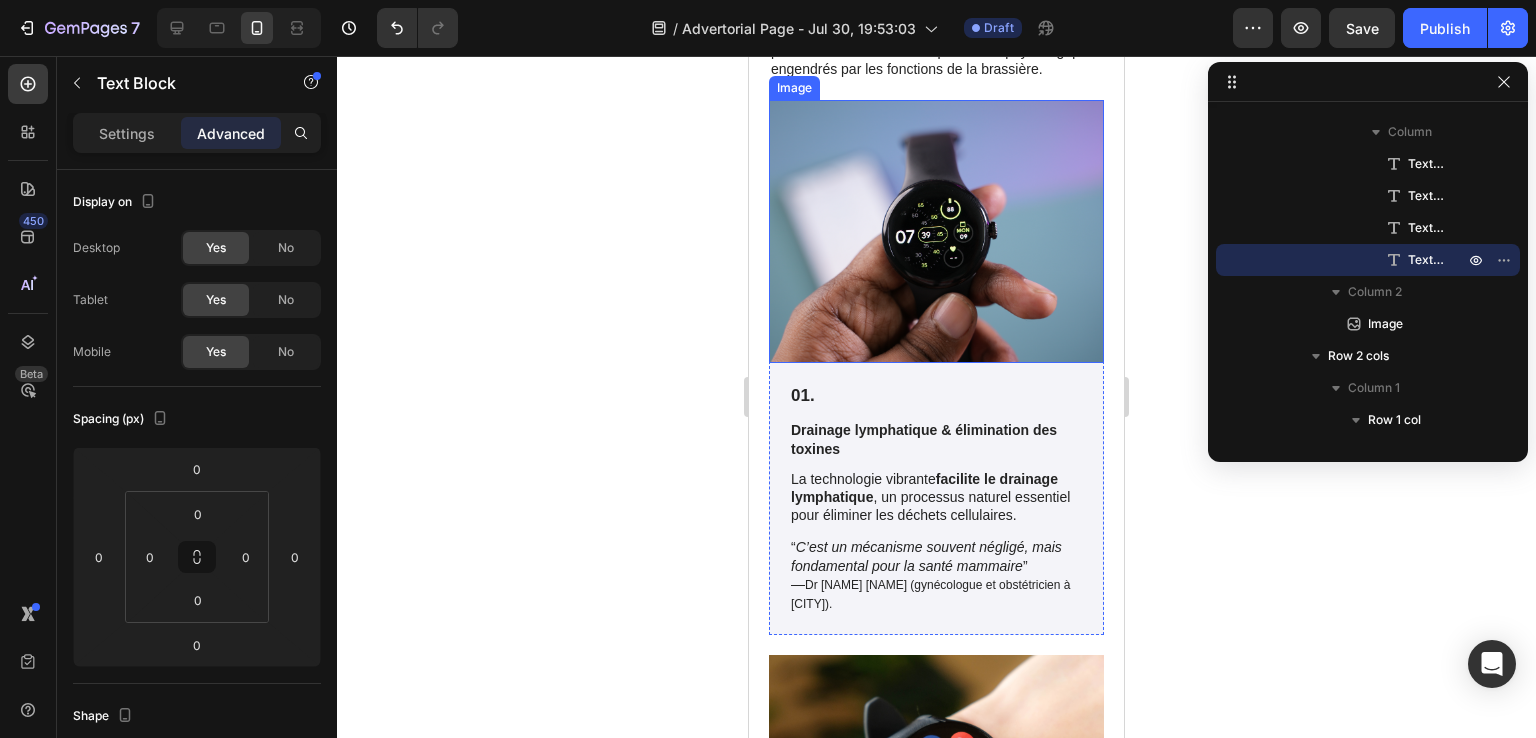 scroll, scrollTop: 4200, scrollLeft: 0, axis: vertical 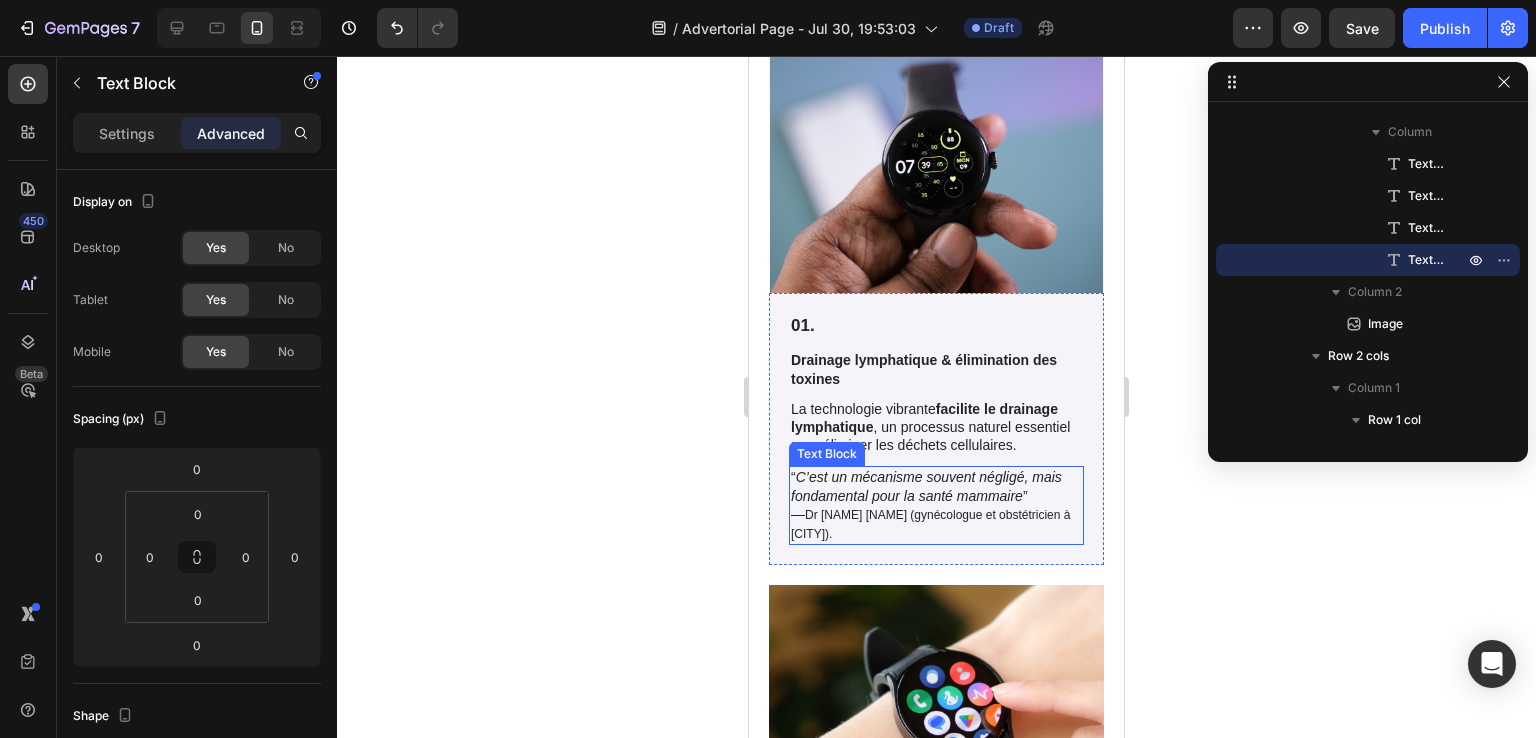 click on "—  Dr Philippe Mironneau (gynécologue et obstétricien à Dijon)." at bounding box center (936, 524) 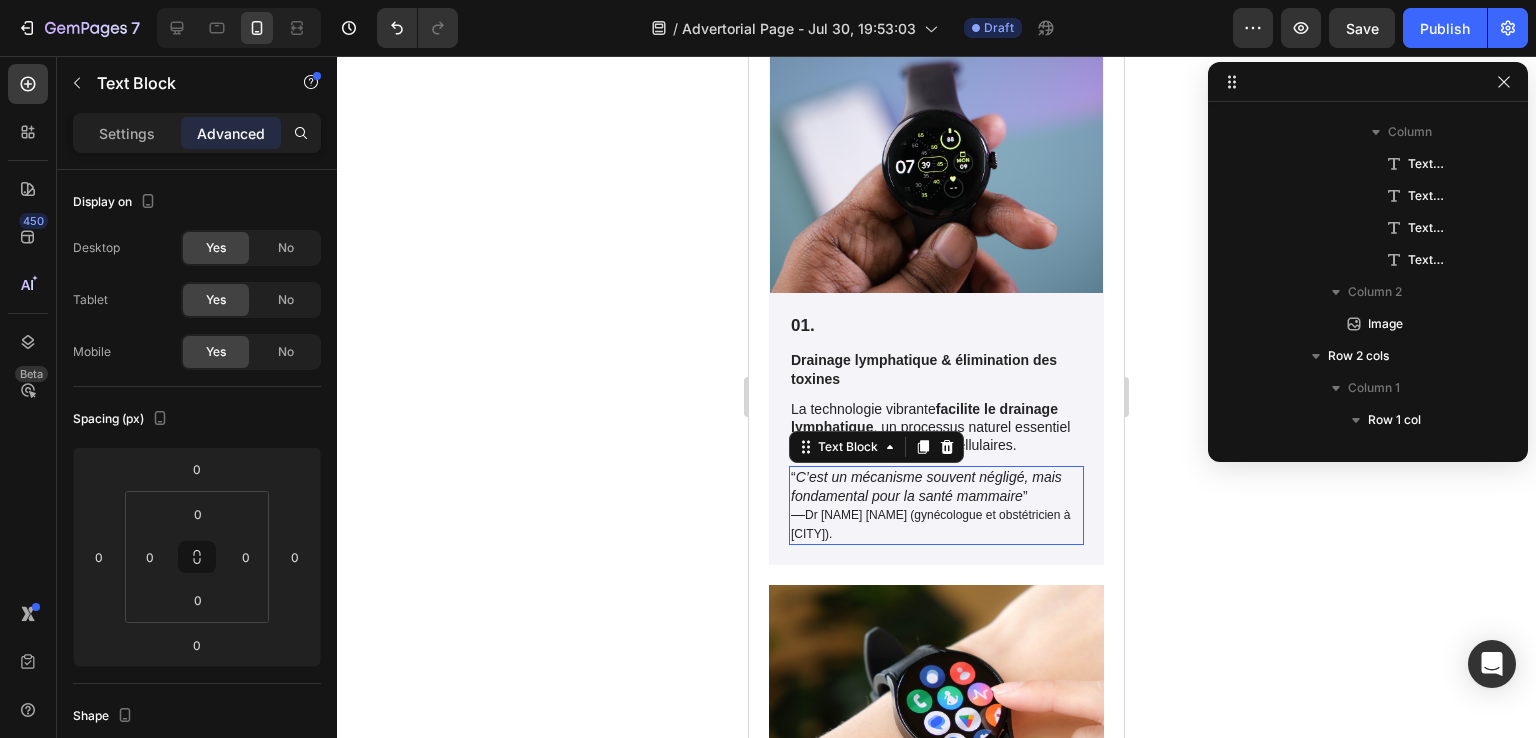 scroll, scrollTop: 410, scrollLeft: 0, axis: vertical 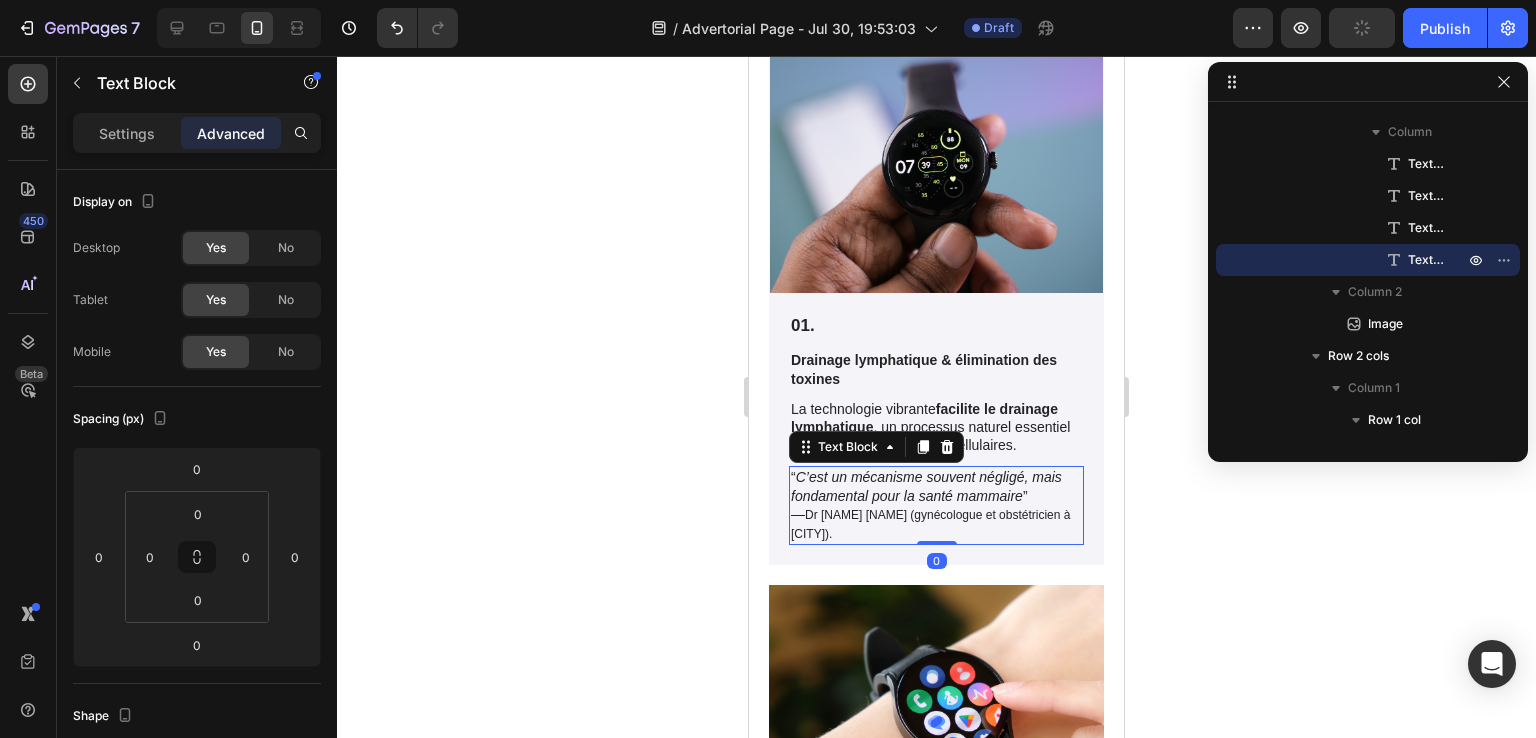 click on "—  Dr Philippe Mironneau (gynécologue et obstétricien à Dijon)." at bounding box center [936, 524] 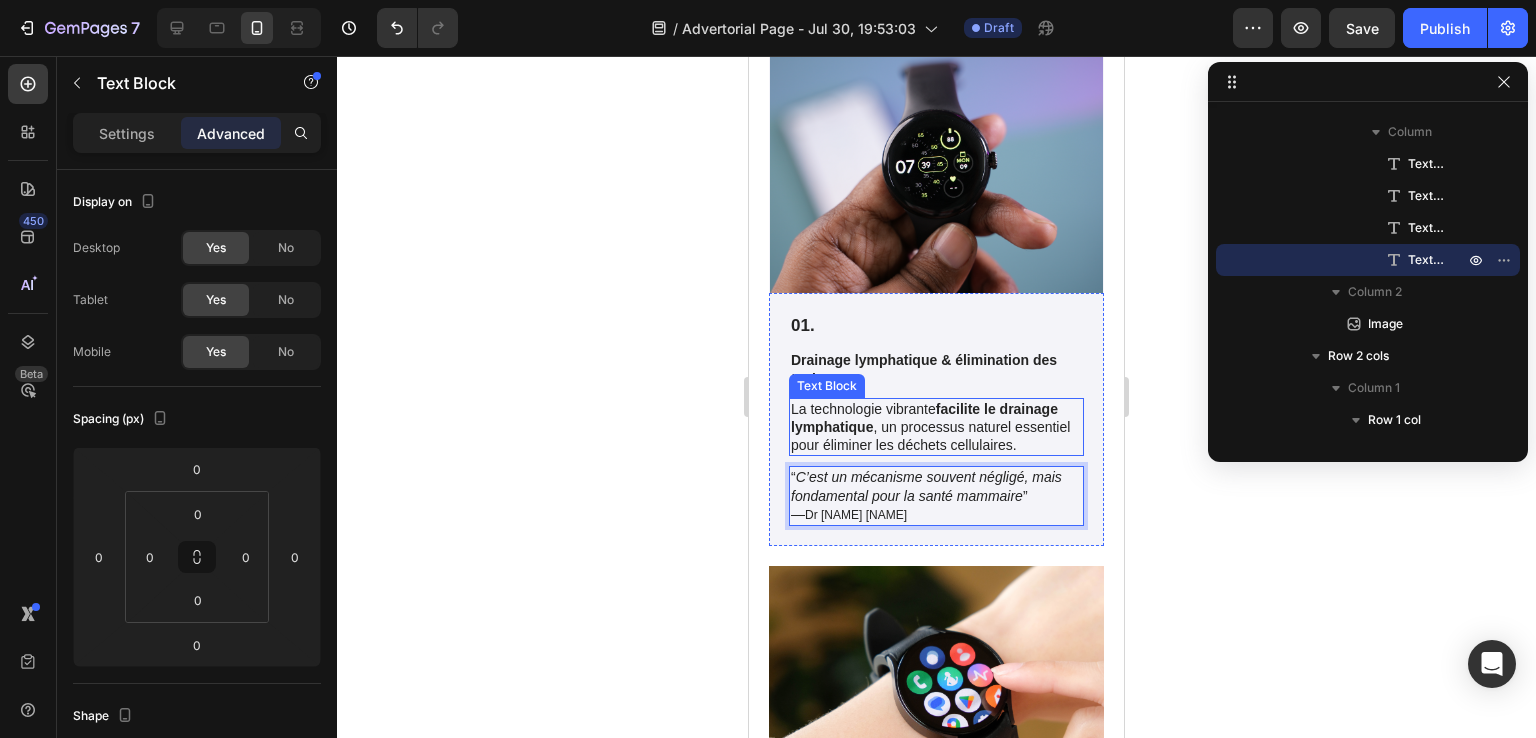 click on "La technologie vibrante  facilite le drainage lymphatique , un processus naturel essentiel pour éliminer les déchets cellulaires." at bounding box center (936, 427) 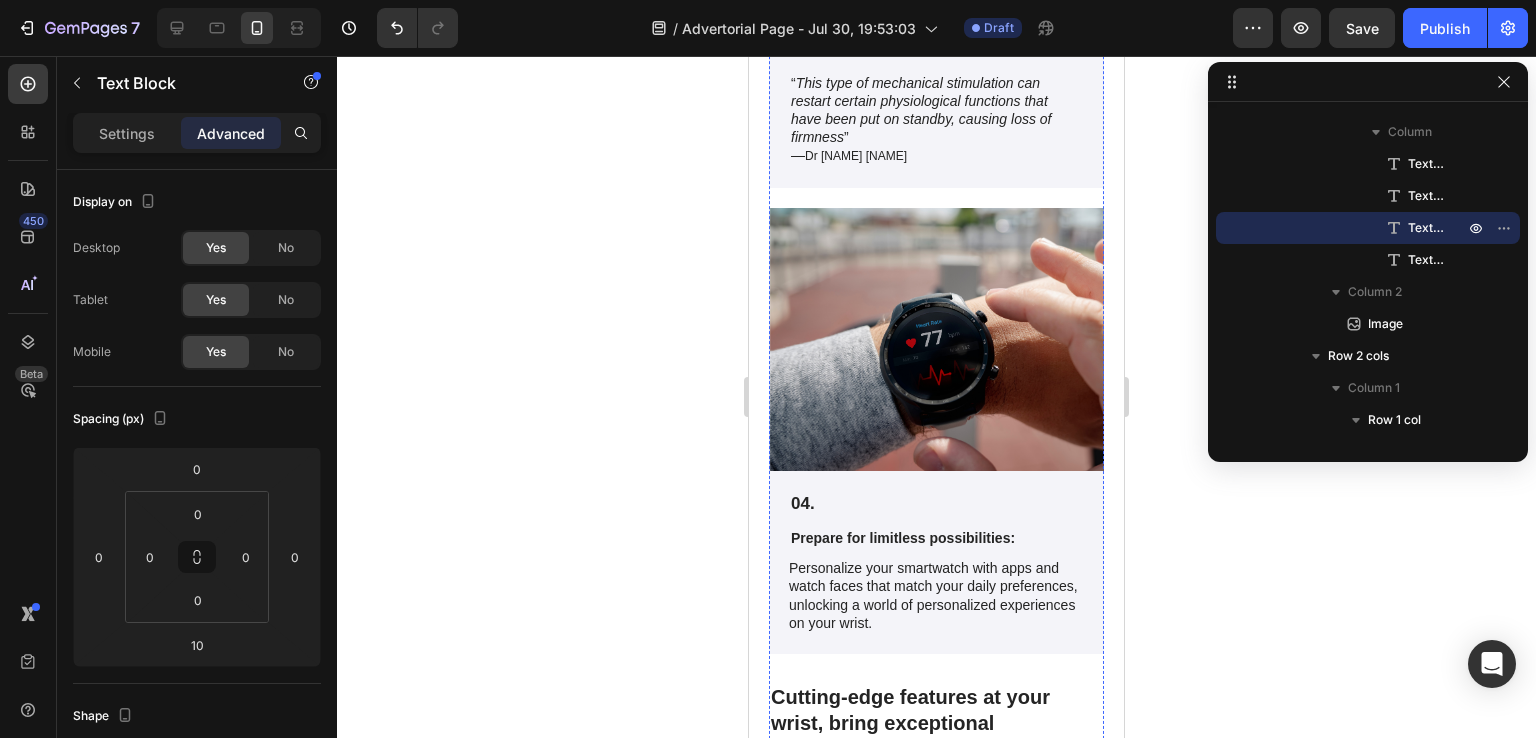 scroll, scrollTop: 5700, scrollLeft: 0, axis: vertical 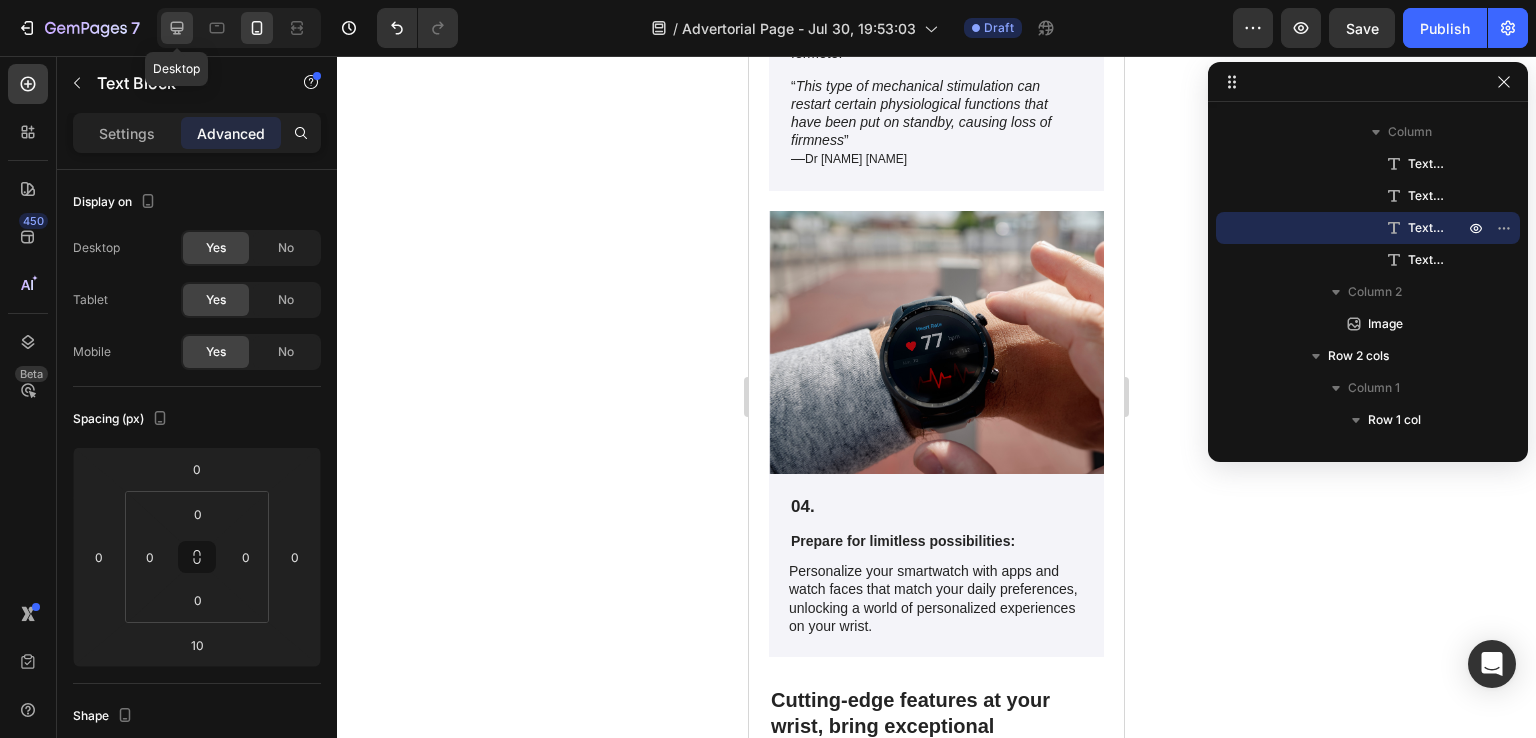 click 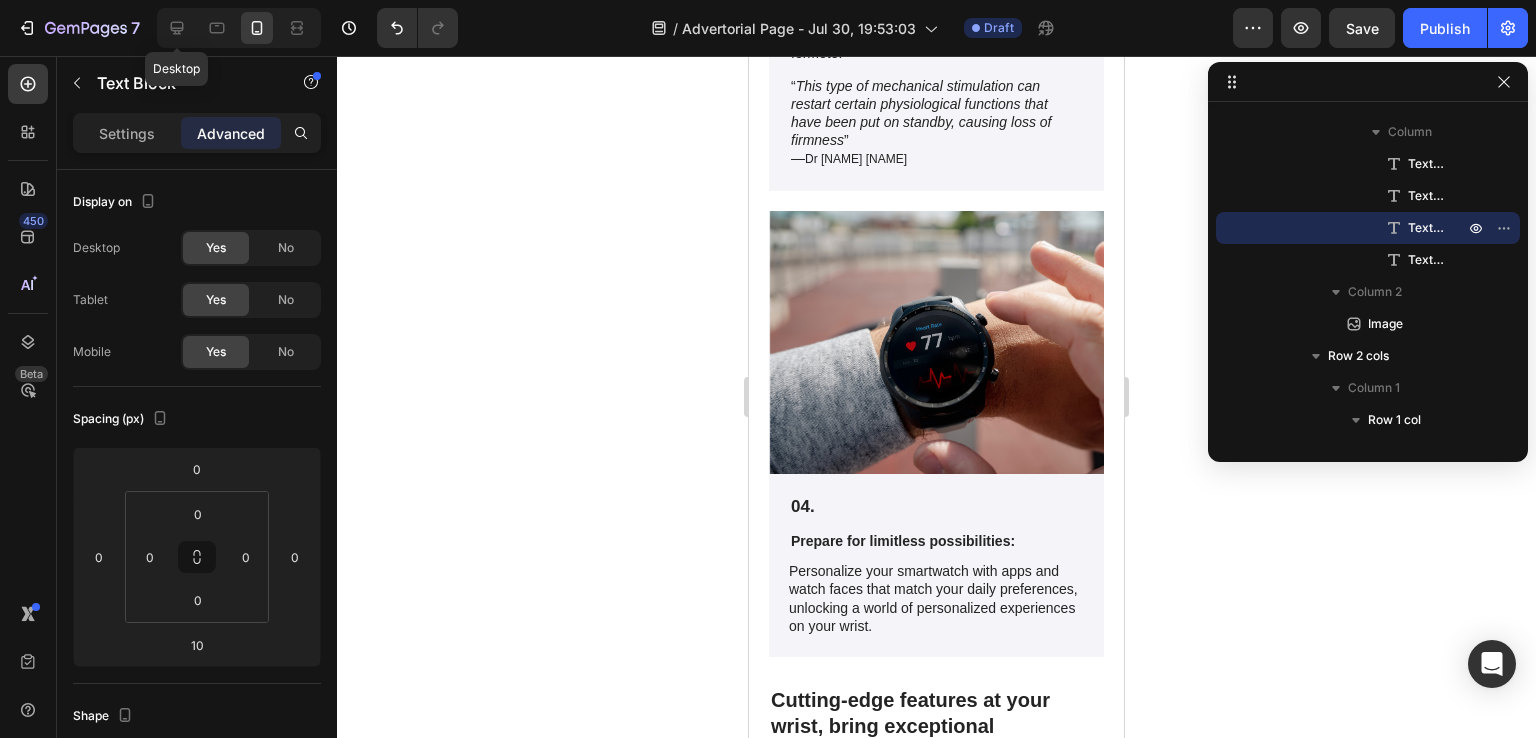 type on "15" 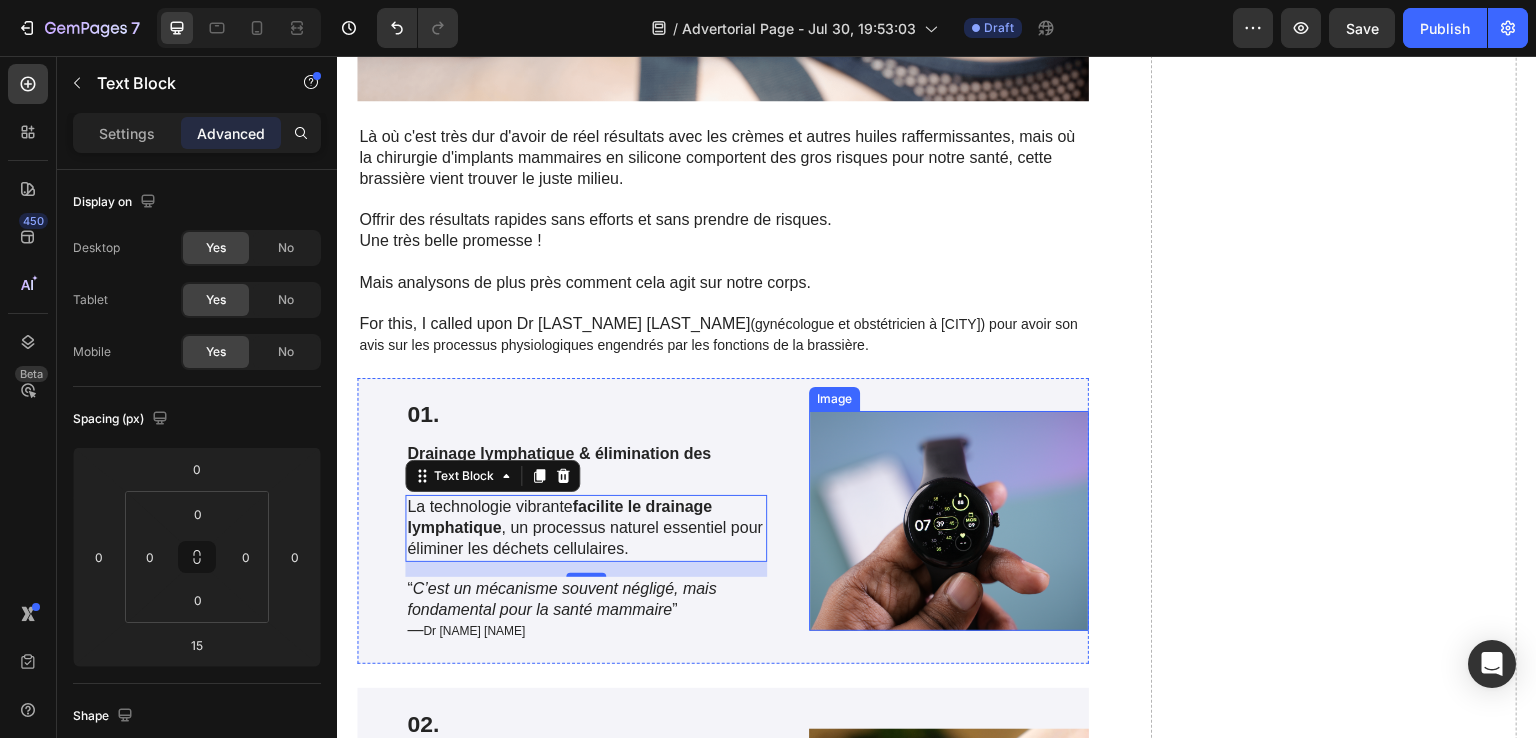 scroll, scrollTop: 4083, scrollLeft: 0, axis: vertical 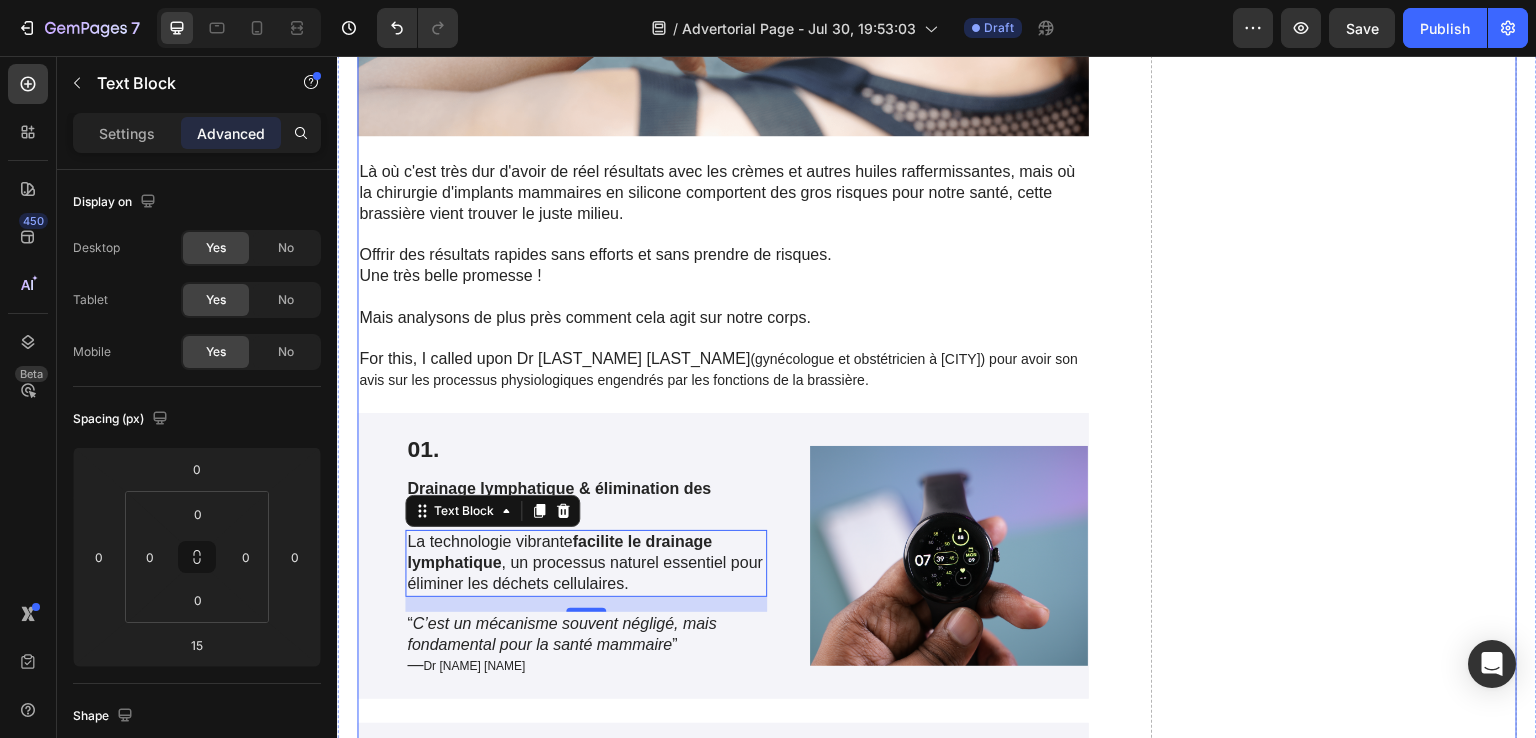 click on "Comment cela fonctionne ? Heading Image Là où c'est très dur d'avoir de réel résultats avec les crèmes et autres huiles raffermissantes, mais où la chirurgie d'implants mammaires en silicone comportent des gros risques pour notre santé, cette brassière vient trouver le juste milieu.   Offrir des résultats rapides sans efforts et sans prendre de risques. Une très belle promesse !   Mais analysons de plus près comment cela agit sur notre corps.   Pour cela, j'ai fait intervenir le Dr Philippe Mironneau  (gynécologue et obstétricien à Dijon) pour avoir son avis sur les processus physiologiques engendrés par les fonctions de la brassière. Text Block 01. Text Block Drainage lymphatique & élimination des toxines Text Block La technologie vibrante  facilite le drainage lymphatique , un processus naturel essentiel pour éliminer les déchets cellulaires. Text Block   10 “ C’est un mécanisme souvent négligé, mais fondamental pour la santé mammaire ”  —  Dr Philippe Mironneau Row Image" at bounding box center (937, 1880) 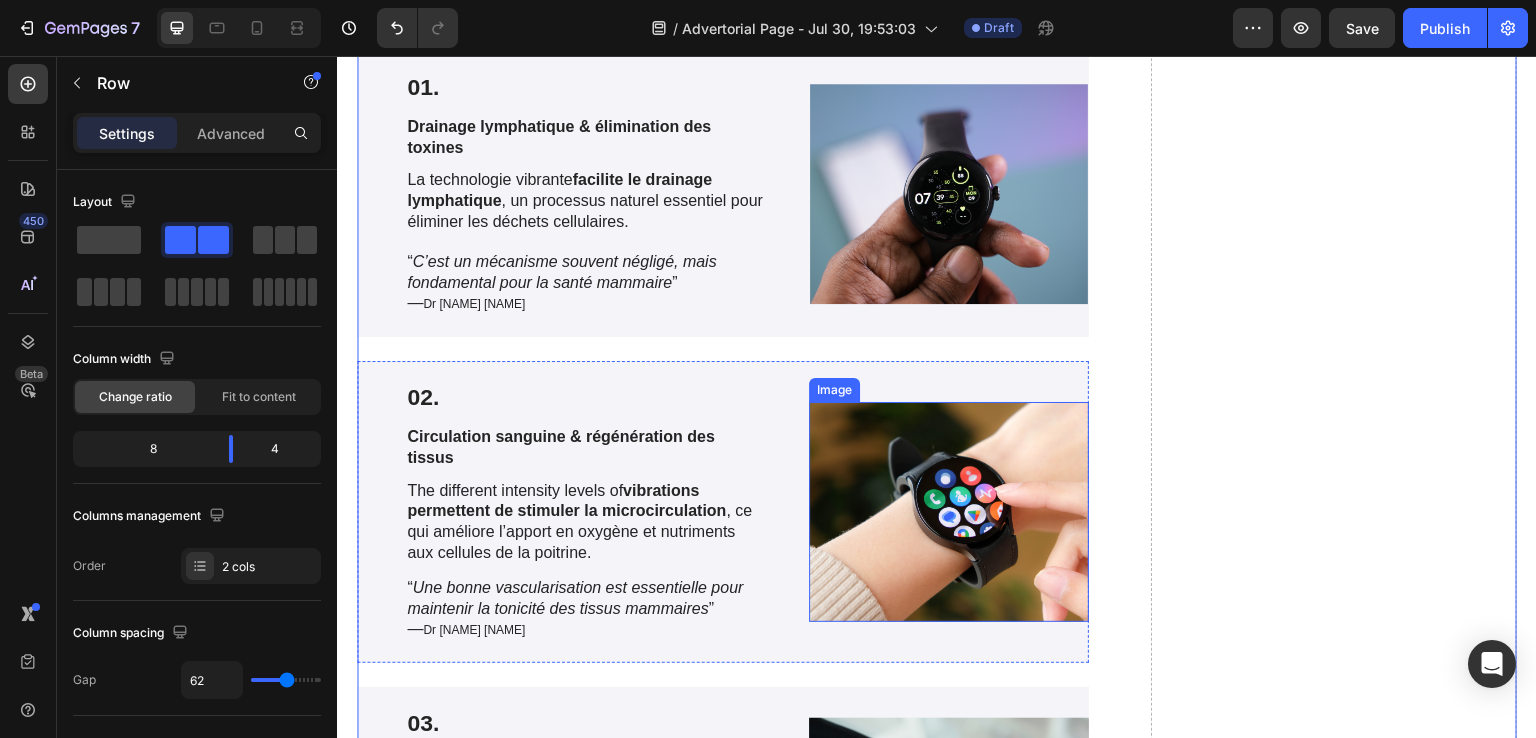 scroll, scrollTop: 4483, scrollLeft: 0, axis: vertical 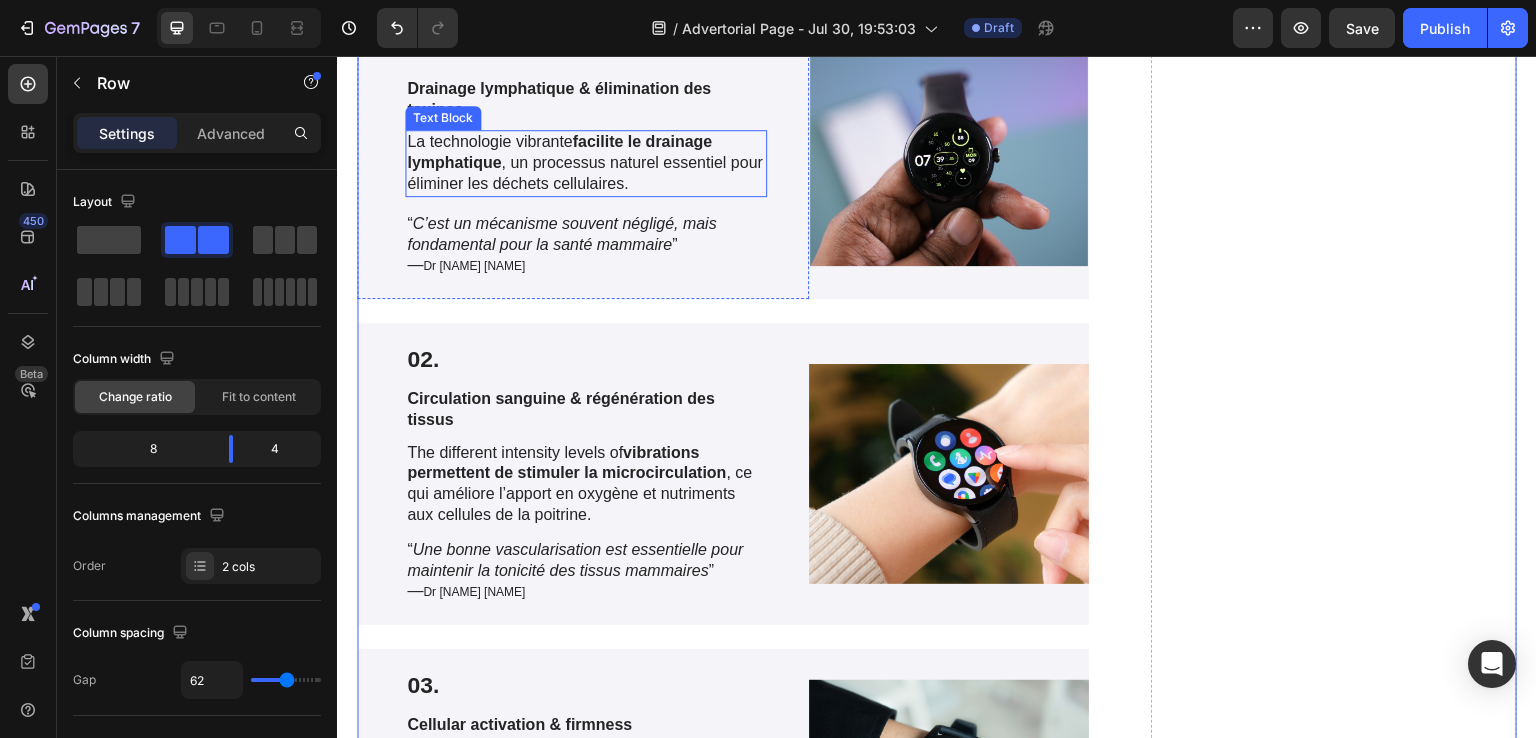 click on "La technologie vibrante  facilite le drainage lymphatique , un processus naturel essentiel pour éliminer les déchets cellulaires." at bounding box center [586, 163] 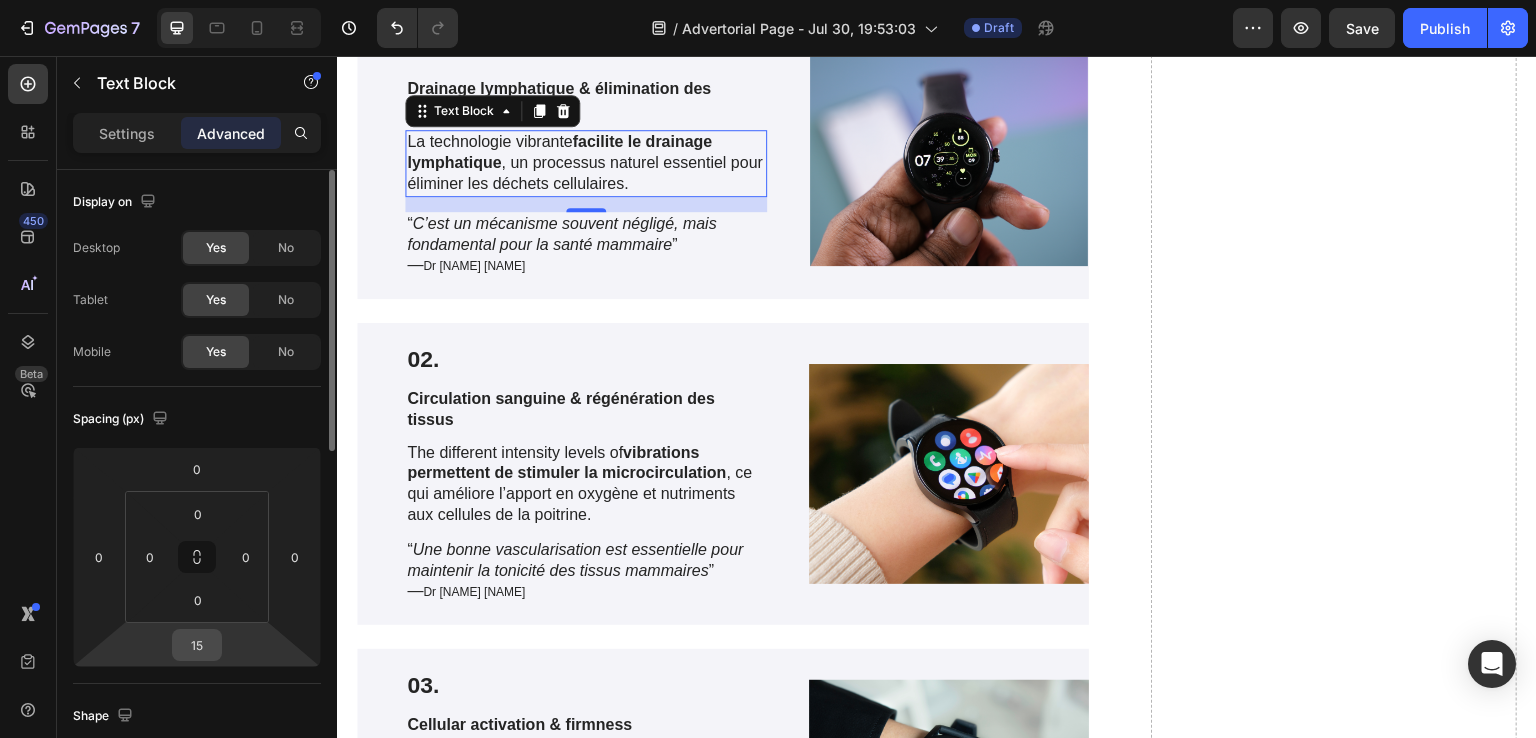 click on "15" at bounding box center (197, 645) 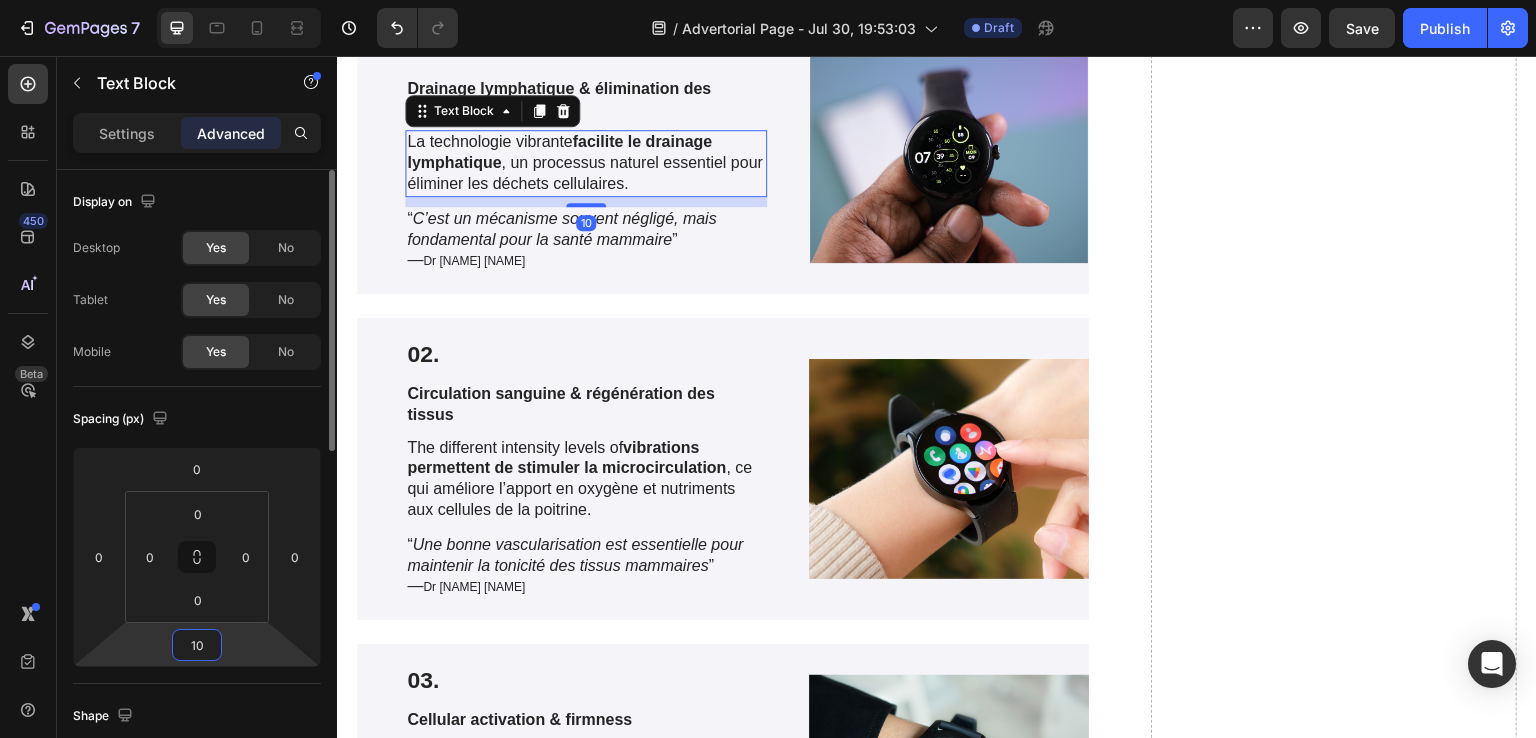 type on "10" 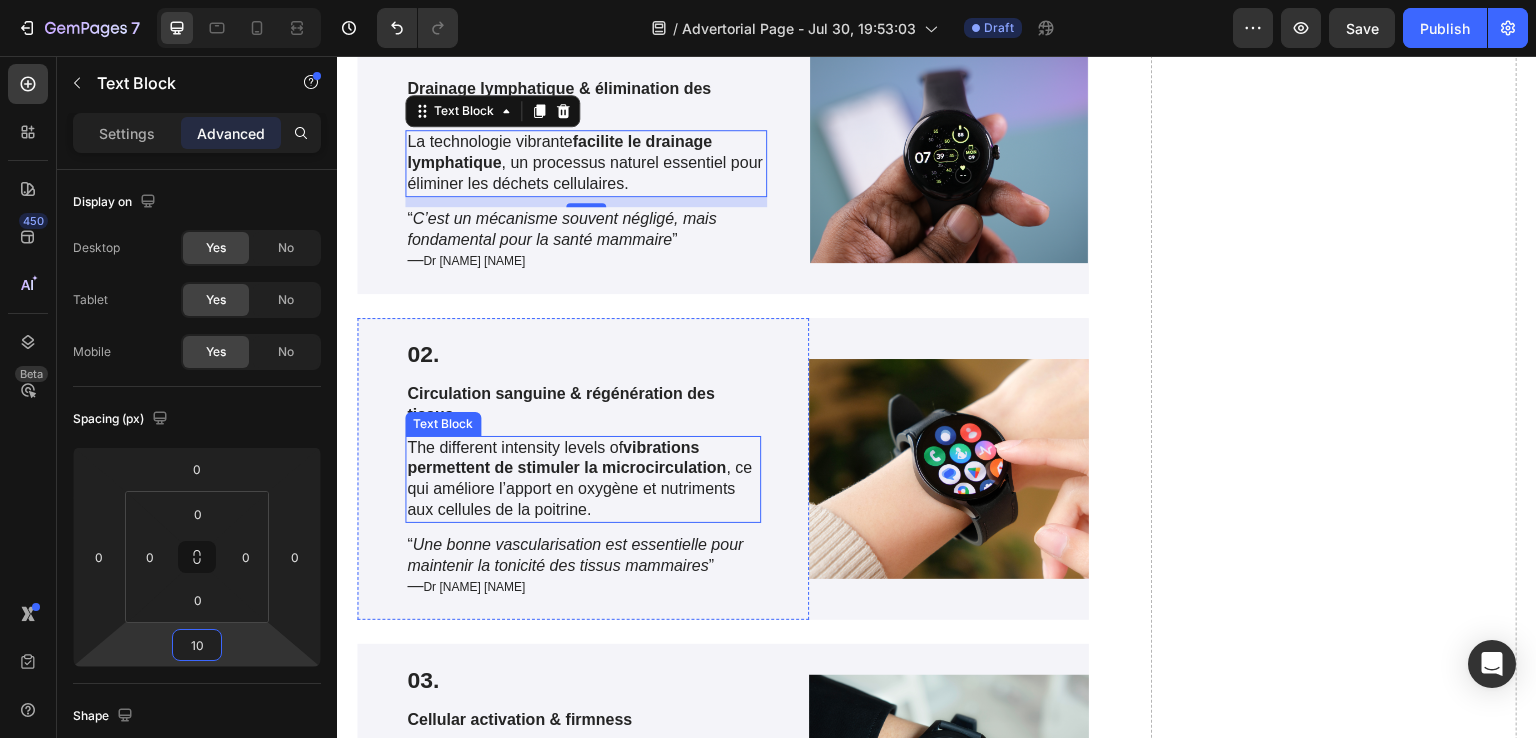click on "Les différents niveaux d'intensité de  vibrations permettent de stimuler la microcirculation , ce qui améliore l’apport en oxygène et nutriments aux cellules de la poitrine." at bounding box center [583, 479] 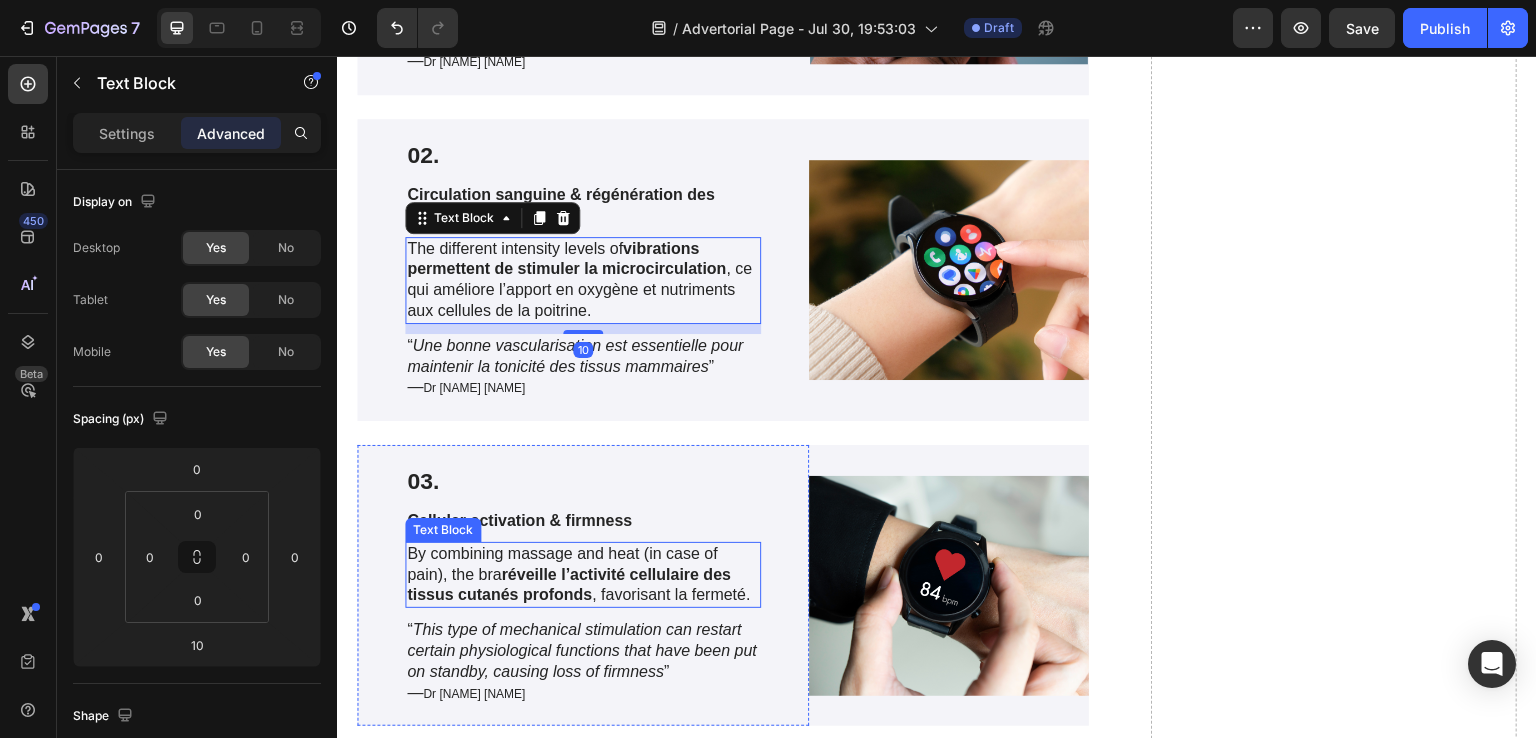 scroll, scrollTop: 4683, scrollLeft: 0, axis: vertical 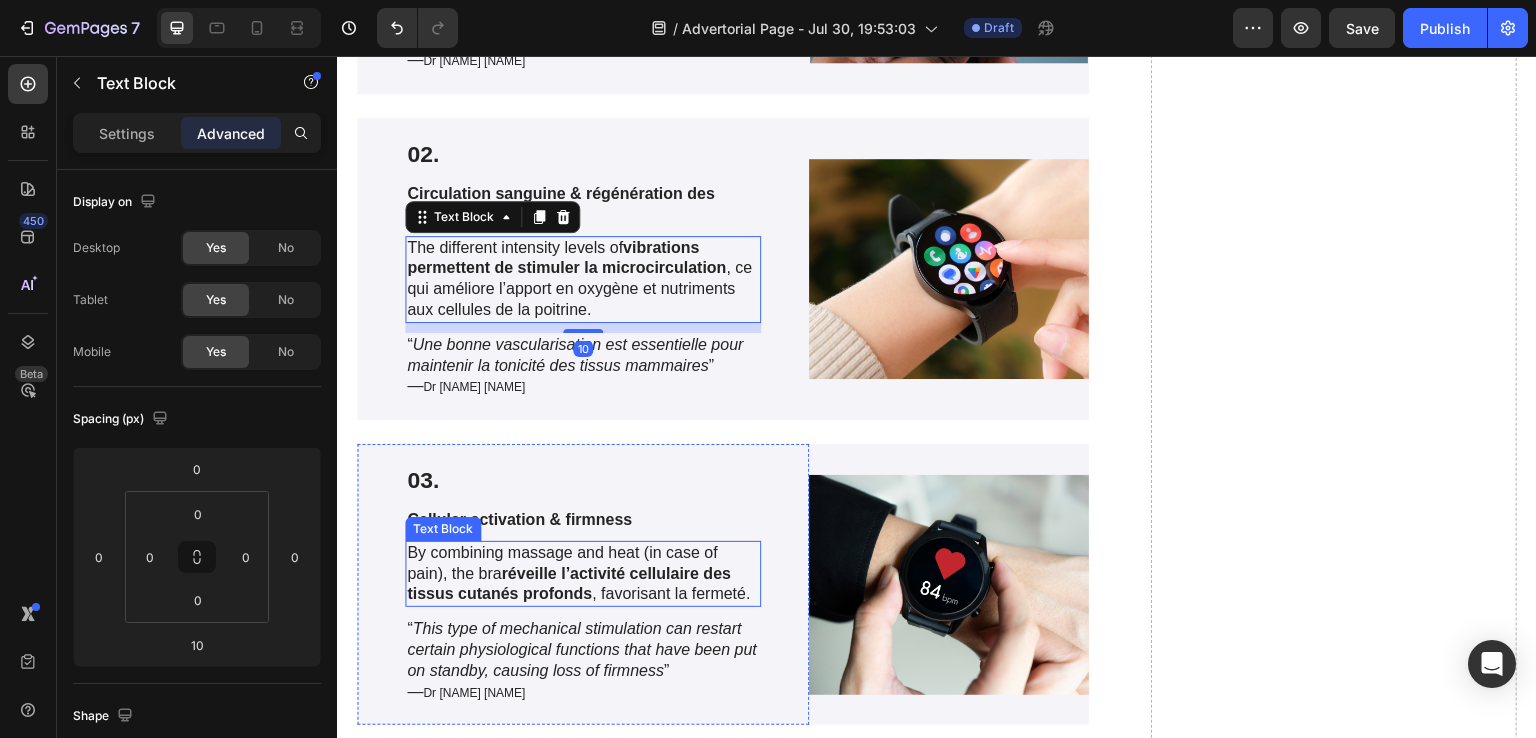 click on "En combinant massage et chaleur (en cas de douleur), la brassière  réveille l’activité cellulaire des tissus cutanés profonds , favorisant la fermeté." at bounding box center [583, 574] 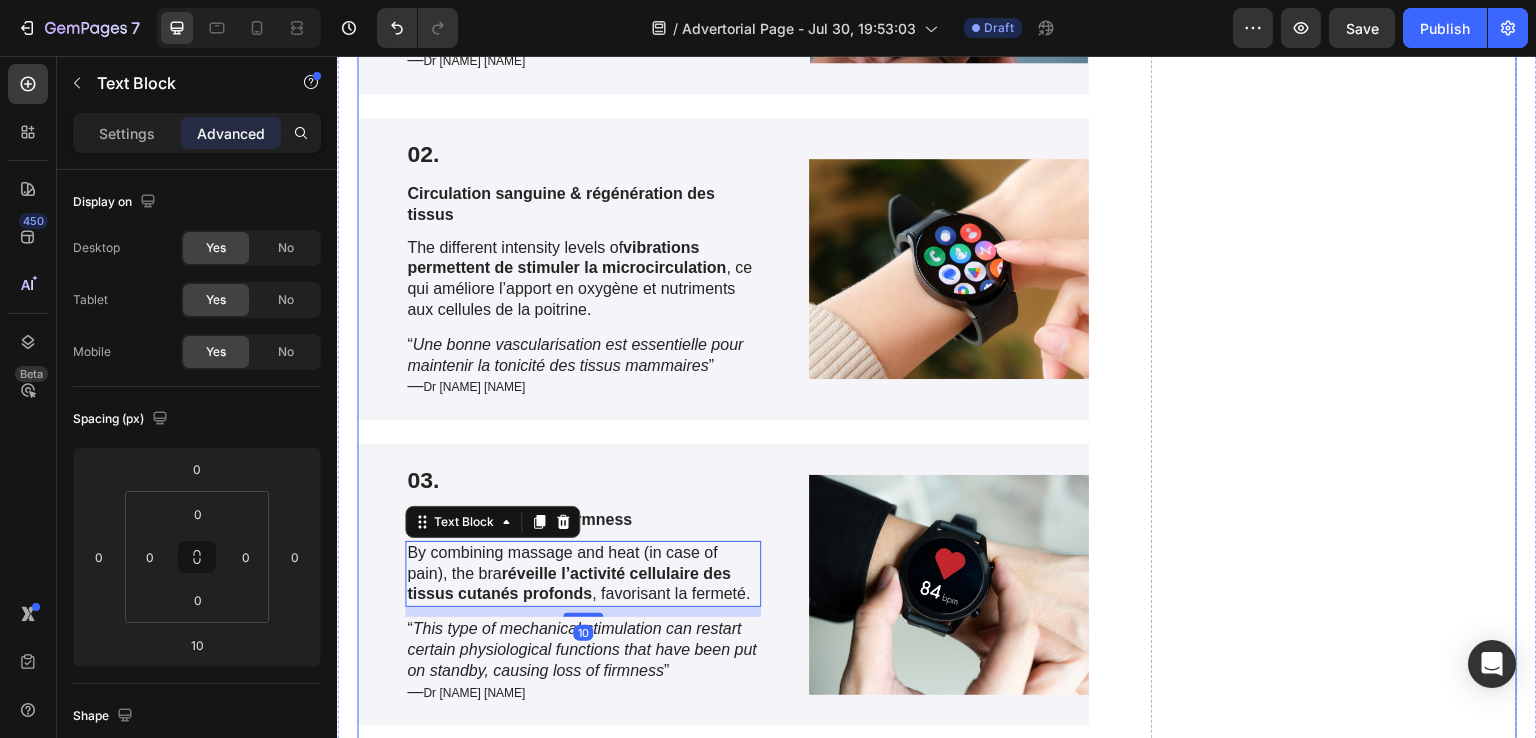 click on "Drop element here" at bounding box center (1334, 1278) 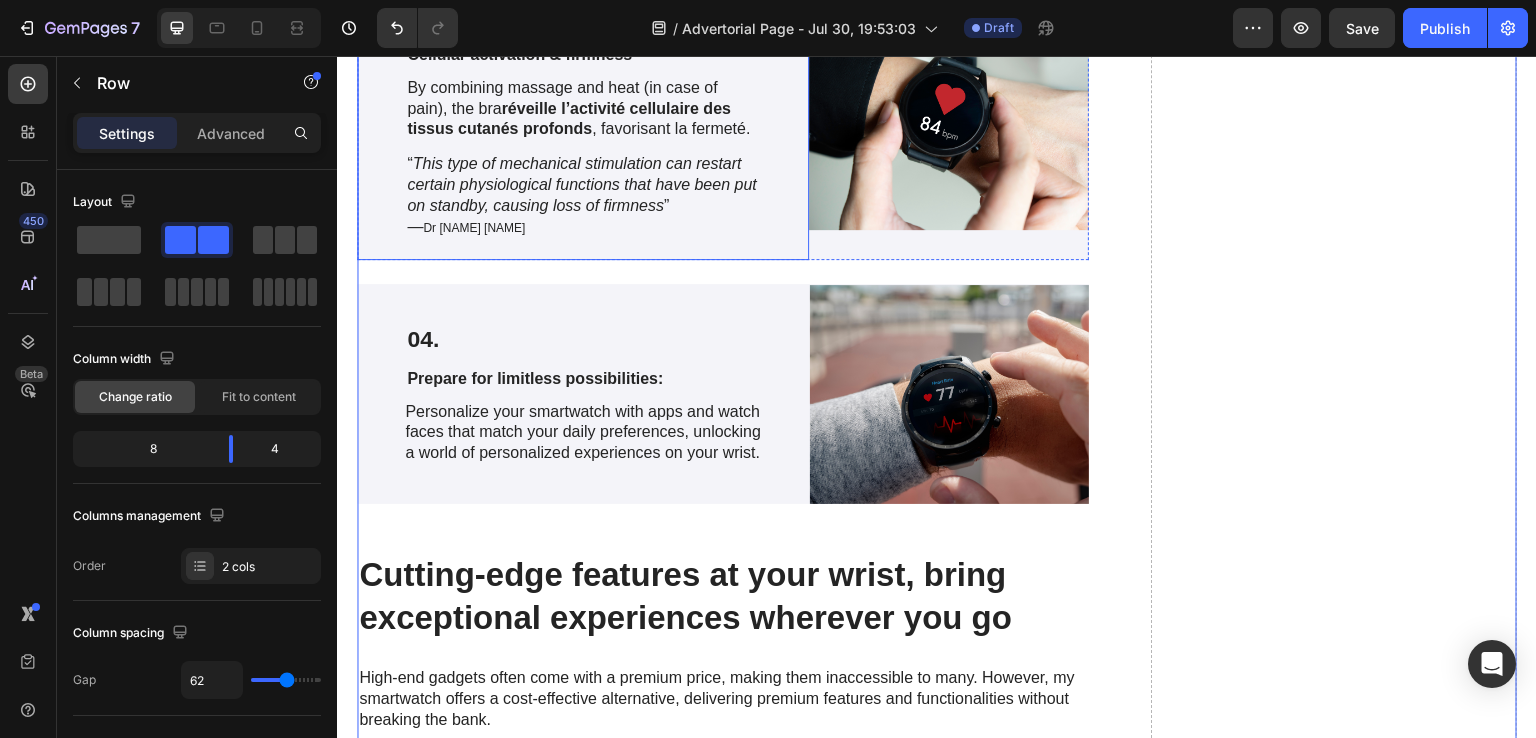 scroll, scrollTop: 5183, scrollLeft: 0, axis: vertical 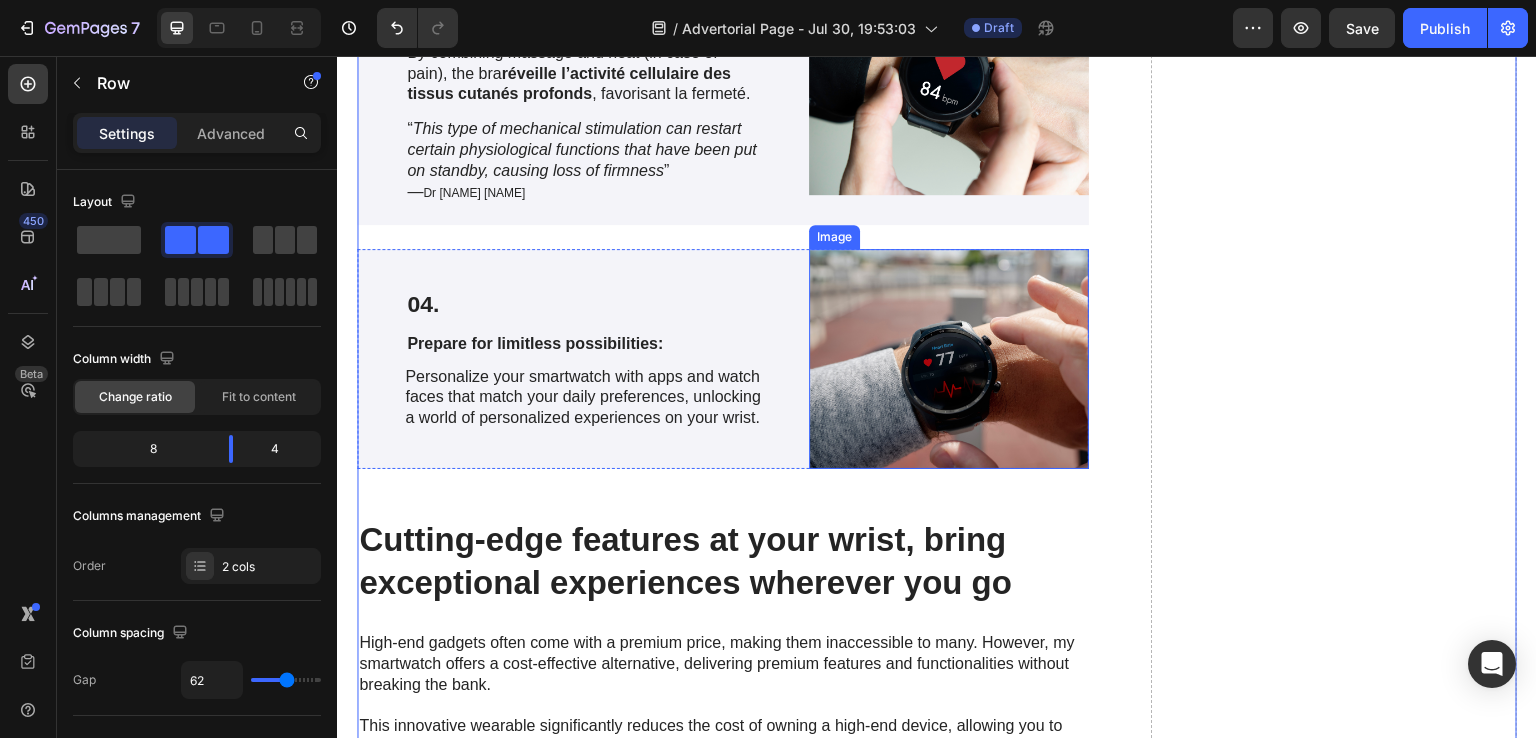 click at bounding box center (949, 359) 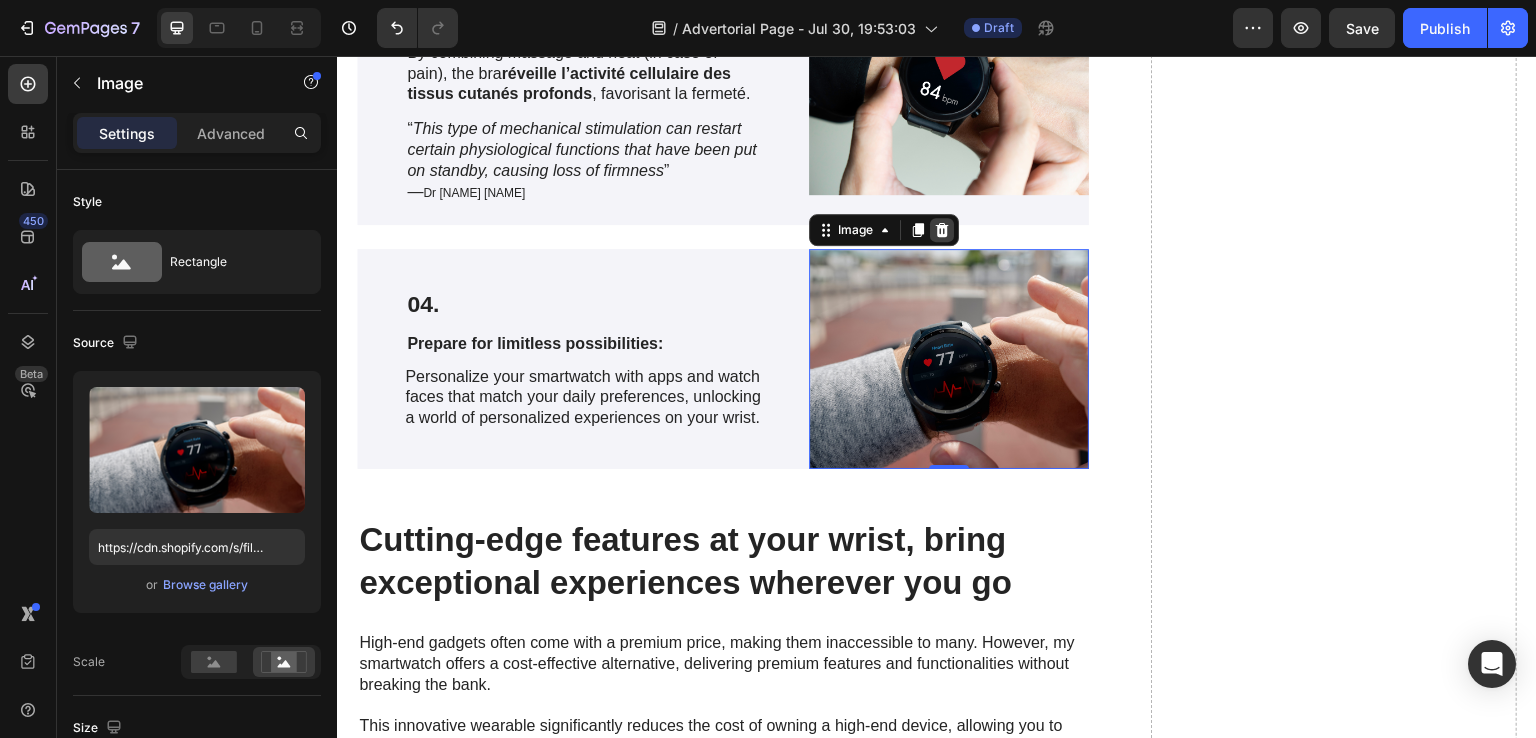 click 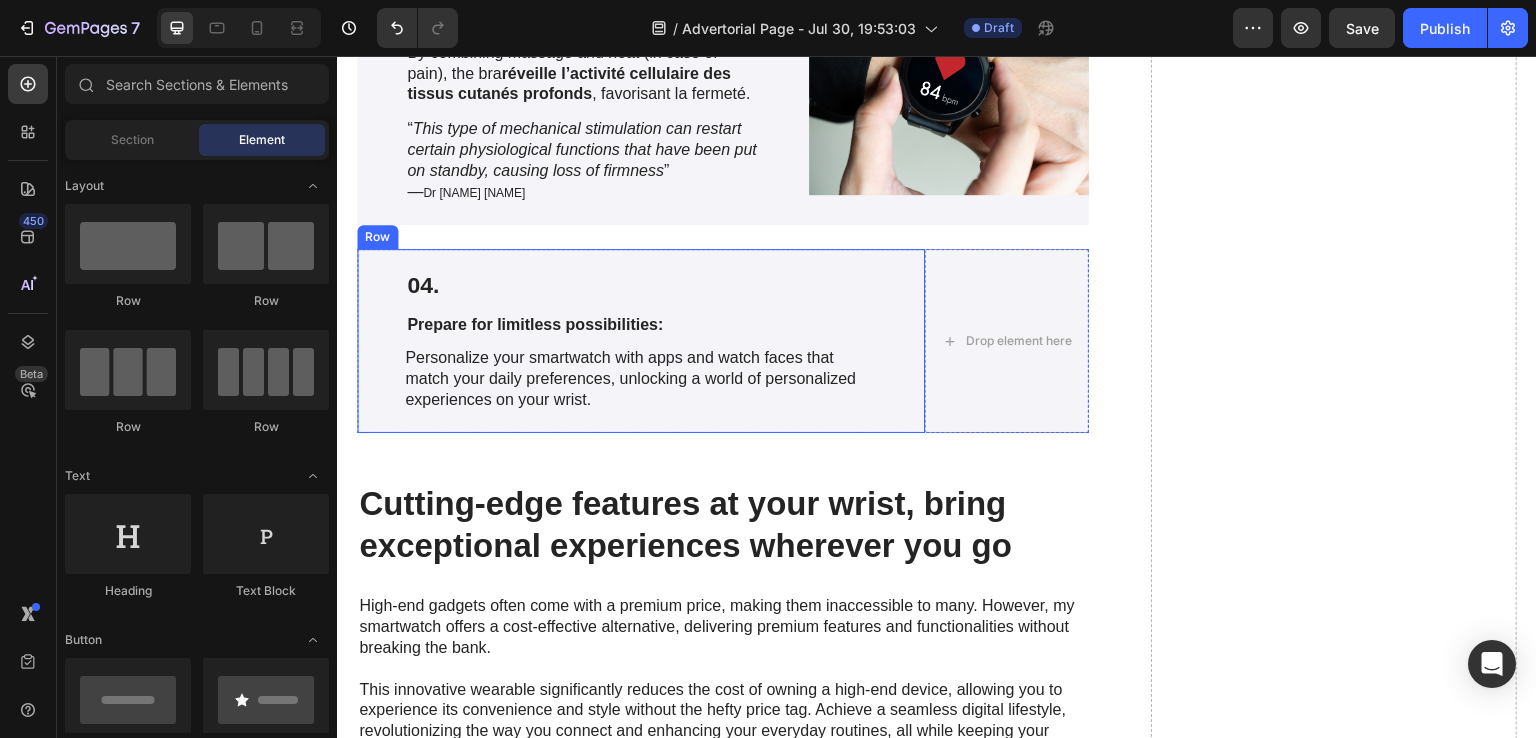 click on "04. Text Block Prepare for limitless possibilities: Text Block Personalize your smartwatch with apps and watch faces that match your daily preferences, unlocking a world of personalized experiences on your wrist. Text Block Row" at bounding box center (641, 340) 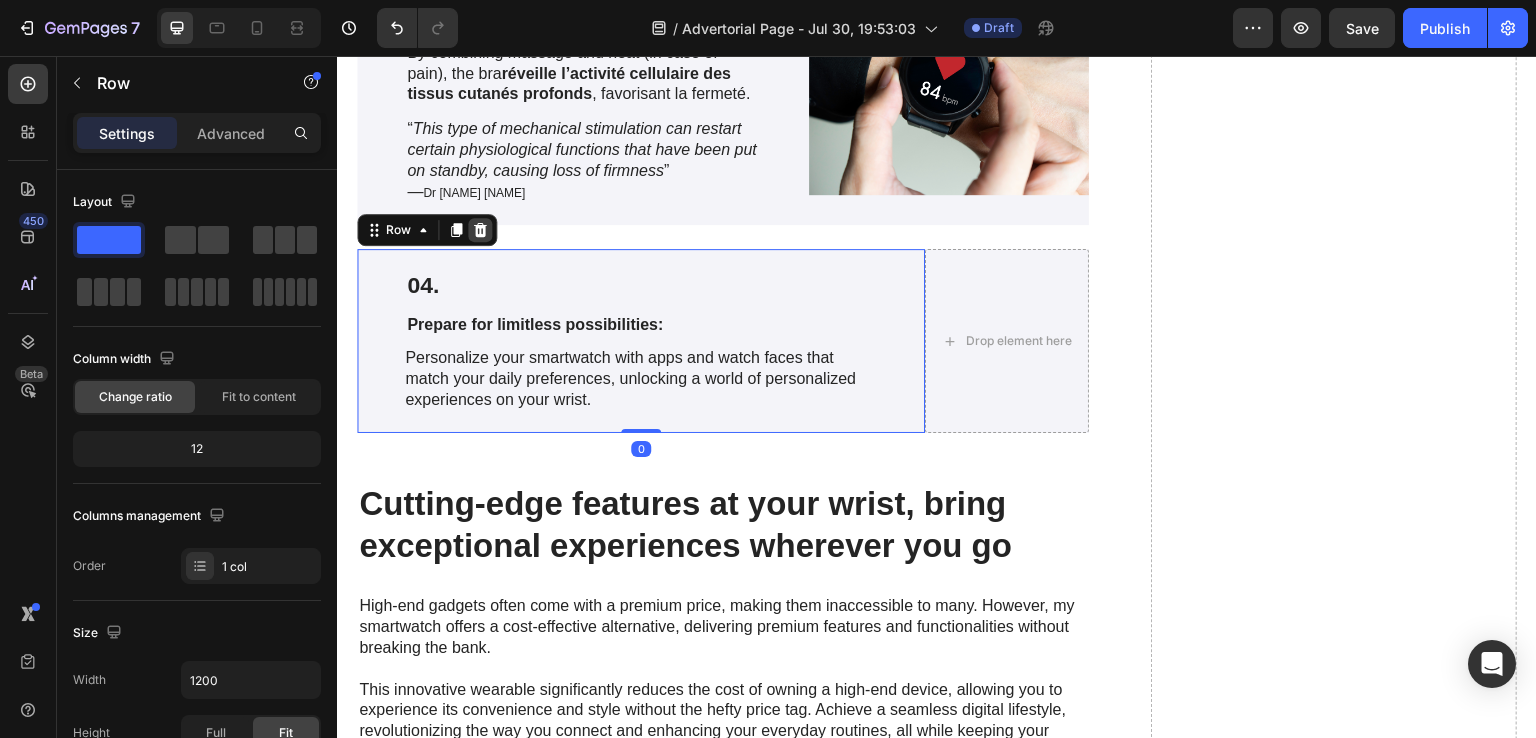 click 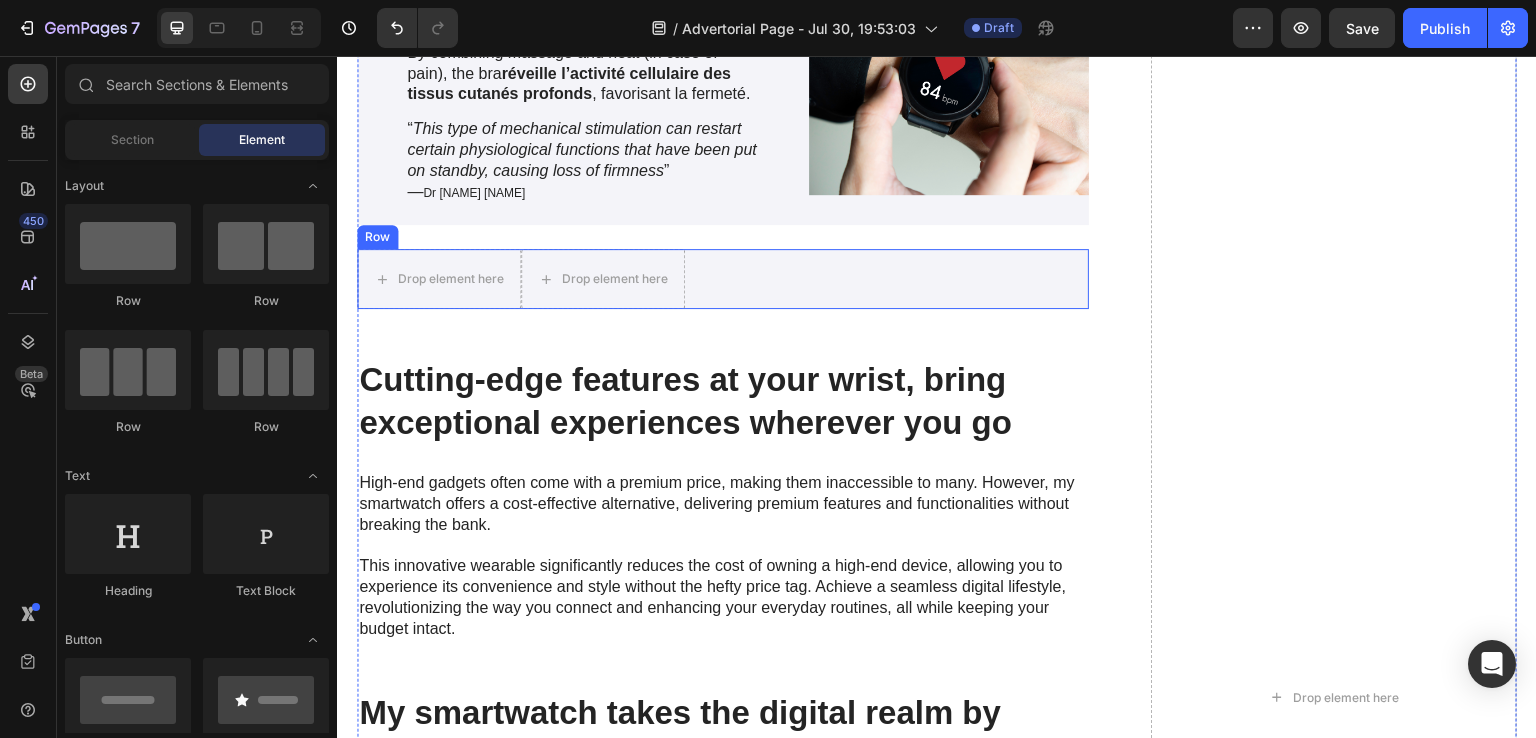 click on "Drop element here
Drop element here Row" at bounding box center [723, 279] 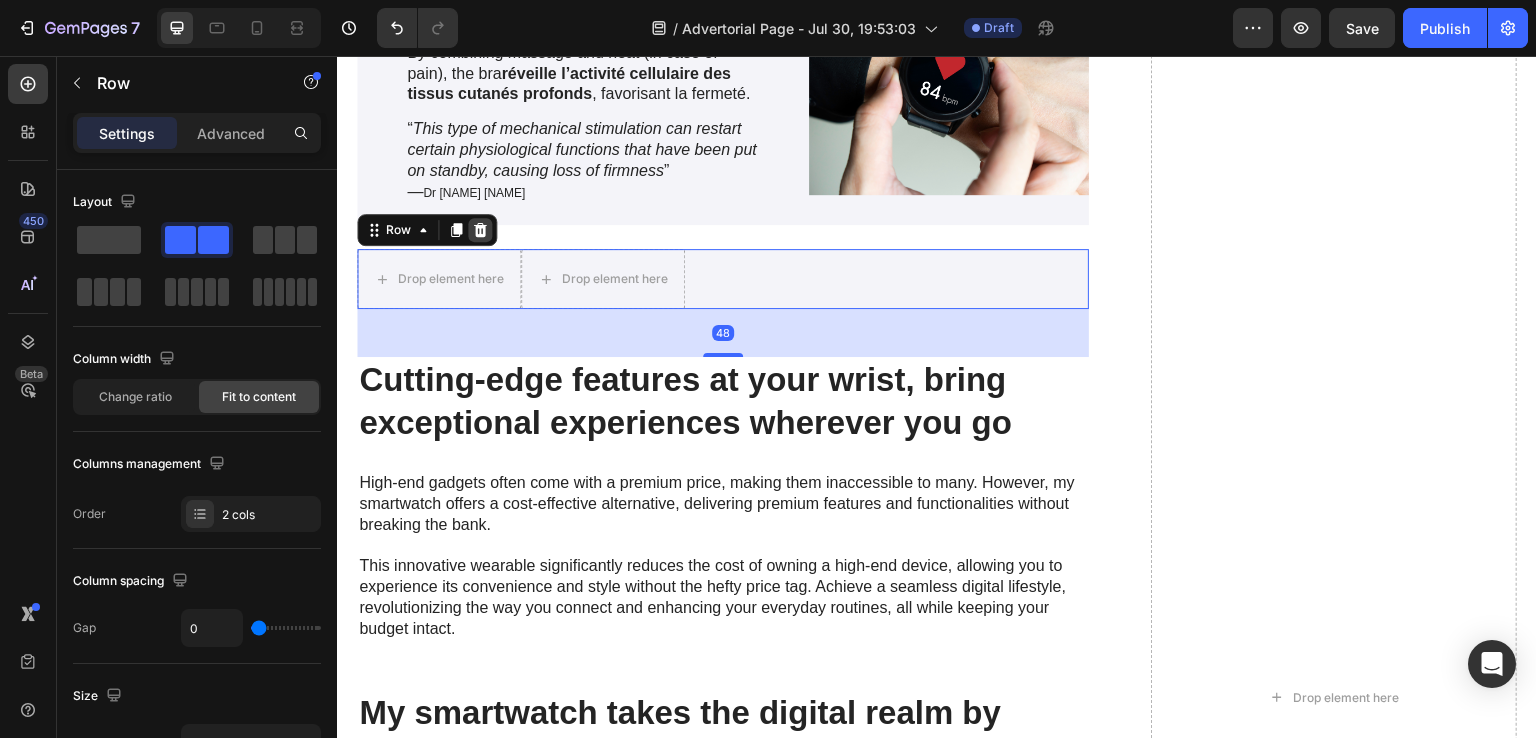 click 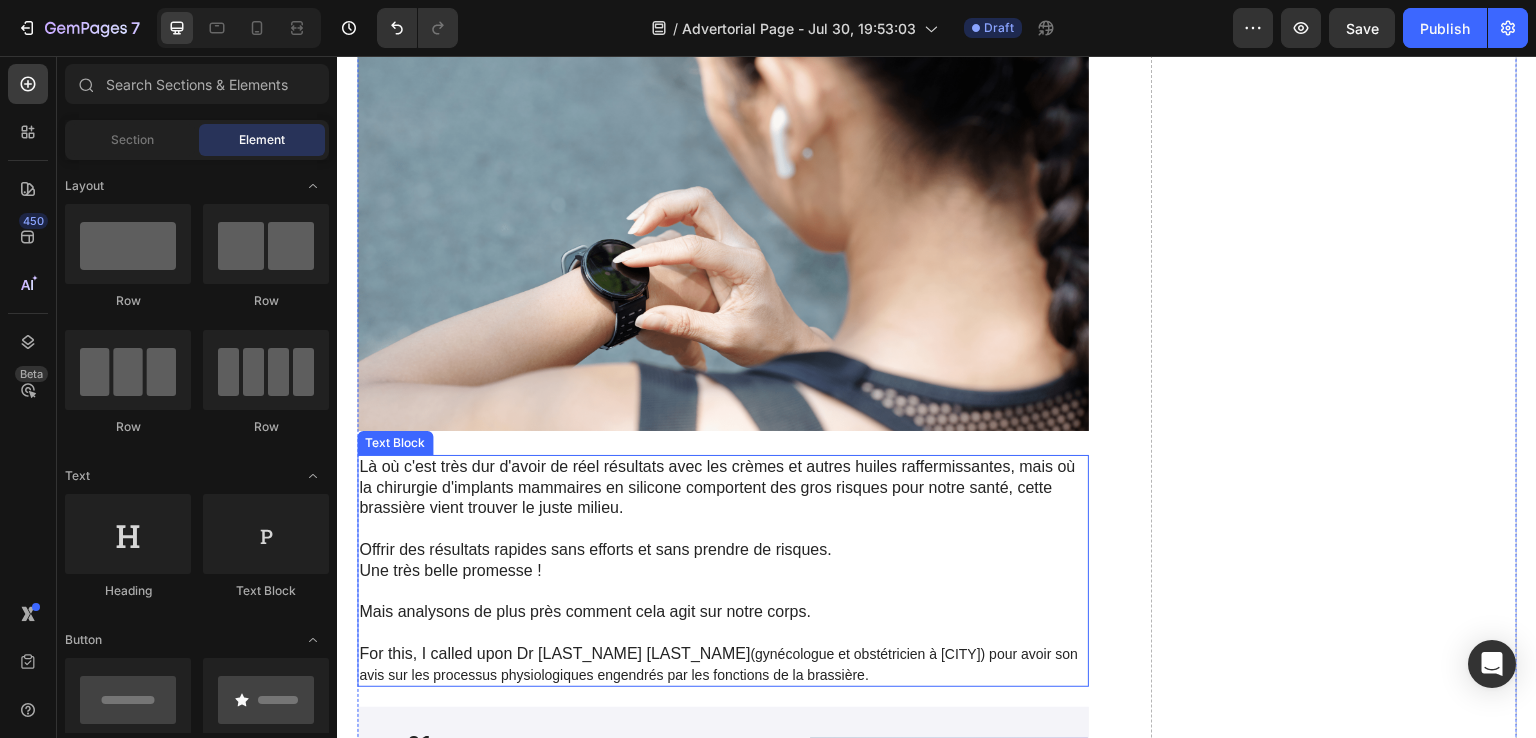 scroll, scrollTop: 2914, scrollLeft: 0, axis: vertical 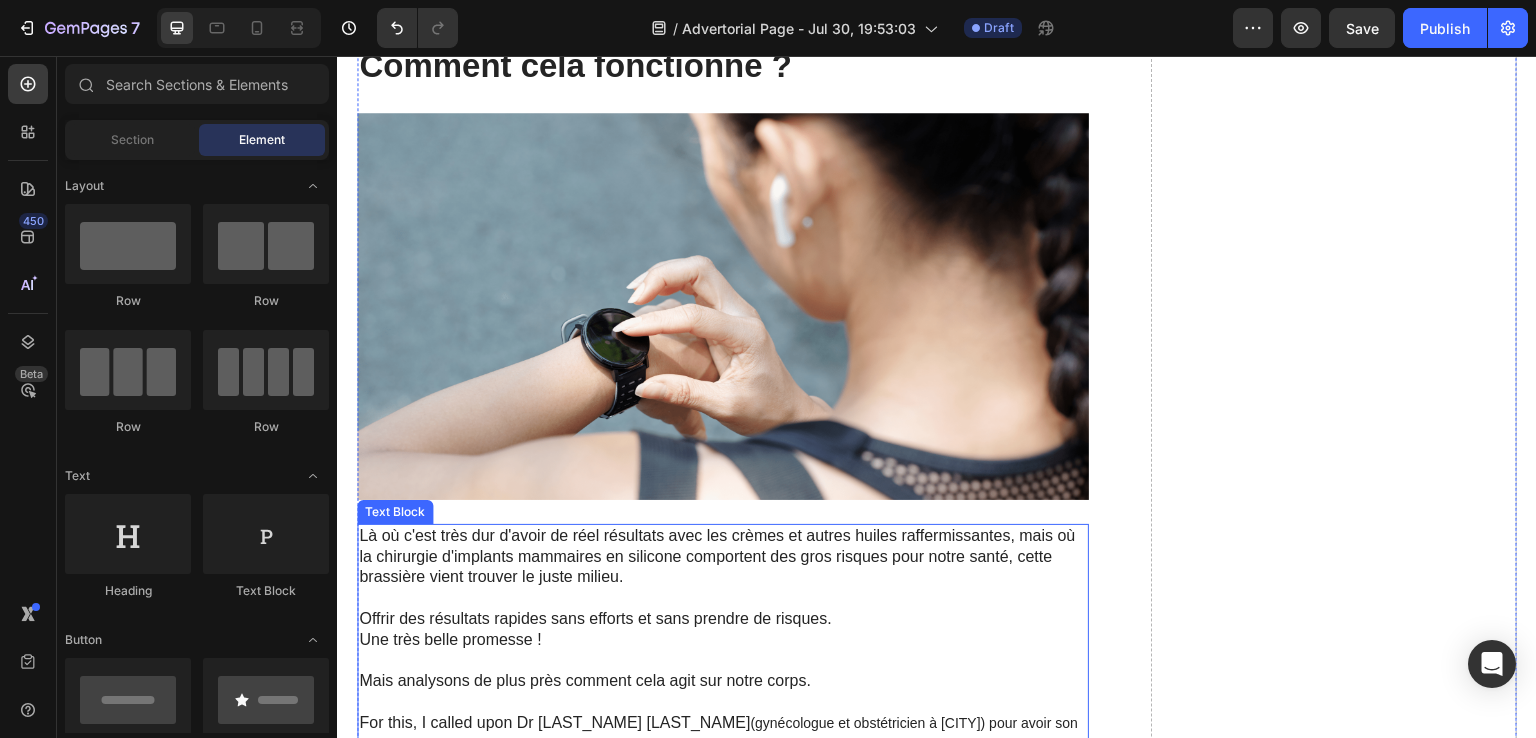 click at bounding box center [723, 306] 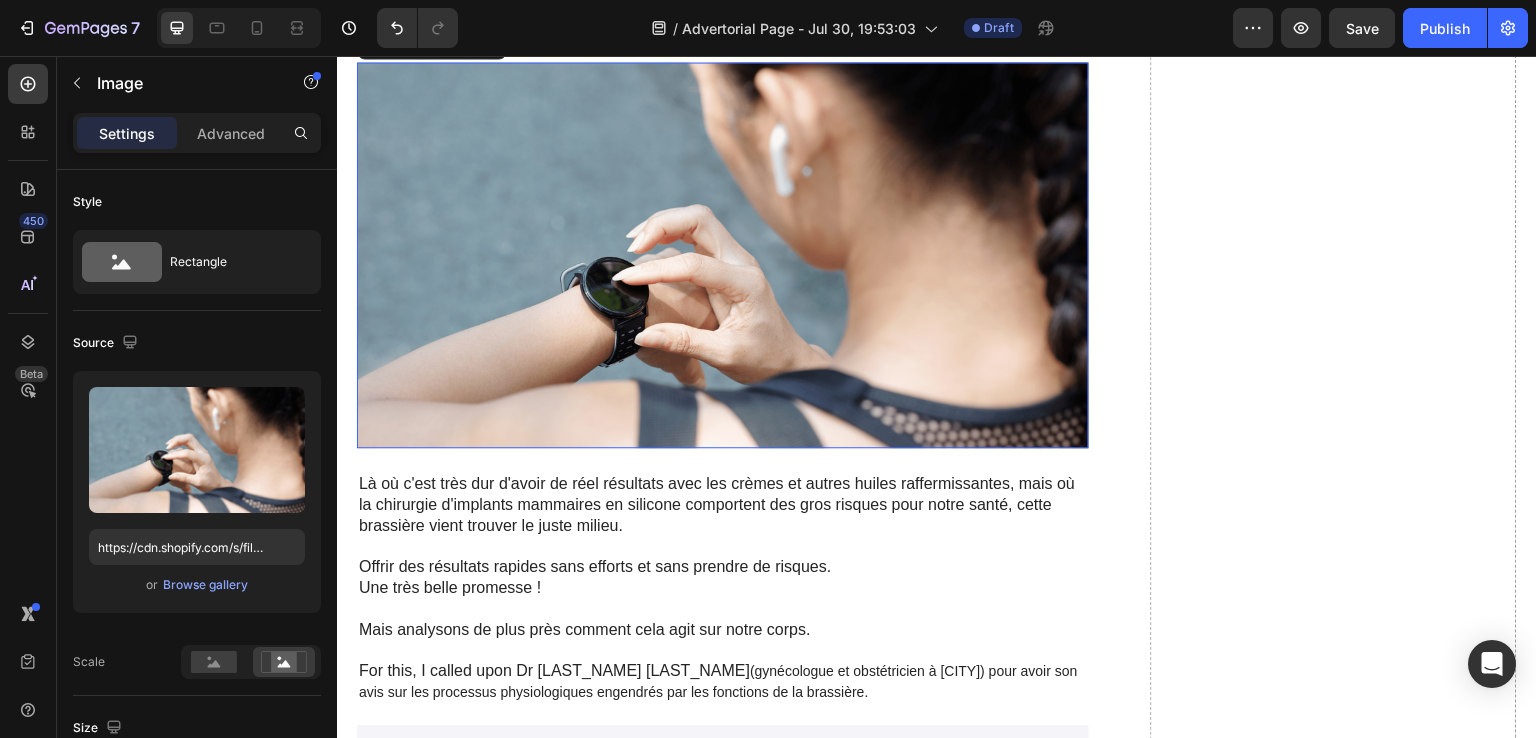 scroll, scrollTop: 2783, scrollLeft: 0, axis: vertical 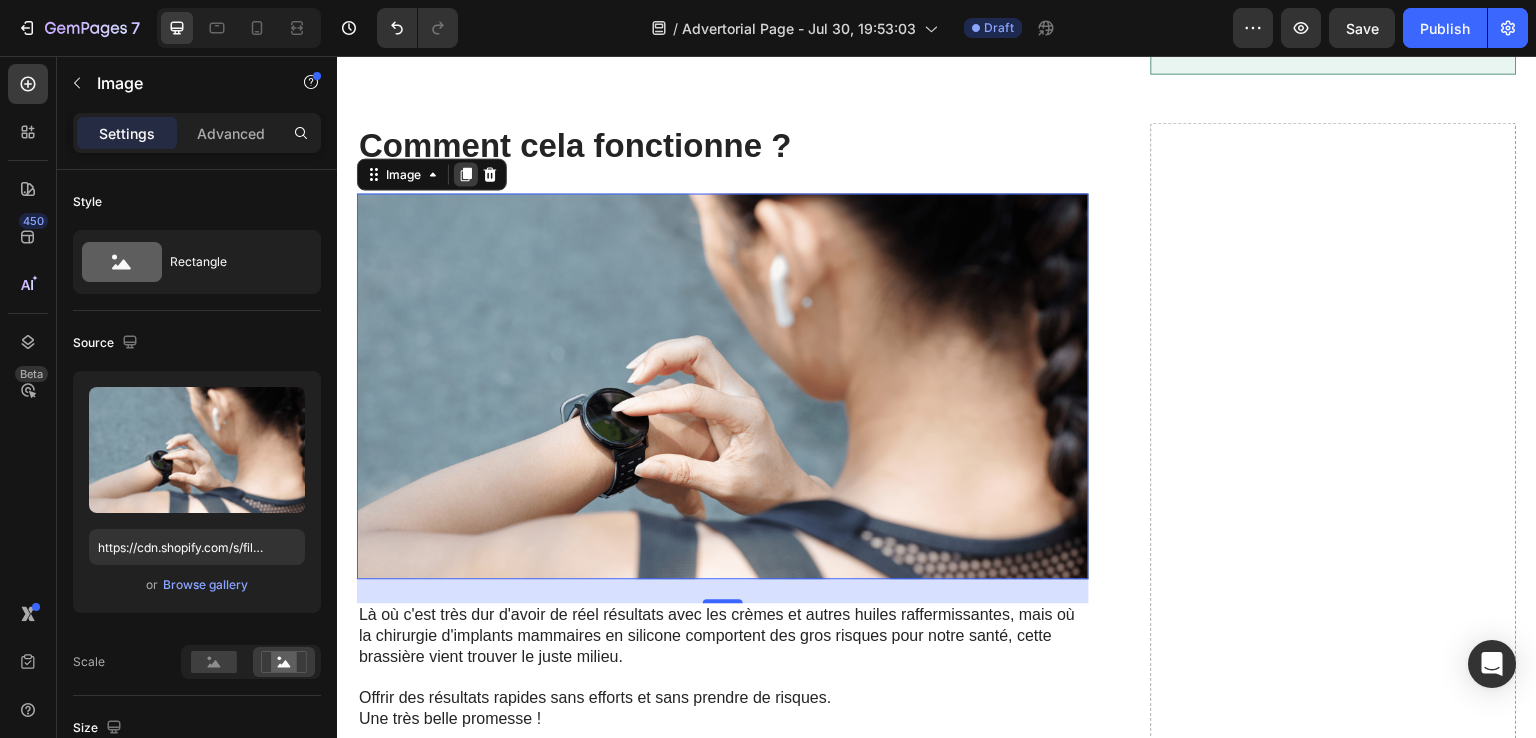 click 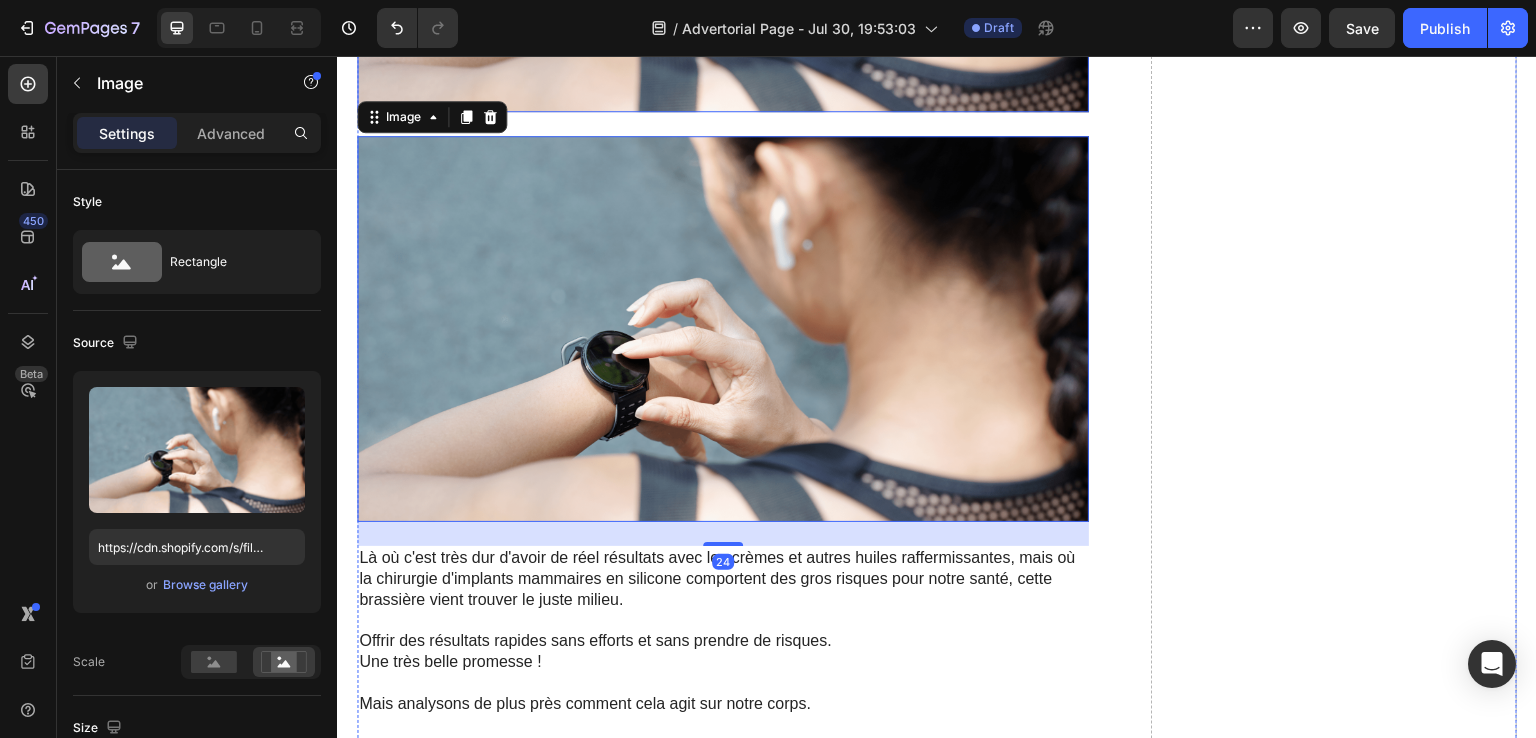 scroll, scrollTop: 3306, scrollLeft: 0, axis: vertical 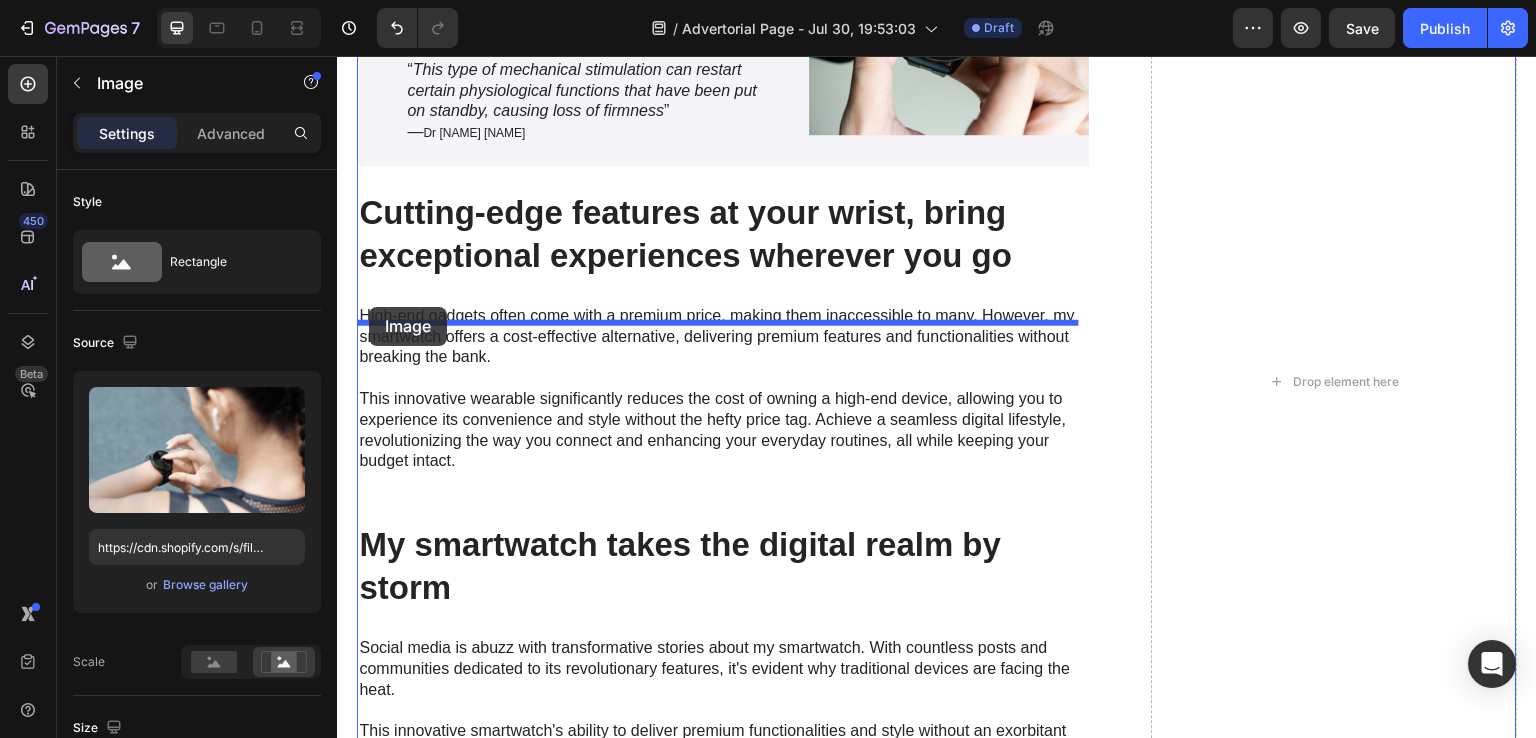 drag, startPoint x: 377, startPoint y: 108, endPoint x: 369, endPoint y: 307, distance: 199.16074 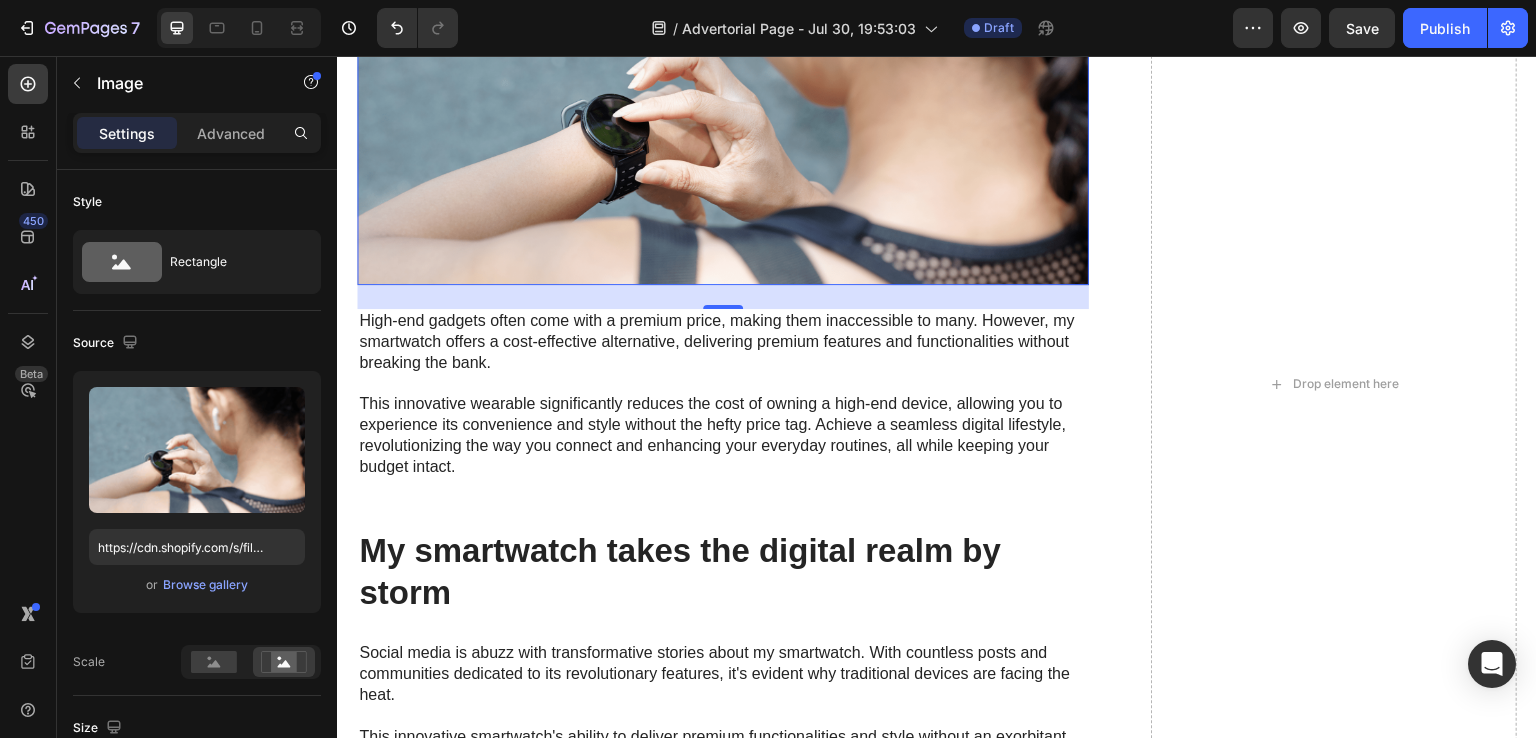 scroll, scrollTop: 4436, scrollLeft: 0, axis: vertical 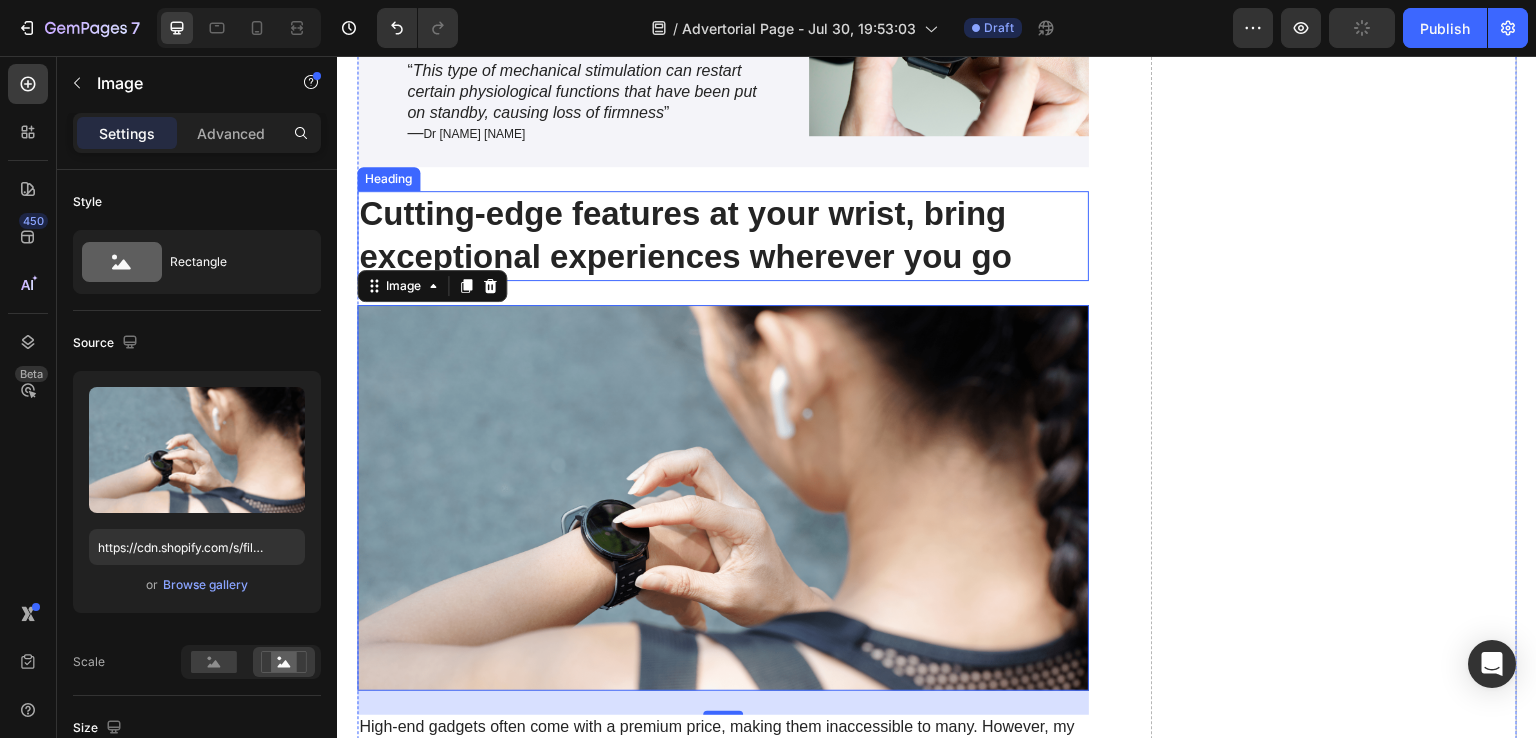 click on "Cutting-edge features at your wrist, bring exceptional experiences wherever you go" at bounding box center (723, 236) 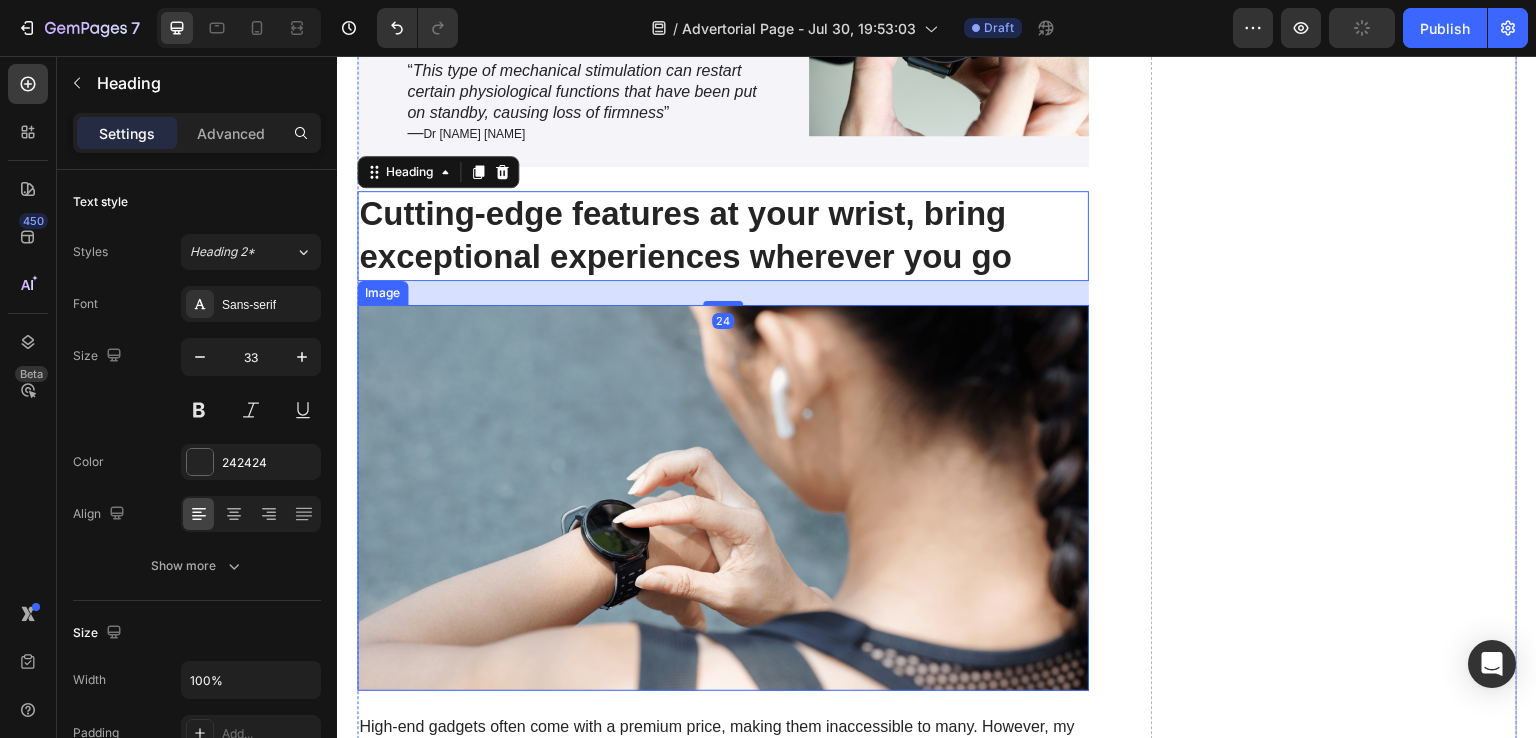 click at bounding box center (723, 498) 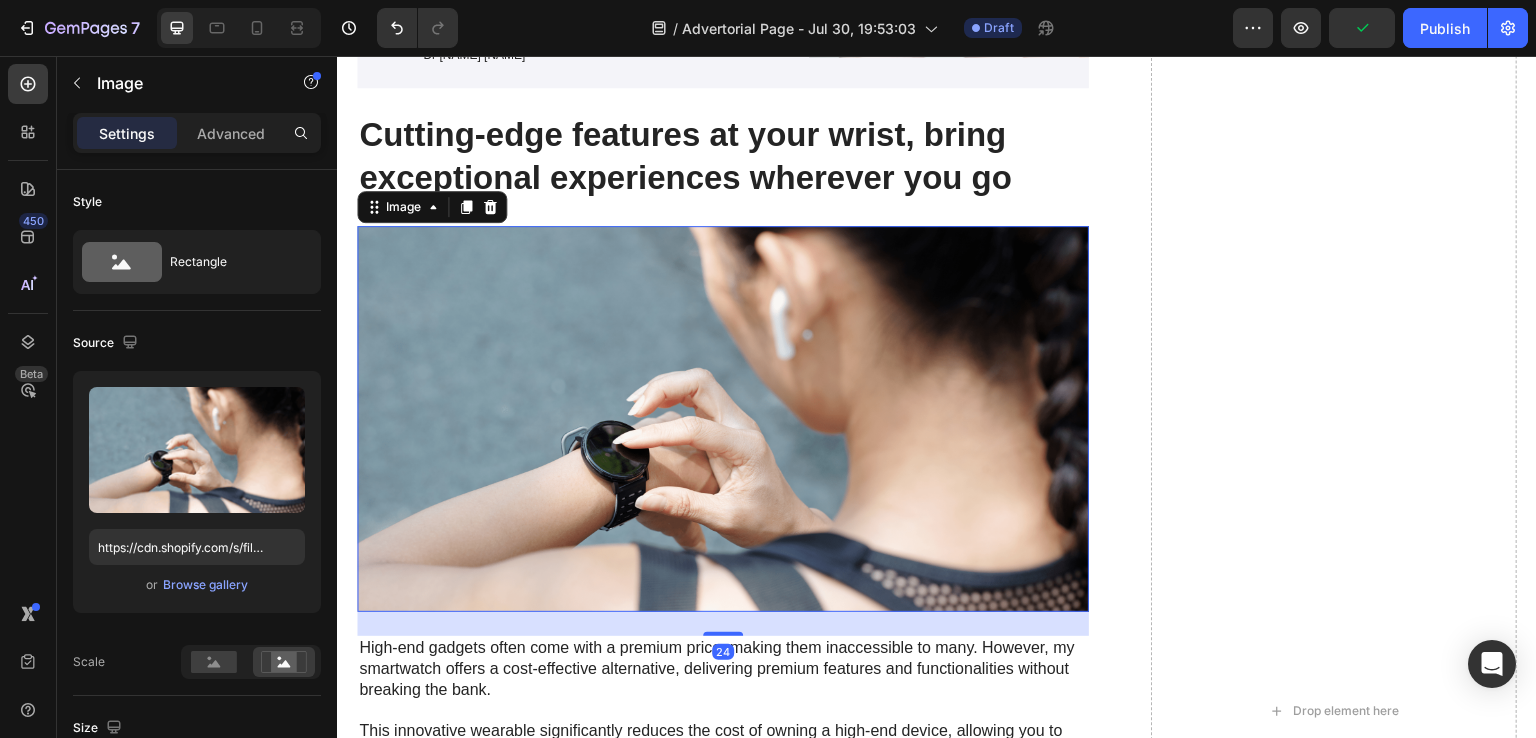scroll, scrollTop: 4636, scrollLeft: 0, axis: vertical 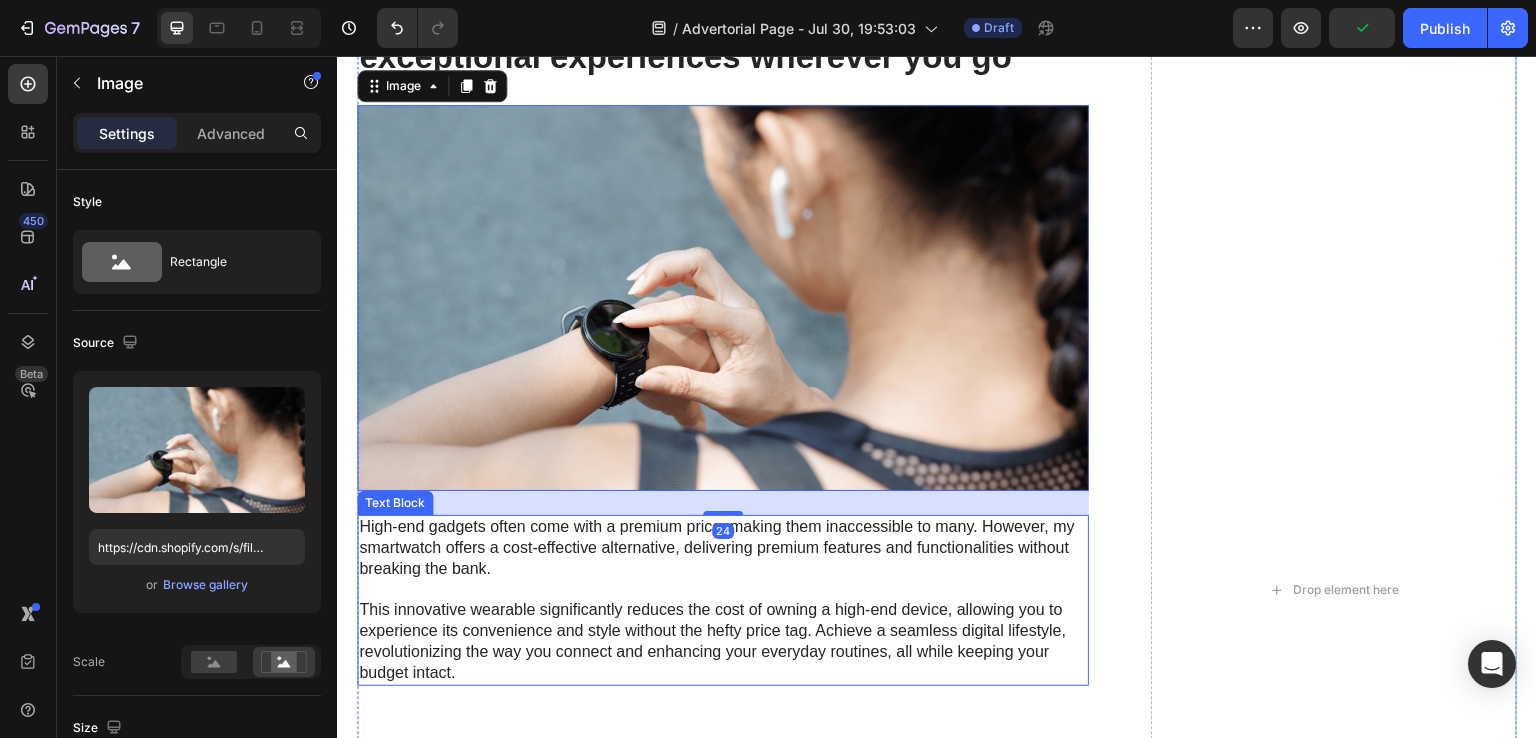 click on "High-end gadgets often come with a premium price, making them inaccessible to many. However, my smartwatch offers a cost-effective alternative, delivering premium features and functionalities without breaking the bank." at bounding box center (723, 548) 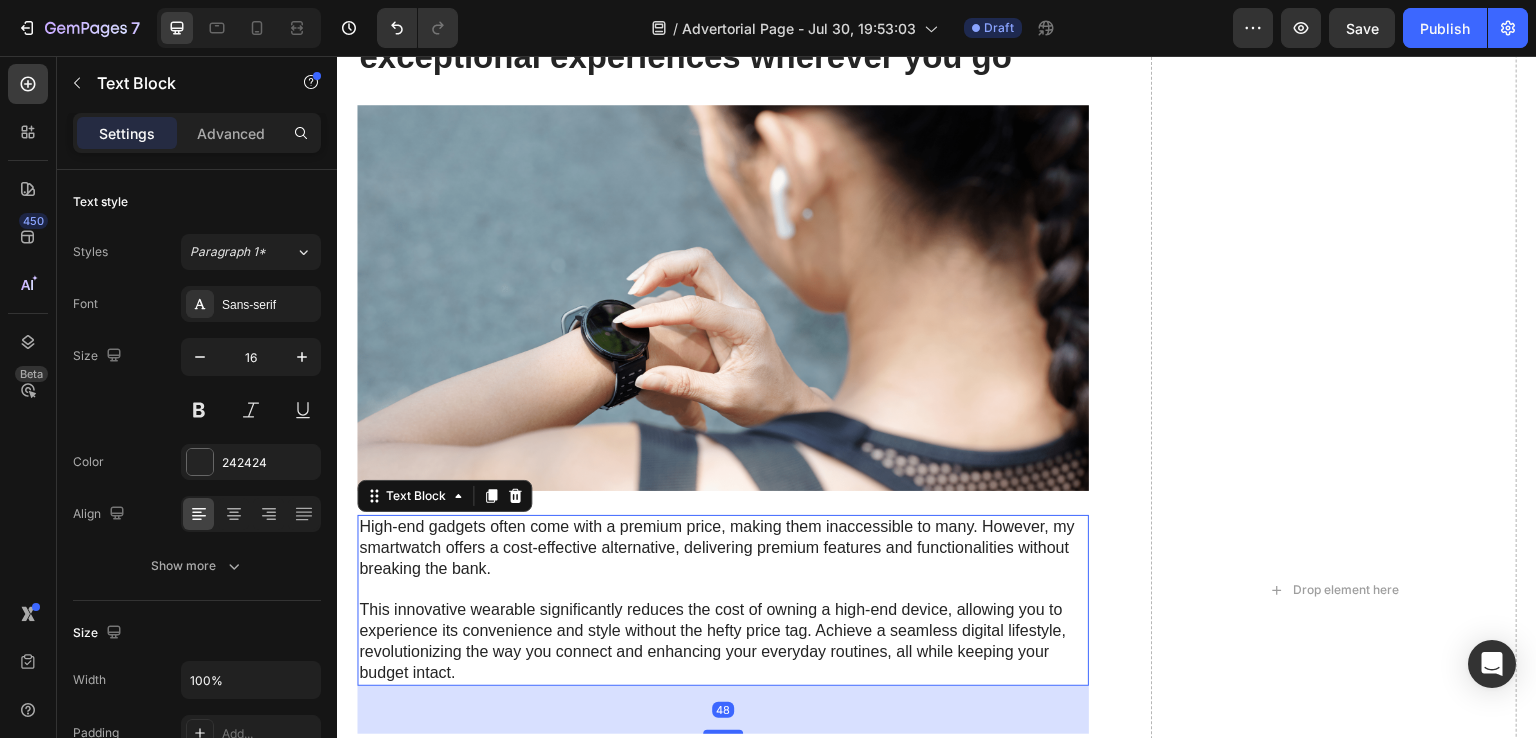 click on "High-end gadgets often come with a premium price, making them inaccessible to many. However, my smartwatch offers a cost-effective alternative, delivering premium features and functionalities without breaking the bank." at bounding box center (723, 548) 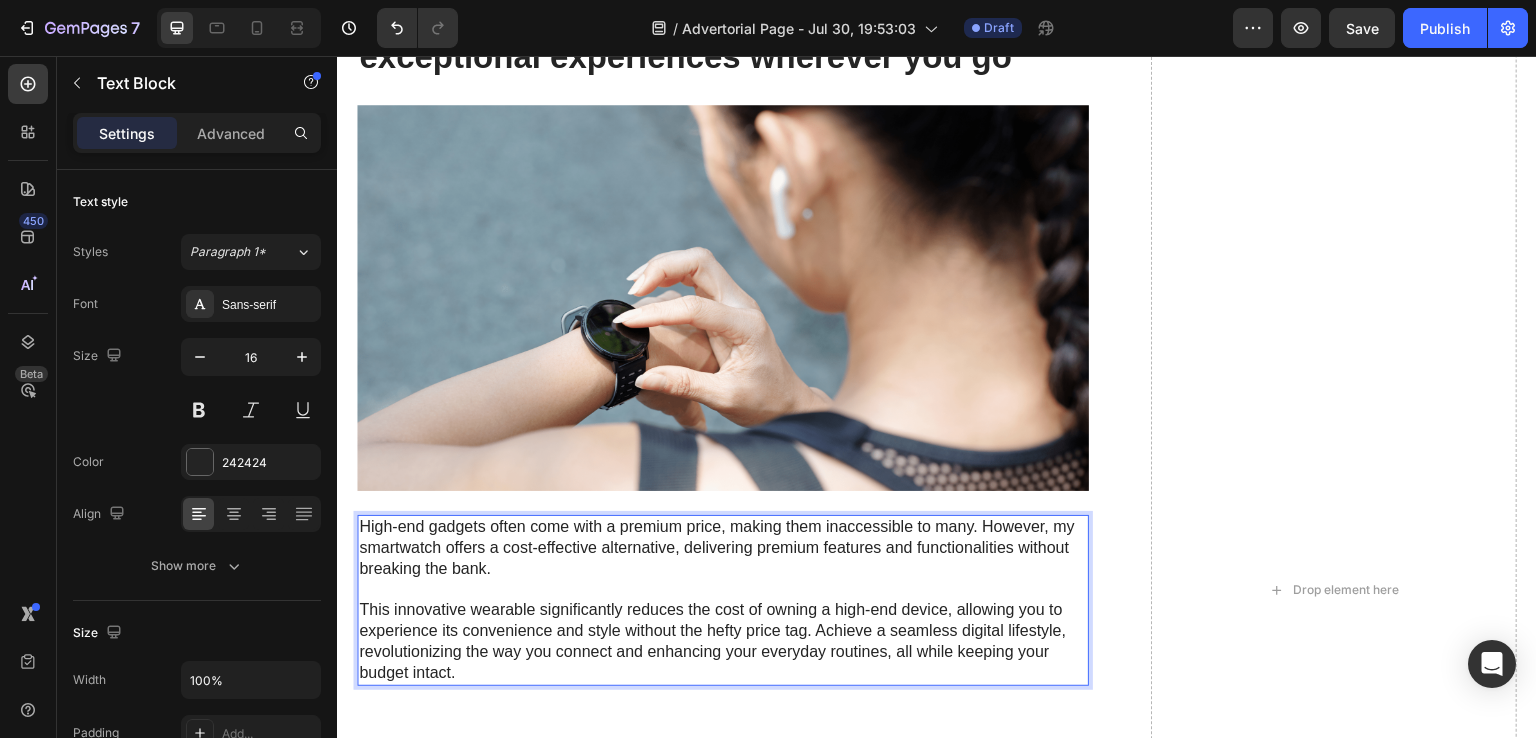click on "This innovative wearable significantly reduces the cost of owning a high-end device, allowing you to experience its convenience and style without the hefty price tag. Achieve a seamless digital lifestyle, revolutionizing the way you connect and enhancing your everyday routines, all while keeping your budget intact." at bounding box center [723, 641] 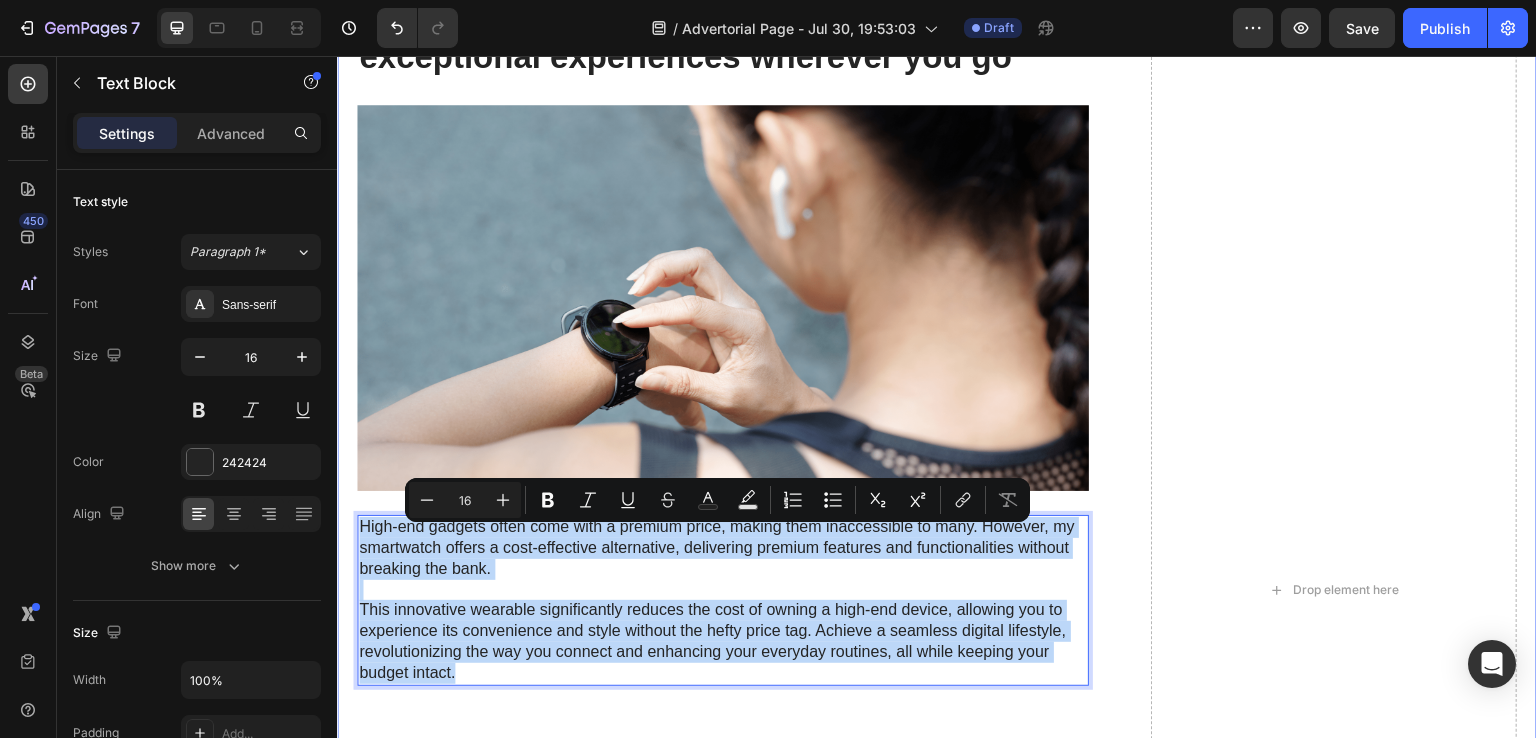 drag, startPoint x: 472, startPoint y: 688, endPoint x: 353, endPoint y: 542, distance: 188.3534 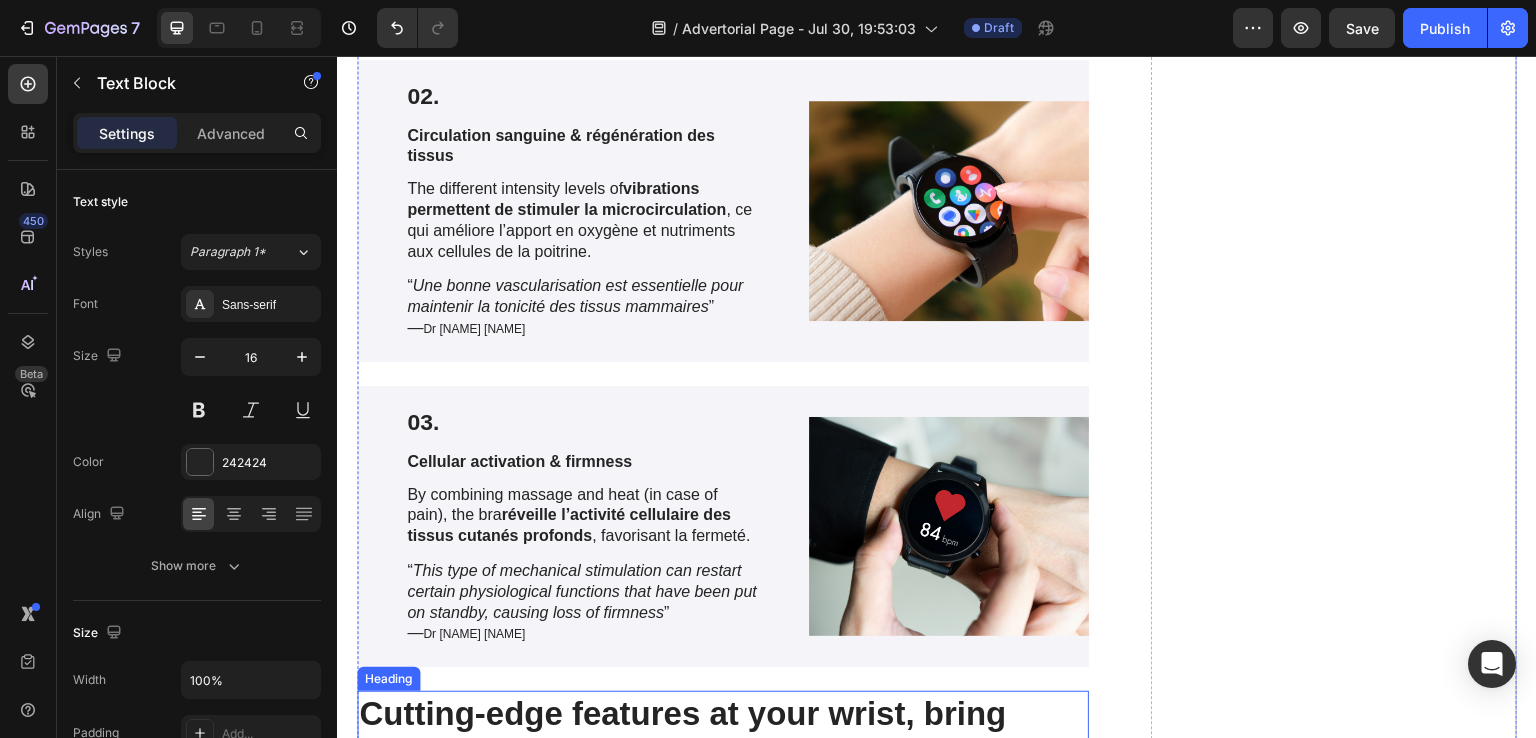 scroll, scrollTop: 4236, scrollLeft: 0, axis: vertical 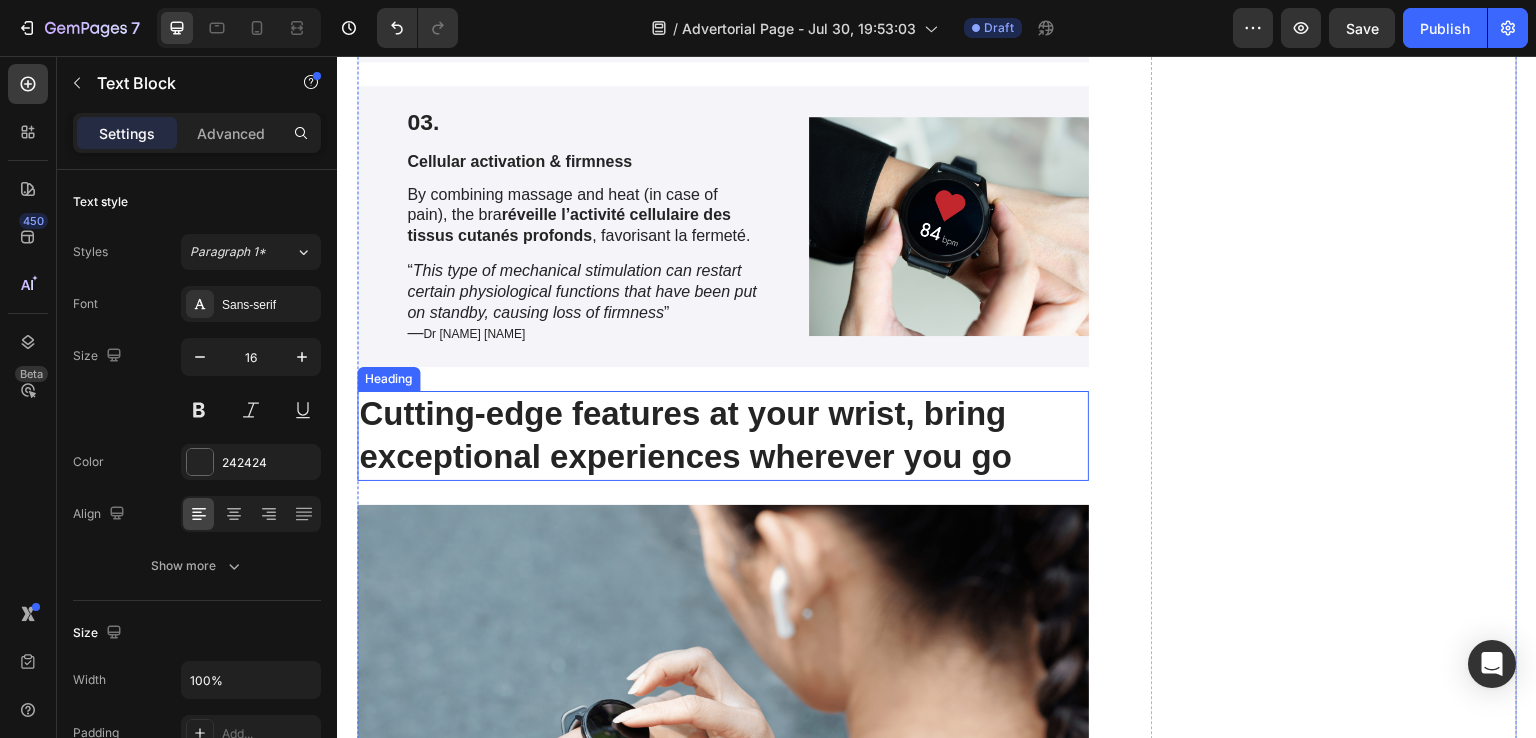click on "Cutting-edge features at your wrist, bring exceptional experiences wherever you go" at bounding box center [723, 436] 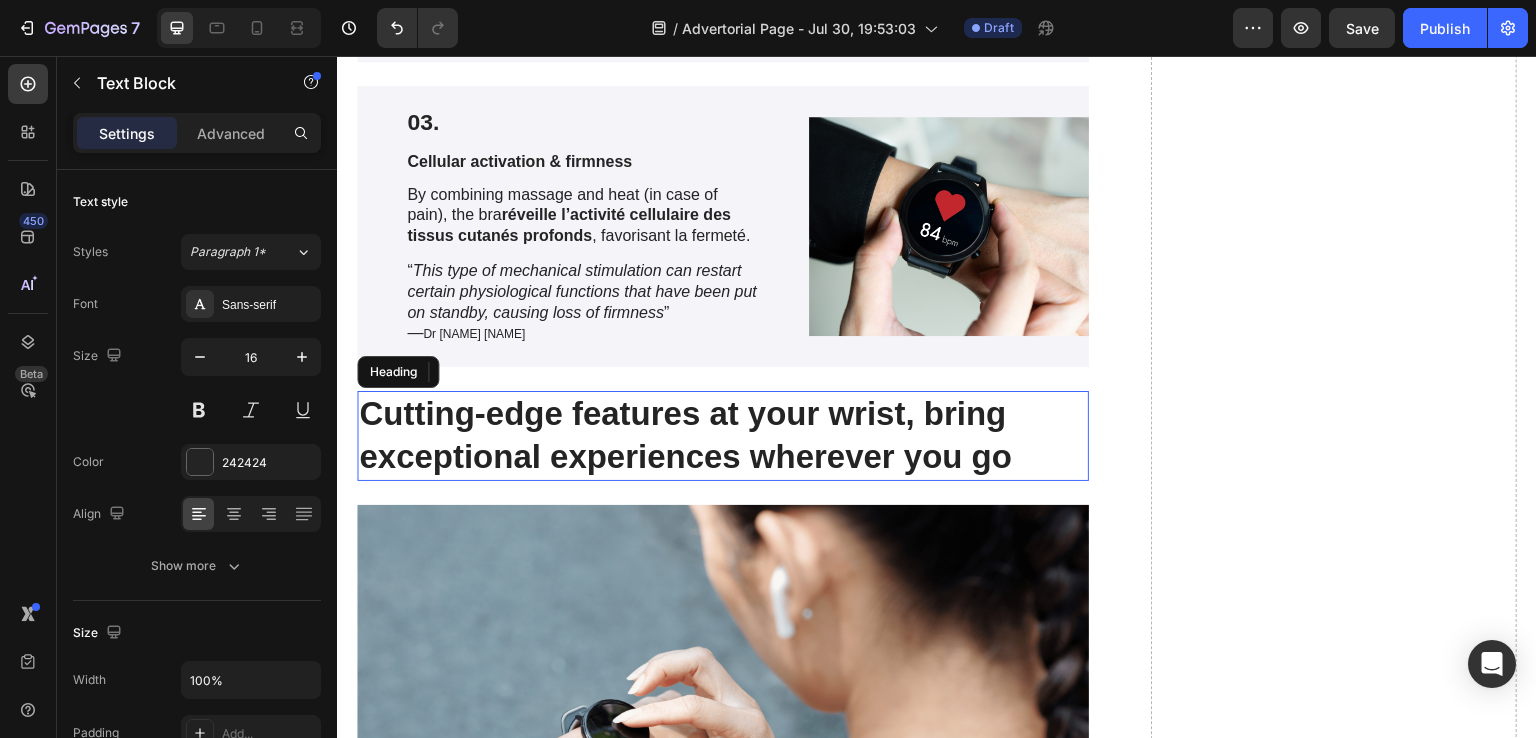 click on "Cutting-edge features at your wrist, bring exceptional experiences wherever you go" at bounding box center (723, 436) 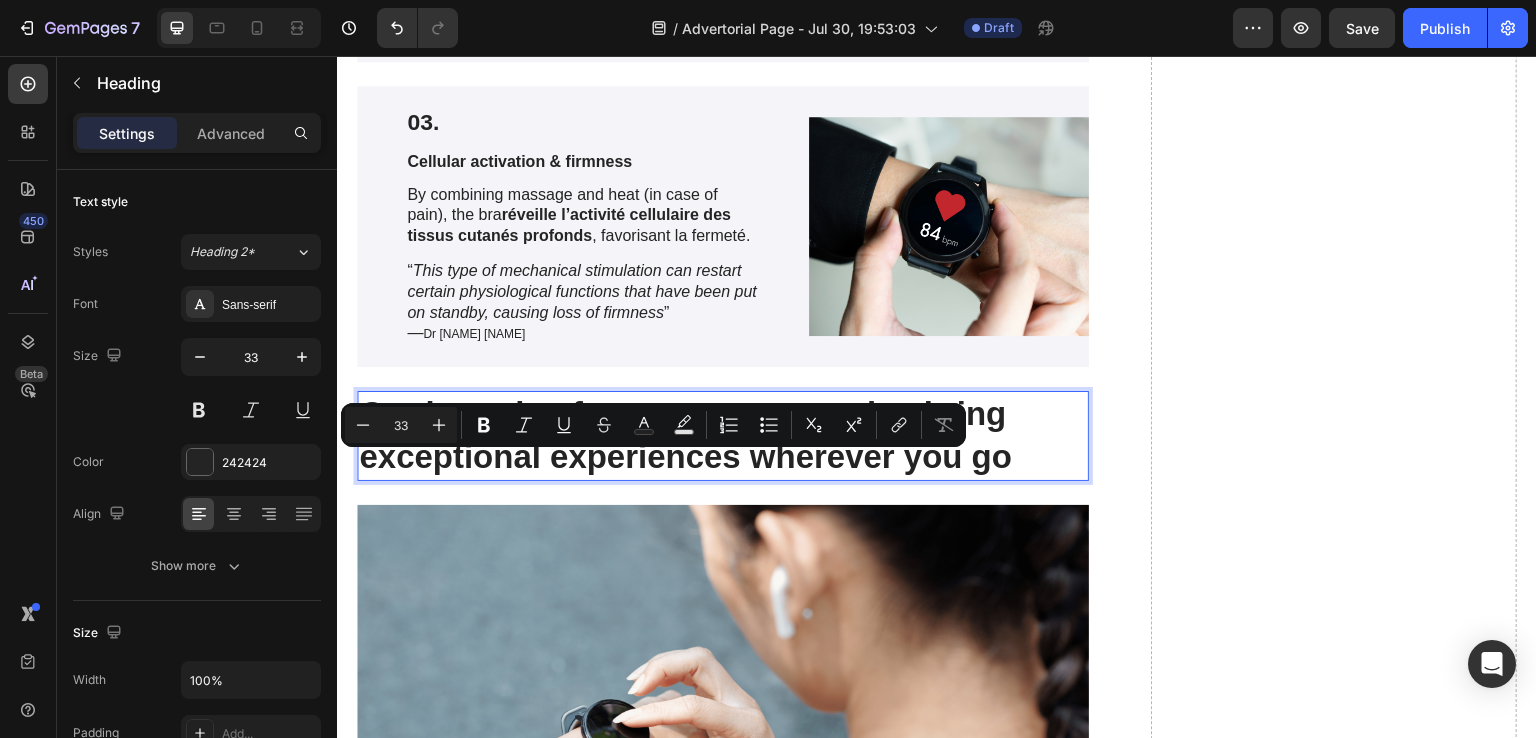 click on "Cutting-edge features at your wrist, bring exceptional experiences wherever you go" at bounding box center (723, 436) 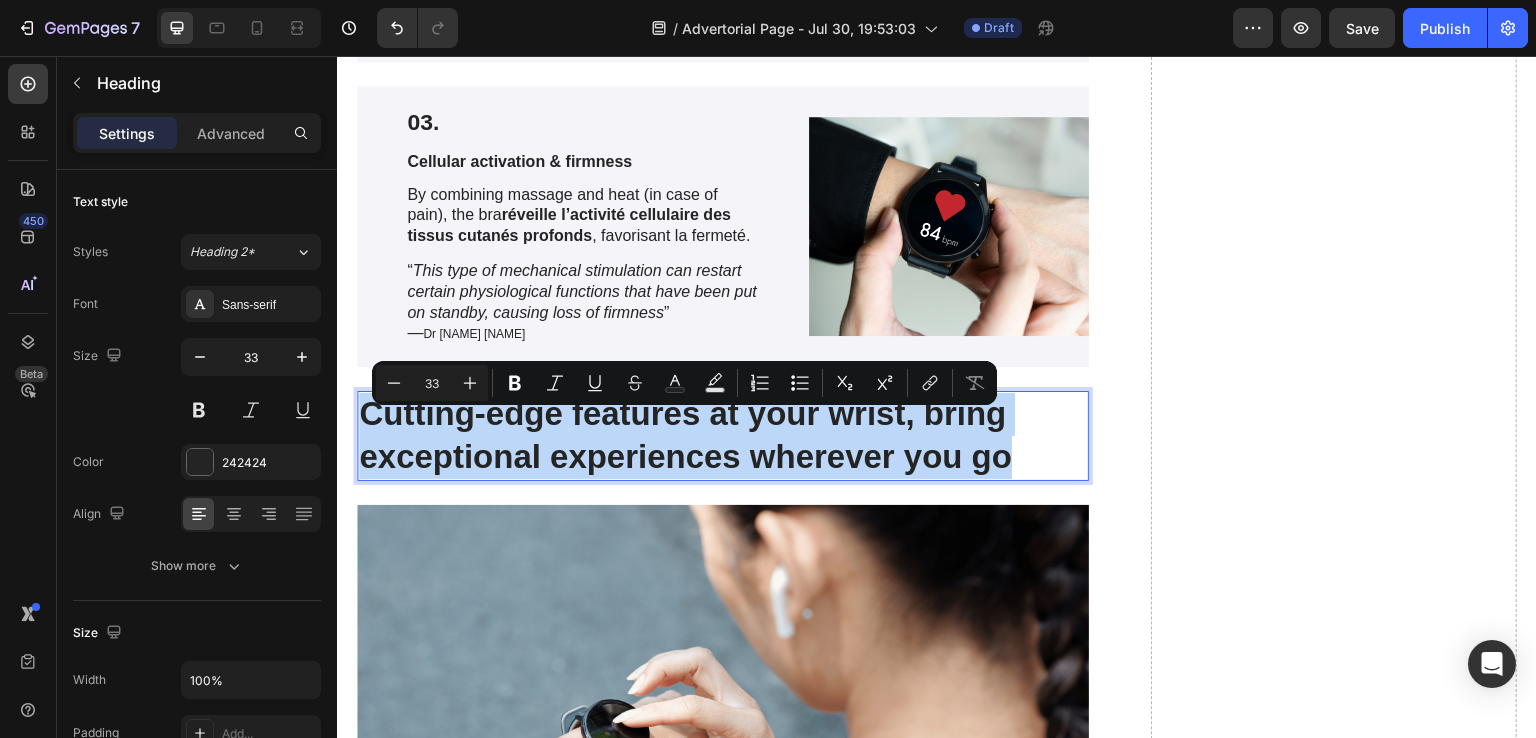 drag, startPoint x: 1042, startPoint y: 482, endPoint x: 364, endPoint y: 440, distance: 679.2996 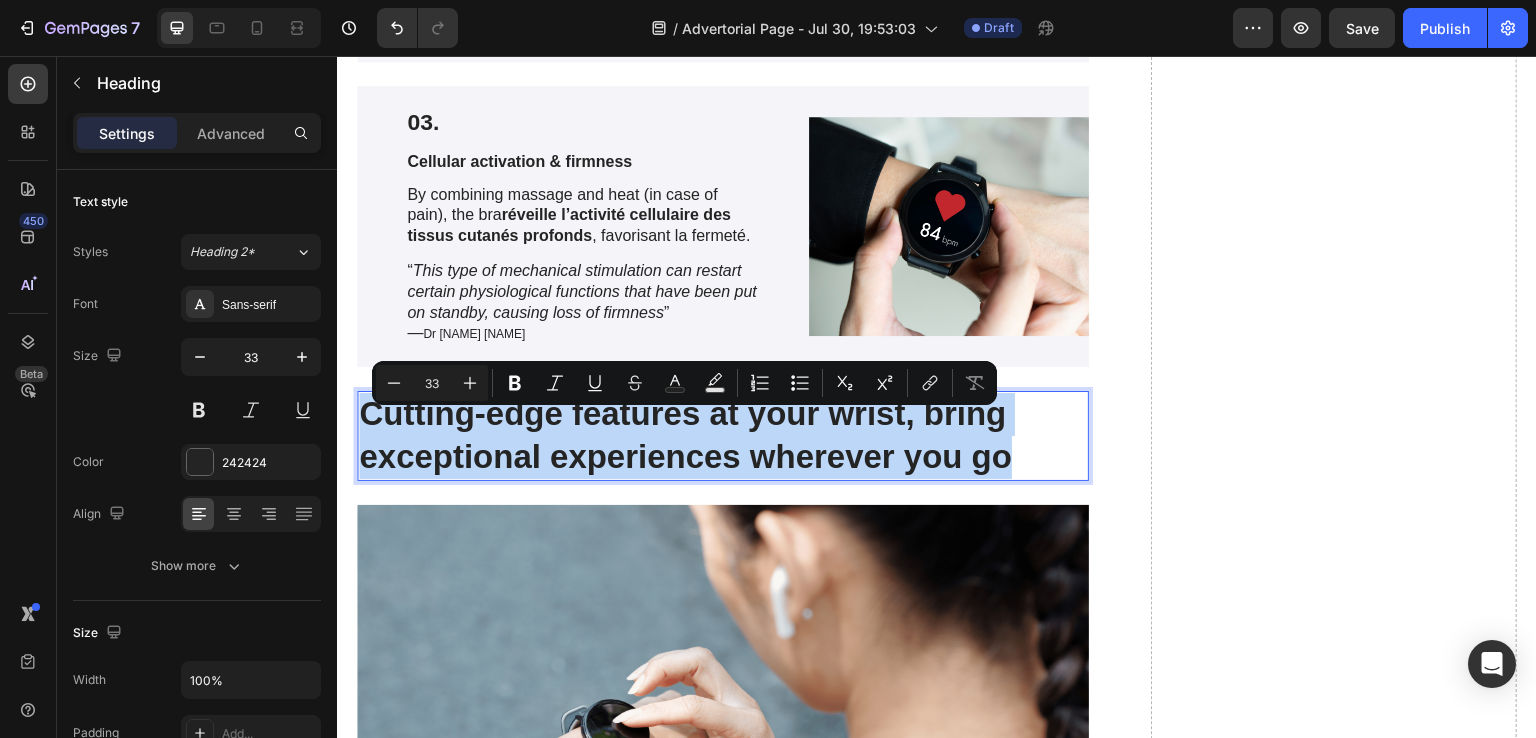 click on "Cutting-edge features at your wrist, bring exceptional experiences wherever you go" at bounding box center (723, 436) 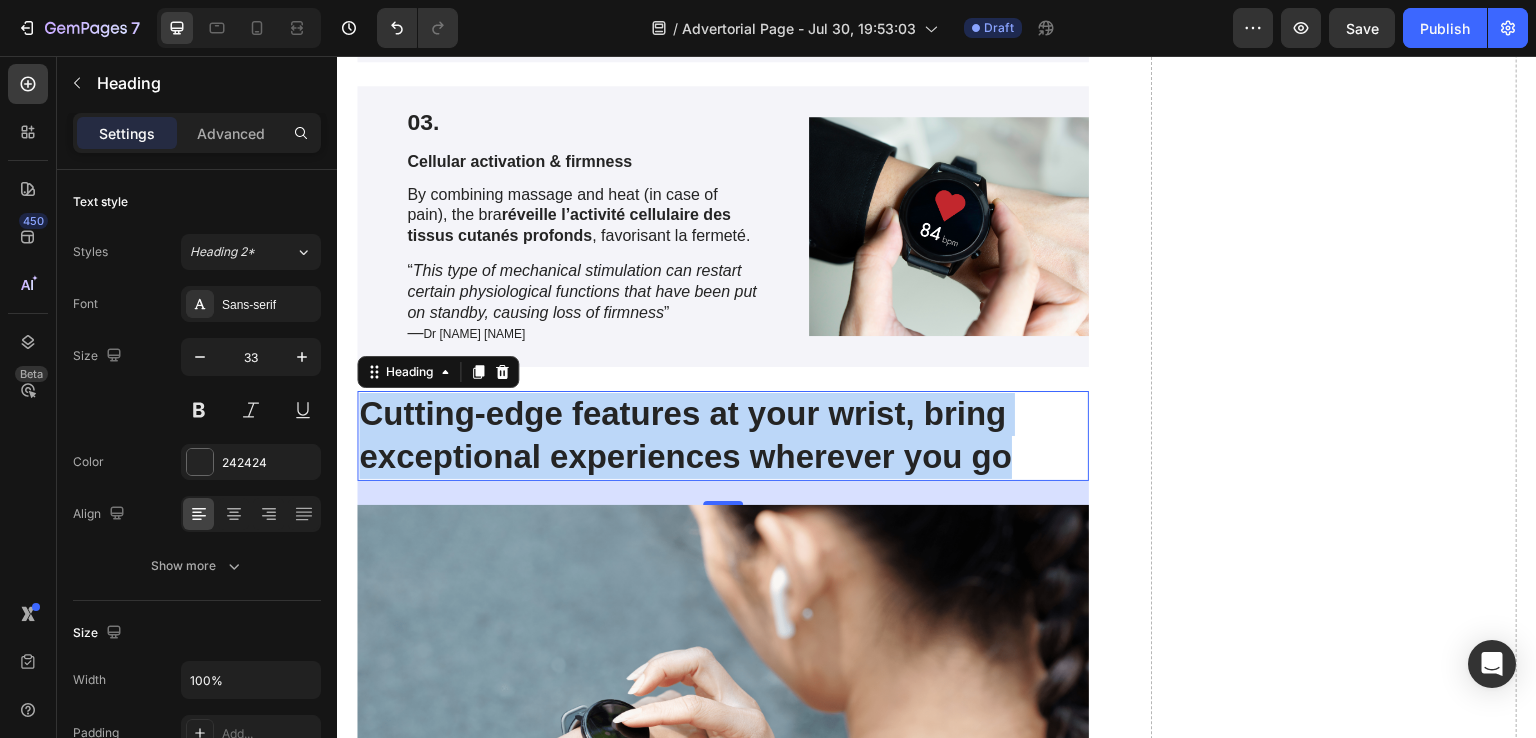click on "Cutting-edge features at your wrist, bring exceptional experiences wherever you go" at bounding box center (723, 436) 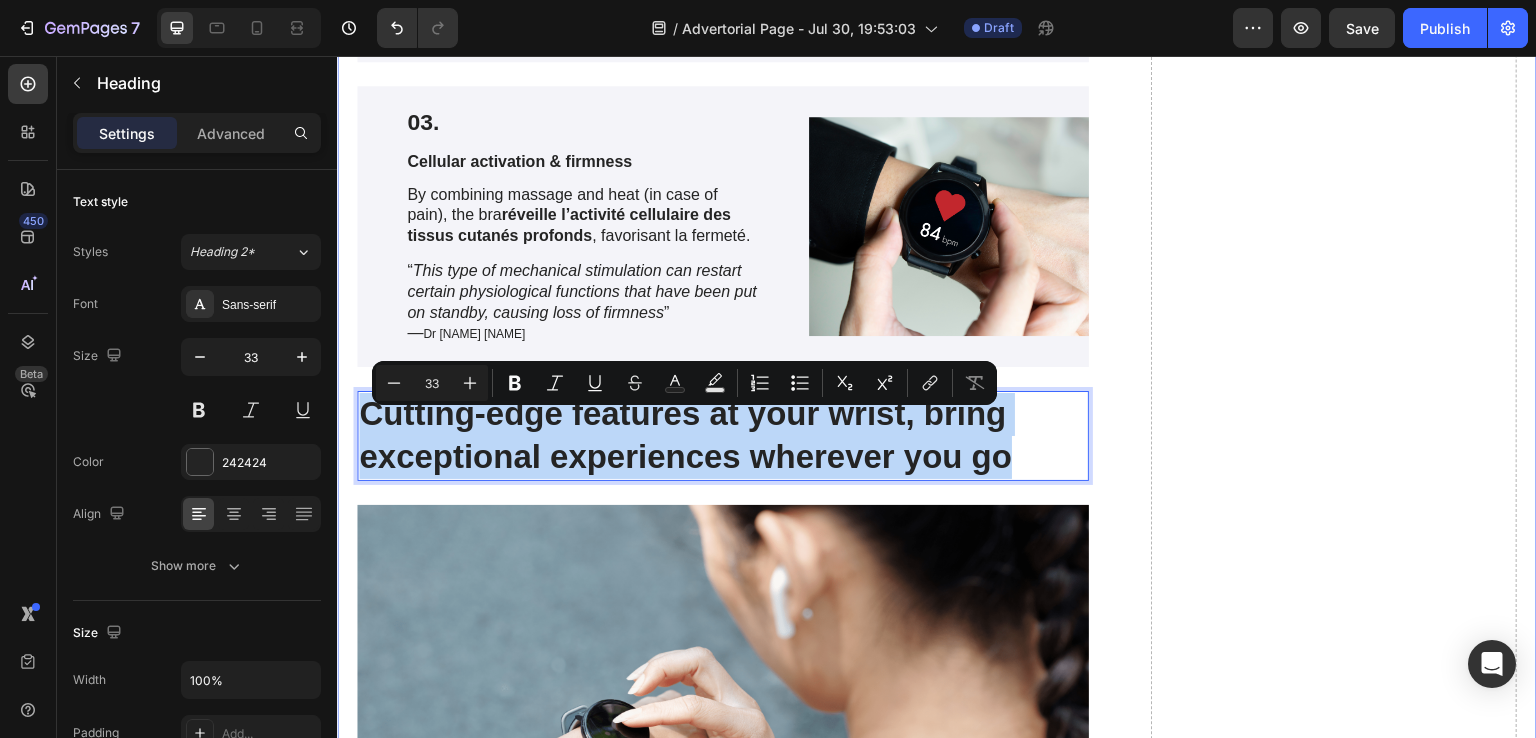 drag, startPoint x: 1034, startPoint y: 482, endPoint x: 354, endPoint y: 430, distance: 681.98535 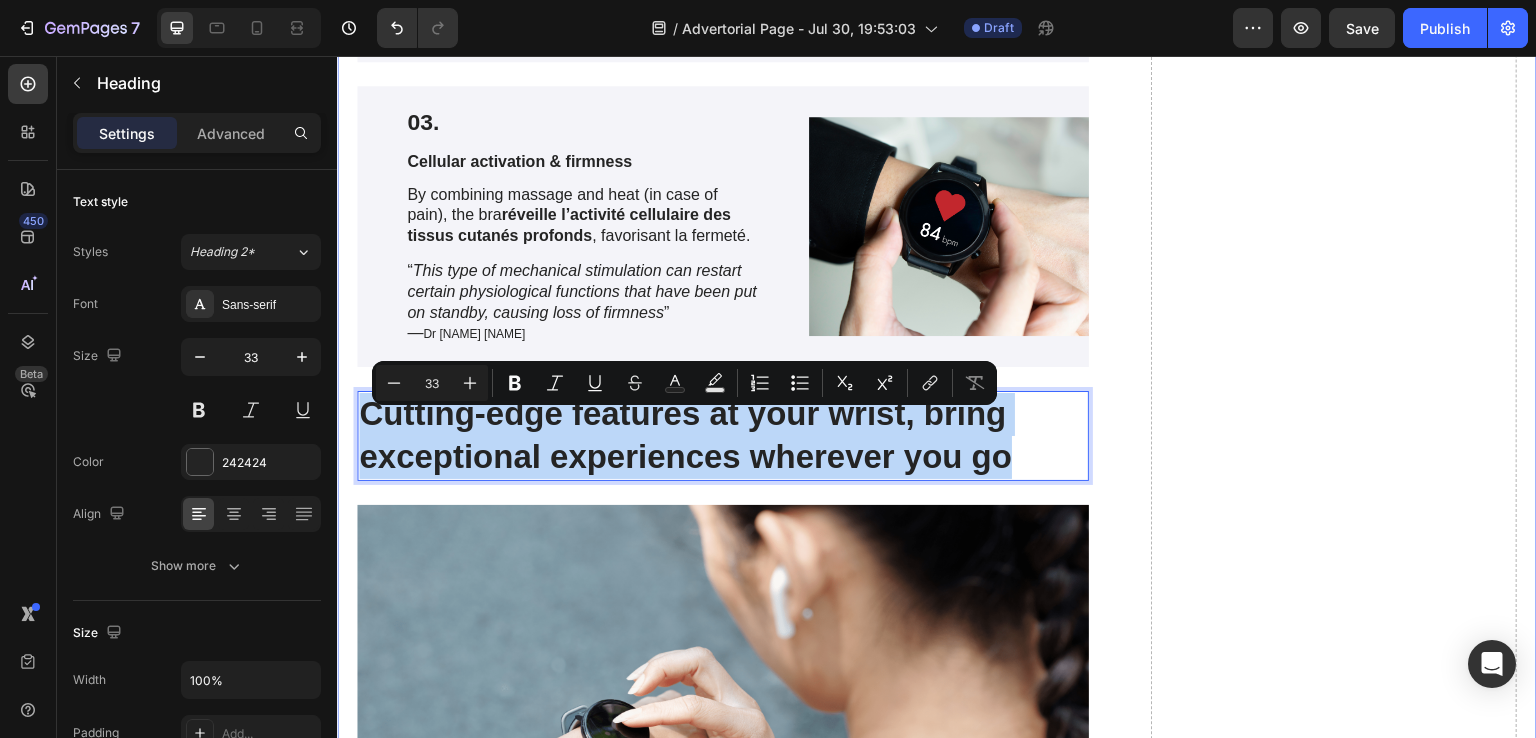 click on "Comment cela fonctionne ? Heading Image Là où c'est très dur d'avoir de réel résultats avec les crèmes et autres huiles raffermissantes, mais où la chirurgie d'implants mammaires en silicone comportent des gros risques pour notre santé, cette brassière vient trouver le juste milieu.   Offrir des résultats rapides sans efforts et sans prendre de risques. Une très belle promesse !   Mais analysons de plus près comment cela agit sur notre corps.   Pour cela, j'ai fait intervenir le Dr Philippe Mironneau  (gynécologue et obstétricien à Dijon) pour avoir son avis sur les processus physiologiques engendrés par les fonctions de la brassière. Text Block 01. Text Block Drainage lymphatique & élimination des toxines Text Block La technologie vibrante  facilite le drainage lymphatique , un processus naturel essentiel pour éliminer les déchets cellulaires. Text Block “ C’est un mécanisme souvent négligé, mais fondamental pour la santé mammaire ”  —  Dr Philippe Mironneau Text Block Row" at bounding box center [937, 930] 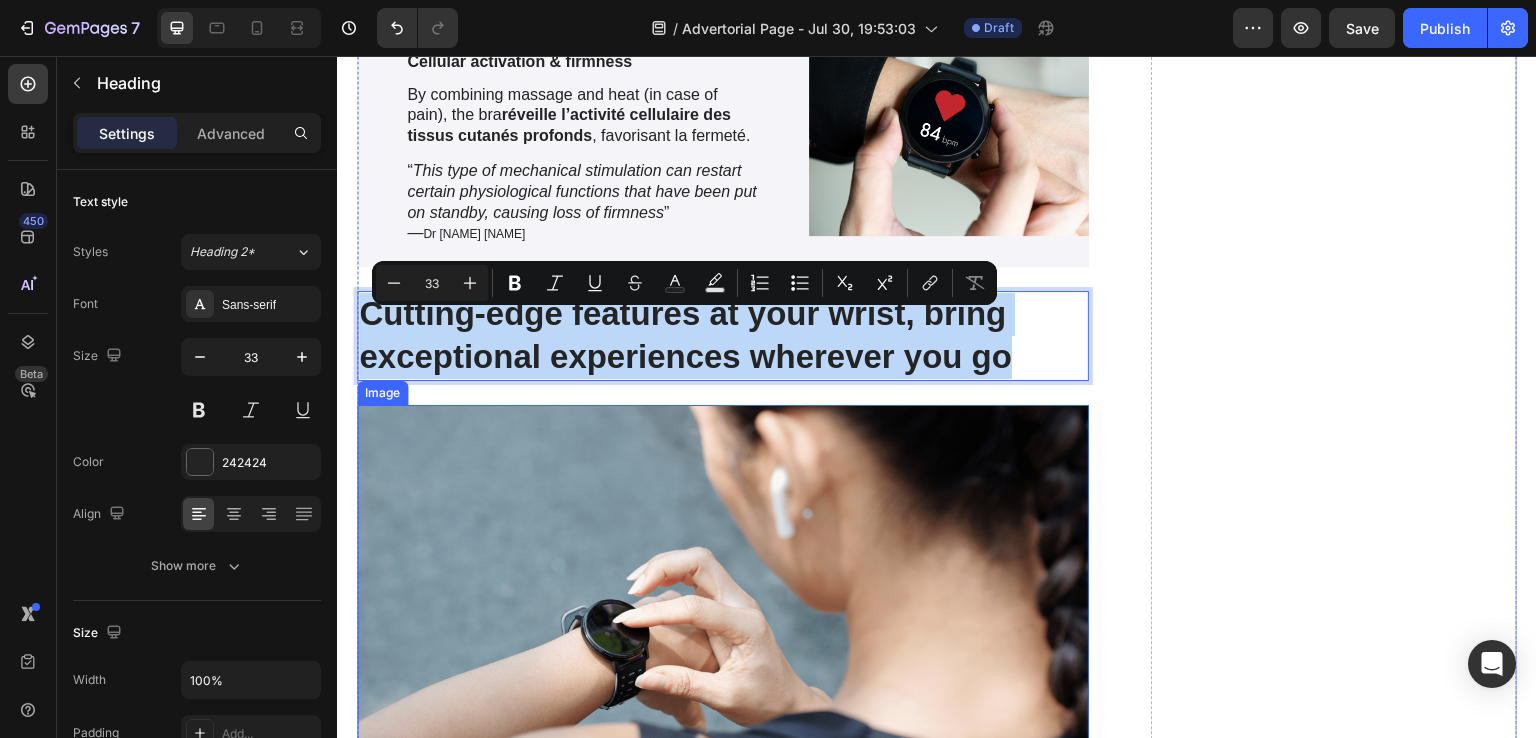 scroll, scrollTop: 4436, scrollLeft: 0, axis: vertical 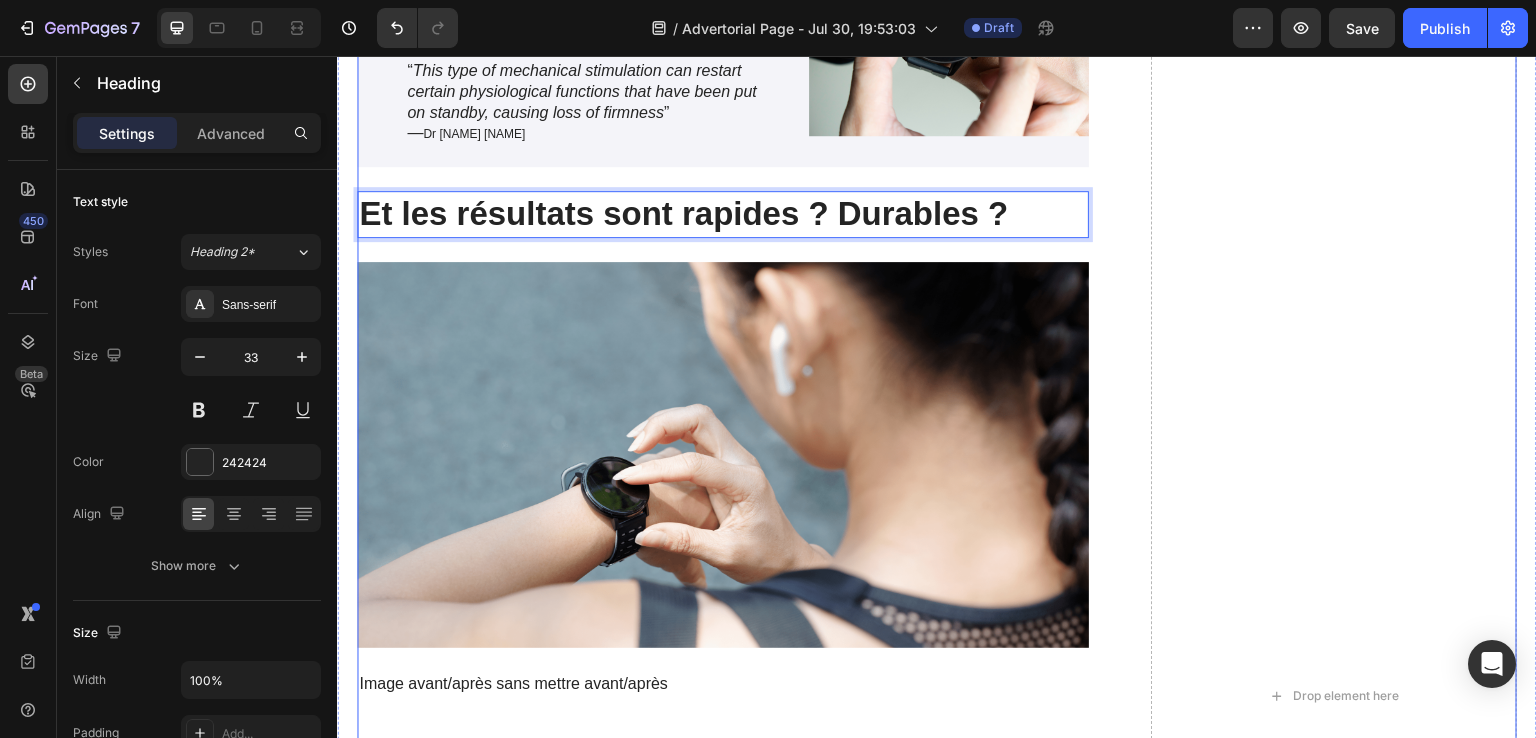 click on "Comment cela fonctionne ? Heading Image Là où c'est très dur d'avoir de réel résultats avec les crèmes et autres huiles raffermissantes, mais où la chirurgie d'implants mammaires en silicone comportent des gros risques pour notre santé, cette brassière vient trouver le juste milieu.   Offrir des résultats rapides sans efforts et sans prendre de risques. Une très belle promesse !   Mais analysons de plus près comment cela agit sur notre corps.   Pour cela, j'ai fait intervenir le Dr Philippe Mironneau  (gynécologue et obstétricien à Dijon) pour avoir son avis sur les processus physiologiques engendrés par les fonctions de la brassière. Text Block 01. Text Block Drainage lymphatique & élimination des toxines Text Block La technologie vibrante  facilite le drainage lymphatique , un processus naturel essentiel pour éliminer les déchets cellulaires. Text Block “ C’est un mécanisme souvent négligé, mais fondamental pour la santé mammaire ”  —  Dr Philippe Mironneau Text Block Row" at bounding box center [937, 696] 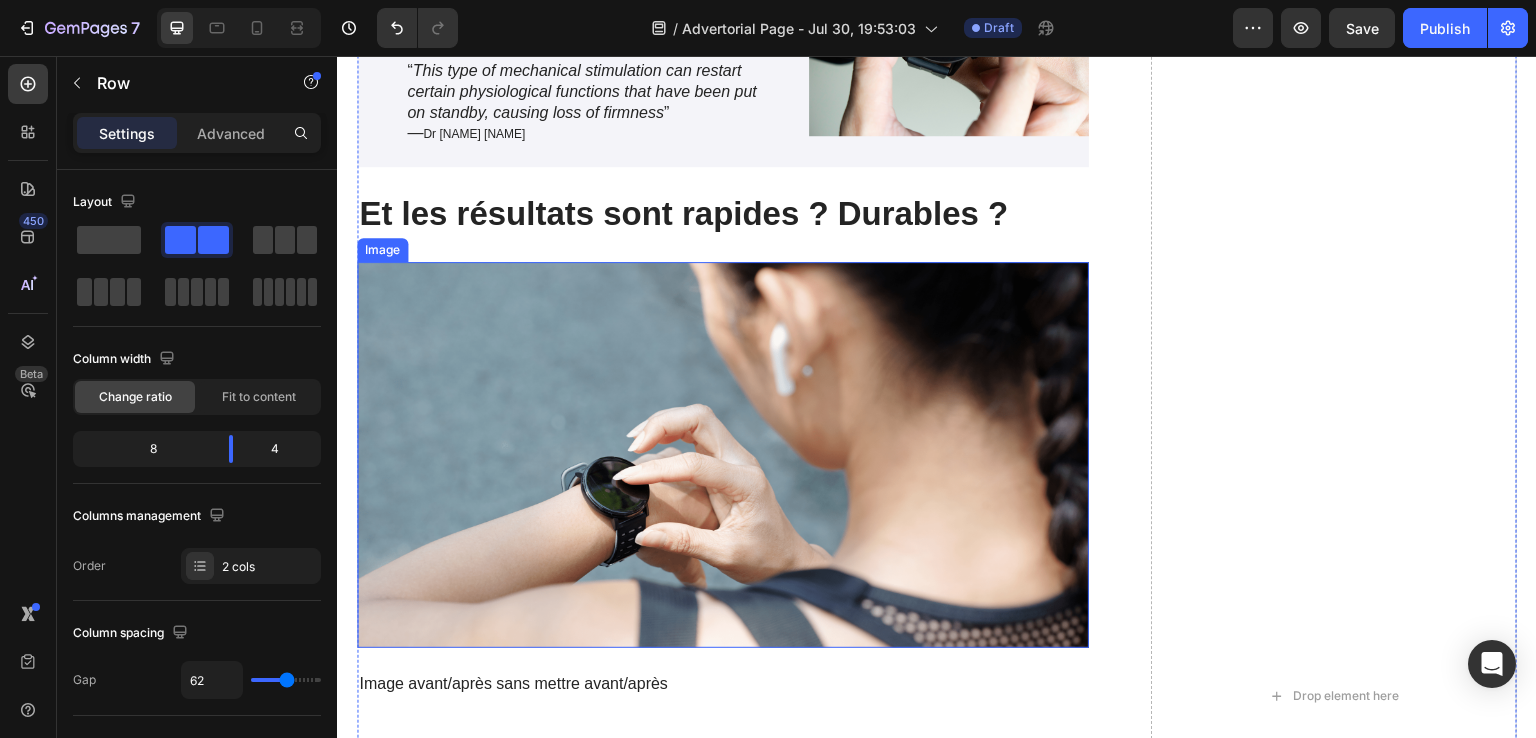 scroll, scrollTop: 4636, scrollLeft: 0, axis: vertical 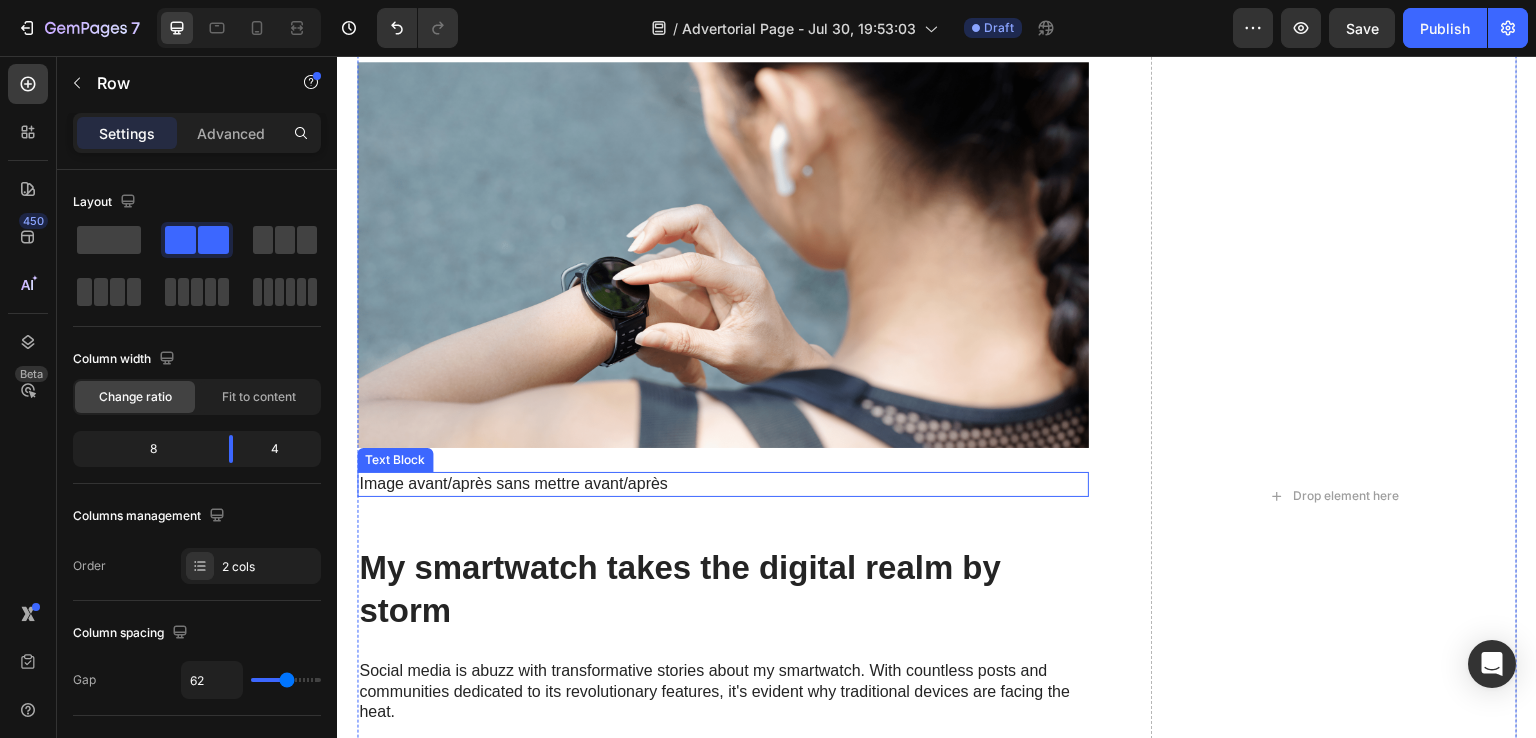 click on "Image avant/après sans mettre avant/après" at bounding box center (723, 484) 